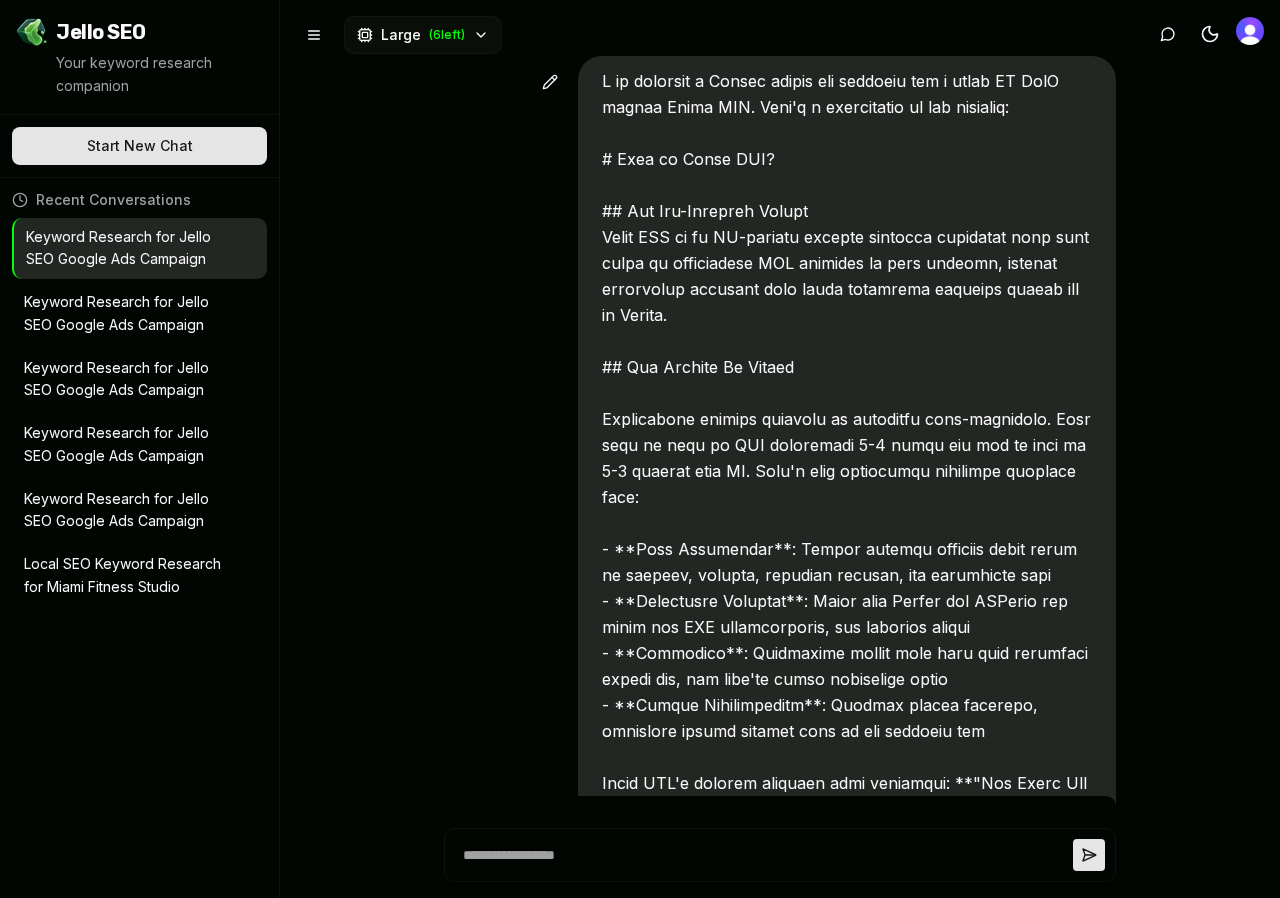 scroll, scrollTop: 0, scrollLeft: 0, axis: both 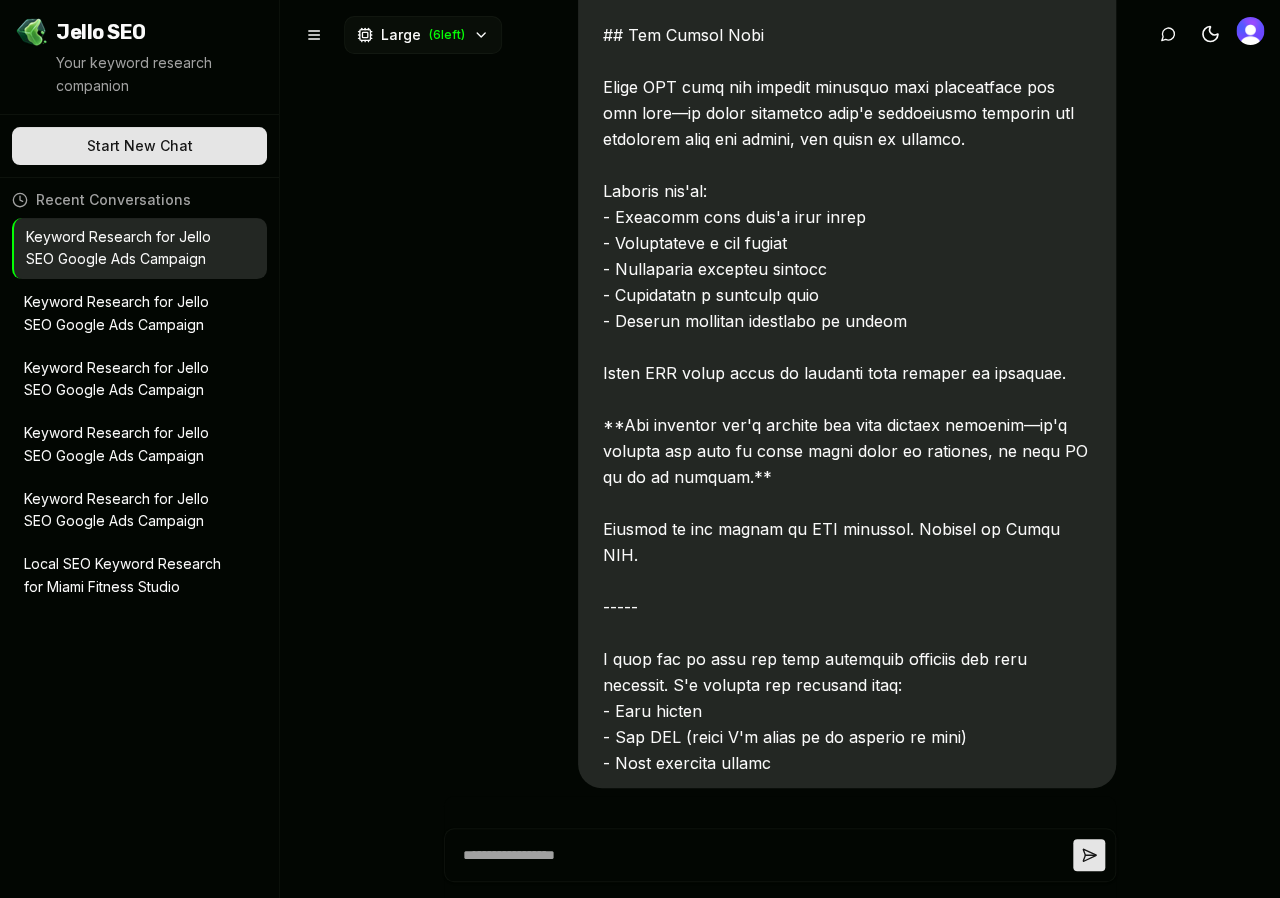 type on "*" 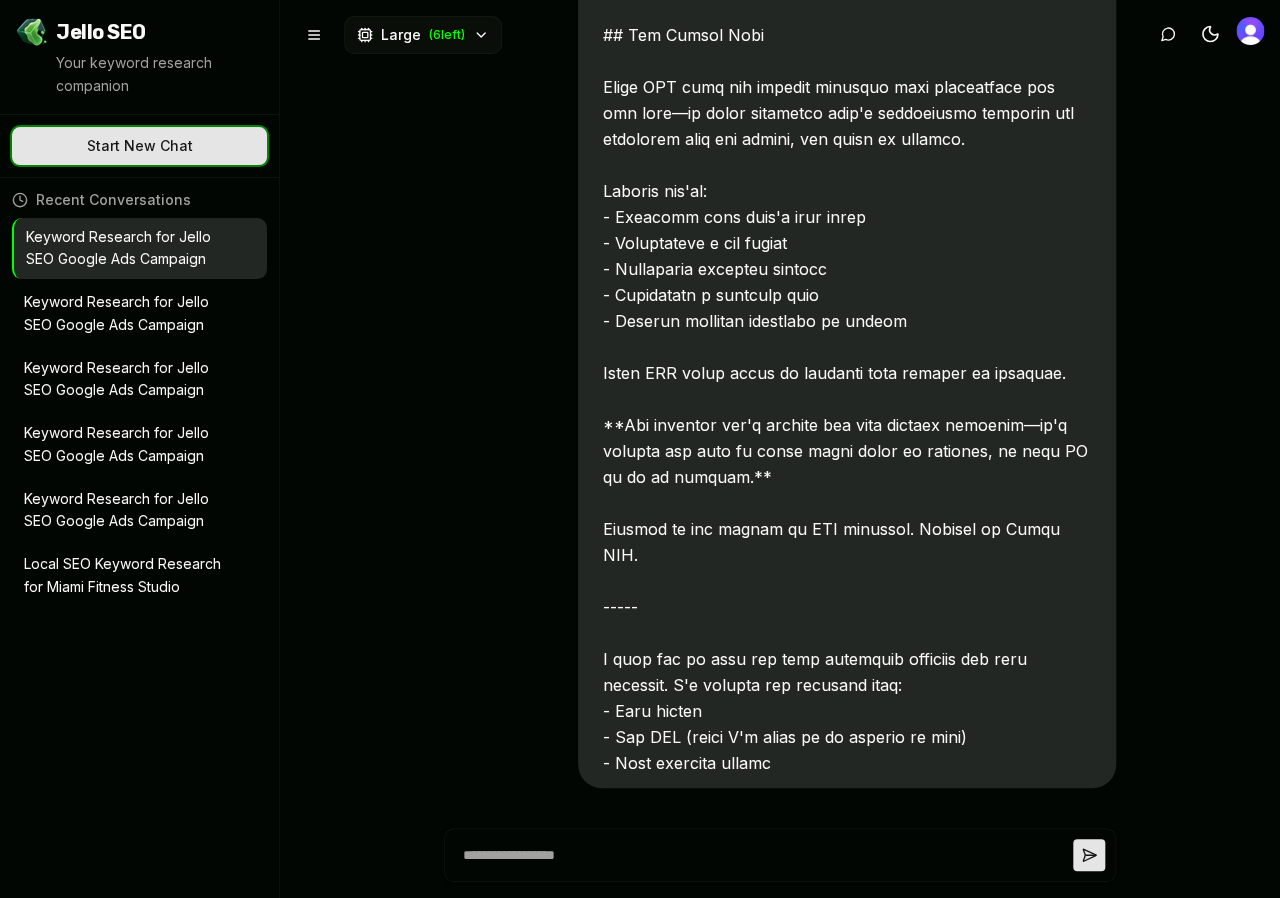 click on "Start New Chat ✨ Let's go!" at bounding box center [139, 146] 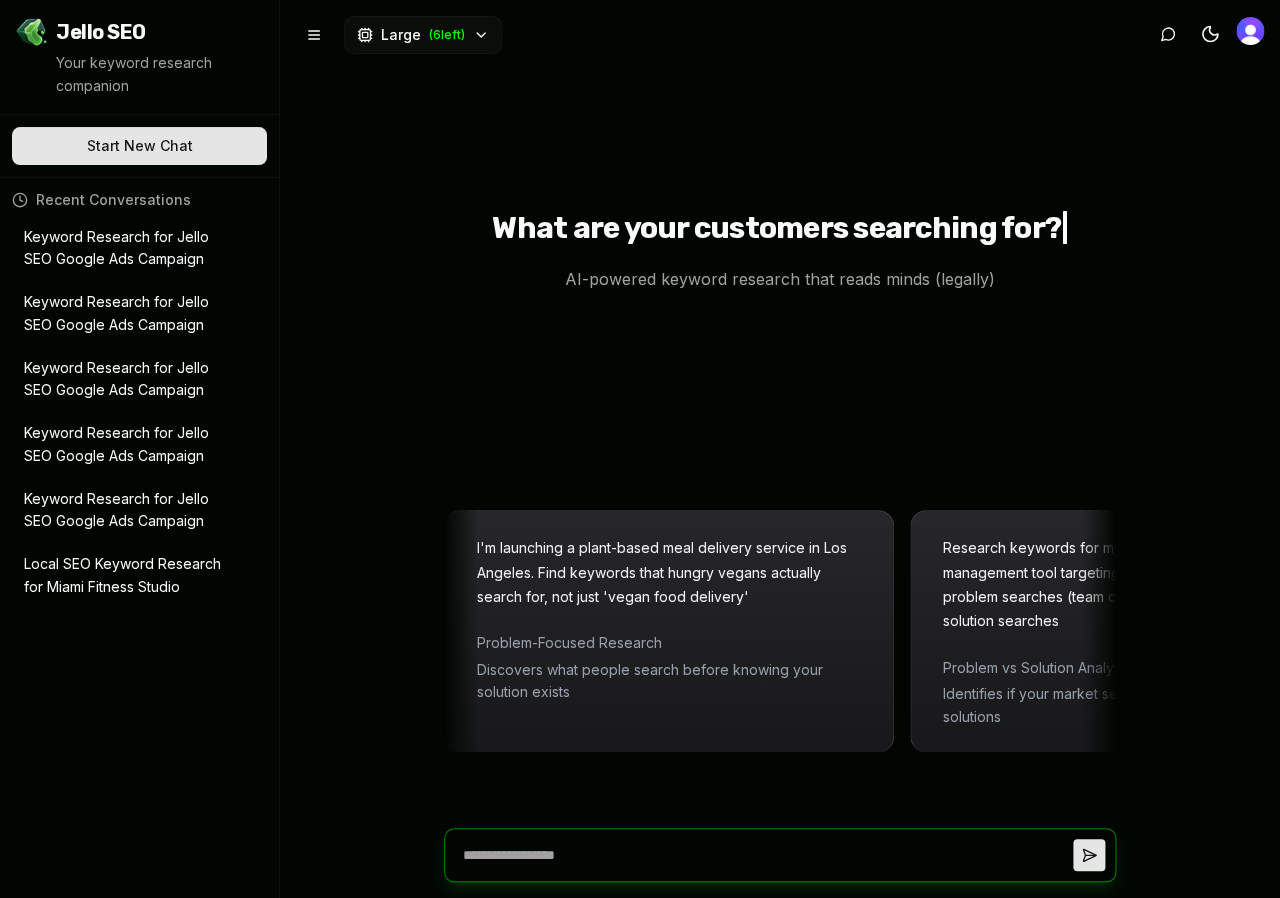 click at bounding box center (764, 855) 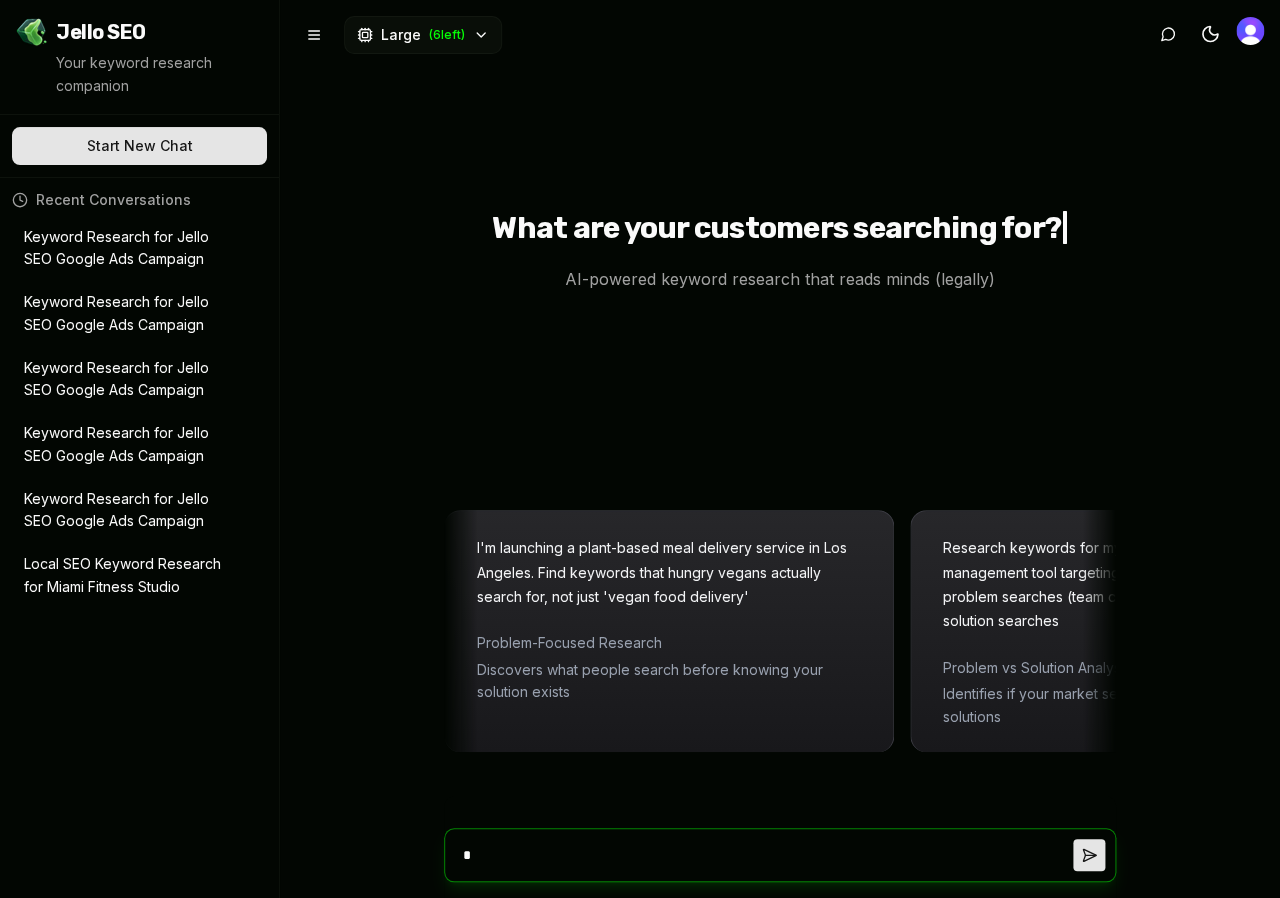 type on "**" 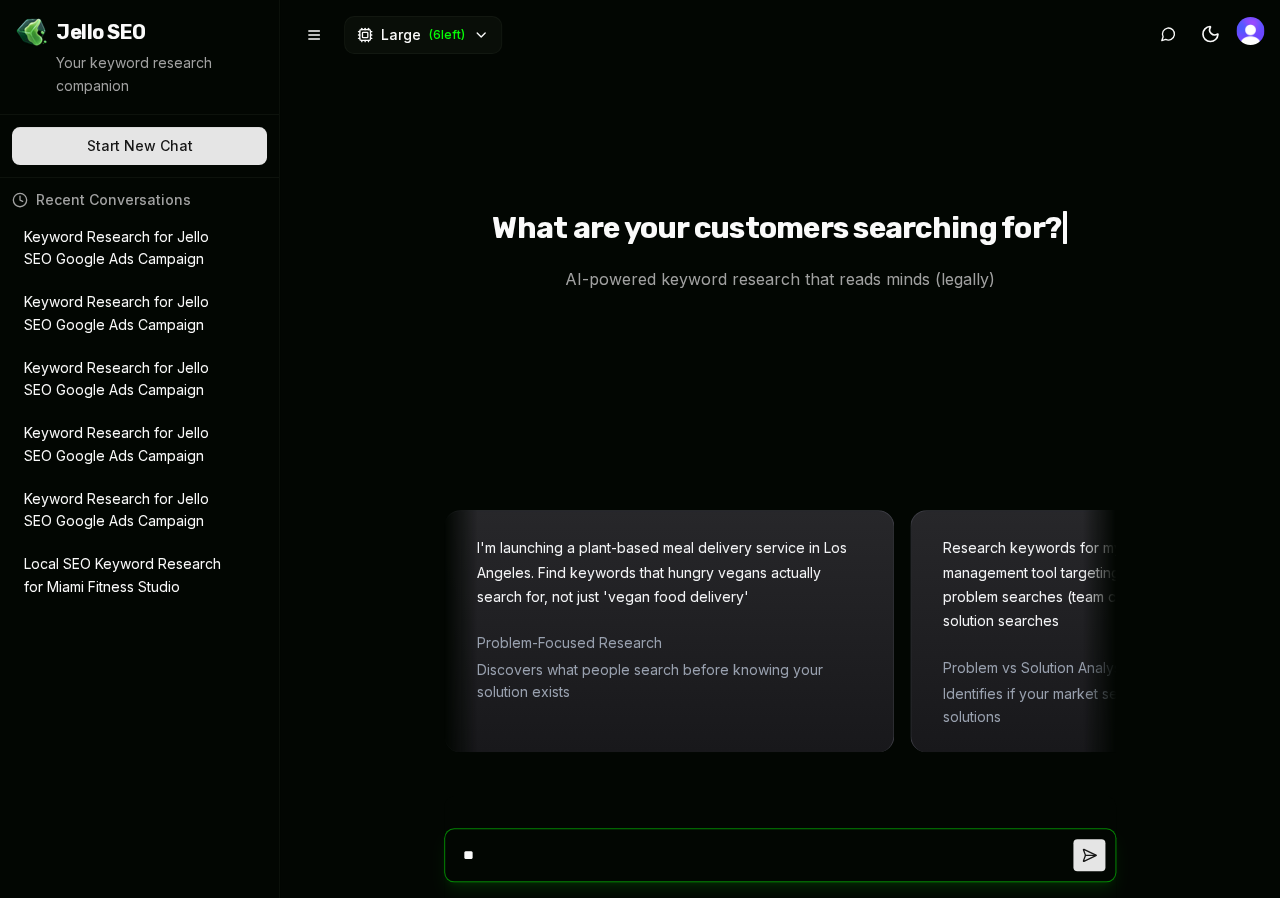 type on "***" 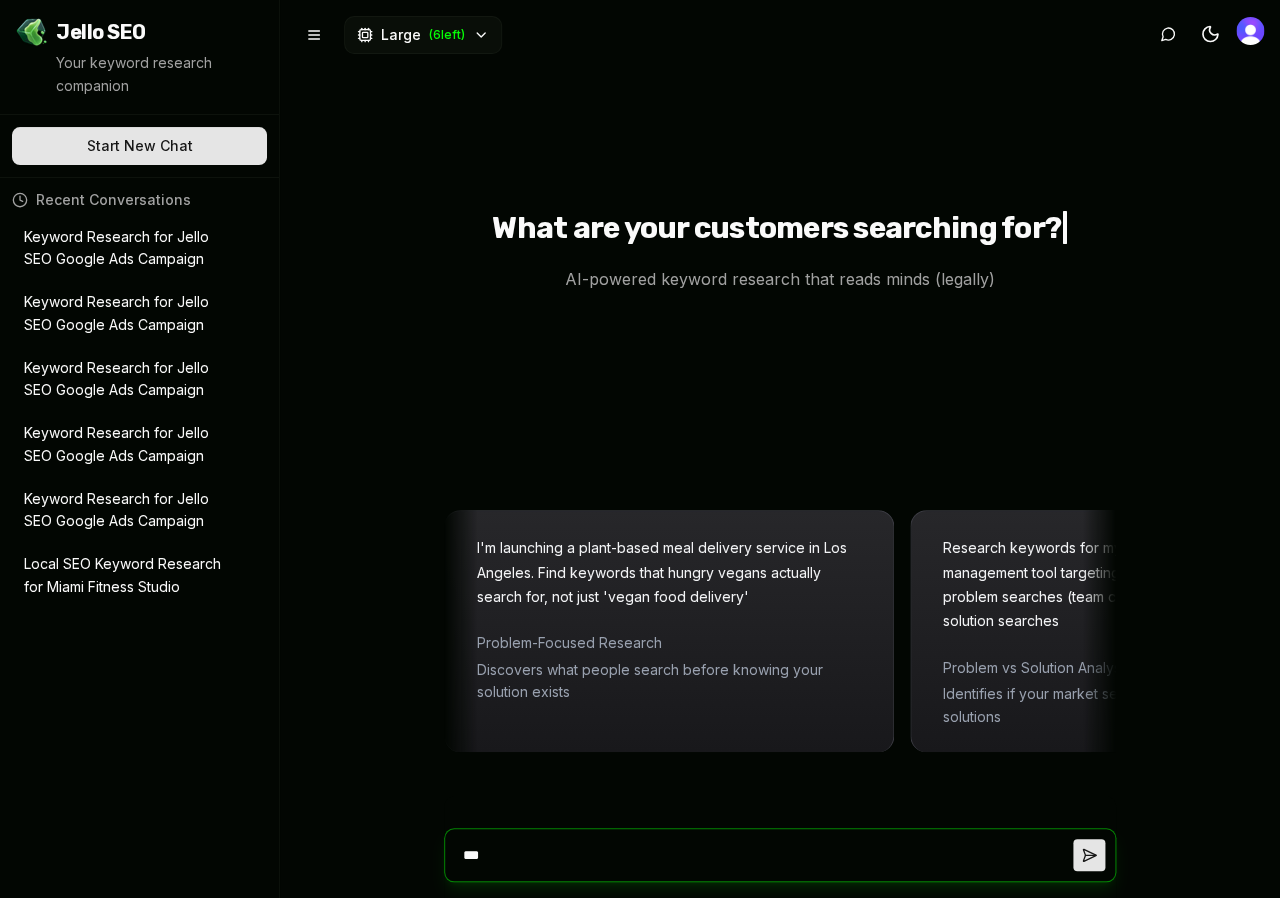 type 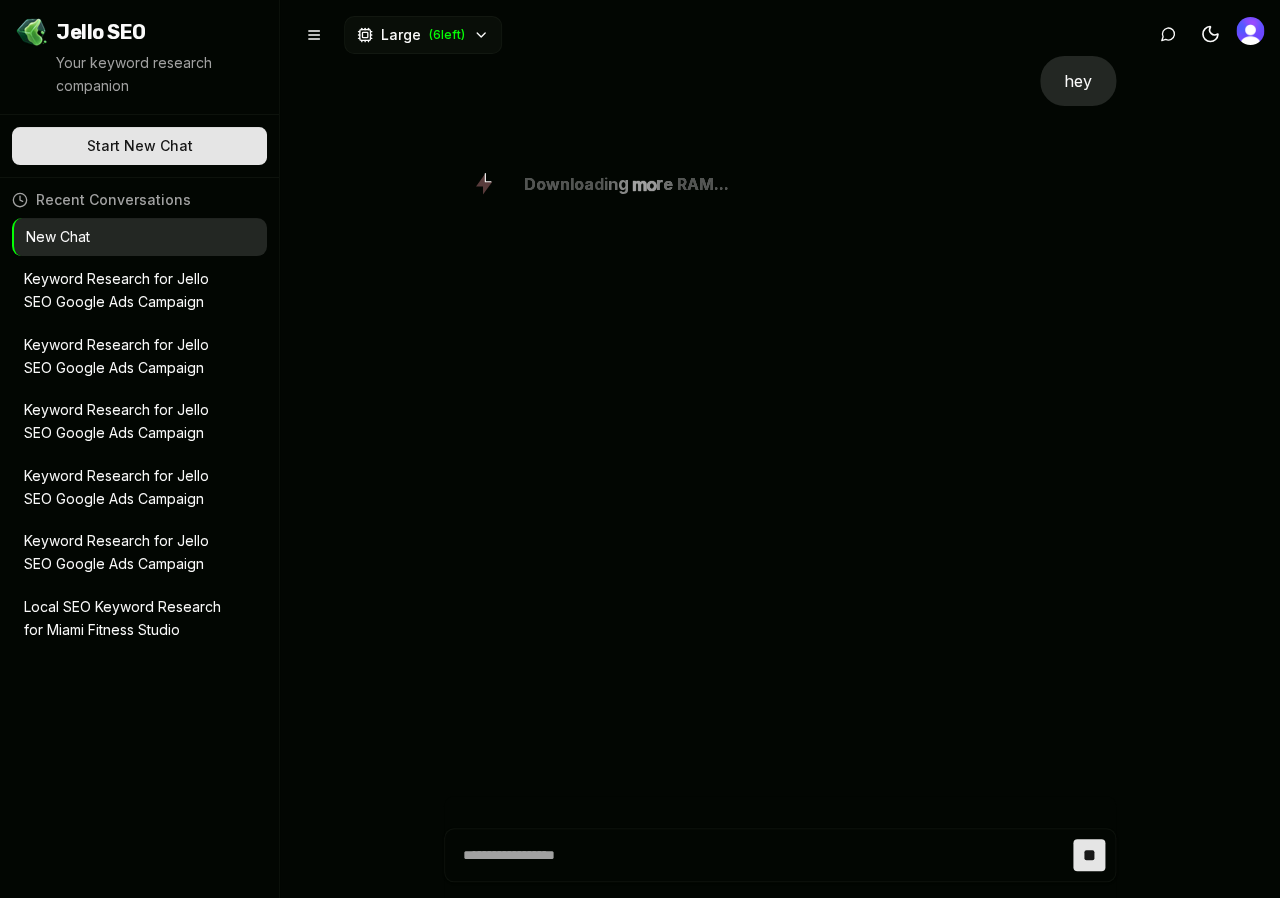 type on "*" 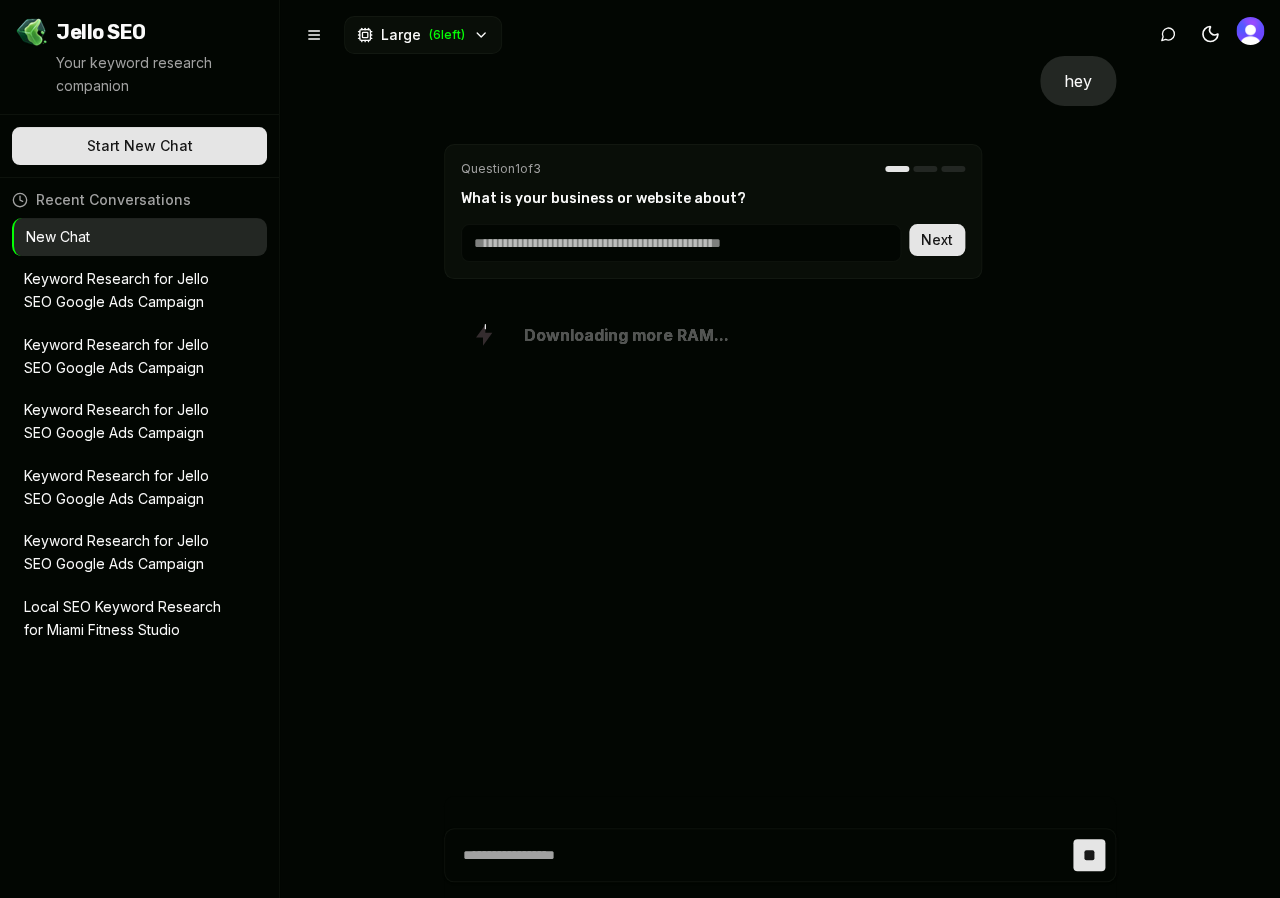 type on "*" 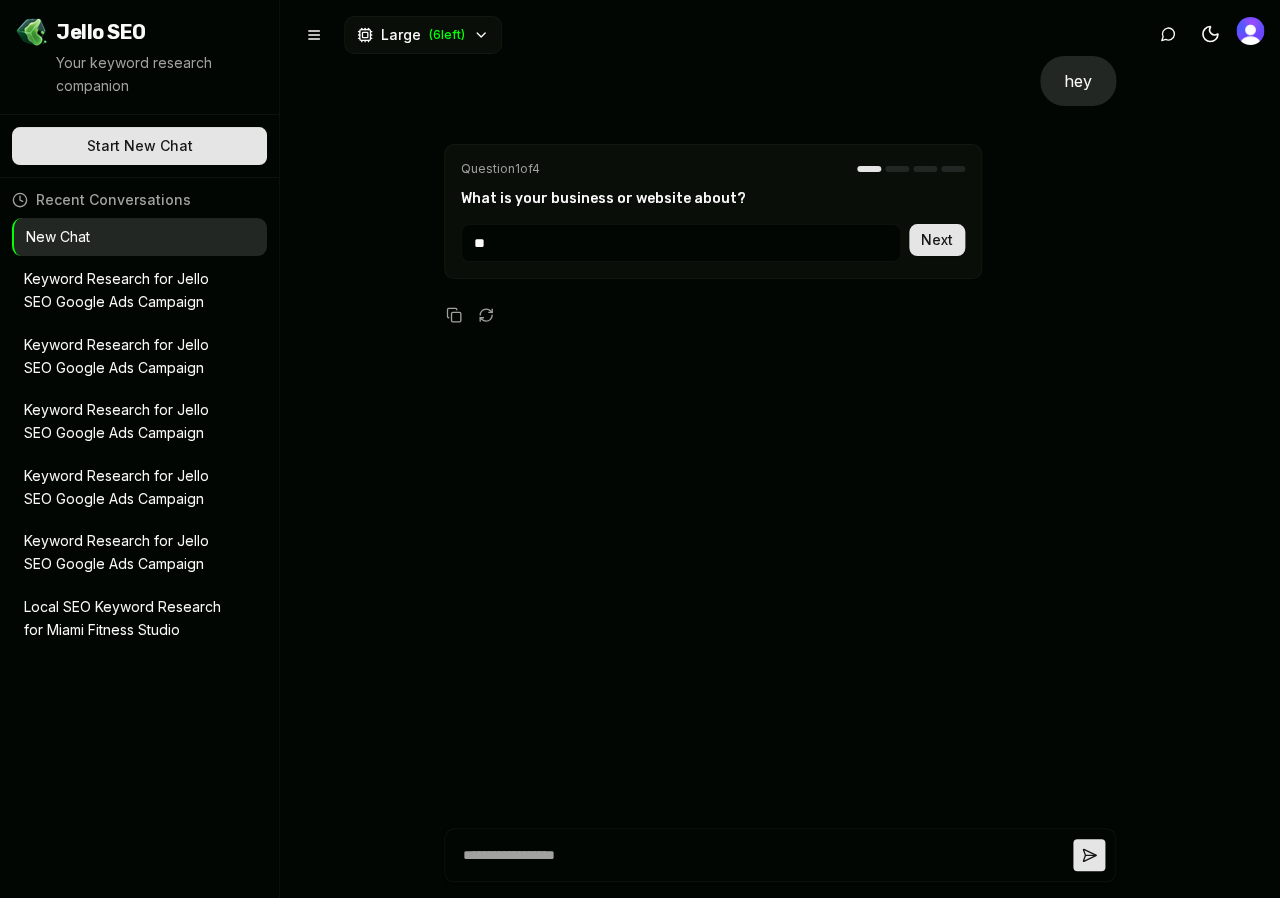 type on "*" 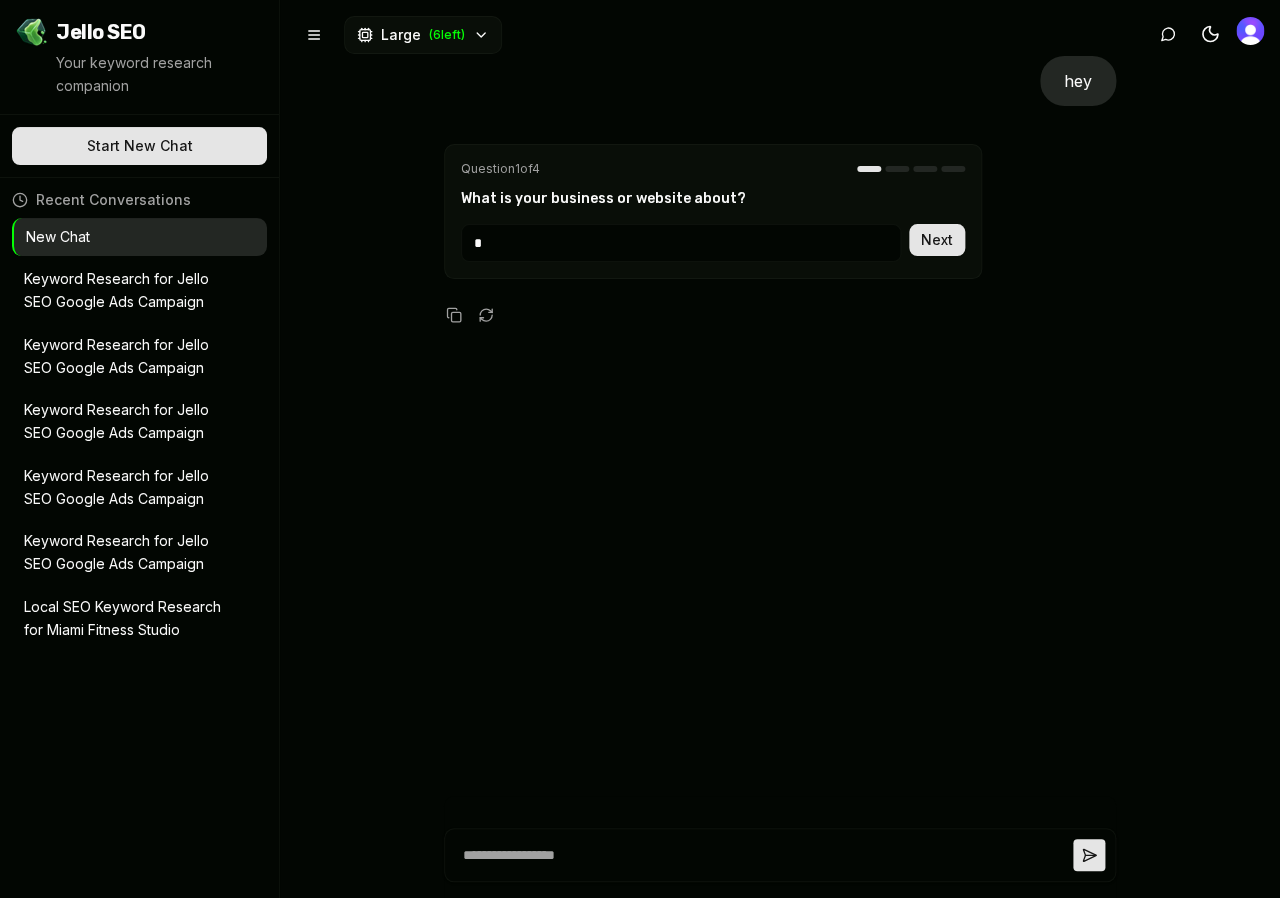 type 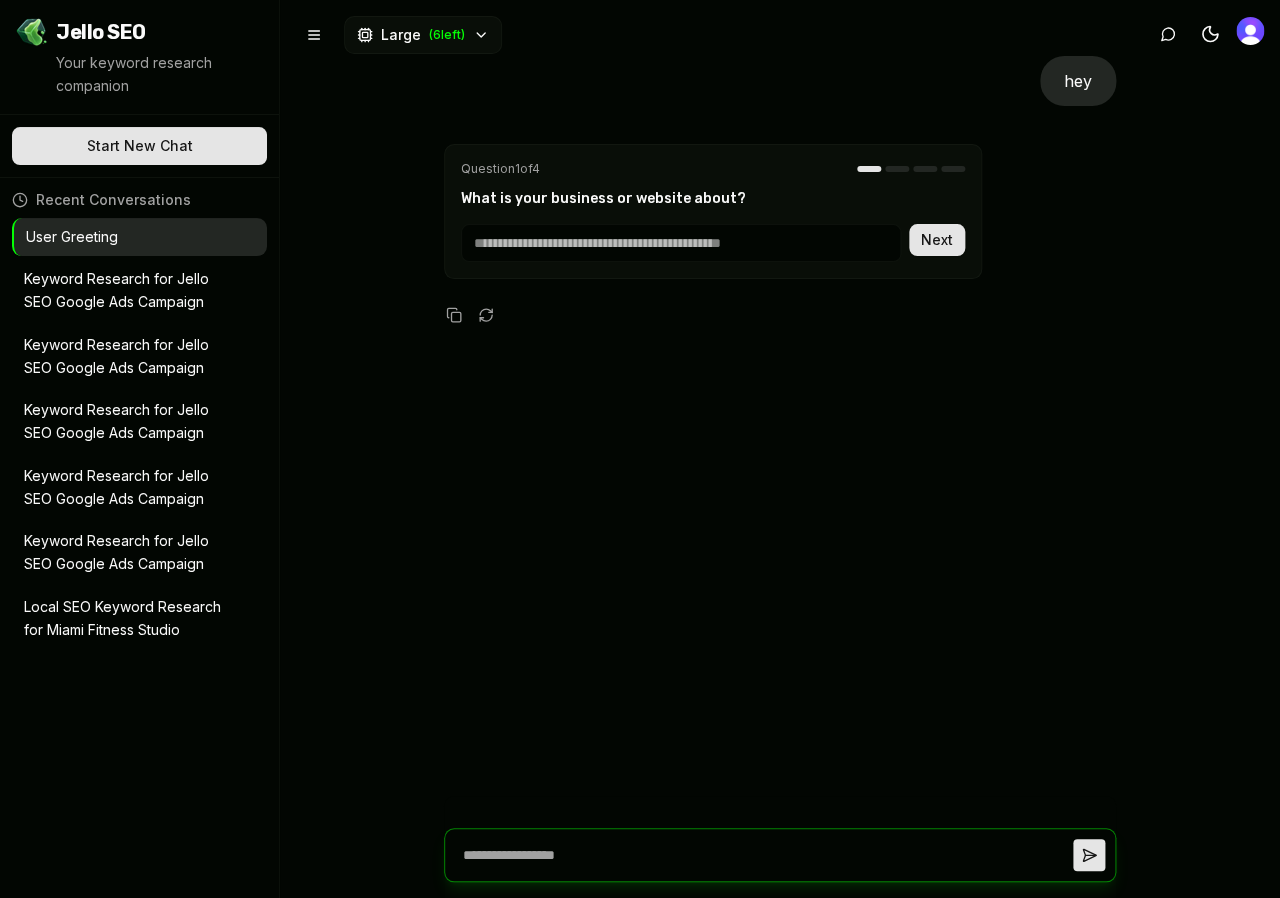click at bounding box center (764, 855) 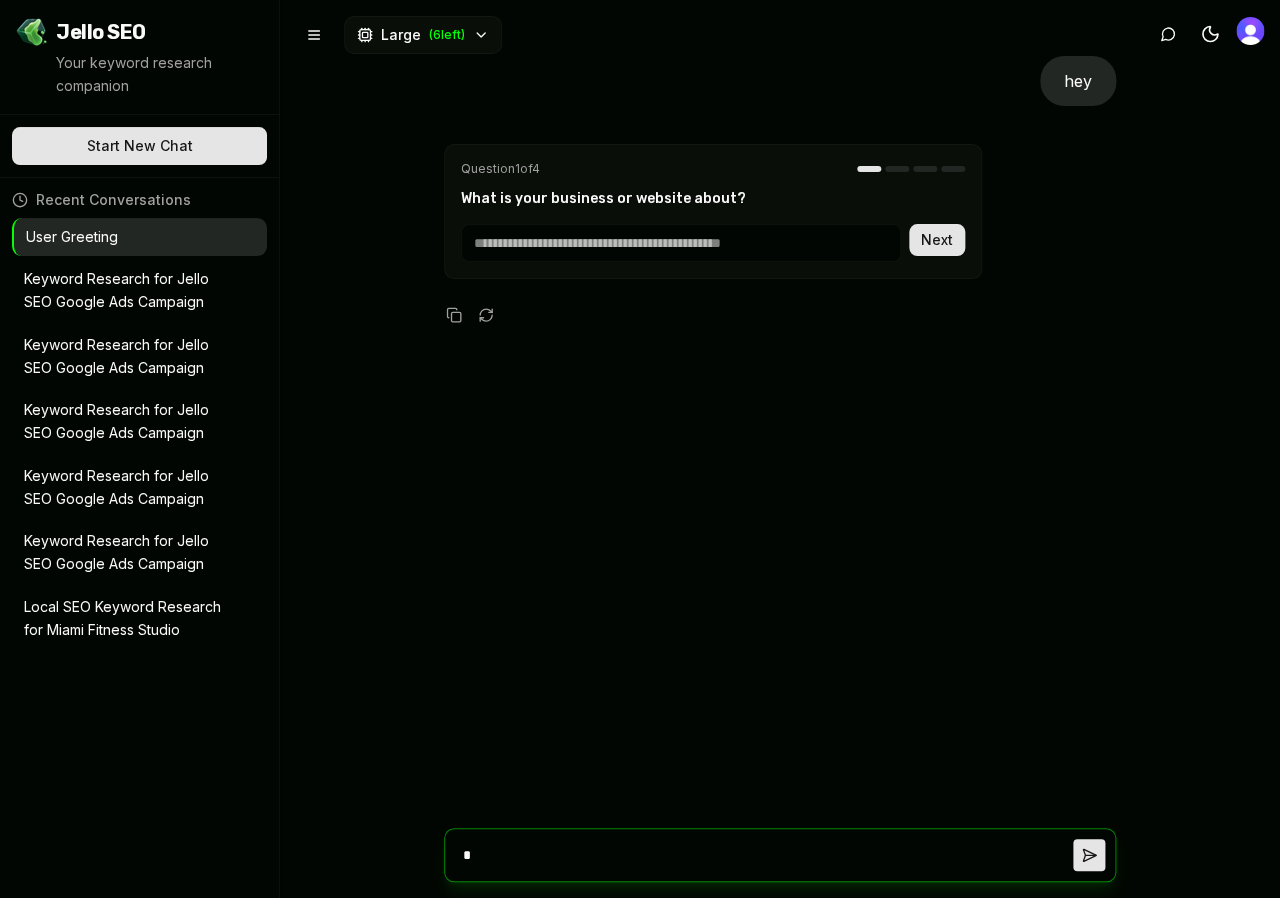type on "**" 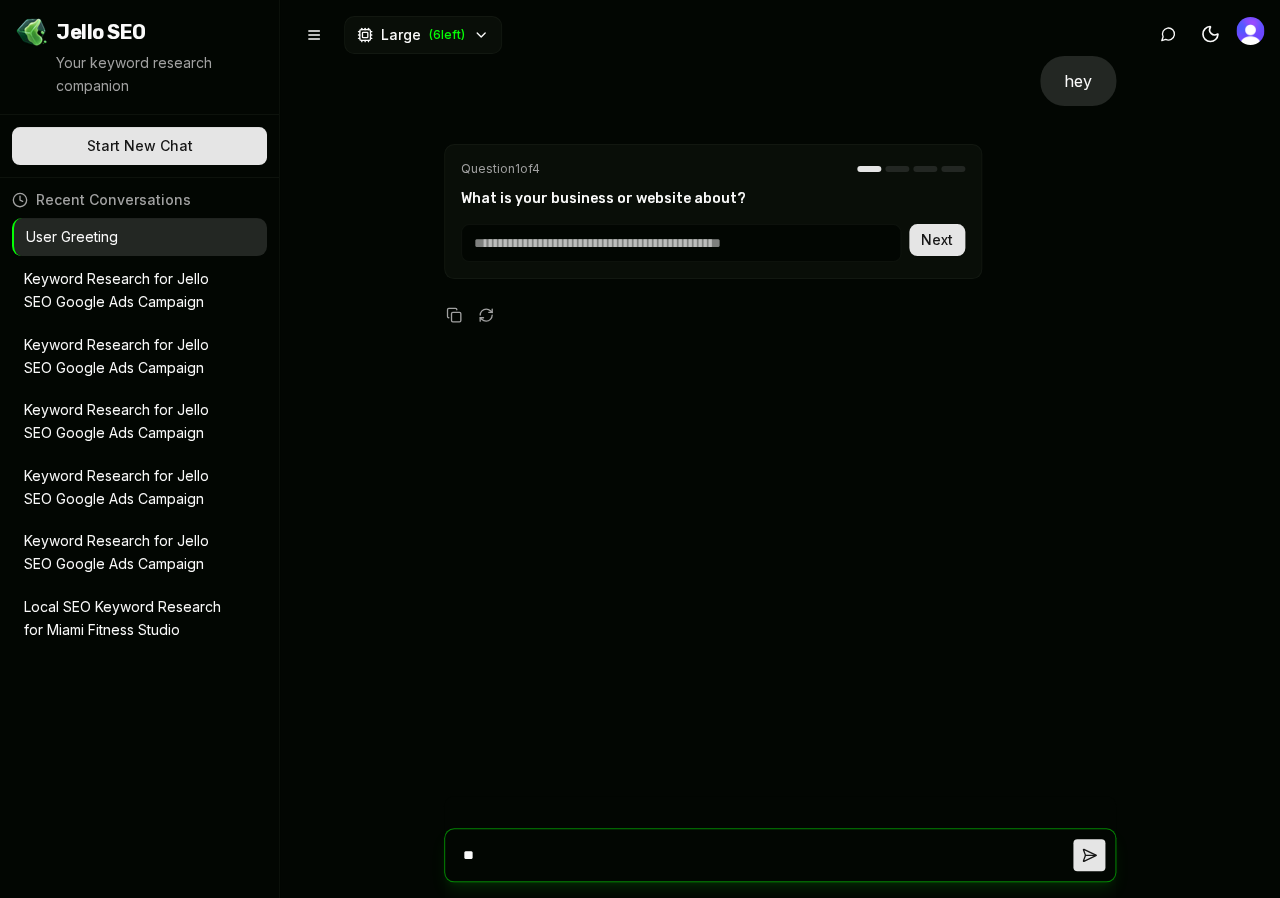 type on "***" 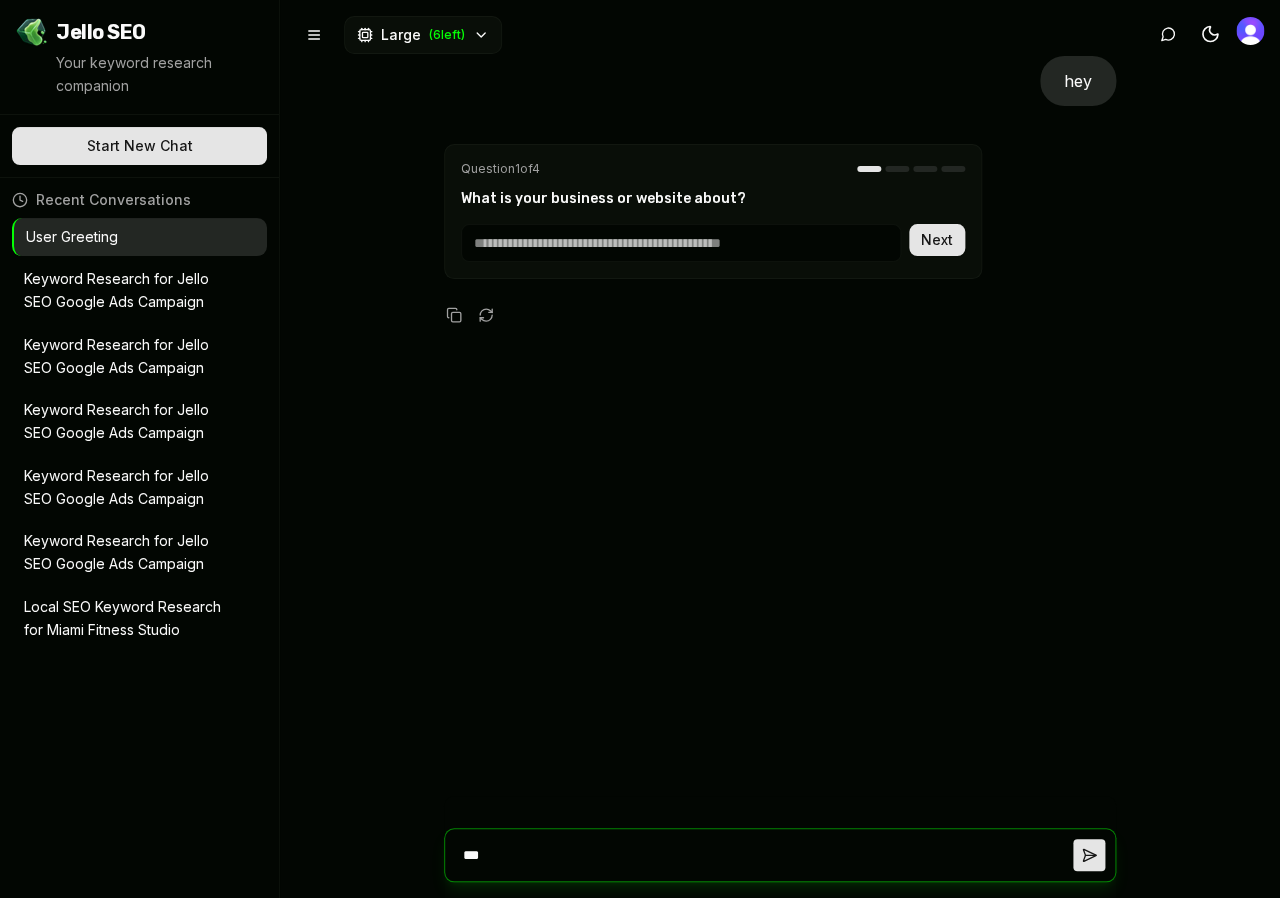 type on "****" 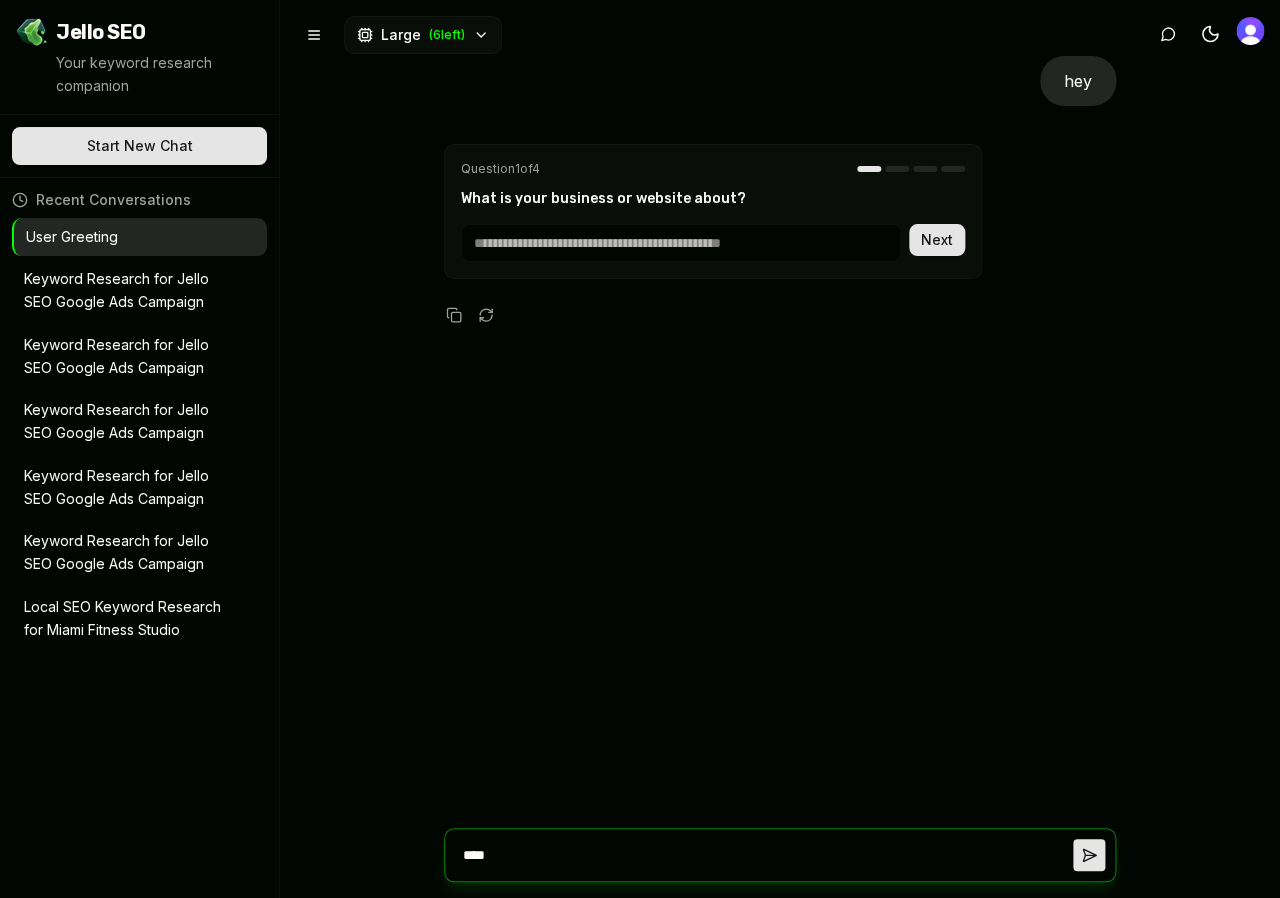 type on "****" 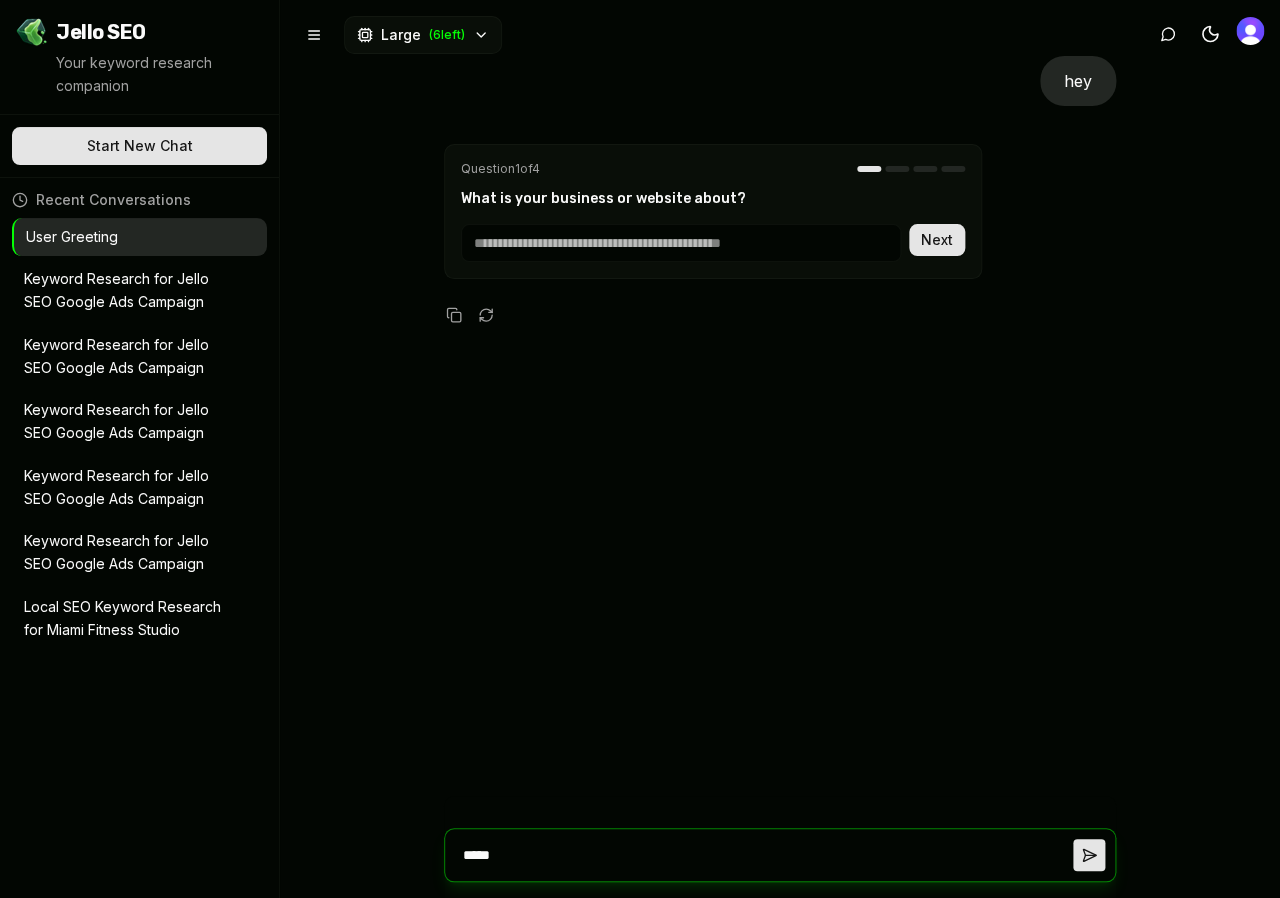 type on "*" 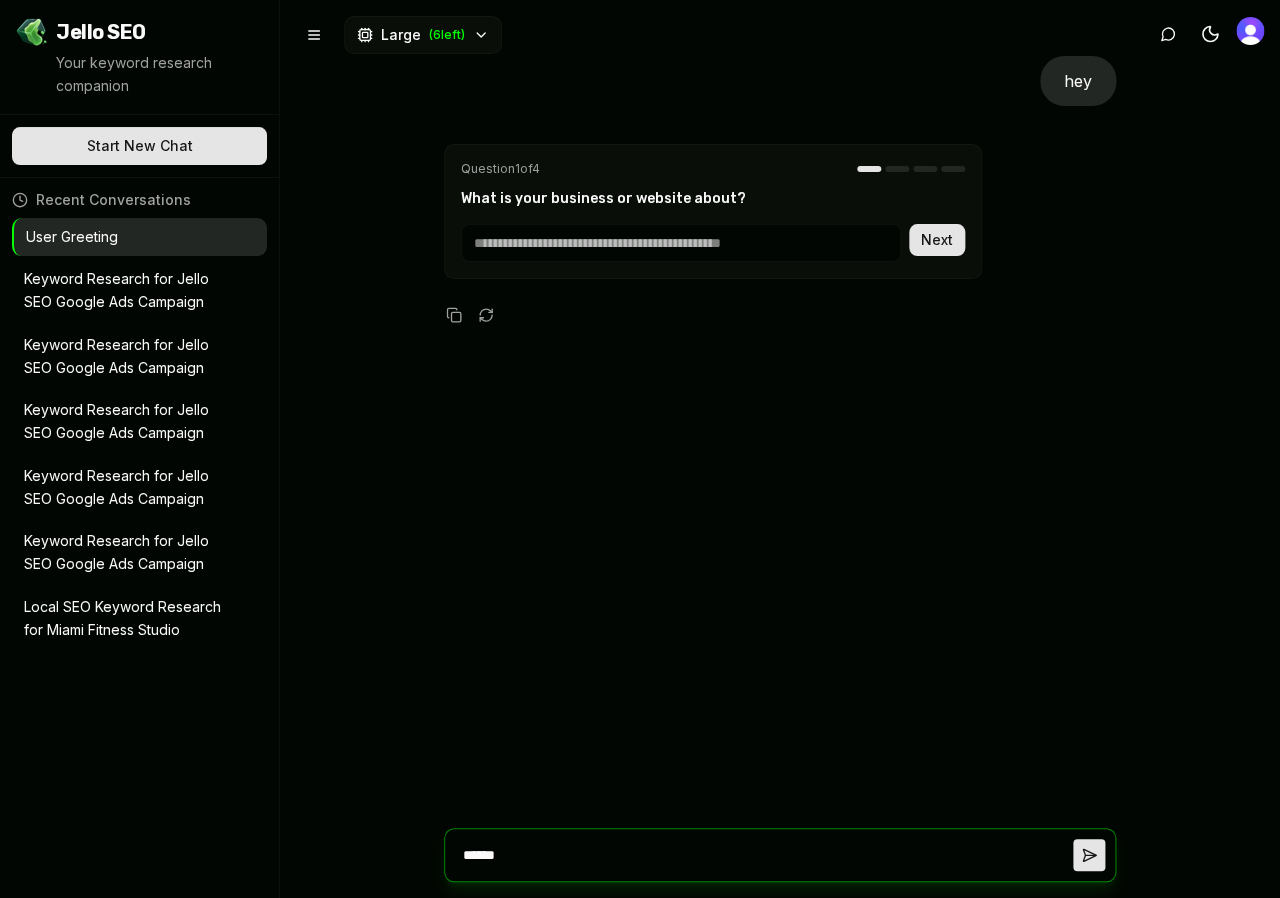 type on "*******" 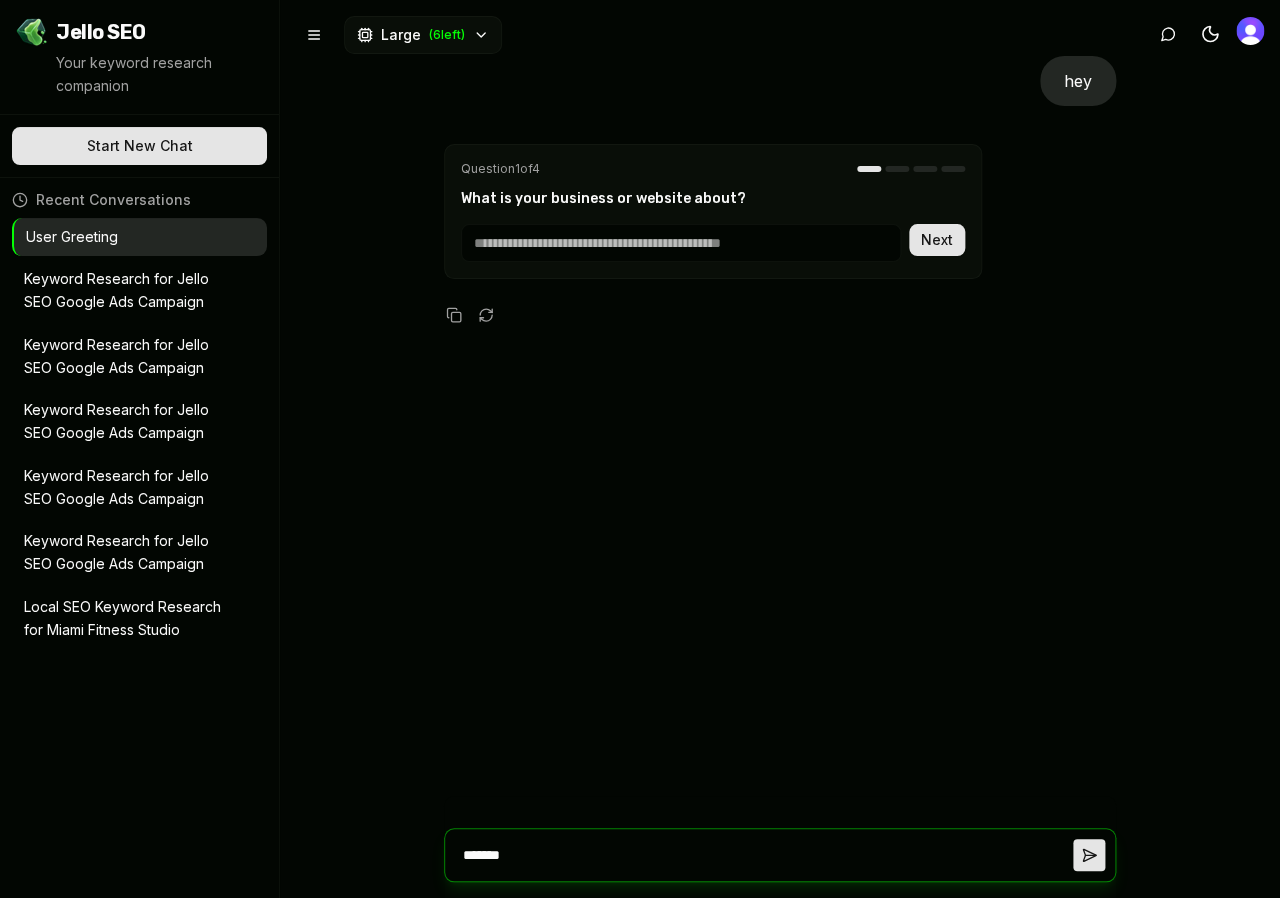 type on "********" 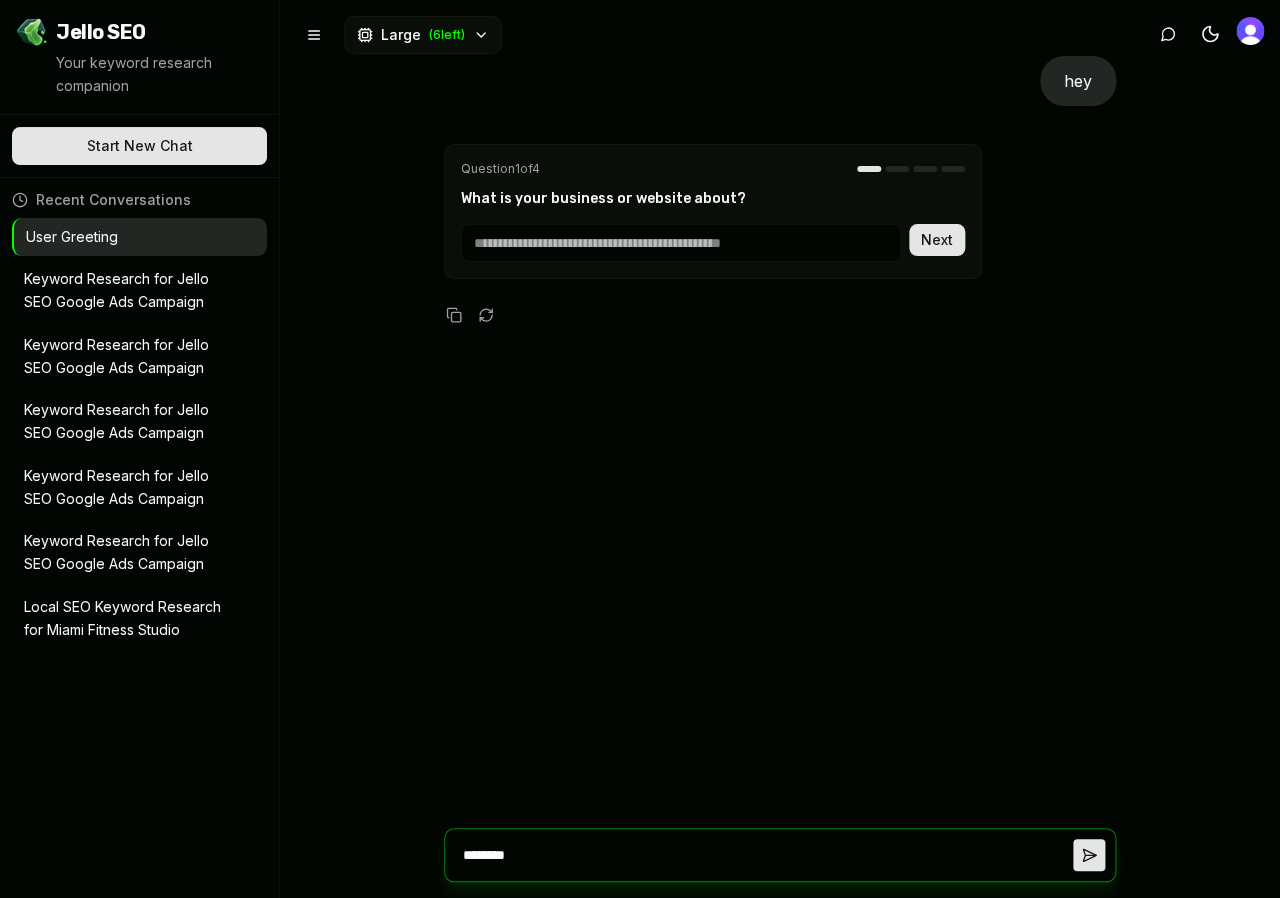type on "*********" 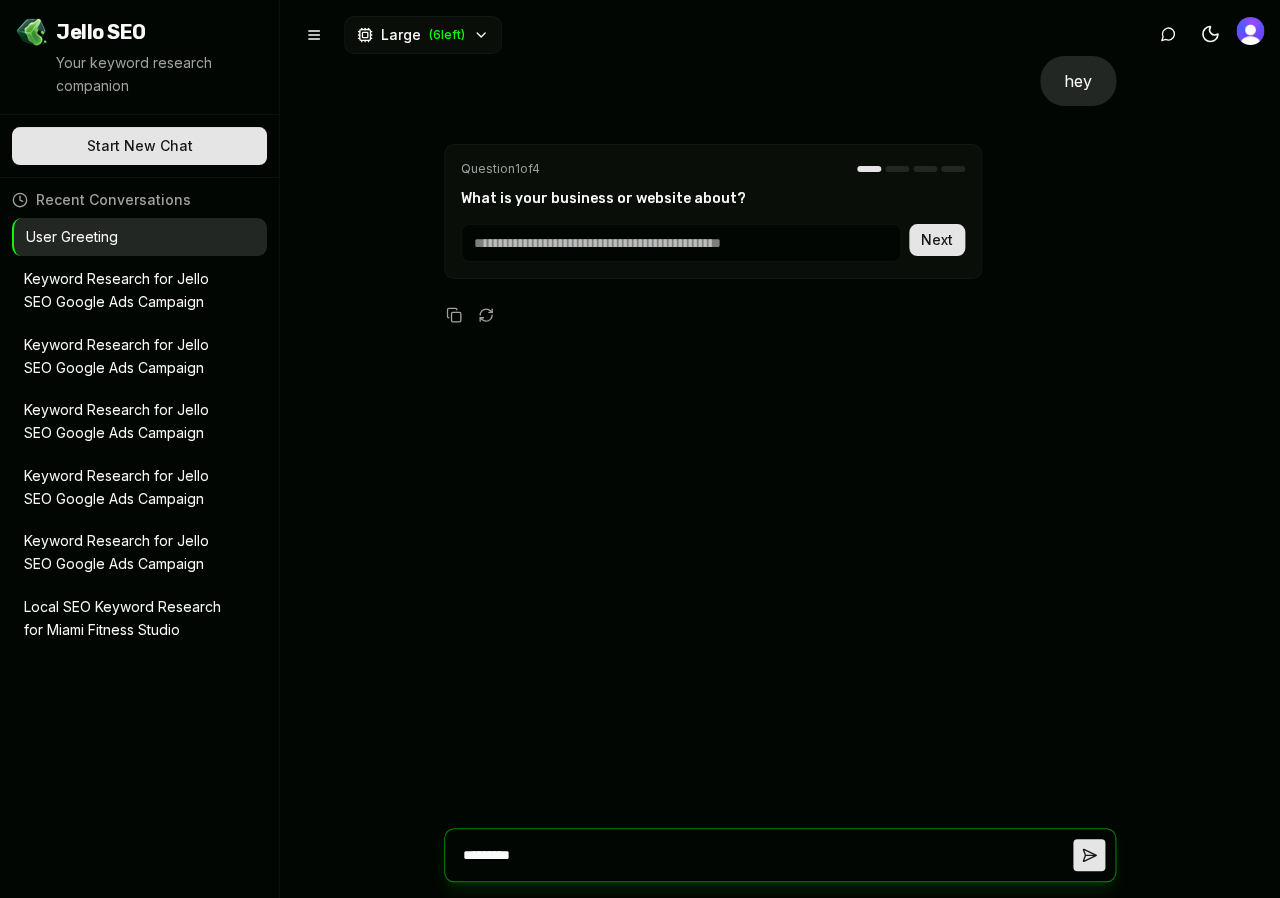 type on "**********" 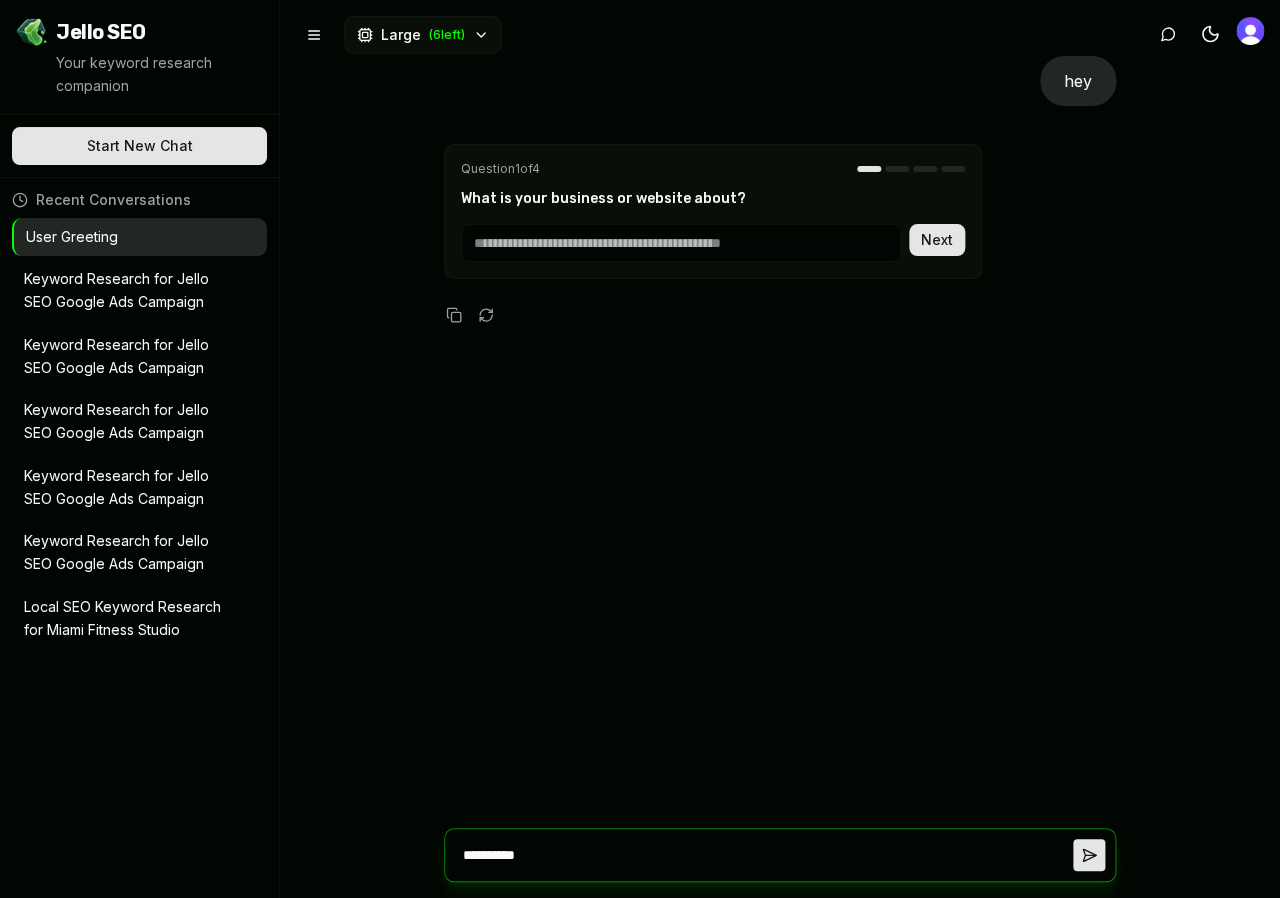 type on "**********" 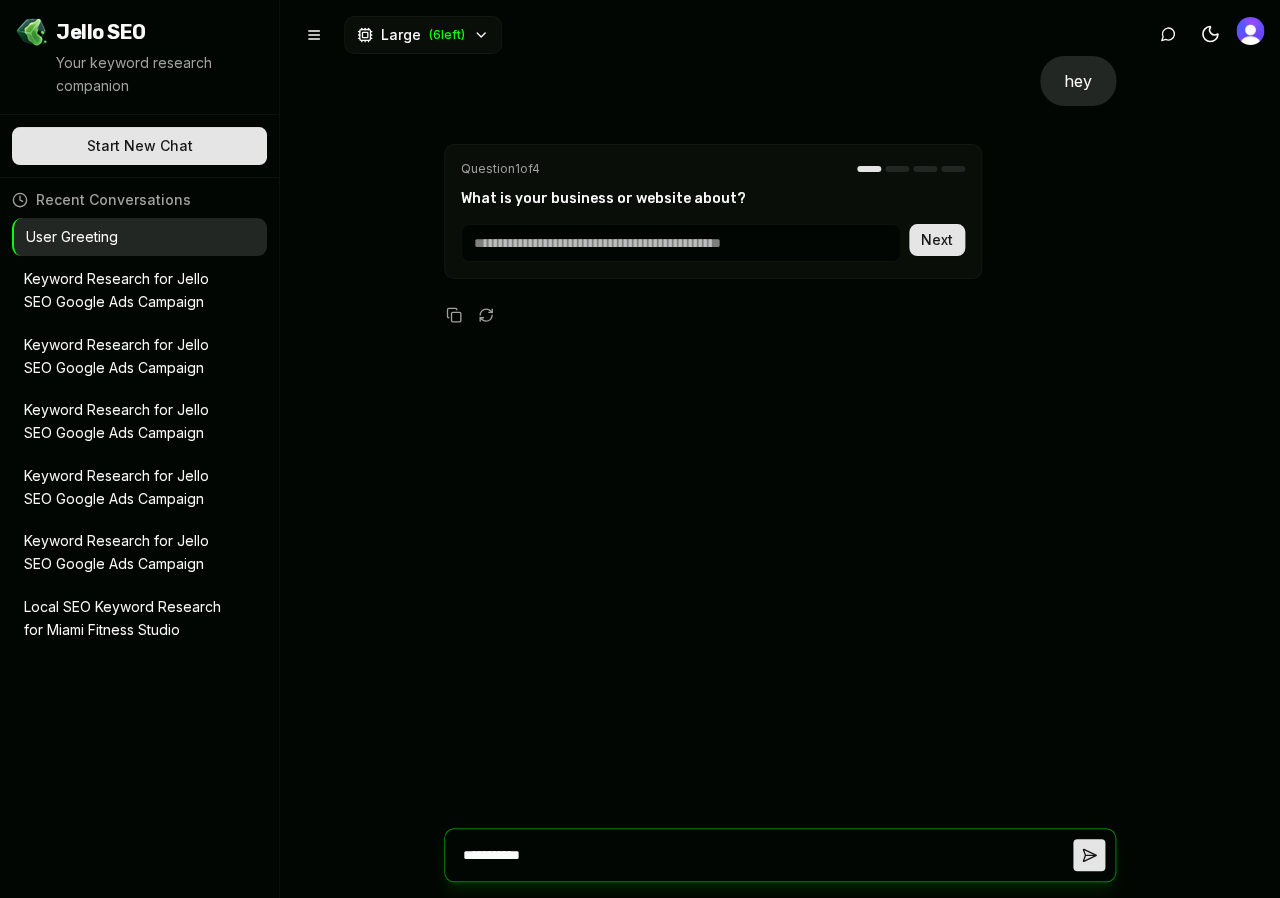 type on "**********" 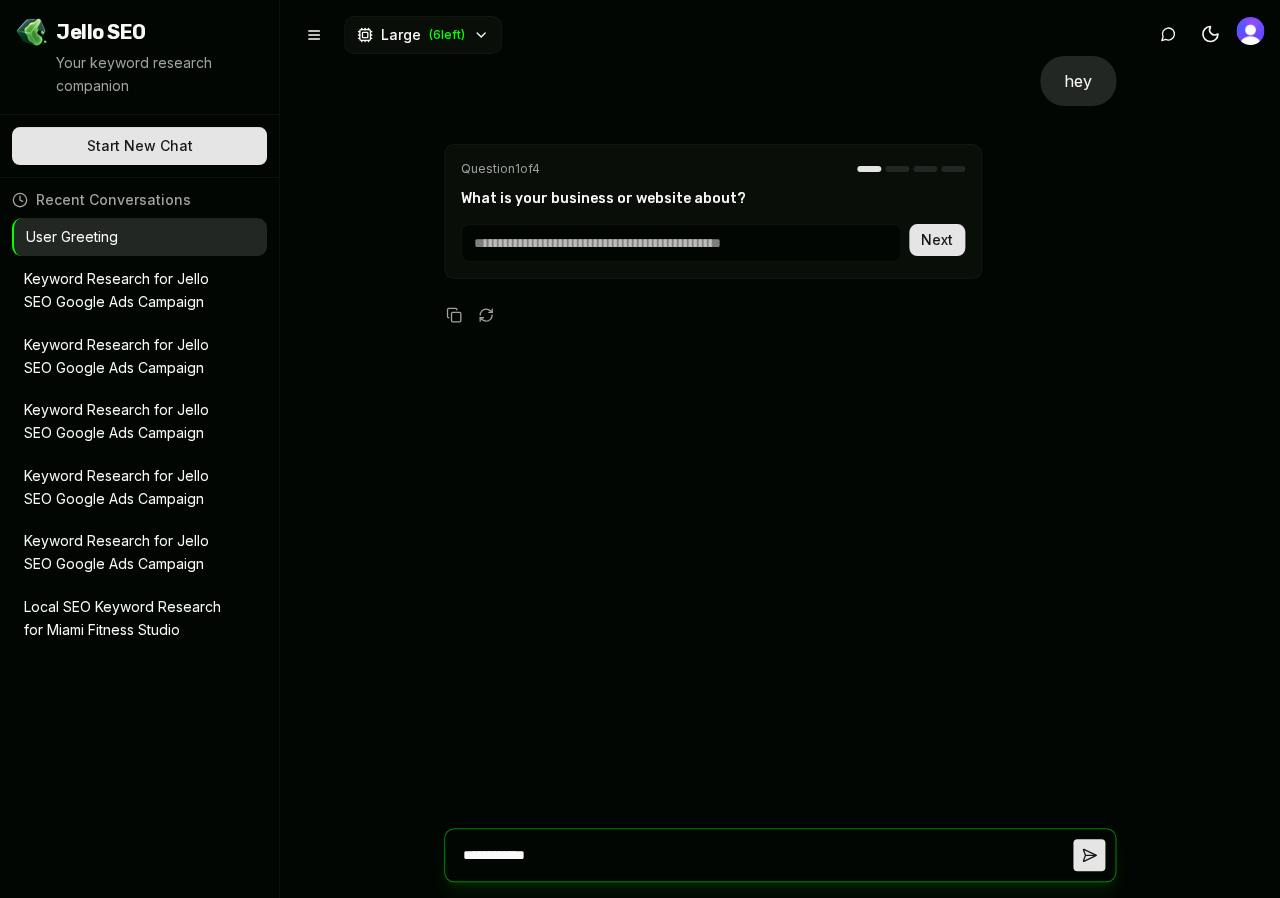 type on "**********" 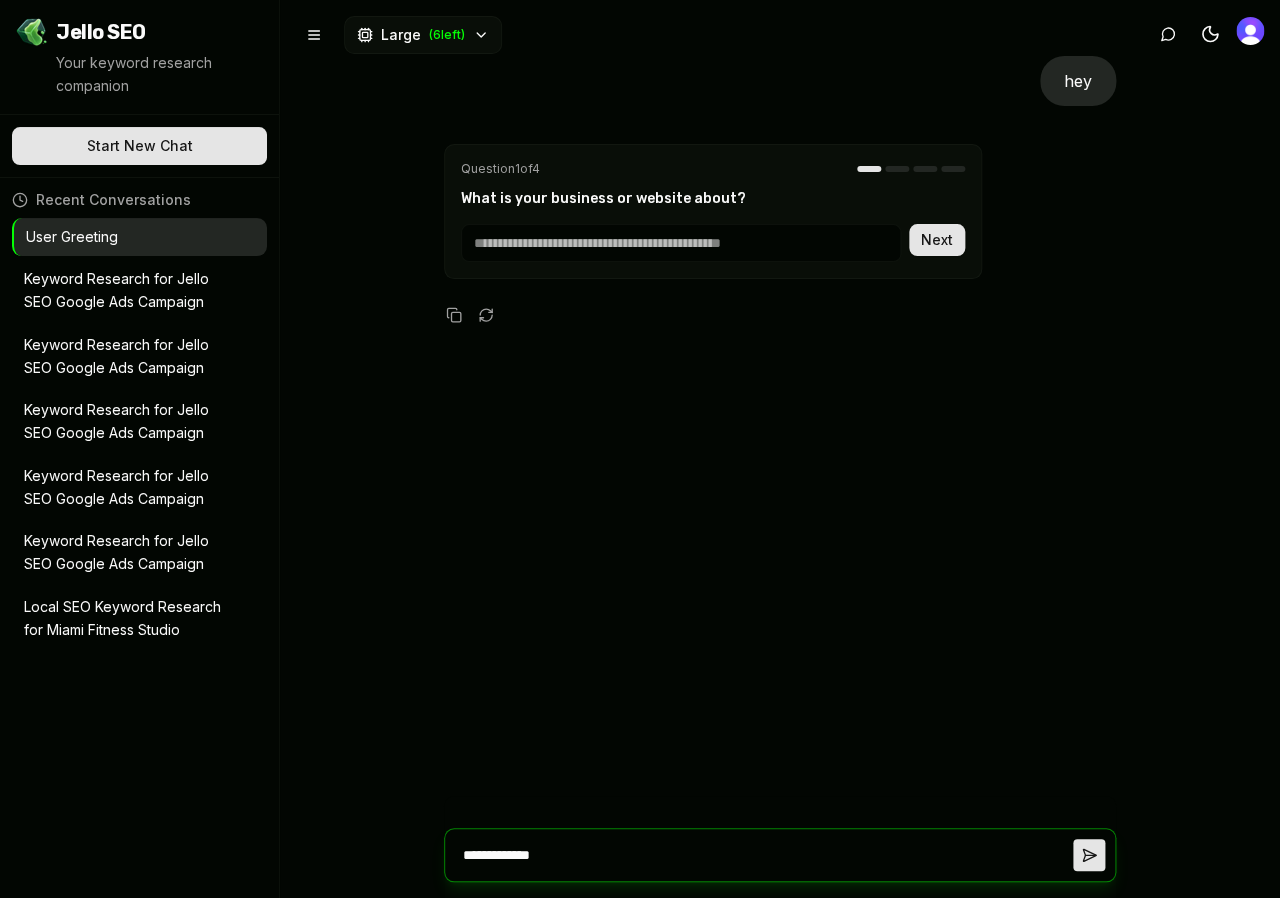 type on "*" 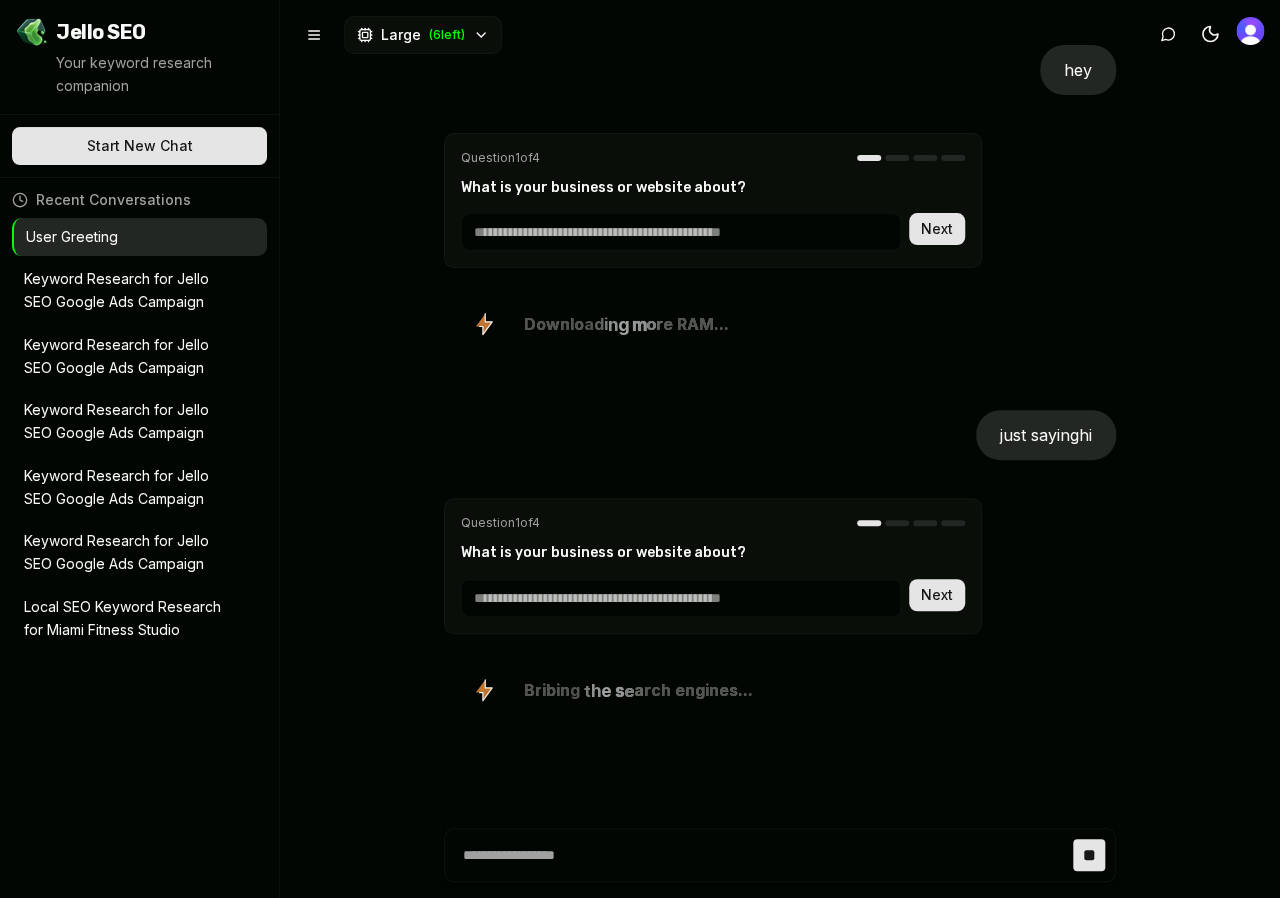 scroll, scrollTop: 0, scrollLeft: 0, axis: both 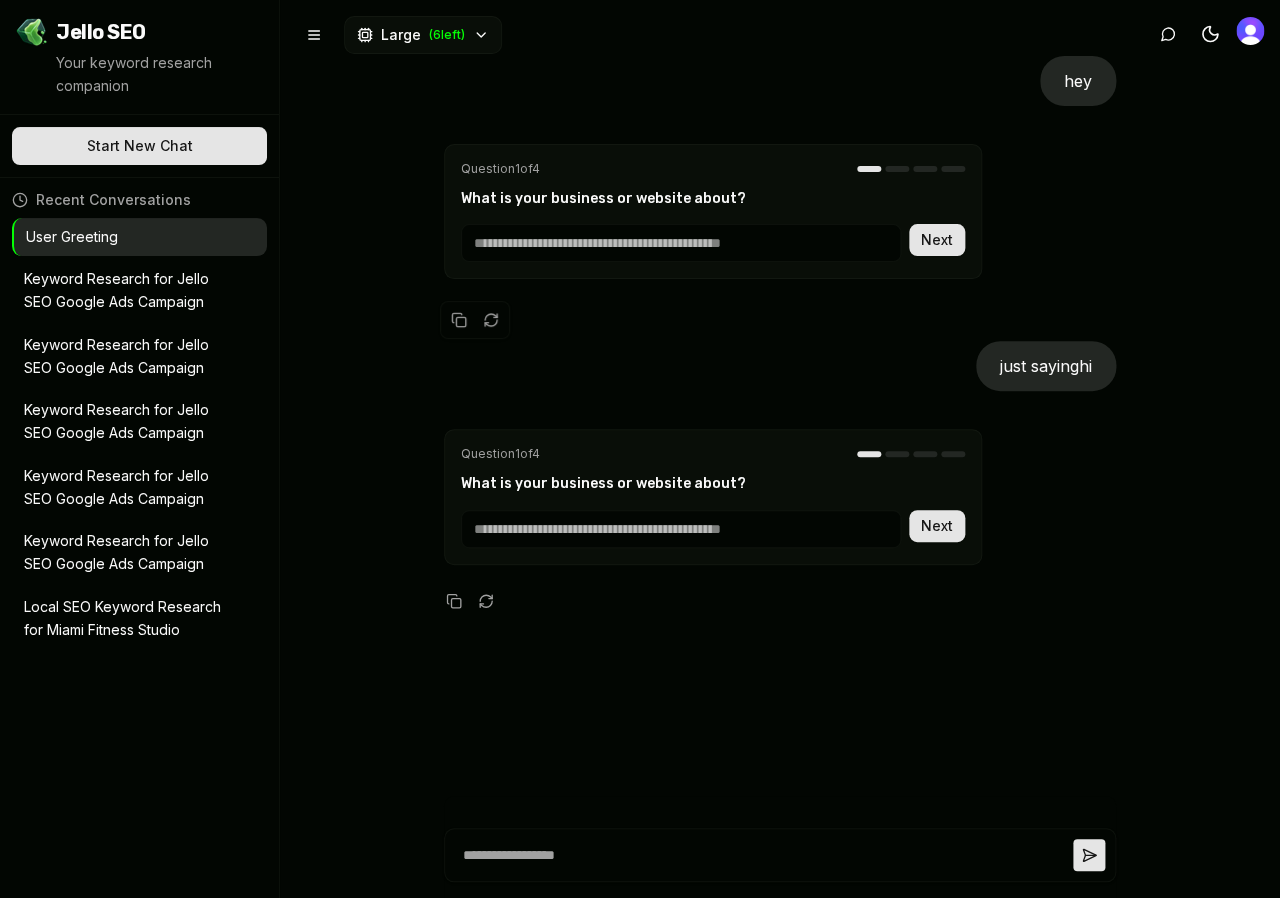 click on "Question  1  of  4 What is your business or website about? Next" at bounding box center [713, 211] 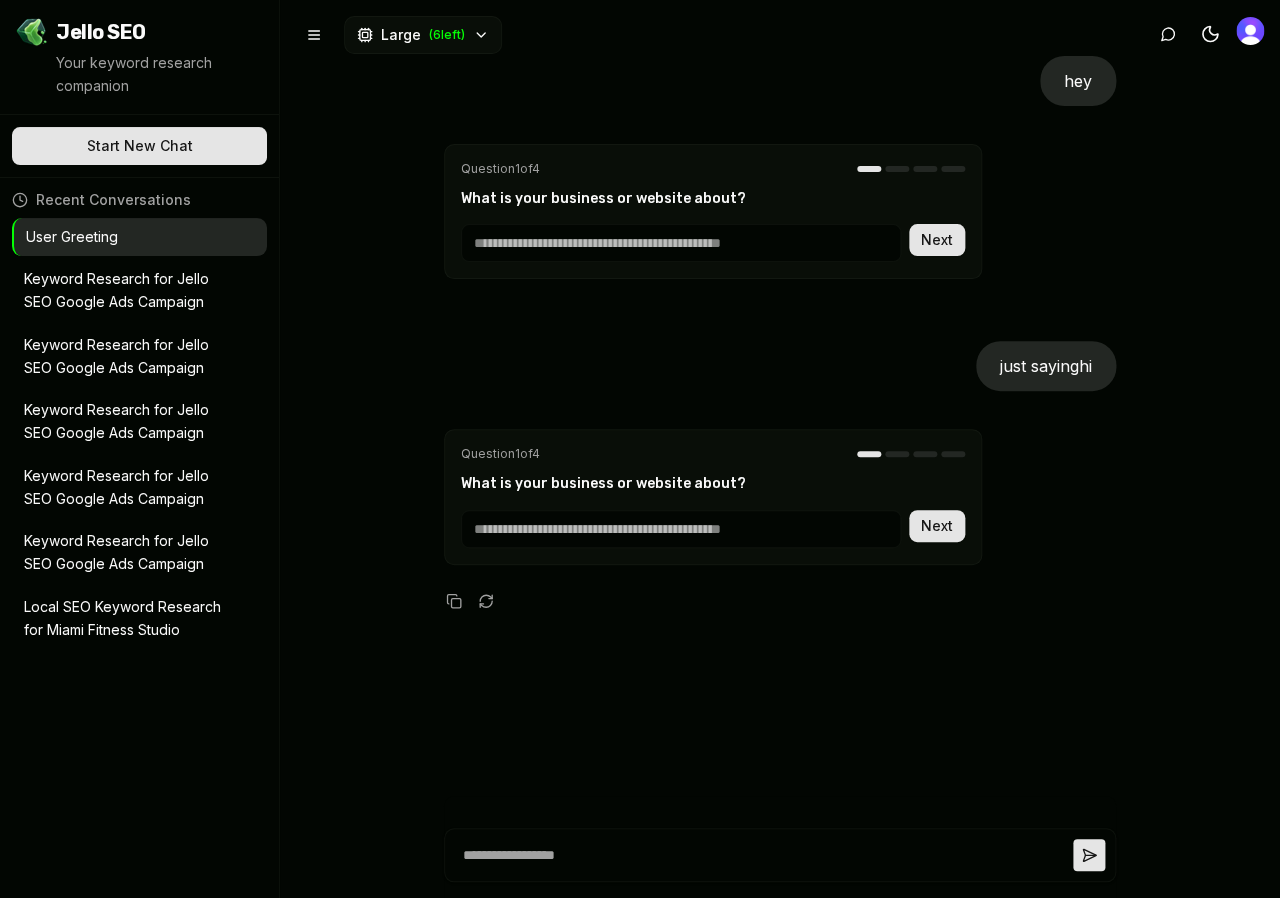 click at bounding box center (681, 529) 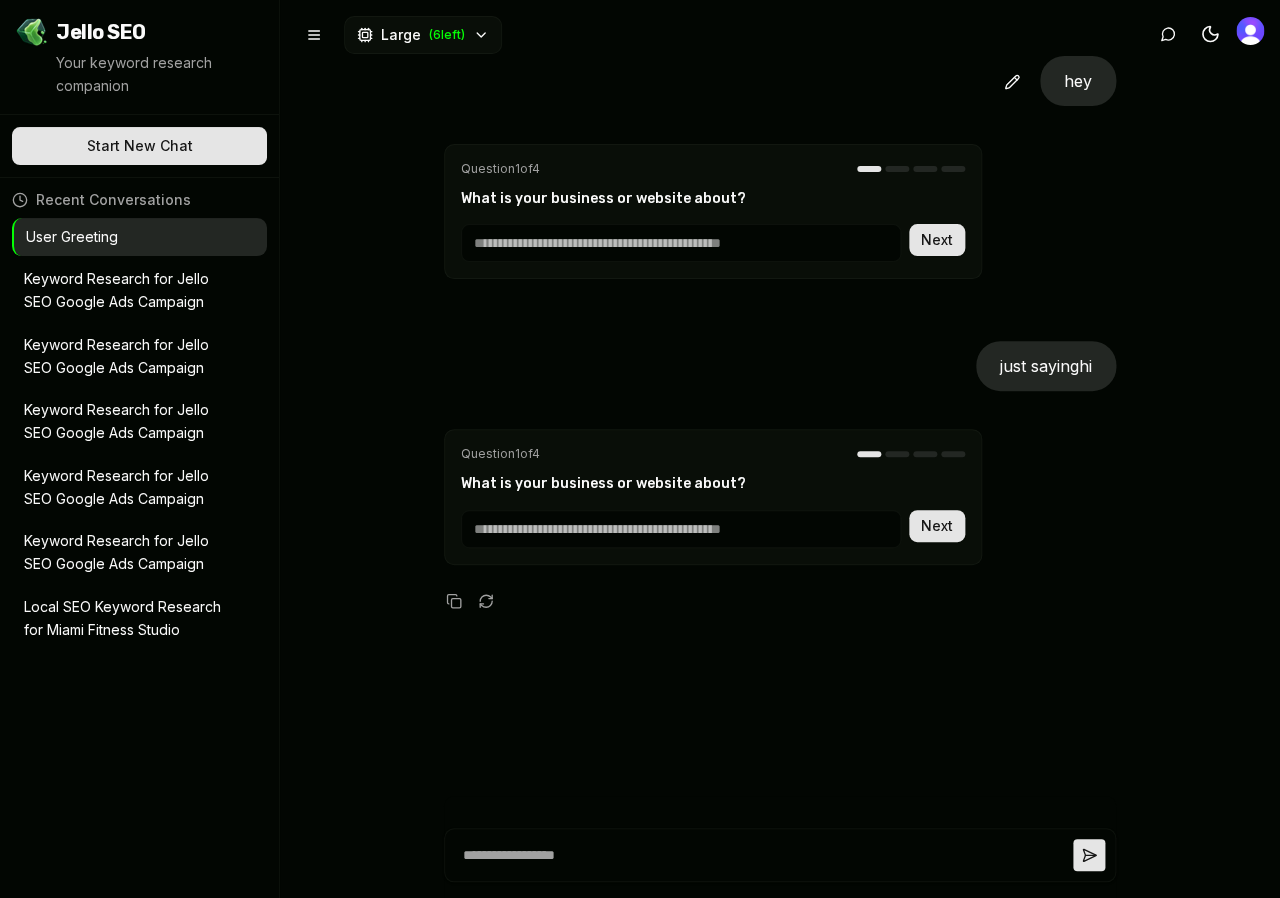 click on "hey" at bounding box center (780, 77) 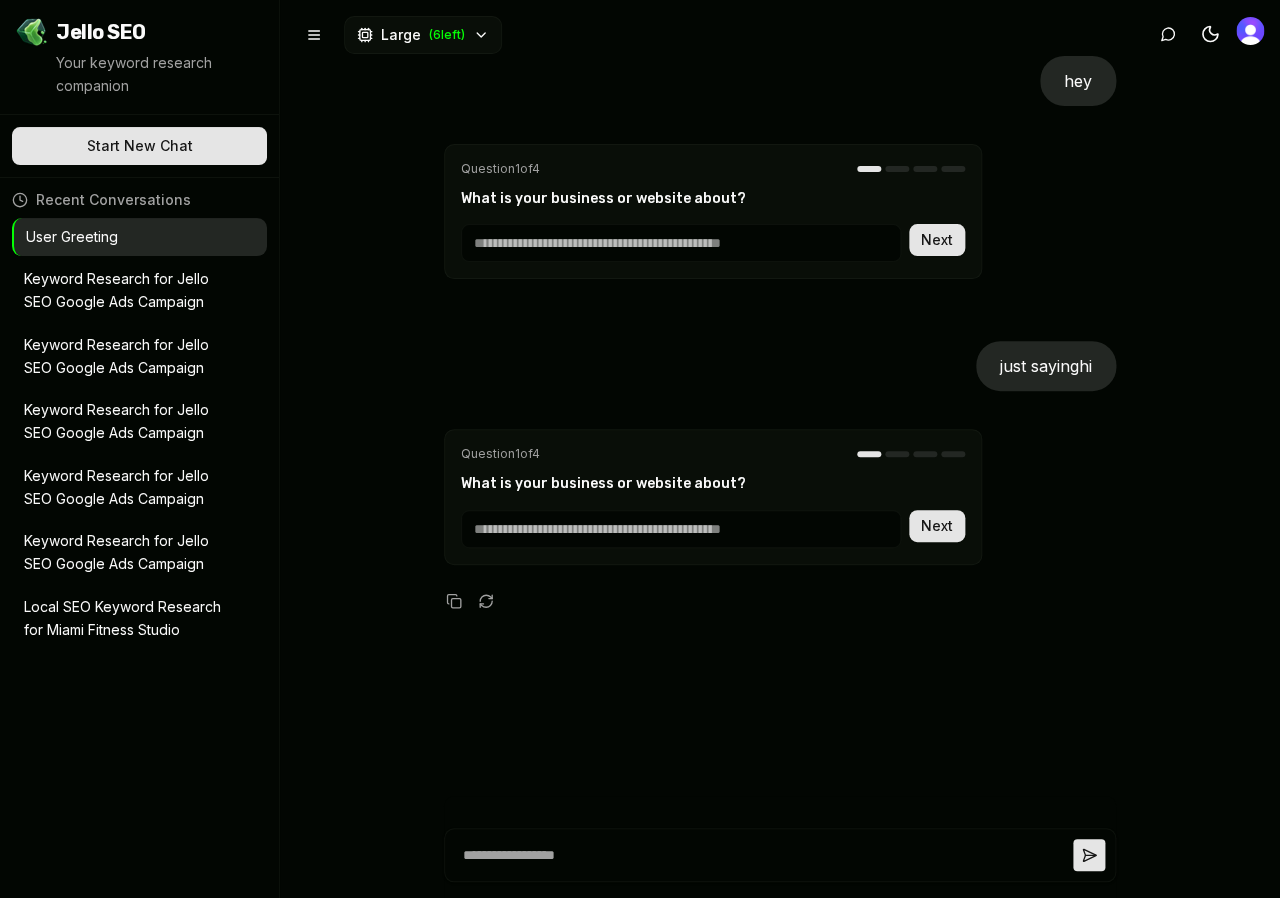 click on "Large ( 6  left)" at bounding box center (423, 35) 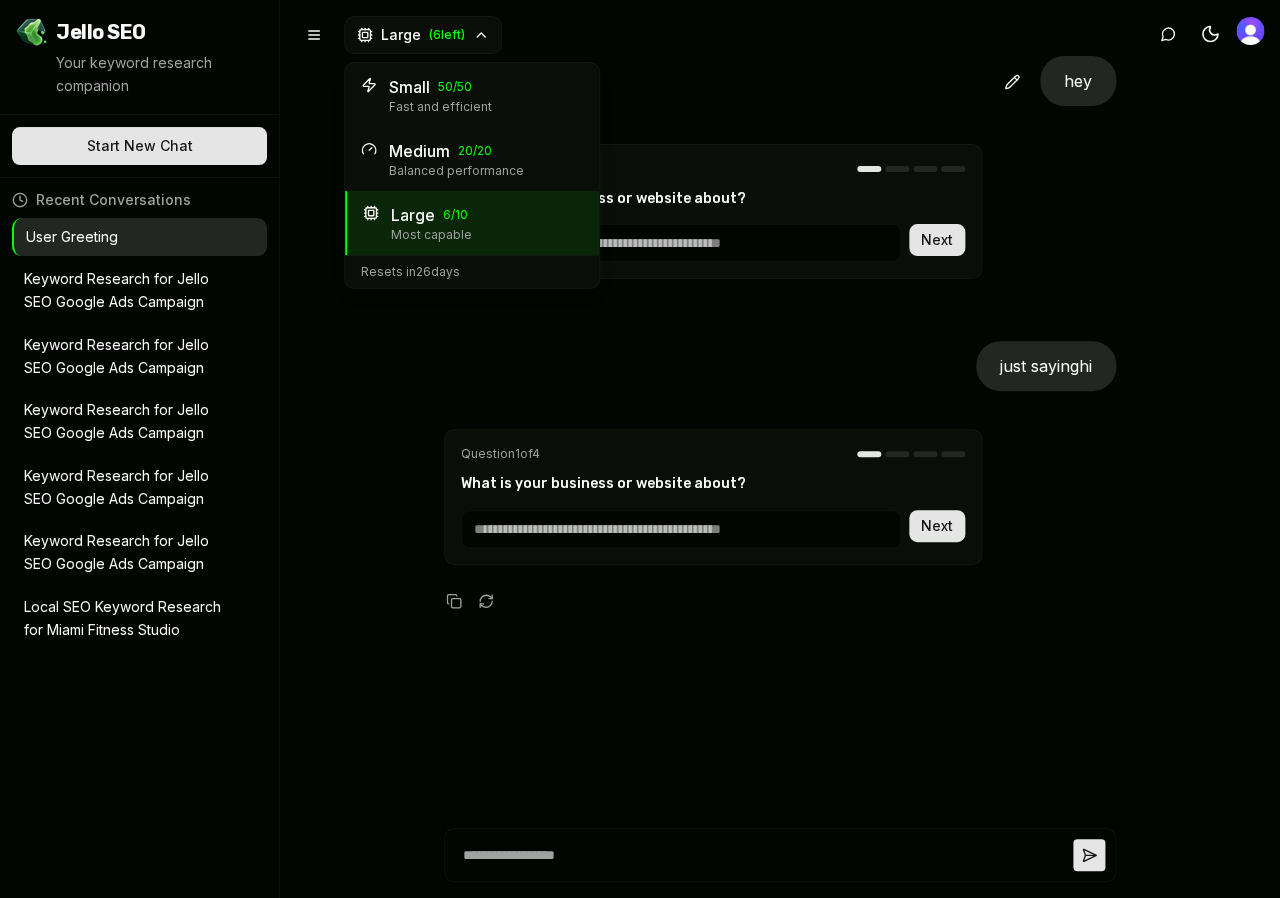 click at bounding box center [736, 86] 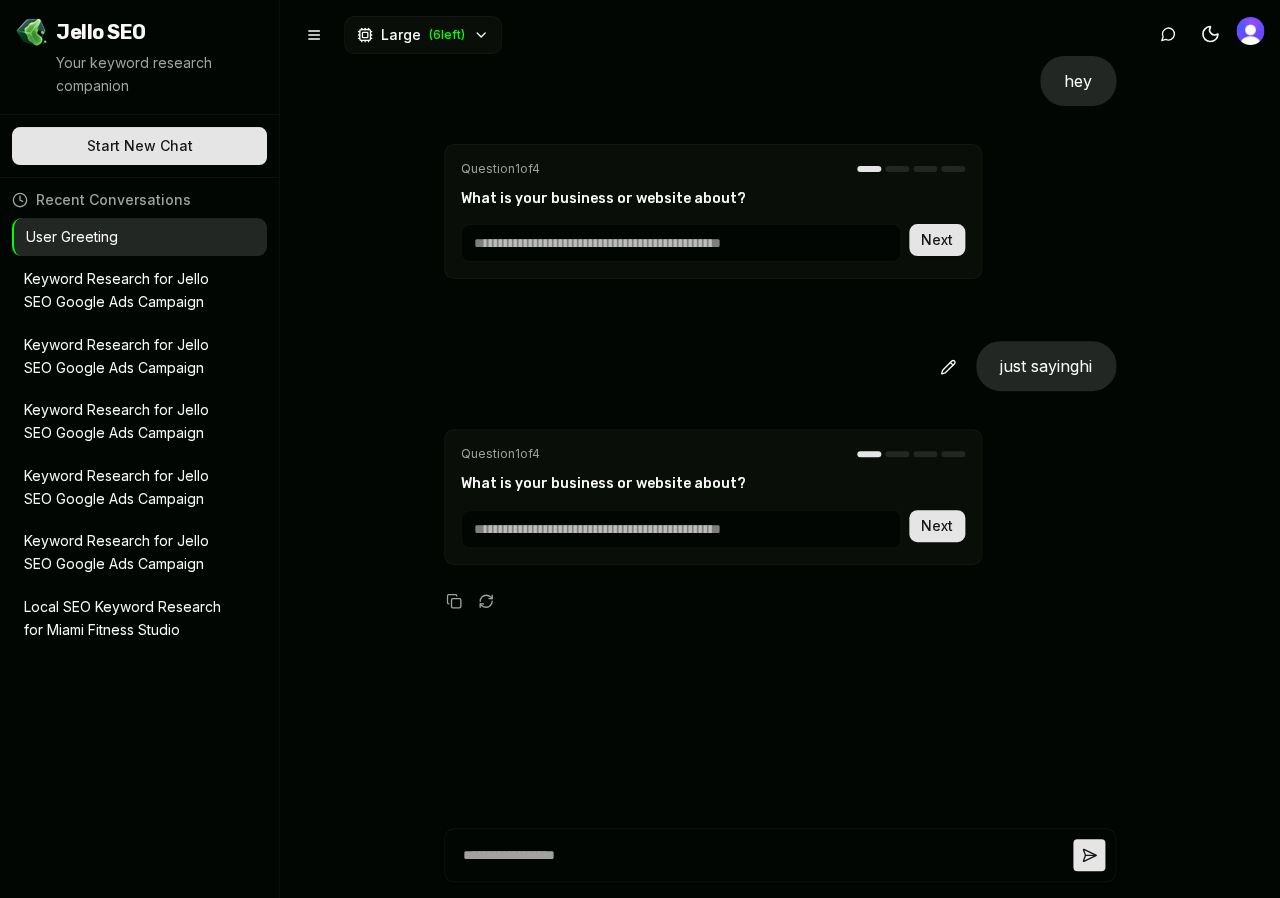type on "*" 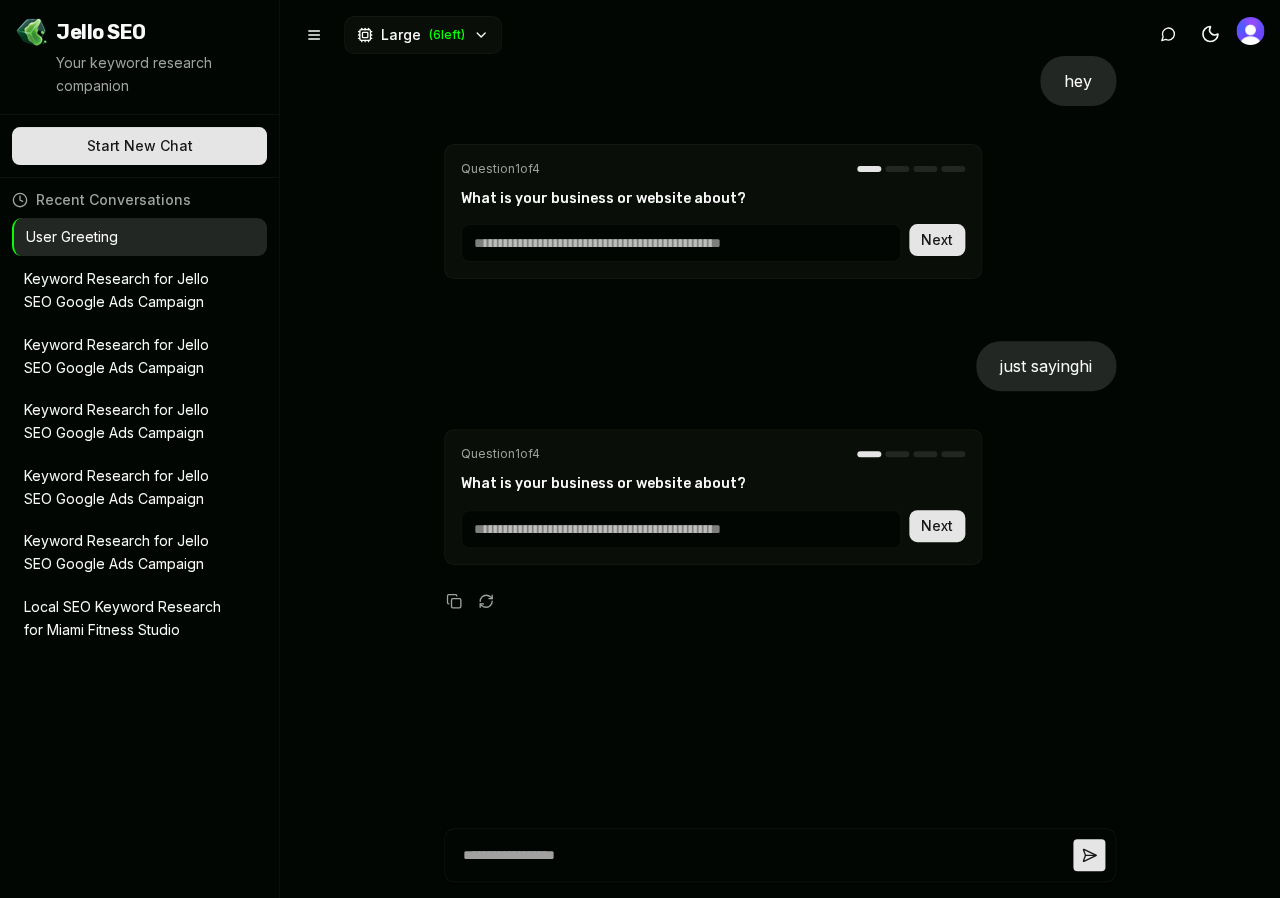 click on "Keyword Research for Jello SEO Google Ads Campaign" at bounding box center [125, 291] 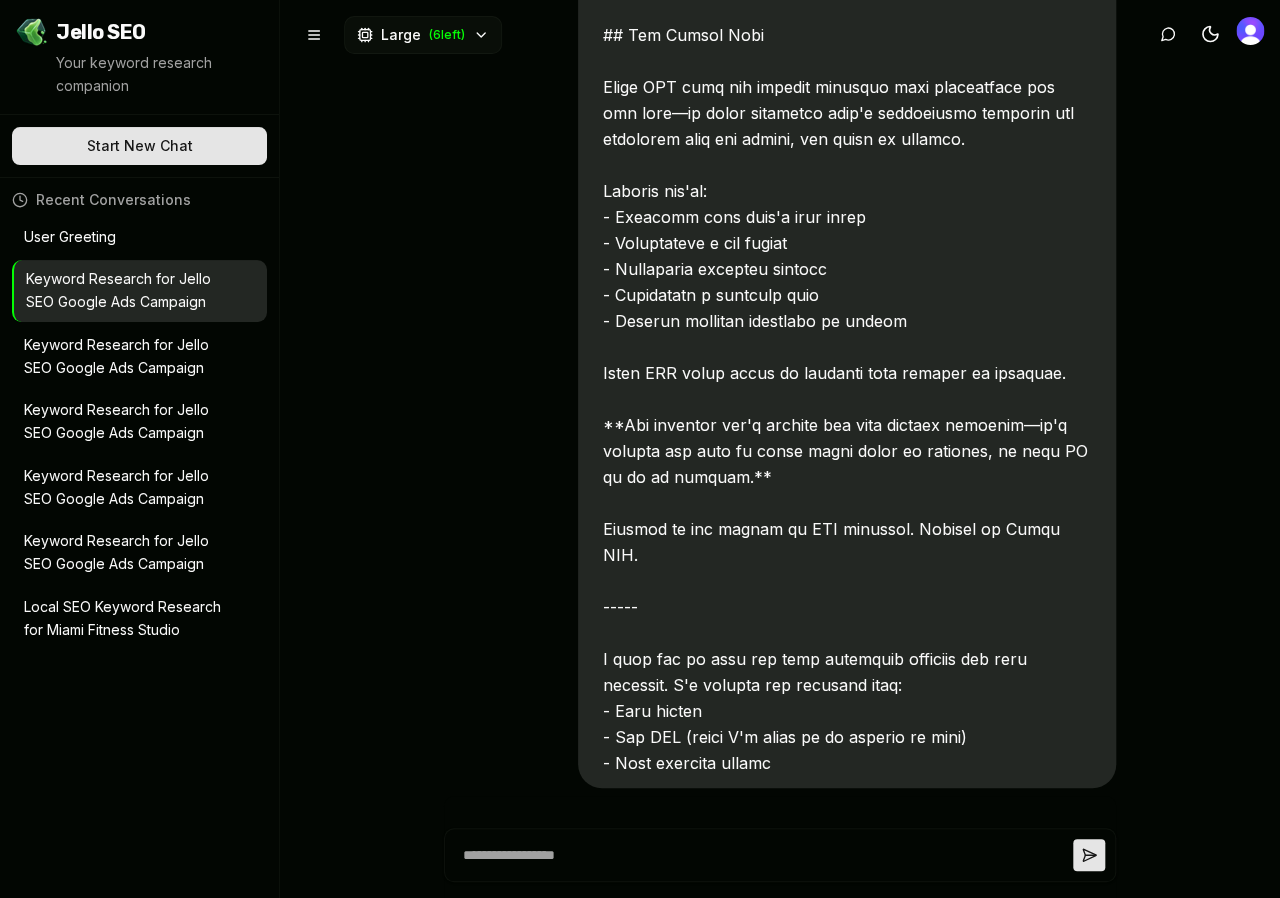 click on "User Greeting" at bounding box center (139, 237) 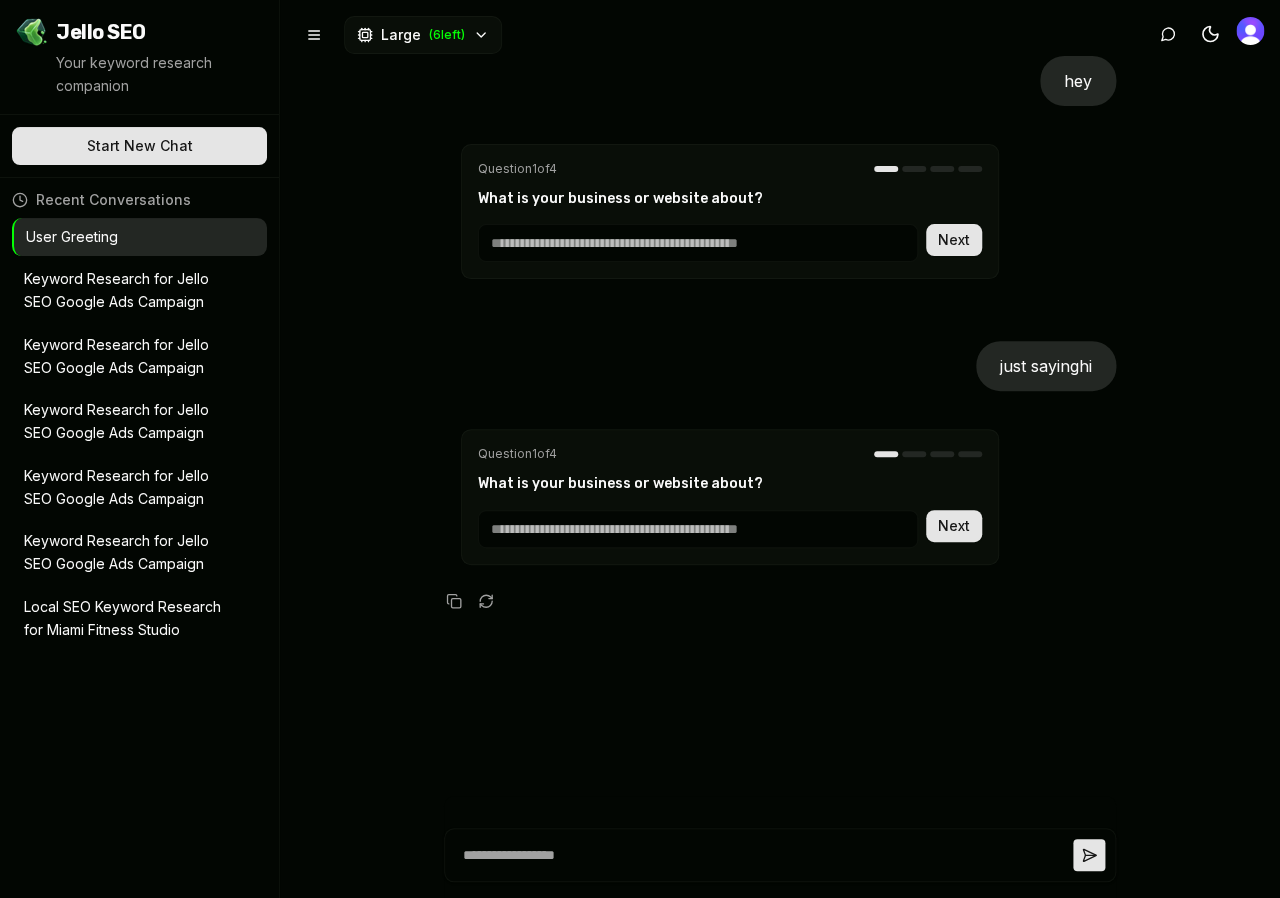 scroll, scrollTop: 0, scrollLeft: 0, axis: both 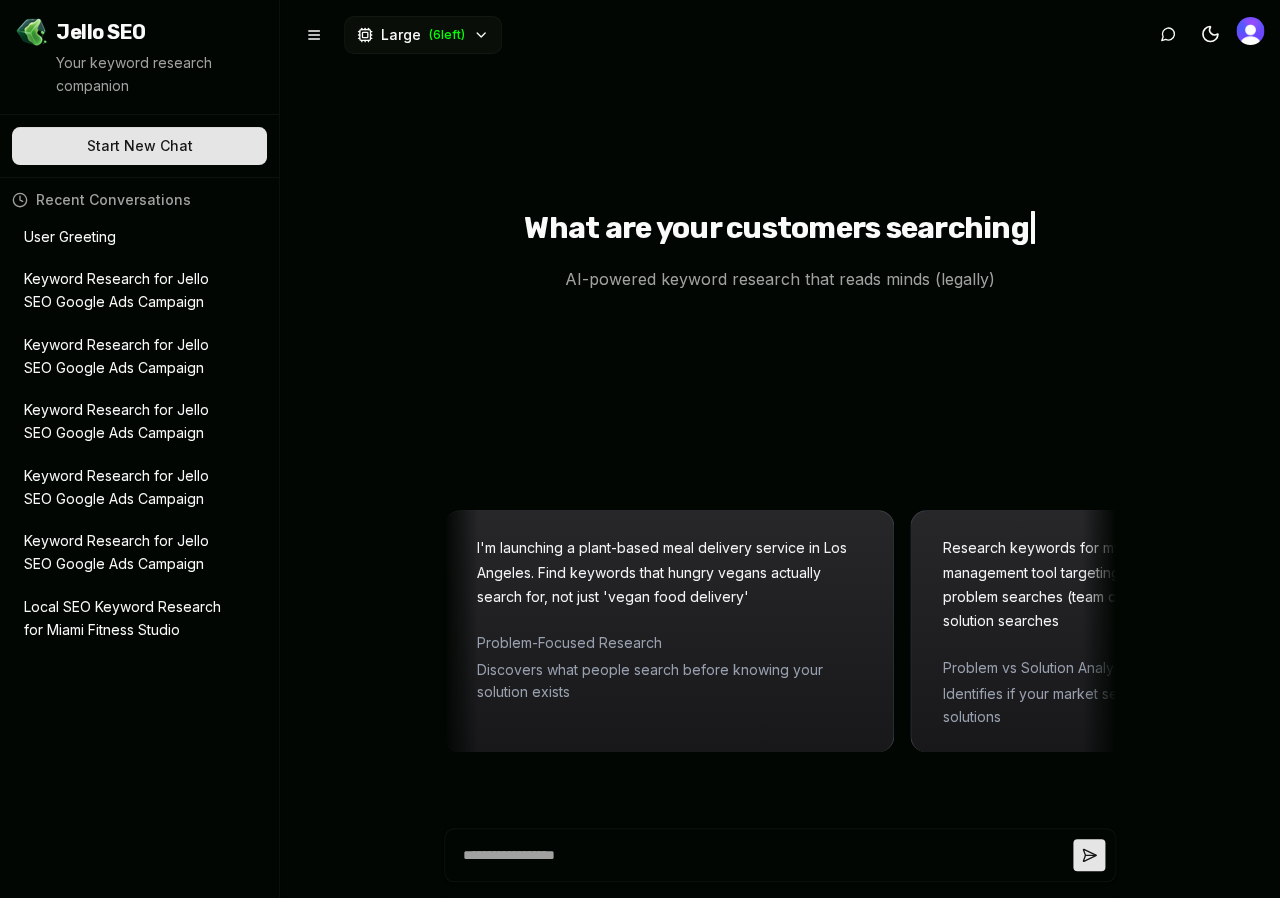 click on "User Greeting" at bounding box center (125, 237) 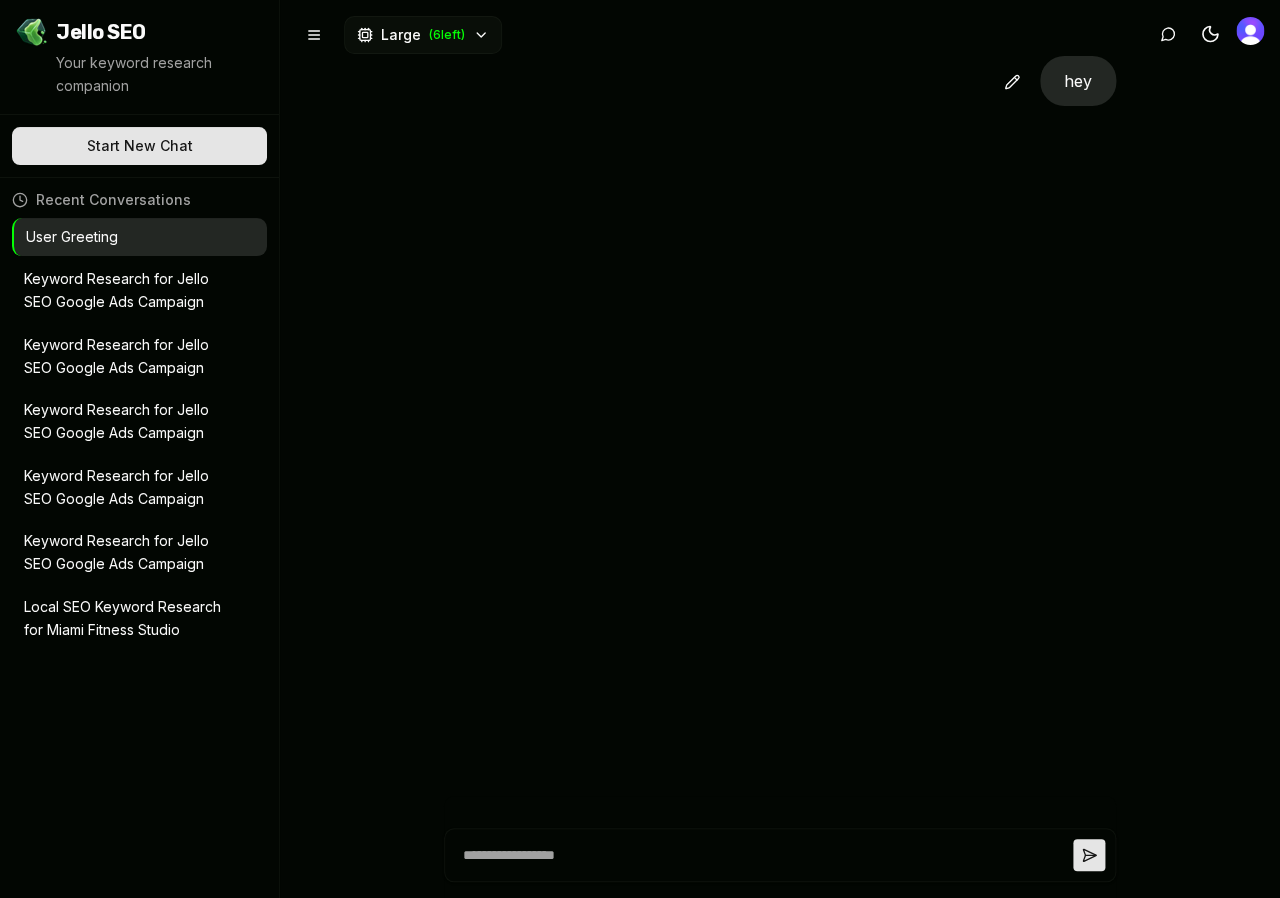 type on "*" 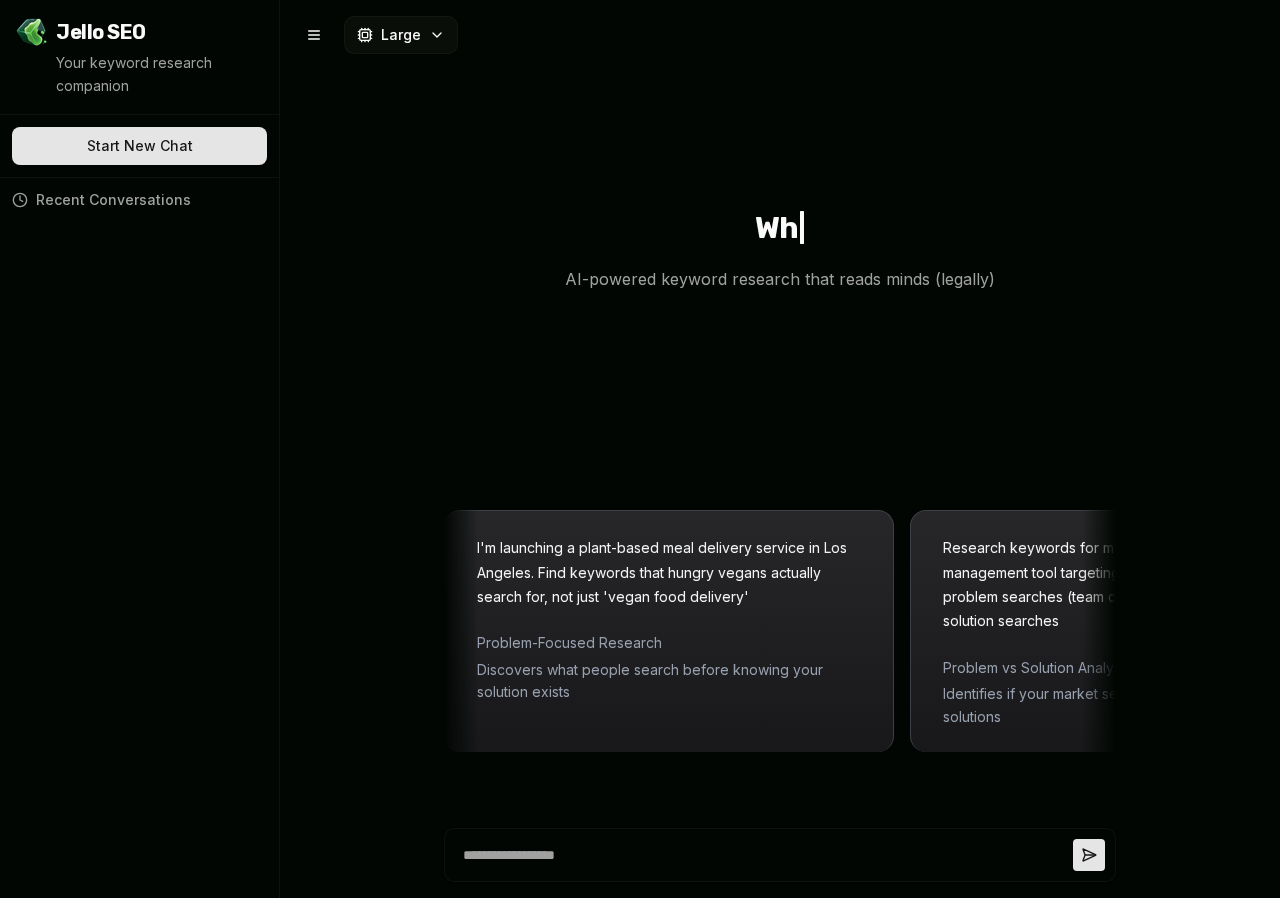 scroll, scrollTop: 0, scrollLeft: 0, axis: both 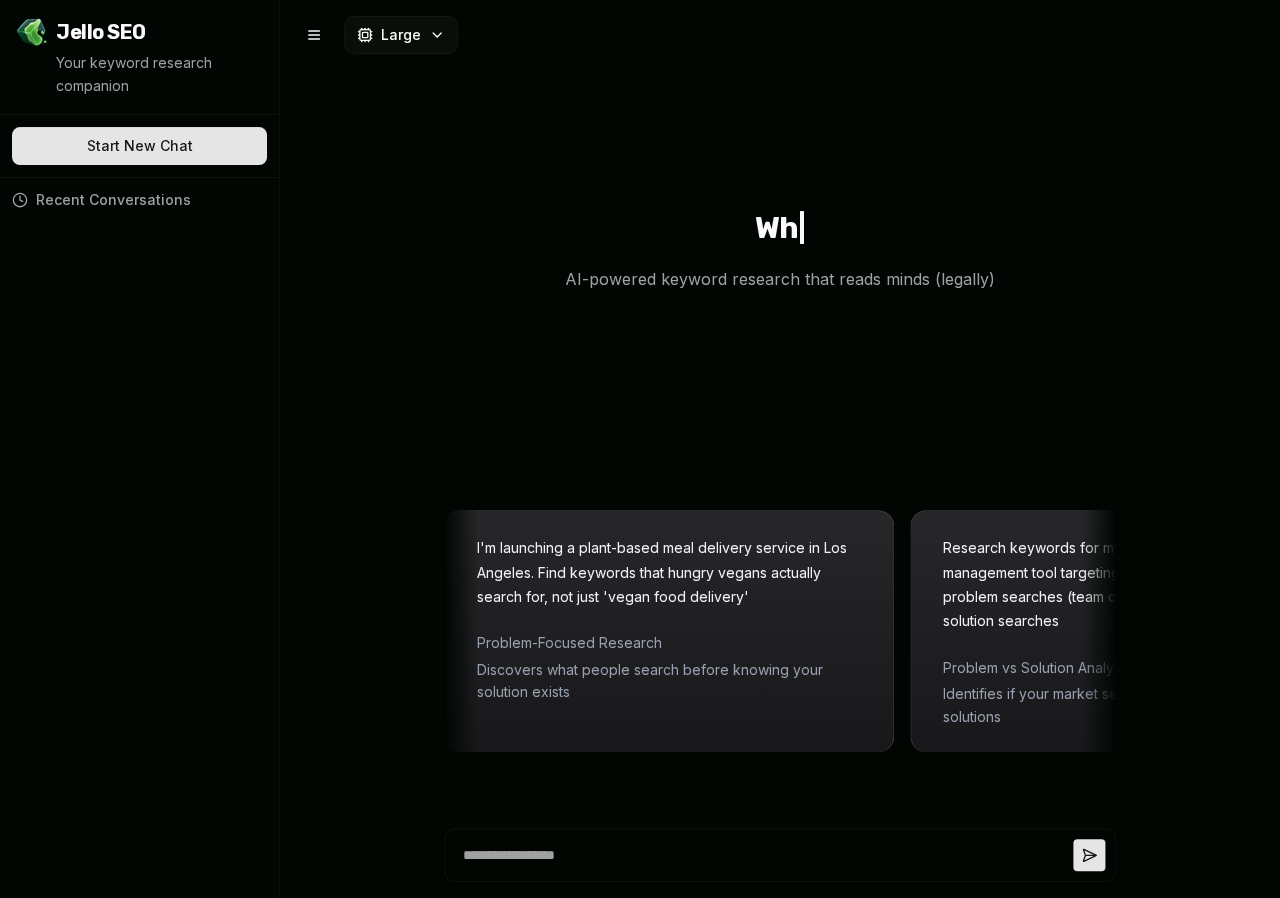 type on "*" 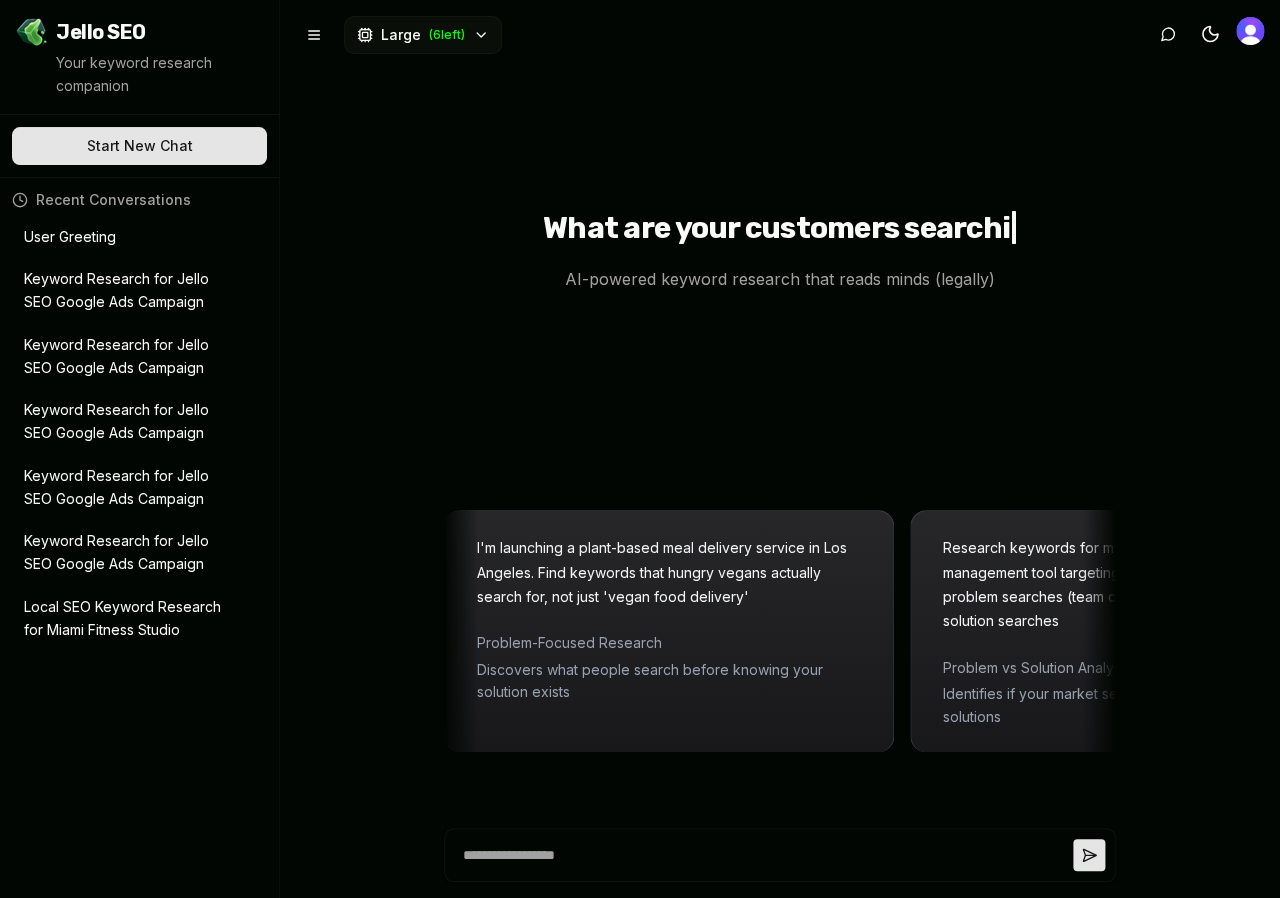 click on "Keyword Research for Jello SEO Google Ads Campaign" at bounding box center (125, 291) 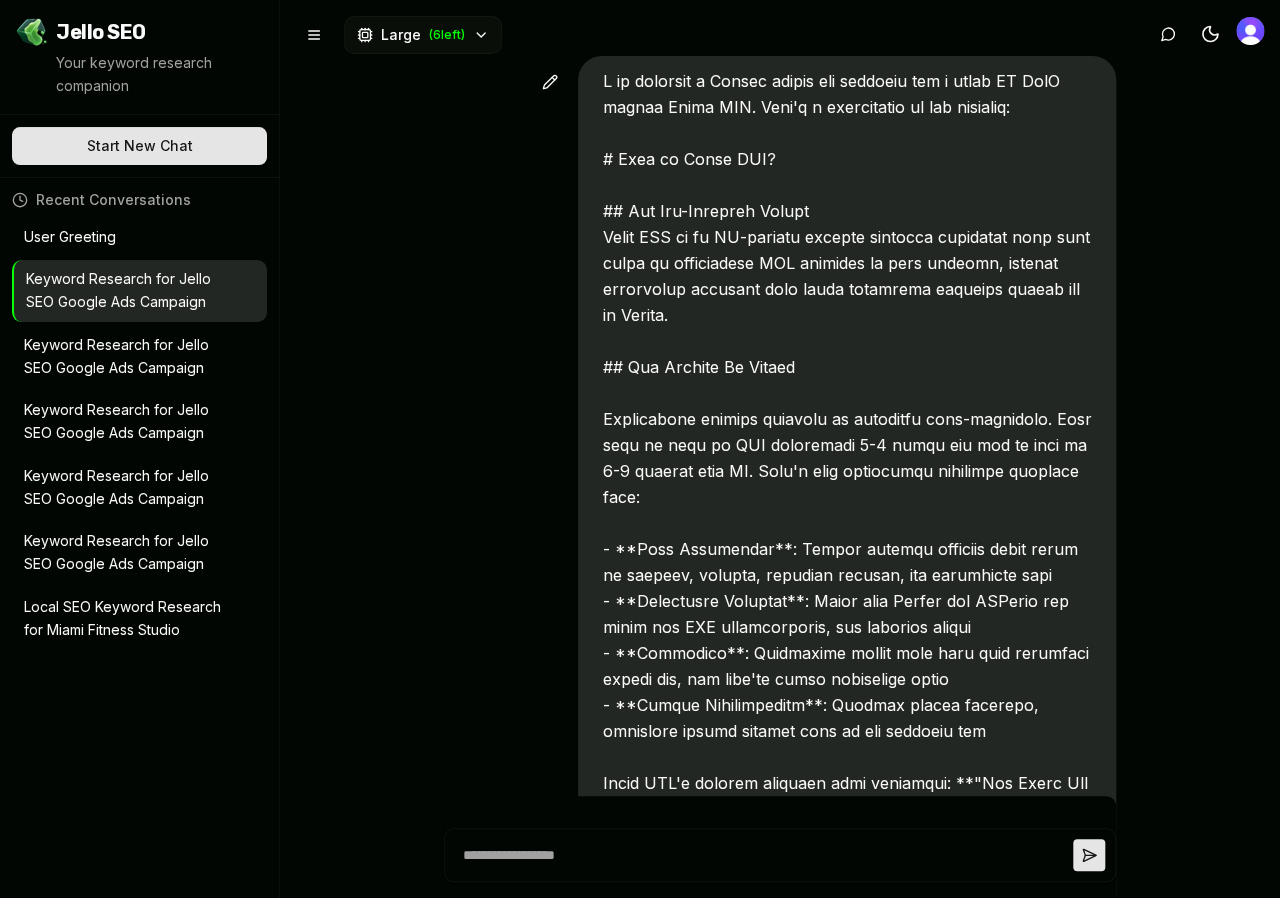 scroll, scrollTop: 7508, scrollLeft: 0, axis: vertical 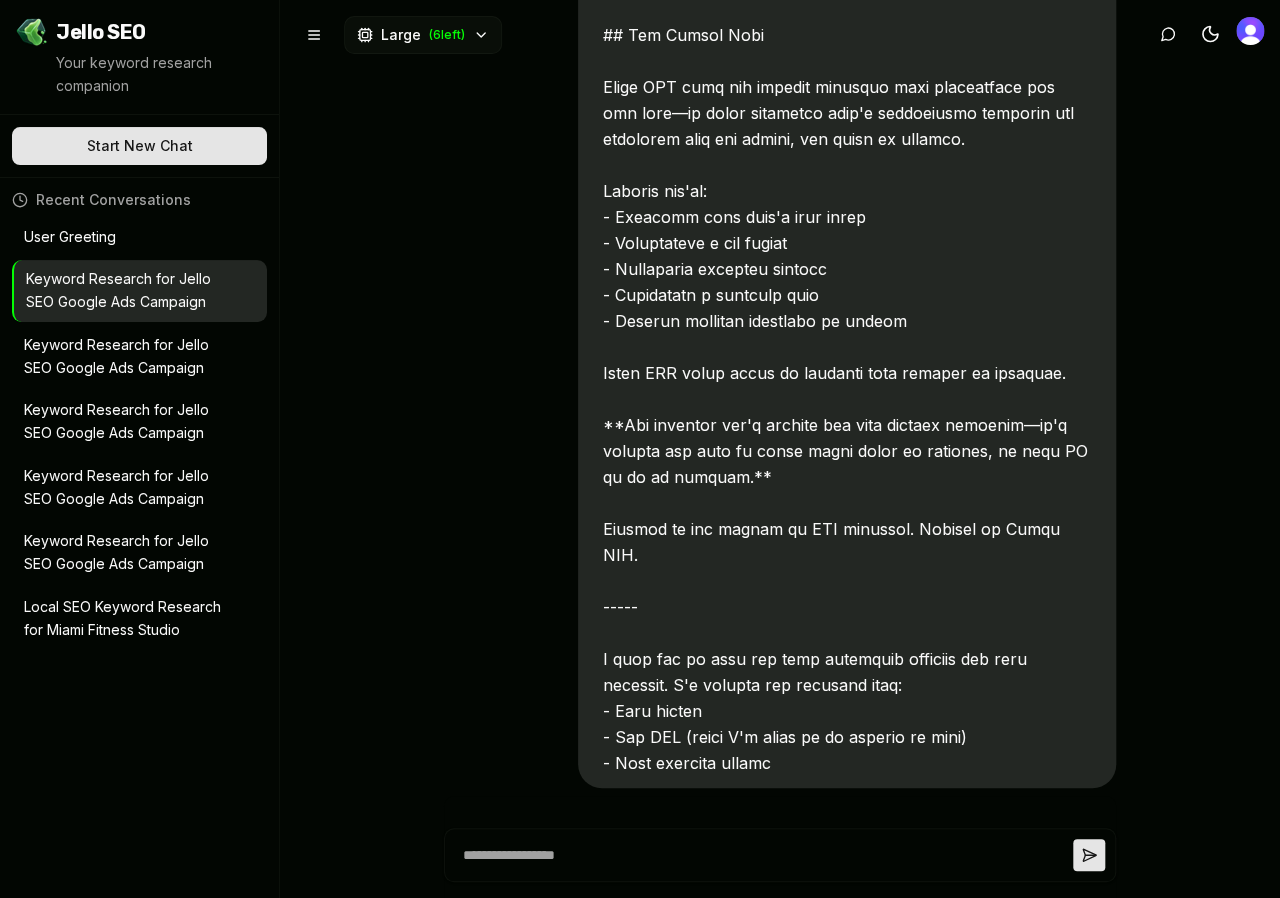 type 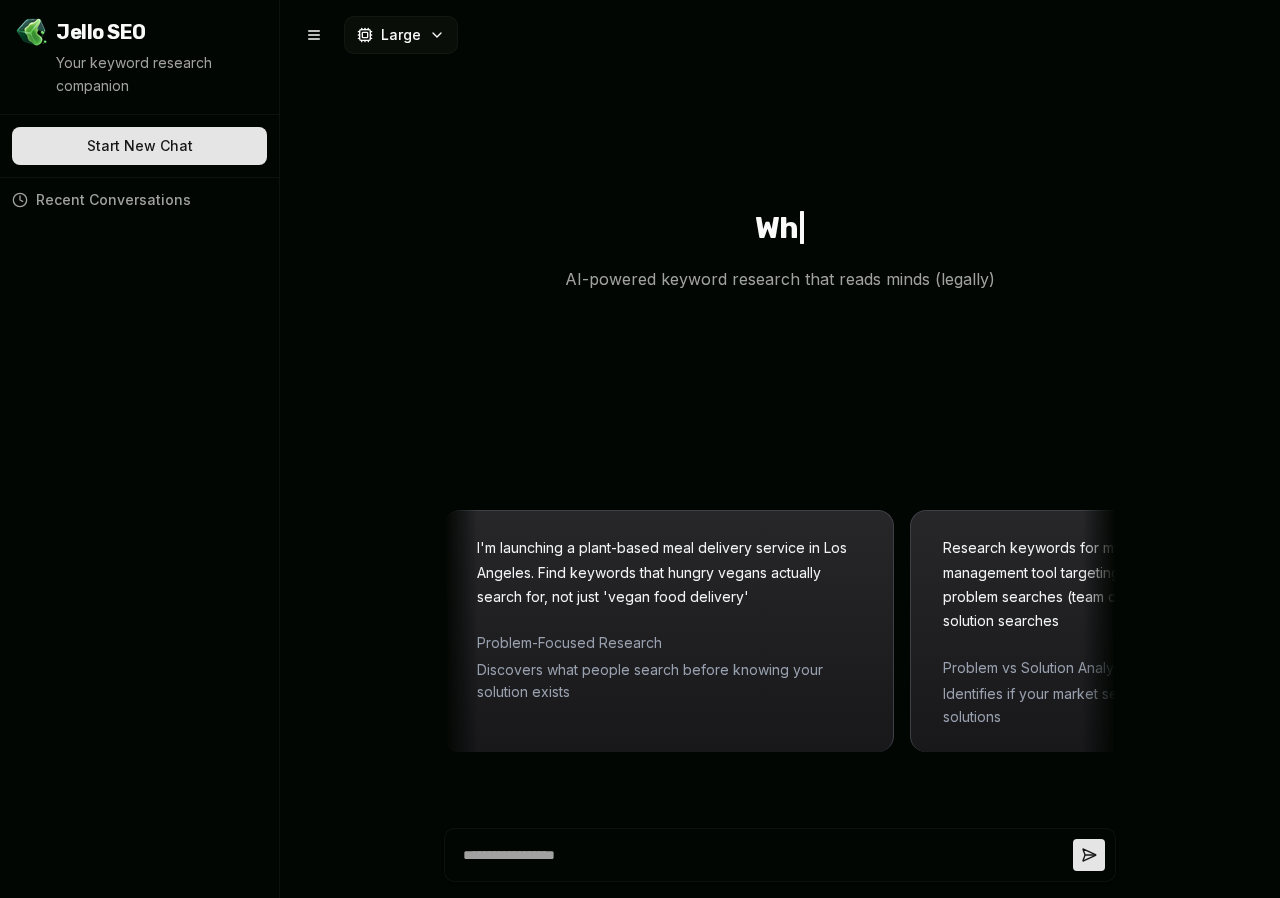 scroll, scrollTop: 0, scrollLeft: 0, axis: both 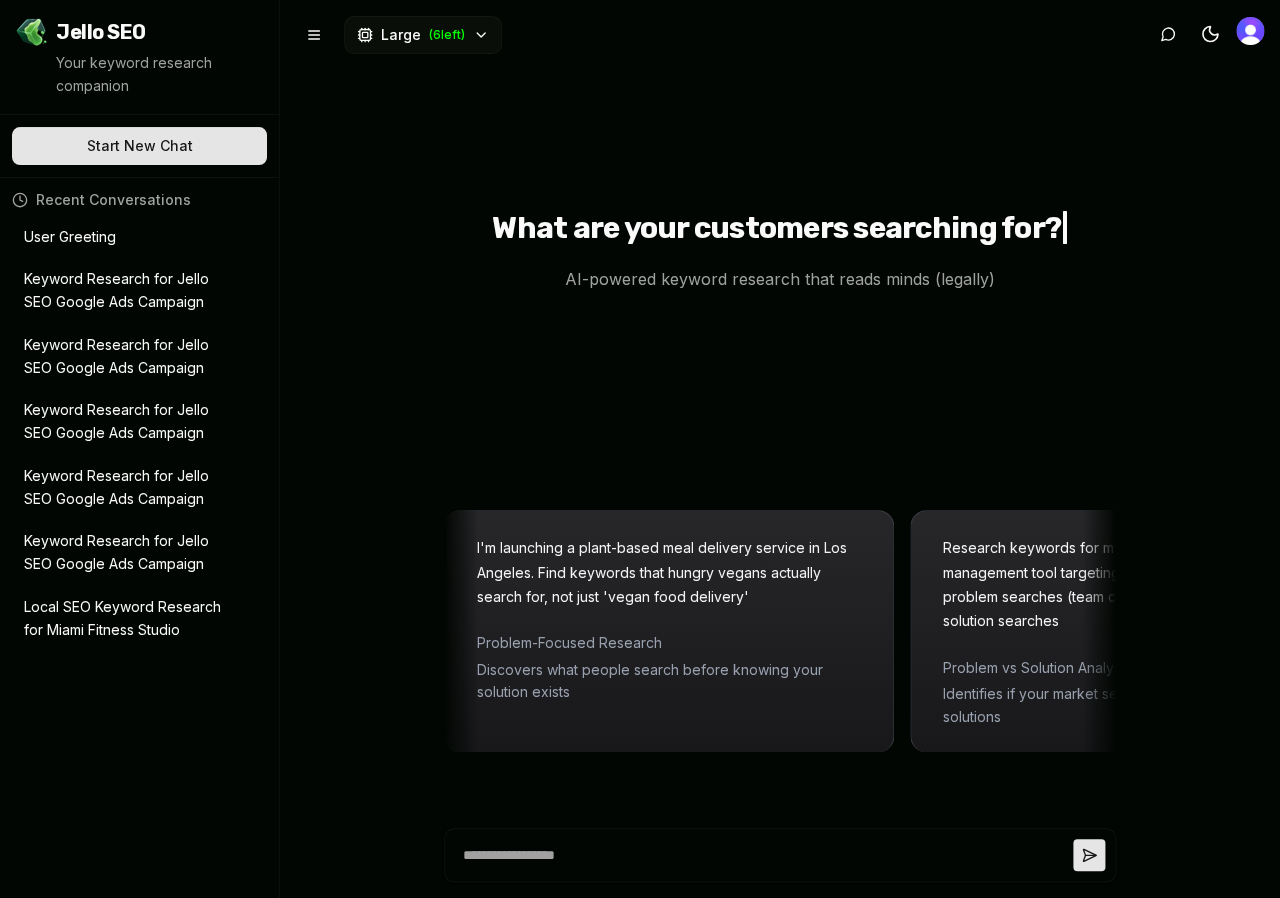 click on "Keyword Research for Jello SEO Google Ads Campaign" at bounding box center [125, 291] 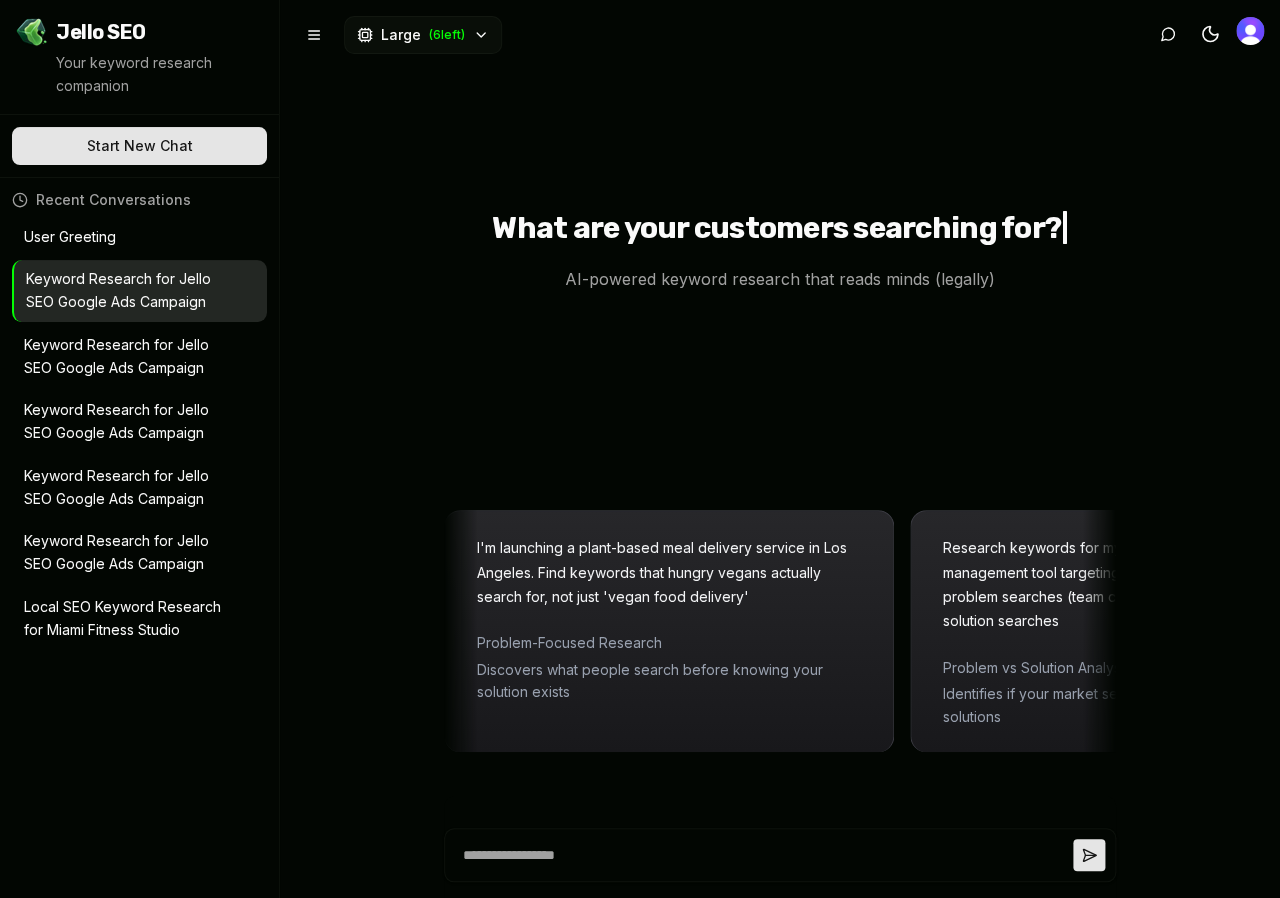 scroll, scrollTop: 7508, scrollLeft: 0, axis: vertical 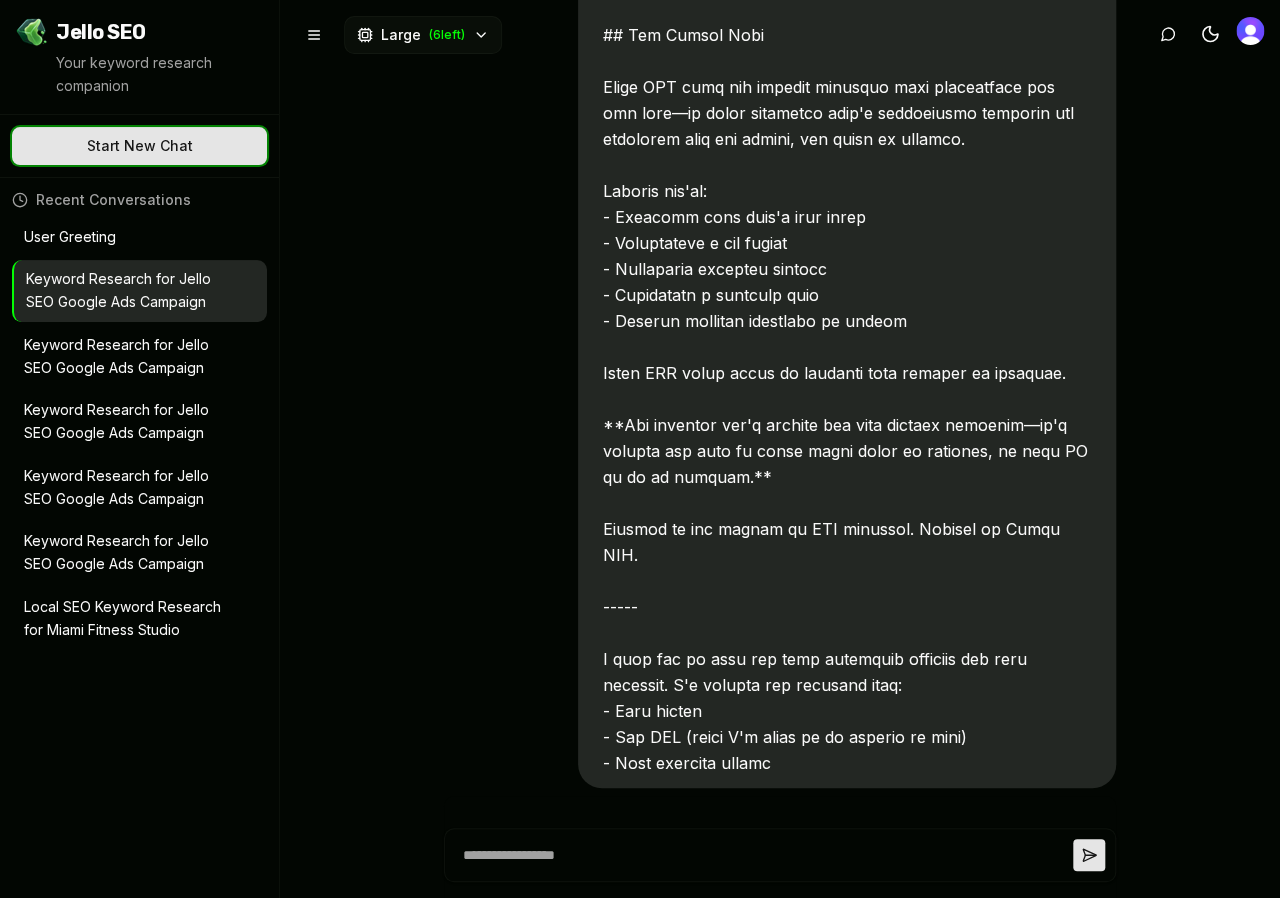 click on "Start New Chat ✨ Let's go!" at bounding box center [139, 146] 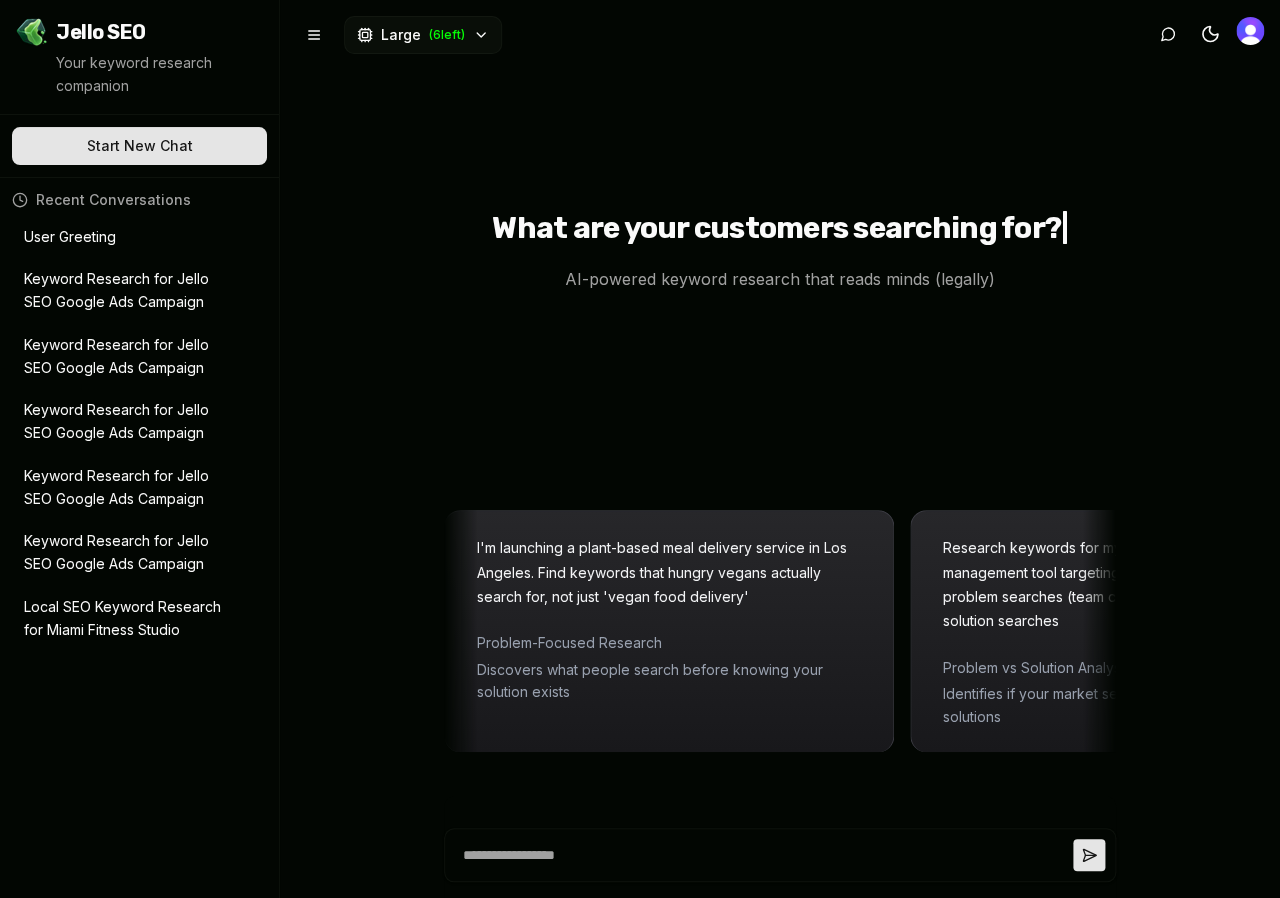 click on "I'm launching a plant-based meal delivery service in Los Angeles. Find keywords that hungry vegans actually search for, not just 'vegan food delivery' Problem-Focused Research Discovers what people search before knowing your solution exists" at bounding box center [685, 619] 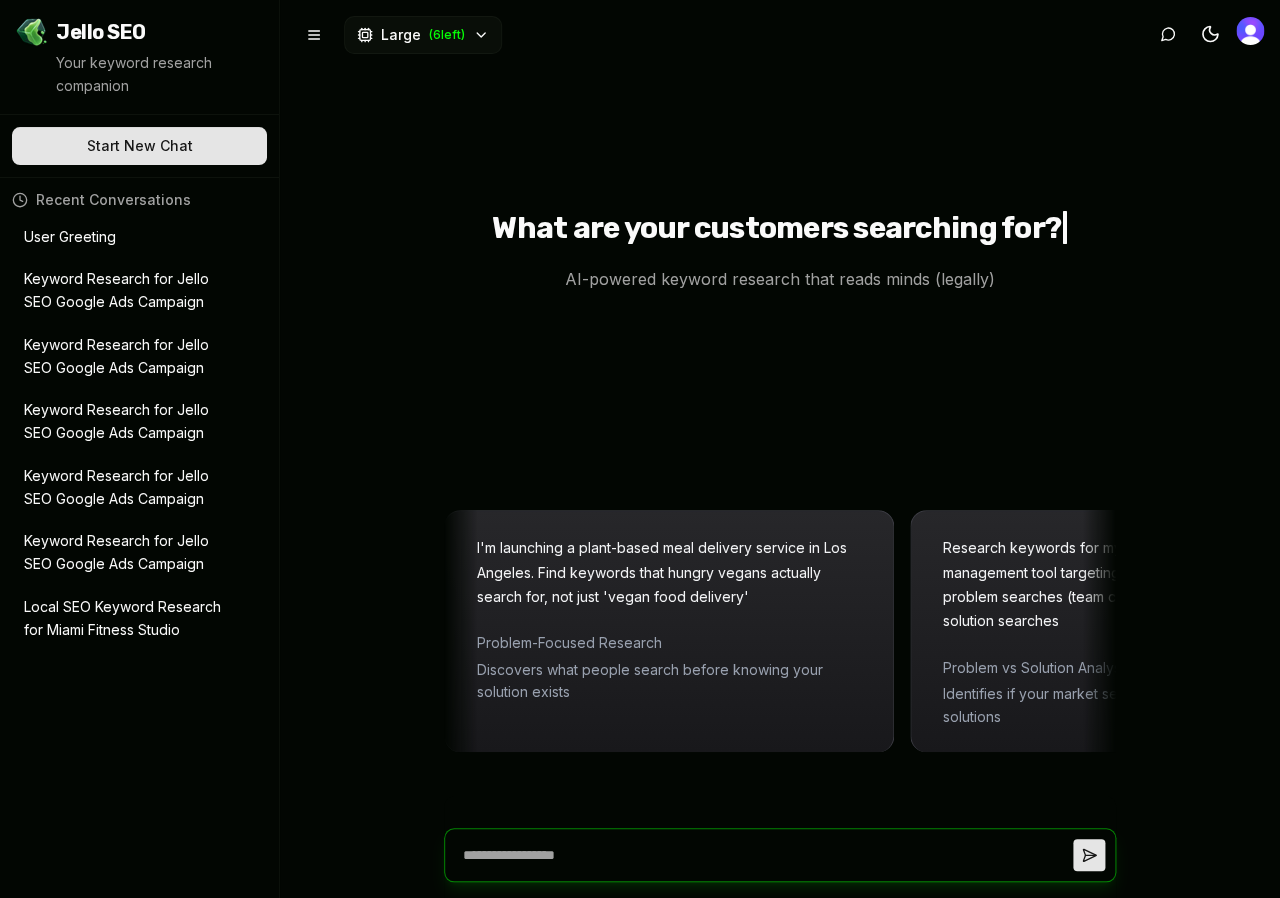 type on "*" 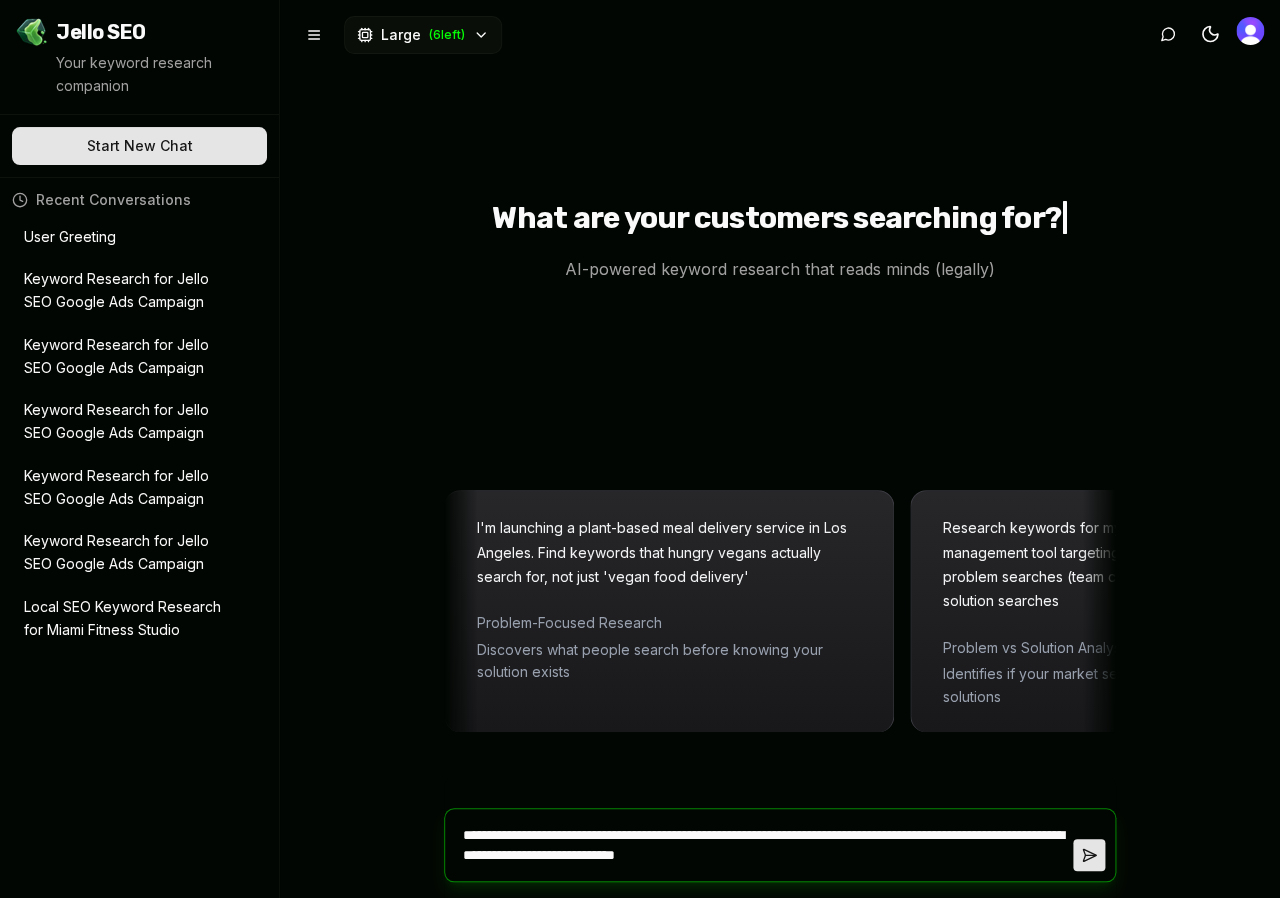 type on "**********" 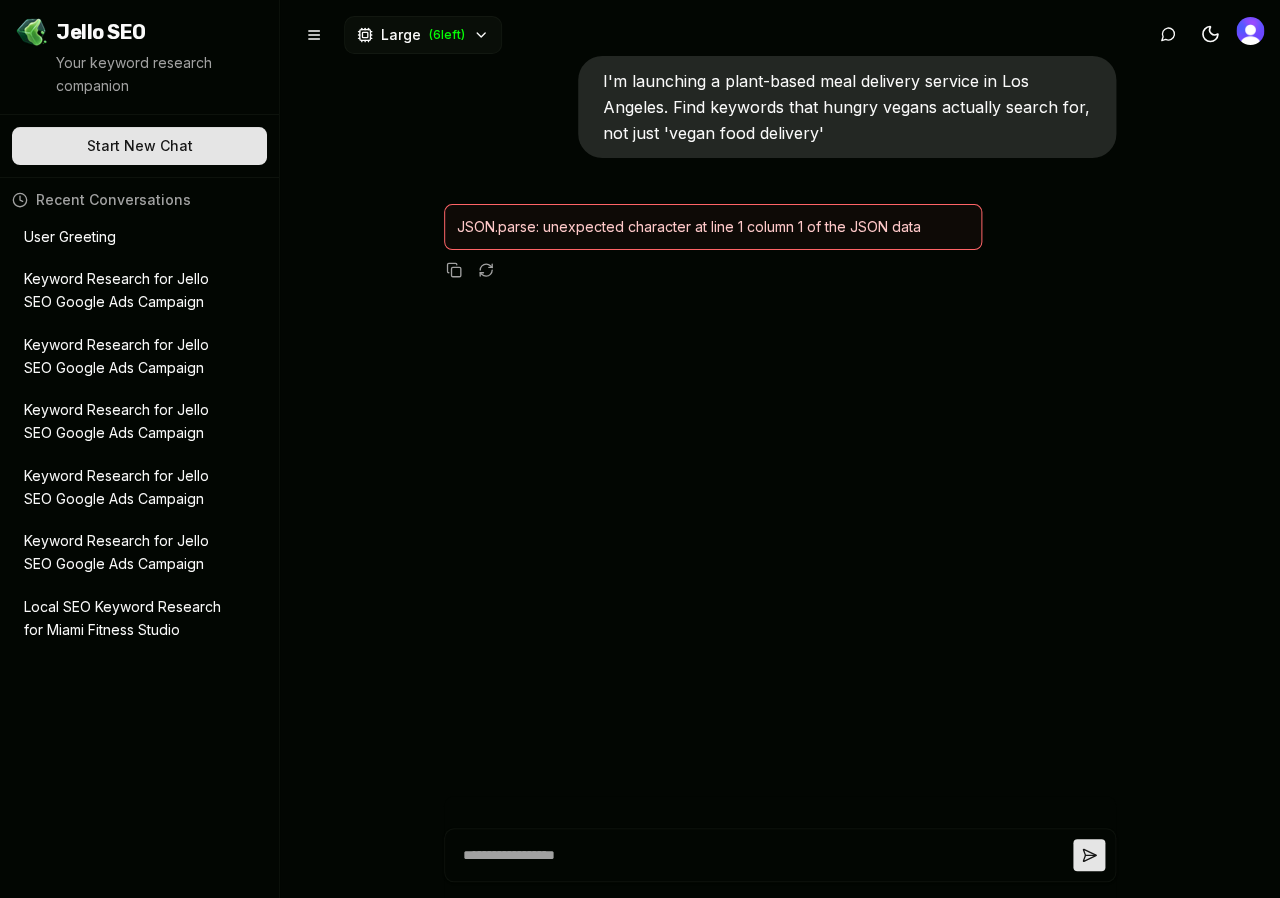 click on "I'm launching a plant-based meal delivery service in Los Angeles. Find keywords that hungry vegans actually search for, not just 'vegan food delivery' JSON.parse: unexpected character at line 1 column 1 of the JSON data" at bounding box center [780, 449] 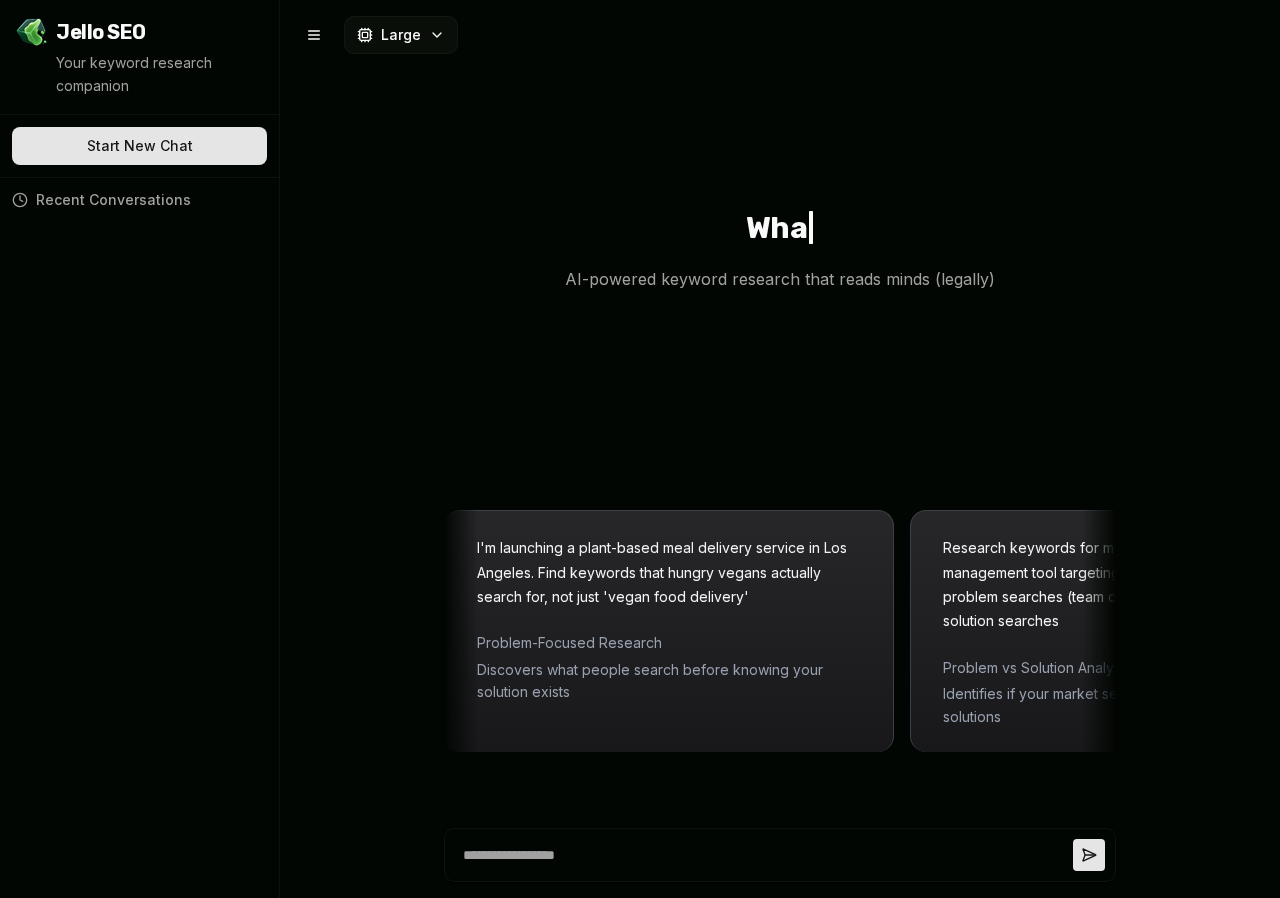 scroll, scrollTop: 0, scrollLeft: 0, axis: both 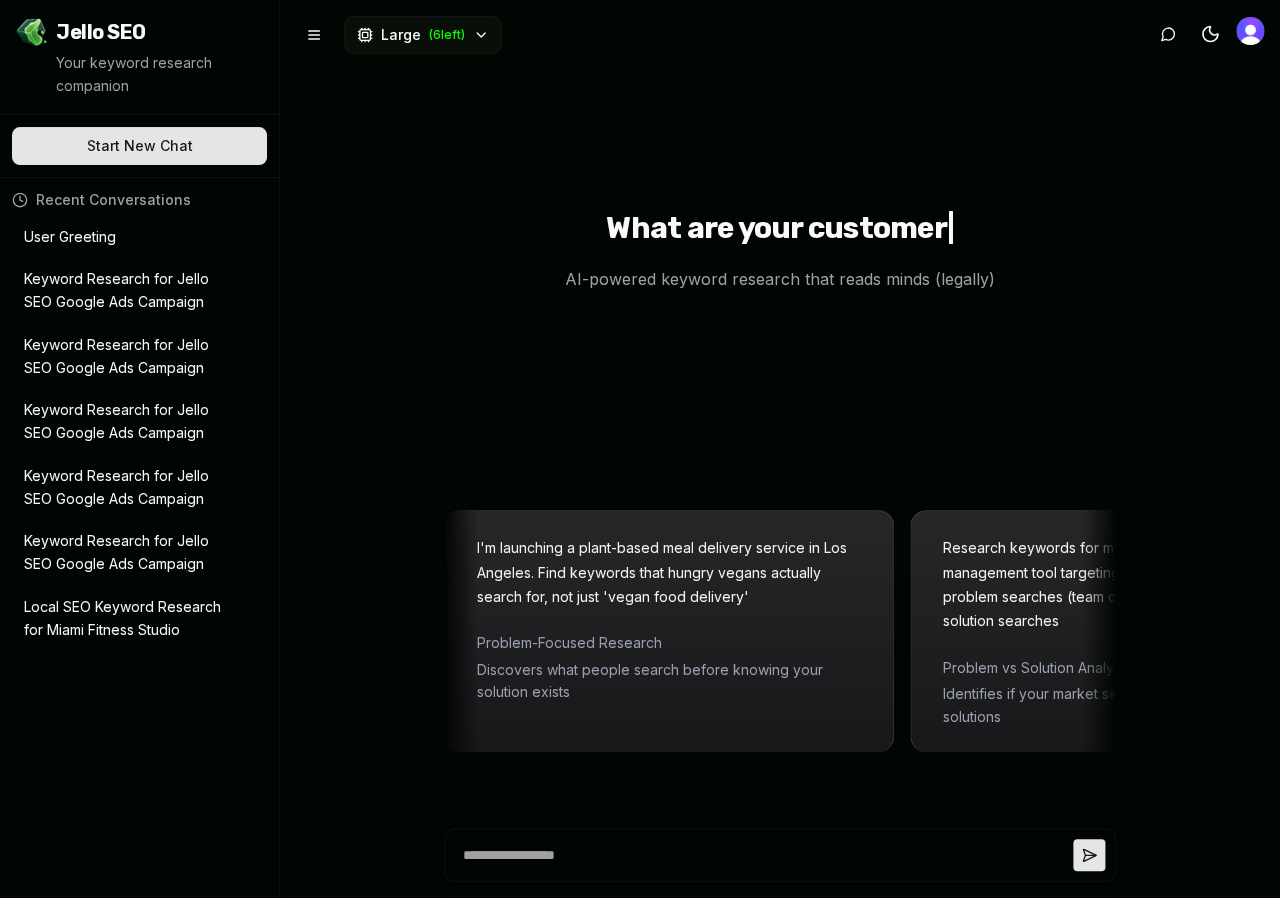 click on "I'm launching a plant-based meal delivery service in [CITY]. Find keywords that hungry vegans actually search for, not just 'vegan food delivery' Problem-Focused Research Discovers what people search before knowing your solution exists" at bounding box center [677, 619] 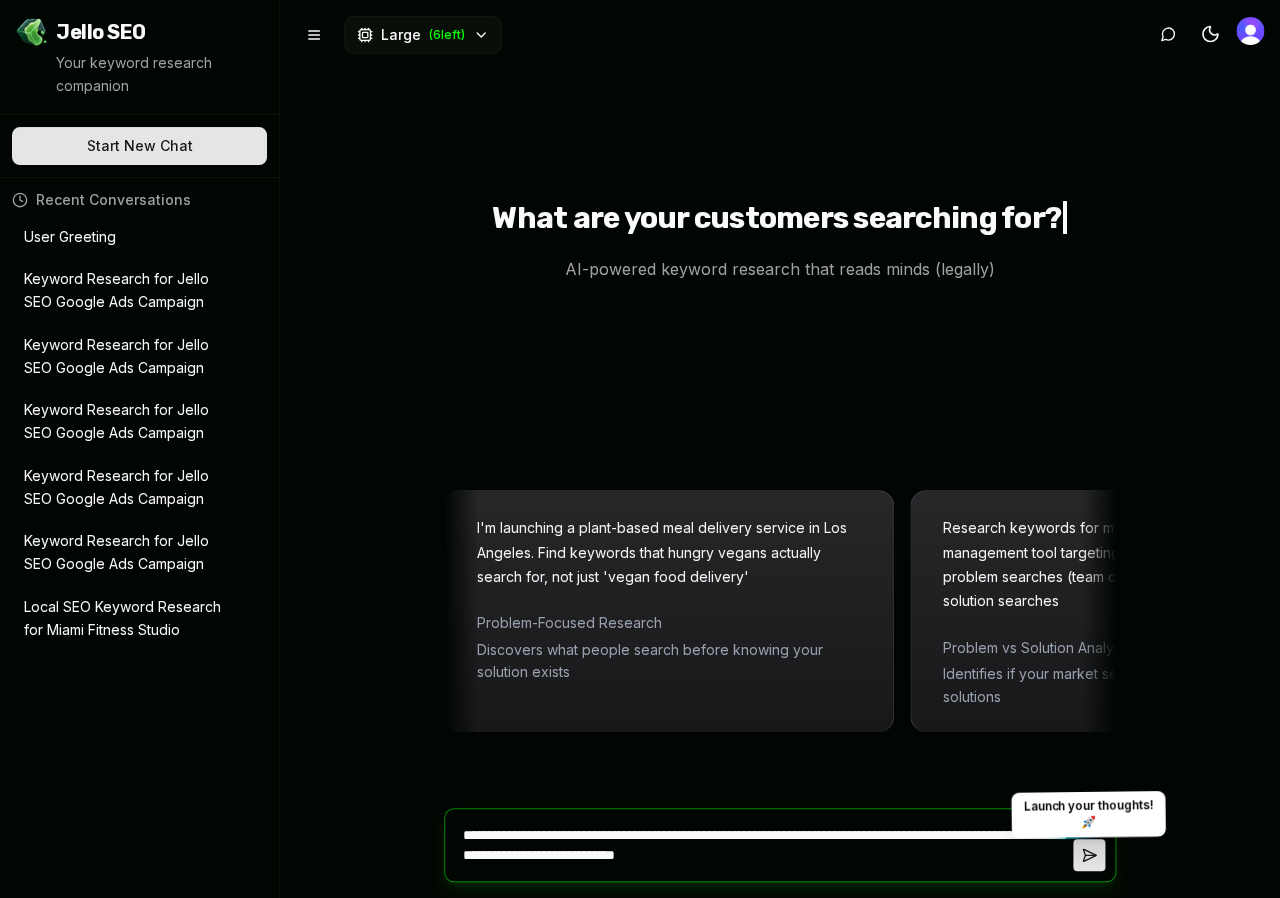 click 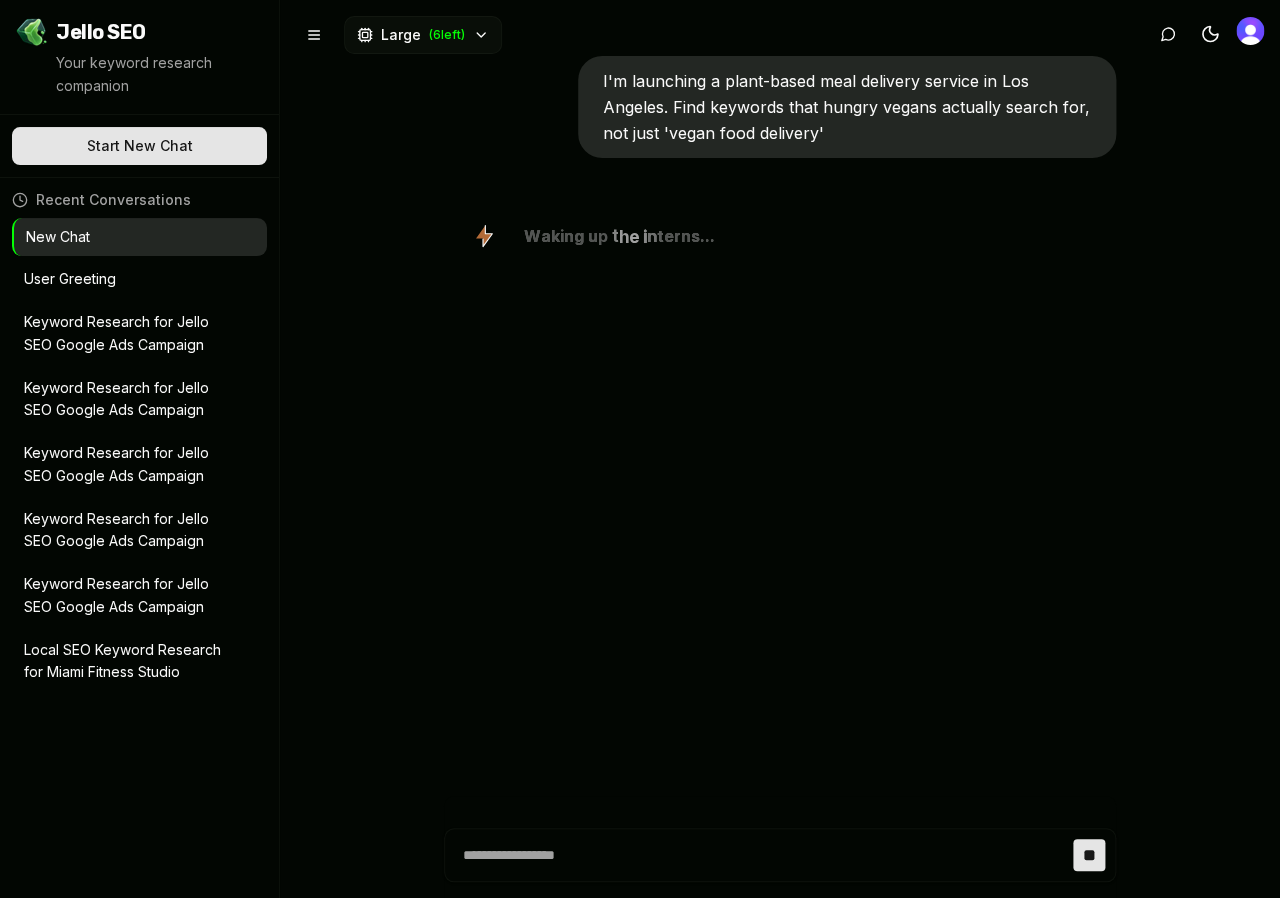 click on "I'm launching a plant-based meal delivery service in [CITY]. Find keywords that hungry vegans actually search for, not just 'vegan food delivery' W a k i n g   u p   t h e   i n t e r n s . . ." at bounding box center [780, 449] 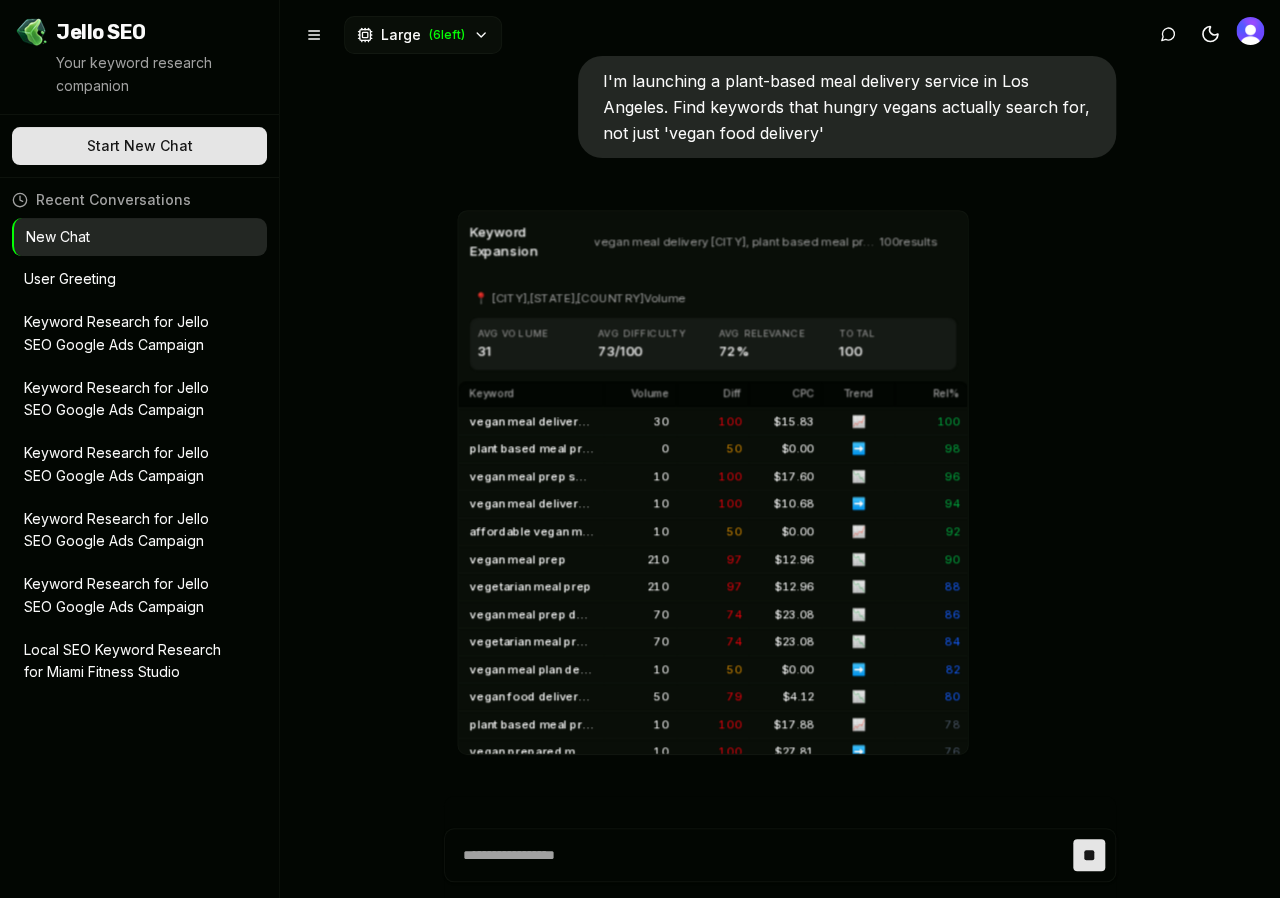 scroll, scrollTop: 135, scrollLeft: 0, axis: vertical 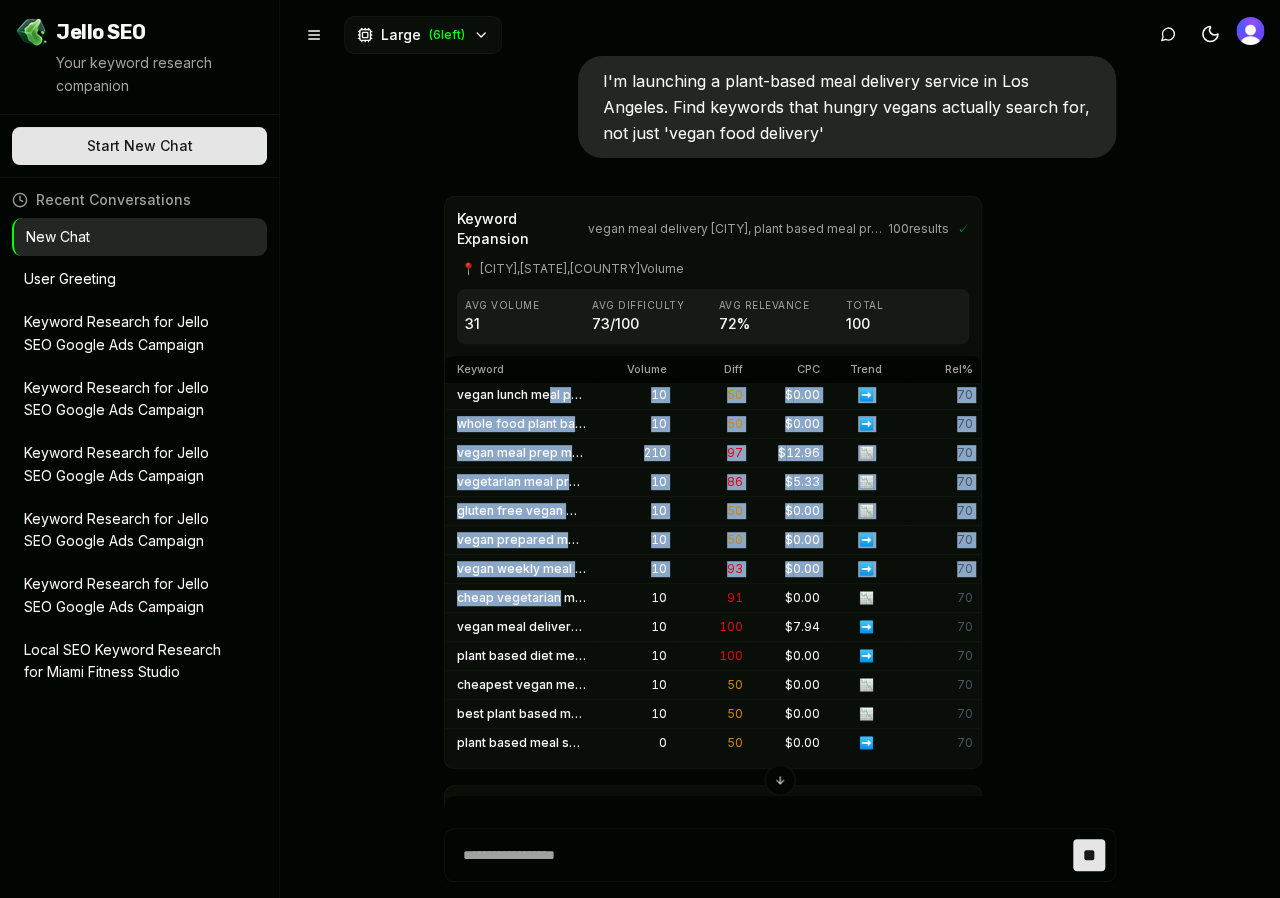 drag, startPoint x: 551, startPoint y: 401, endPoint x: 559, endPoint y: 795, distance: 394.0812 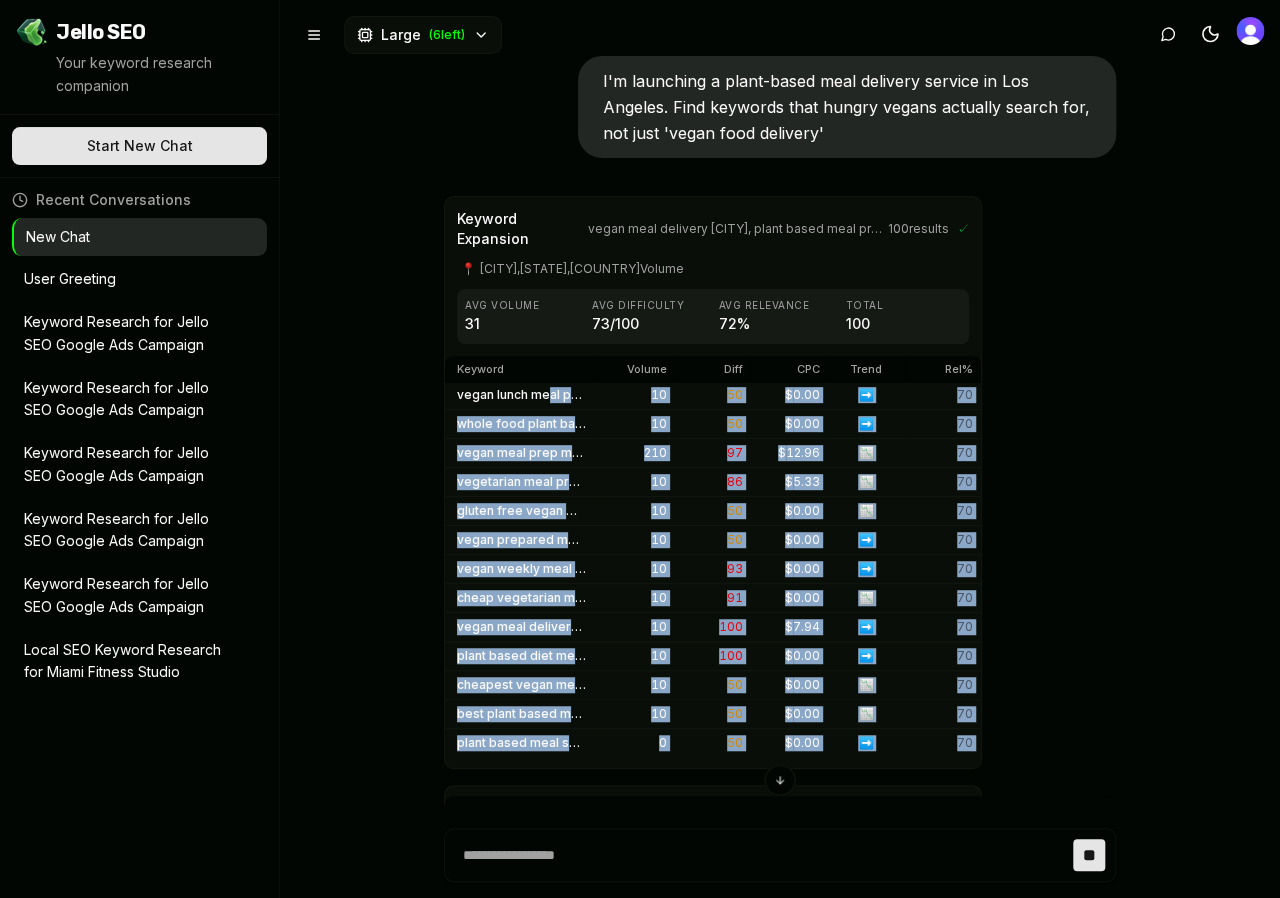 click on "vegan meal delivery los angeles 30 100 $ 15.83 📈 100 plant based meal prep los angeles 0 50 $ 0.00 ➡️ 98 vegan meal prep service 10 100 $ 17.60 📉 96 vegan meal delivery near me 10 100 $ 10.68 ➡️ 94 affordable vegan meal delivery 10 50 $ 0.00 📈 92 vegan meal prep 210 97 $ 12.96 📉 90 vegetarian meal prep 210 97 $ 12.96 📉 88 vegan meal prep delivery 70 74 $ 23.08 📉 86 vegetarian meal prep delivery 70 74 $ 23.08 📉 84 vegan meal plan delivery 10 50 $ 0.00 ➡️ 82 vegan food delivery near me 50 79 $ 4.12 📉 80 plant based meal prep 10 100 $ 17.88 📈 78 vegan prepared meals 10 100 $ 27.81 ➡️ 76 cheapest vegan meal delivery 10 100 $ 10.70 📈 74 vegan food prep delivery 390 100 $ 21.22 📉 72 plant based meal prep delivery 10 100 $ 0.00 ➡️ 70 vegetarian prepared meals 10 100 $ 27.81 ➡️ 70 plant based prepared meals 10 50 $ 0.00 📉 70 vegan meal prep services 10 100 $ 17.60 📉 70 best vegan meal prep delivery 10 50 $ 0.00 ➡️ 70 best vegan meal prep 40 100 $ 📉" at bounding box center (713, -519) 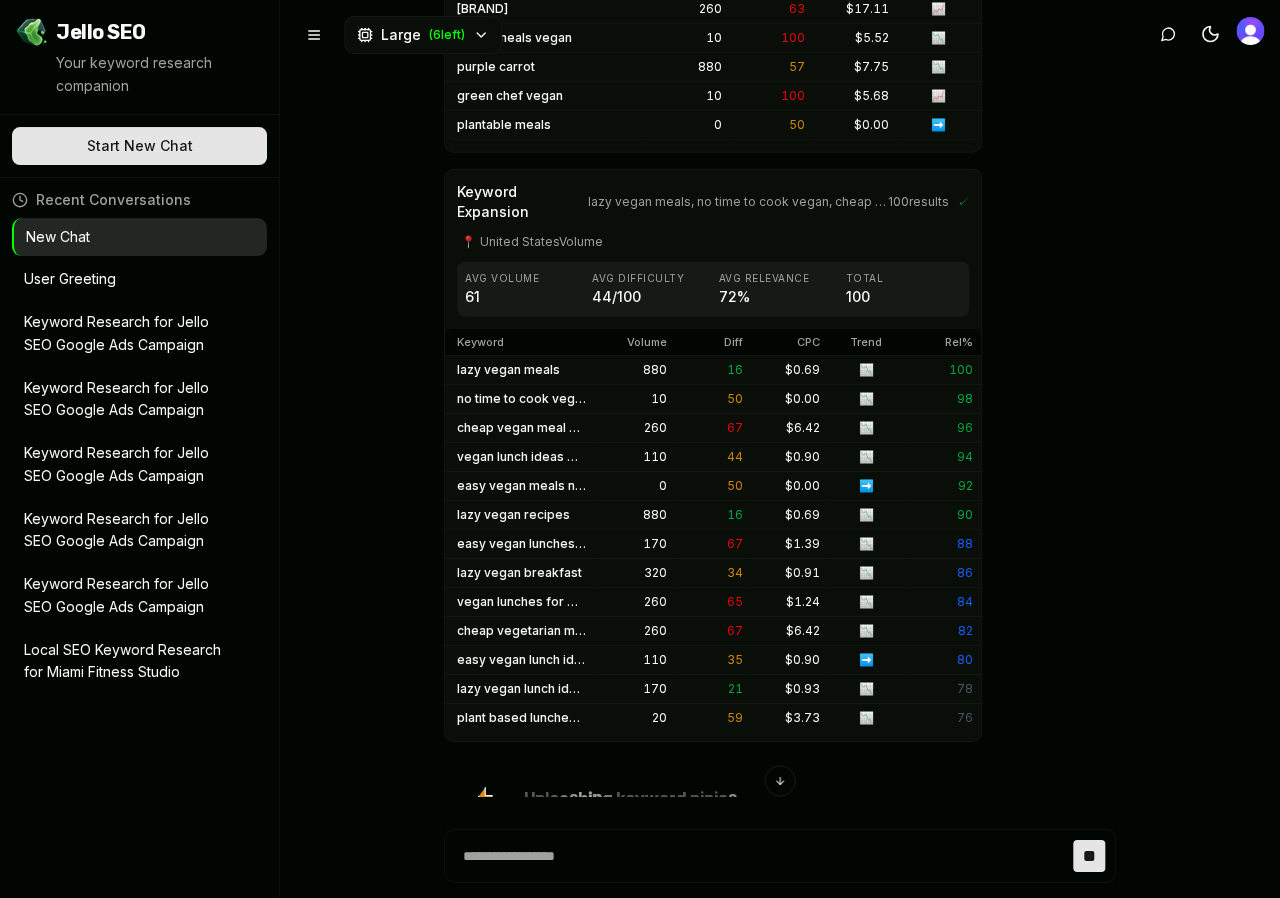 scroll, scrollTop: 1800, scrollLeft: 0, axis: vertical 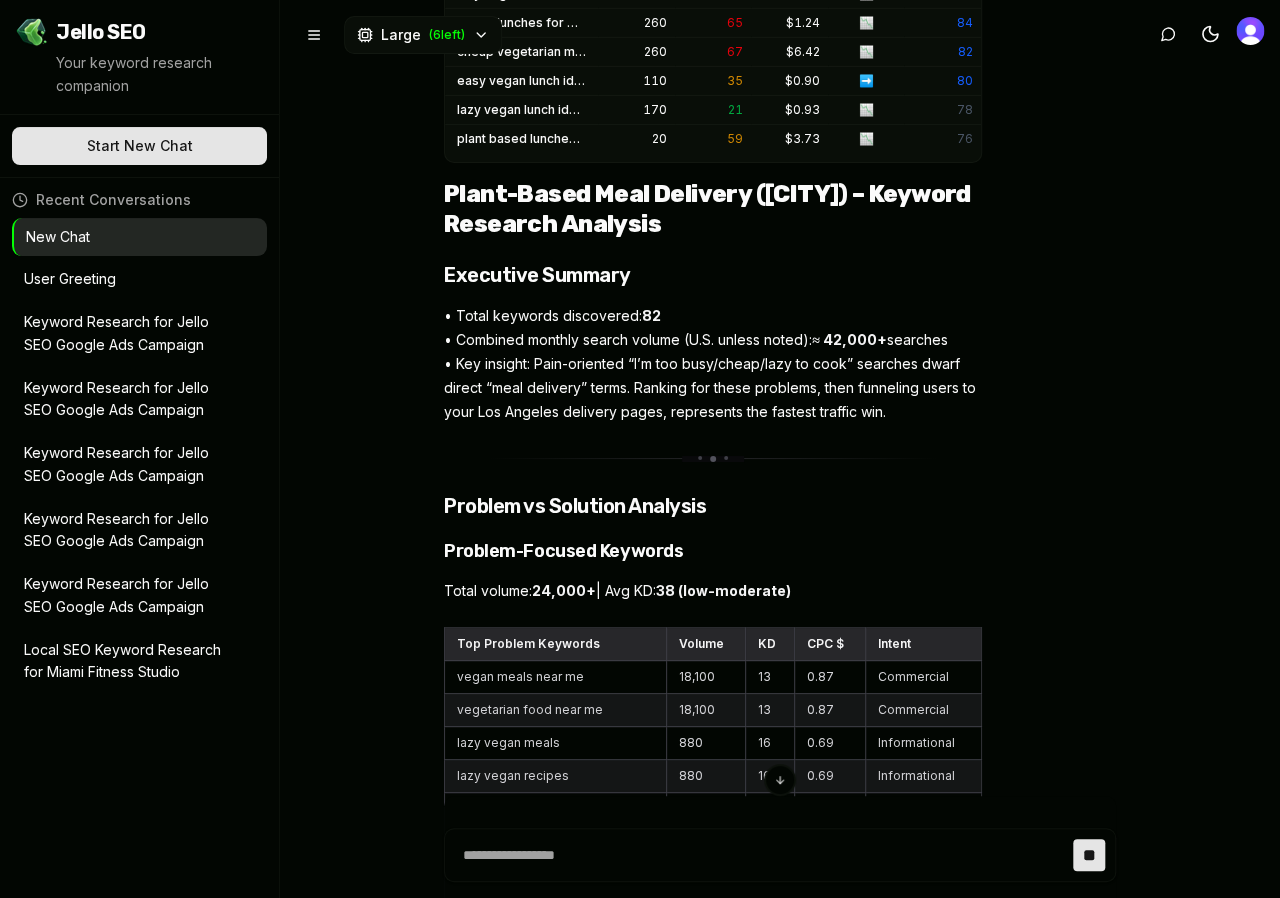 click on "• Total keywords discovered:  82
• Combined monthly search volume (U.S. unless noted):  ≈ 42,000+  searches
• Key insight: Pain-oriented “I’m too busy/cheap/lazy to cook” searches dwarf direct “meal delivery” terms. Ranking for these problems, then funneling users to your Los Angeles delivery pages, represents the fastest traffic win." at bounding box center [713, 364] 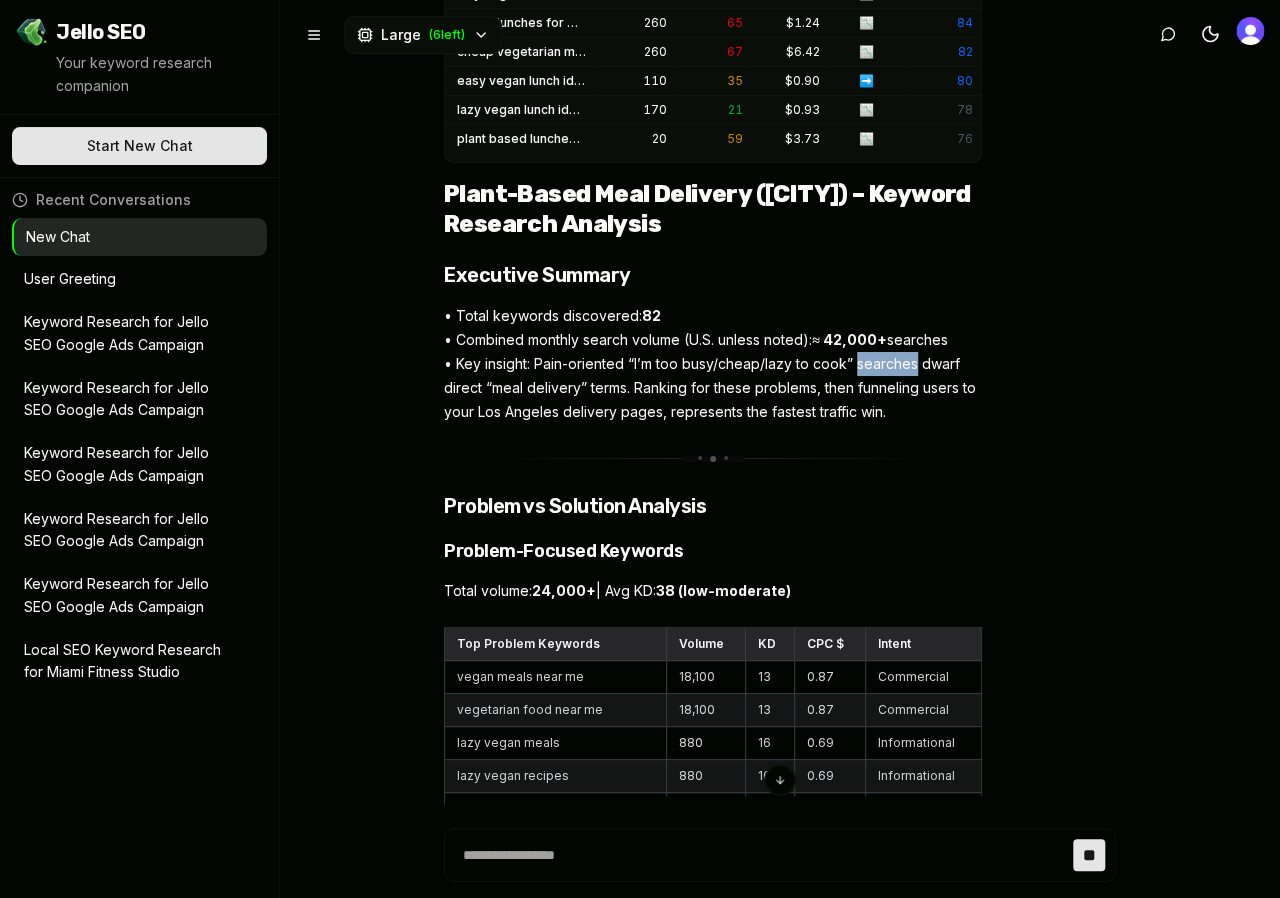 click on "• Total keywords discovered:  82
• Combined monthly search volume (U.S. unless noted):  ≈ 42,000+  searches
• Key insight: Pain-oriented “I’m too busy/cheap/lazy to cook” searches dwarf direct “meal delivery” terms. Ranking for these problems, then funneling users to your Los Angeles delivery pages, represents the fastest traffic win." at bounding box center [713, 364] 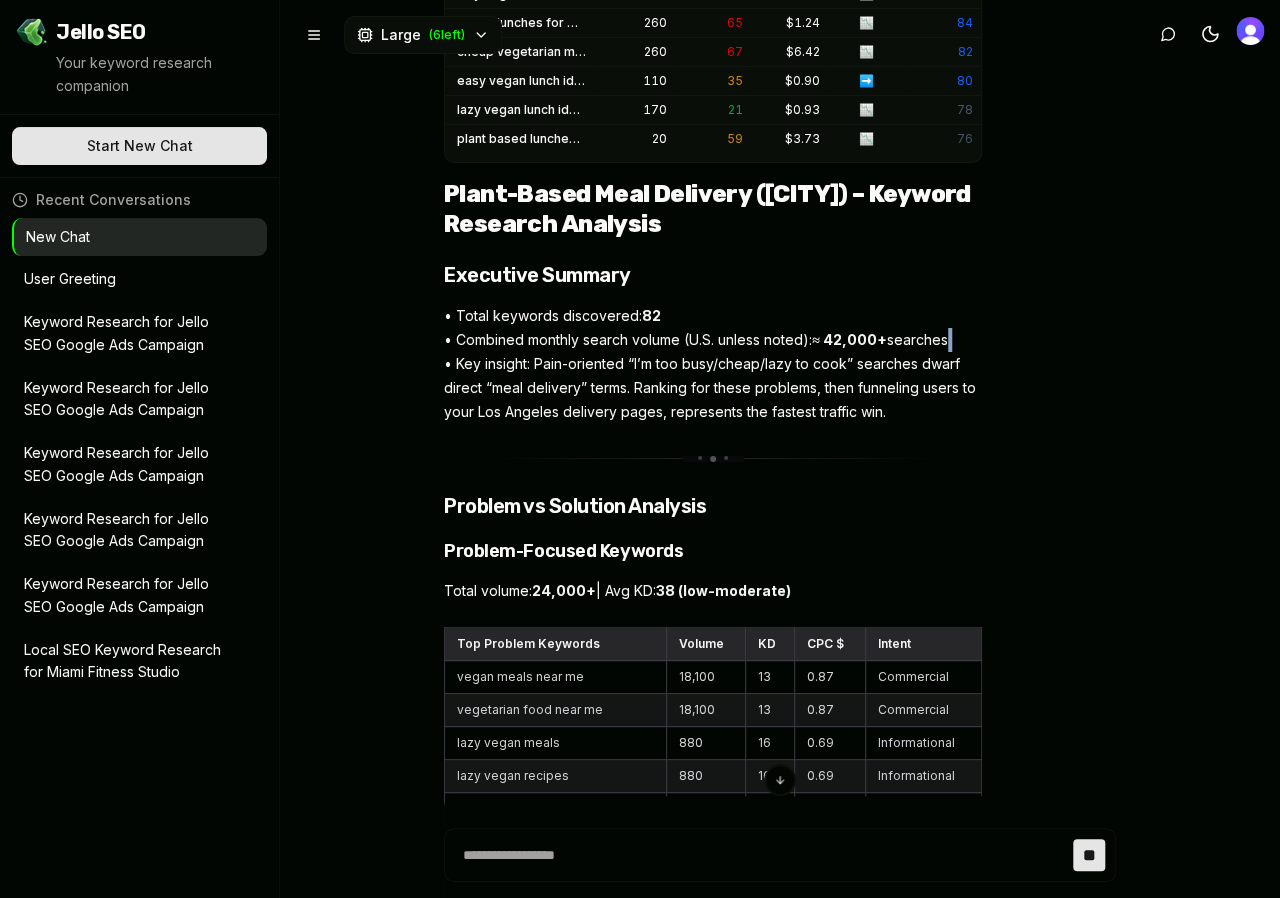 click on "• Total keywords discovered:  82
• Combined monthly search volume (U.S. unless noted):  ≈ 42,000+  searches
• Key insight: Pain-oriented “I’m too busy/cheap/lazy to cook” searches dwarf direct “meal delivery” terms. Ranking for these problems, then funneling users to your Los Angeles delivery pages, represents the fastest traffic win." at bounding box center [713, 364] 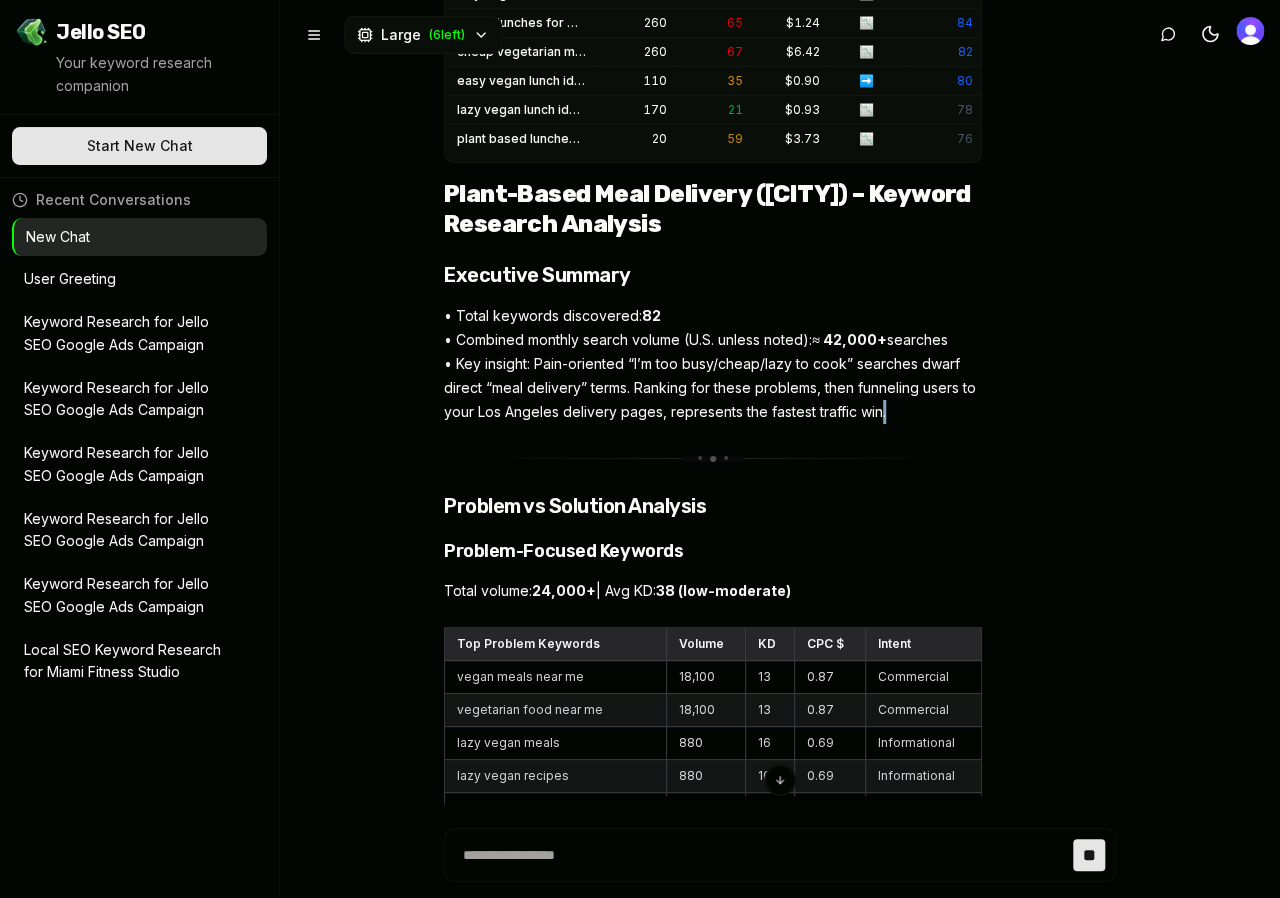 click on "• Total keywords discovered:  82
• Combined monthly search volume (U.S. unless noted):  ≈ 42,000+  searches
• Key insight: Pain-oriented “I’m too busy/cheap/lazy to cook” searches dwarf direct “meal delivery” terms. Ranking for these problems, then funneling users to your Los Angeles delivery pages, represents the fastest traffic win." at bounding box center (713, 364) 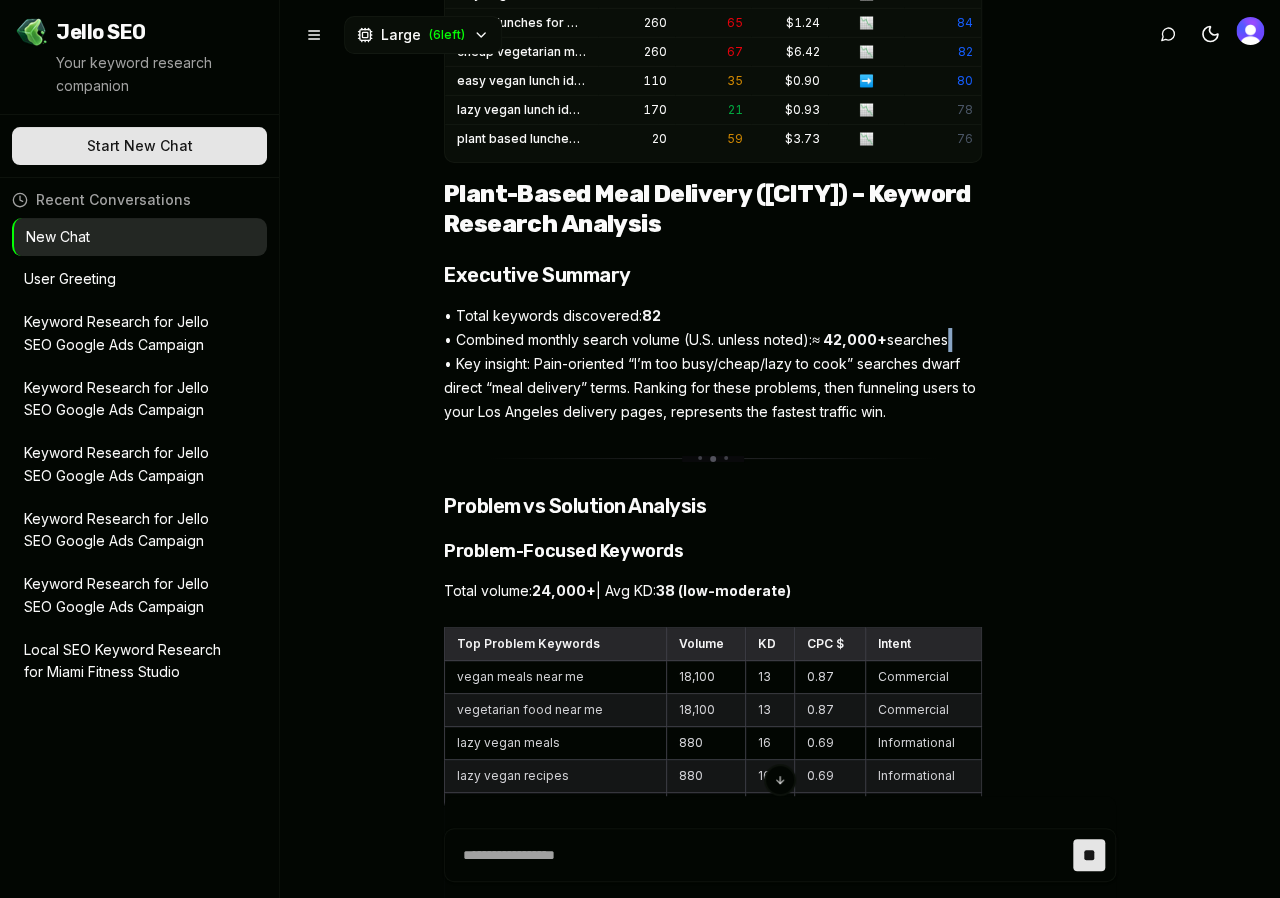 click on "• Total keywords discovered:  82
• Combined monthly search volume (U.S. unless noted):  ≈ 42,000+  searches
• Key insight: Pain-oriented “I’m too busy/cheap/lazy to cook” searches dwarf direct “meal delivery” terms. Ranking for these problems, then funneling users to your Los Angeles delivery pages, represents the fastest traffic win." at bounding box center (713, 364) 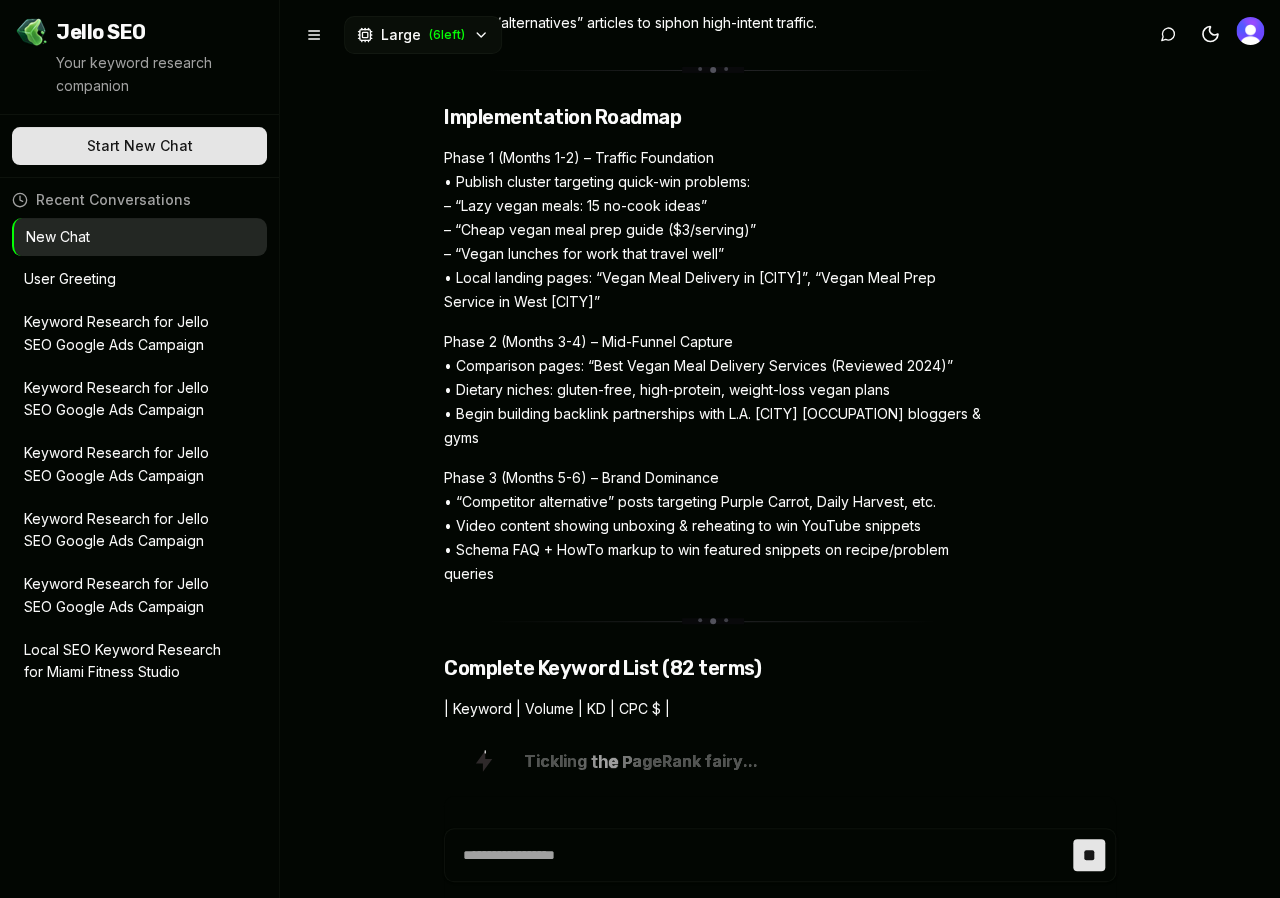 scroll, scrollTop: 5083, scrollLeft: 0, axis: vertical 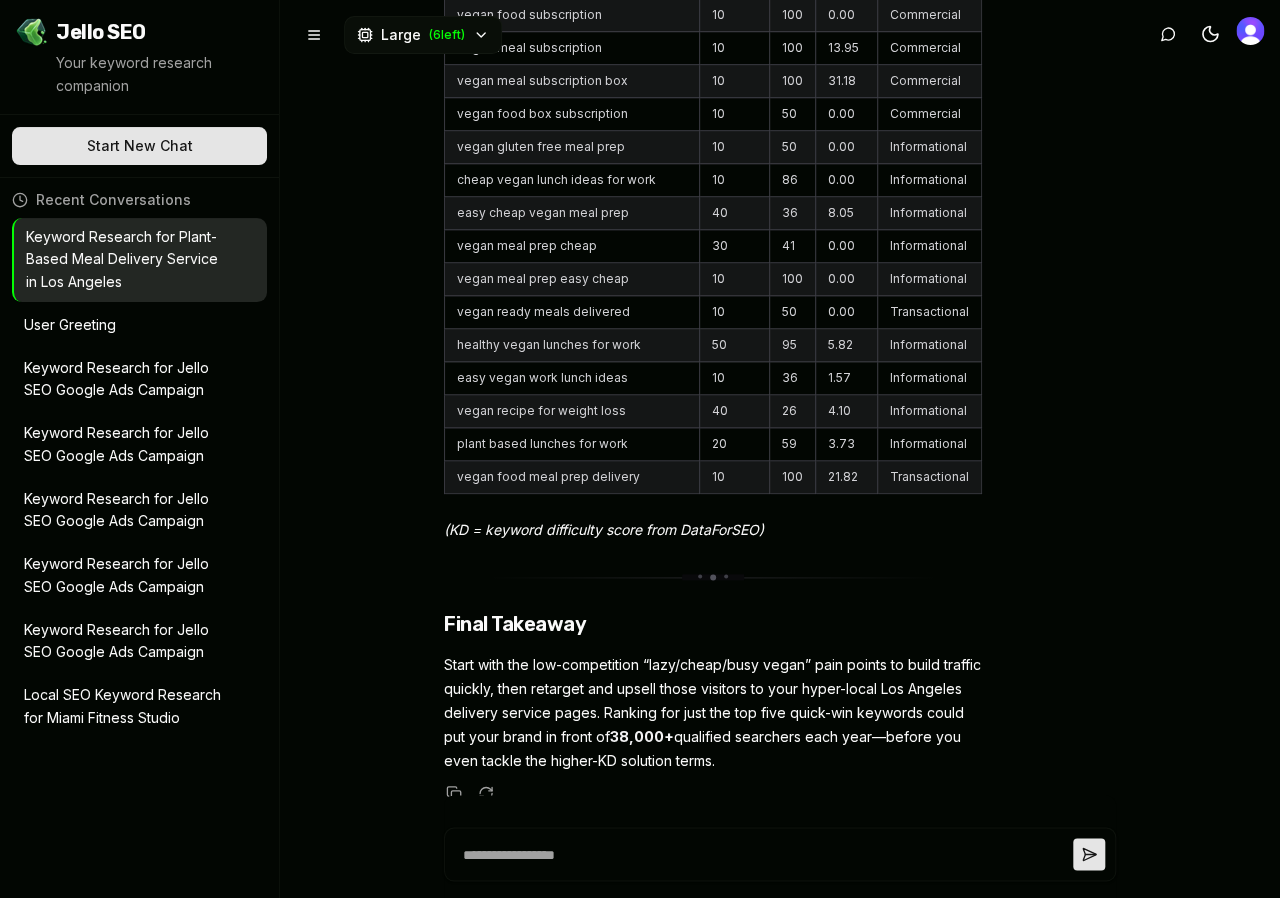 type on "*" 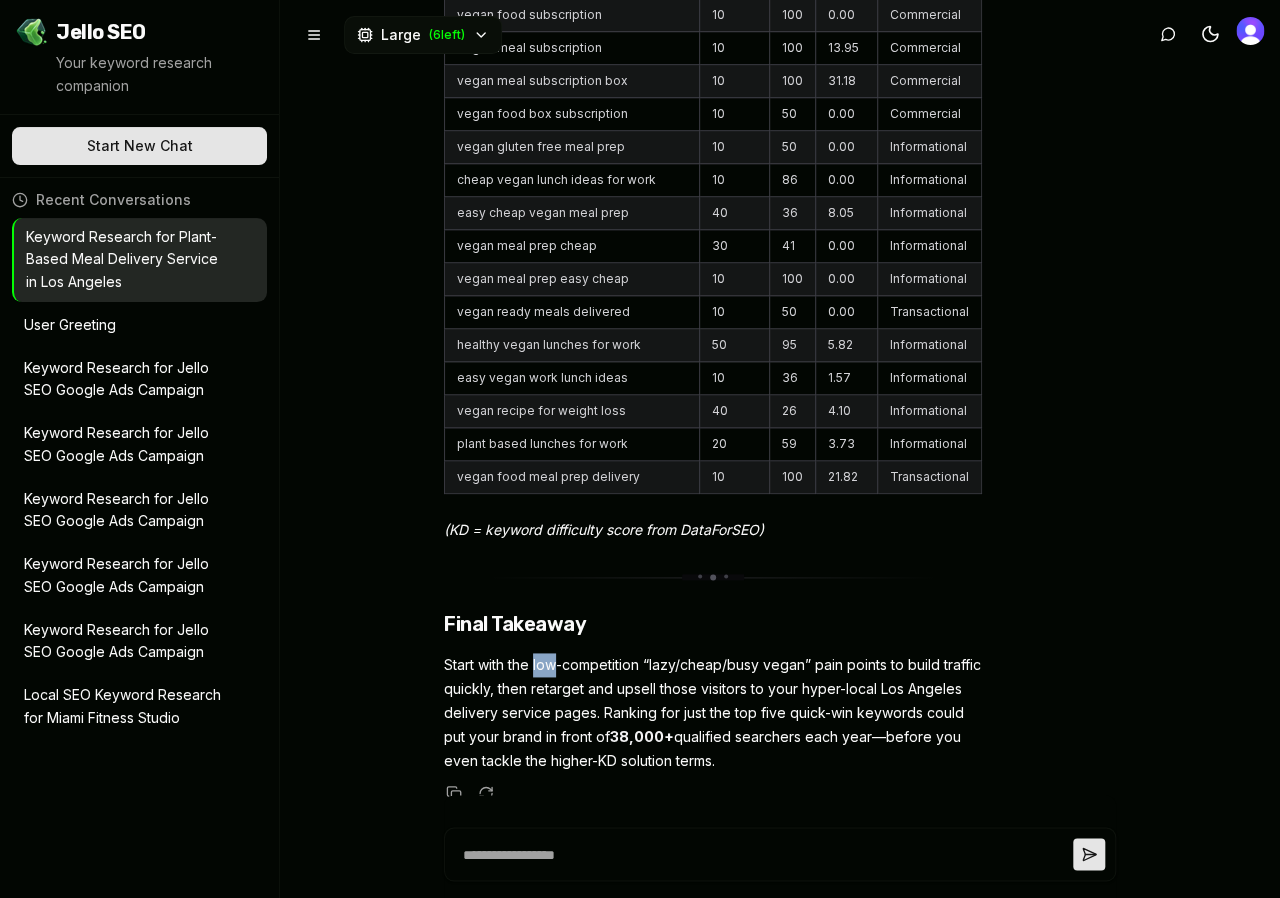 click on "Start with the low-competition “lazy/cheap/busy vegan” pain points to build traffic quickly, then retarget and upsell those visitors to your hyper-local Los Angeles delivery service pages. Ranking for just the top five quick-win keywords could put your brand in front of  38,000+  qualified searchers each year—before you even tackle the higher-KD solution terms." at bounding box center [713, 713] 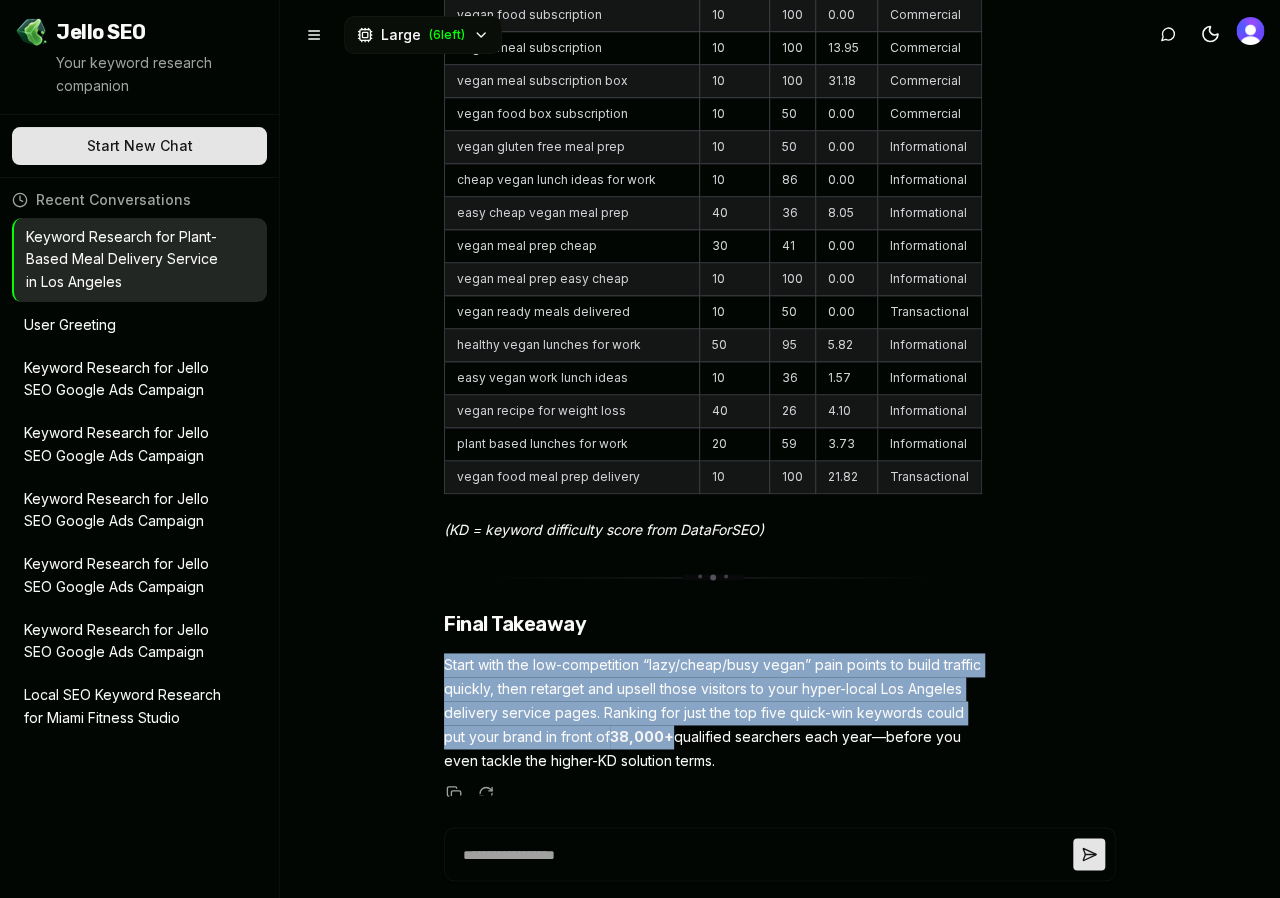 click on "Start with the low-competition “lazy/cheap/busy vegan” pain points to build traffic quickly, then retarget and upsell those visitors to your hyper-local Los Angeles delivery service pages. Ranking for just the top five quick-win keywords could put your brand in front of  38,000+  qualified searchers each year—before you even tackle the higher-KD solution terms." at bounding box center (713, 713) 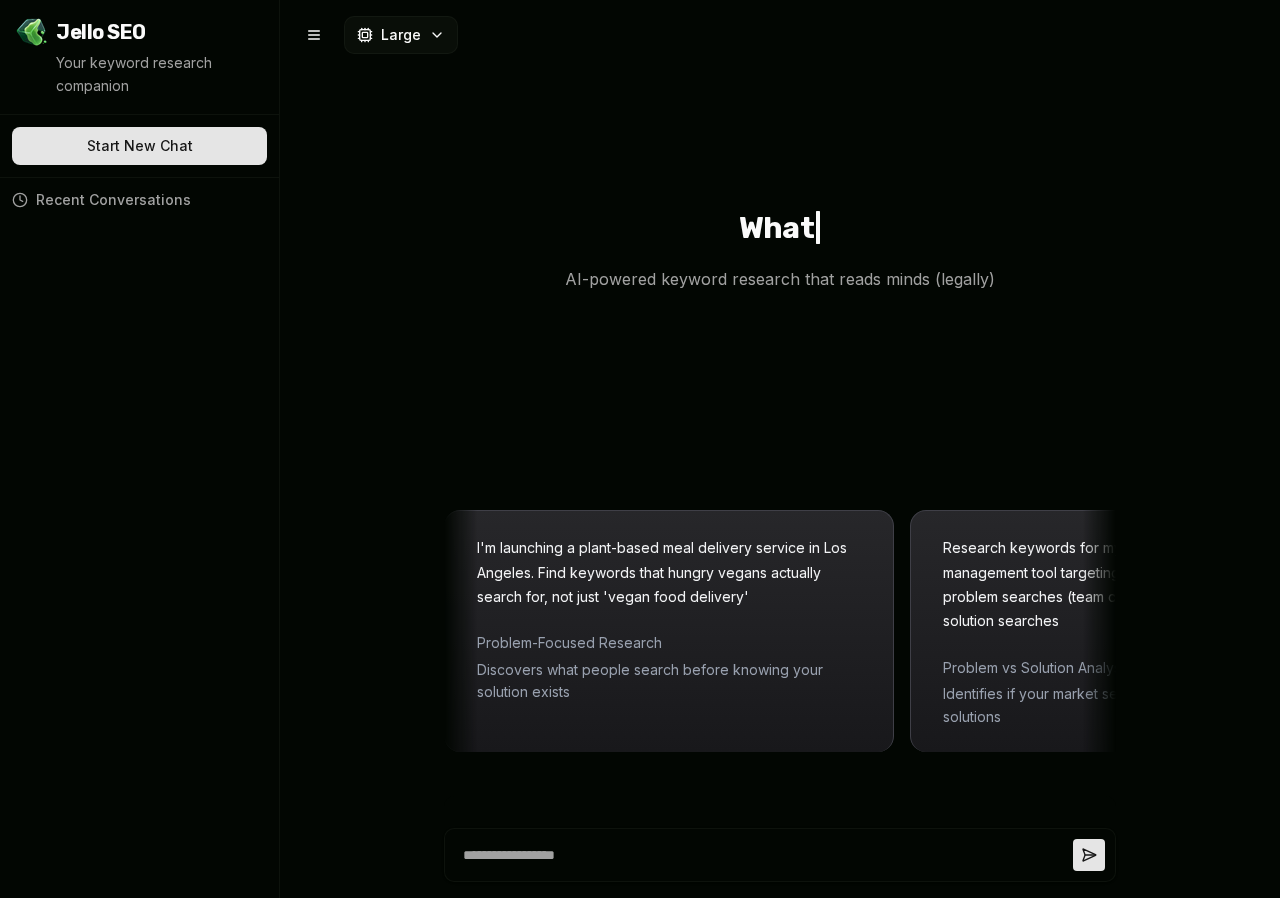 scroll, scrollTop: 0, scrollLeft: 0, axis: both 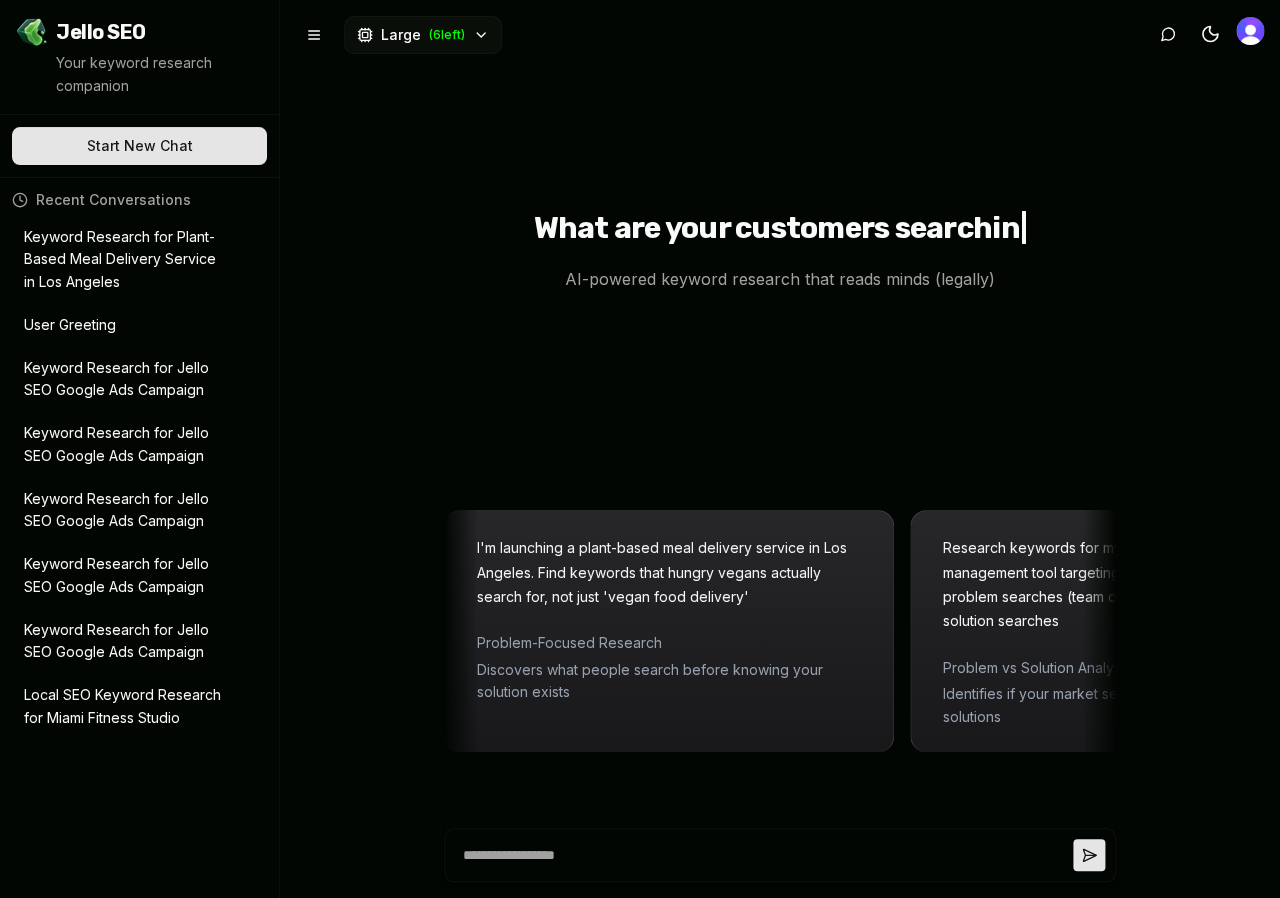 click on "Keyword Research for Plant-Based Meal Delivery Service in Los Angeles" at bounding box center (125, 260) 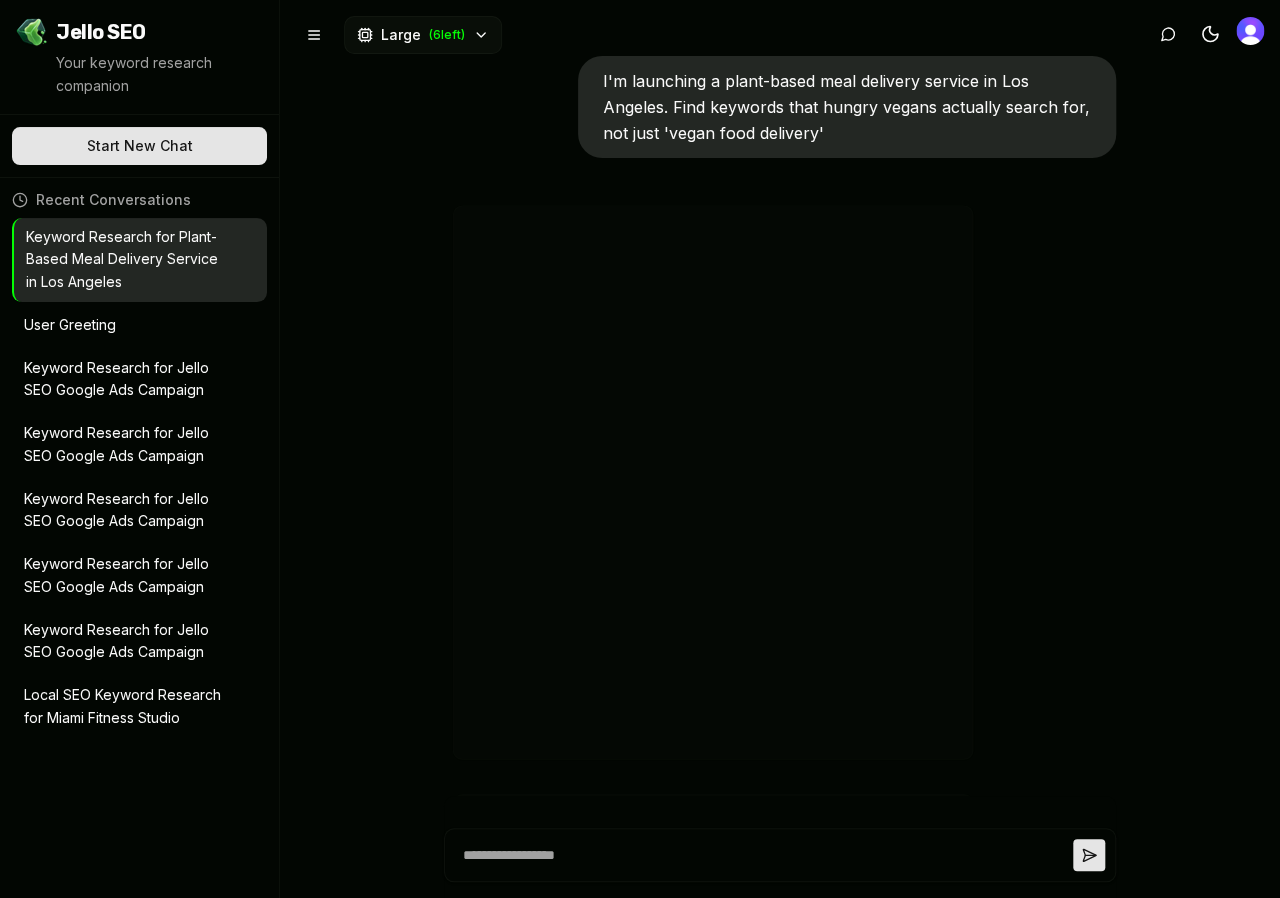 scroll, scrollTop: 8123, scrollLeft: 0, axis: vertical 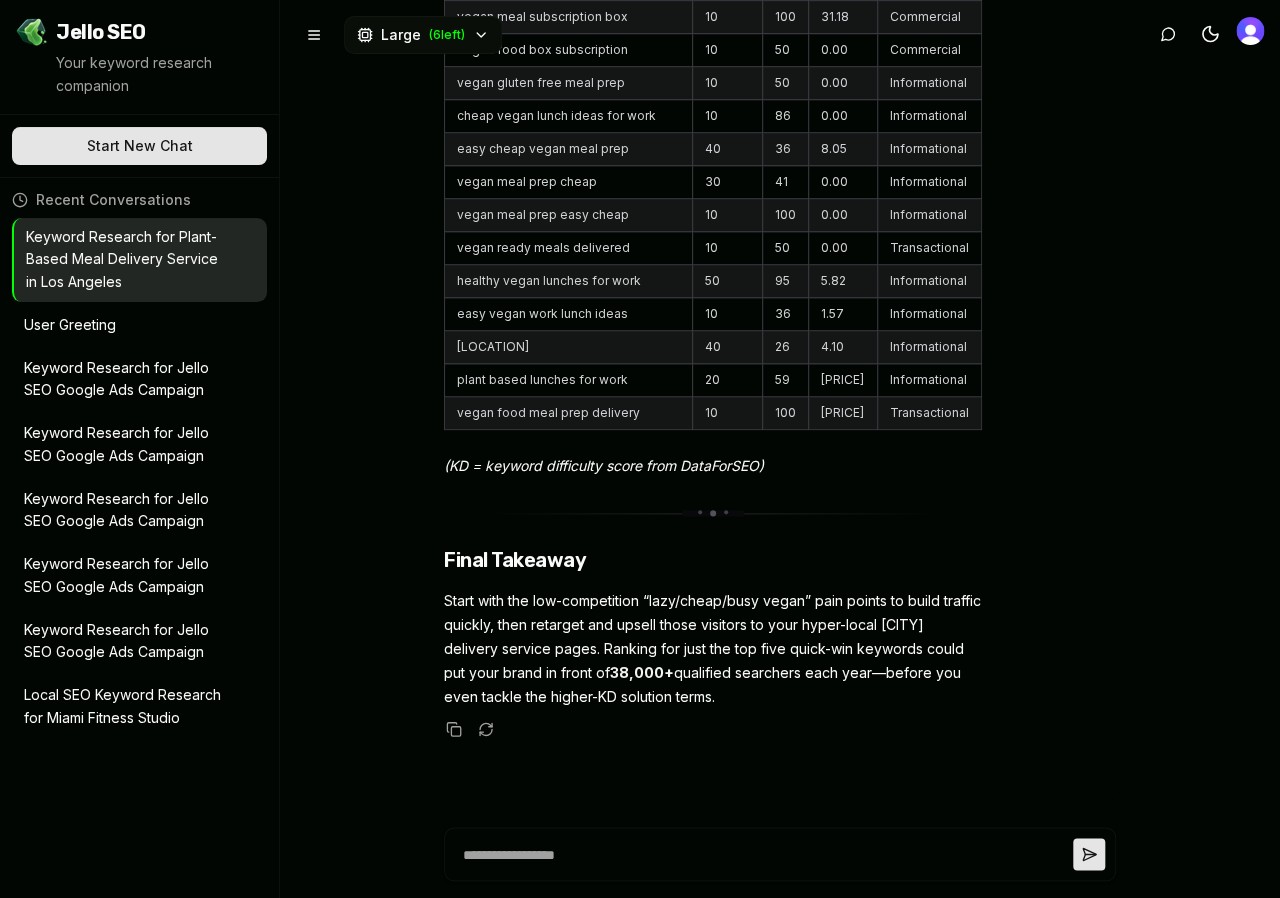 click on "Recent Conversations Keyword Research for Plant-Based Meal Delivery Service in Los Angeles Open Modal User Greeting Open Modal Keyword Research for Jello SEO Google Ads Campaign Open Modal Keyword Research for Jello SEO Google Ads Campaign Open Modal Keyword Research for Jello SEO Google Ads Campaign Open Modal Keyword Research for Jello SEO Google Ads Campaign Open Modal Keyword Research for Jello SEO Google Ads Campaign Open Modal Local SEO Keyword Research for Miami Fitness Studio Open Modal" at bounding box center (139, 464) 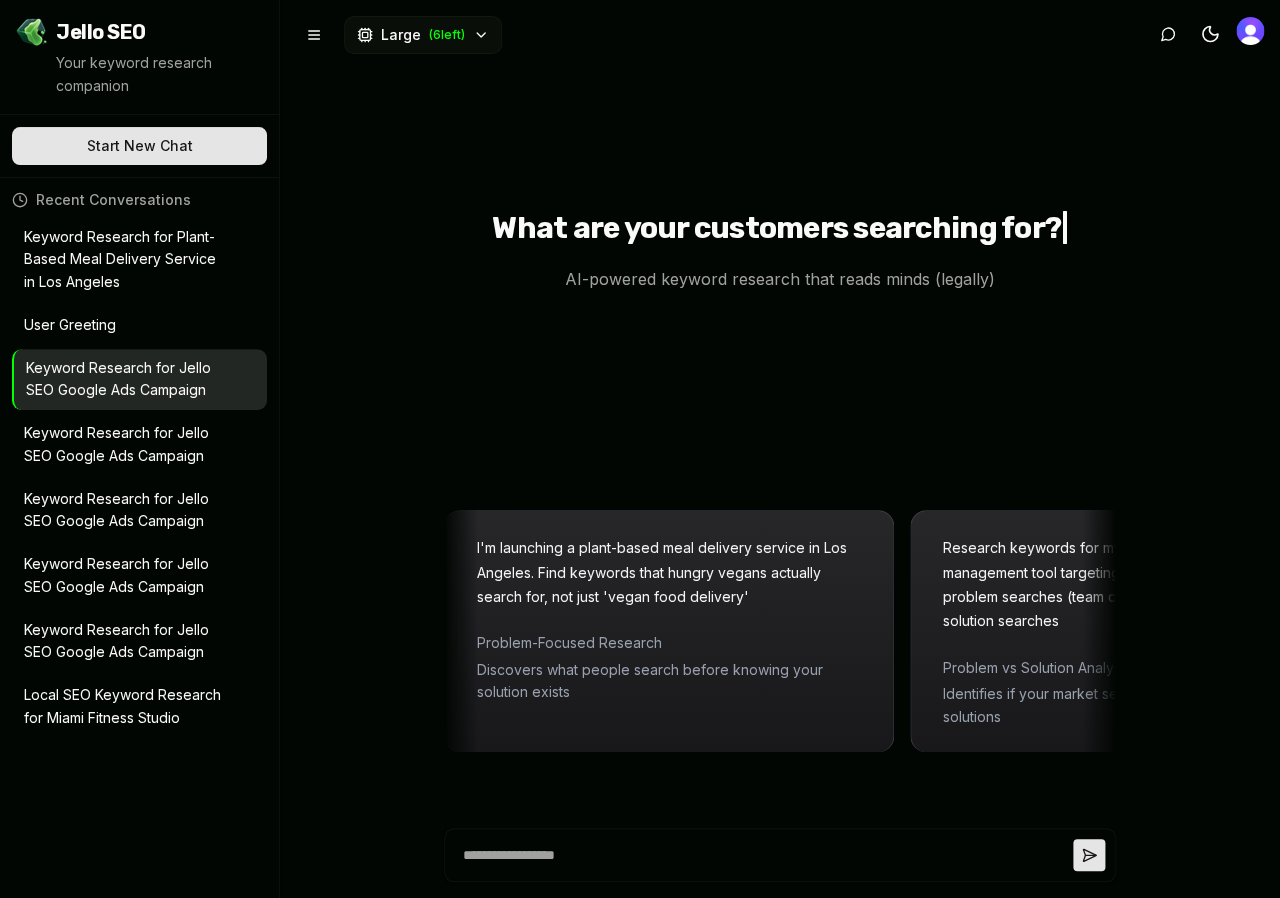 scroll, scrollTop: 7508, scrollLeft: 0, axis: vertical 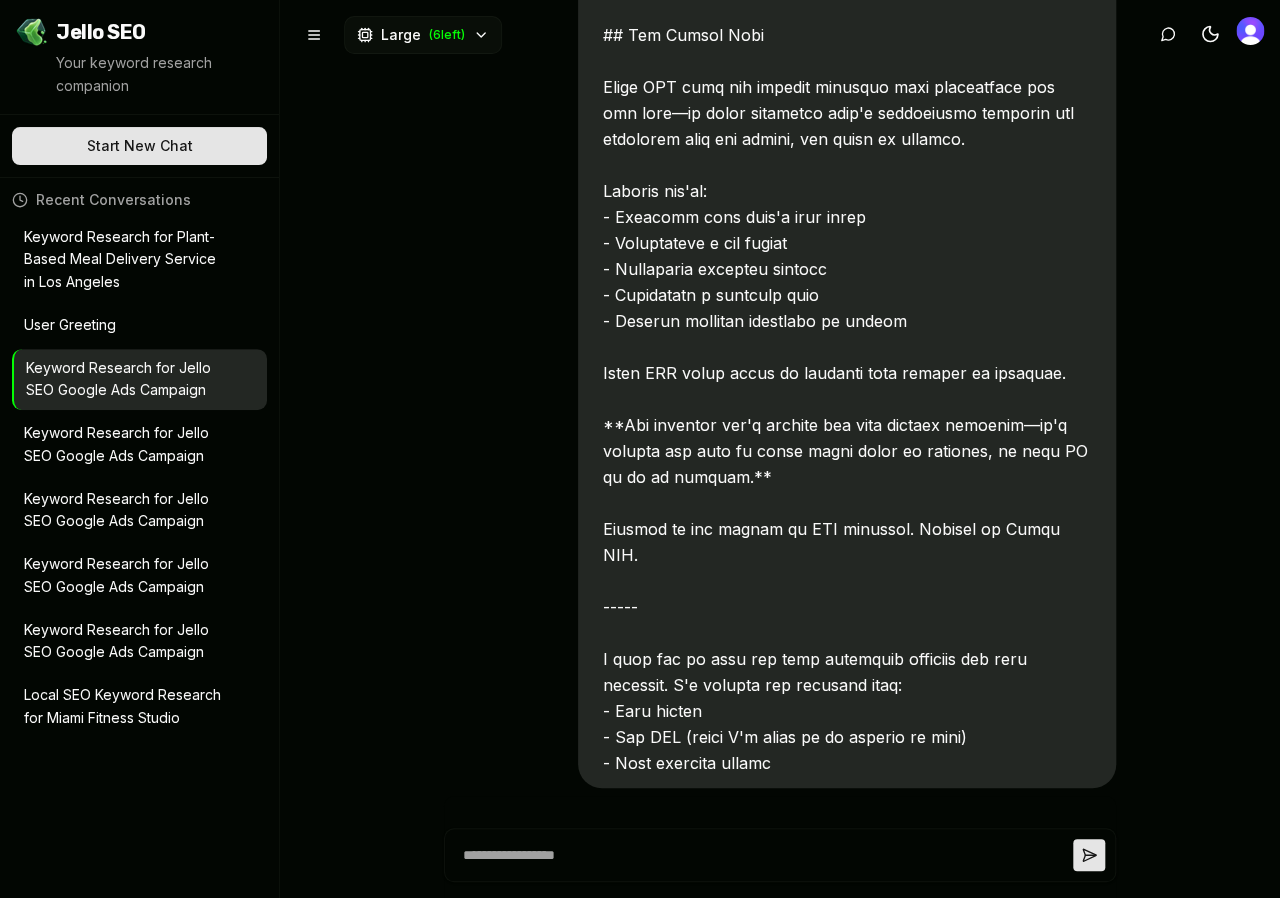 click at bounding box center (847, -3332) 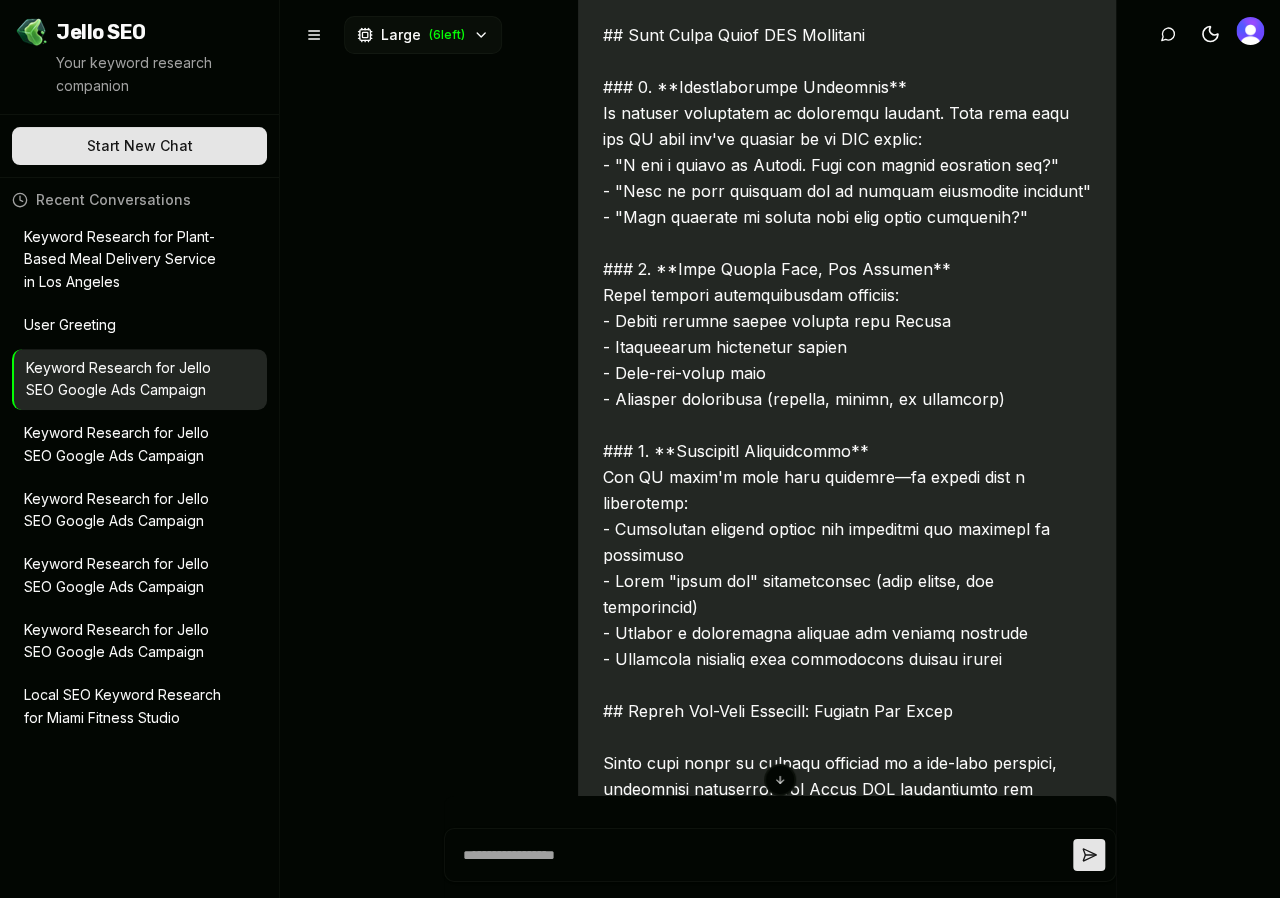 scroll, scrollTop: 0, scrollLeft: 0, axis: both 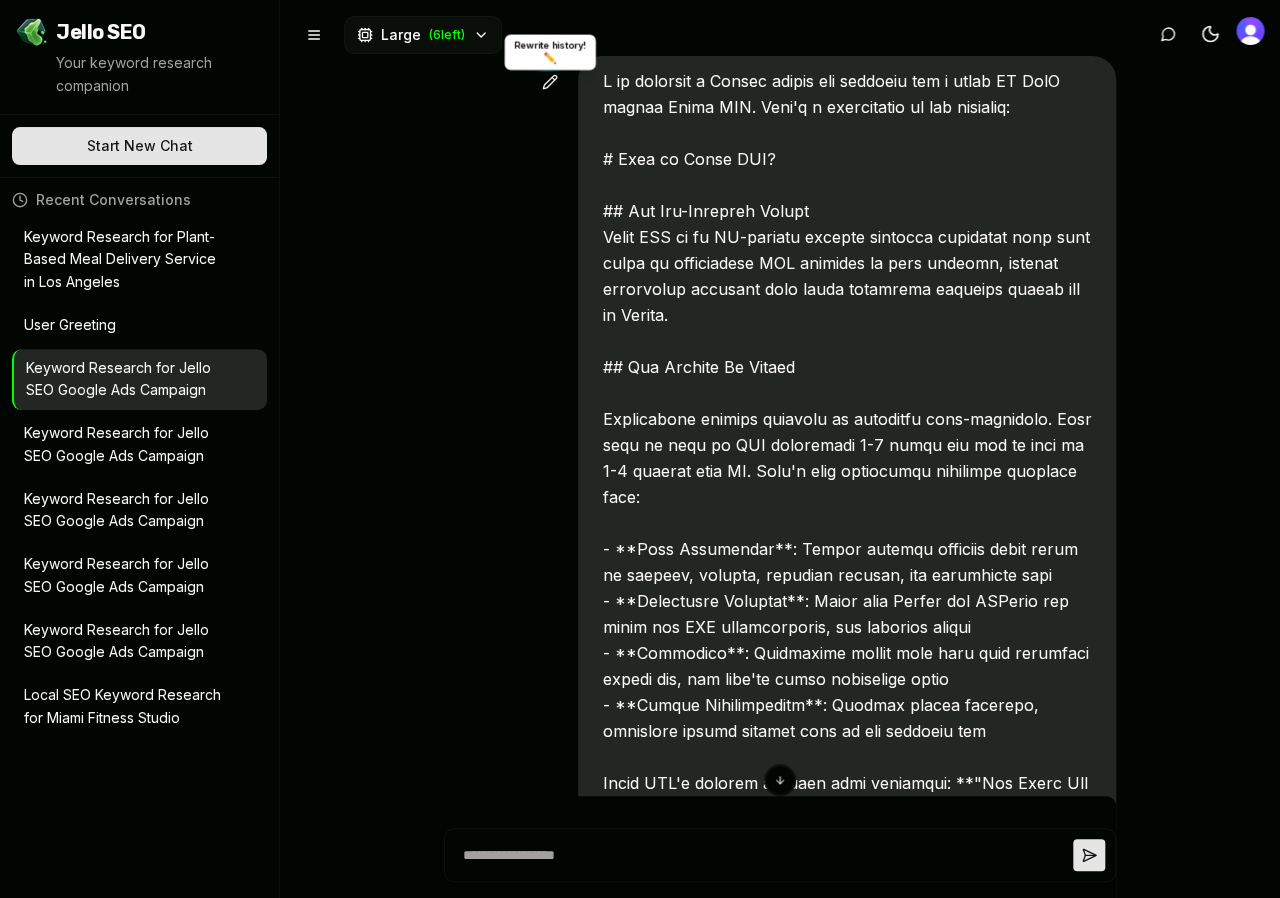 click at bounding box center (550, 82) 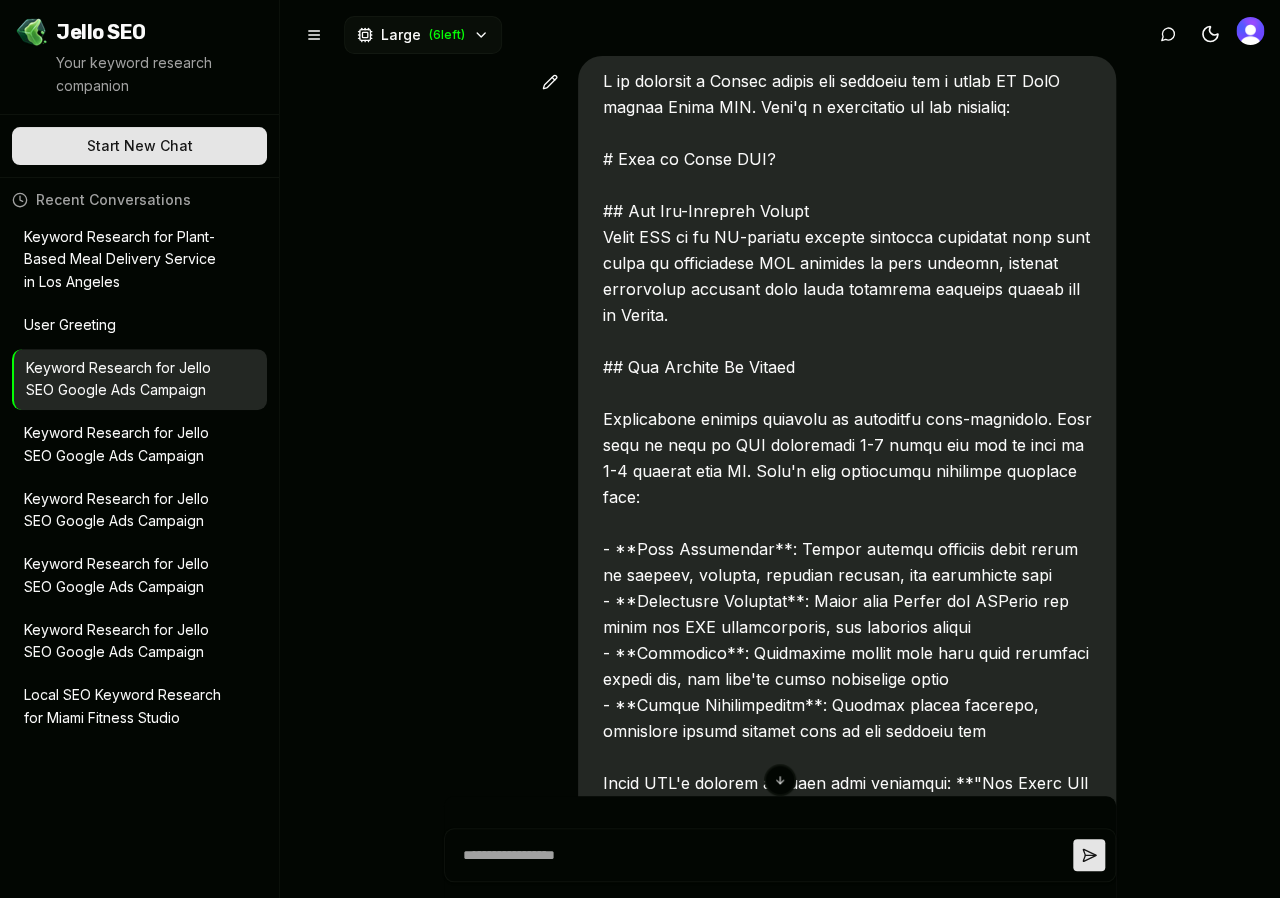 type on "*" 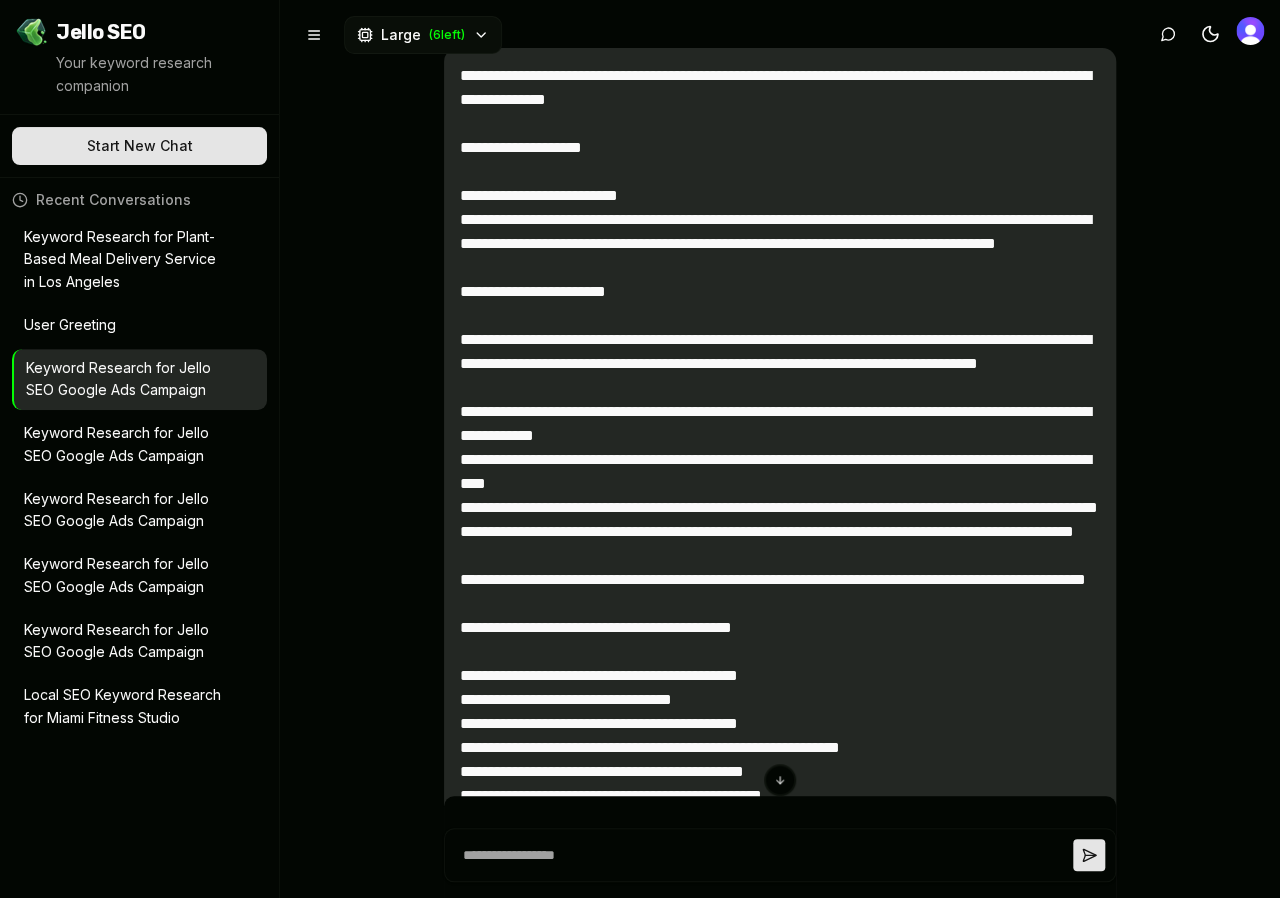 click at bounding box center (780, 3596) 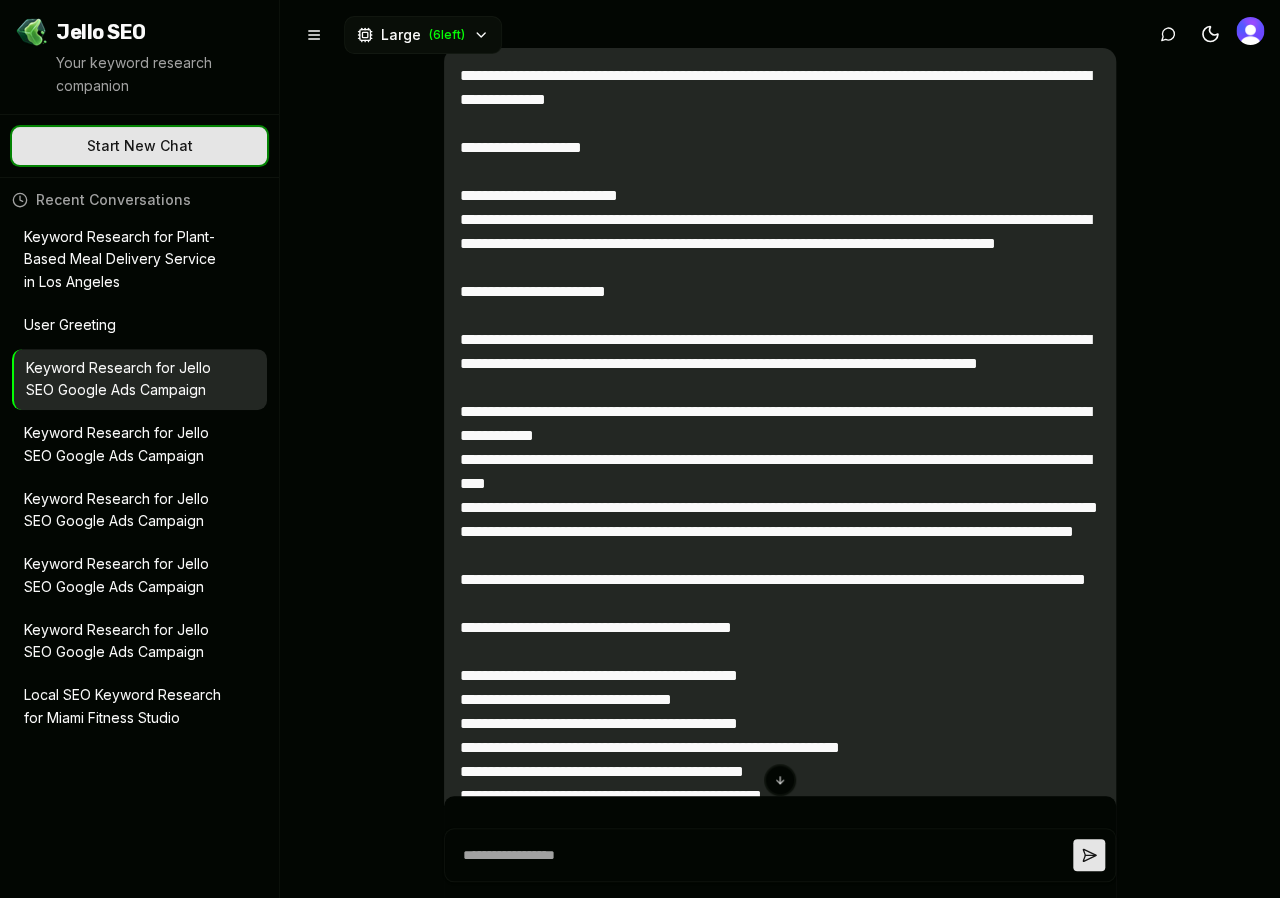 click on "Start New Chat ✨ Let's go!" at bounding box center [139, 146] 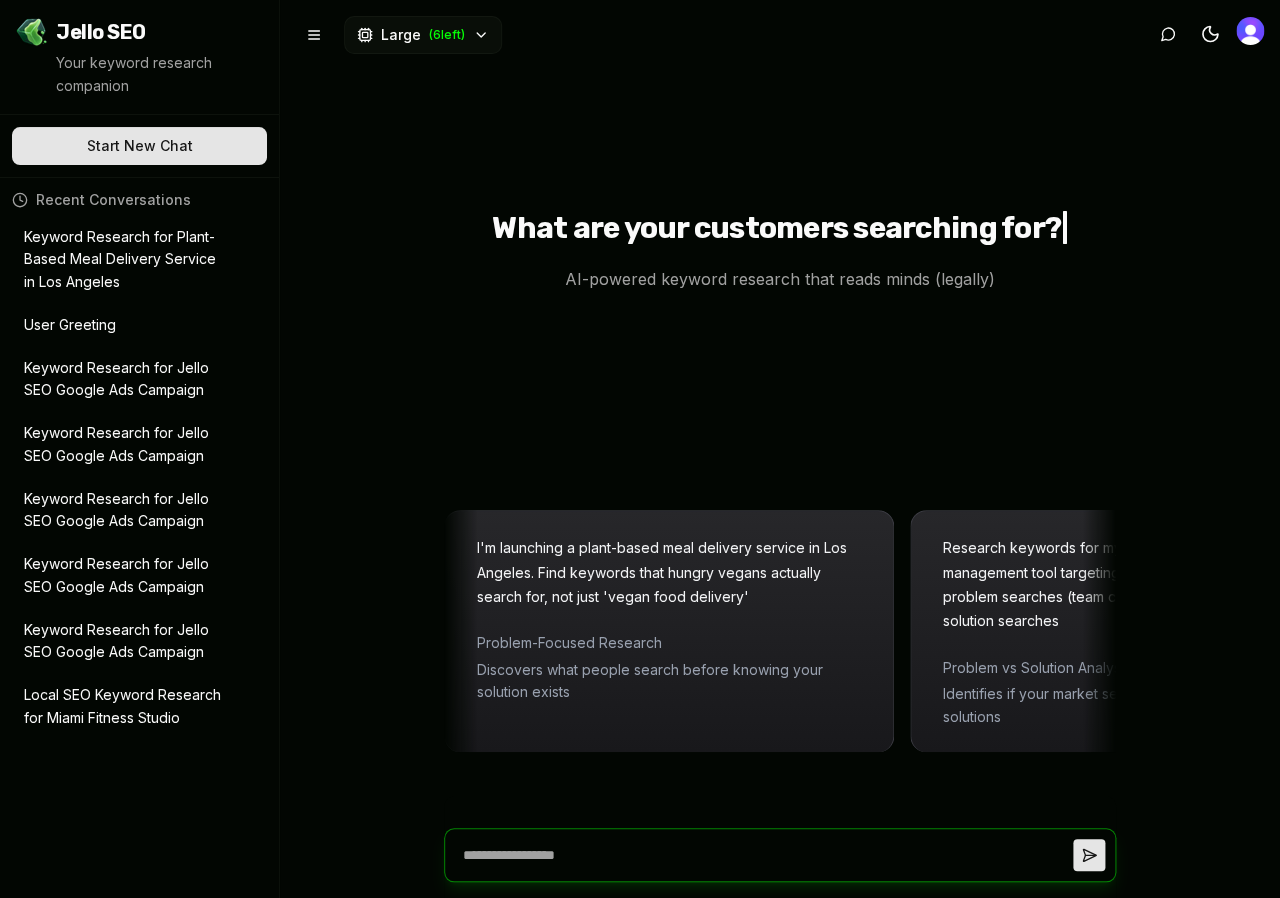 click at bounding box center (764, 855) 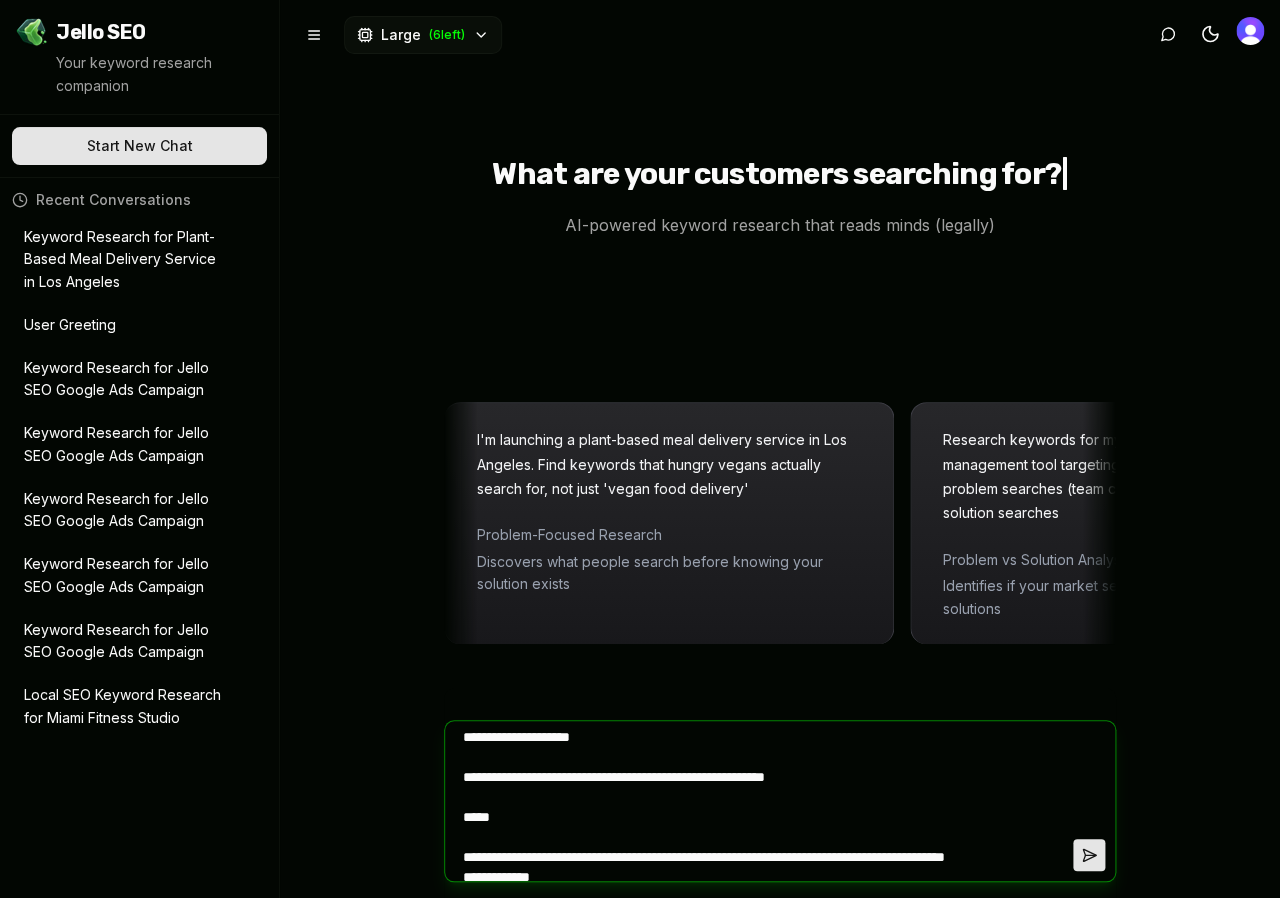 scroll, scrollTop: 5712, scrollLeft: 0, axis: vertical 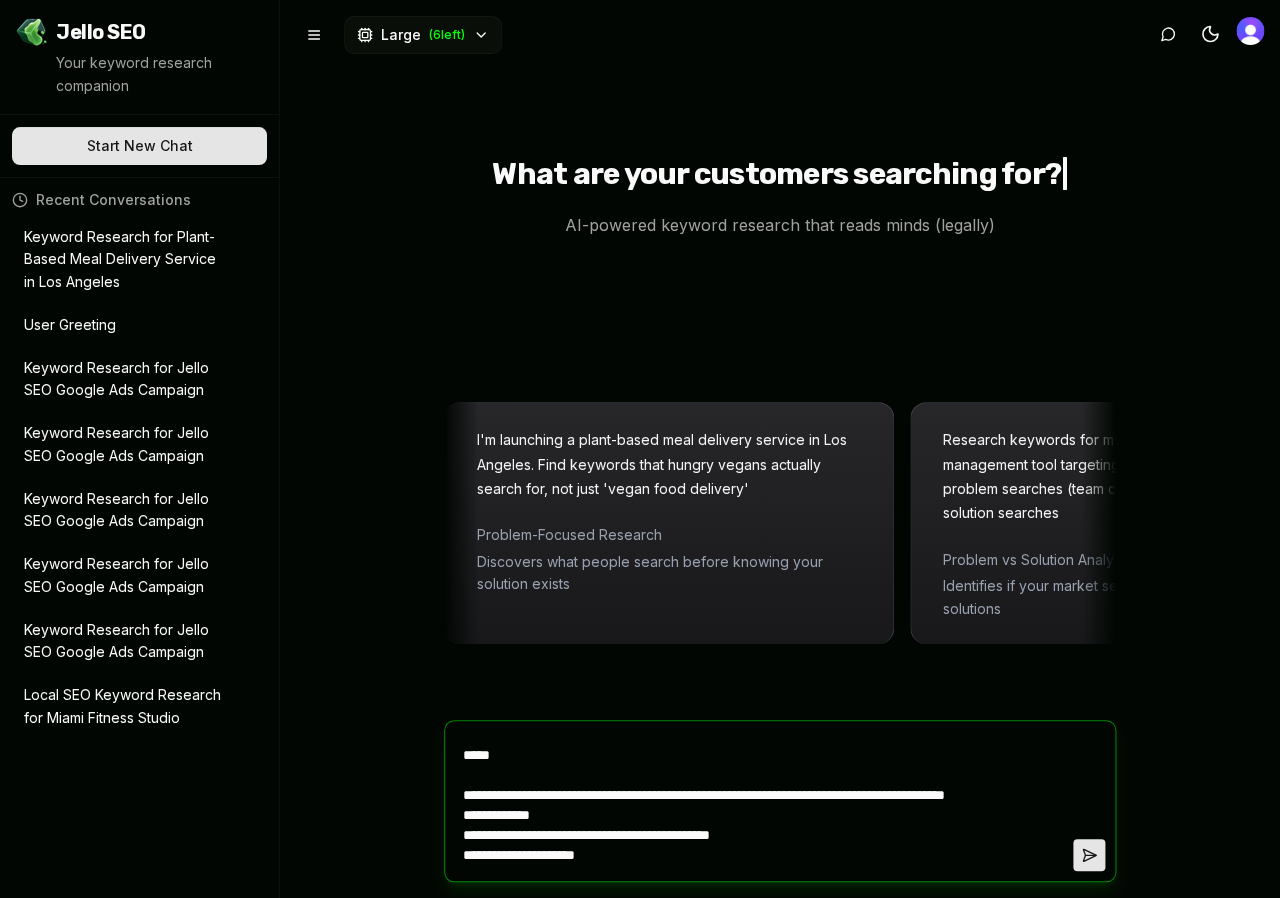 type on "*" 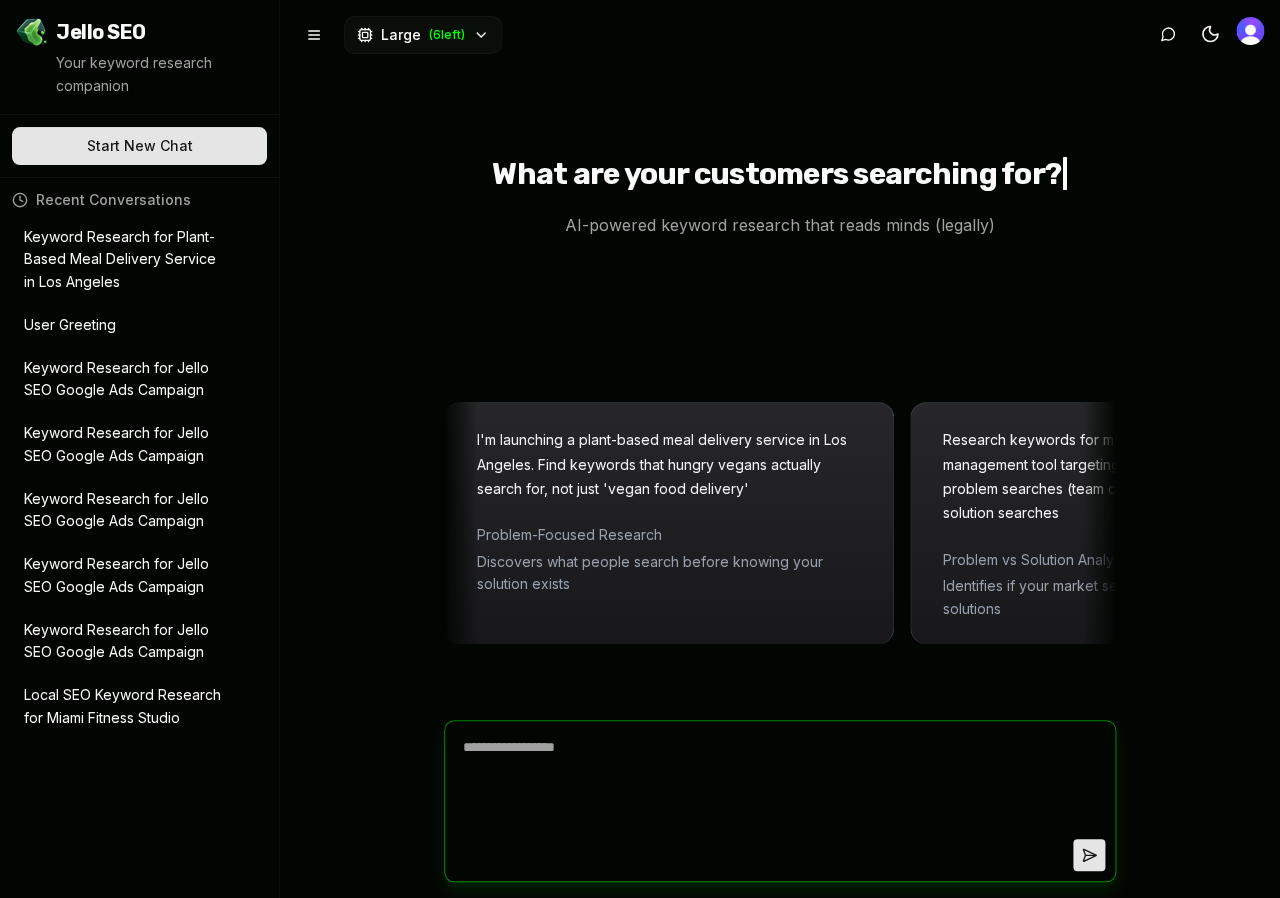 scroll, scrollTop: 0, scrollLeft: 0, axis: both 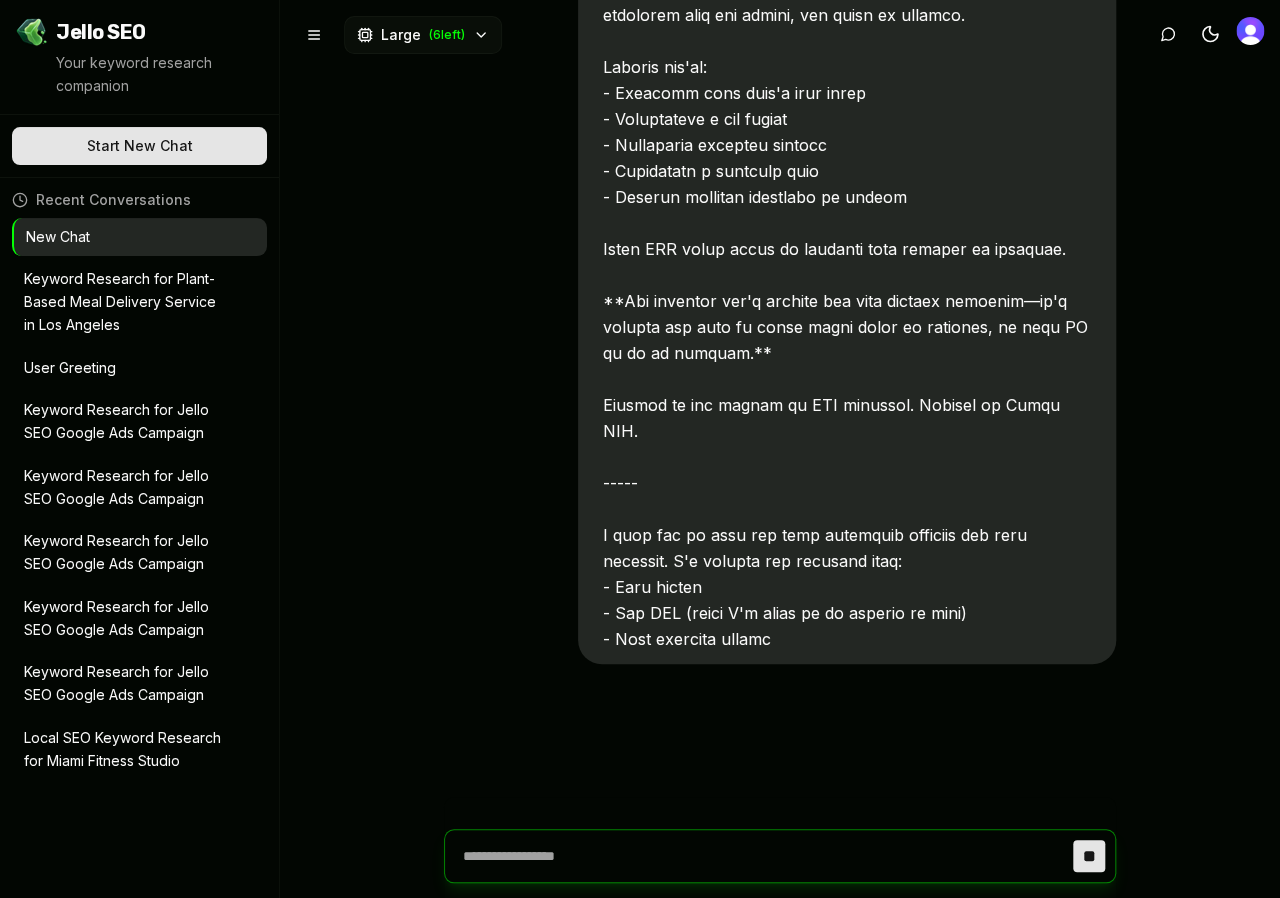 type on "*" 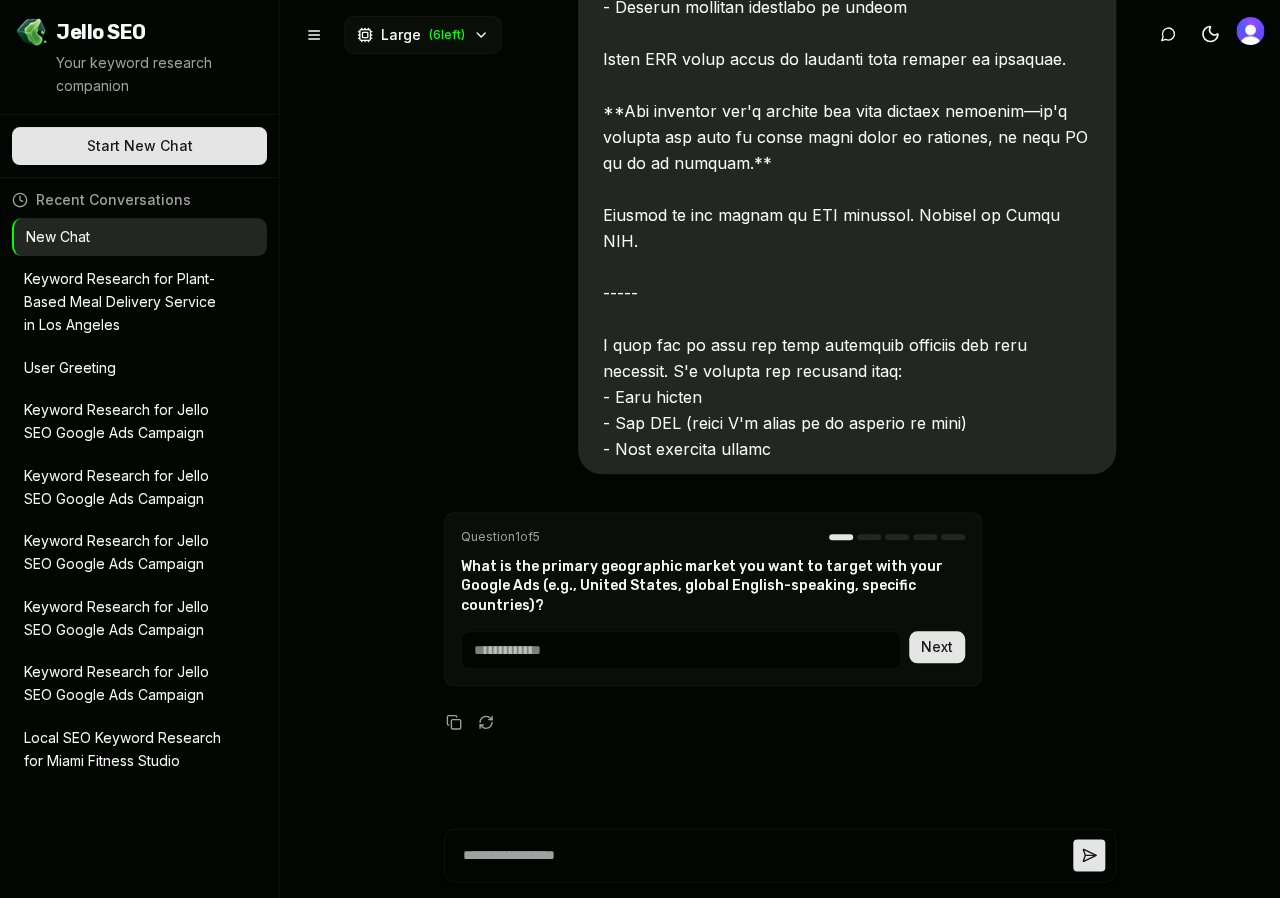 scroll, scrollTop: 7770, scrollLeft: 0, axis: vertical 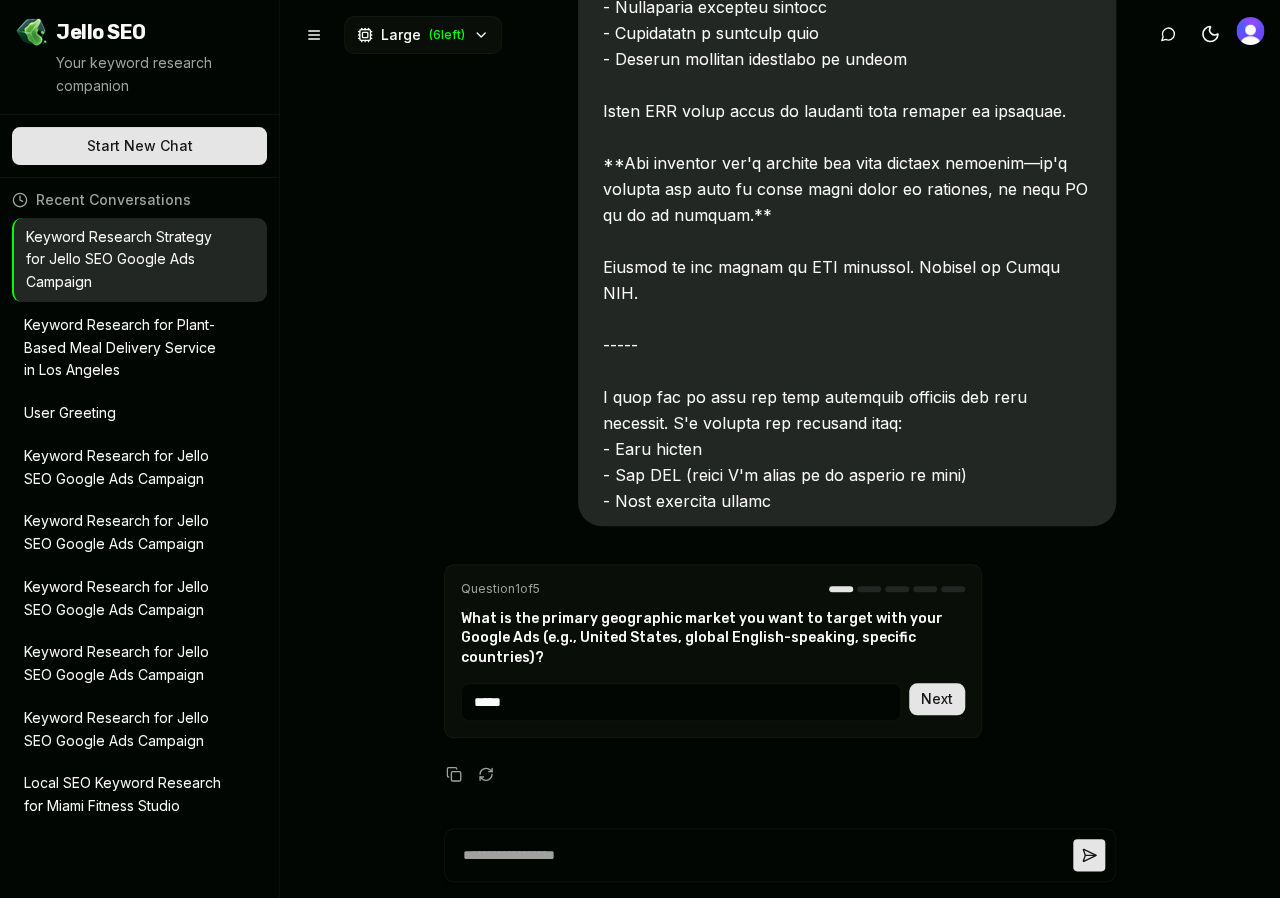 type on "*****" 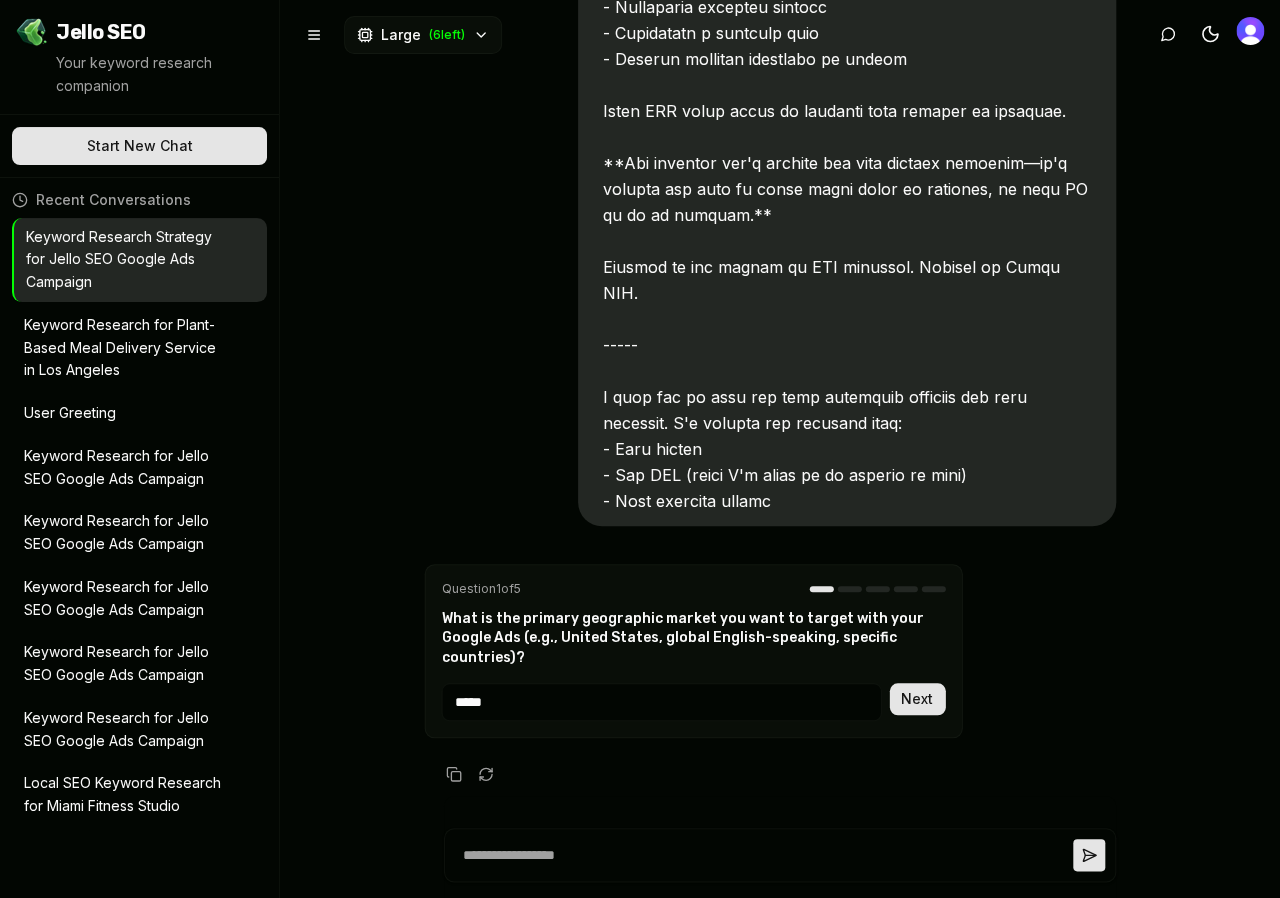 scroll, scrollTop: 8053, scrollLeft: 0, axis: vertical 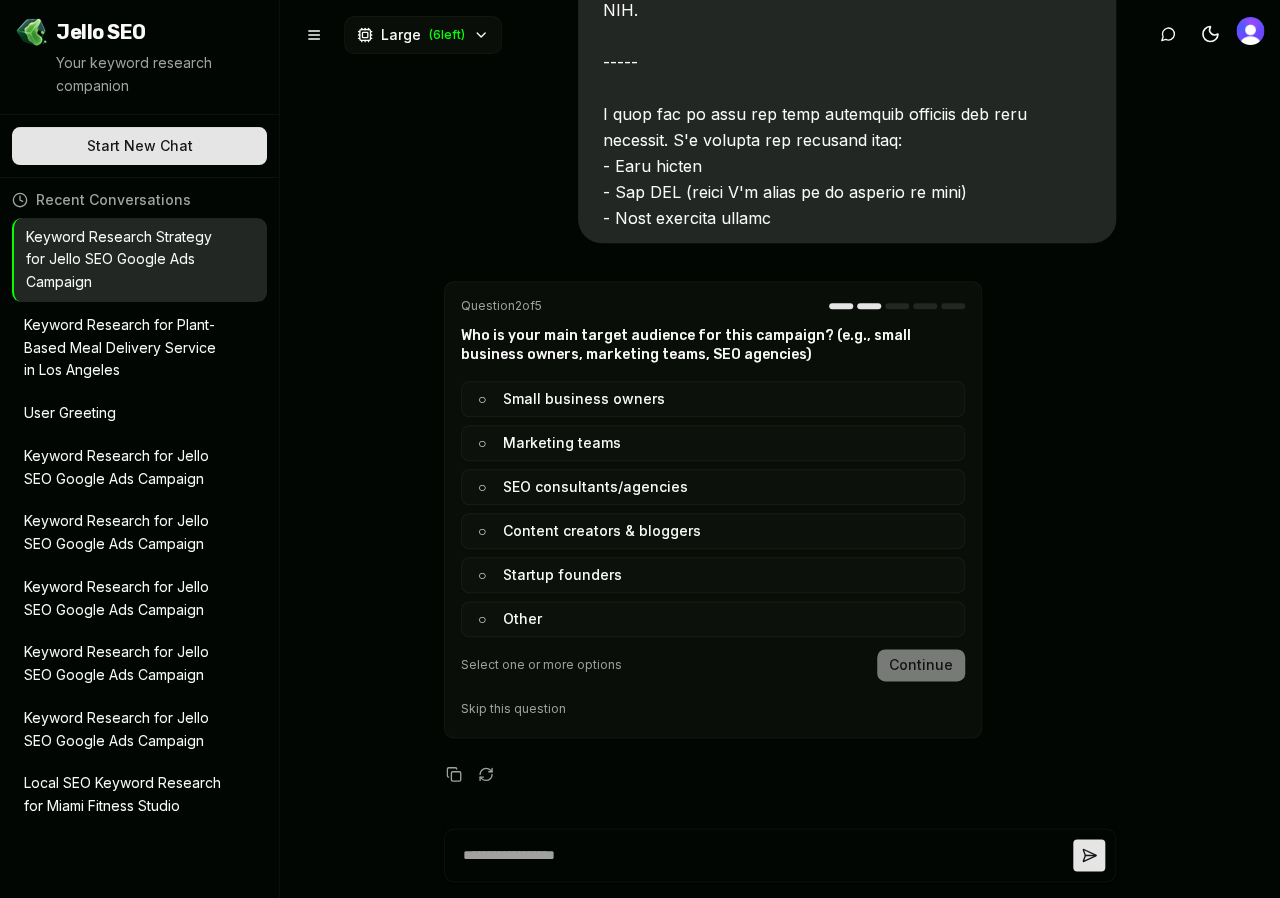 click on "○ Marketing teams" at bounding box center (713, 443) 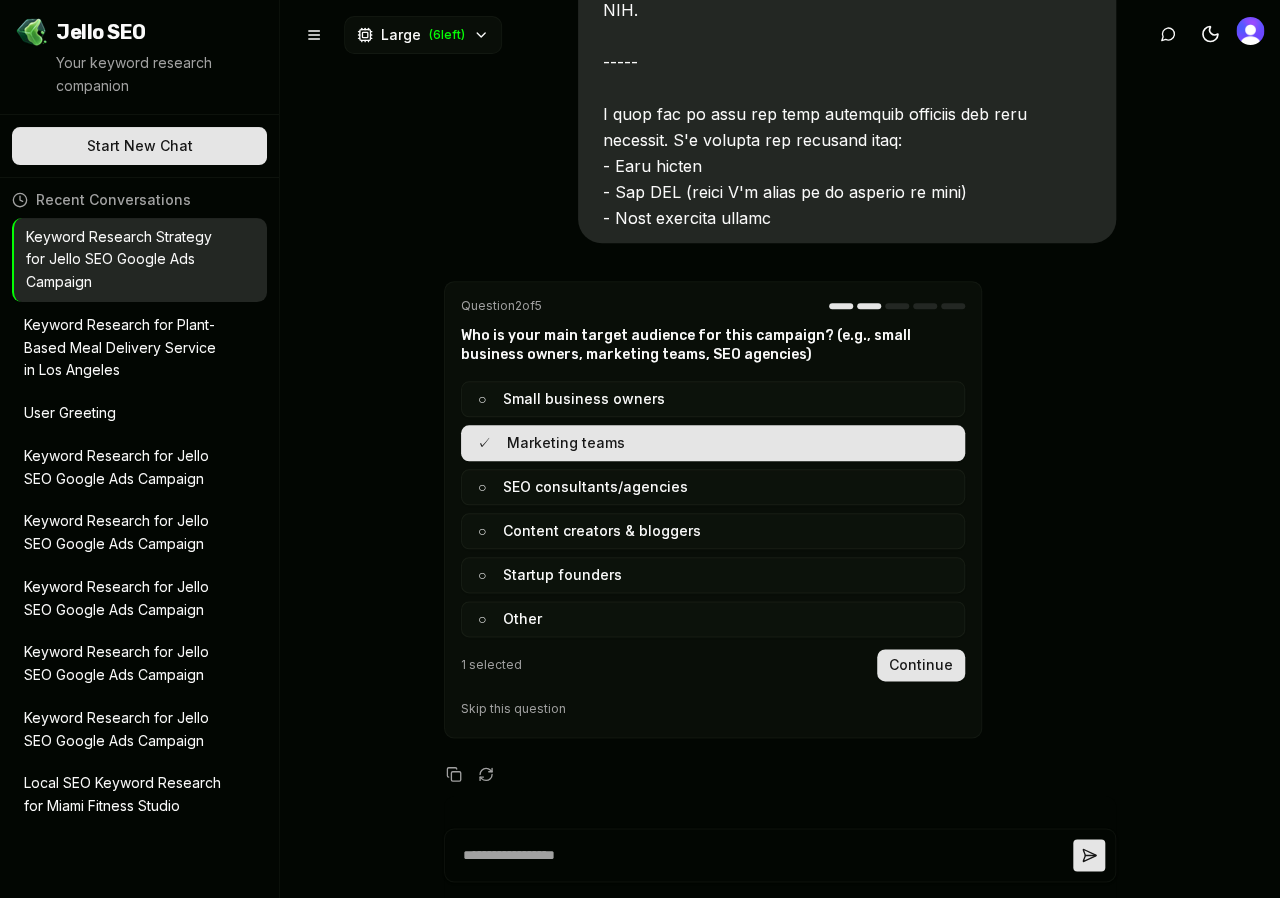 click on "○ SEO consultants/agencies" at bounding box center (713, 487) 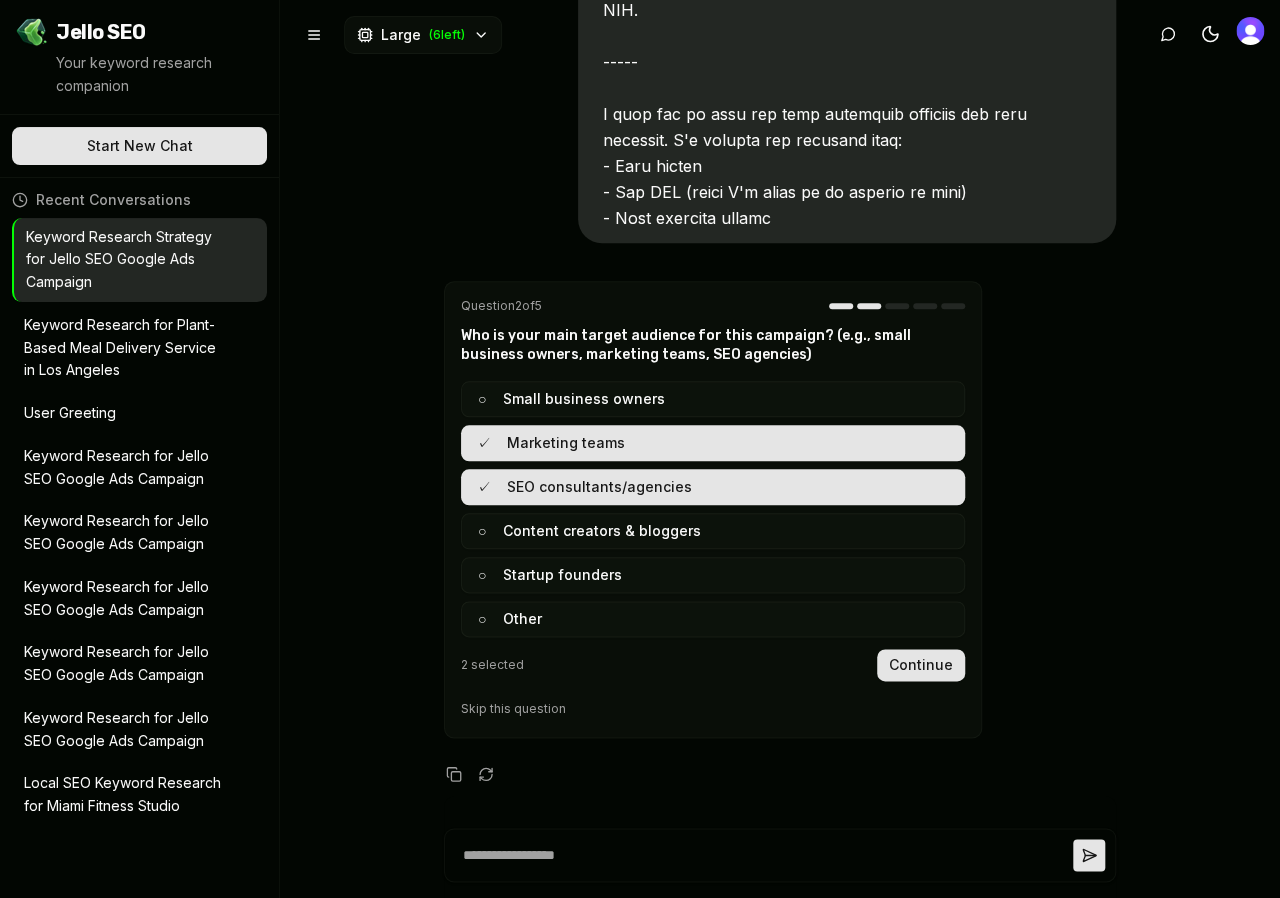 click on "○ Content creators & bloggers" at bounding box center (713, 531) 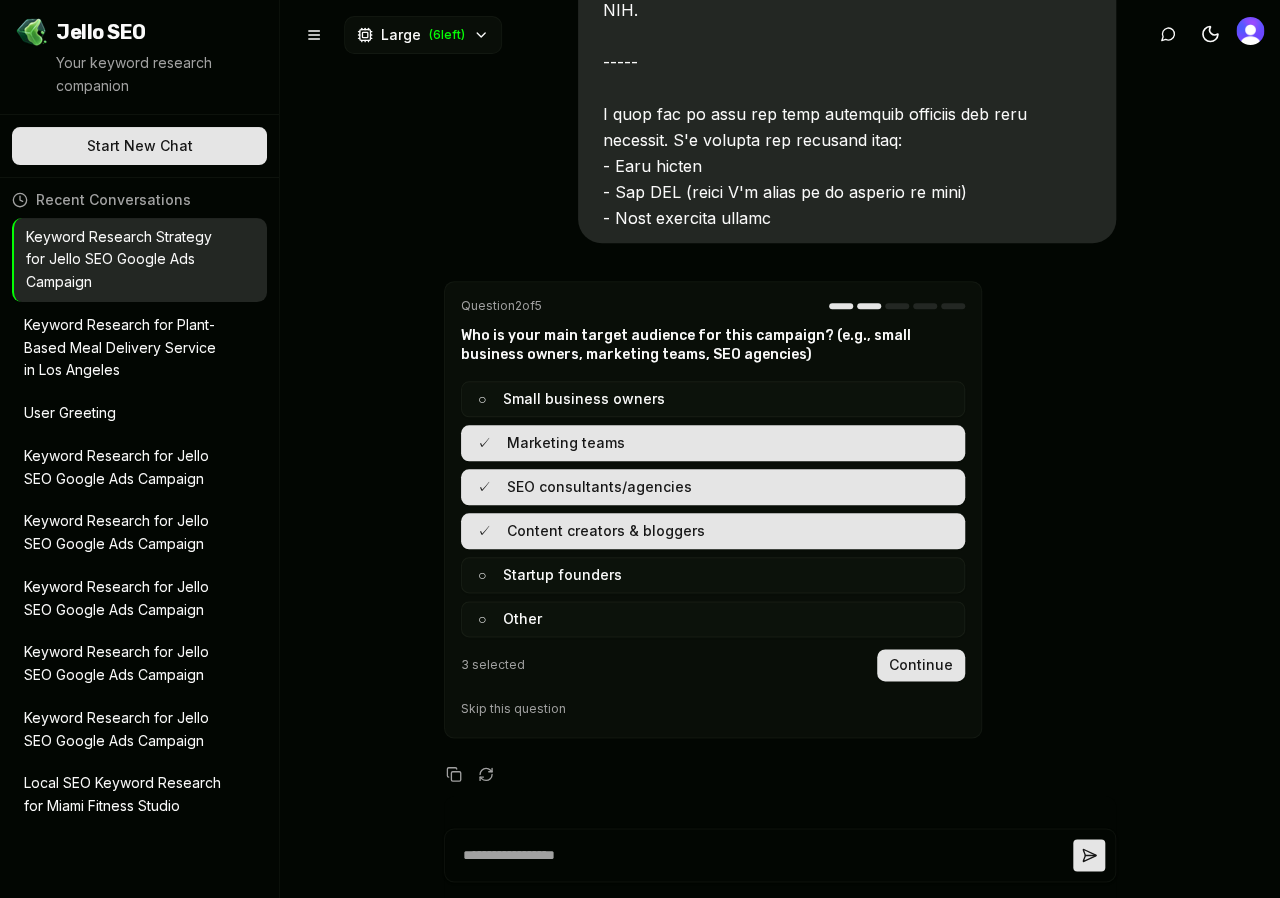 click on "Continue" at bounding box center (921, 665) 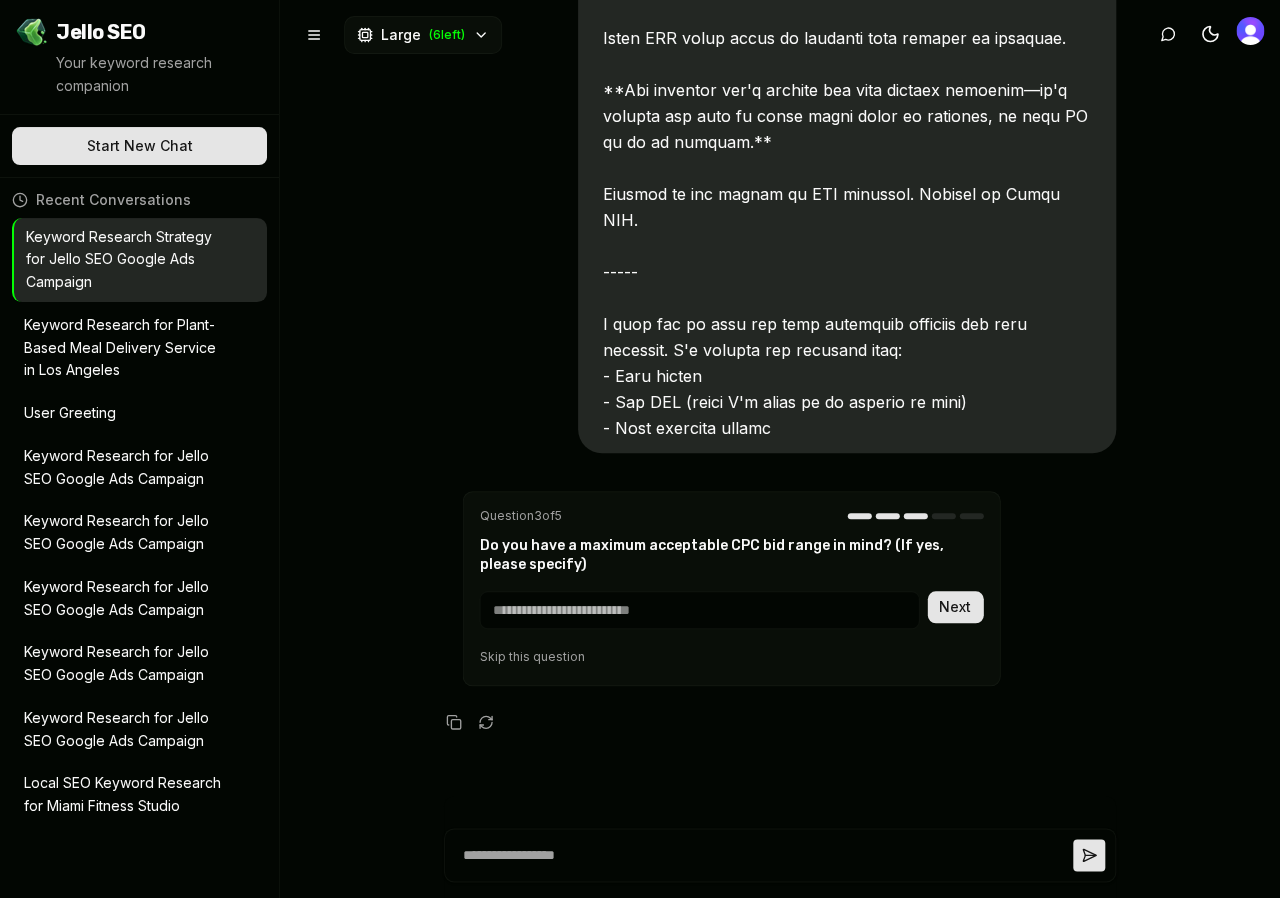 scroll, scrollTop: 7791, scrollLeft: 0, axis: vertical 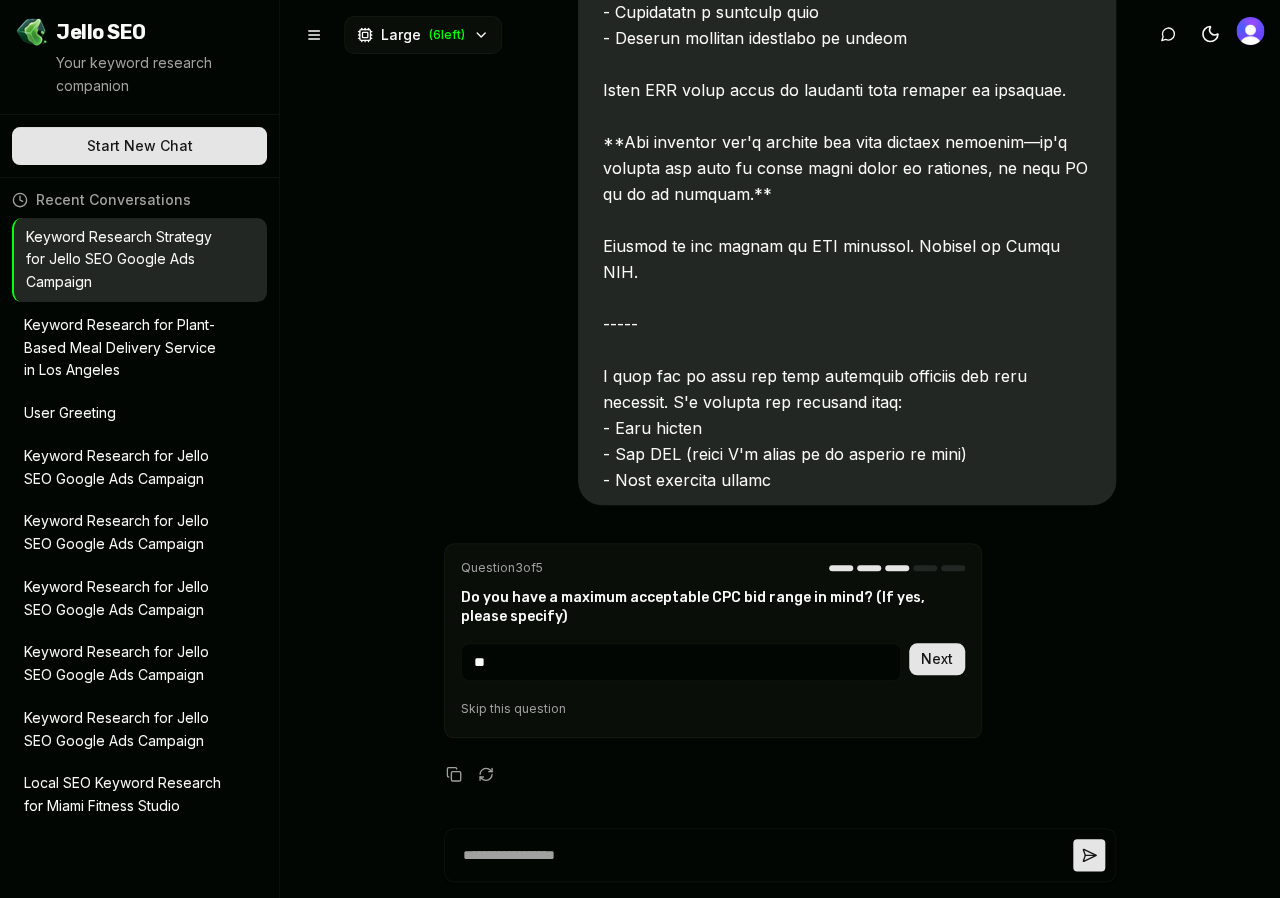 type on "**" 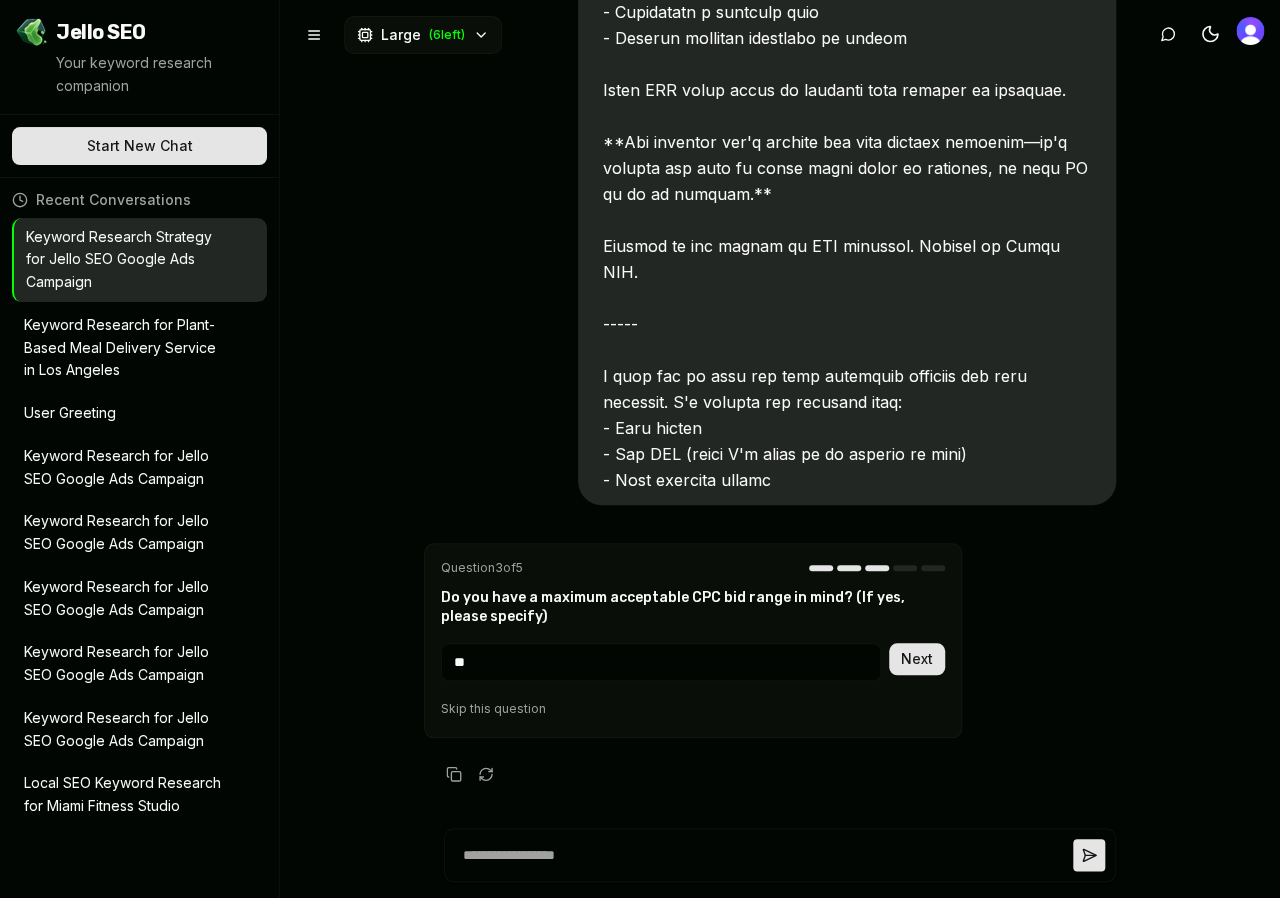 scroll, scrollTop: 7770, scrollLeft: 0, axis: vertical 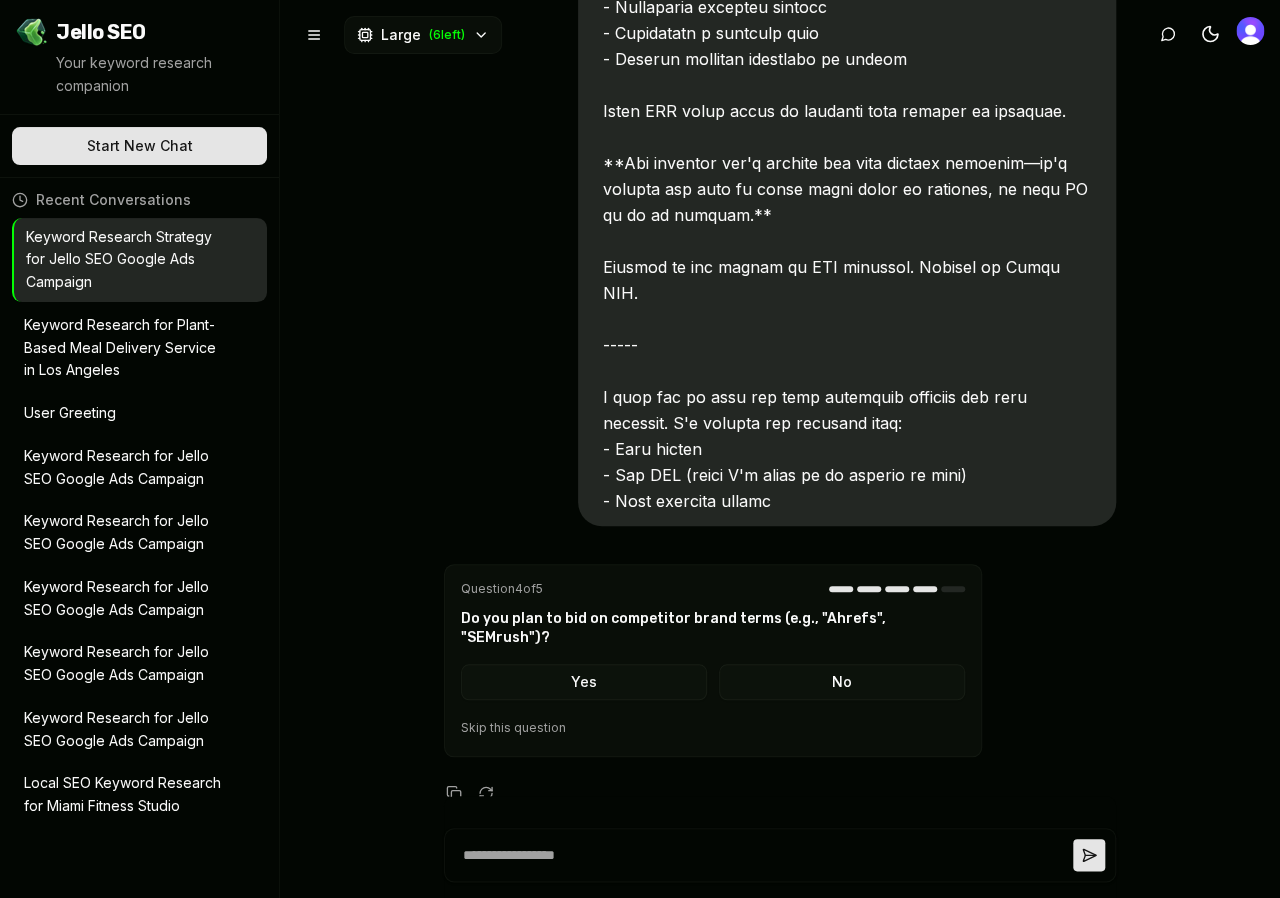 click on "No" at bounding box center [842, 682] 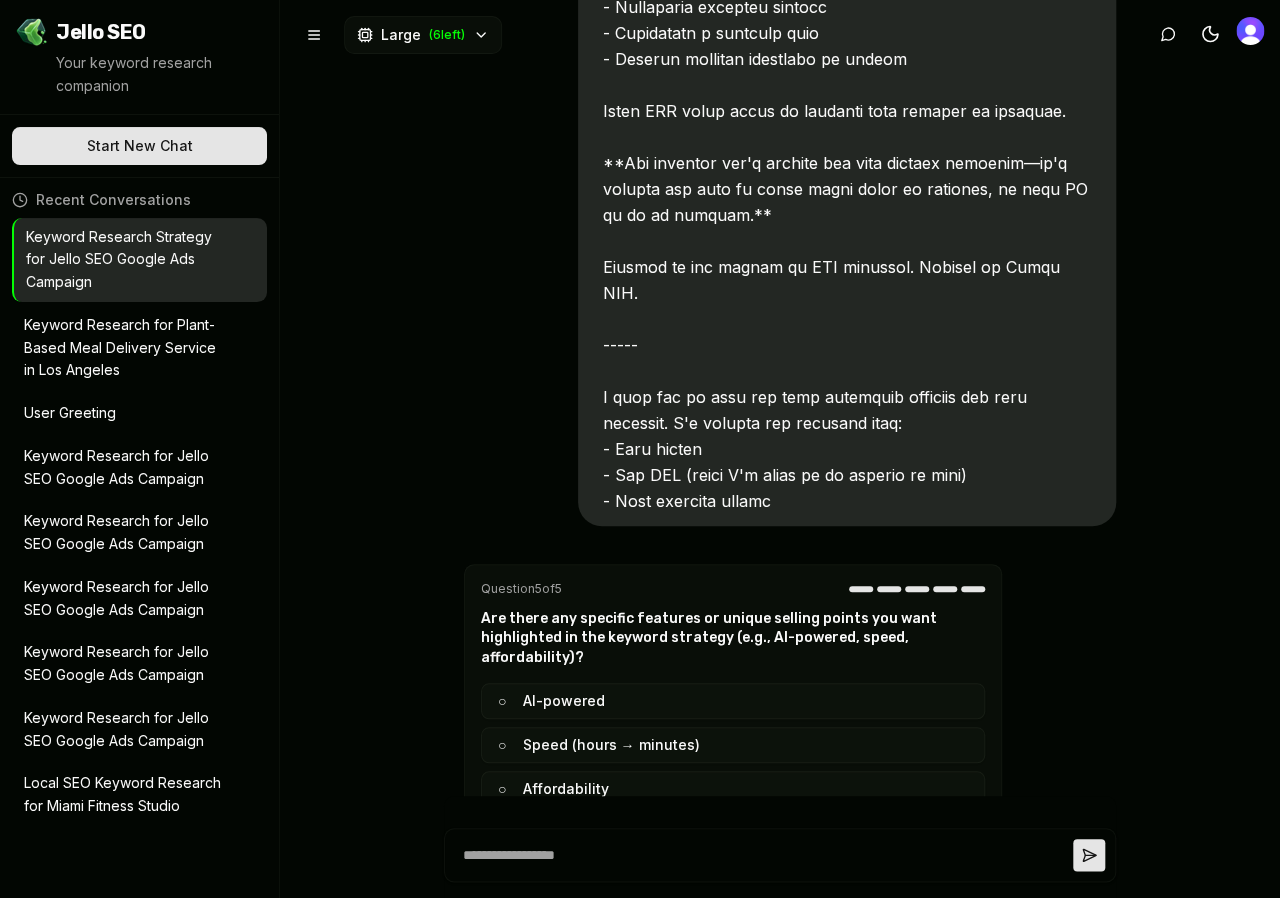 scroll, scrollTop: 8028, scrollLeft: 0, axis: vertical 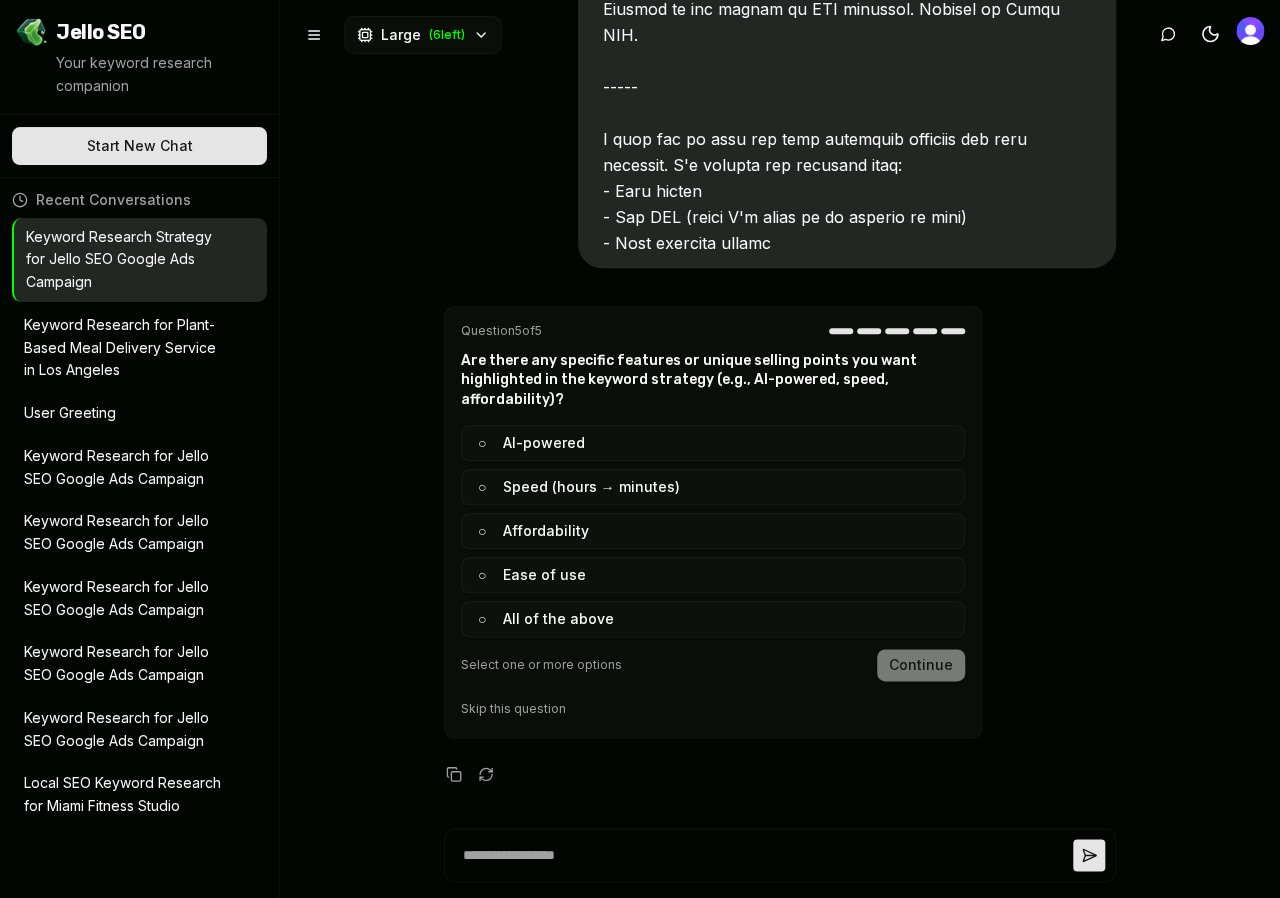 click on "○ AI-powered" at bounding box center (713, 443) 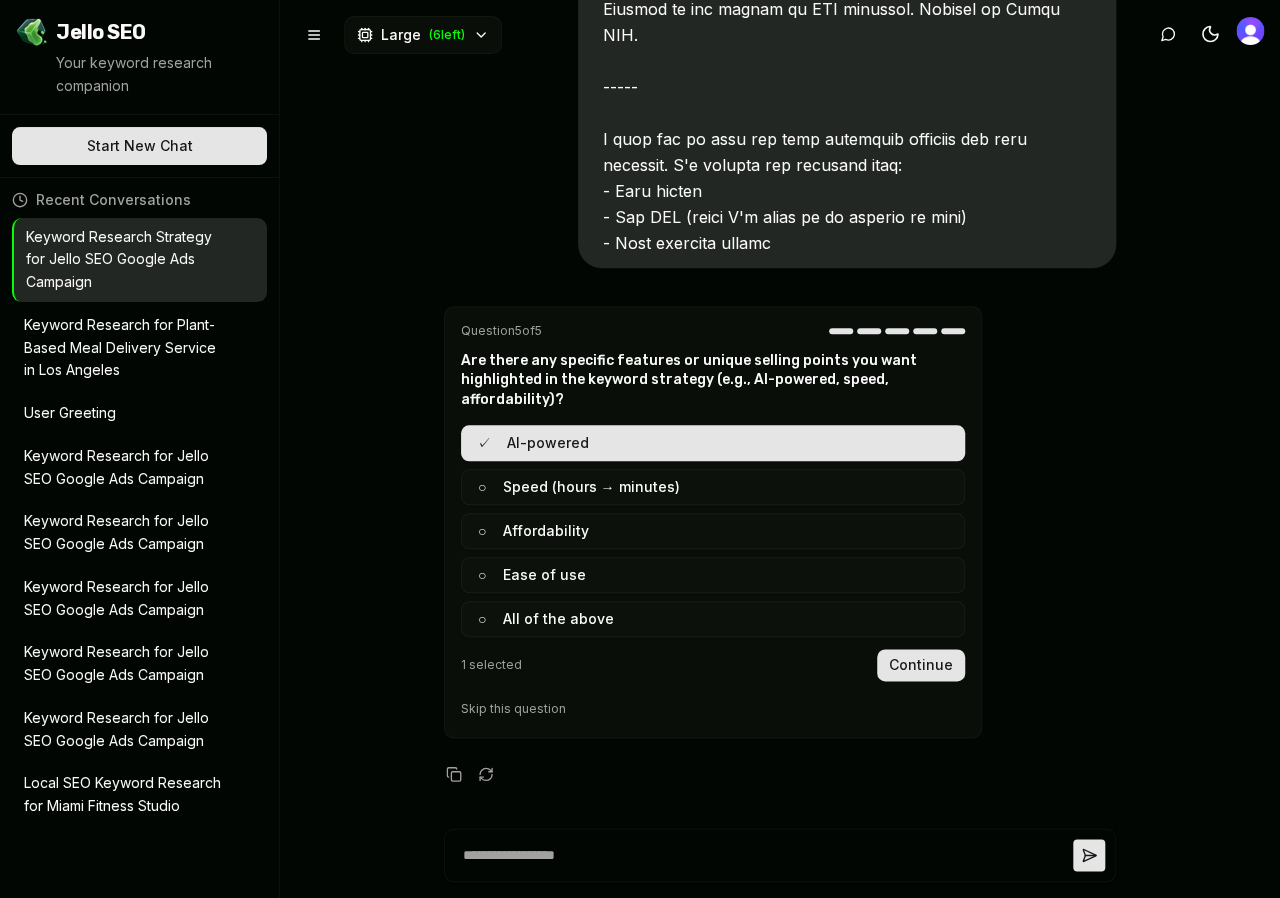 click on "○ Speed (hours → minutes)" at bounding box center [713, 487] 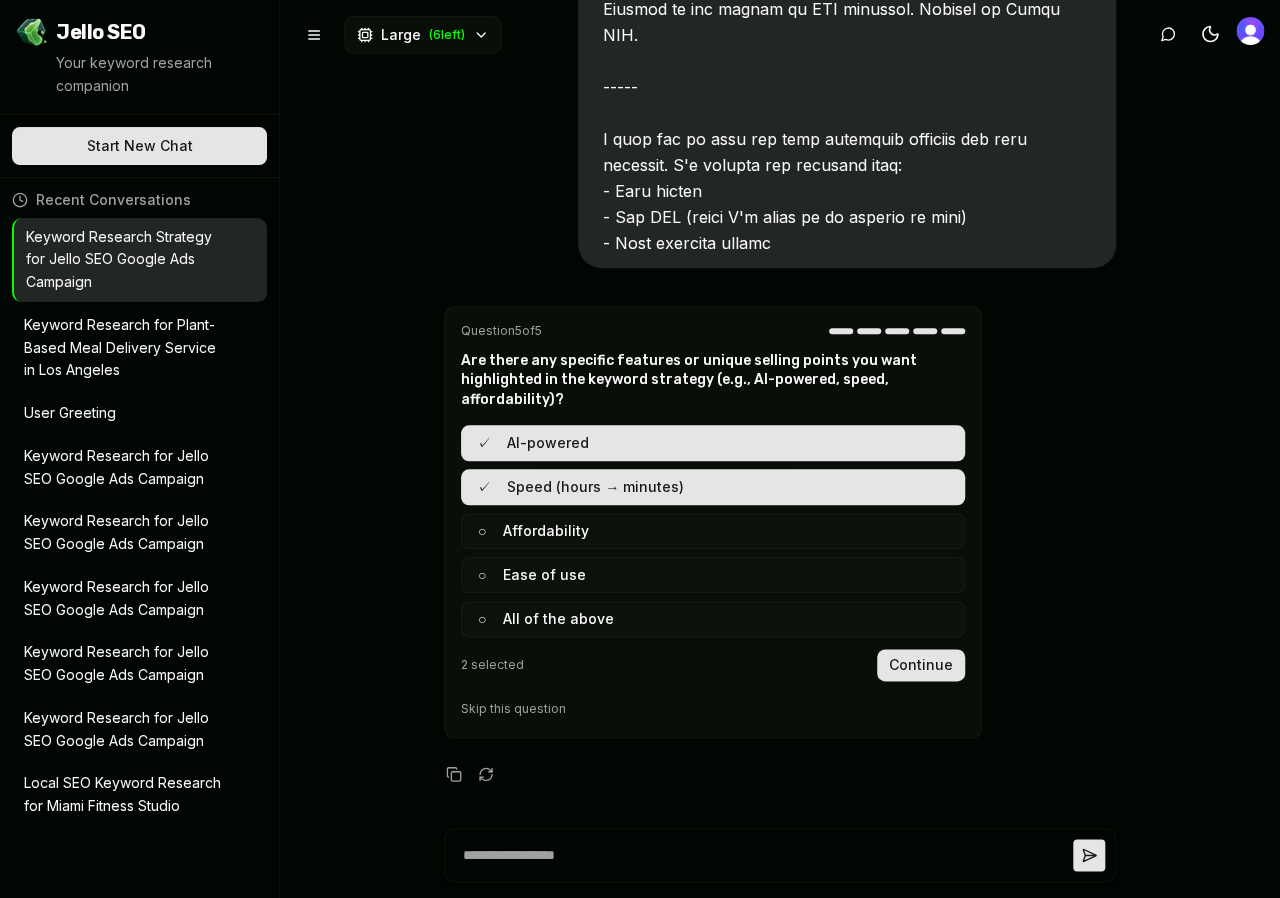 click on "✓ AI-powered ✓ Speed (hours → minutes) ○ Affordability ○ Ease of use ○ All of the above" at bounding box center [713, 531] 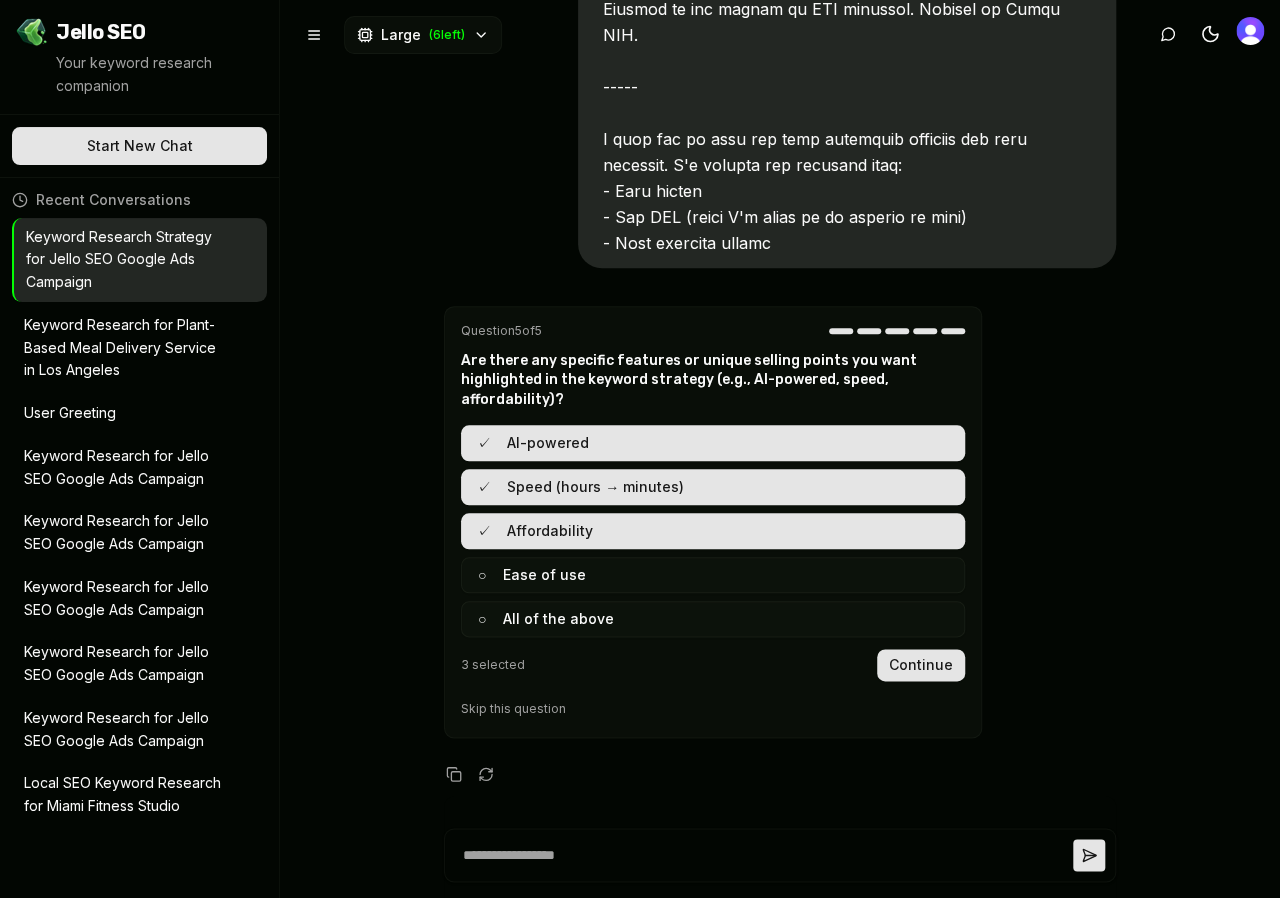 click on "○ All of the above" at bounding box center [713, 619] 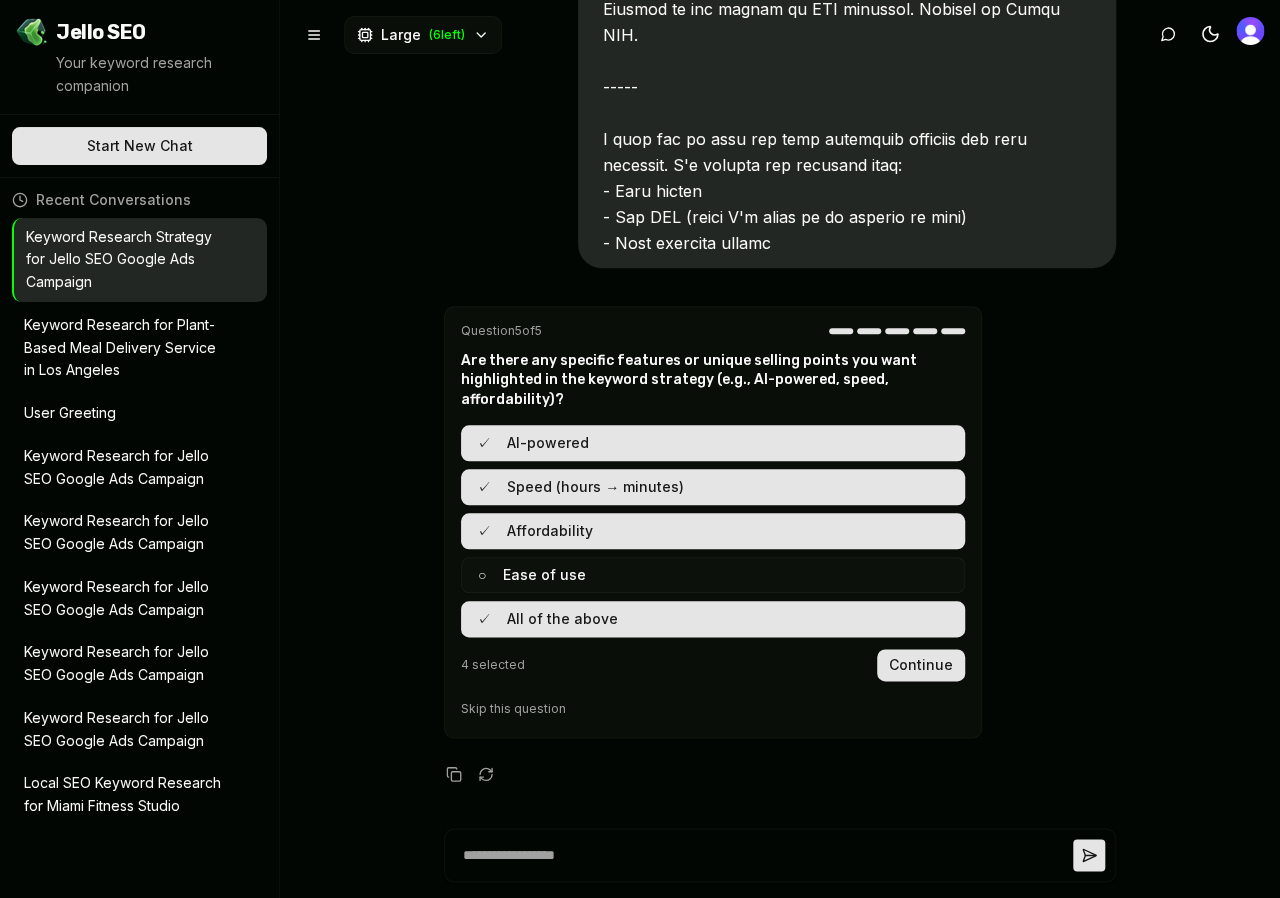 click on "○ Ease of use" at bounding box center [713, 575] 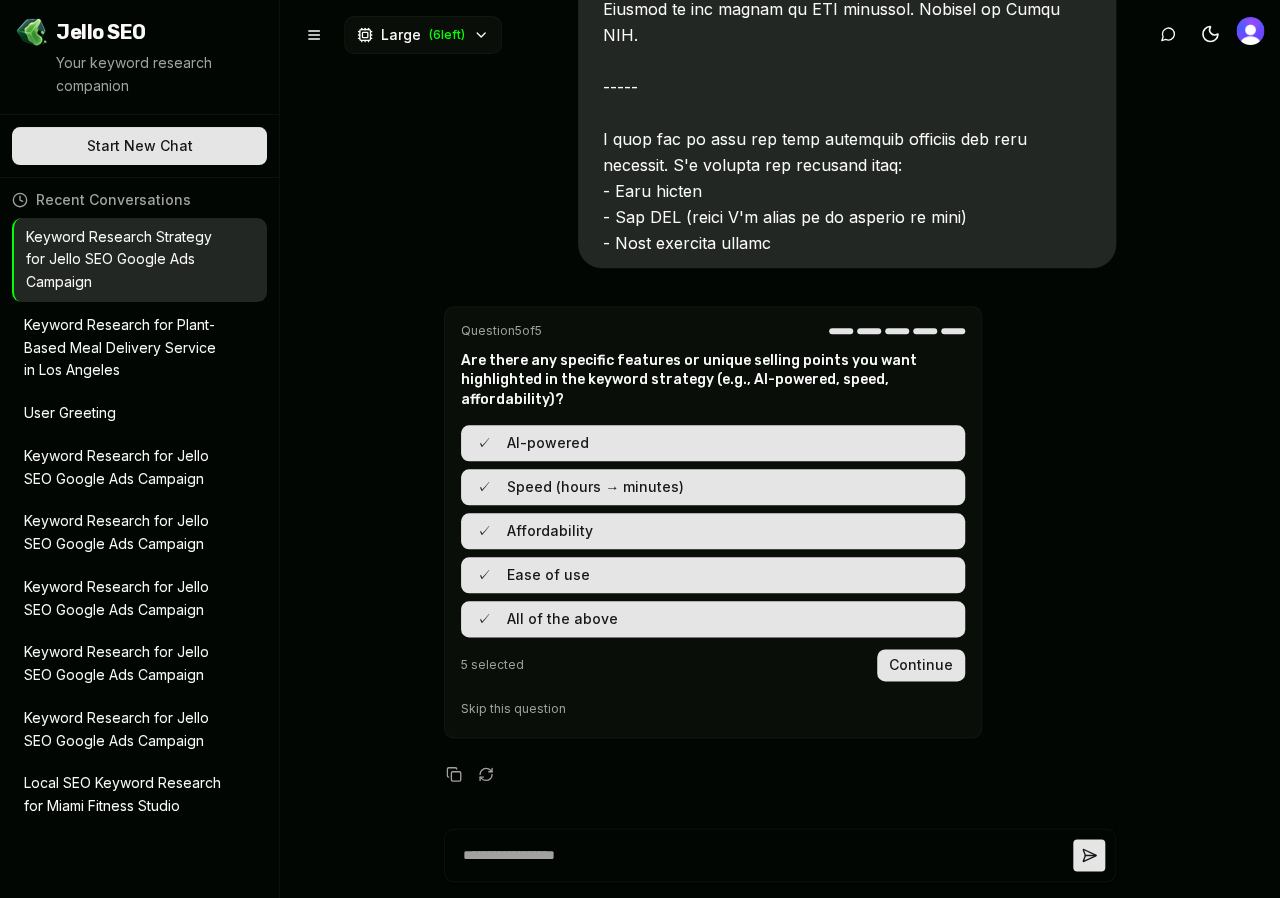 click on "Continue" at bounding box center [921, 665] 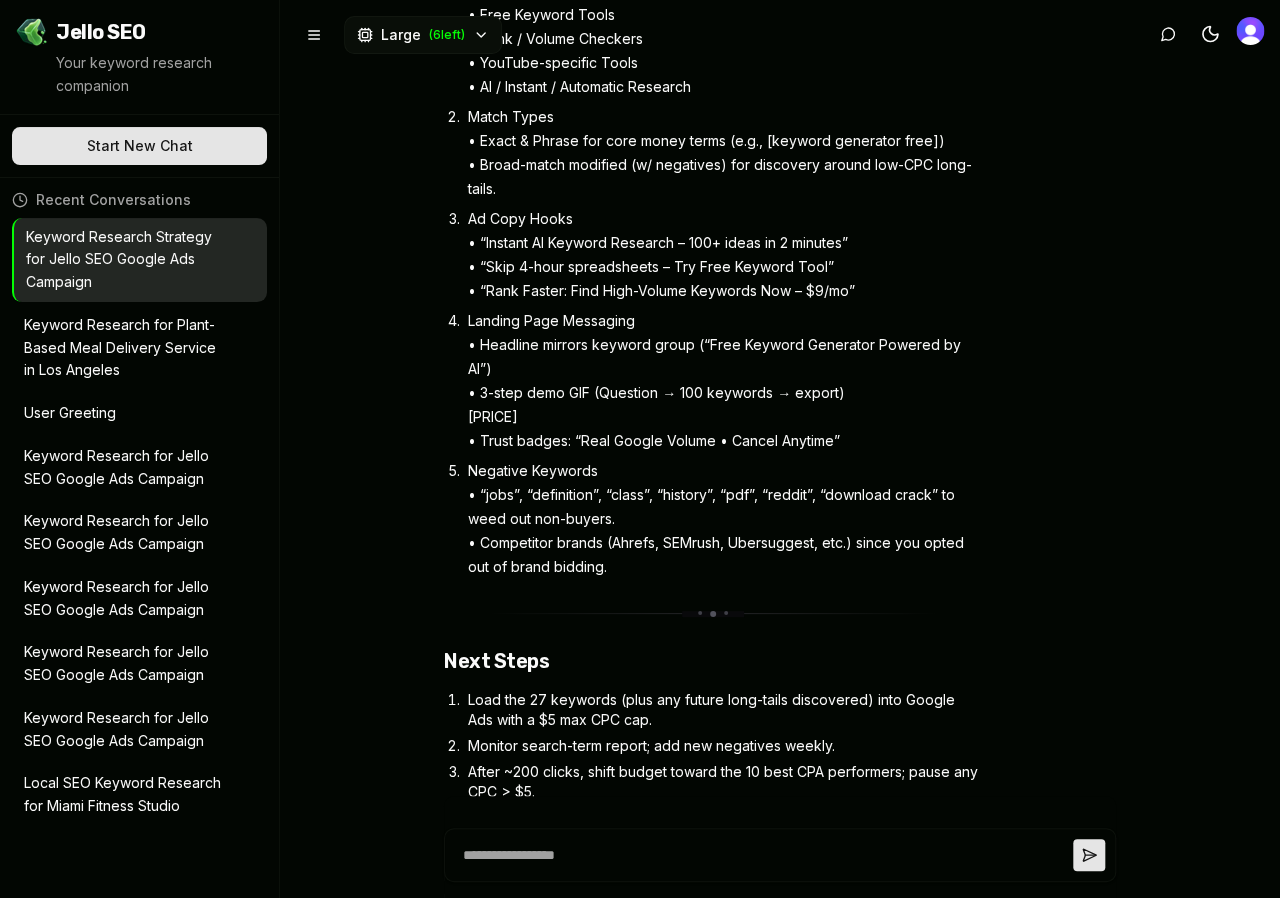 scroll, scrollTop: 15138, scrollLeft: 0, axis: vertical 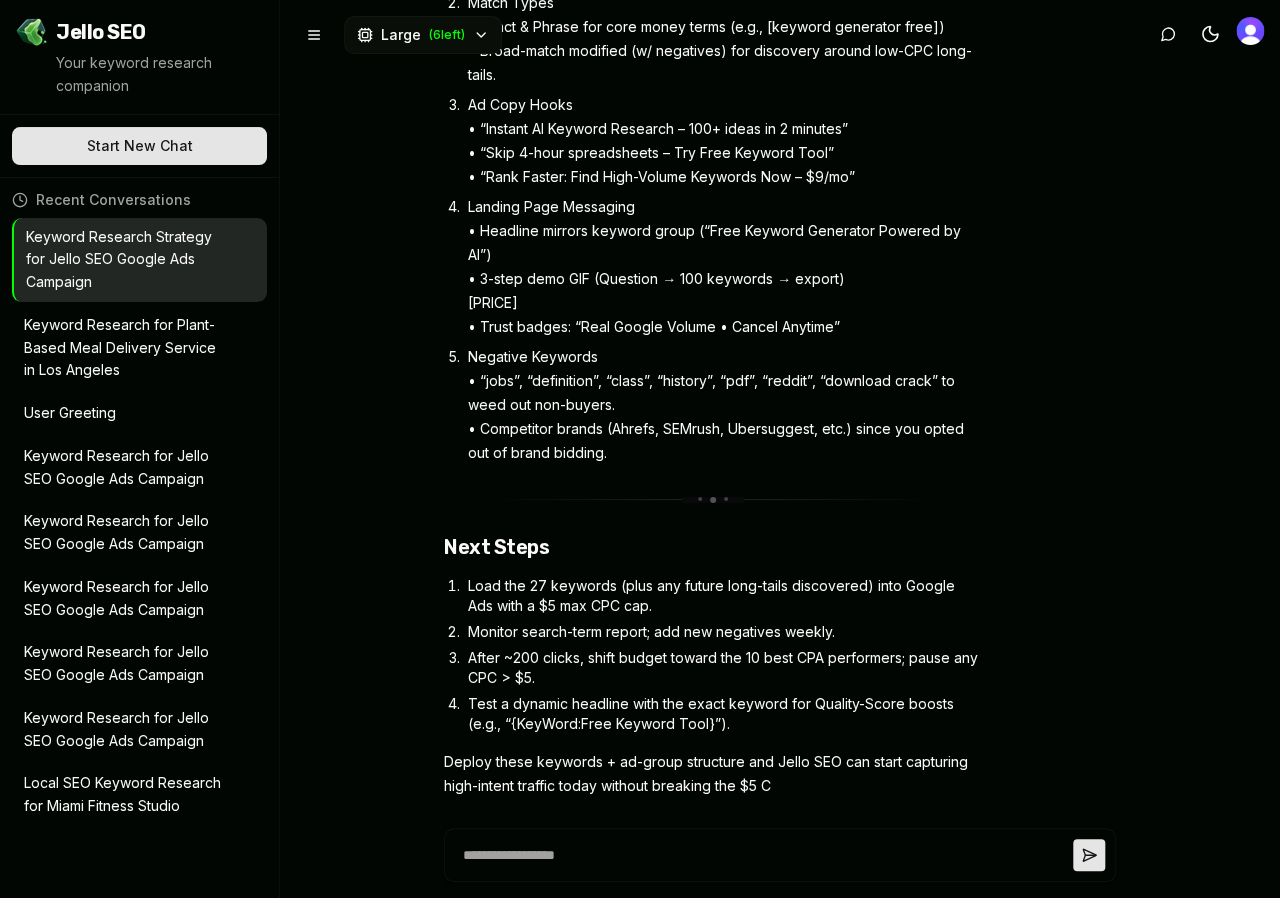 type on "*" 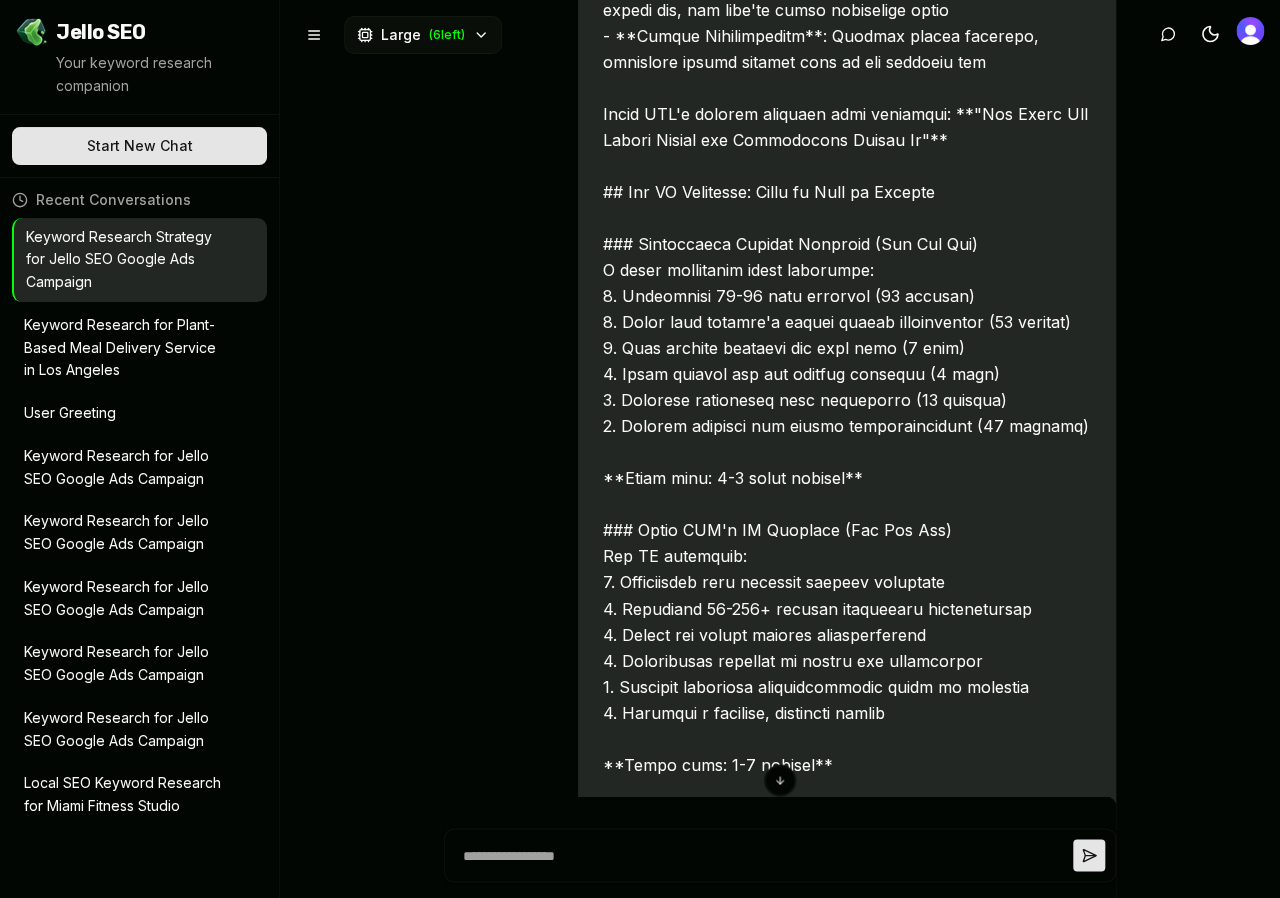 scroll, scrollTop: 0, scrollLeft: 0, axis: both 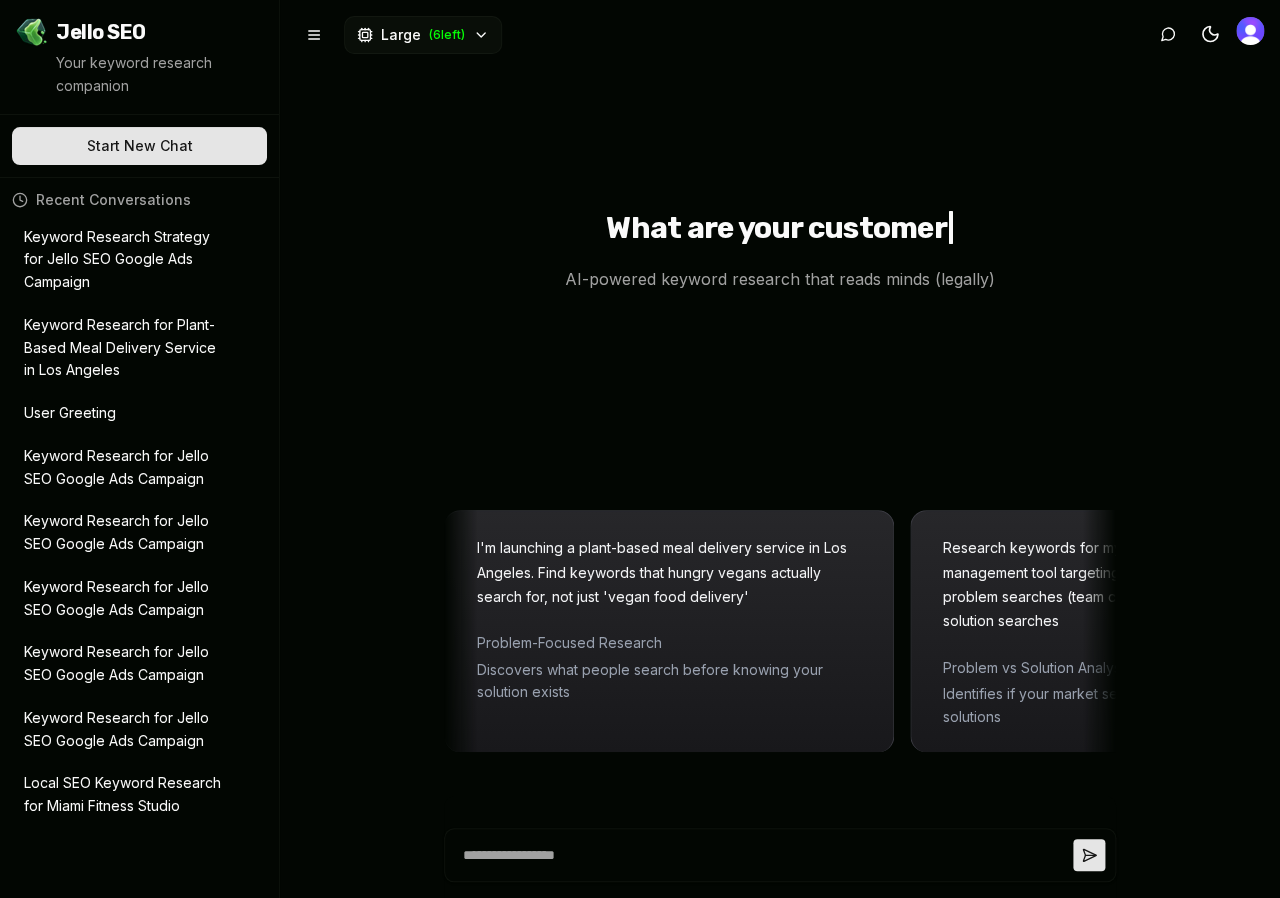 click on "Keyword Research Strategy for Jello SEO Google Ads Campaign" at bounding box center (125, 260) 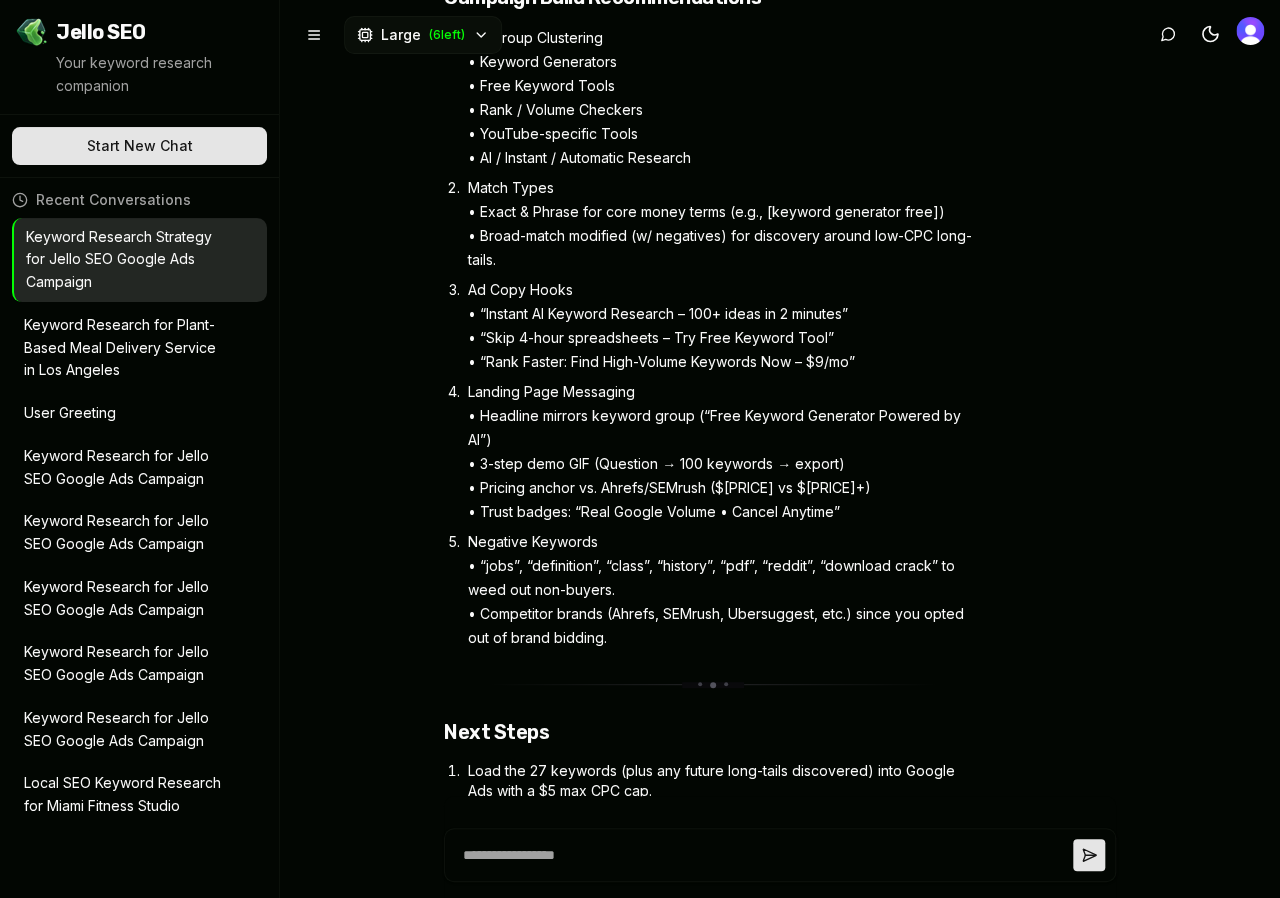 scroll, scrollTop: 15138, scrollLeft: 0, axis: vertical 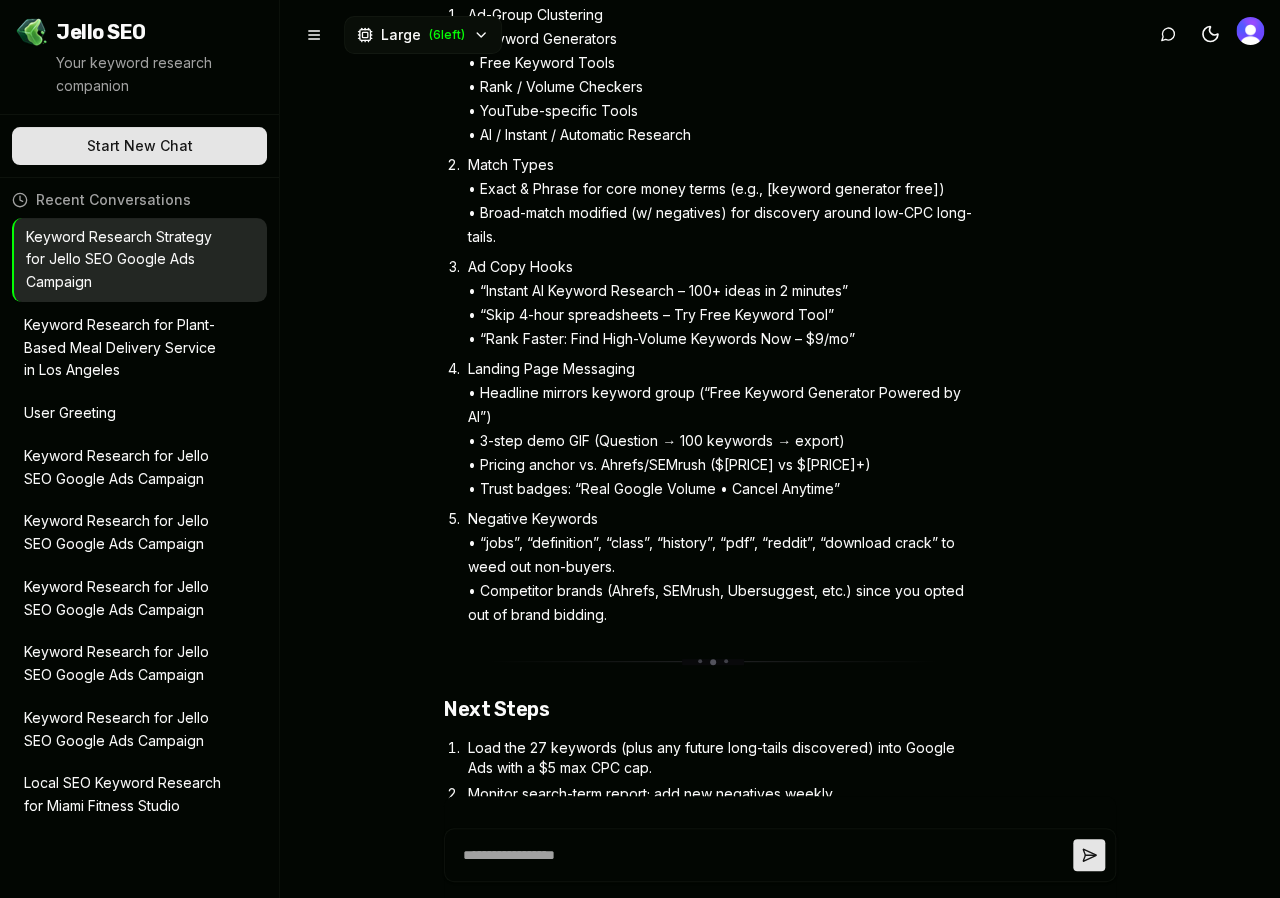 type on "*" 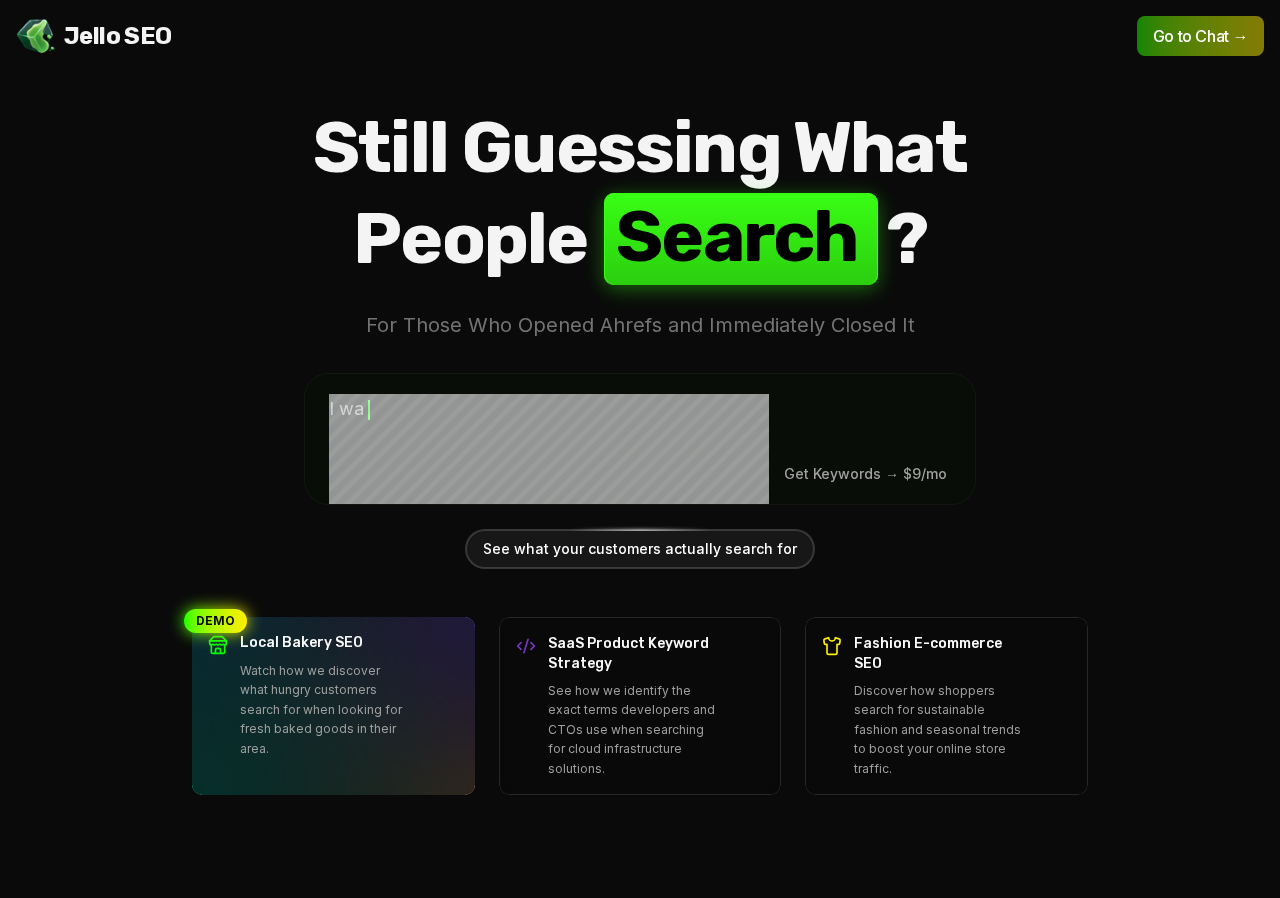 scroll, scrollTop: 0, scrollLeft: 0, axis: both 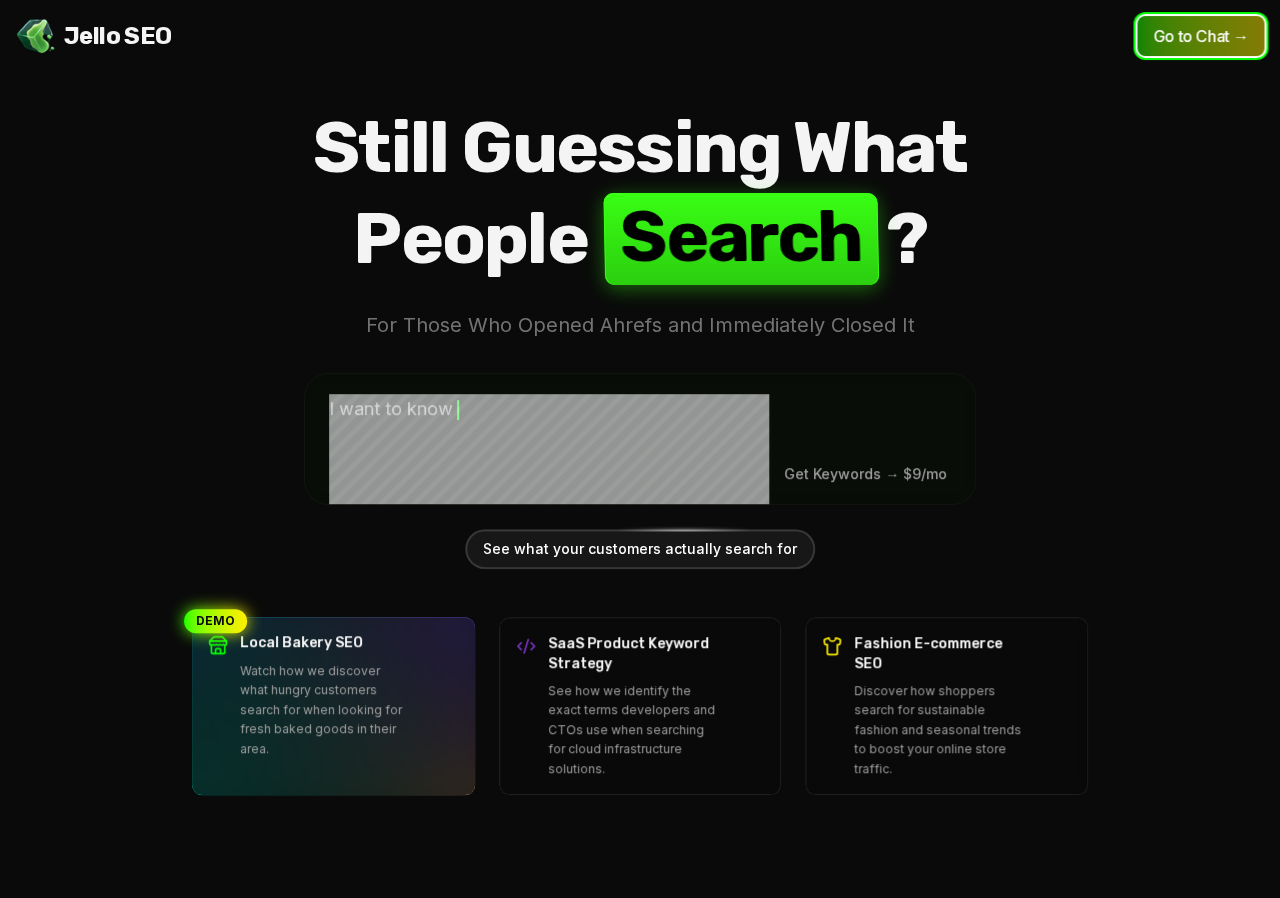 click on "Go to Chat →" at bounding box center [1200, 36] 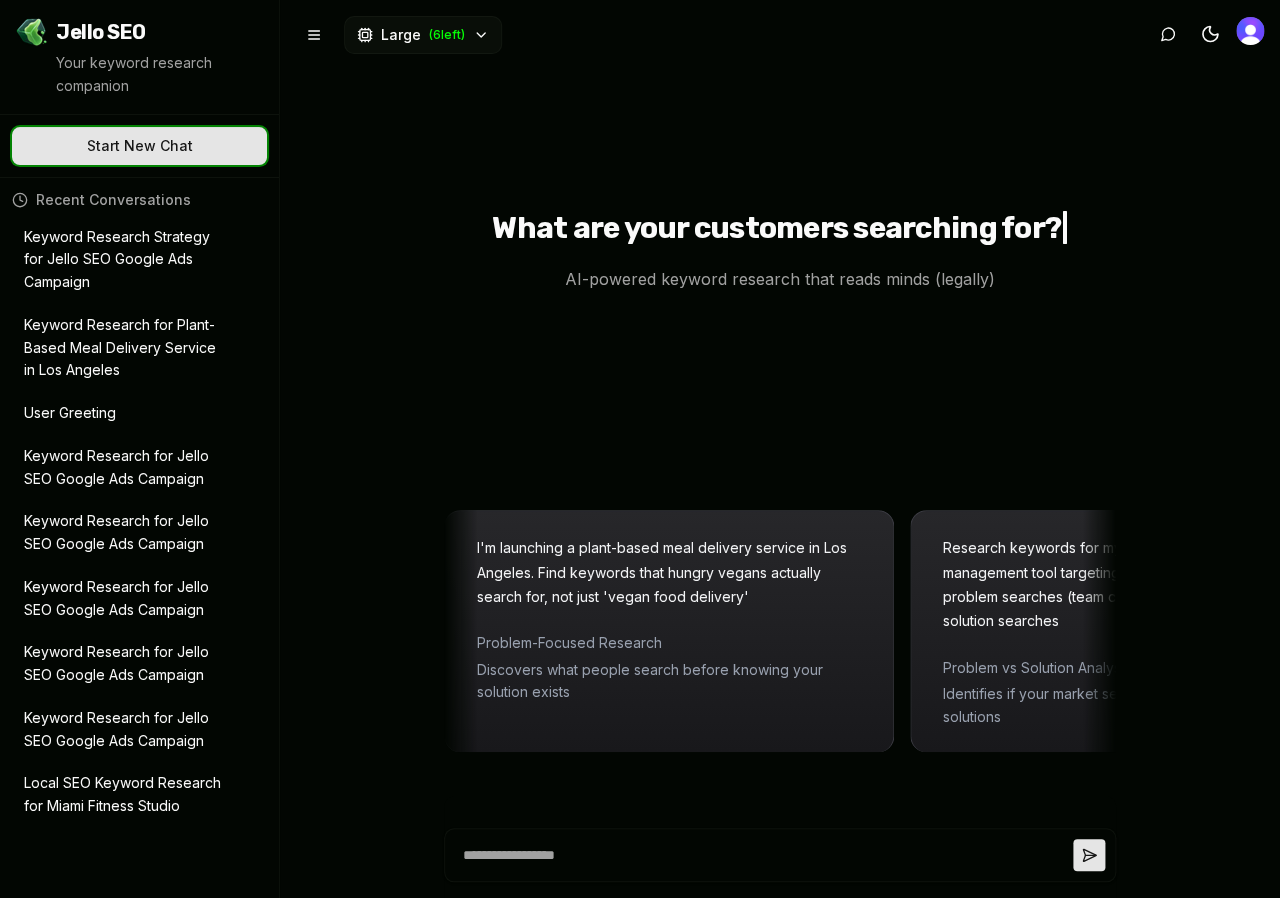 click on "Start New Chat ✨ Let's go!" at bounding box center (139, 146) 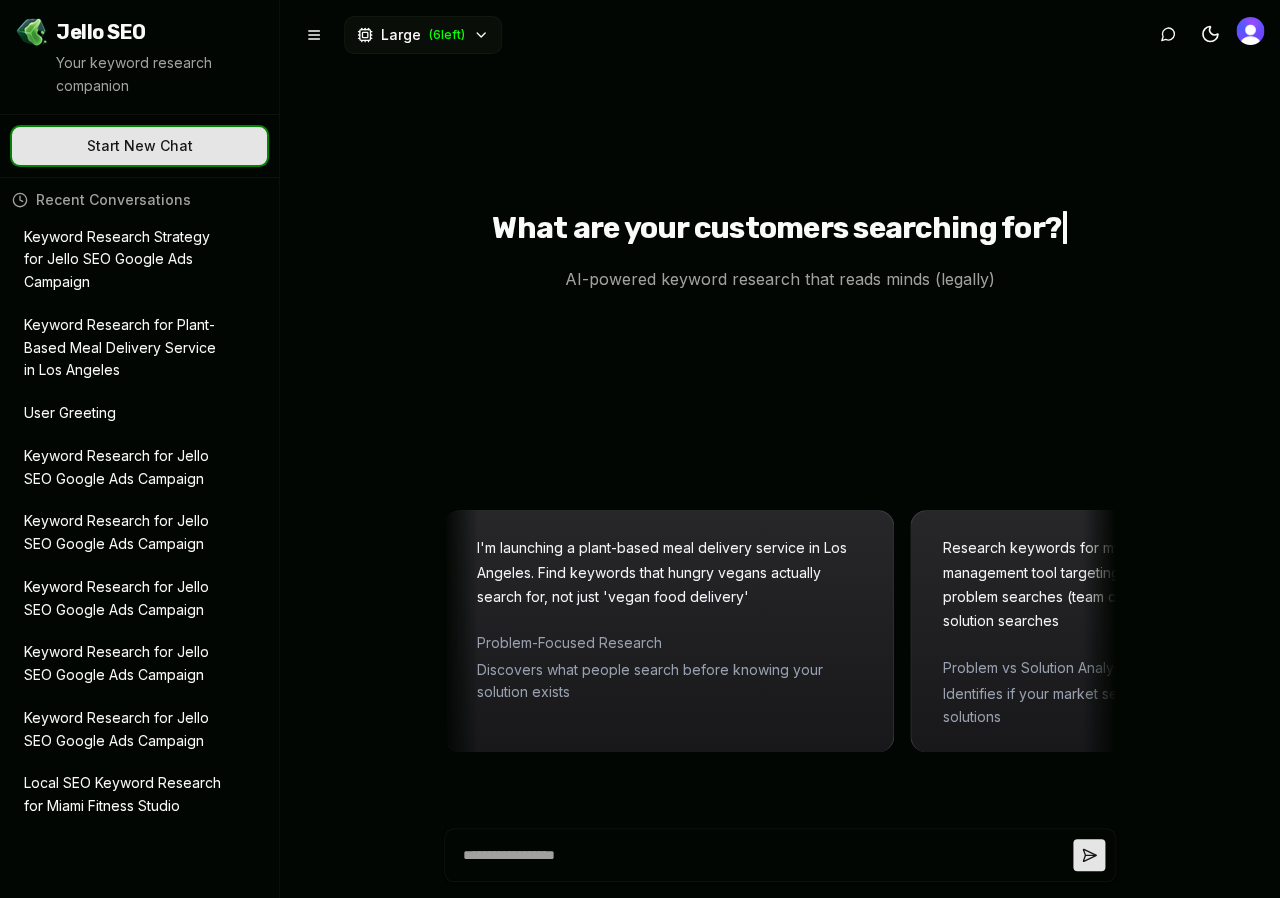 click on "✨ Let's go!" at bounding box center [-367, 146] 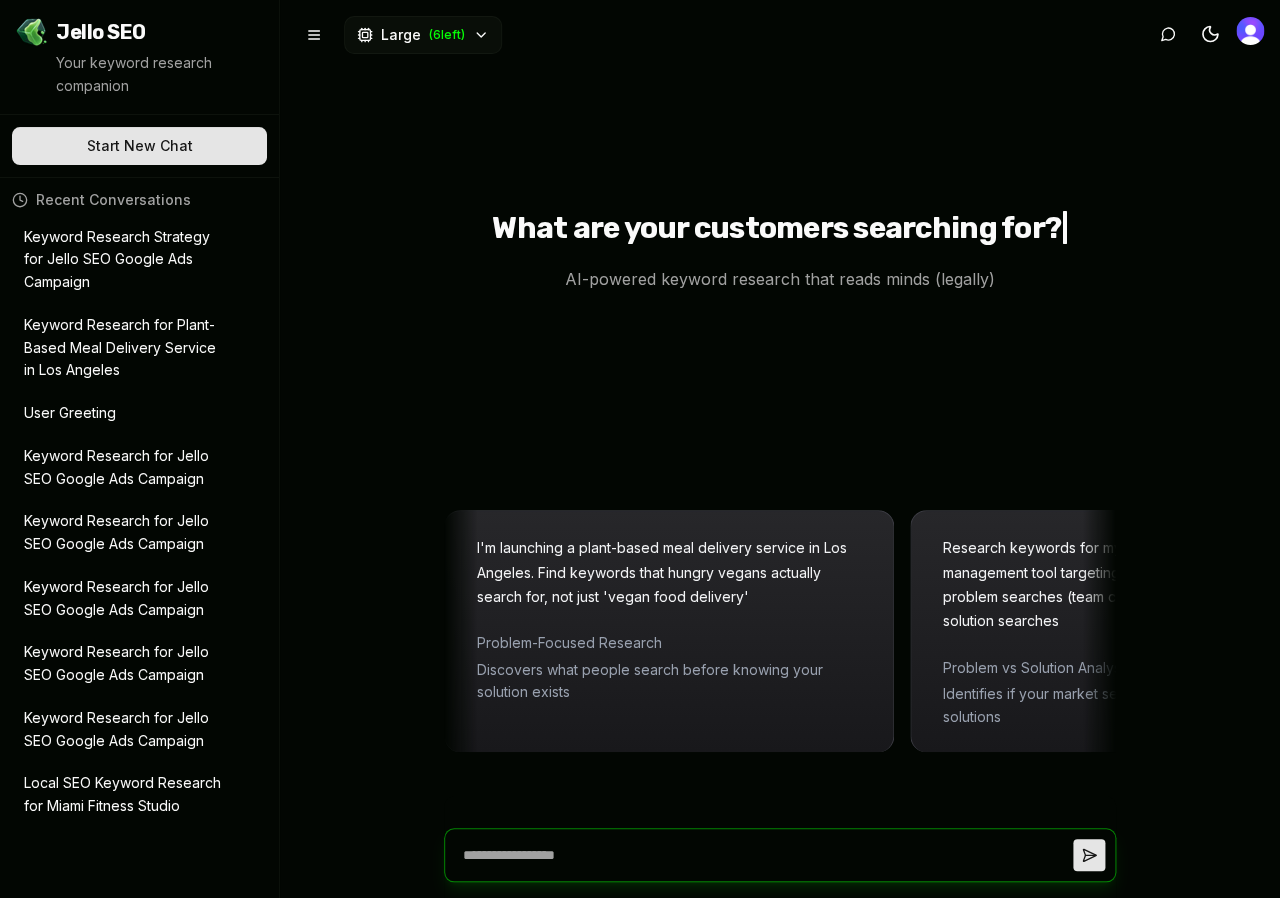 click at bounding box center [764, 855] 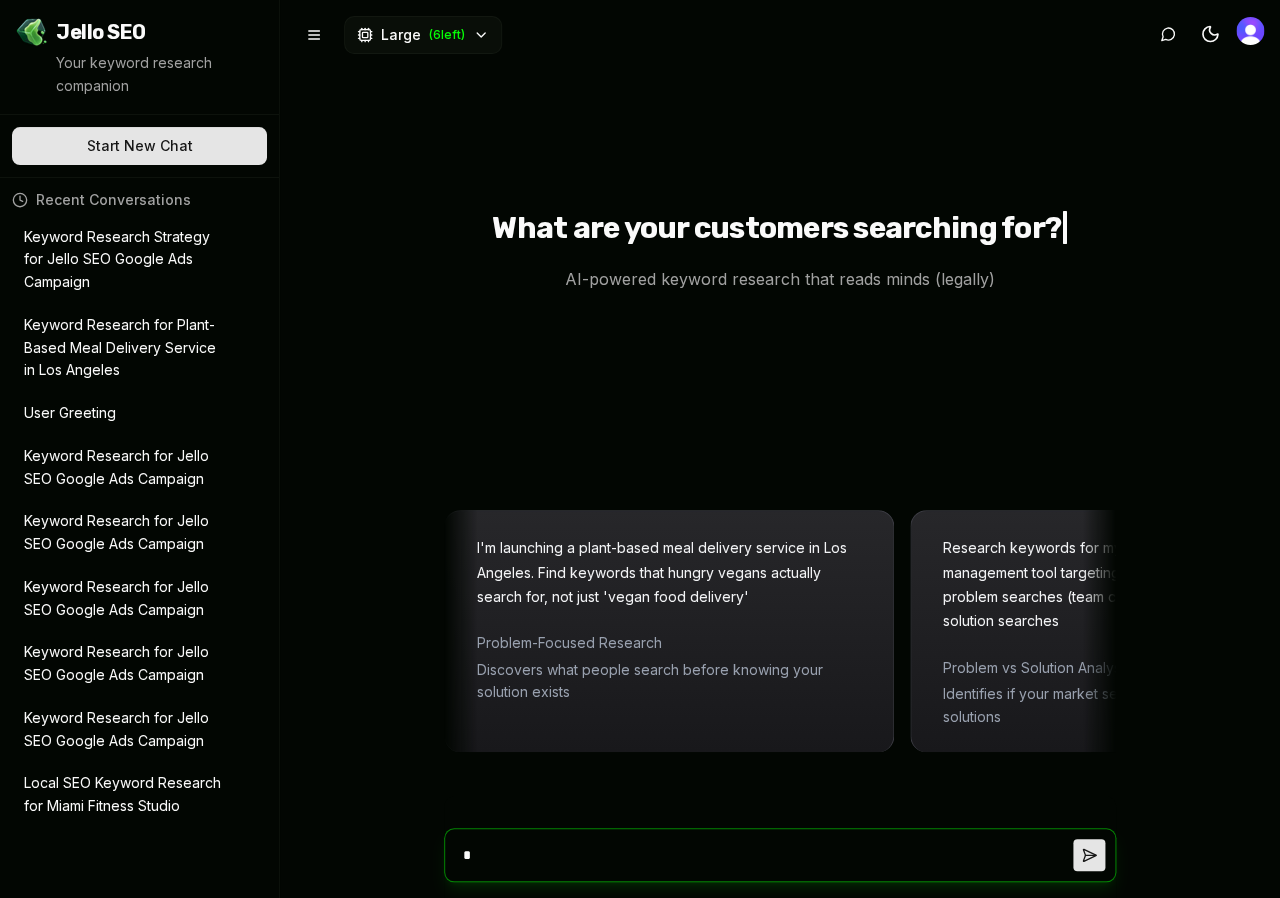type on "*" 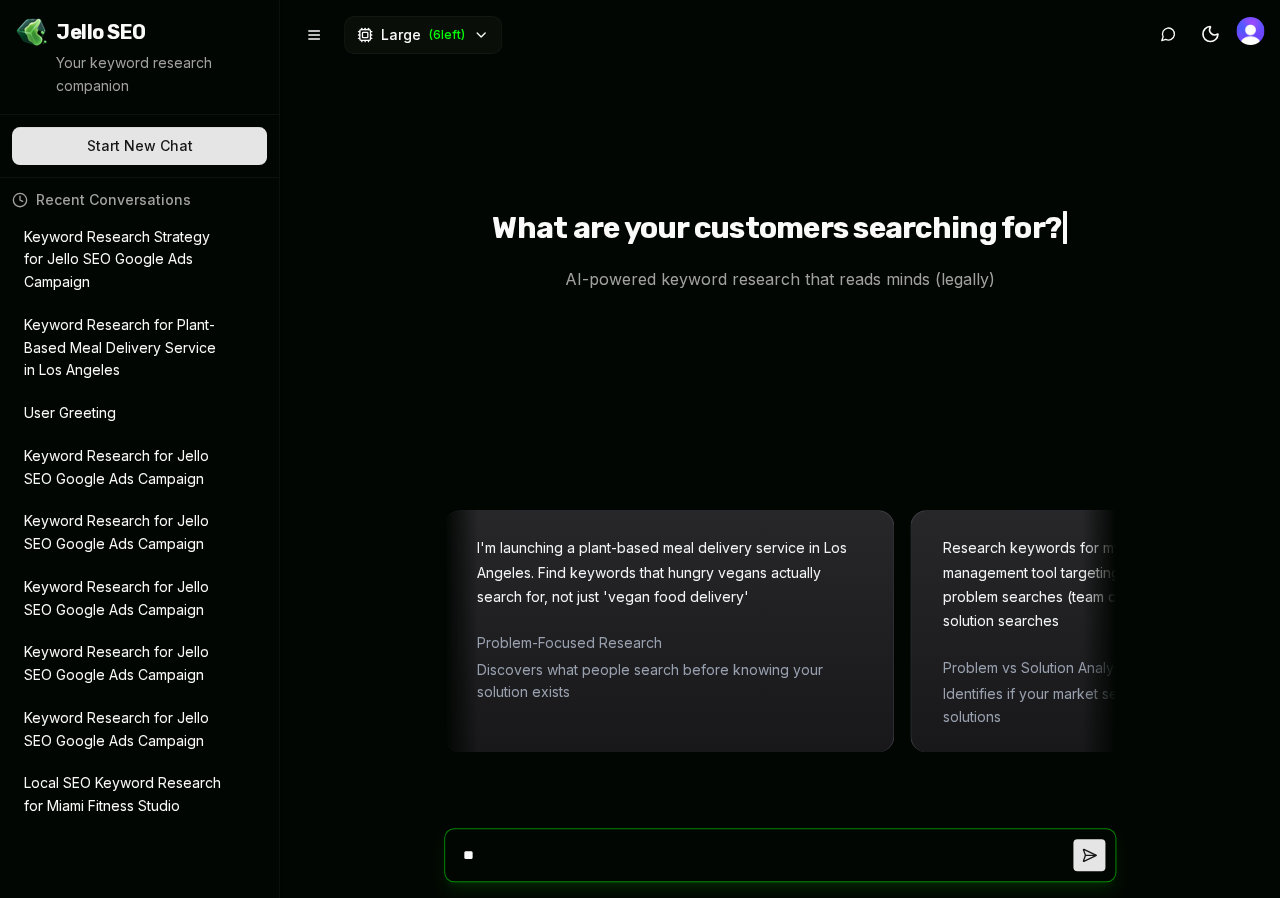 type on "***" 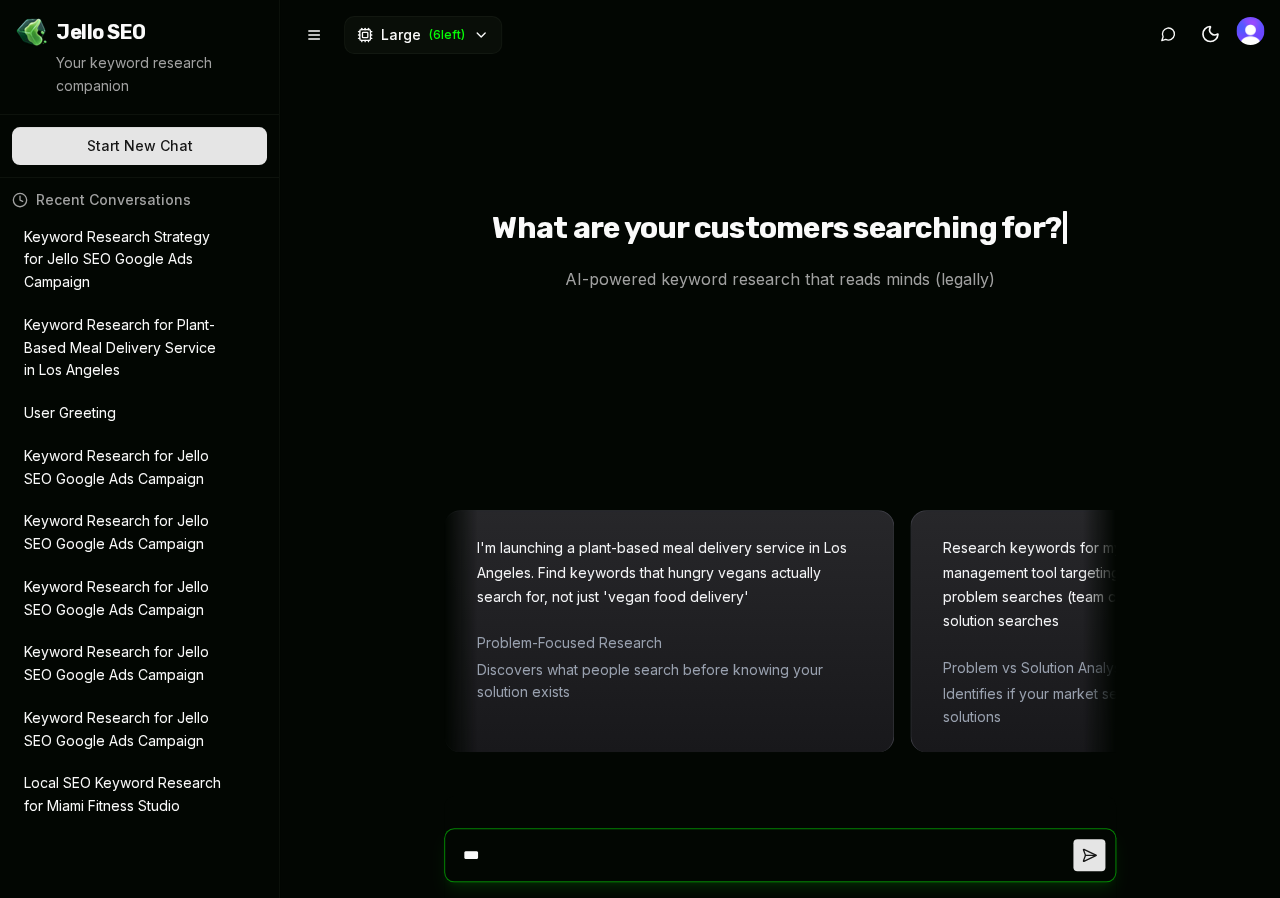type on "****" 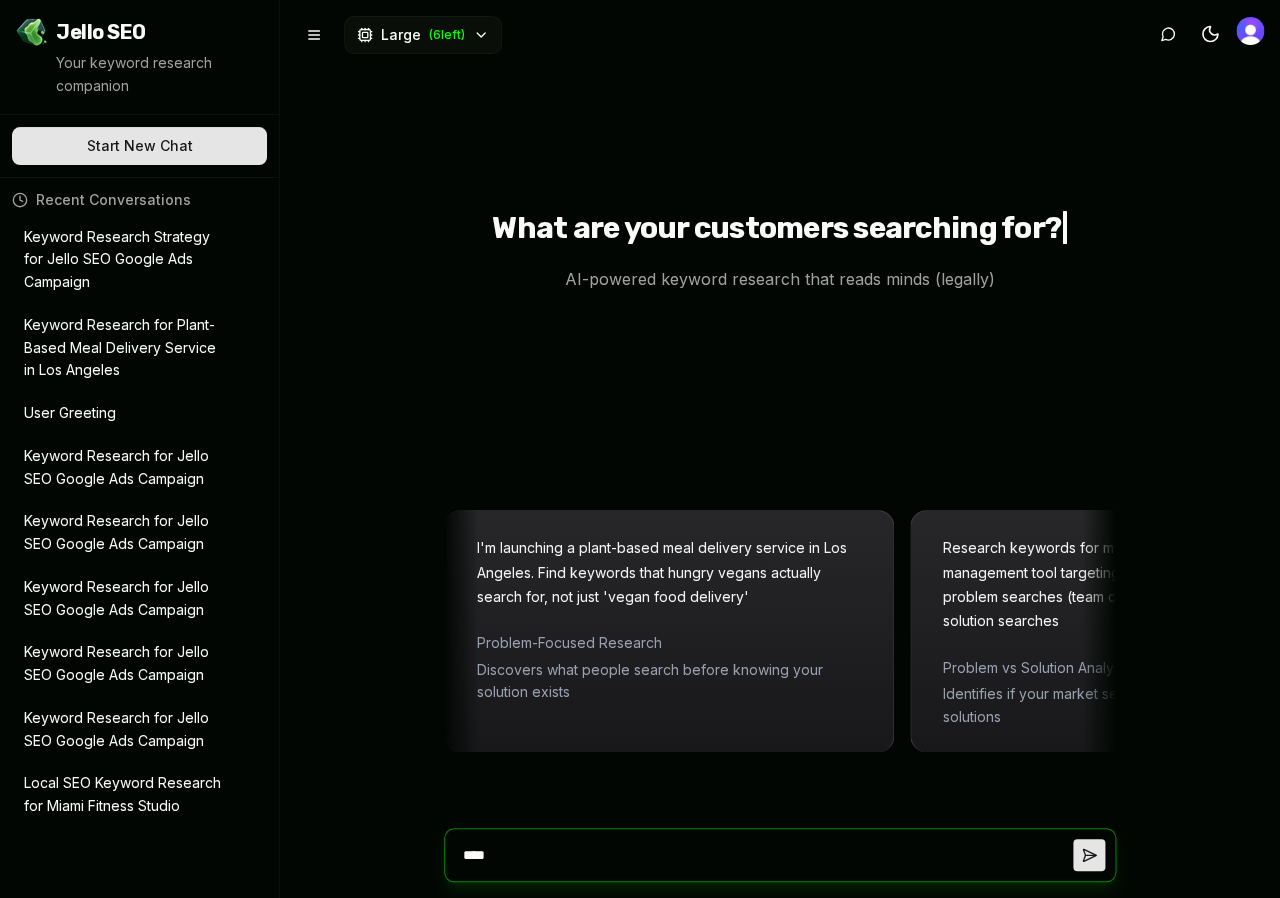 type on "*****" 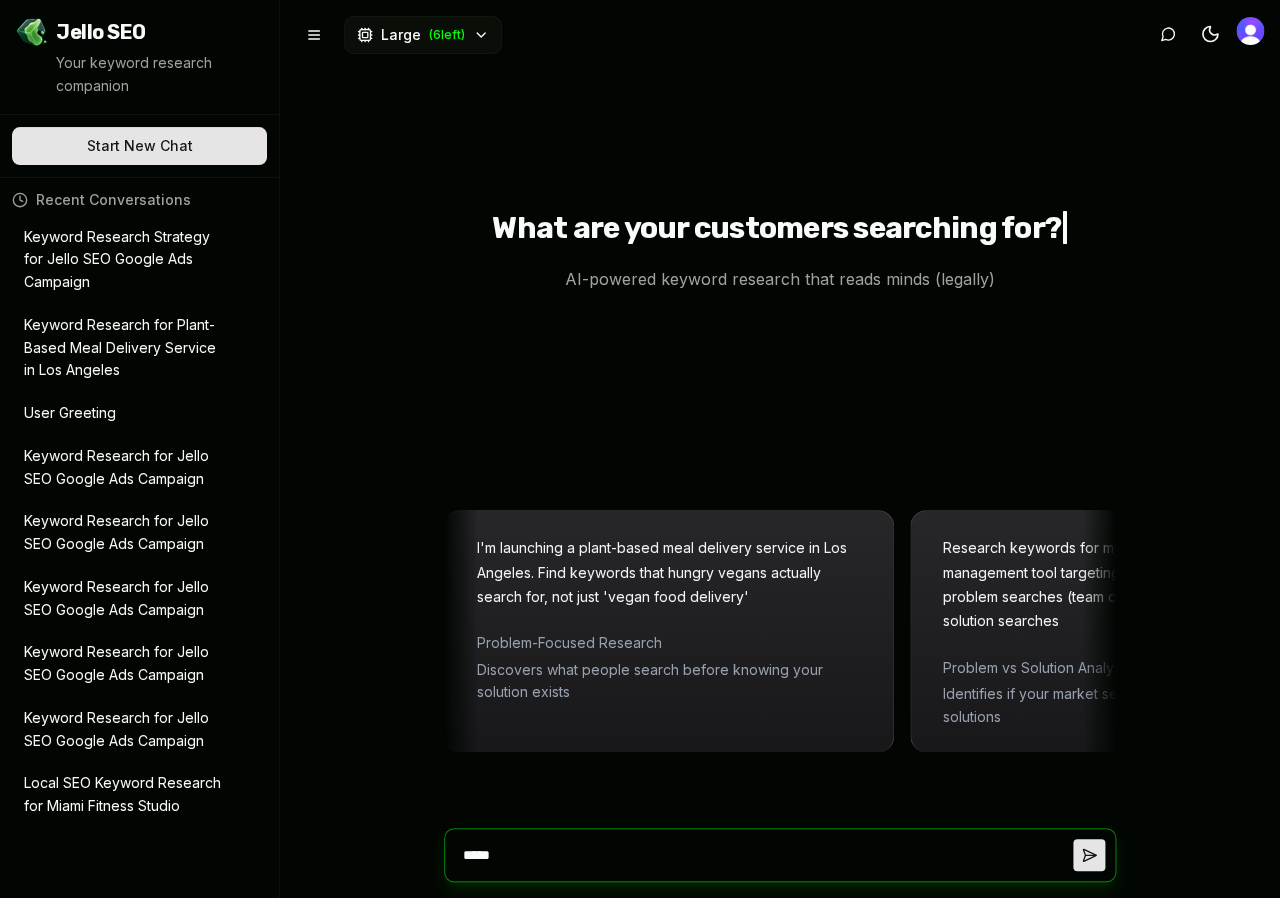 type on "*****" 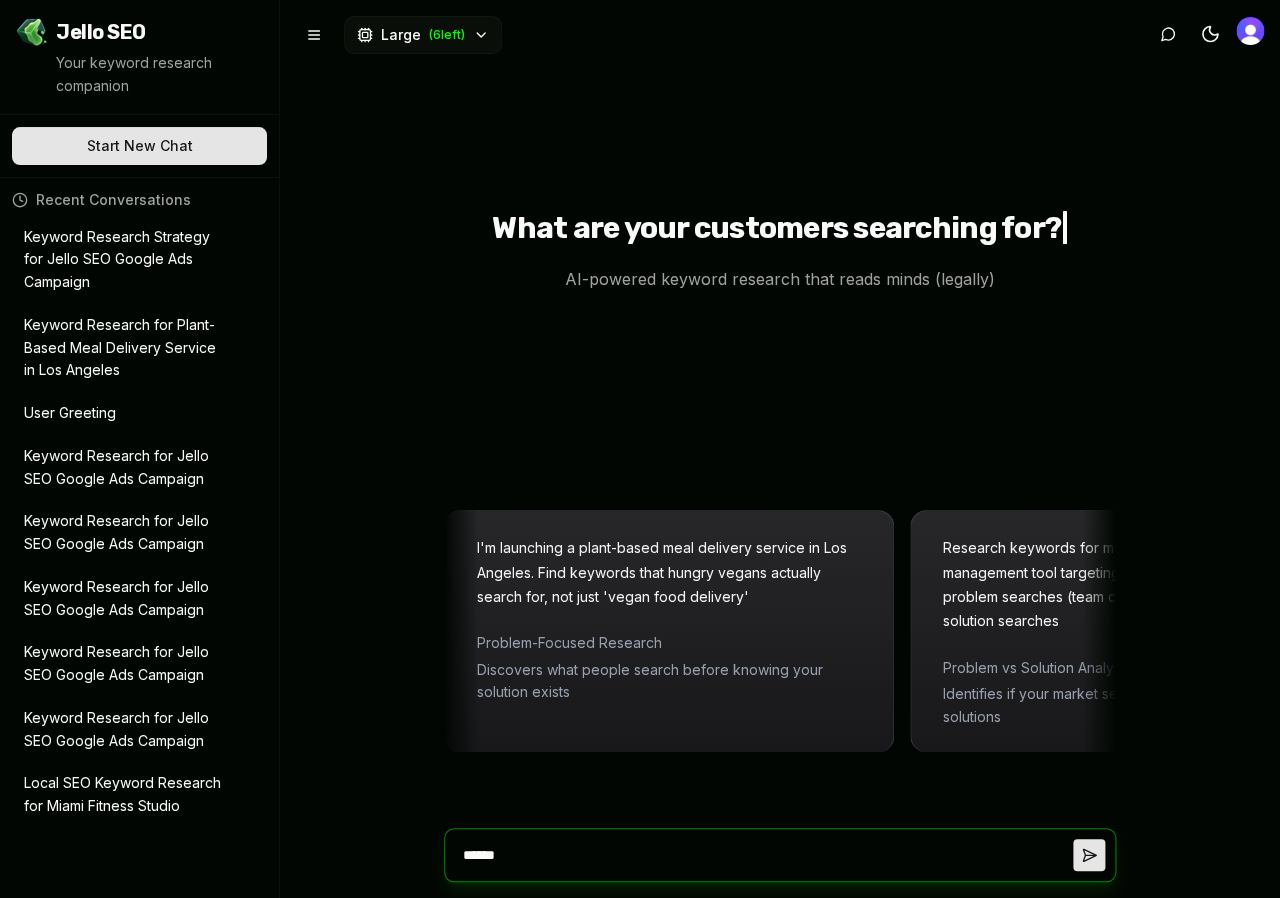 type on "*****" 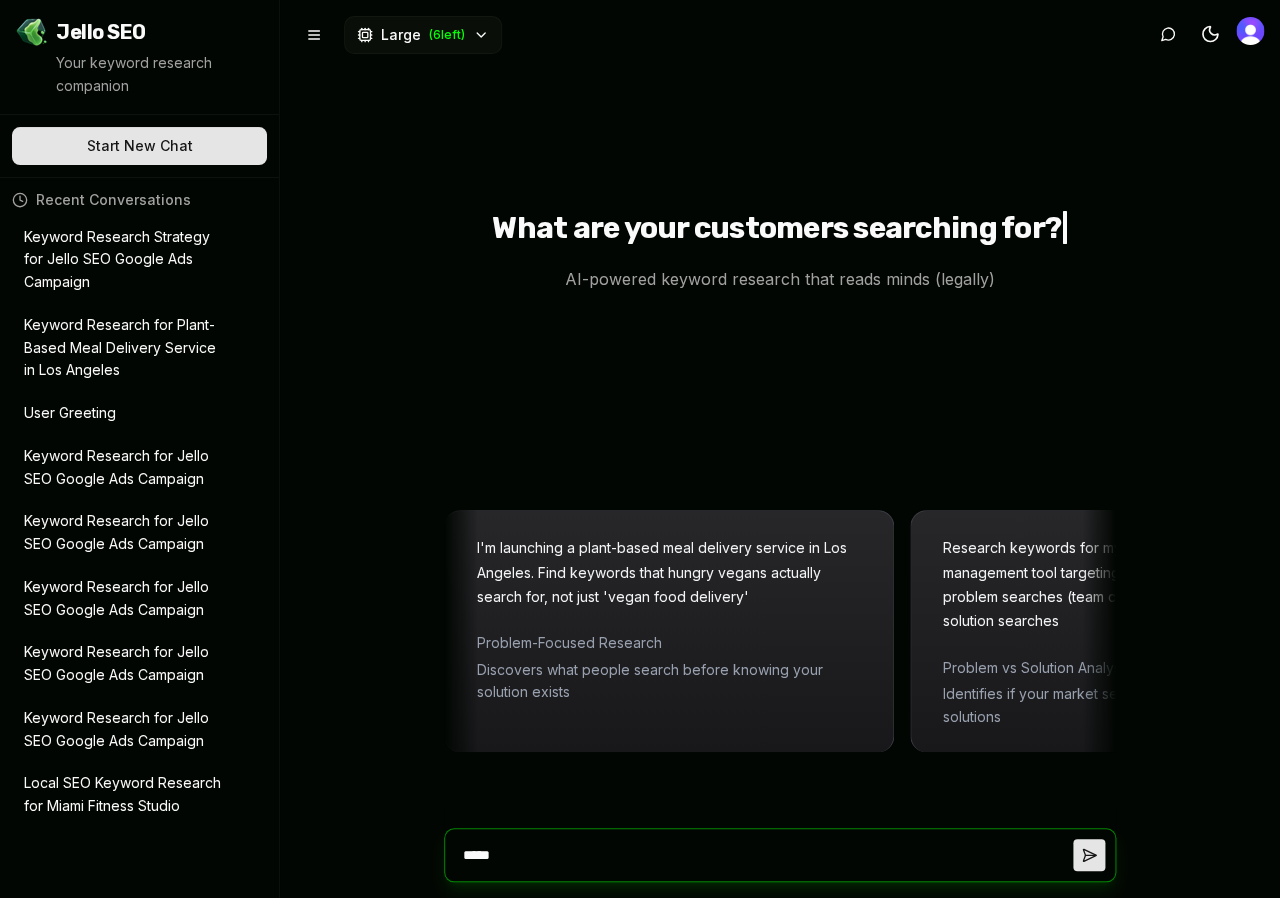 type on "****" 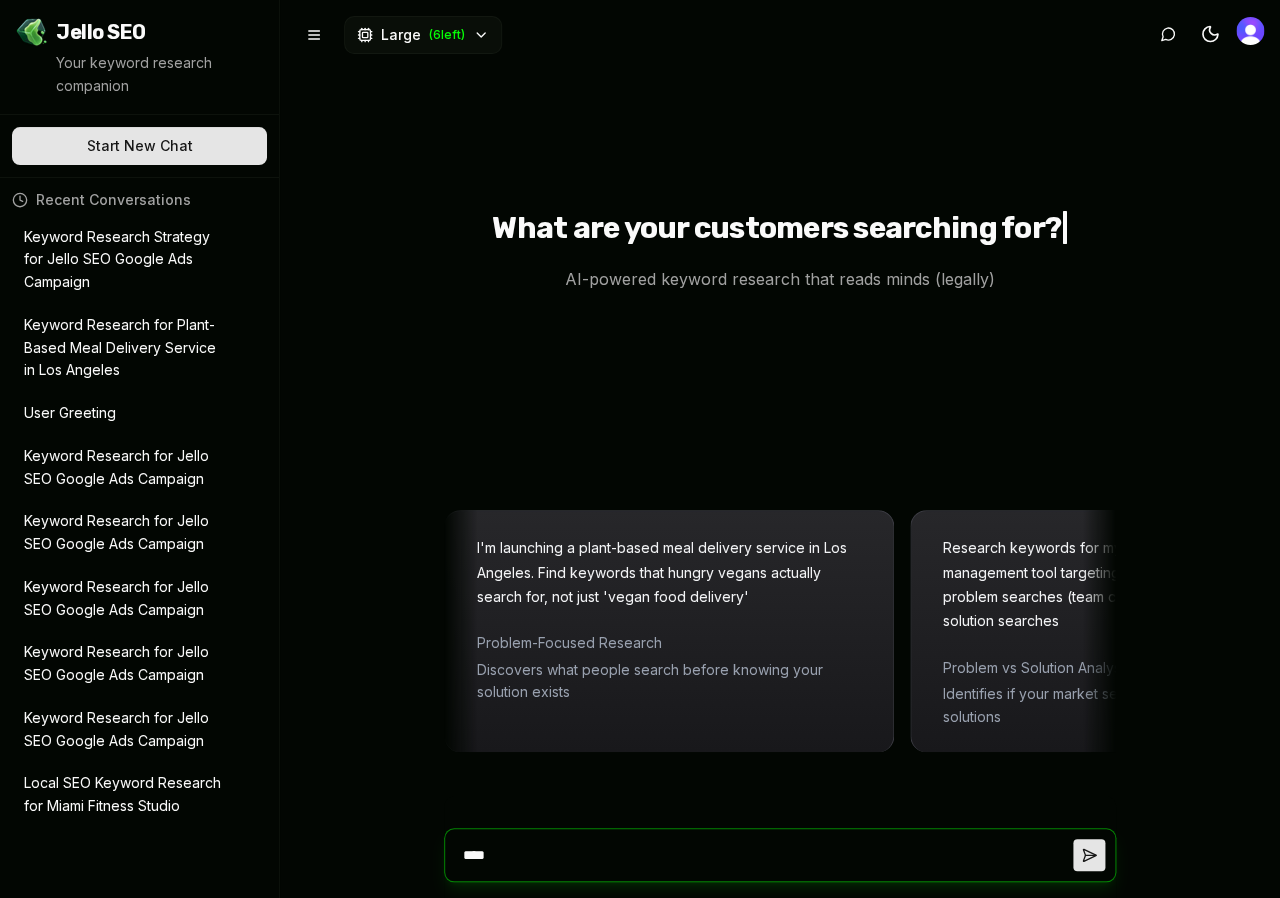 type on "***" 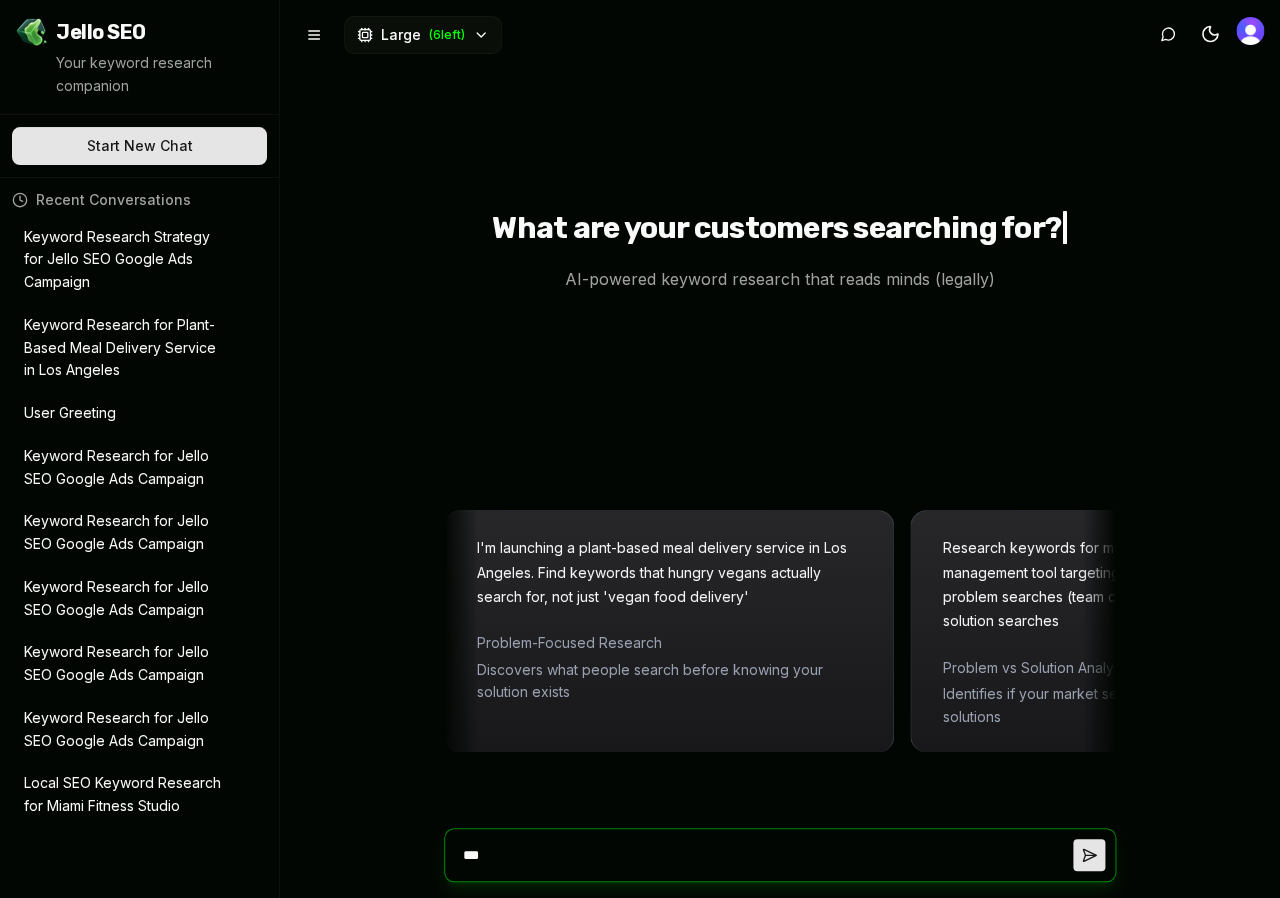 type on "*" 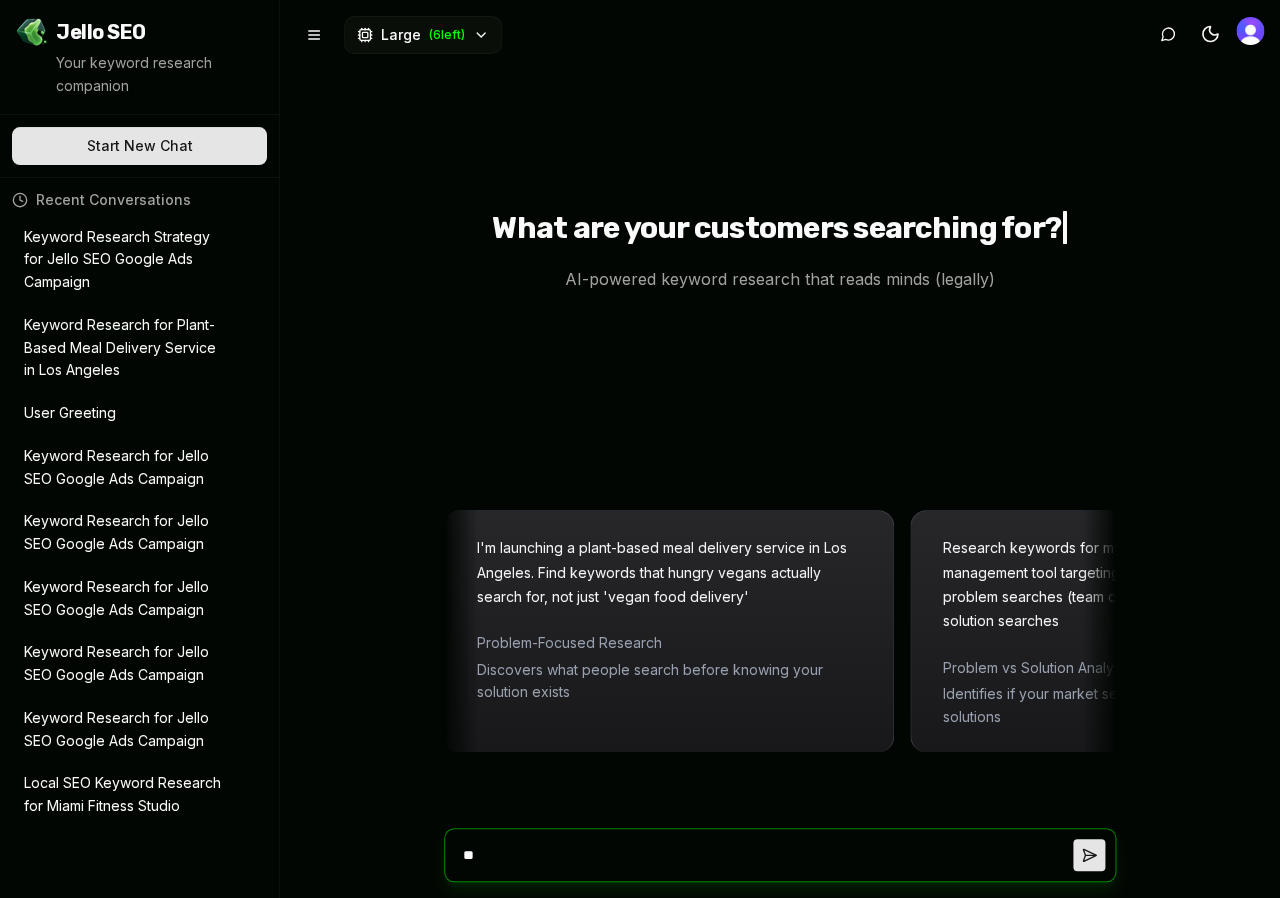 type on "*" 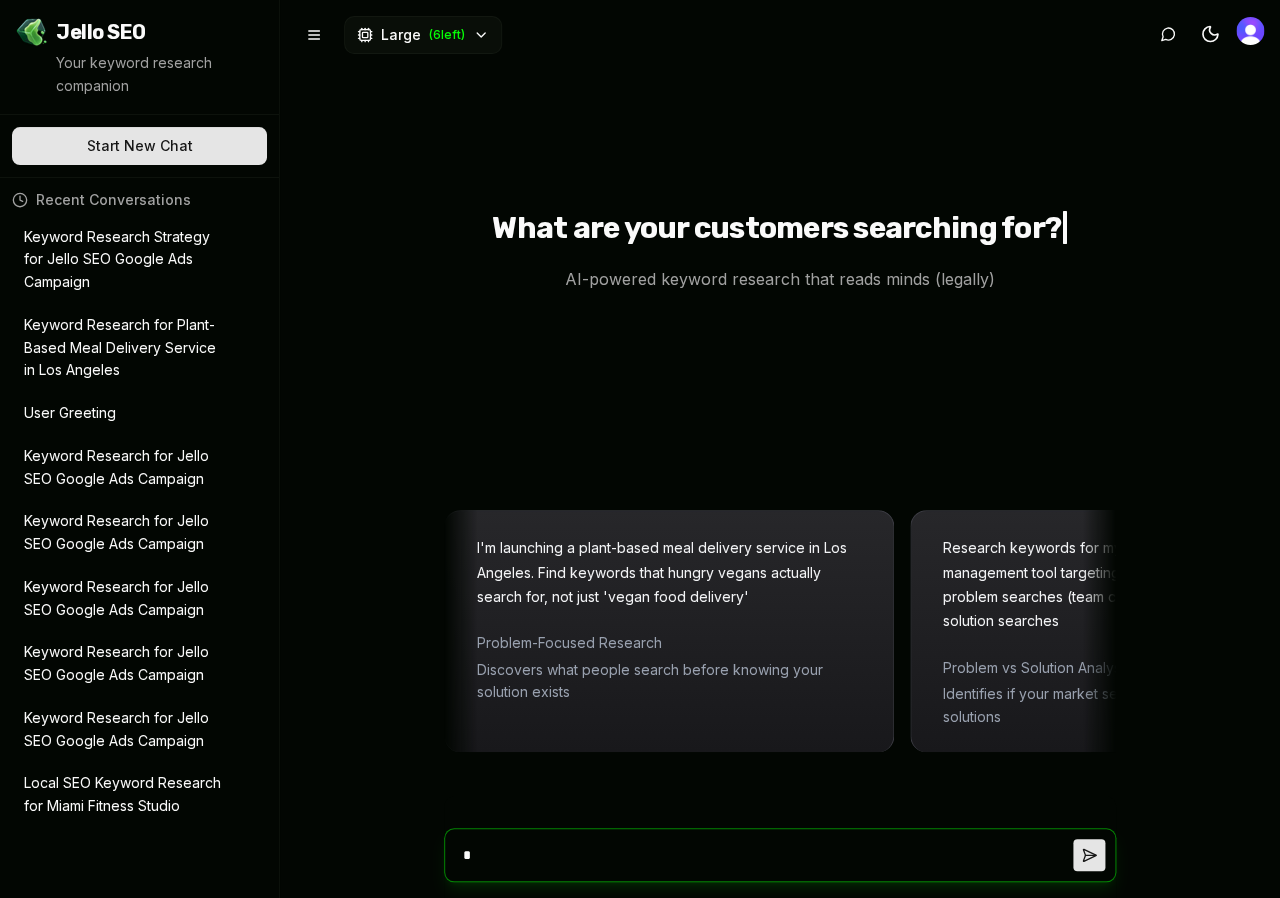type 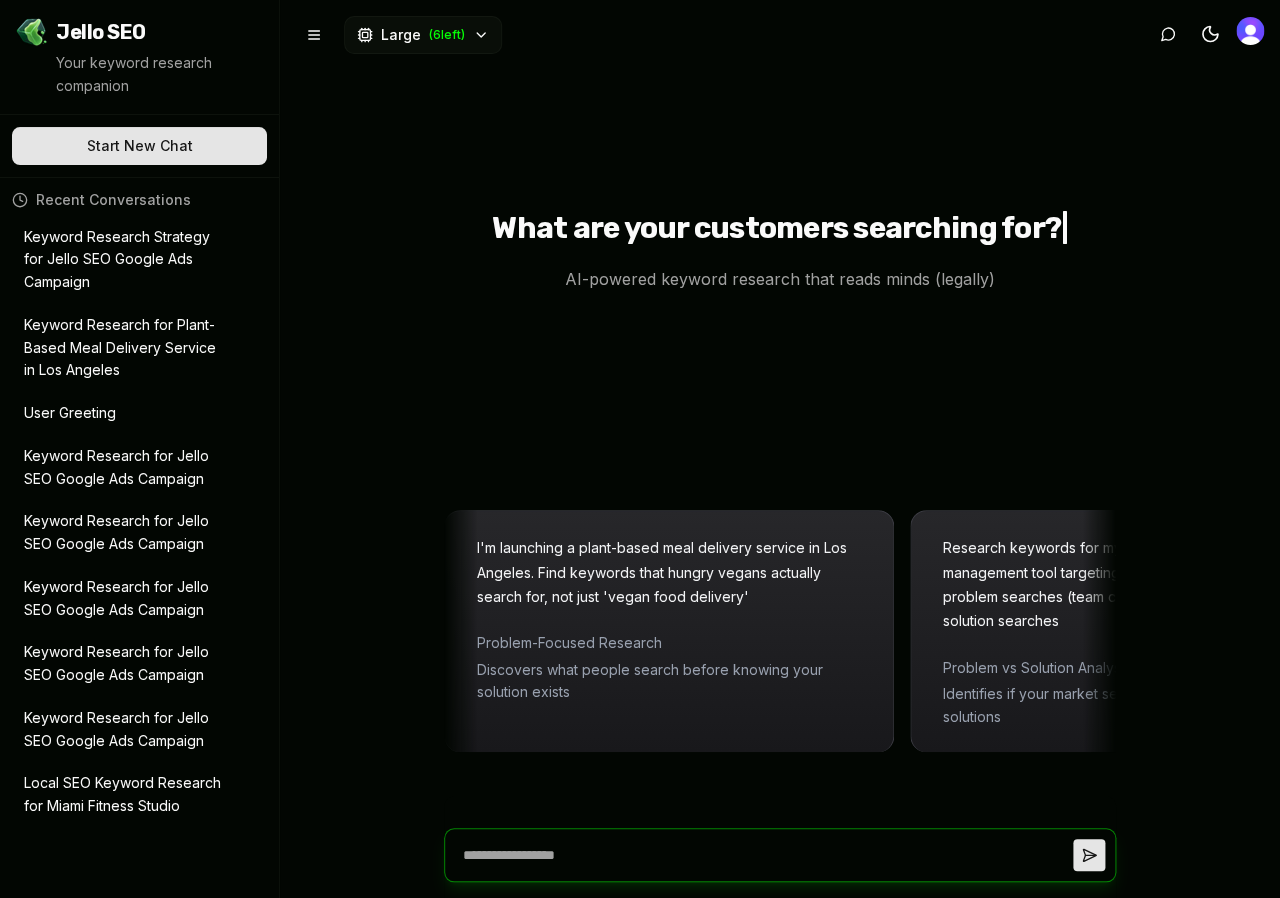 type on "*" 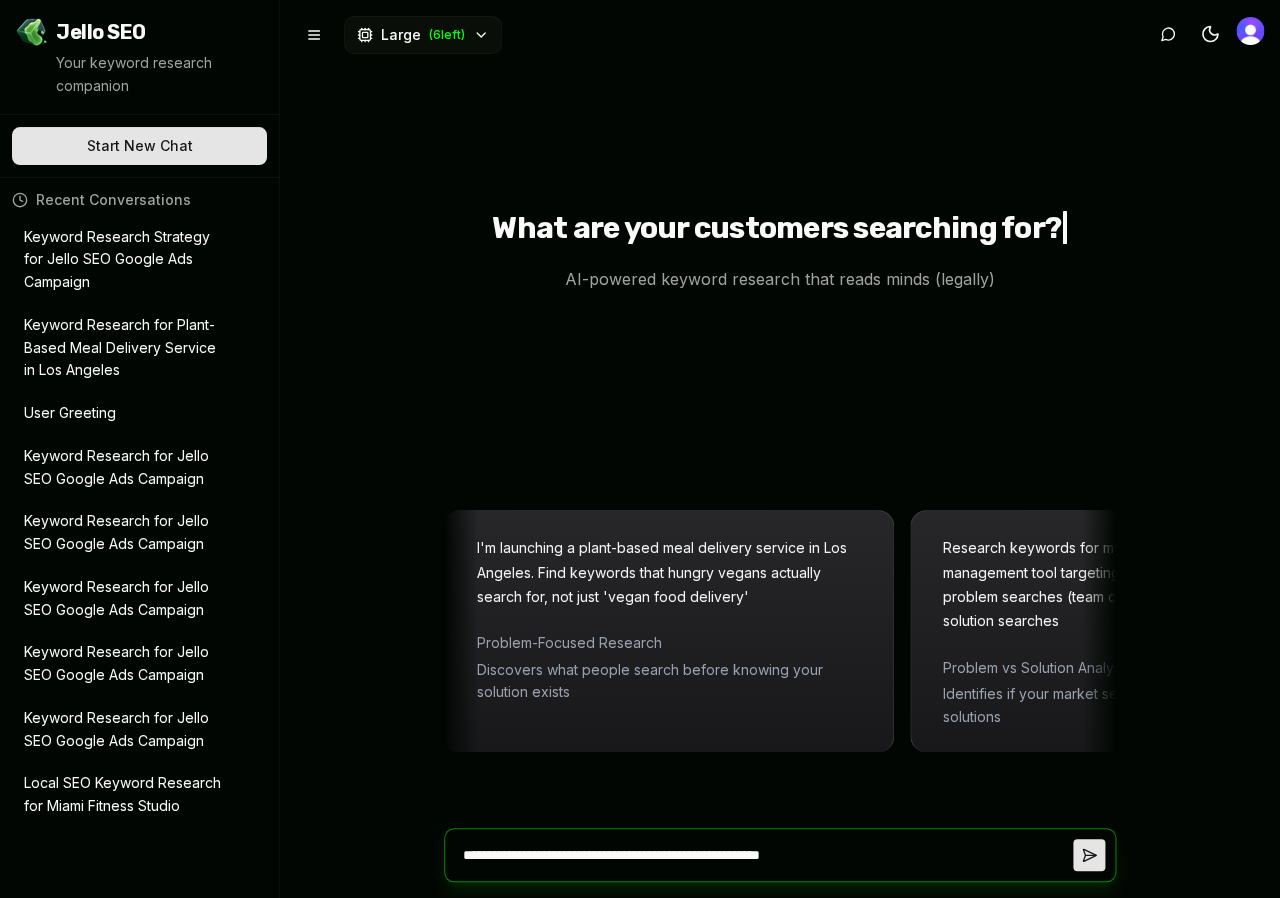 type on "**********" 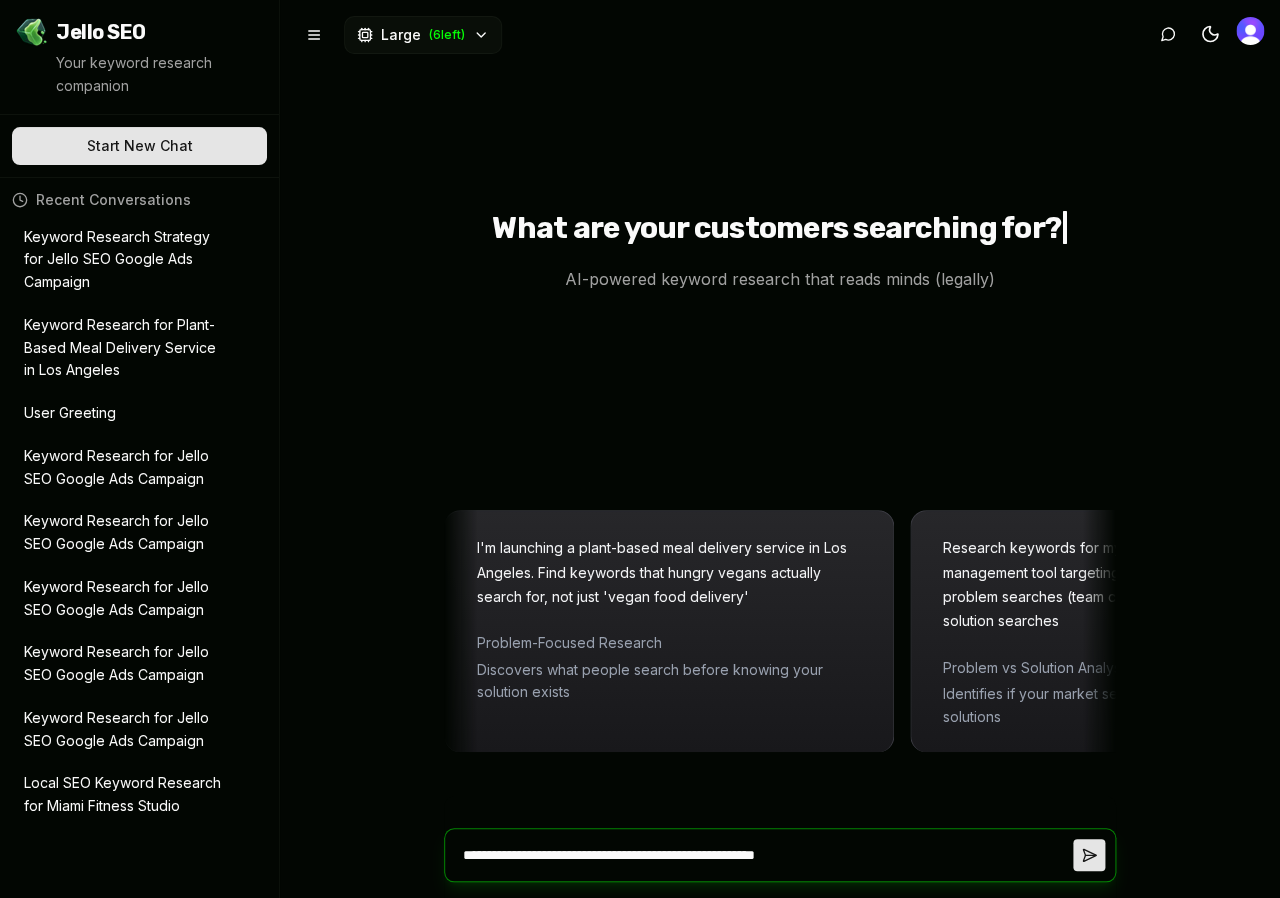 click on "**********" at bounding box center (764, 855) 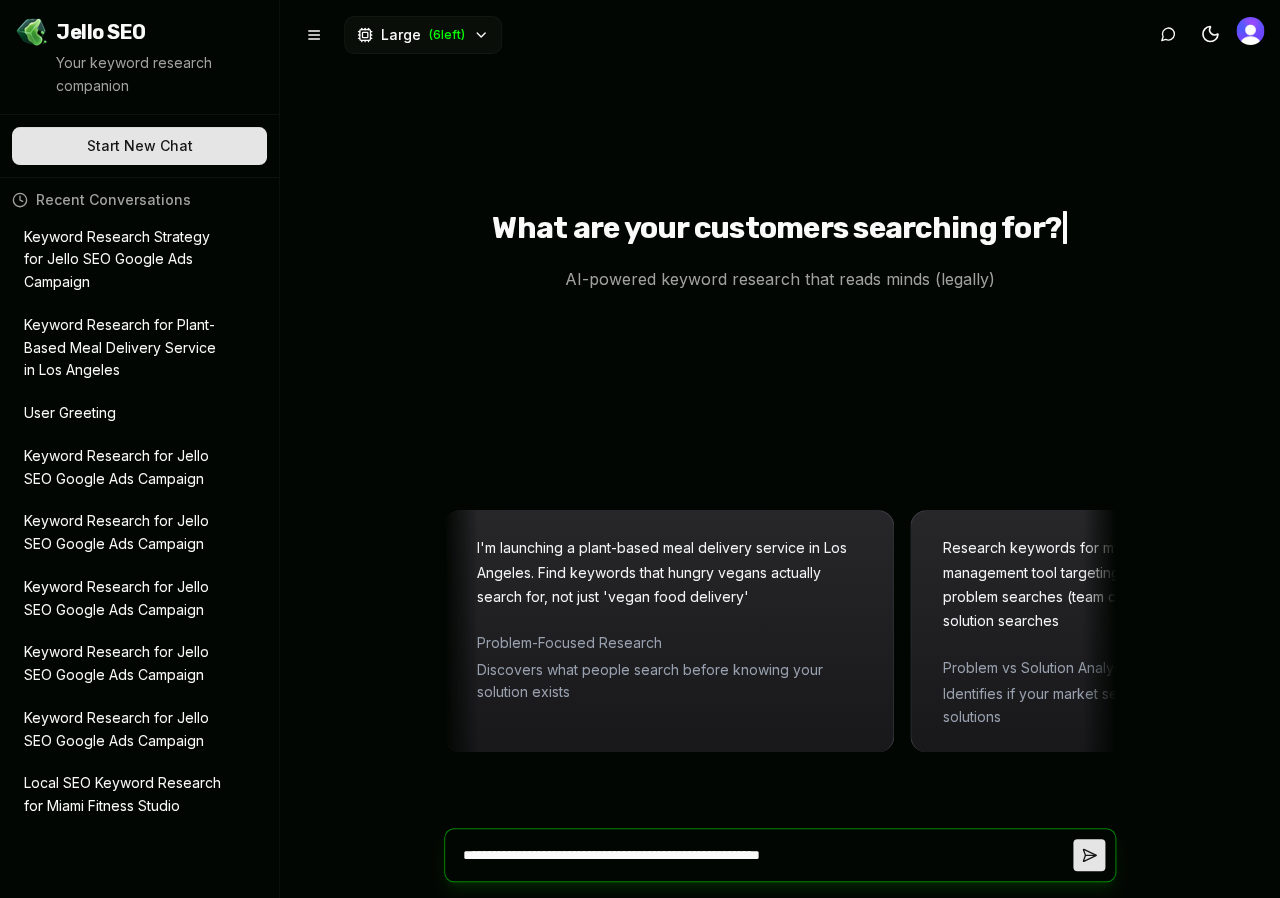 type on "**********" 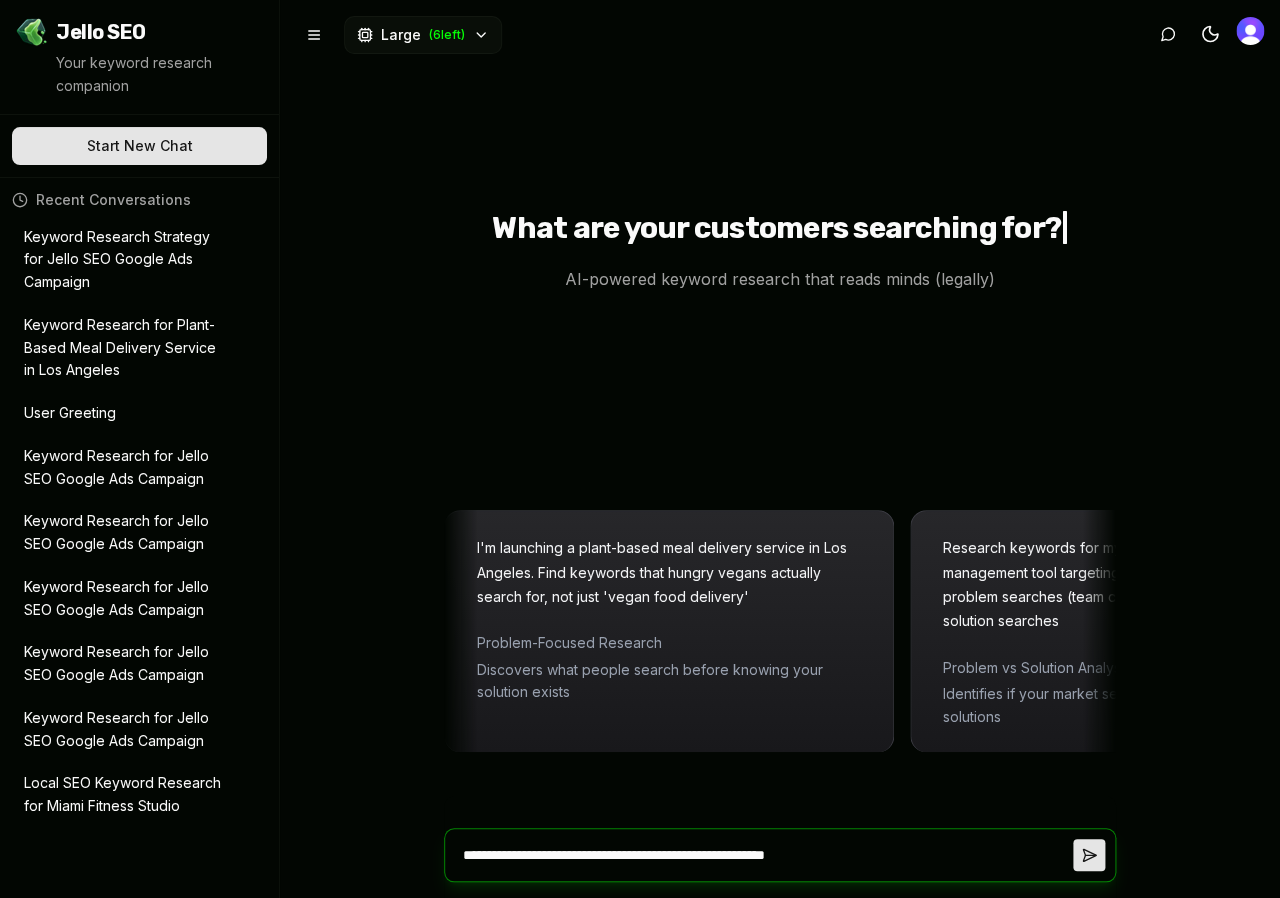 type on "**********" 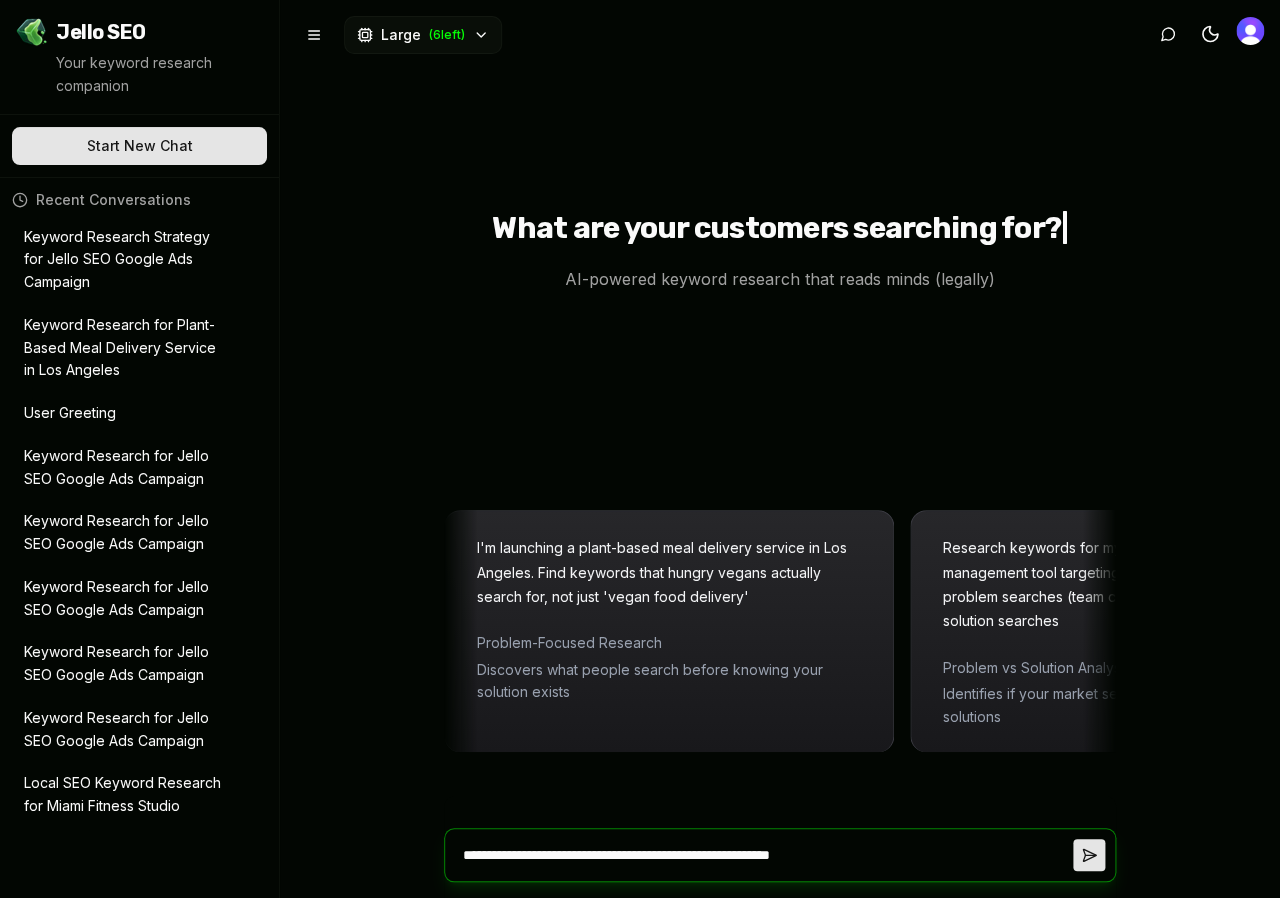 type on "**********" 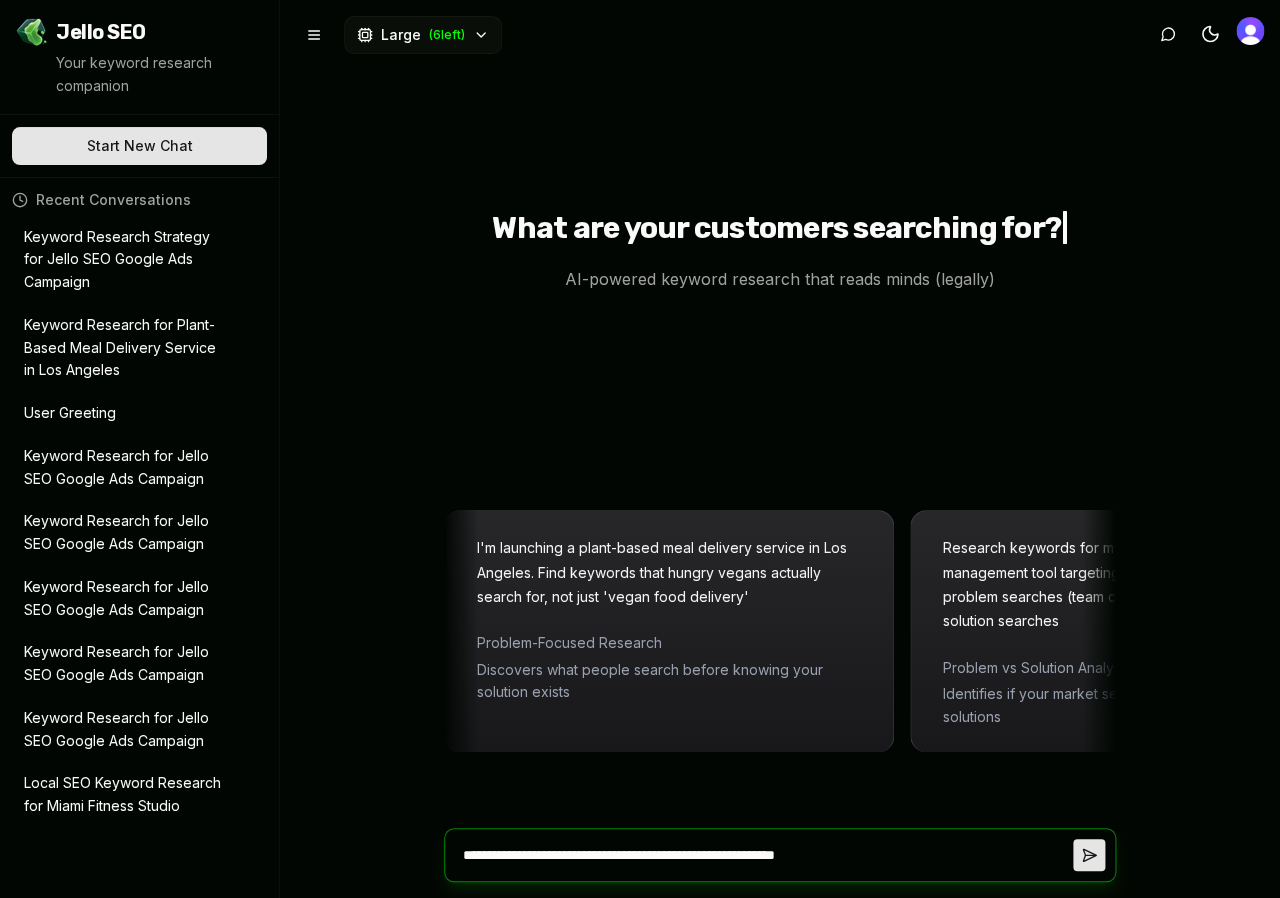 type on "**********" 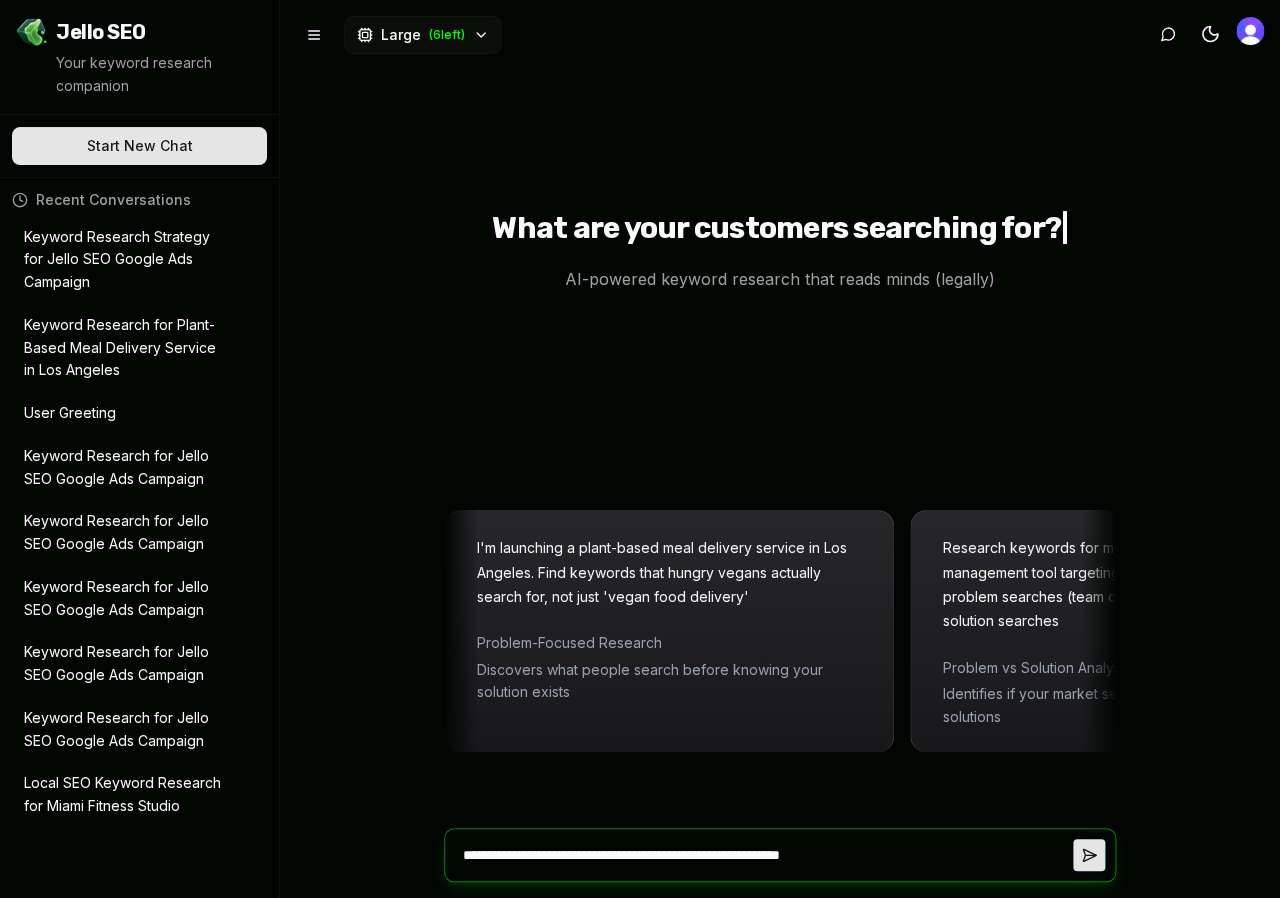 type on "**********" 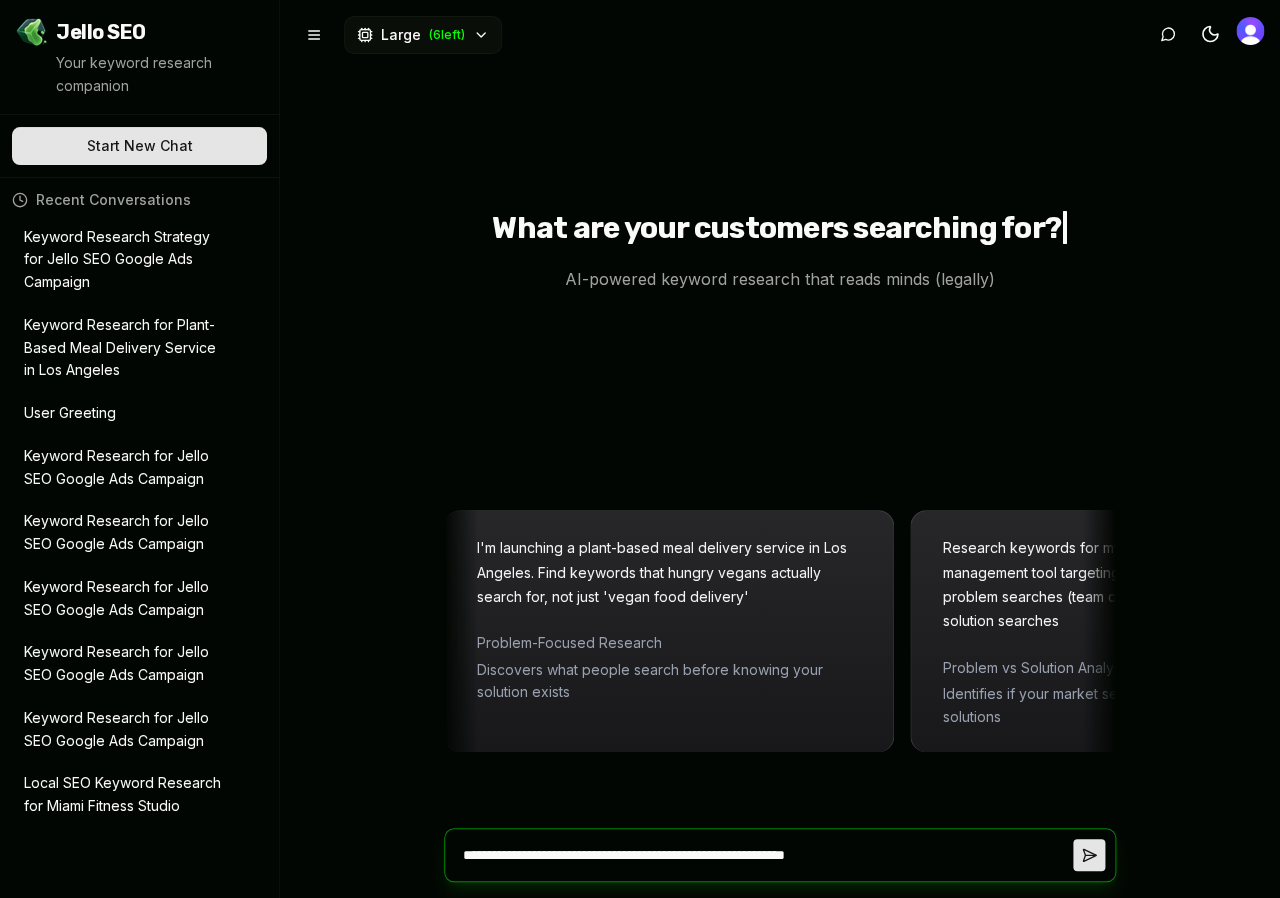 type on "**********" 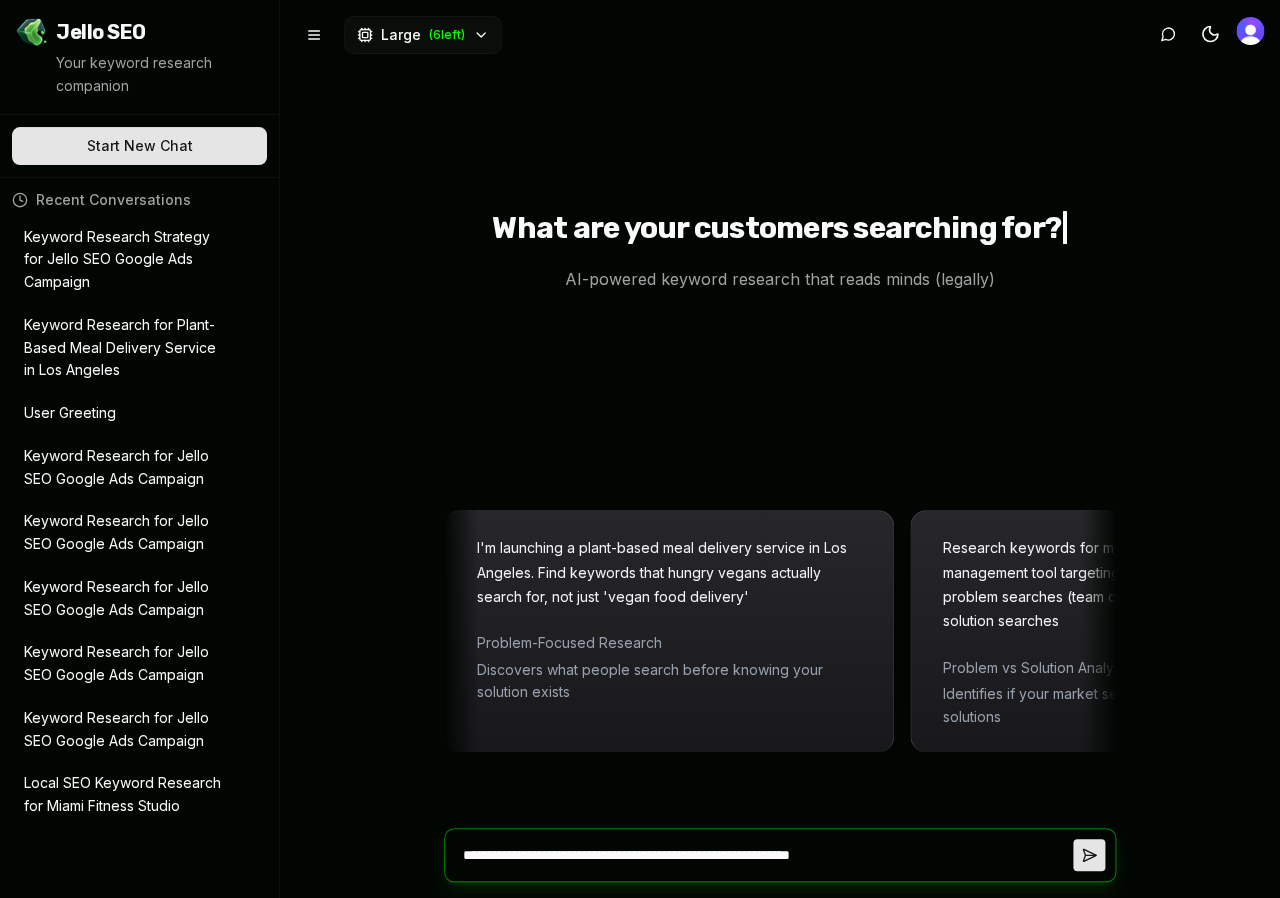 type on "**********" 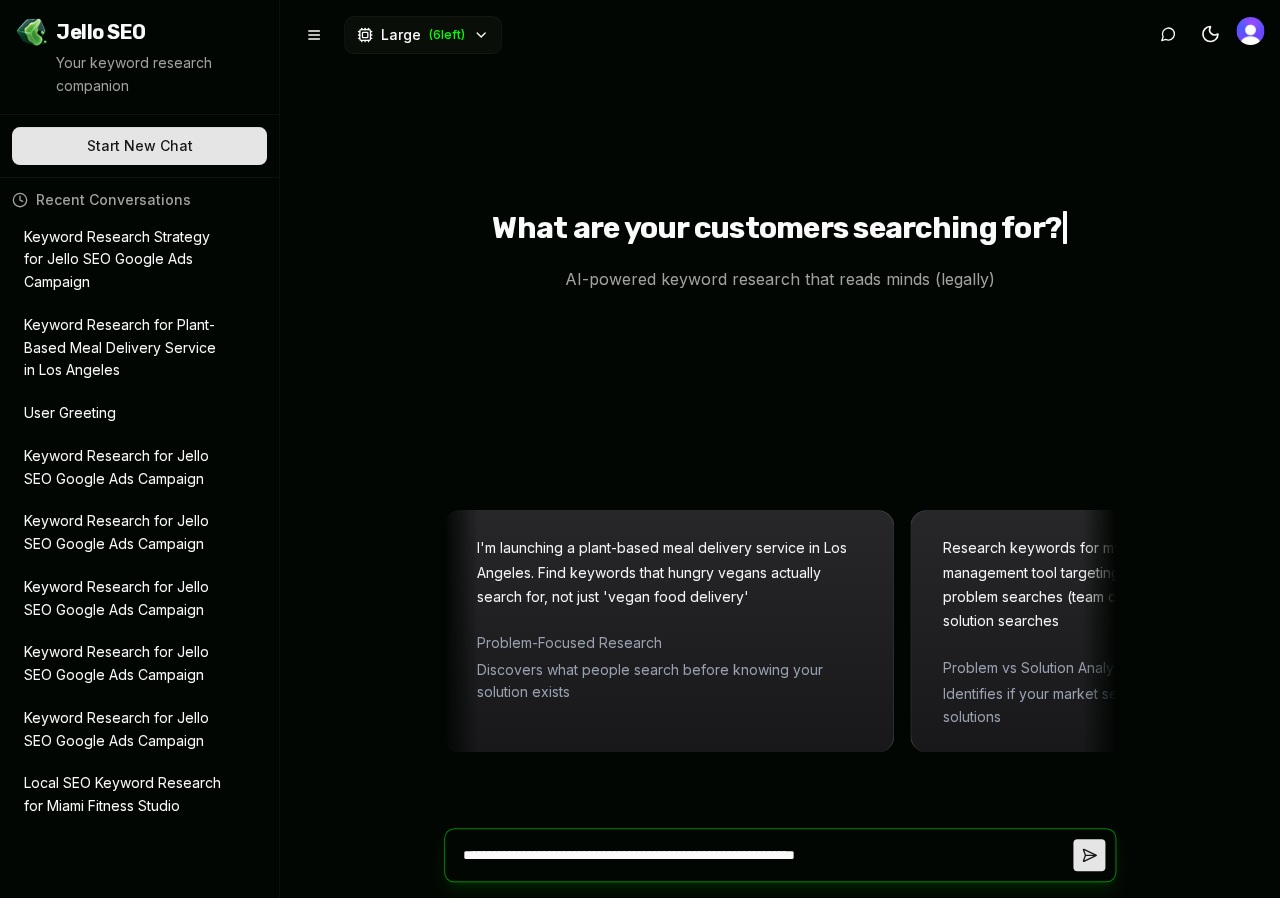 type on "**********" 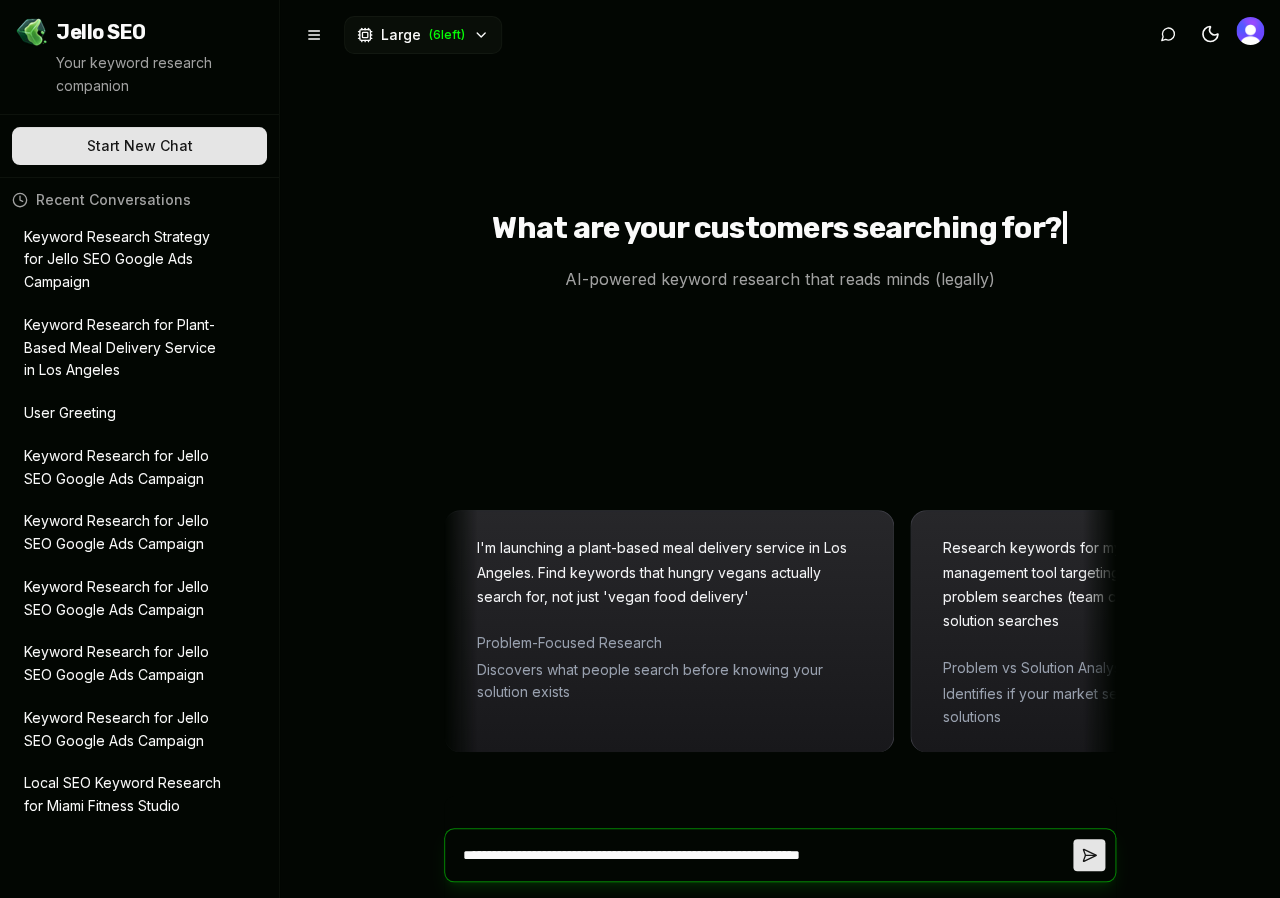 type on "**********" 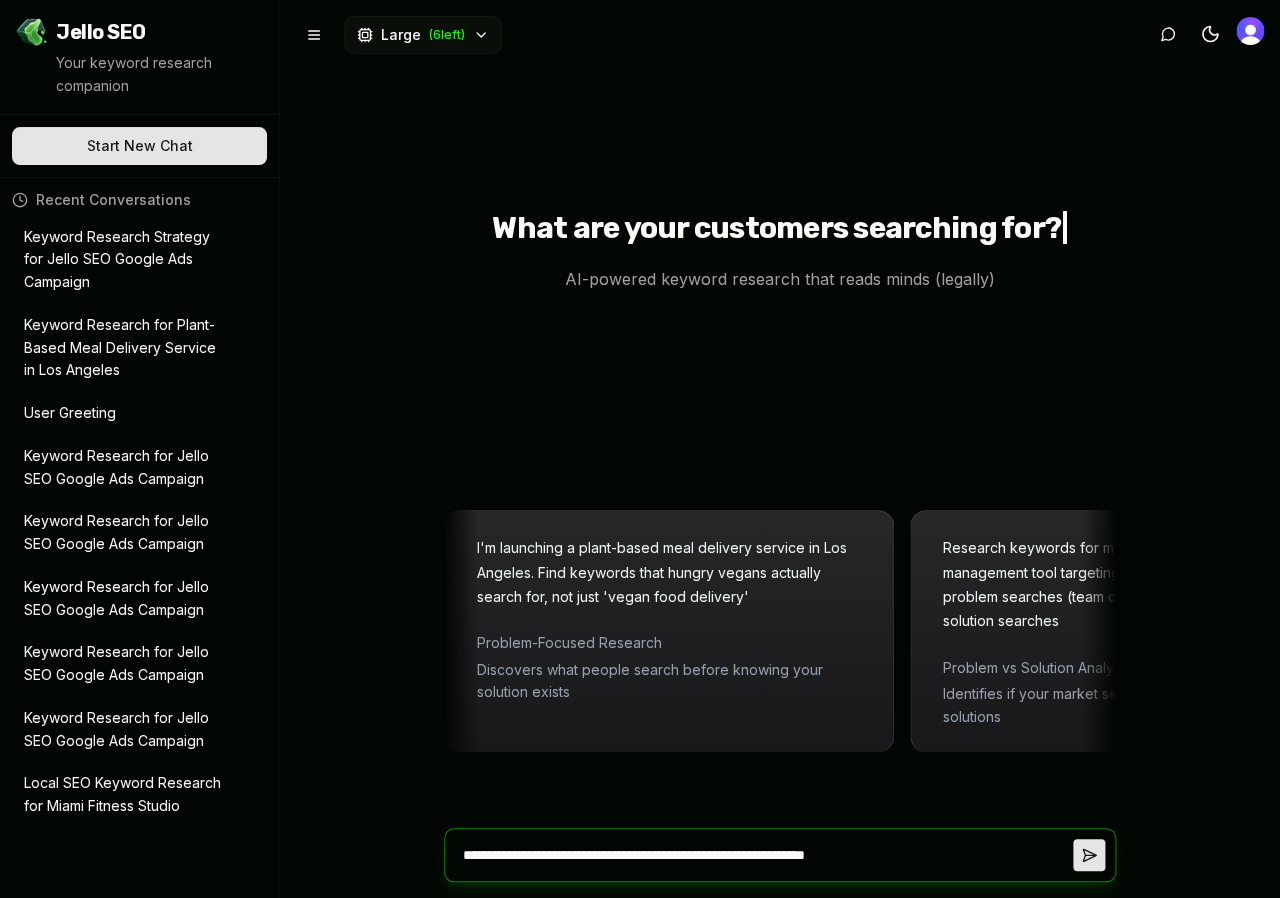 type on "**********" 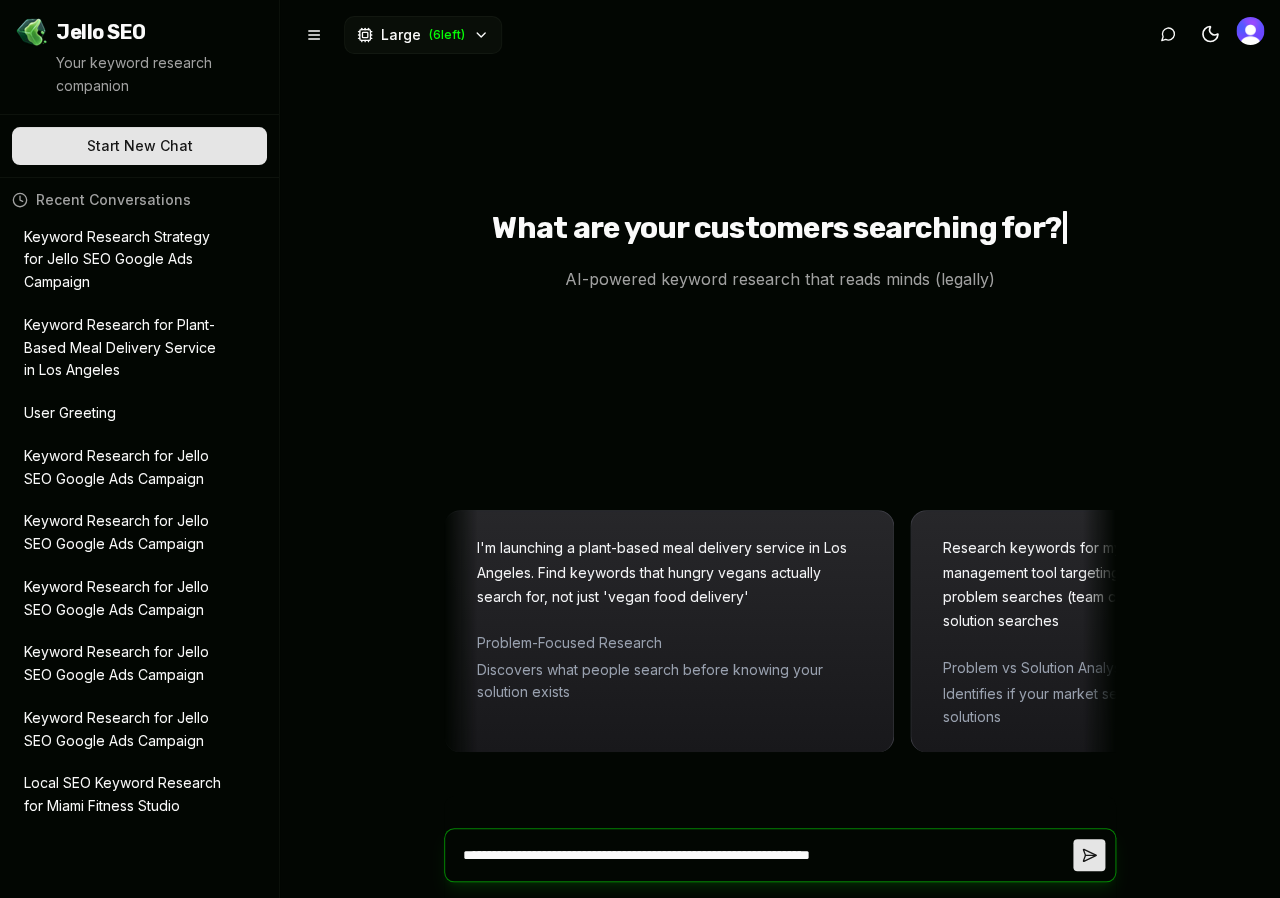 type on "**********" 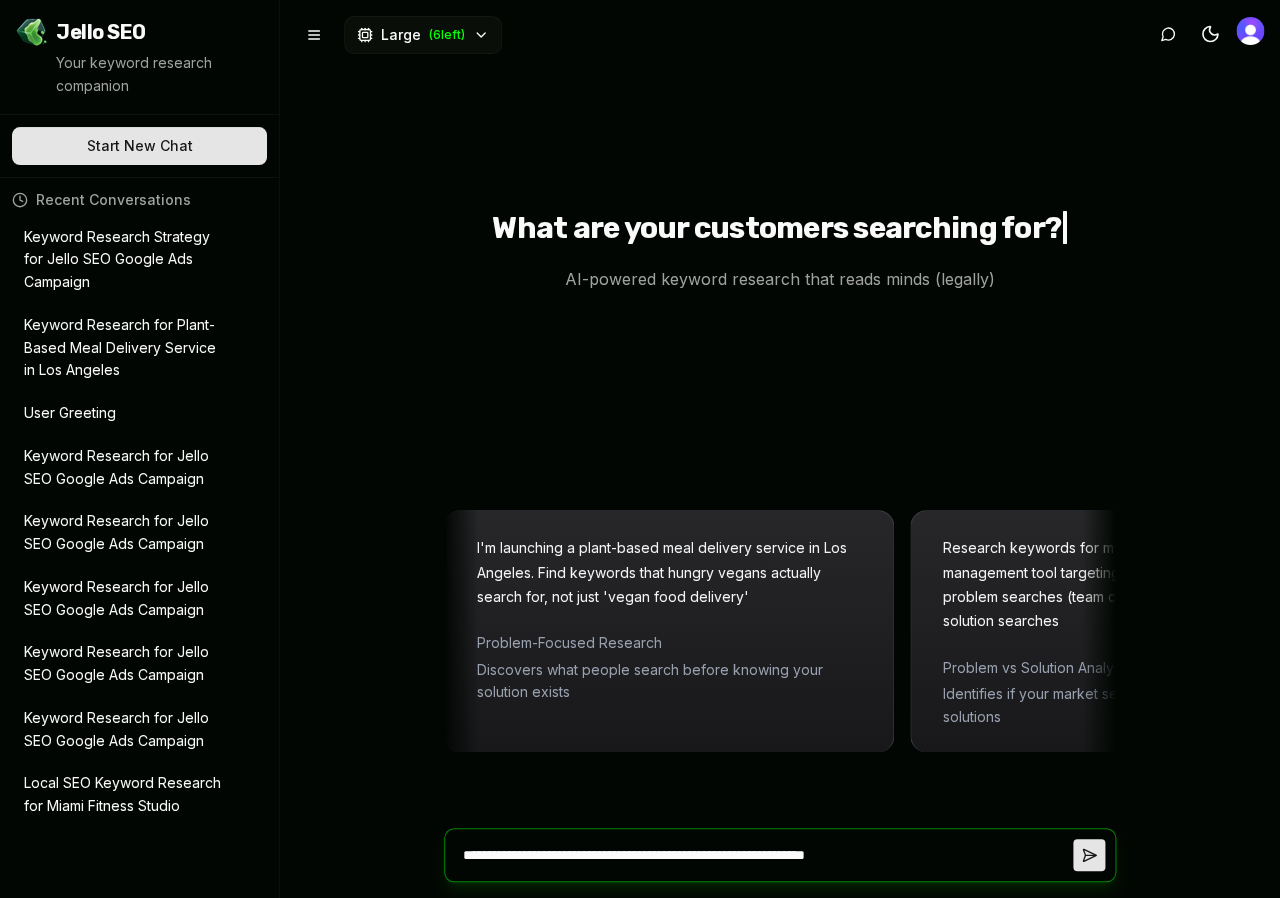 type on "**********" 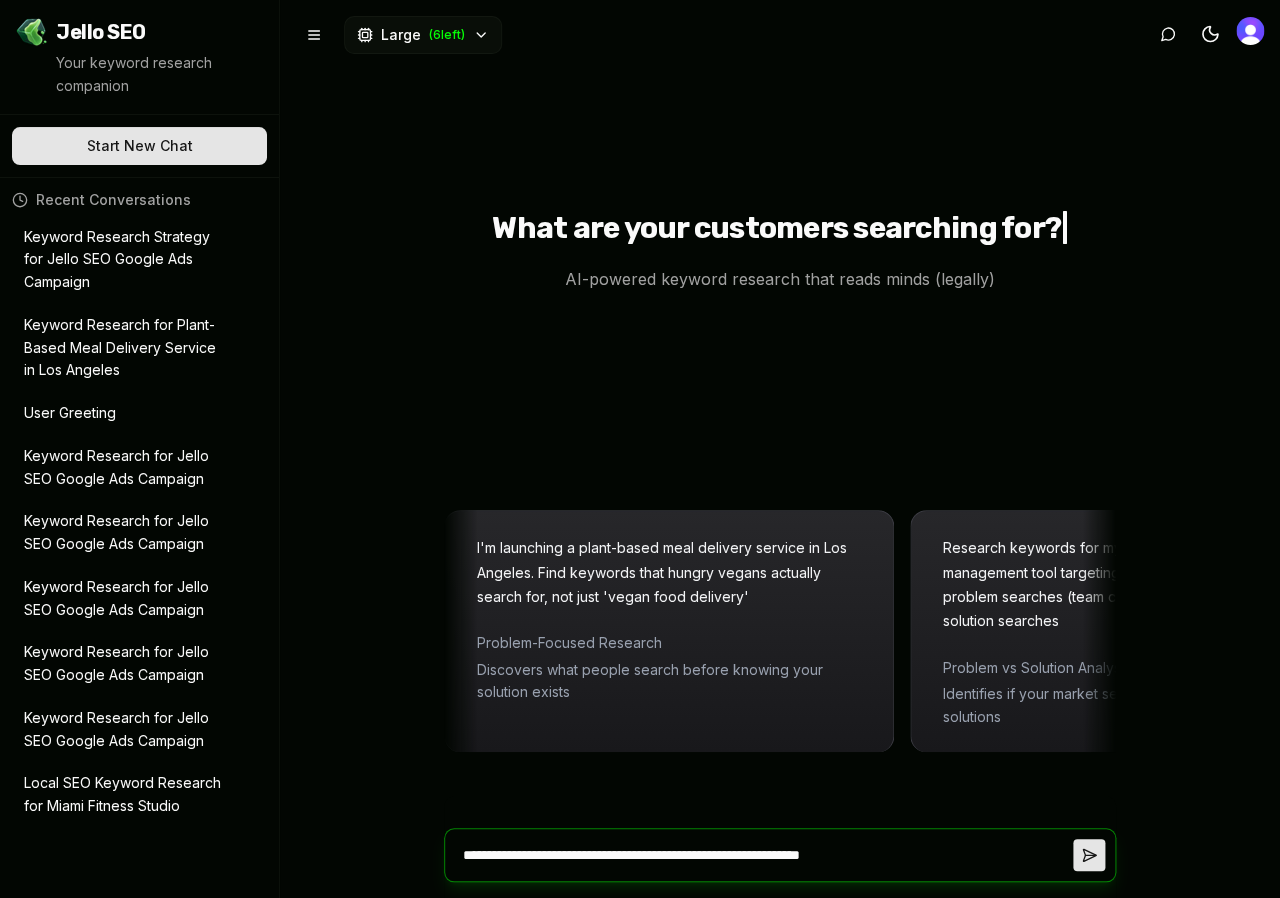 type on "**********" 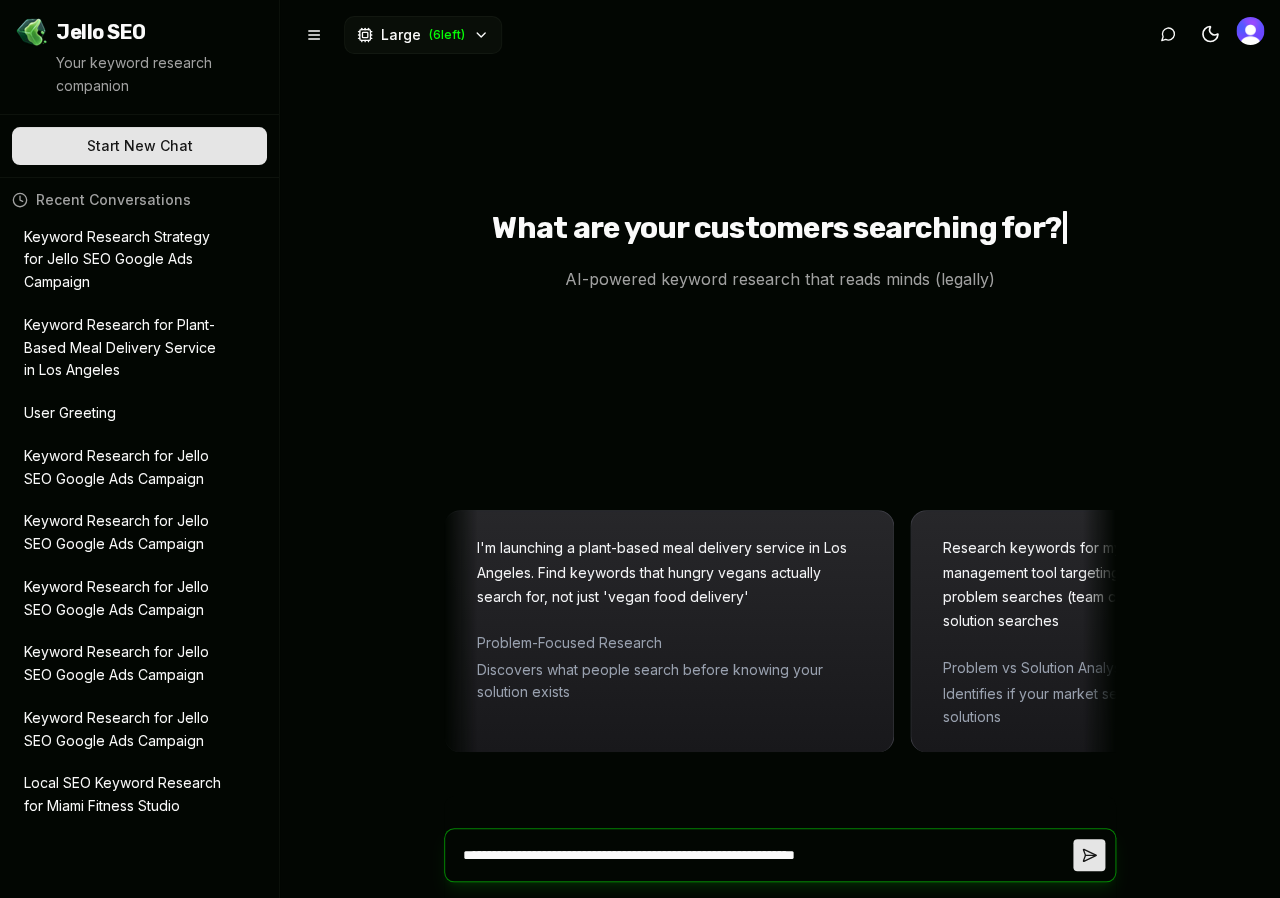 type on "**********" 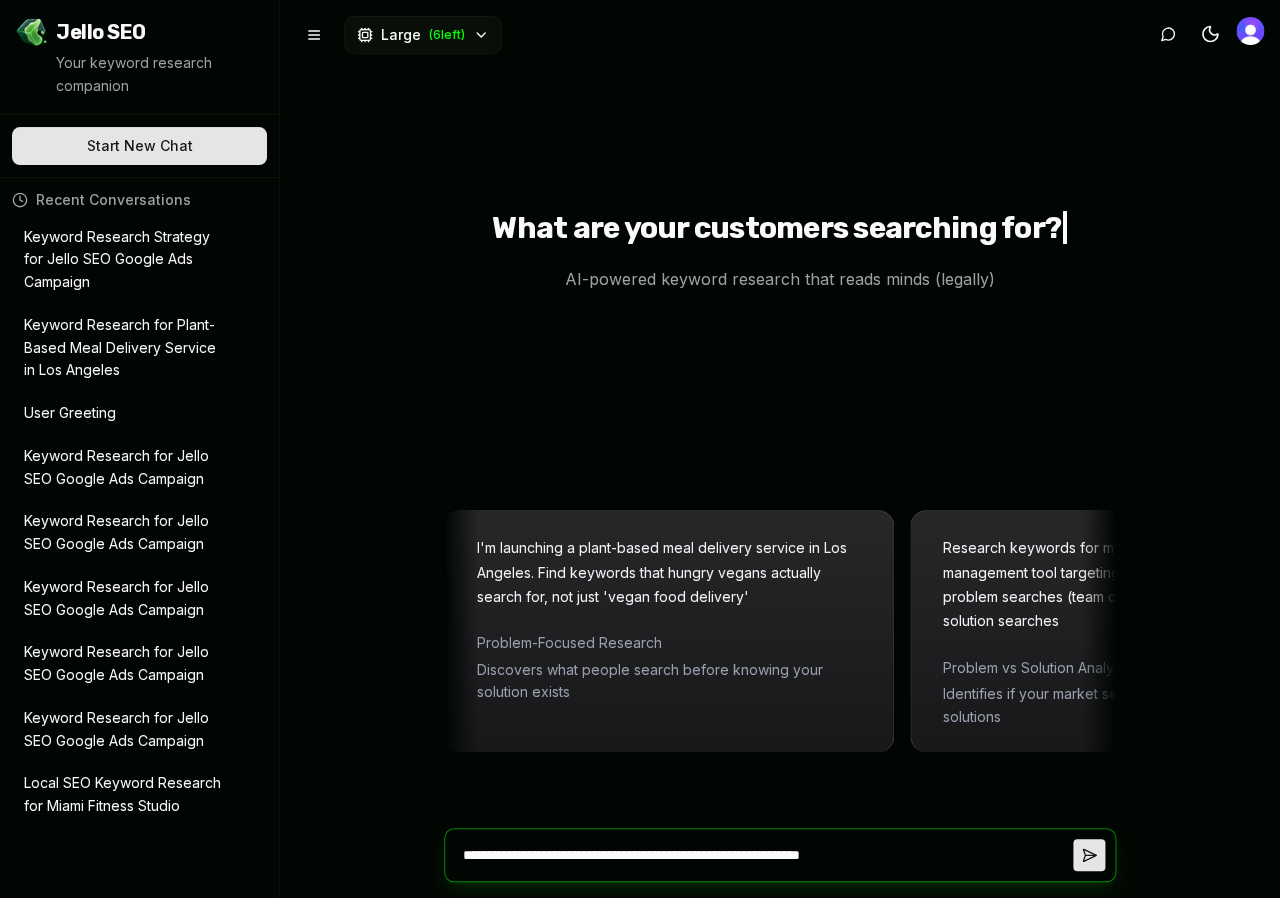 type on "**********" 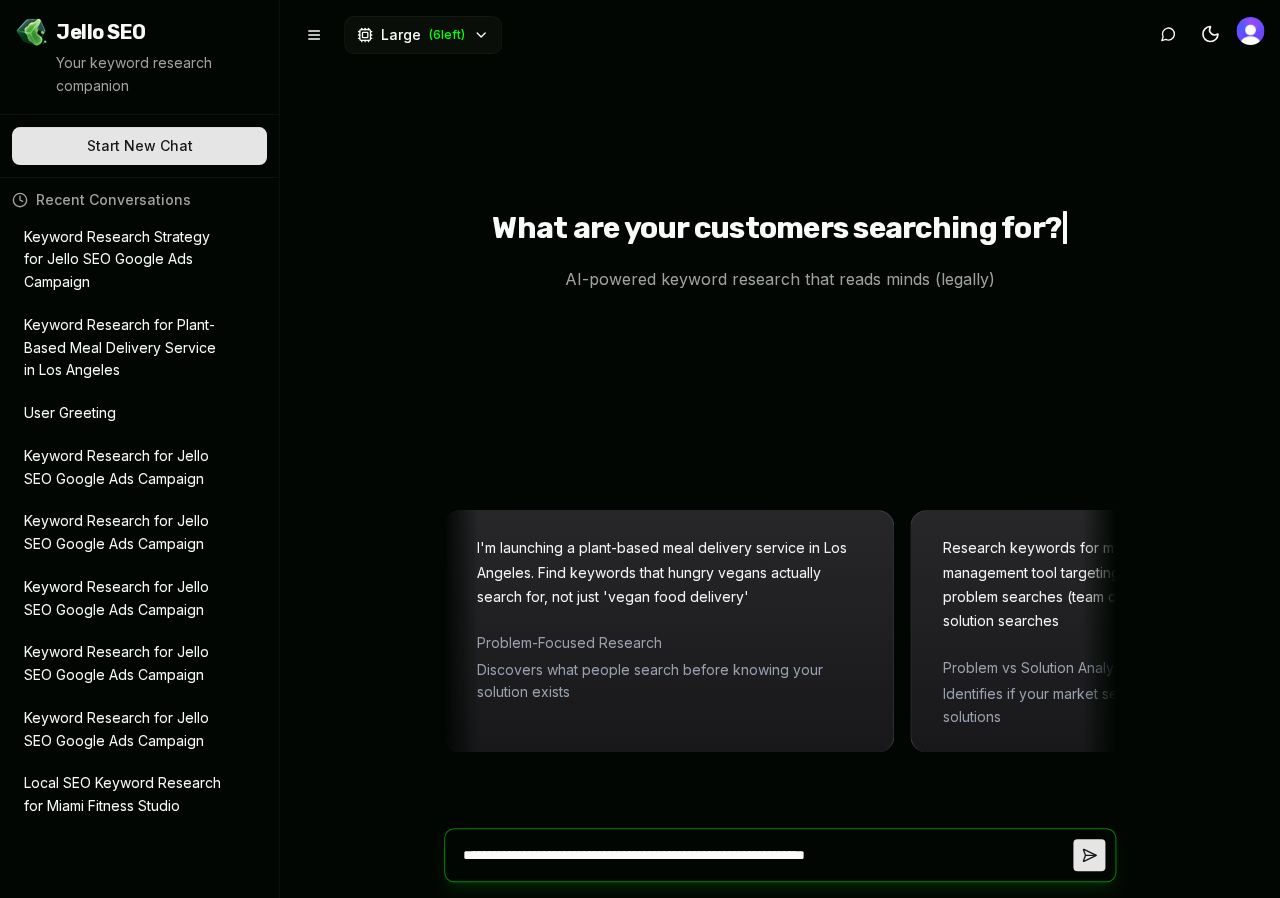type on "**********" 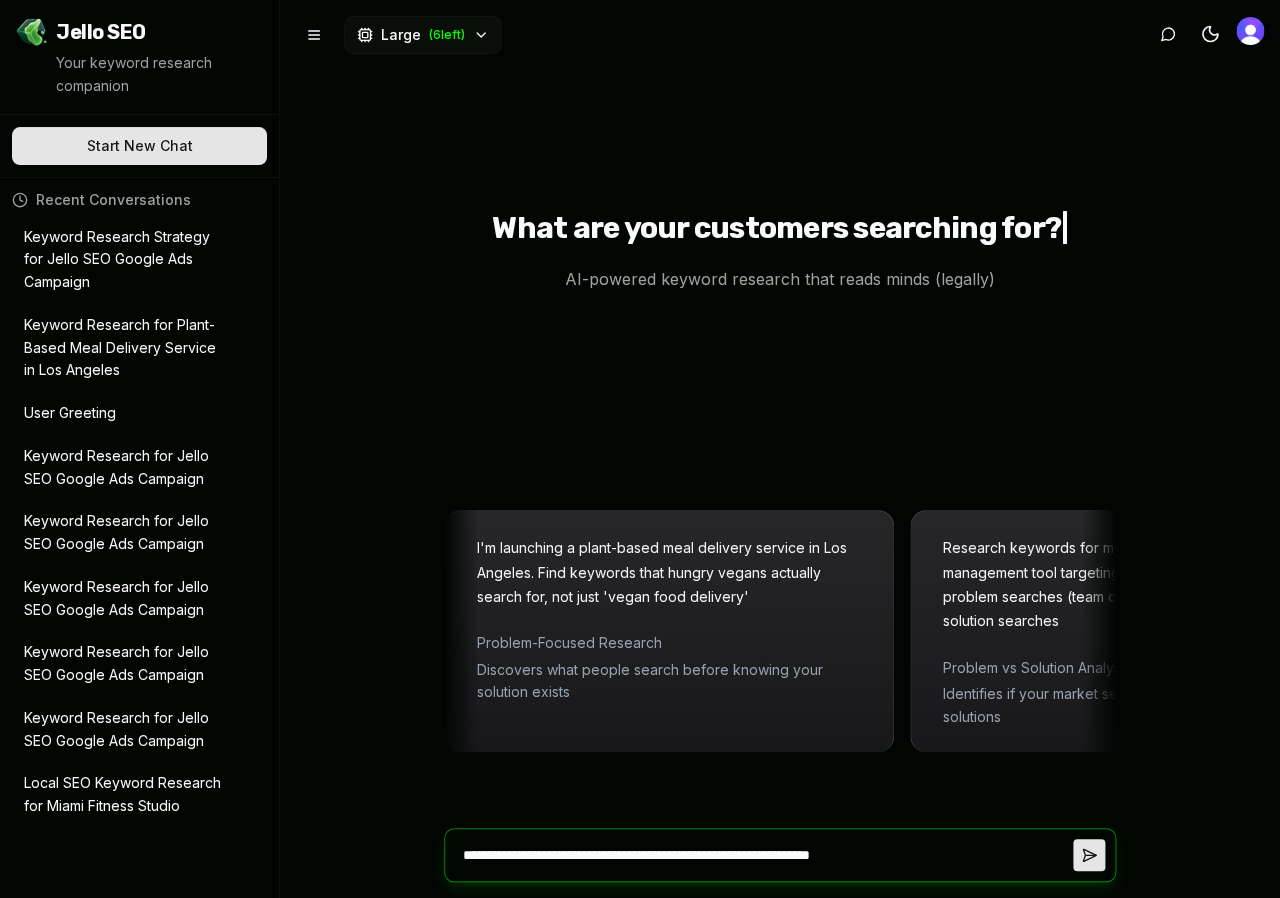 type on "**********" 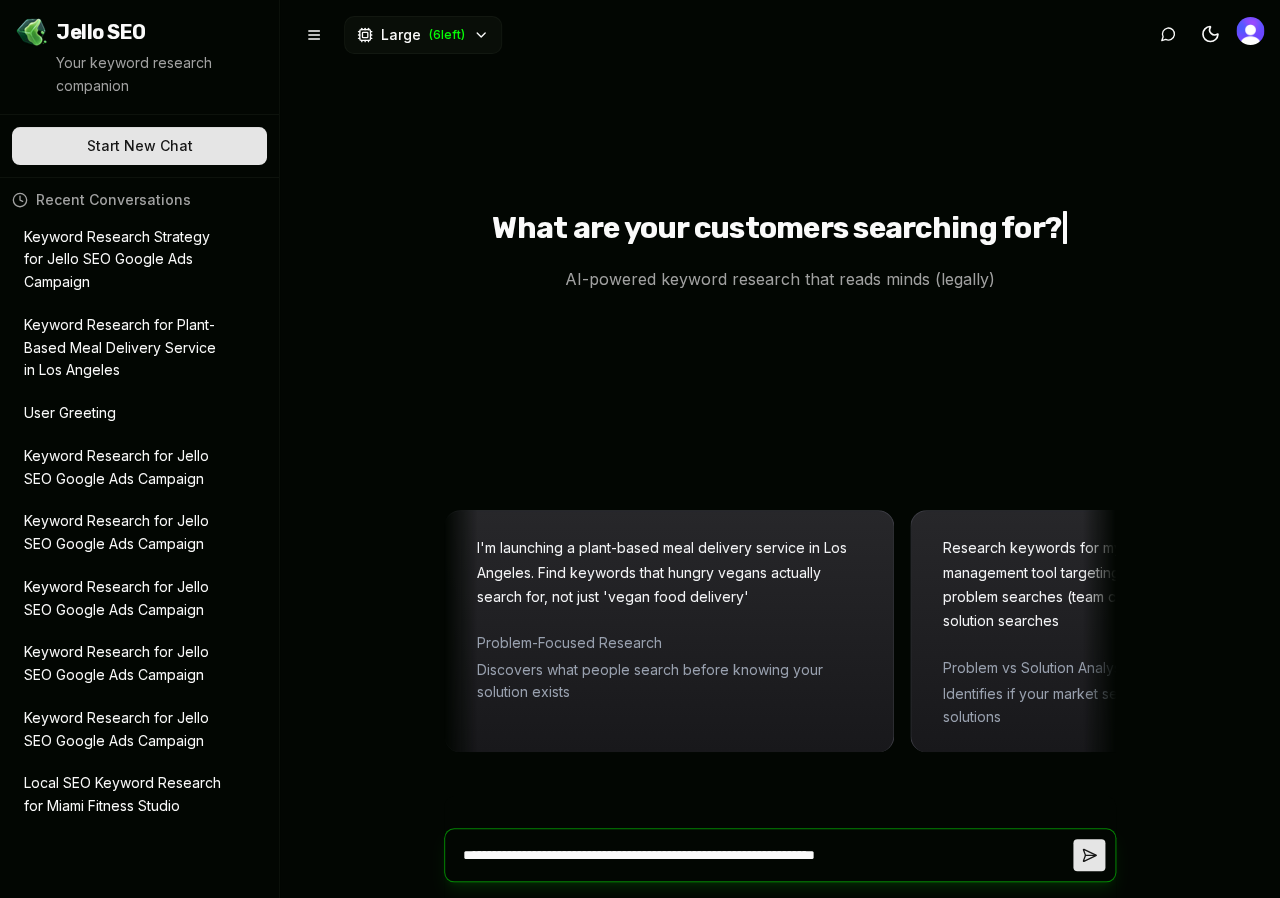type on "**********" 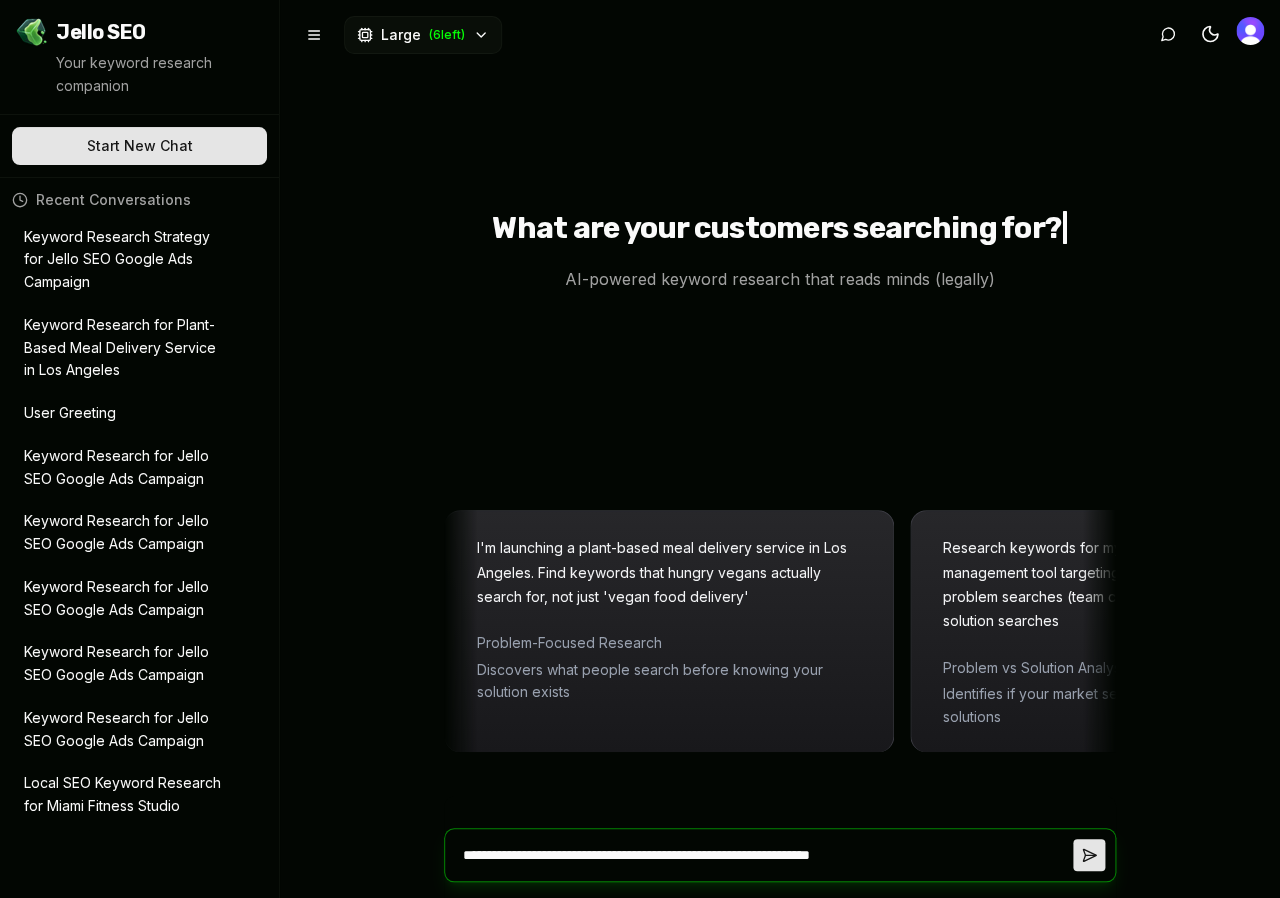type on "**********" 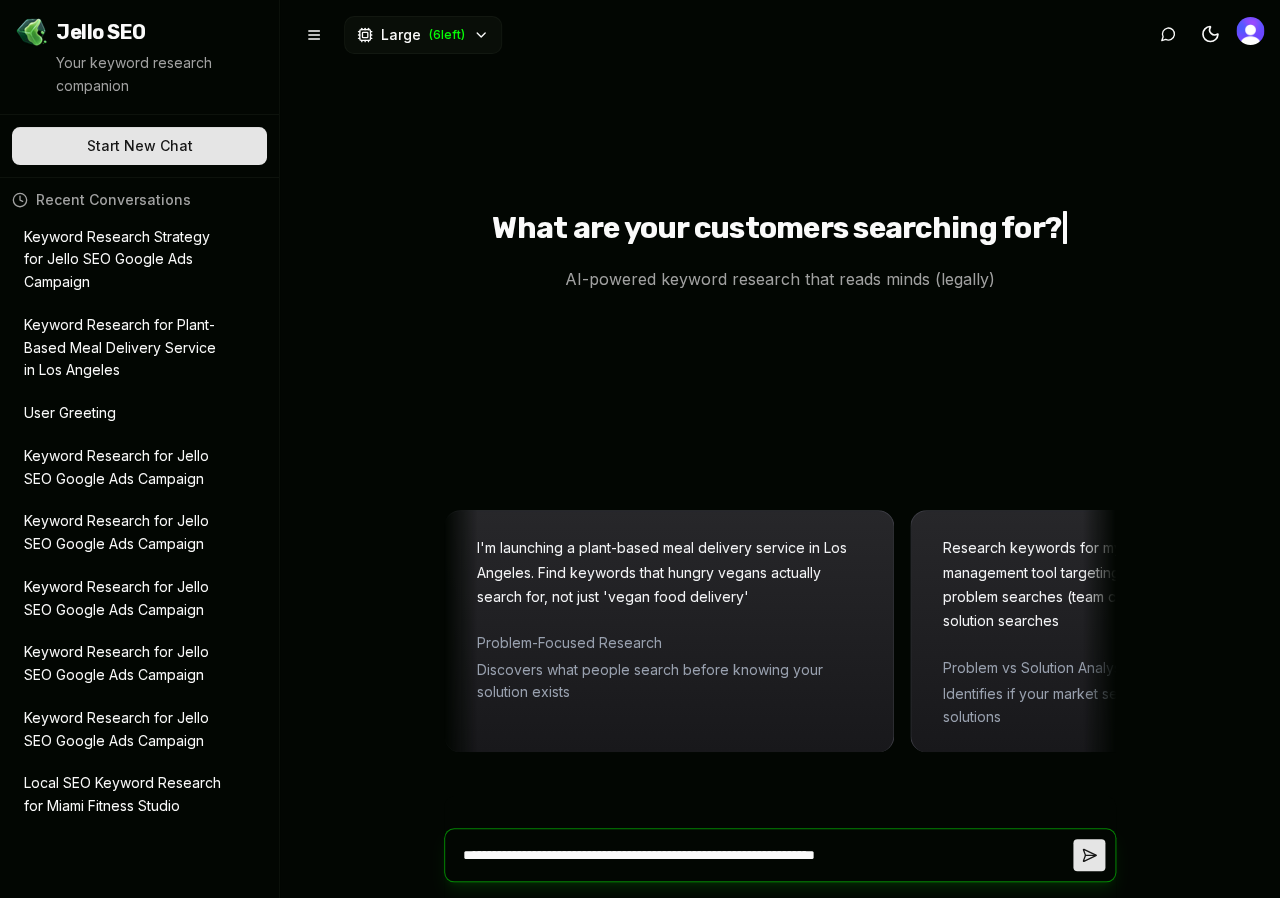 click on "**********" at bounding box center (764, 855) 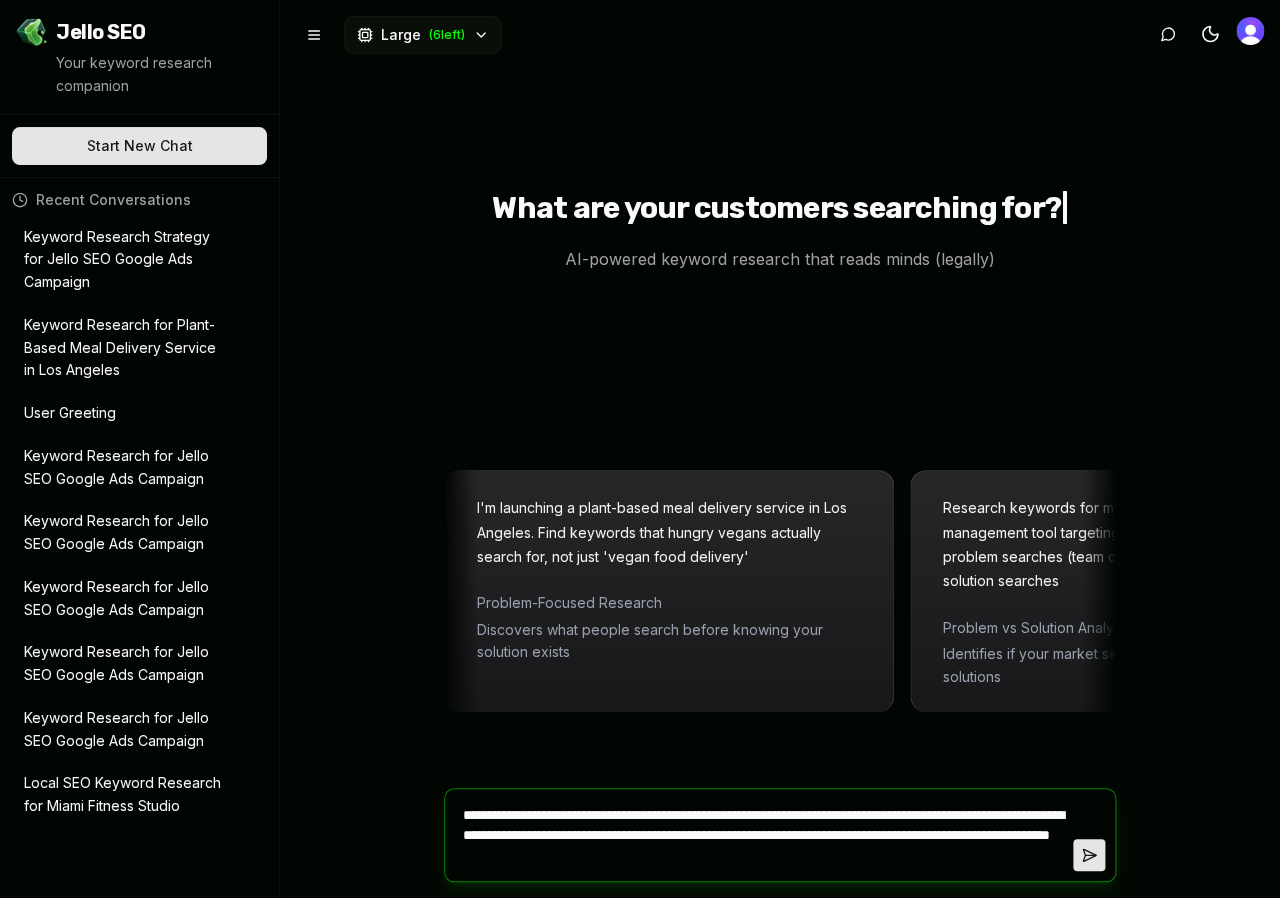 type 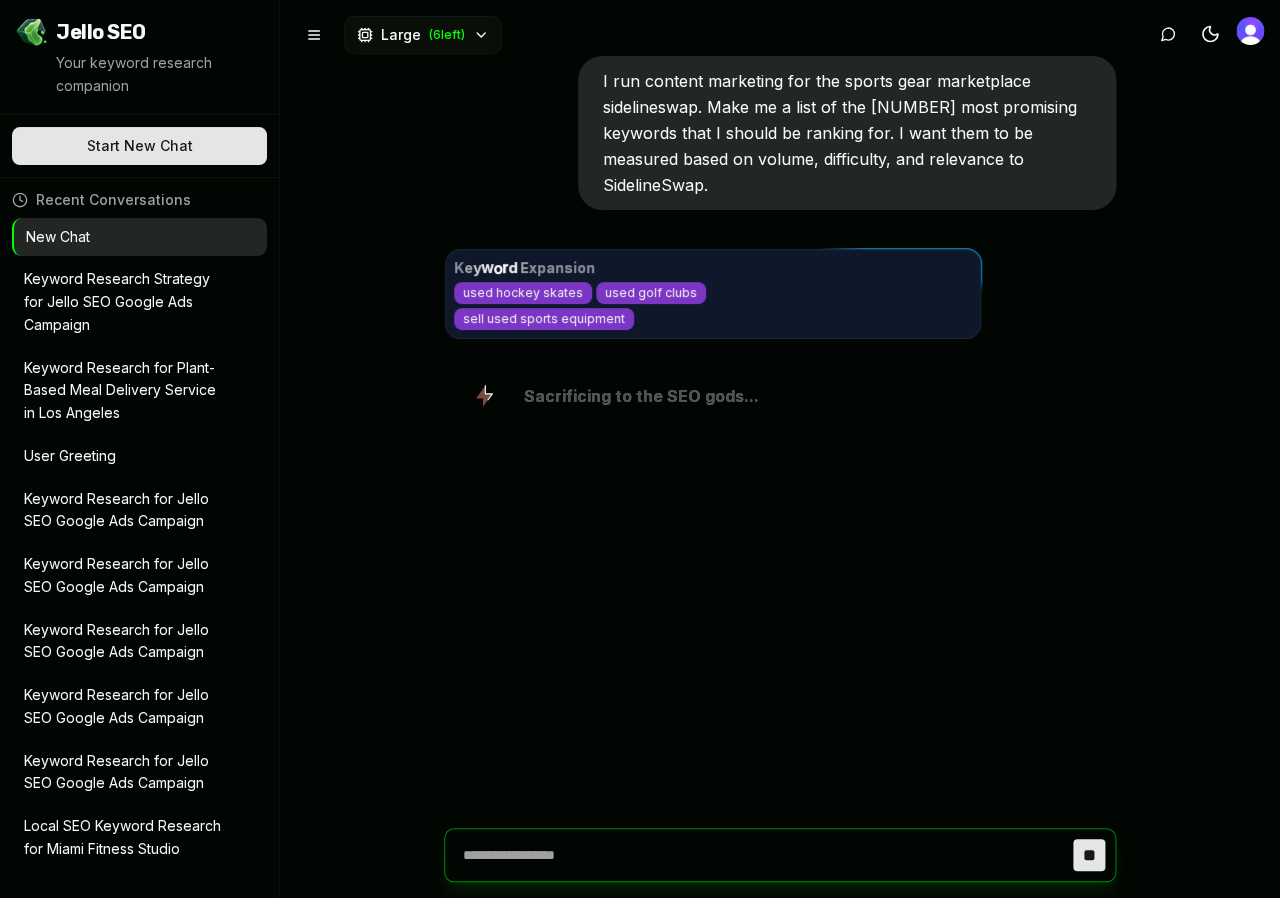 scroll, scrollTop: 187, scrollLeft: 0, axis: vertical 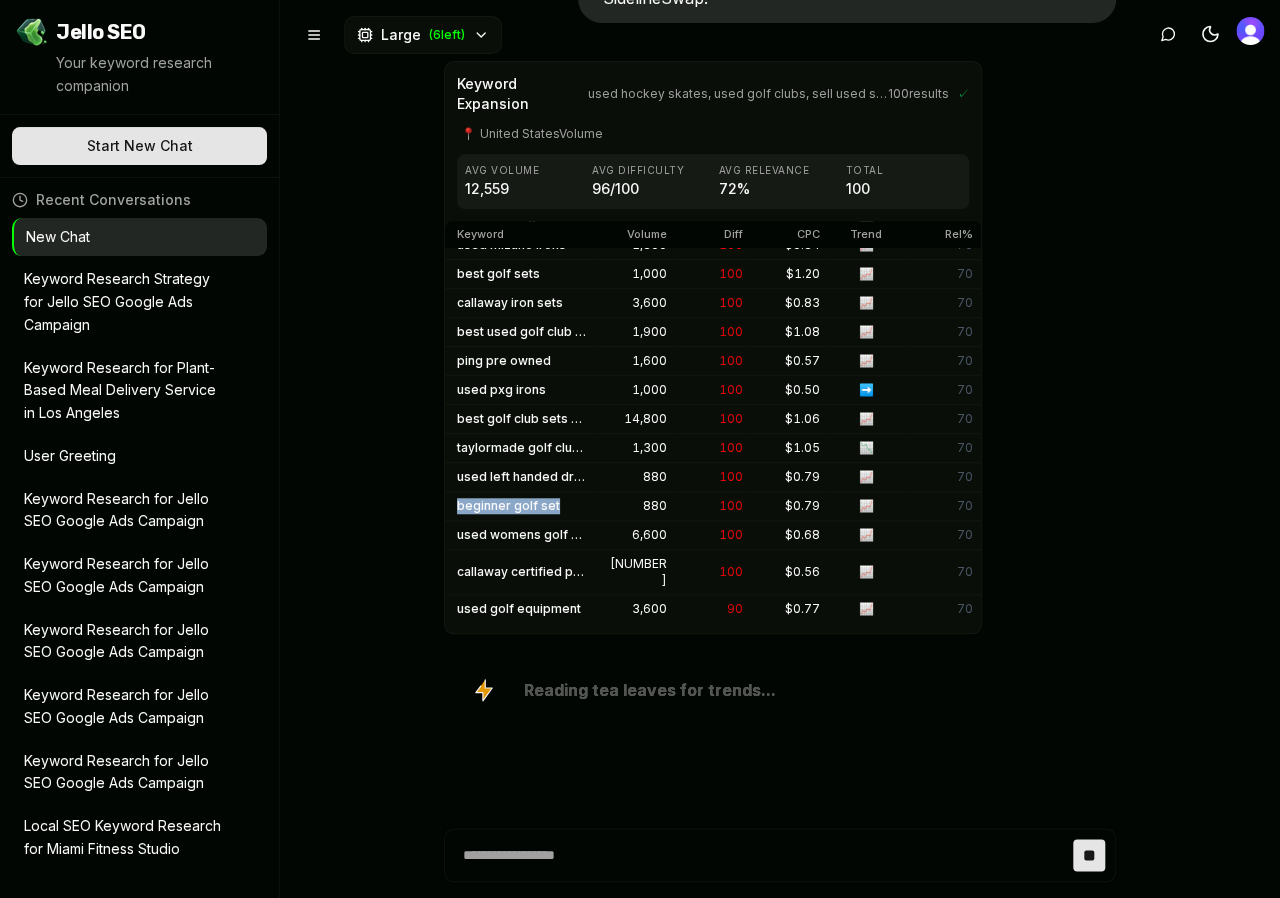 drag, startPoint x: 557, startPoint y: 489, endPoint x: 432, endPoint y: 489, distance: 125 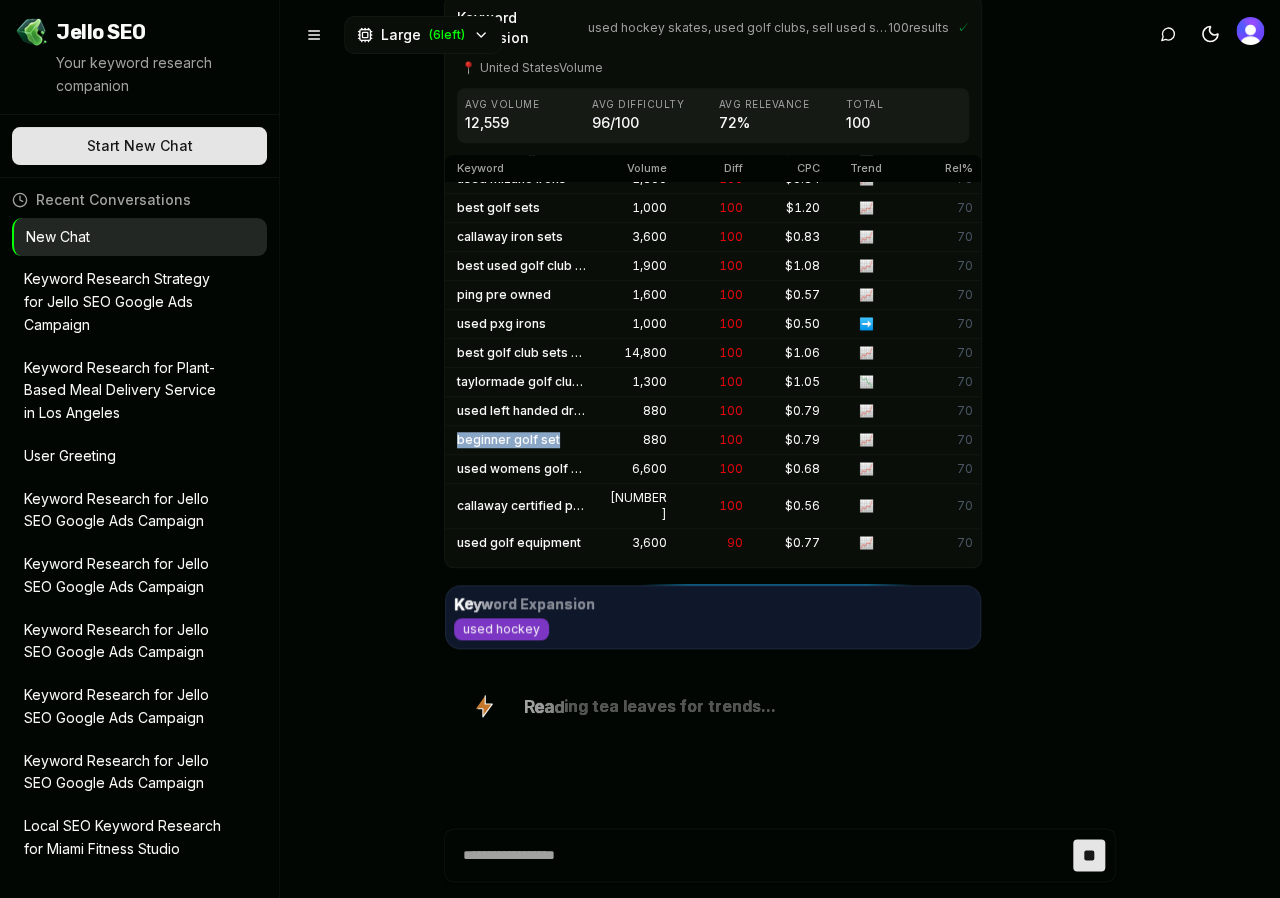 scroll, scrollTop: 269, scrollLeft: 0, axis: vertical 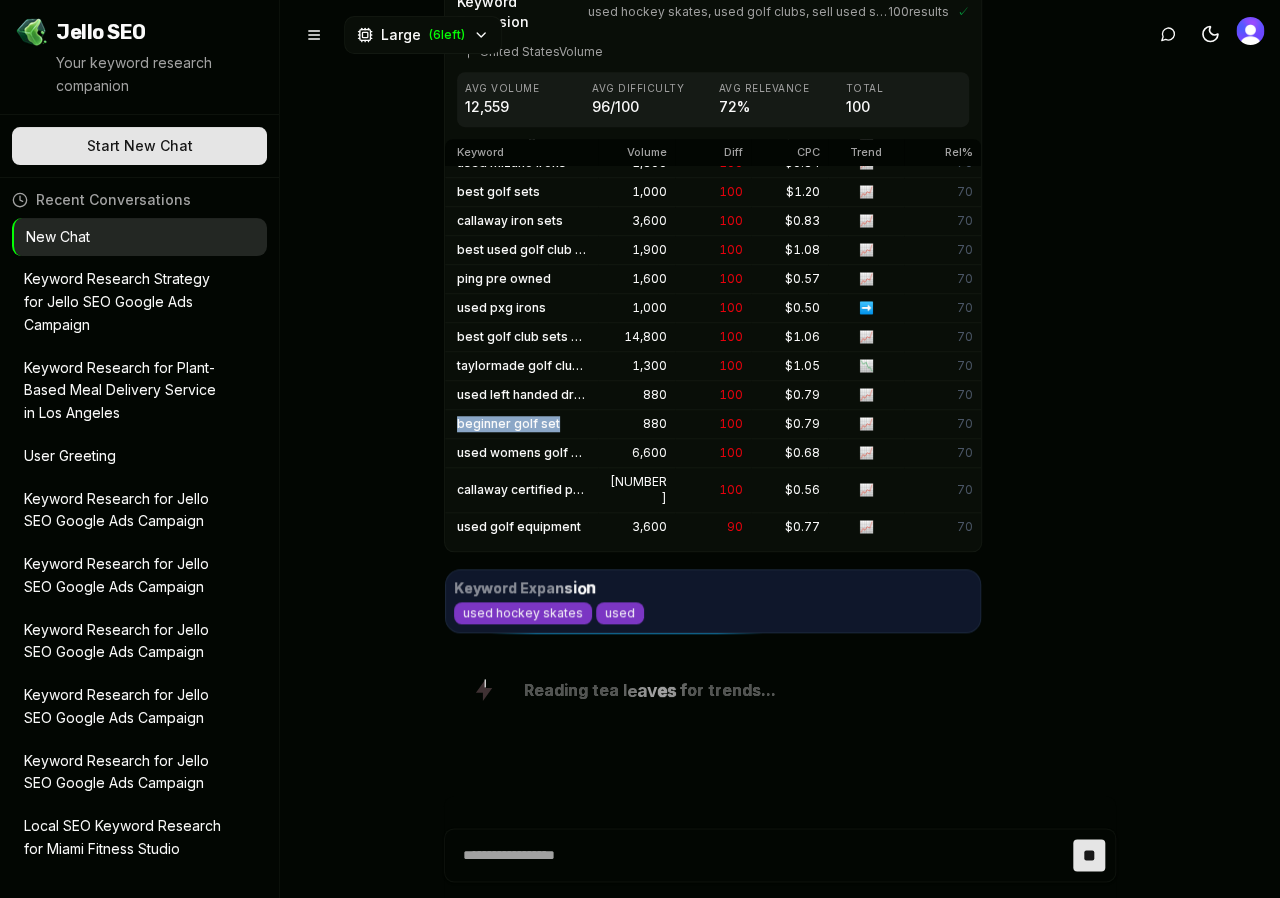 copy on "beginner golf set" 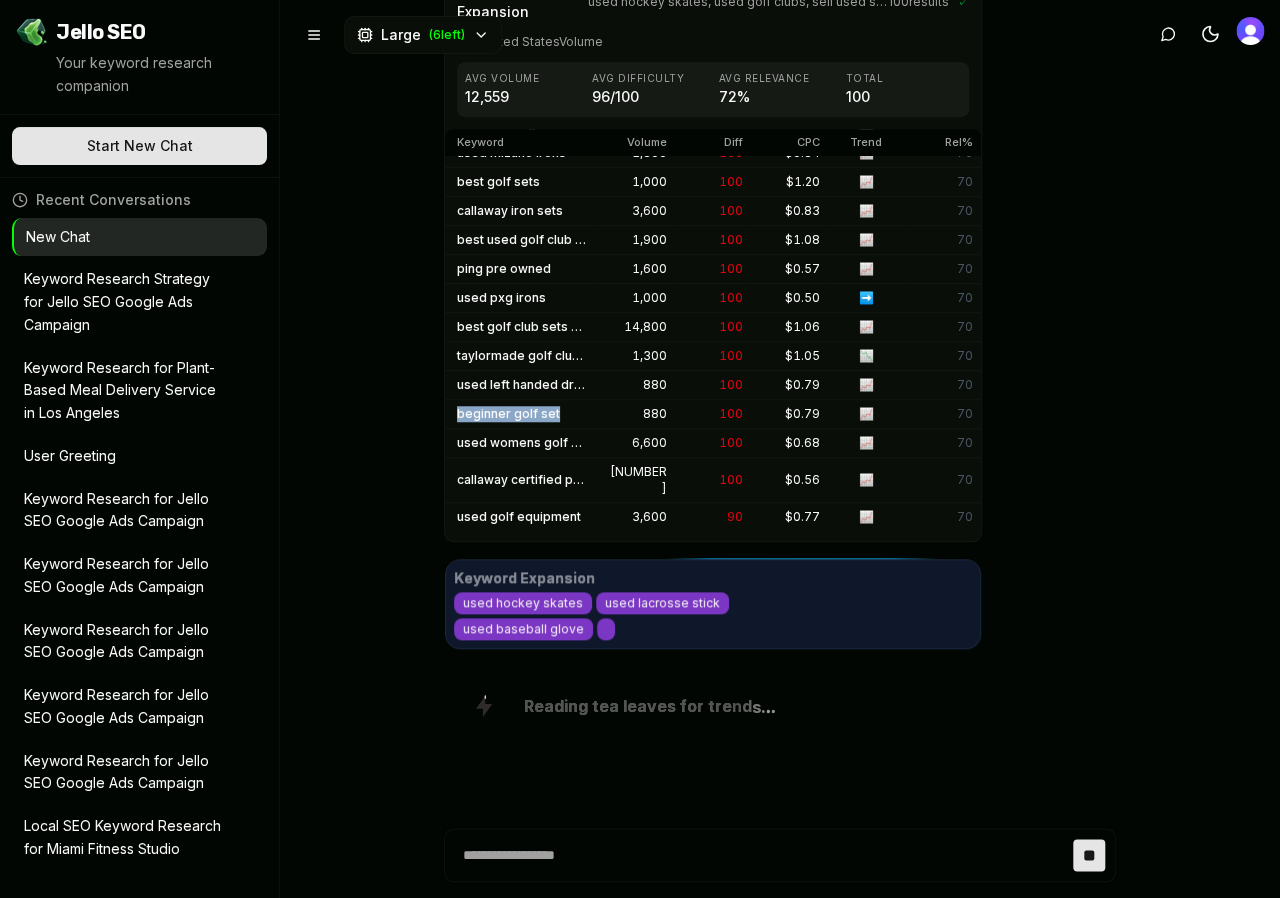 scroll, scrollTop: 295, scrollLeft: 0, axis: vertical 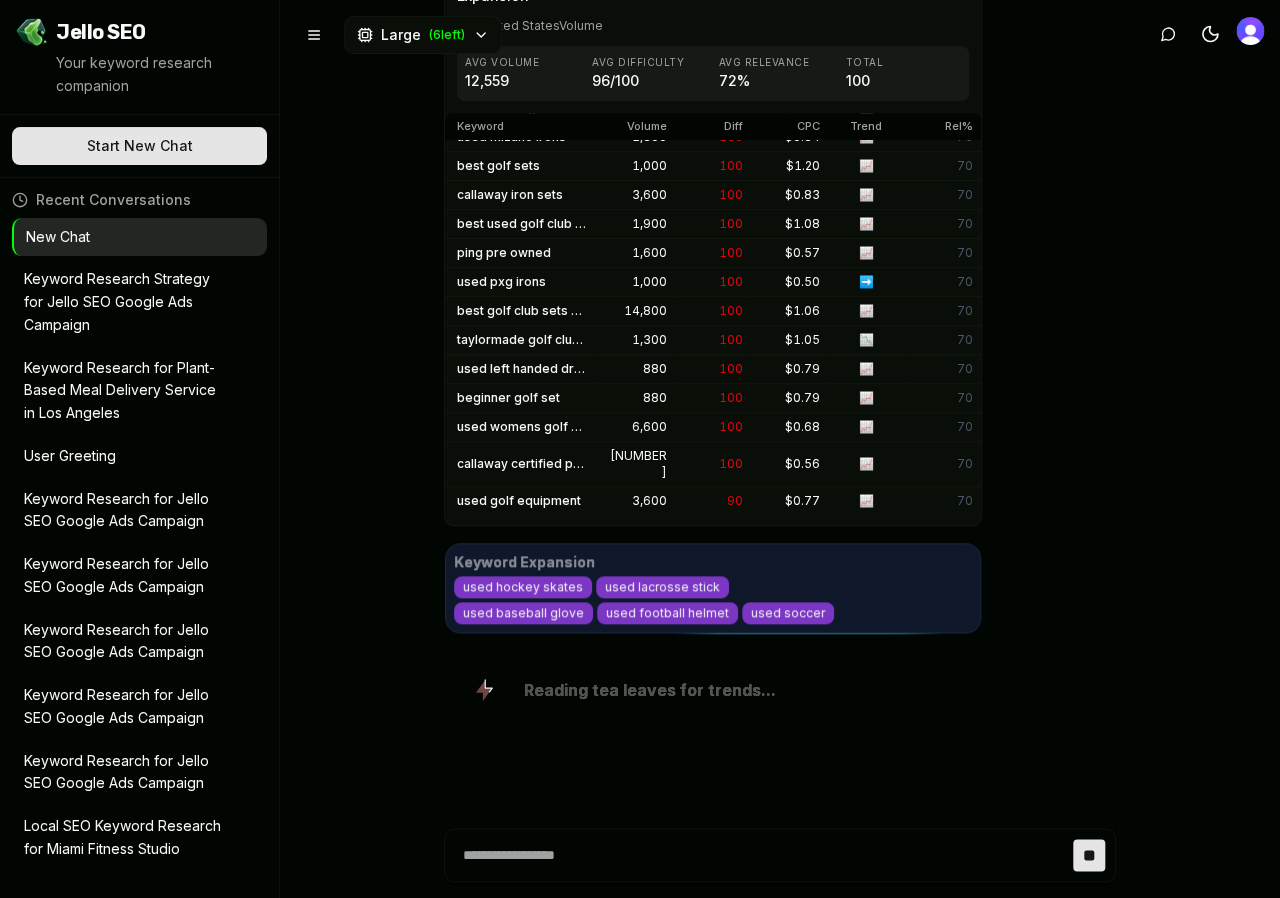 click on "I run content marketing for the sports gear marketplace sidelineswap. Make me a list of the 100 most promising keywords that I should be ranking for. I want them to be measured based on volume, difficulty, and relevance to SidelineSwap.  Keyword Expansion used hockey skates, used golf clubs, sell used sports equipment 100  results ✓ 📍 United States  Volume Avg Volume 12,559 Avg Difficulty 96 /100 Avg Relevance 72 % Total 100 Keyword Volume Diff CPC Trend Rel% used hockey skates 1,300 100 $ 1.04 📉 100 used golf clubs 110,000 100 $ 0.86 📈 98 sell used sports equipment 260 10 $ 0.54 ➡️ 96 golf club sets 40,500 100 $ 1.02 📈 94 second hand golf clubs 2,900 100 $ 0.65 📈 92 used golf clubs for sale 14,800 100 $ 0.81 ➡️ 90 golf sets 12,100 100 $ 0.78 📈 88 sell golf clubs 1,900 62 $ 0.97 📈 86 callaway golf set 9,900 100 $ 0.83 📈 84 golf iron sets 9,900 100 $ 1.05 📈 82 taylormade preowned 6,600 99 $ 0.72 📈 80 cobra golf set 2,900 100 $ 0.71 📈 78 iron sets 8,100 100 $ 0.95 📈" at bounding box center [780, 449] 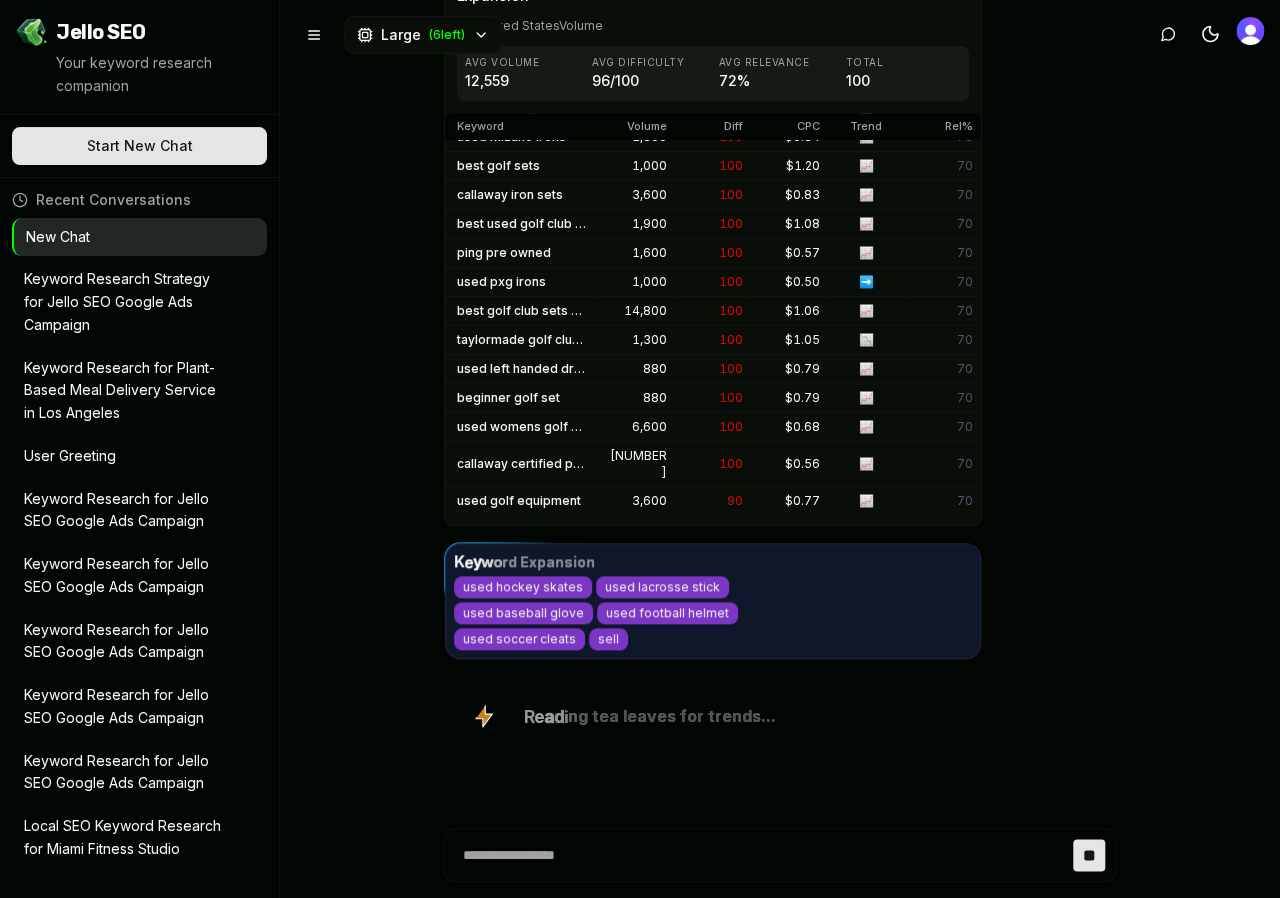 scroll, scrollTop: 321, scrollLeft: 0, axis: vertical 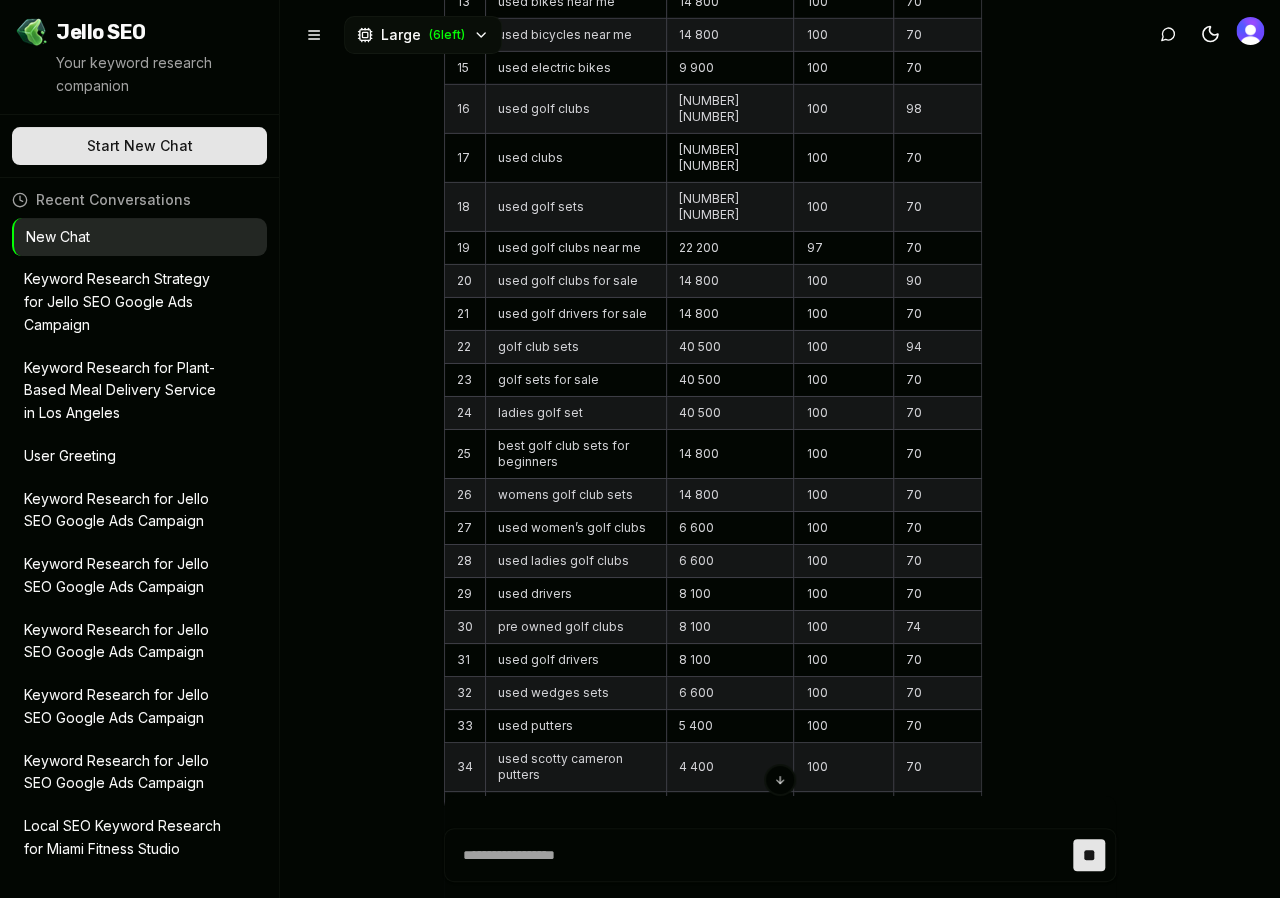 click on "golf sets for sale" at bounding box center [576, 380] 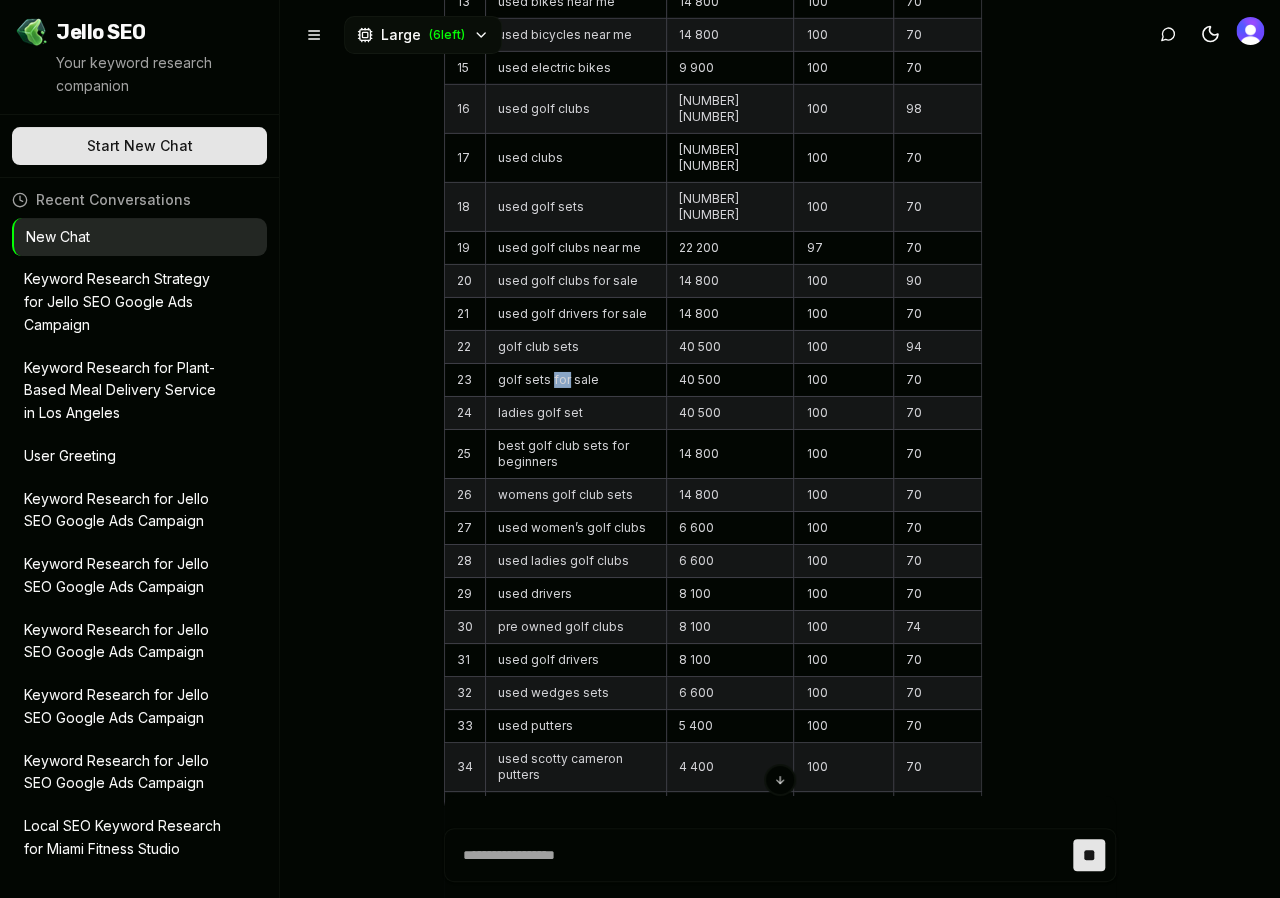 click on "golf sets for sale" at bounding box center (576, 380) 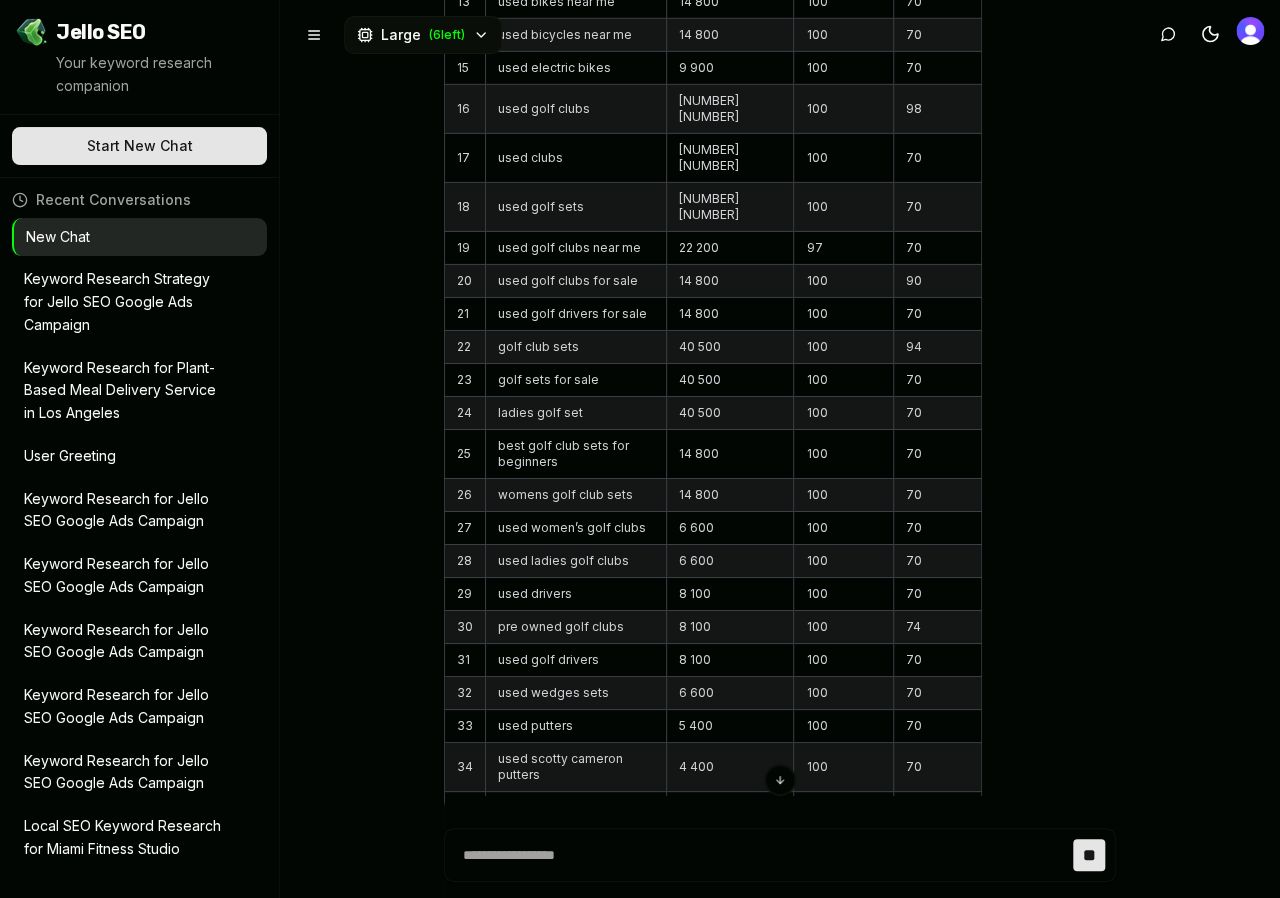 click on "golf sets for sale" at bounding box center [576, 380] 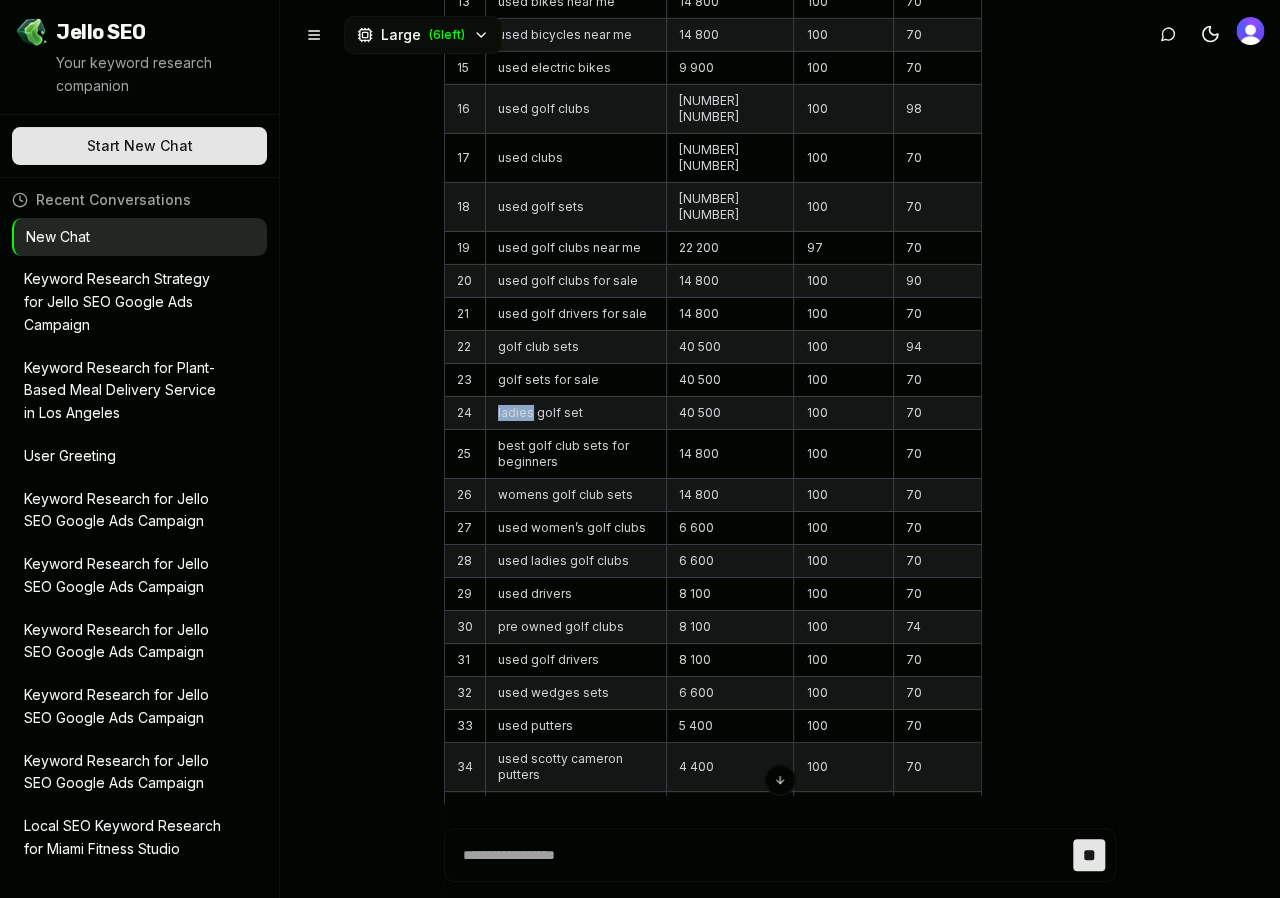 click on "ladies golf set" at bounding box center [576, 413] 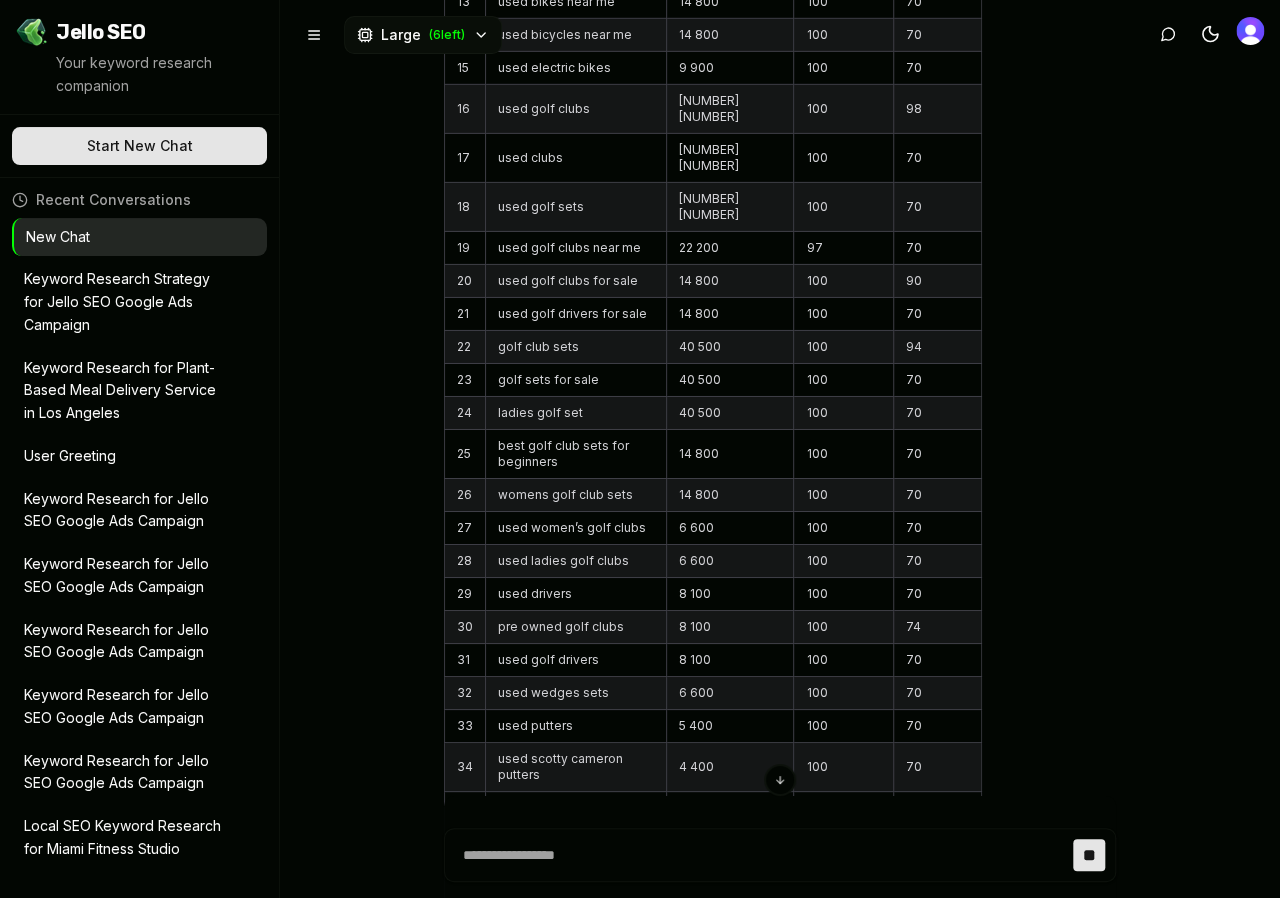 click on "ladies golf set" at bounding box center (576, 413) 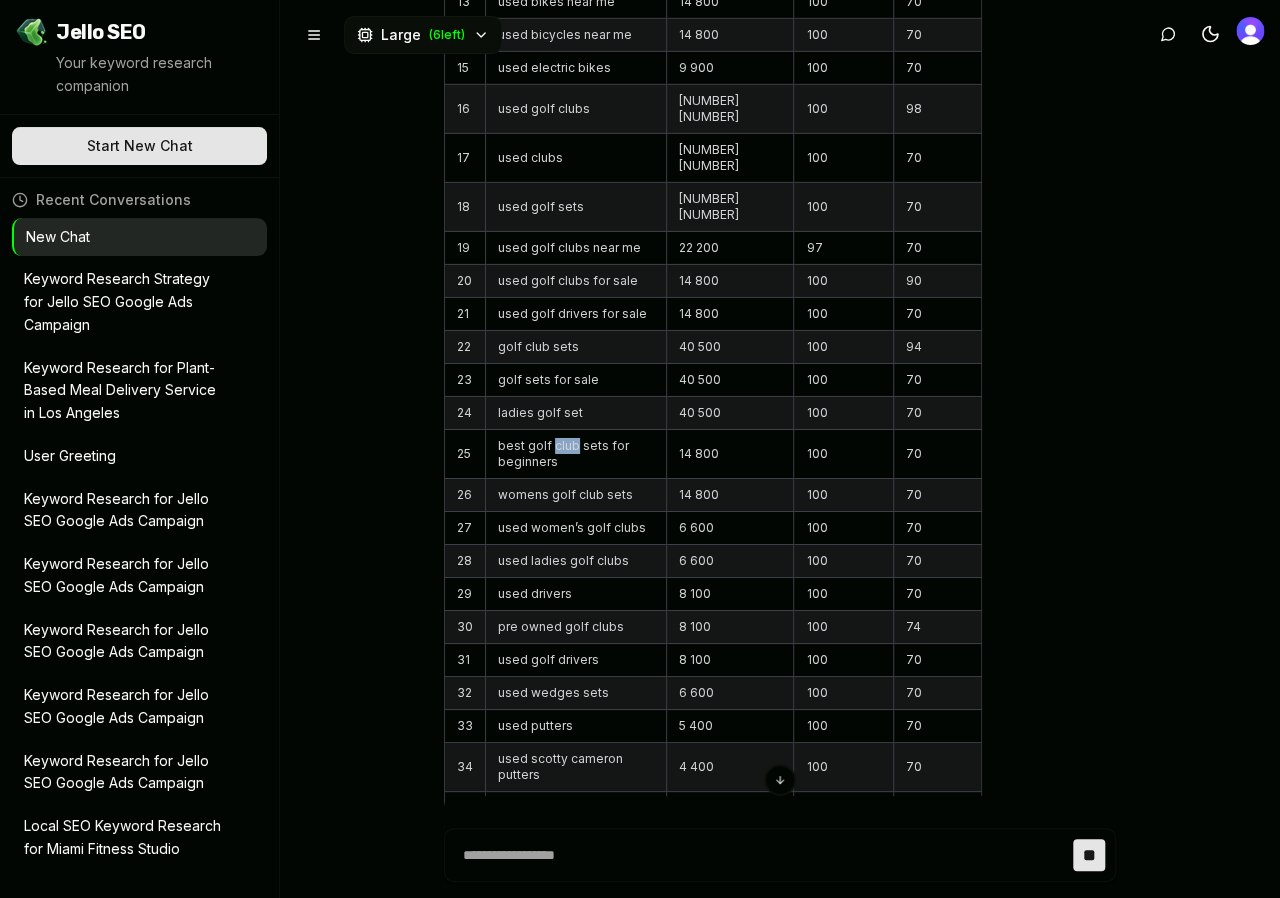 click on "best golf club sets for beginners" at bounding box center [576, 454] 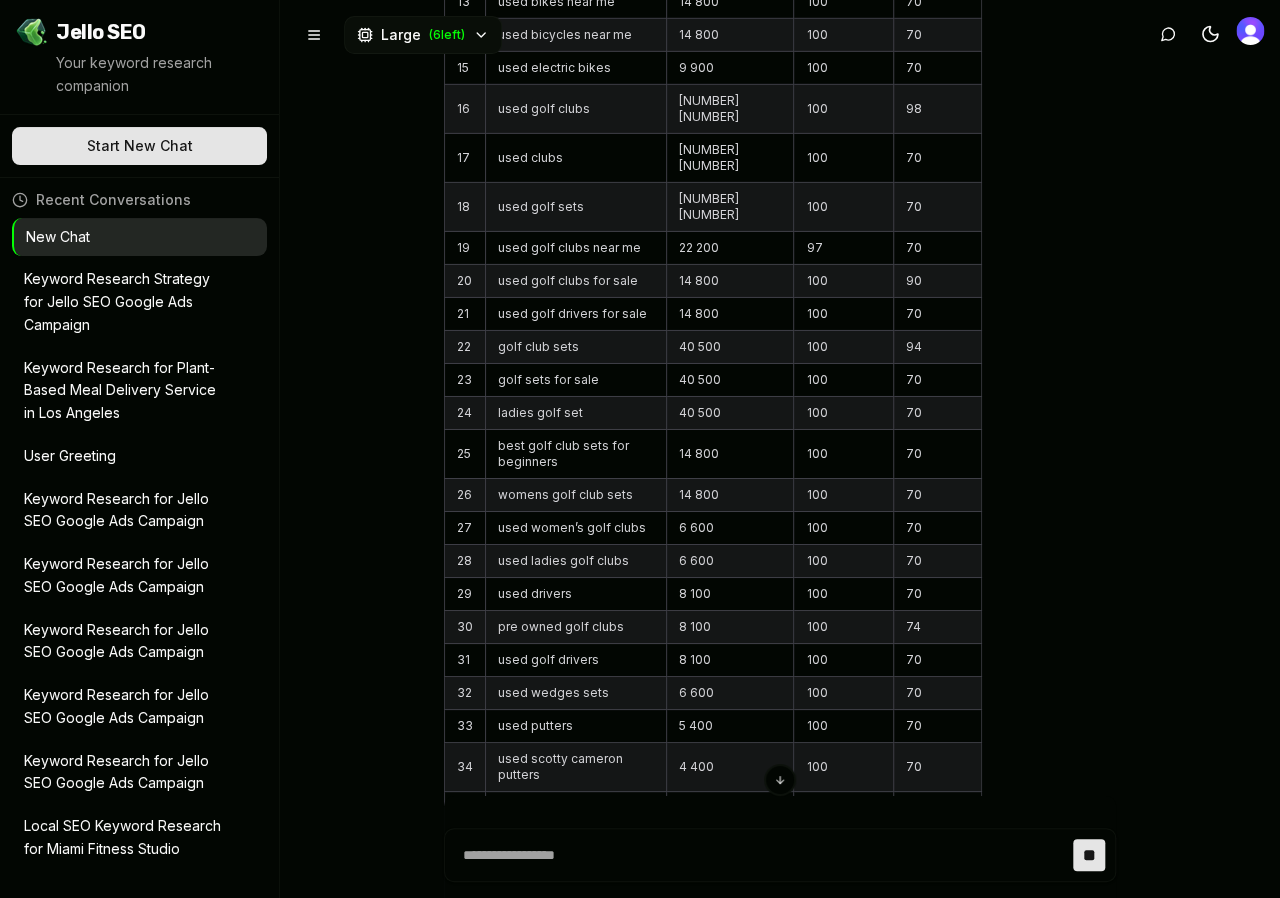 click on "best golf club sets for beginners" at bounding box center [576, 454] 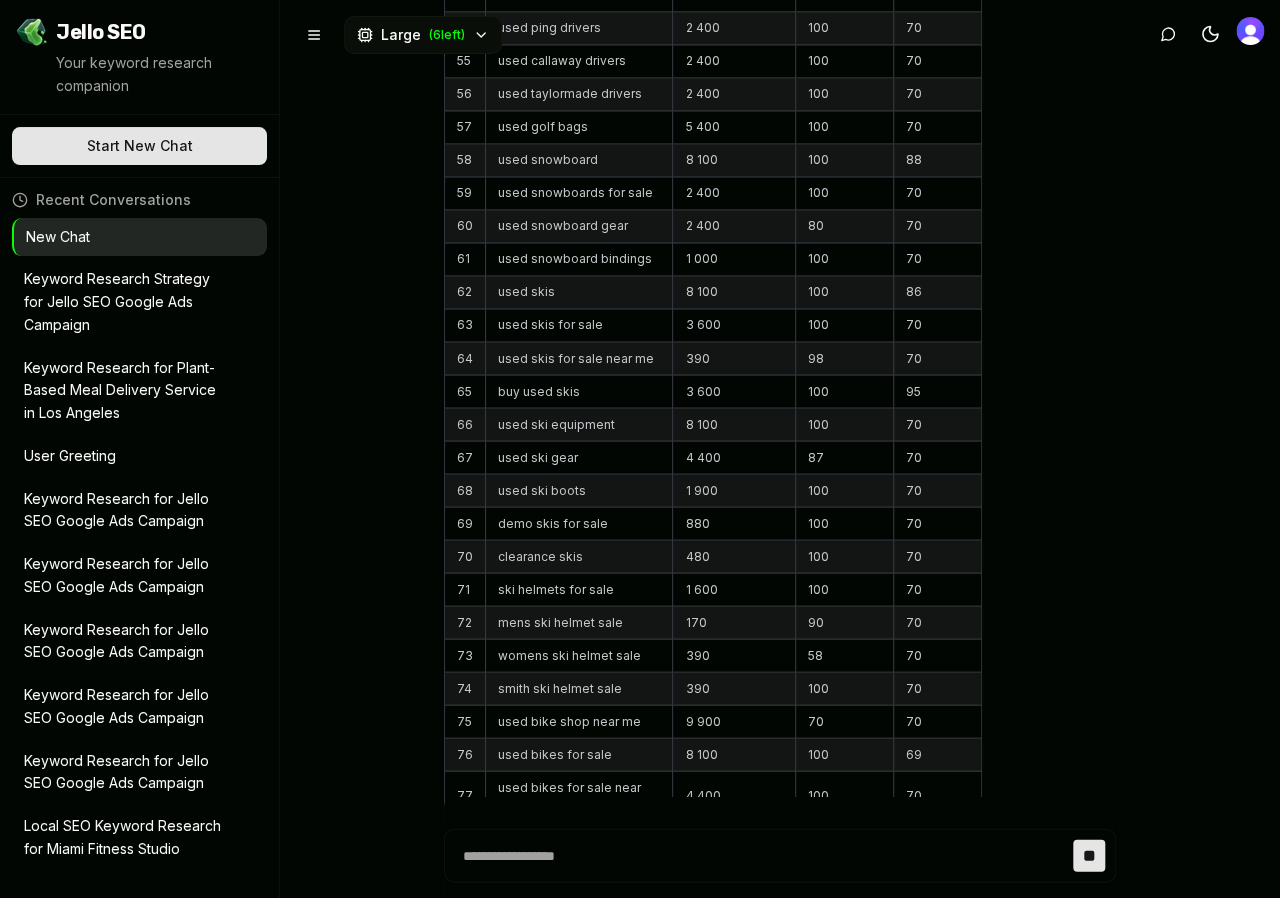 scroll, scrollTop: 3917, scrollLeft: 0, axis: vertical 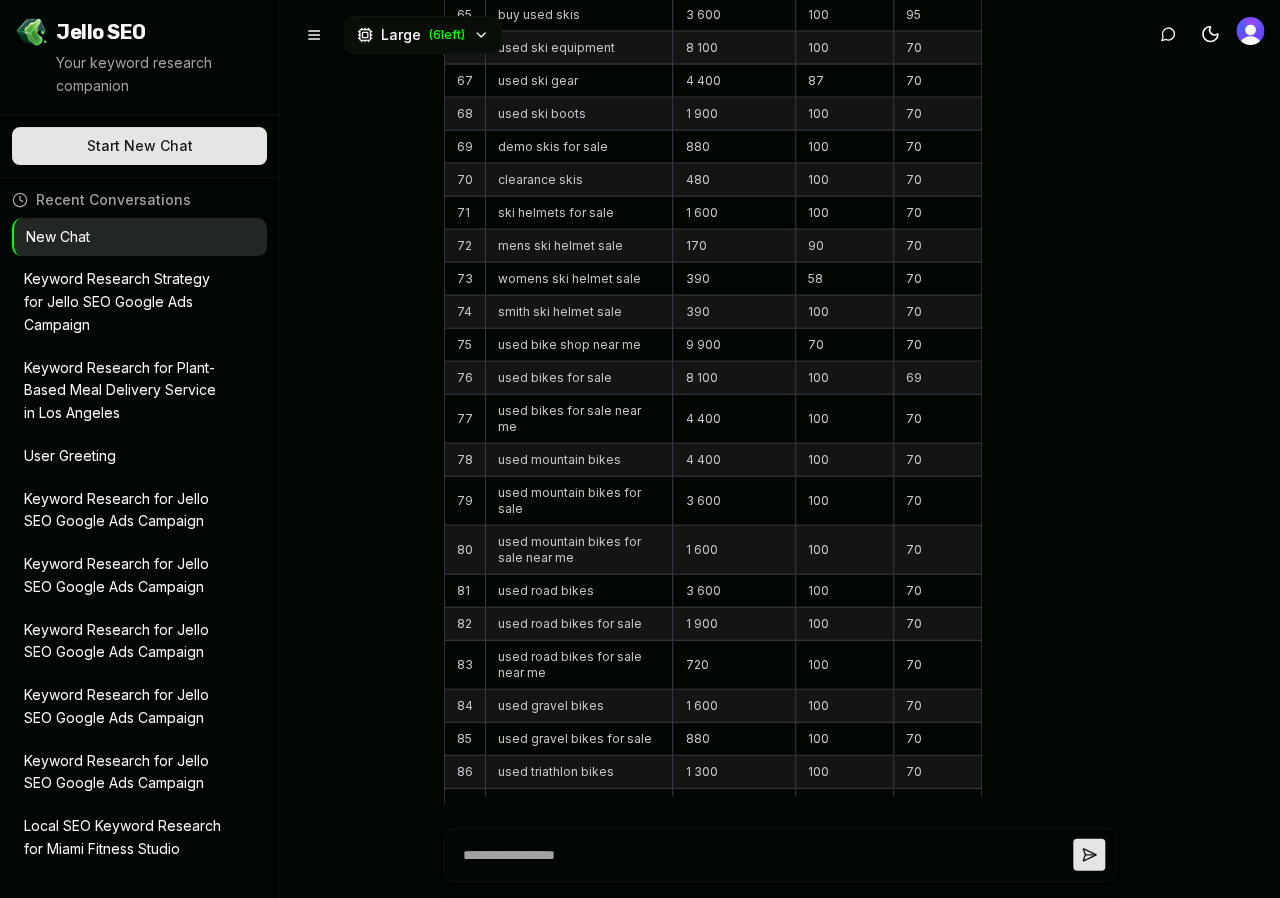 type on "*" 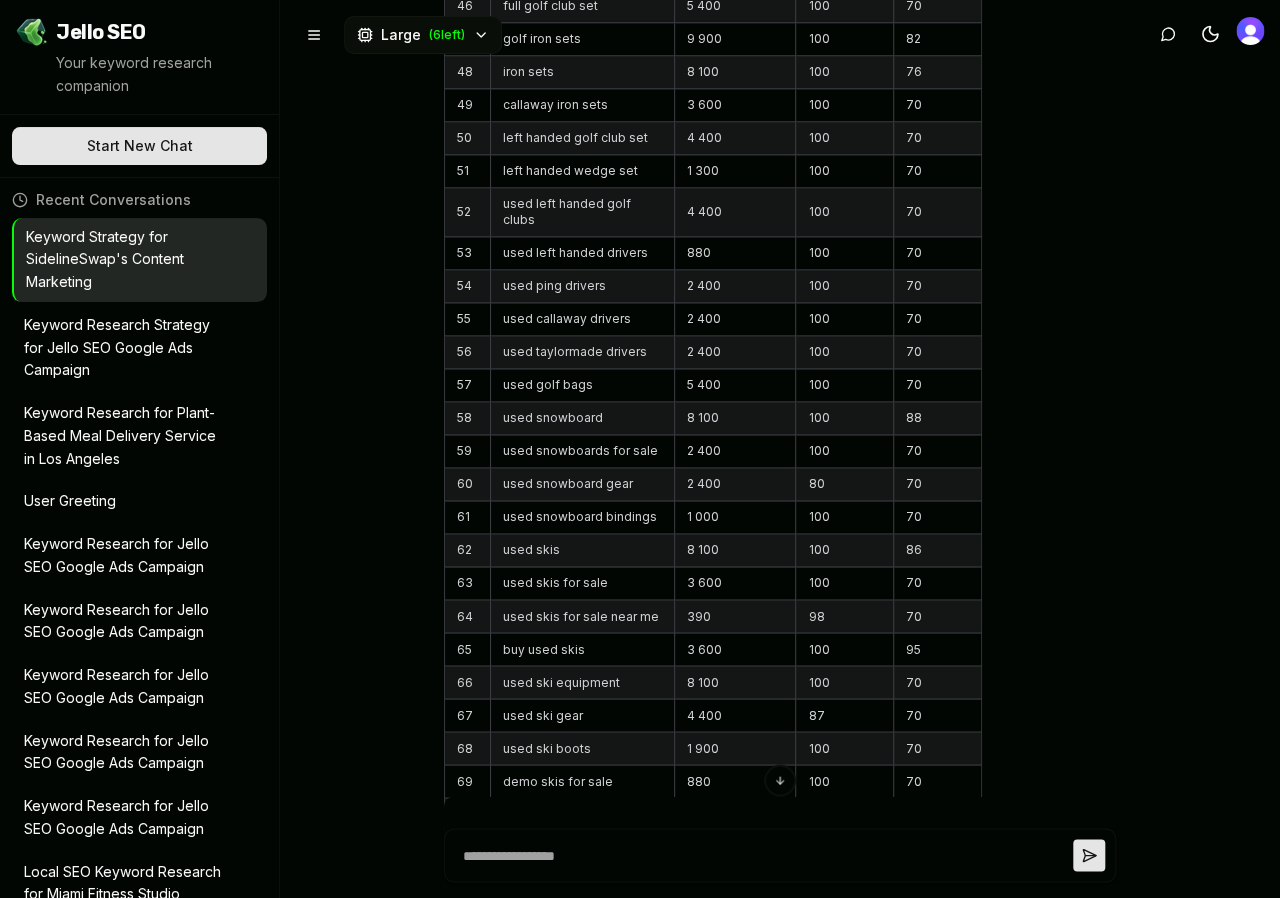 scroll, scrollTop: 4641, scrollLeft: 0, axis: vertical 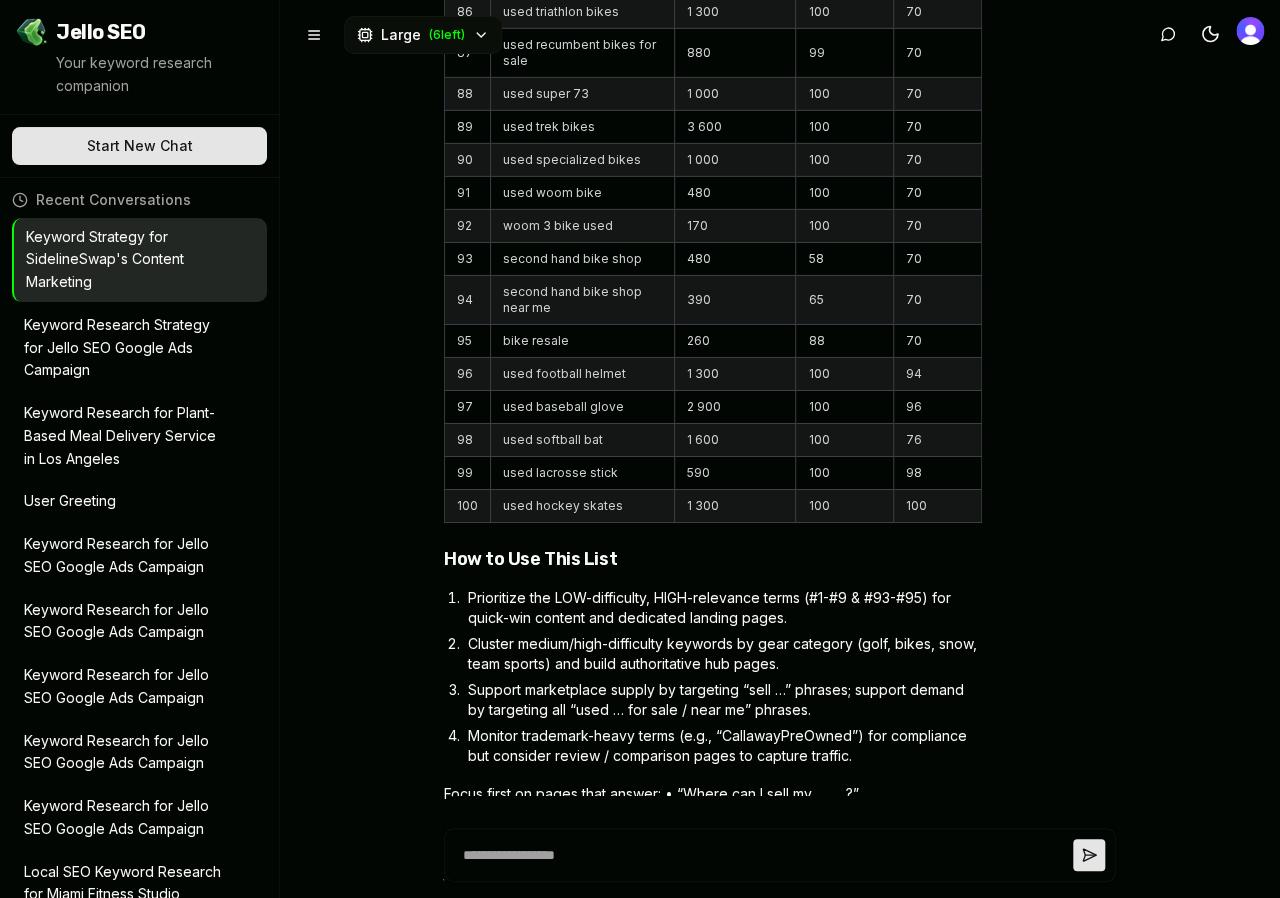 click on "SidelineSwap – 100 Highest-Value Keyword Opportunities
All data = United States, Google search, monthly averages.
“Relevance” (1-100) reflects direct alignment with SidelineSwap’s core offer (peer-to-peer marketplace for new & used sports gear).
# Keyword Volume KD (Difficulty) Relevance 1 sell used sports equipment 260 10 96 2 sell hockey equipment 140 18 84 3 sell sports equipment 210 18 90 4 global golf used clubs 2 400 18 70 5 sell golf clubs for cash 260 44 70 6 used bike shop 6 600 49 70 7 sell golf clubs 1 900 62 86 8 sell my golf clubs 590 64 72 9 used bike shop near me 9 900 70 70 10 buy used bikes 1 600 93 93 11 used ski gear 4 400 87 70 12 used bike 2 900 89 74 13 used bikes near me 14 800 100 70 14 used bicycles near me 14 800 100 70 15 used electric bikes 9 900 100 70 16 used golf clubs 110 000 100 98 17 used clubs 110 000 100 70 18 used golf sets 110 000 100 70 19 used golf clubs near me 22 200 97 70 20 used golf clubs for sale 14 800 100 90 21 used golf drivers for sale 14 800 100" at bounding box center (713, -1161) 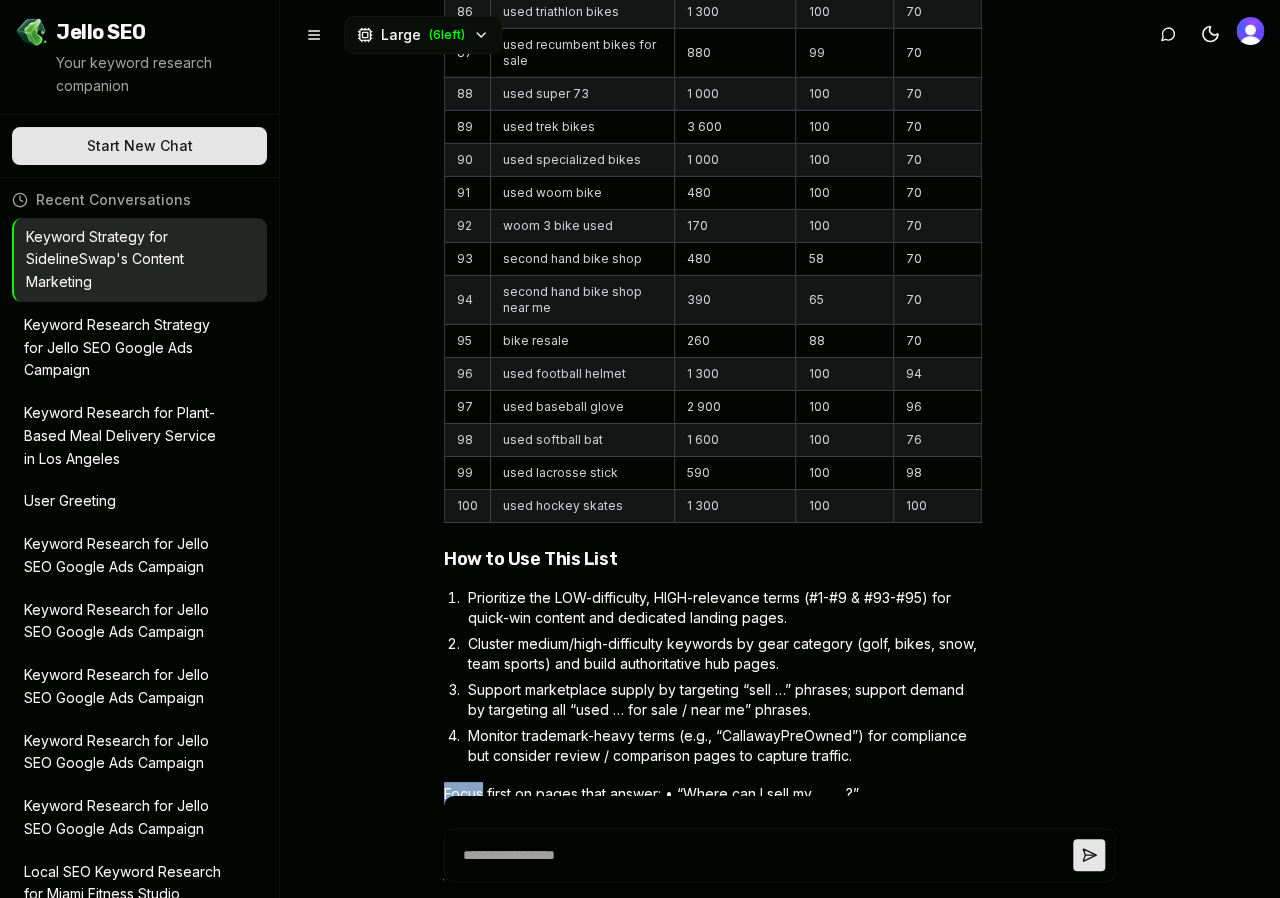 click on "SidelineSwap – 100 Highest-Value Keyword Opportunities
All data = United States, Google search, monthly averages.
“Relevance” (1-100) reflects direct alignment with SidelineSwap’s core offer (peer-to-peer marketplace for new & used sports gear).
# Keyword Volume KD (Difficulty) Relevance 1 sell used sports equipment 260 10 96 2 sell hockey equipment 140 18 84 3 sell sports equipment 210 18 90 4 global golf used clubs 2 400 18 70 5 sell golf clubs for cash 260 44 70 6 used bike shop 6 600 49 70 7 sell golf clubs 1 900 62 86 8 sell my golf clubs 590 64 72 9 used bike shop near me 9 900 70 70 10 buy used bikes 1 600 93 93 11 used ski gear 4 400 87 70 12 used bike 2 900 89 74 13 used bikes near me 14 800 100 70 14 used bicycles near me 14 800 100 70 15 used electric bikes 9 900 100 70 16 used golf clubs 110 000 100 98 17 used clubs 110 000 100 70 18 used golf sets 110 000 100 70 19 used golf clubs near me 22 200 97 70 20 used golf clubs for sale 14 800 100 90 21 used golf drivers for sale 14 800 100" at bounding box center [713, -1161] 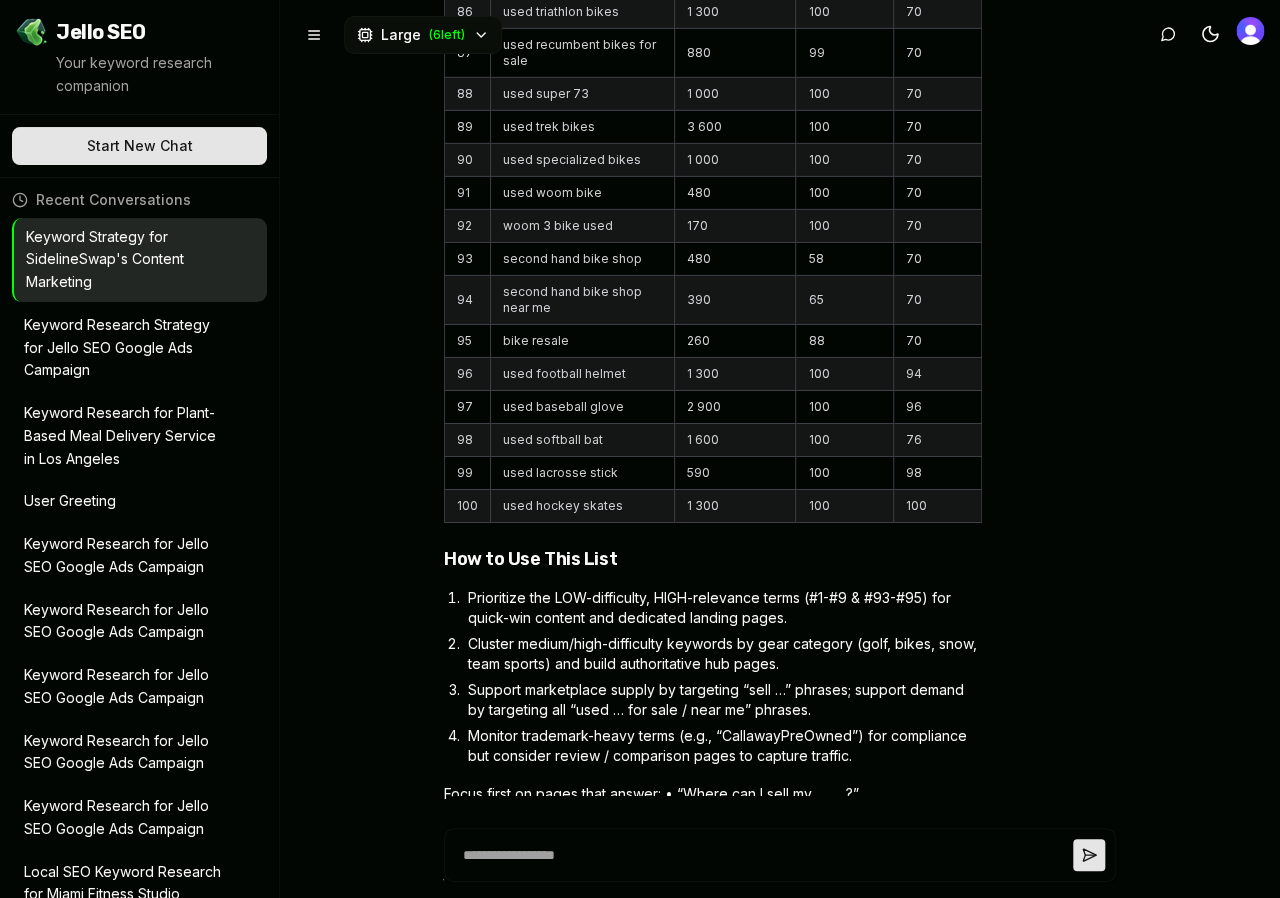 click on "SidelineSwap – 100 Highest-Value Keyword Opportunities
All data = United States, Google search, monthly averages.
“Relevance” (1-100) reflects direct alignment with SidelineSwap’s core offer (peer-to-peer marketplace for new & used sports gear).
# Keyword Volume KD (Difficulty) Relevance 1 sell used sports equipment 260 10 96 2 sell hockey equipment 140 18 84 3 sell sports equipment 210 18 90 4 global golf used clubs 2 400 18 70 5 sell golf clubs for cash 260 44 70 6 used bike shop 6 600 49 70 7 sell golf clubs 1 900 62 86 8 sell my golf clubs 590 64 72 9 used bike shop near me 9 900 70 70 10 buy used bikes 1 600 93 93 11 used ski gear 4 400 87 70 12 used bike 2 900 89 74 13 used bikes near me 14 800 100 70 14 used bicycles near me 14 800 100 70 15 used electric bikes 9 900 100 70 16 used golf clubs 110 000 100 98 17 used clubs 110 000 100 70 18 used golf sets 110 000 100 70 19 used golf clubs near me 22 200 97 70 20 used golf clubs for sale 14 800 100 90 21 used golf drivers for sale 14 800 100" at bounding box center [713, -1161] 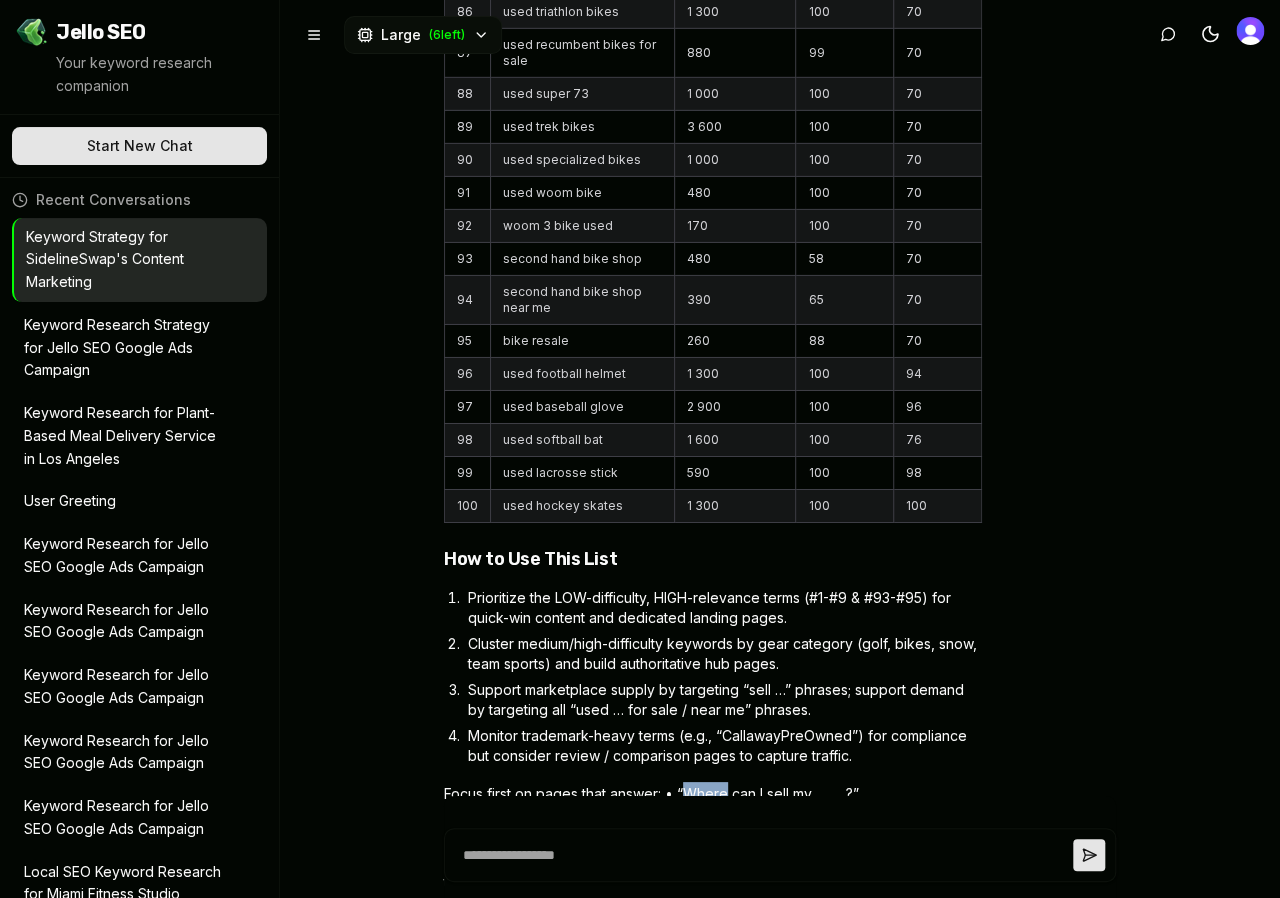 click on "Focus first on pages that answer:
• “Where can I sell my _____?”
• “Best place to buy used _____?”" at bounding box center [713, 806] 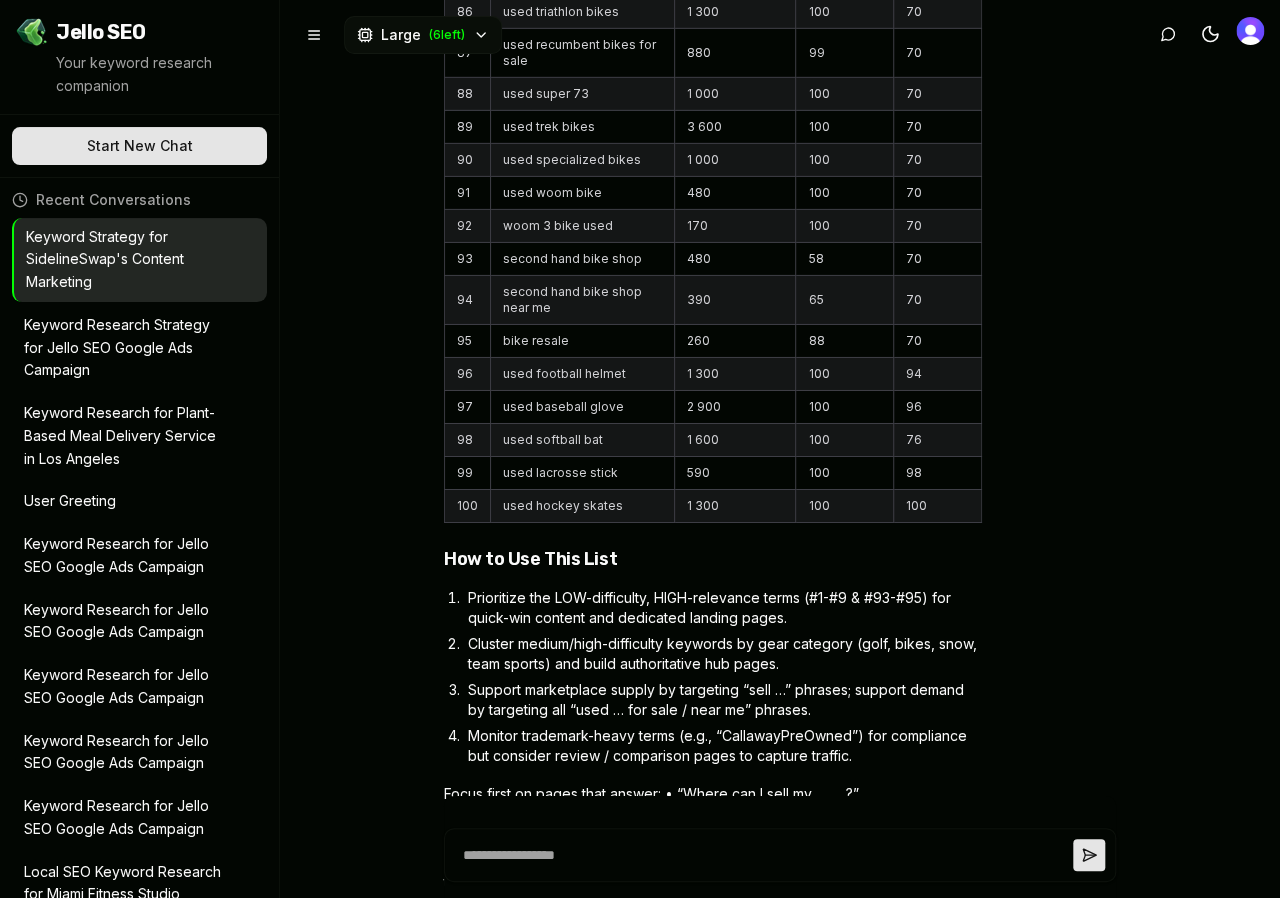 click on "Focus first on pages that answer:
• “Where can I sell my _____?”
• “Best place to buy used _____?”" at bounding box center (713, 806) 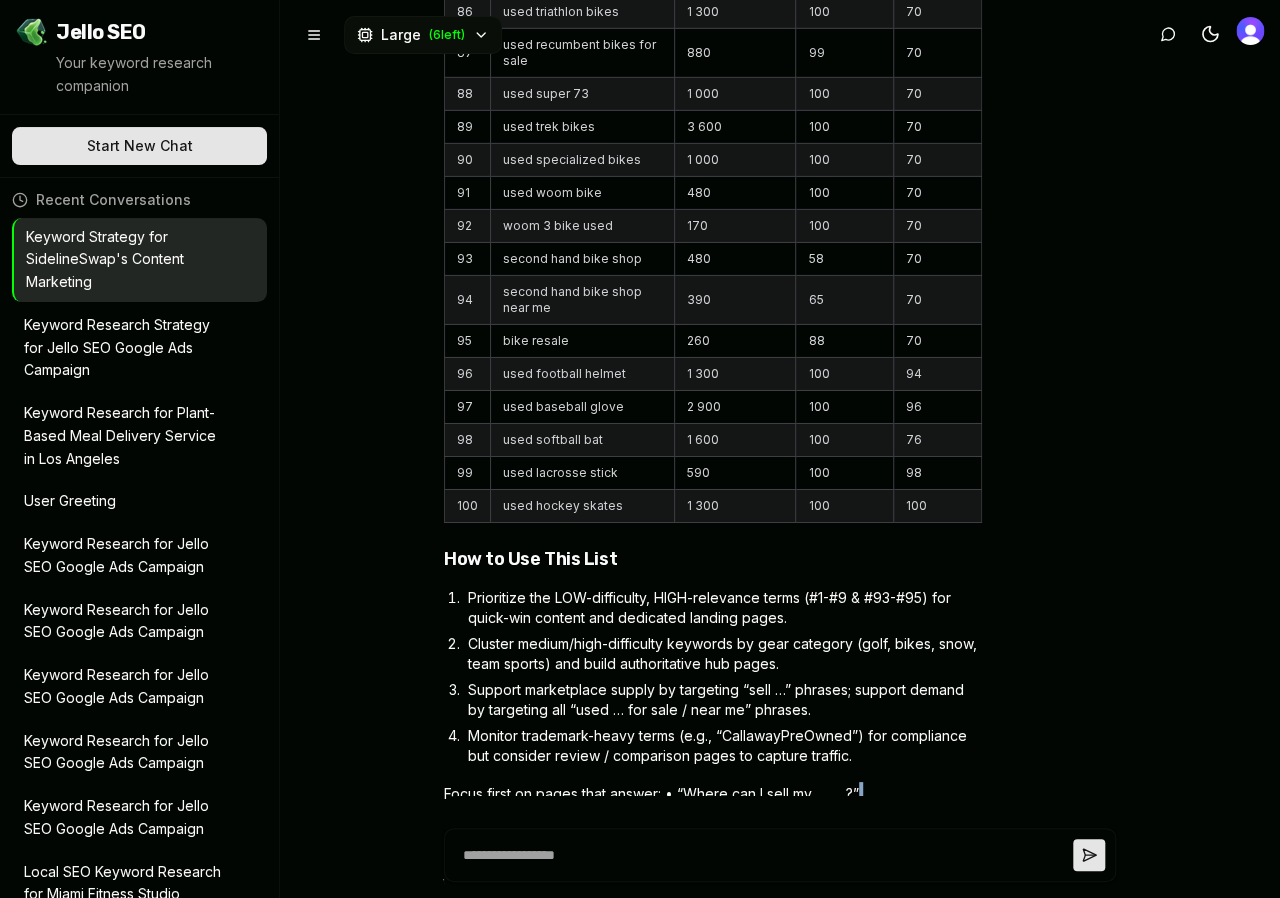 click on "Focus first on pages that answer:
• “Where can I sell my _____?”
• “Best place to buy used _____?”" at bounding box center [713, 806] 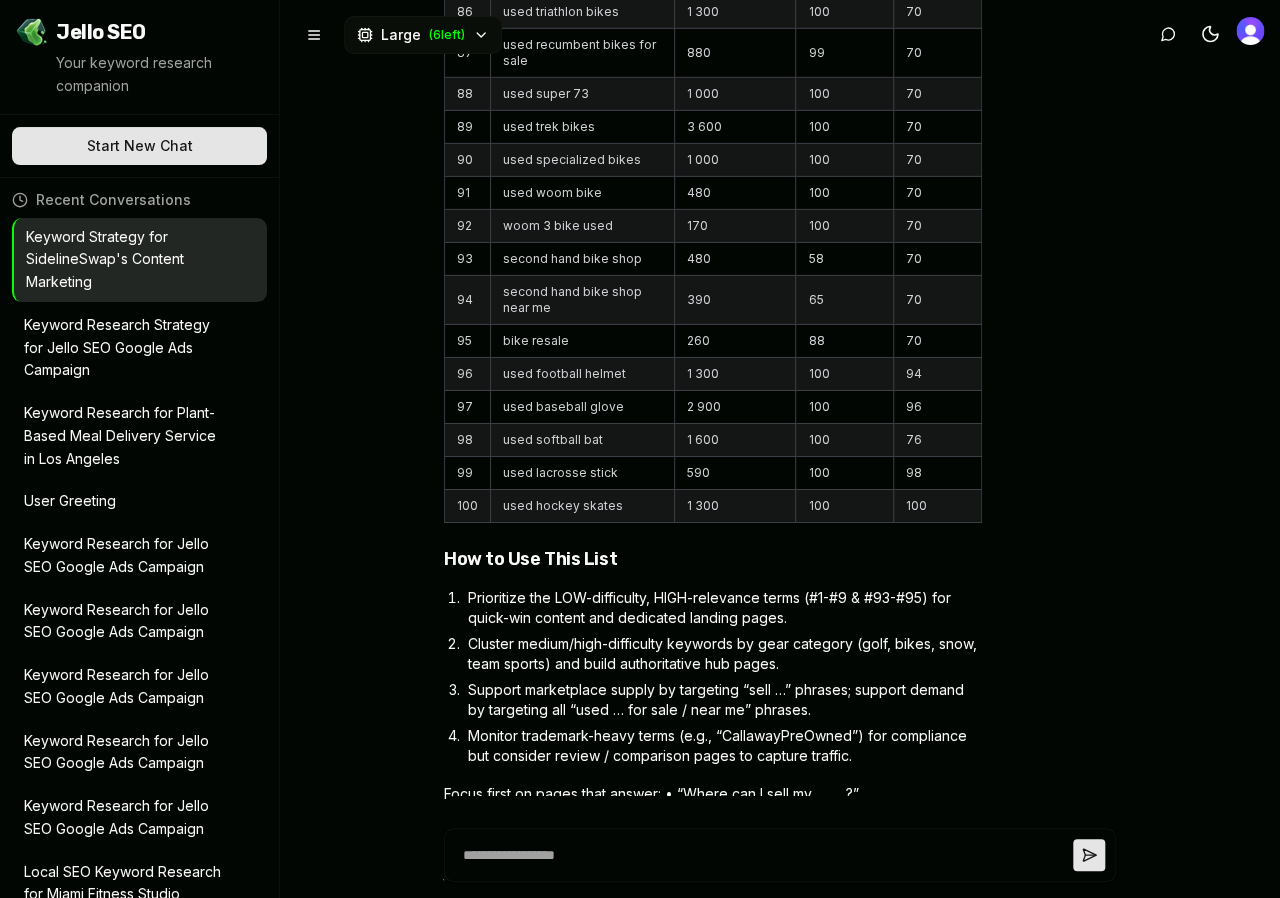 click on "SidelineSwap – 100 Highest-Value Keyword Opportunities
All data = United States, Google search, monthly averages.
“Relevance” (1-100) reflects direct alignment with SidelineSwap’s core offer (peer-to-peer marketplace for new & used sports gear).
# Keyword Volume KD (Difficulty) Relevance 1 sell used sports equipment 260 10 96 2 sell hockey equipment 140 18 84 3 sell sports equipment 210 18 90 4 global golf used clubs 2 400 18 70 5 sell golf clubs for cash 260 44 70 6 used bike shop 6 600 49 70 7 sell golf clubs 1 900 62 86 8 sell my golf clubs 590 64 72 9 used bike shop near me 9 900 70 70 10 buy used bikes 1 600 93 93 11 used ski gear 4 400 87 70 12 used bike 2 900 89 74 13 used bikes near me 14 800 100 70 14 used bicycles near me 14 800 100 70 15 used electric bikes 9 900 100 70 16 used golf clubs 110 000 100 98 17 used clubs 110 000 100 70 18 used golf sets 110 000 100 70 19 used golf clubs near me 22 200 97 70 20 used golf clubs for sale 14 800 100 90 21 used golf drivers for sale 14 800 100" at bounding box center [713, -1161] 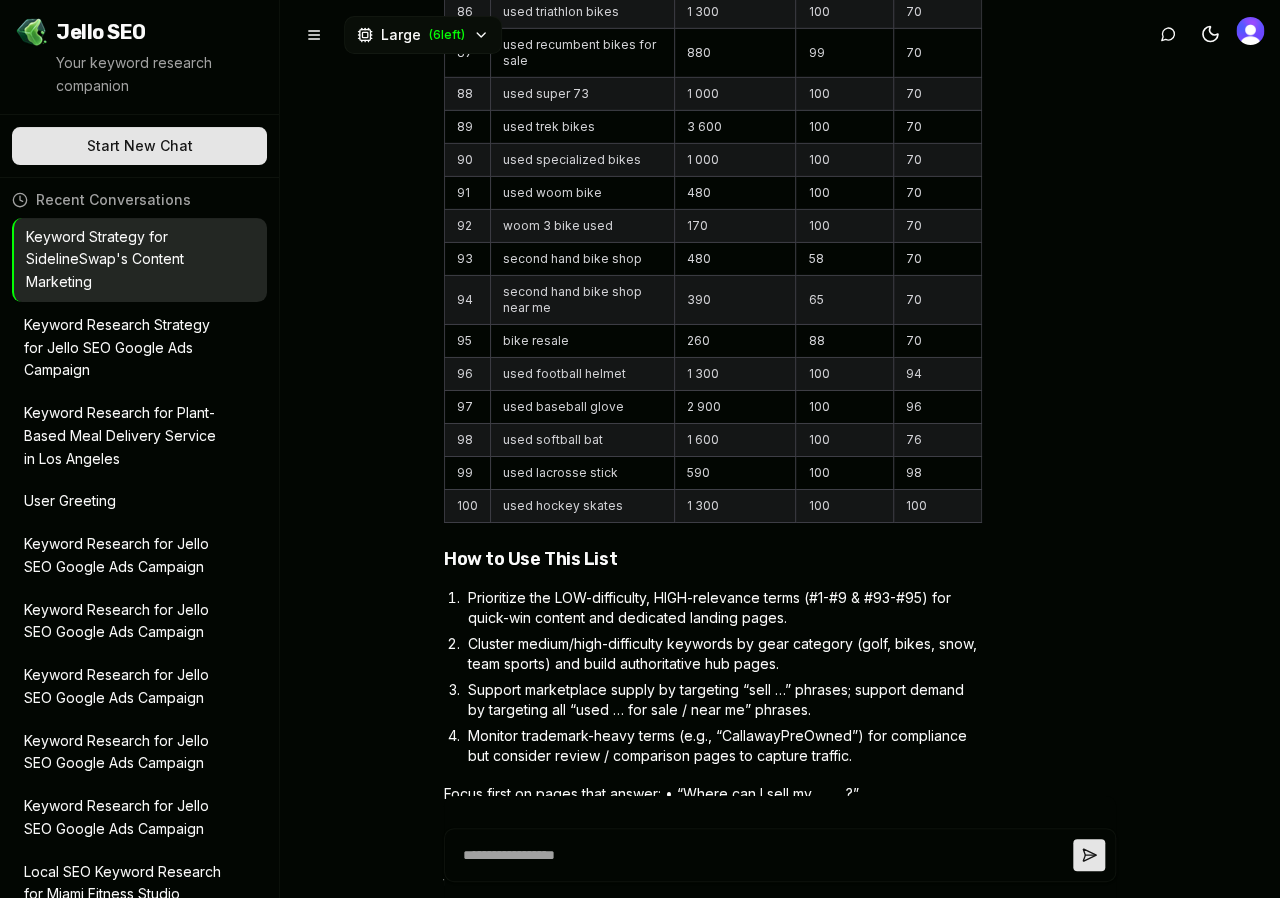 click on "SidelineSwap – 100 Highest-Value Keyword Opportunities
All data = United States, Google search, monthly averages.
“Relevance” (1-100) reflects direct alignment with SidelineSwap’s core offer (peer-to-peer marketplace for new & used sports gear).
# Keyword Volume KD (Difficulty) Relevance 1 sell used sports equipment 260 10 96 2 sell hockey equipment 140 18 84 3 sell sports equipment 210 18 90 4 global golf used clubs 2 400 18 70 5 sell golf clubs for cash 260 44 70 6 used bike shop 6 600 49 70 7 sell golf clubs 1 900 62 86 8 sell my golf clubs 590 64 72 9 used bike shop near me 9 900 70 70 10 buy used bikes 1 600 93 93 11 used ski gear 4 400 87 70 12 used bike 2 900 89 74 13 used bikes near me 14 800 100 70 14 used bicycles near me 14 800 100 70 15 used electric bikes 9 900 100 70 16 used golf clubs 110 000 100 98 17 used clubs 110 000 100 70 18 used golf sets 110 000 100 70 19 used golf clubs near me 22 200 97 70 20 used golf clubs for sale 14 800 100 90 21 used golf drivers for sale 14 800 100" at bounding box center [713, -1161] 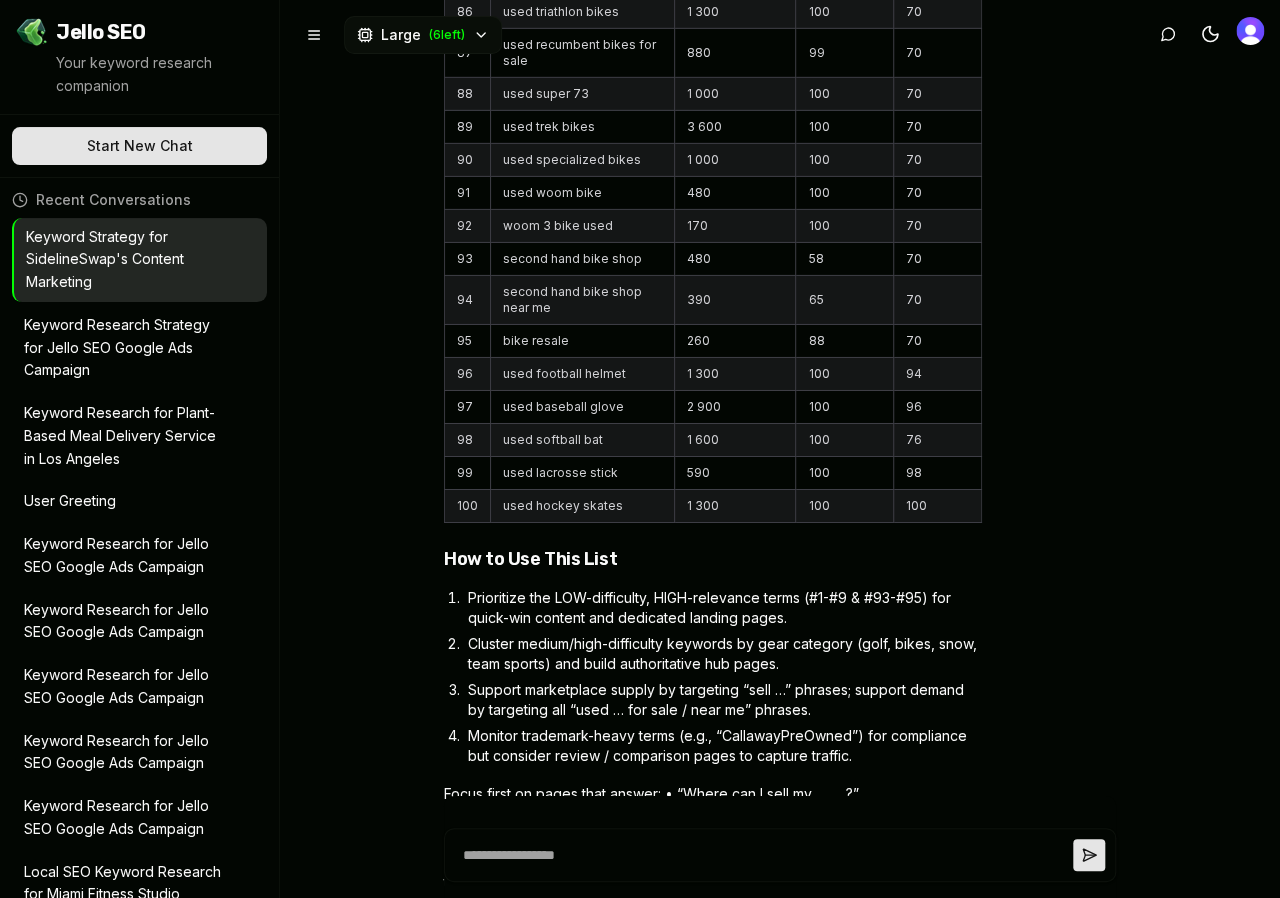click on "SidelineSwap – 100 Highest-Value Keyword Opportunities
All data = United States, Google search, monthly averages.
“Relevance” (1-100) reflects direct alignment with SidelineSwap’s core offer (peer-to-peer marketplace for new & used sports gear).
# Keyword Volume KD (Difficulty) Relevance 1 sell used sports equipment 260 10 96 2 sell hockey equipment 140 18 84 3 sell sports equipment 210 18 90 4 global golf used clubs 2 400 18 70 5 sell golf clubs for cash 260 44 70 6 used bike shop 6 600 49 70 7 sell golf clubs 1 900 62 86 8 sell my golf clubs 590 64 72 9 used bike shop near me 9 900 70 70 10 buy used bikes 1 600 93 93 11 used ski gear 4 400 87 70 12 used bike 2 900 89 74 13 used bikes near me 14 800 100 70 14 used bicycles near me 14 800 100 70 15 used electric bikes 9 900 100 70 16 used golf clubs 110 000 100 98 17 used clubs 110 000 100 70 18 used golf sets 110 000 100 70 19 used golf clubs near me 22 200 97 70 20 used golf clubs for sale 14 800 100 90 21 used golf drivers for sale 14 800 100" at bounding box center [713, -1161] 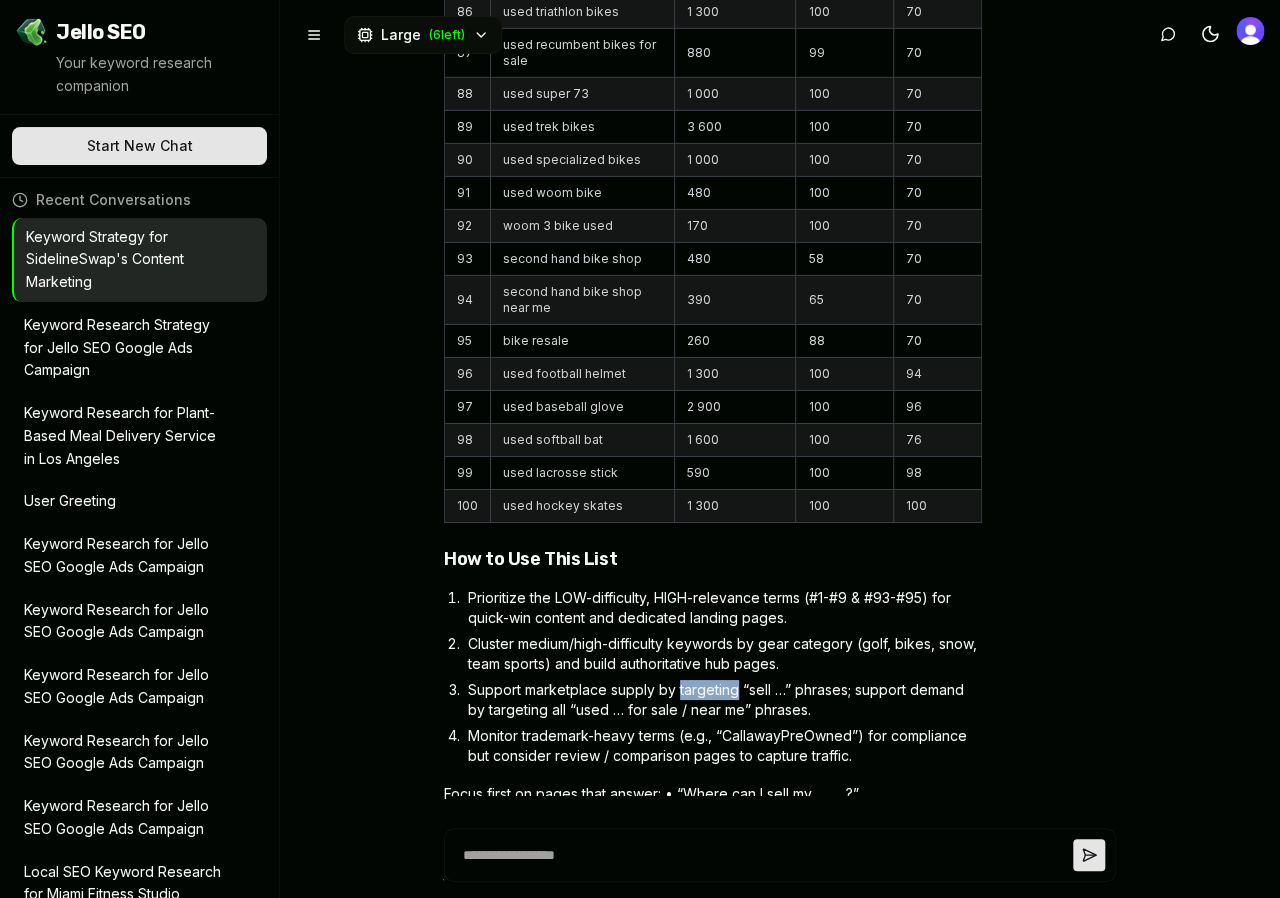 click on "Support marketplace supply by targeting “sell …” phrases; support demand by targeting all “used … for sale / near me” phrases." at bounding box center (723, 700) 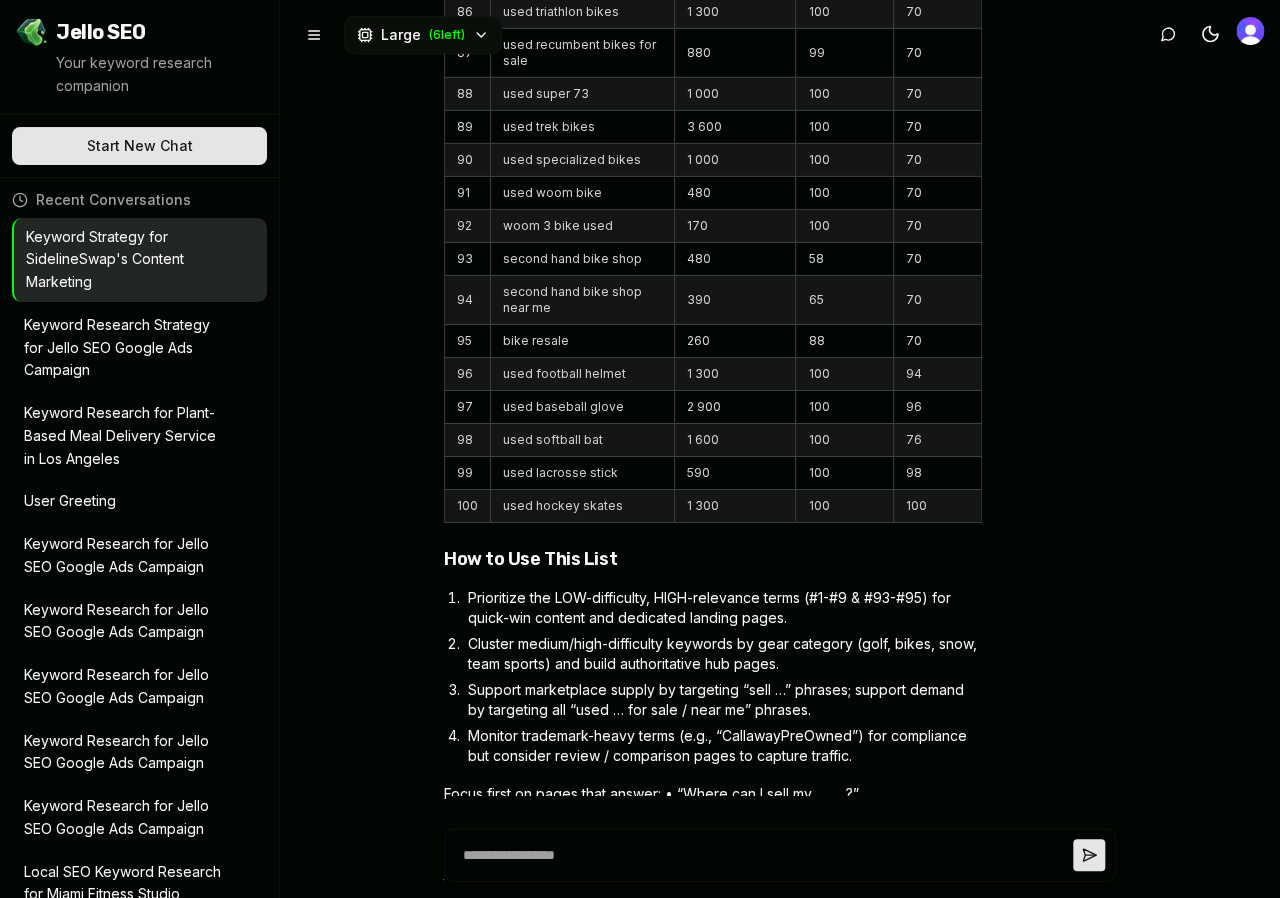 click on "Support marketplace supply by targeting “sell …” phrases; support demand by targeting all “used … for sale / near me” phrases." at bounding box center (723, 700) 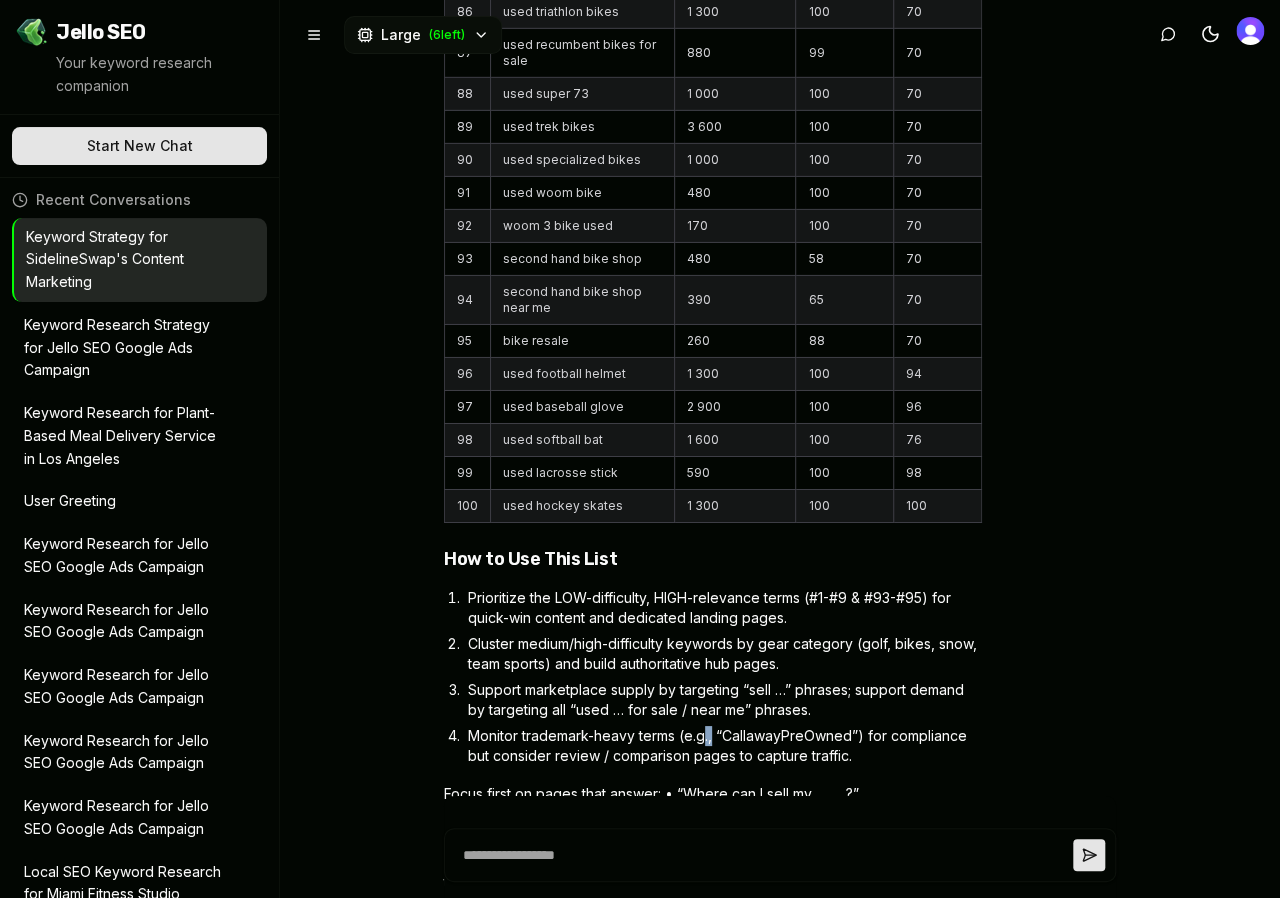 click on "Monitor trademark-heavy terms (e.g., “CallawayPreOwned”) for compliance but consider review / comparison pages to capture traffic." at bounding box center (723, 746) 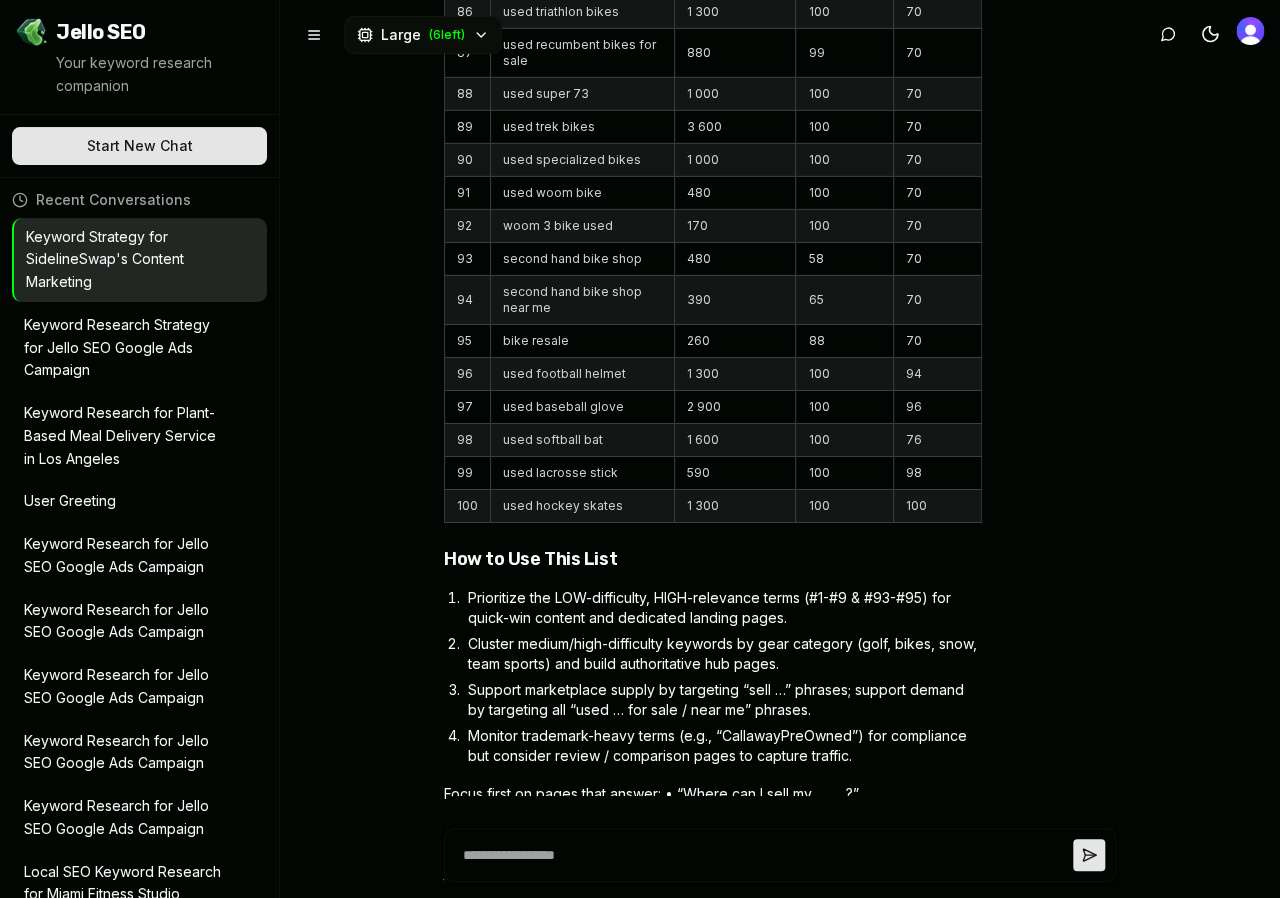 click on "Monitor trademark-heavy terms (e.g., “CallawayPreOwned”) for compliance but consider review / comparison pages to capture traffic." at bounding box center [723, 746] 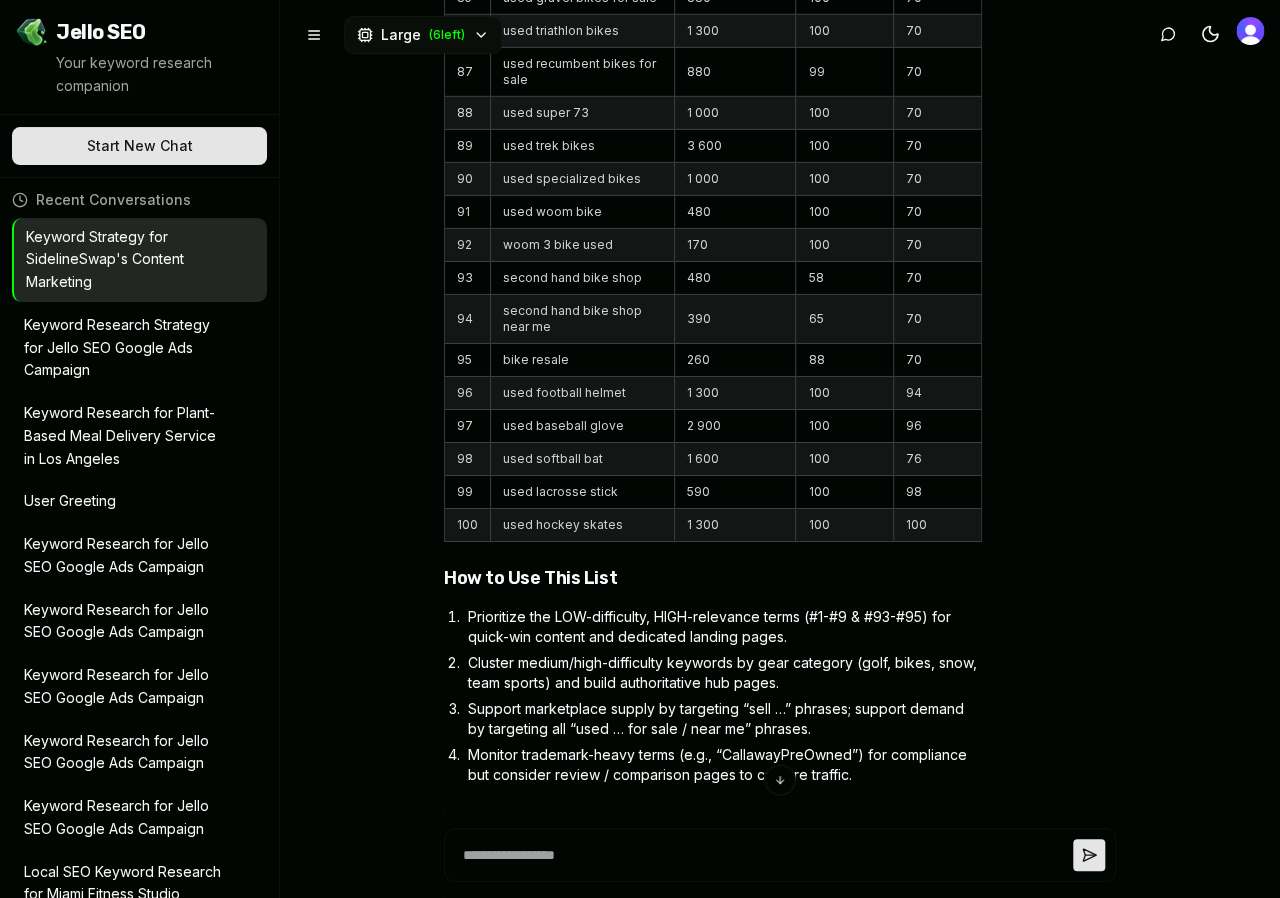 scroll, scrollTop: 4641, scrollLeft: 0, axis: vertical 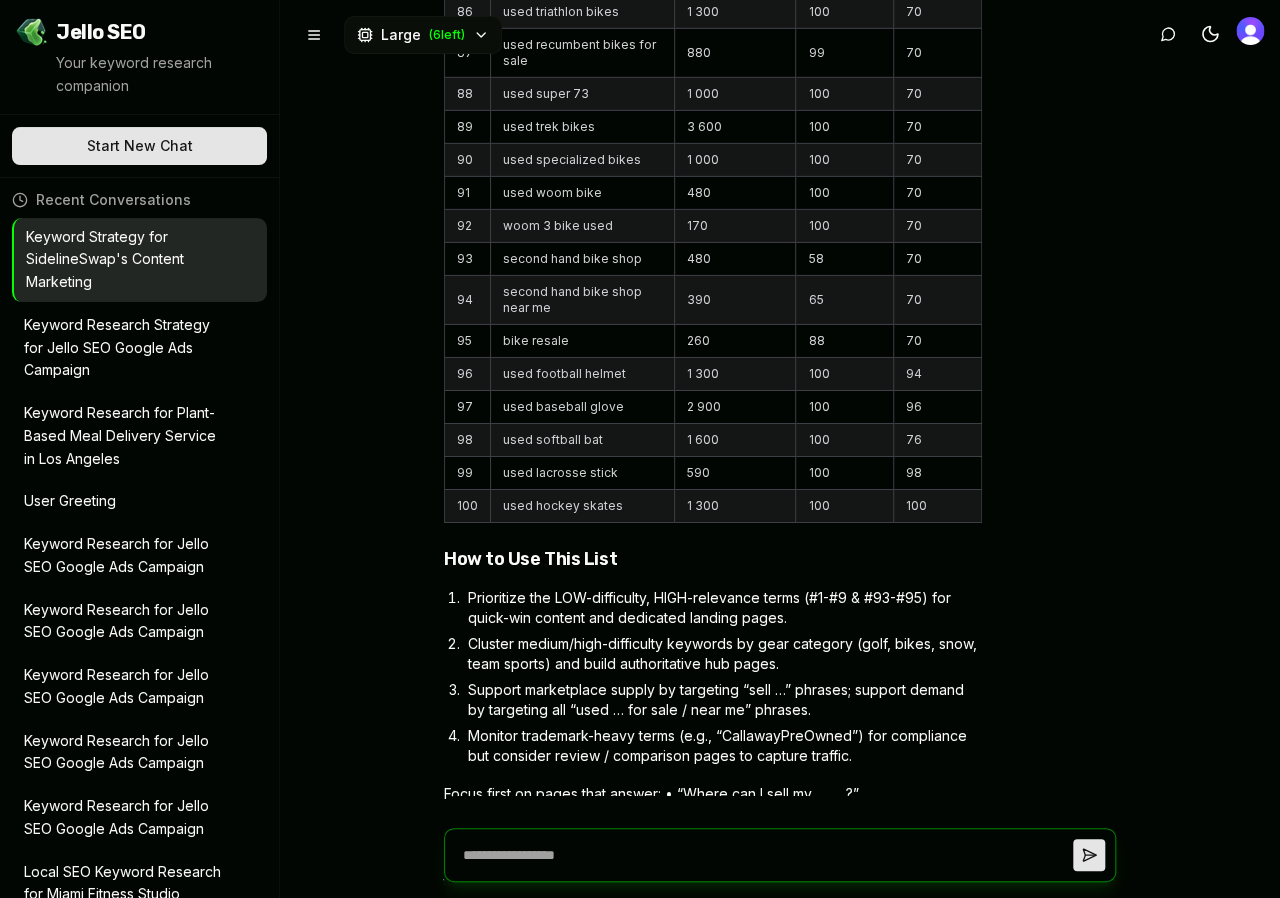 click at bounding box center (764, 855) 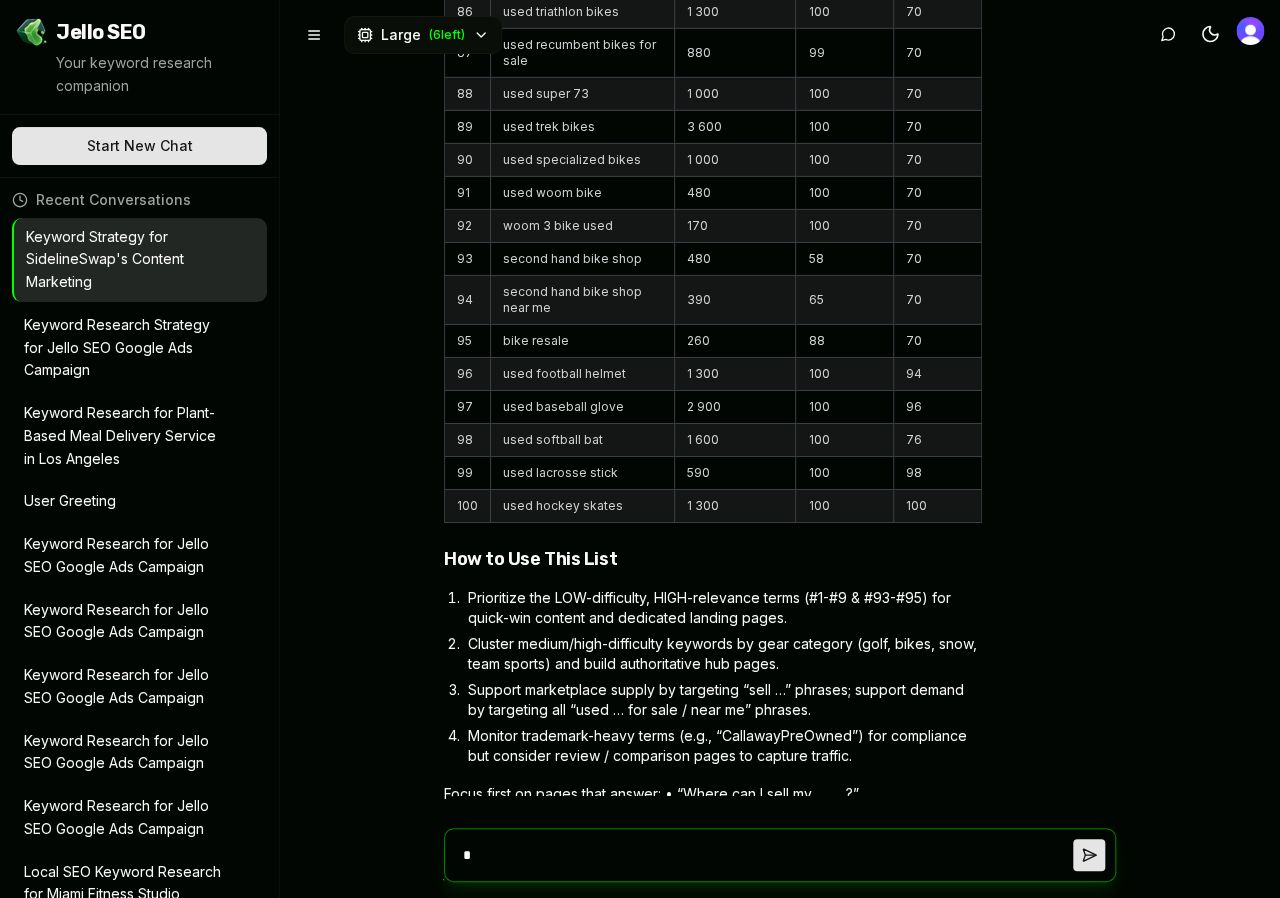 type on "**" 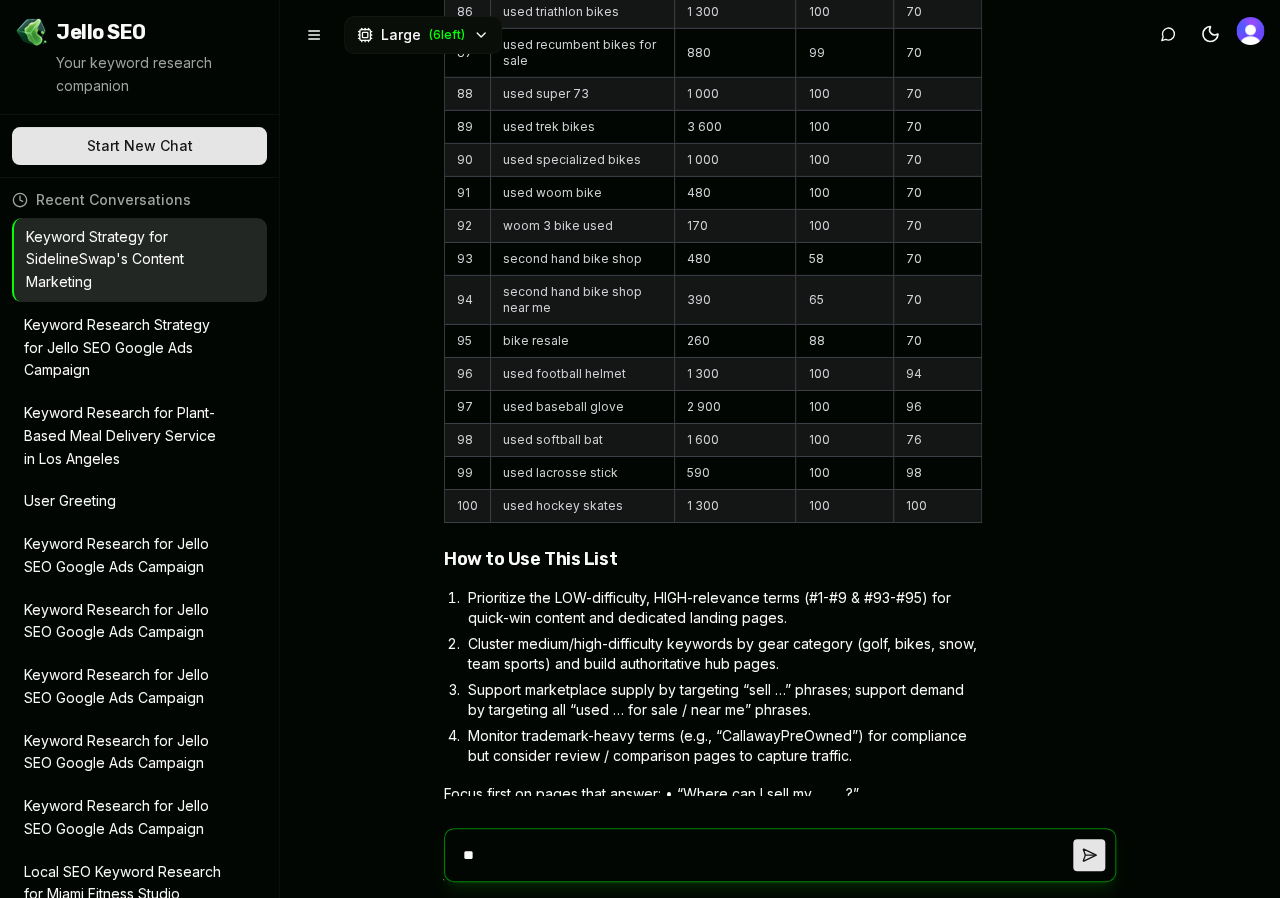 type on "***" 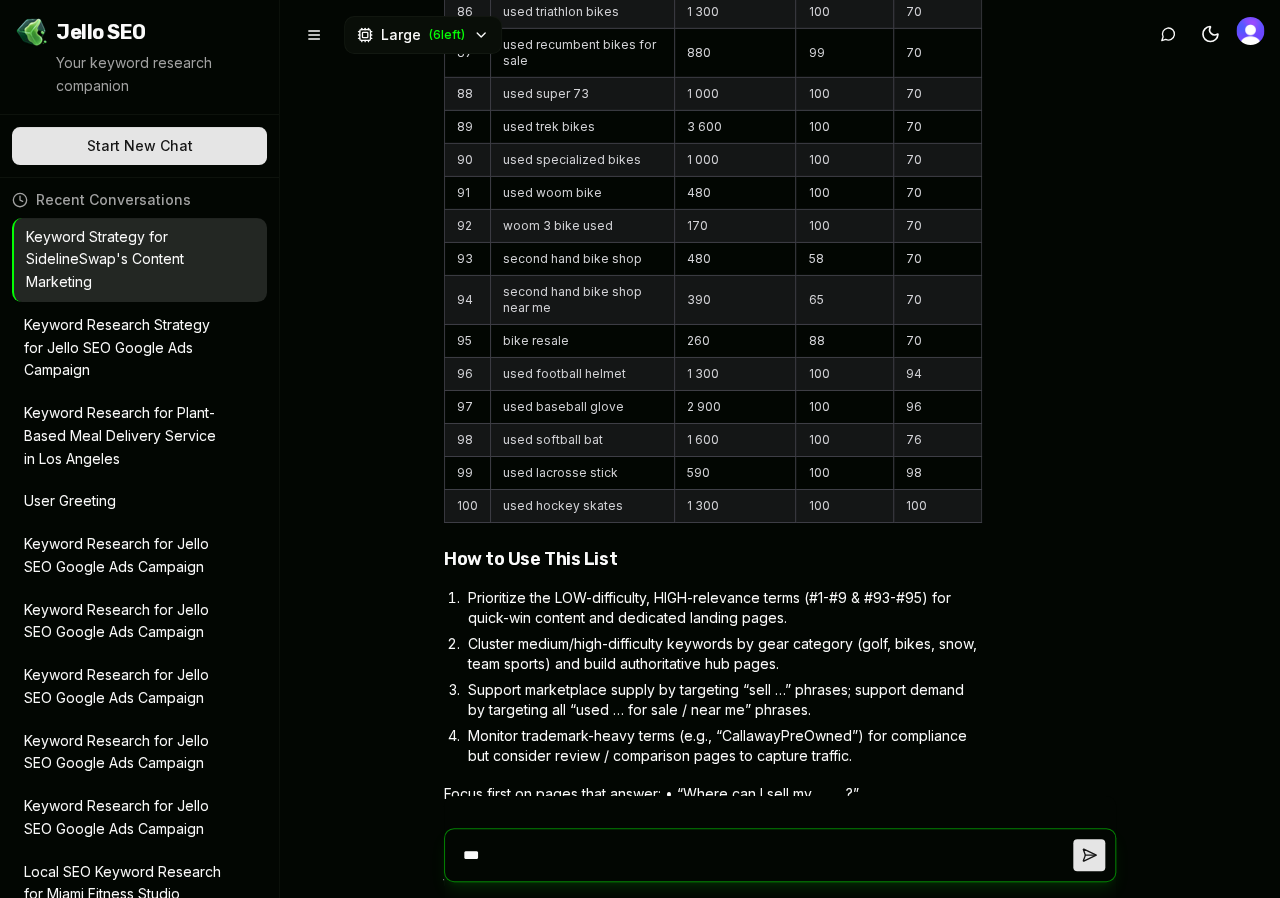 type on "***" 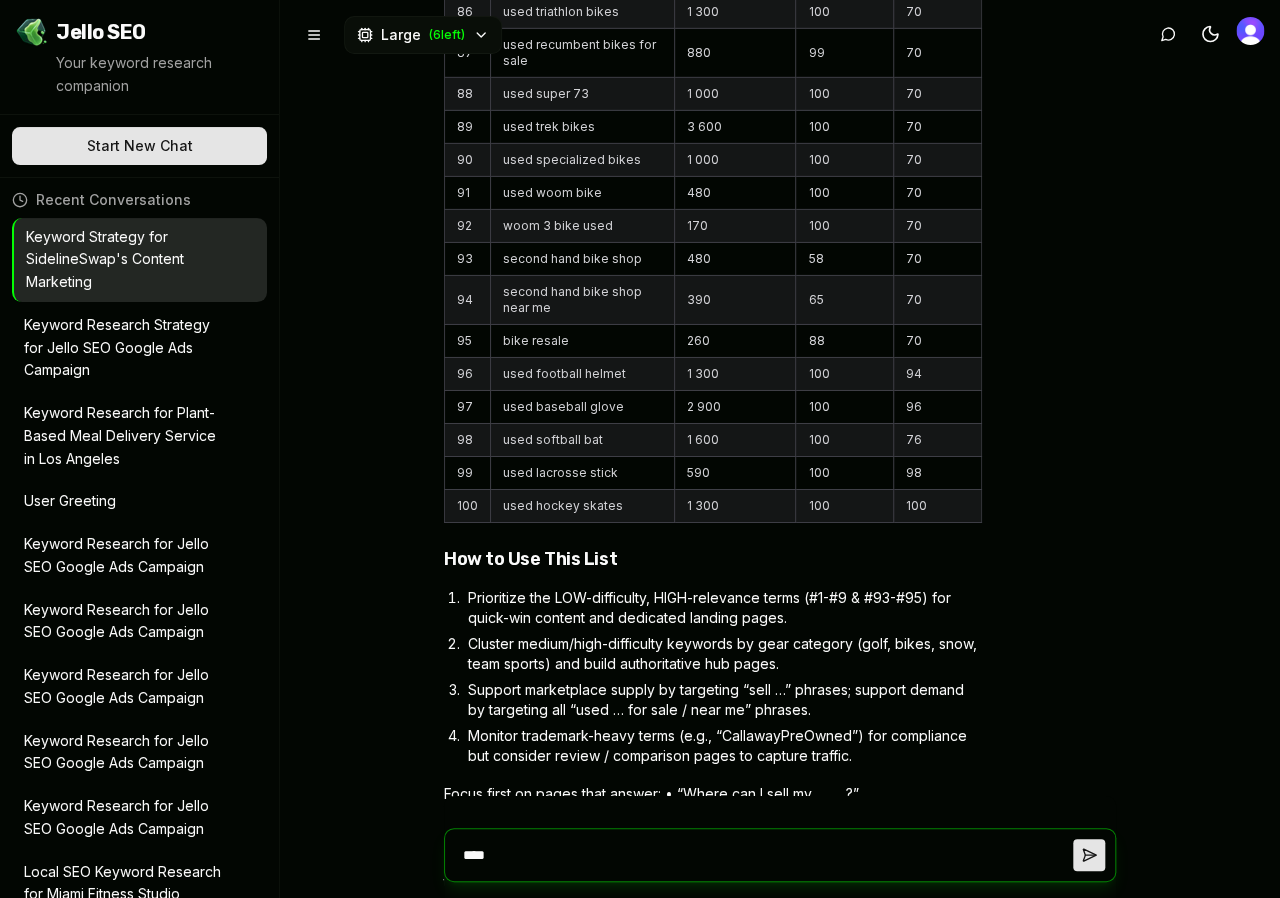 type on "*****" 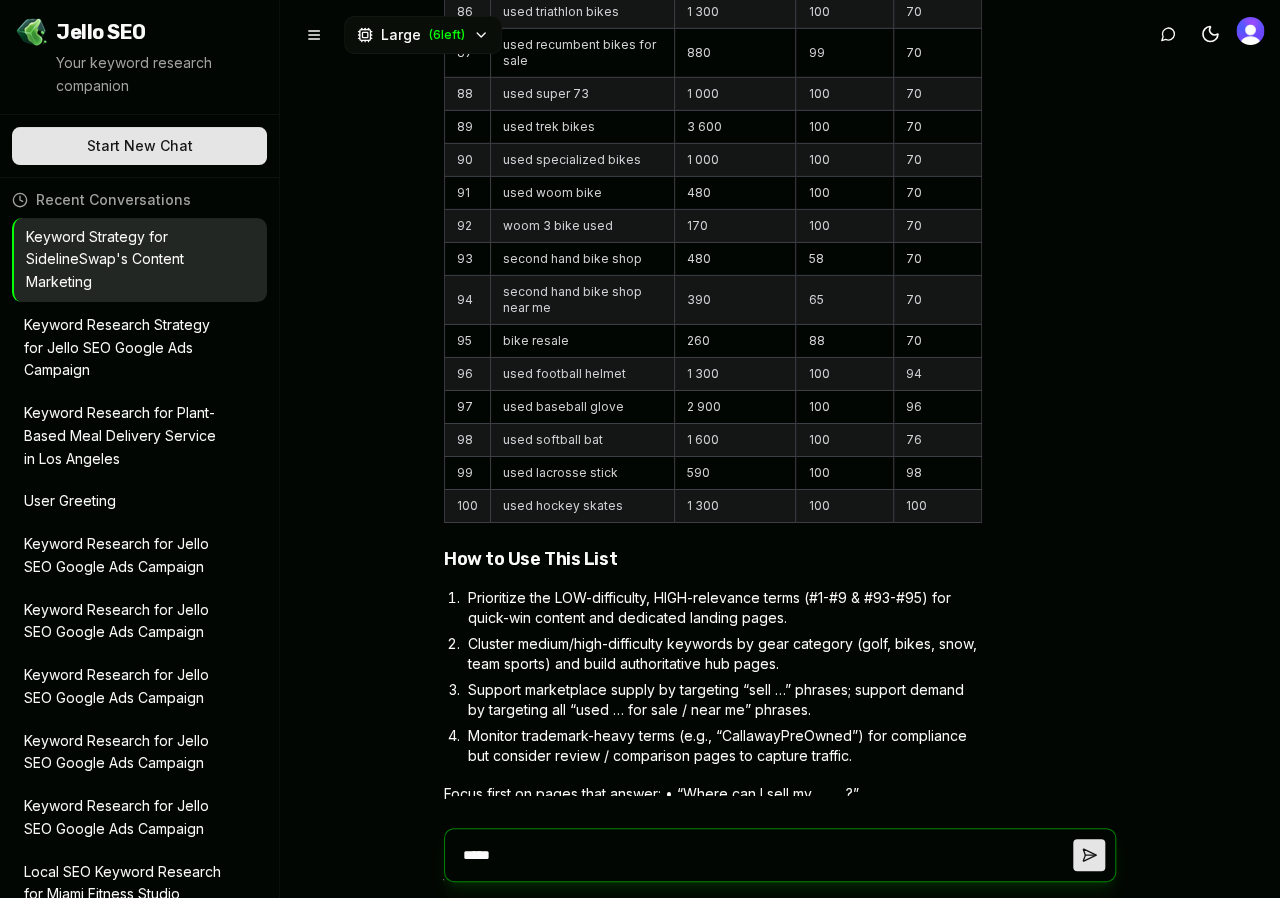 type on "*" 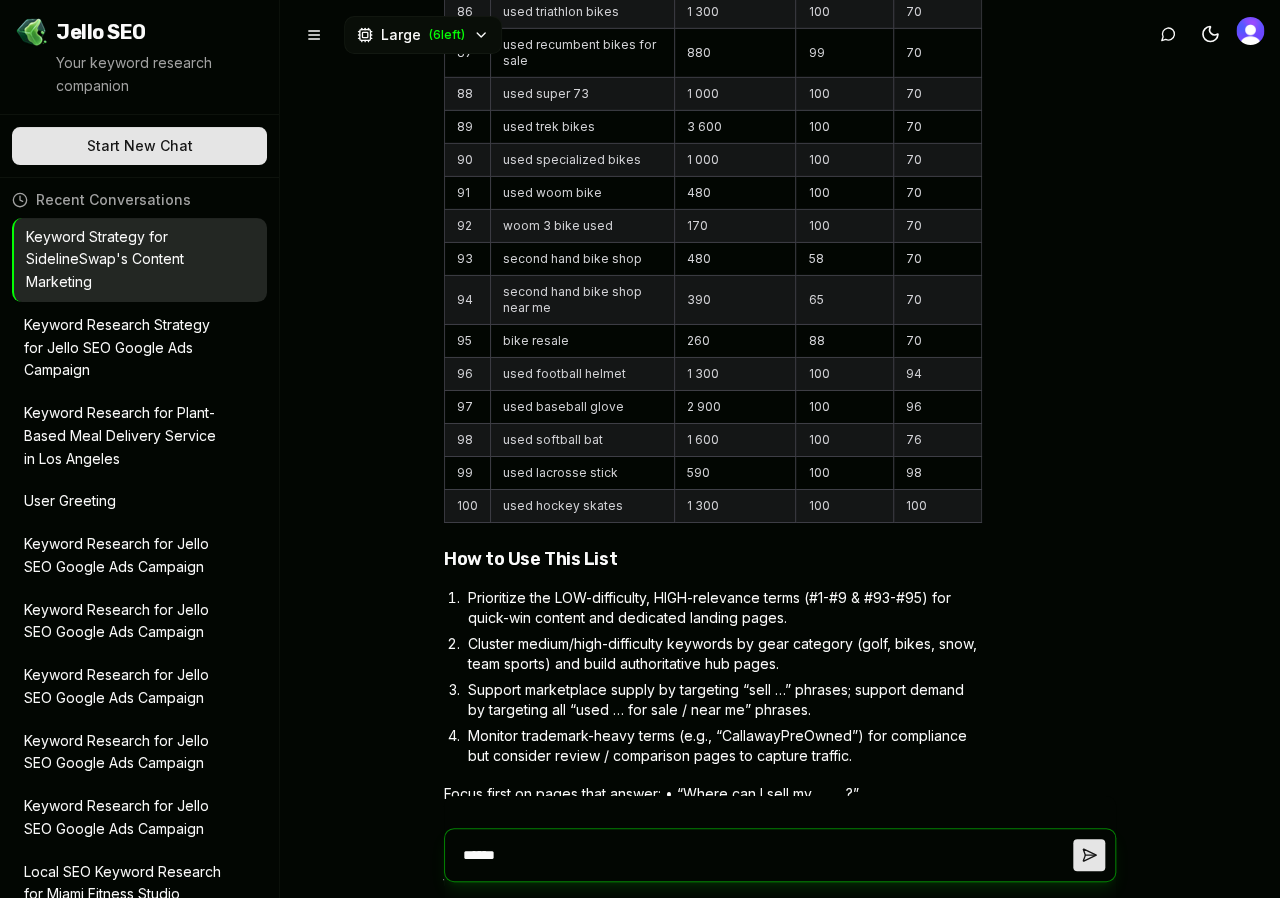 type on "*******" 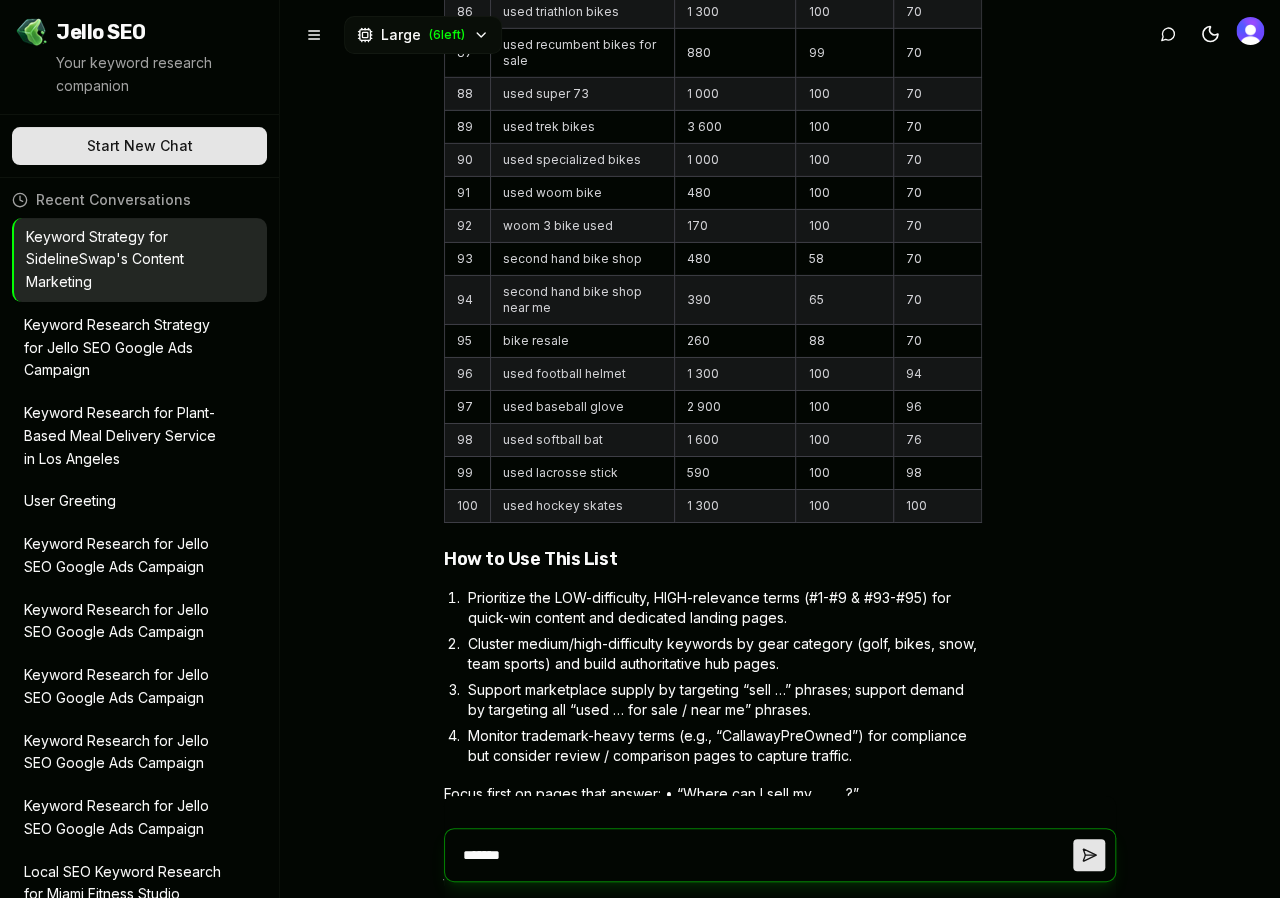 type on "********" 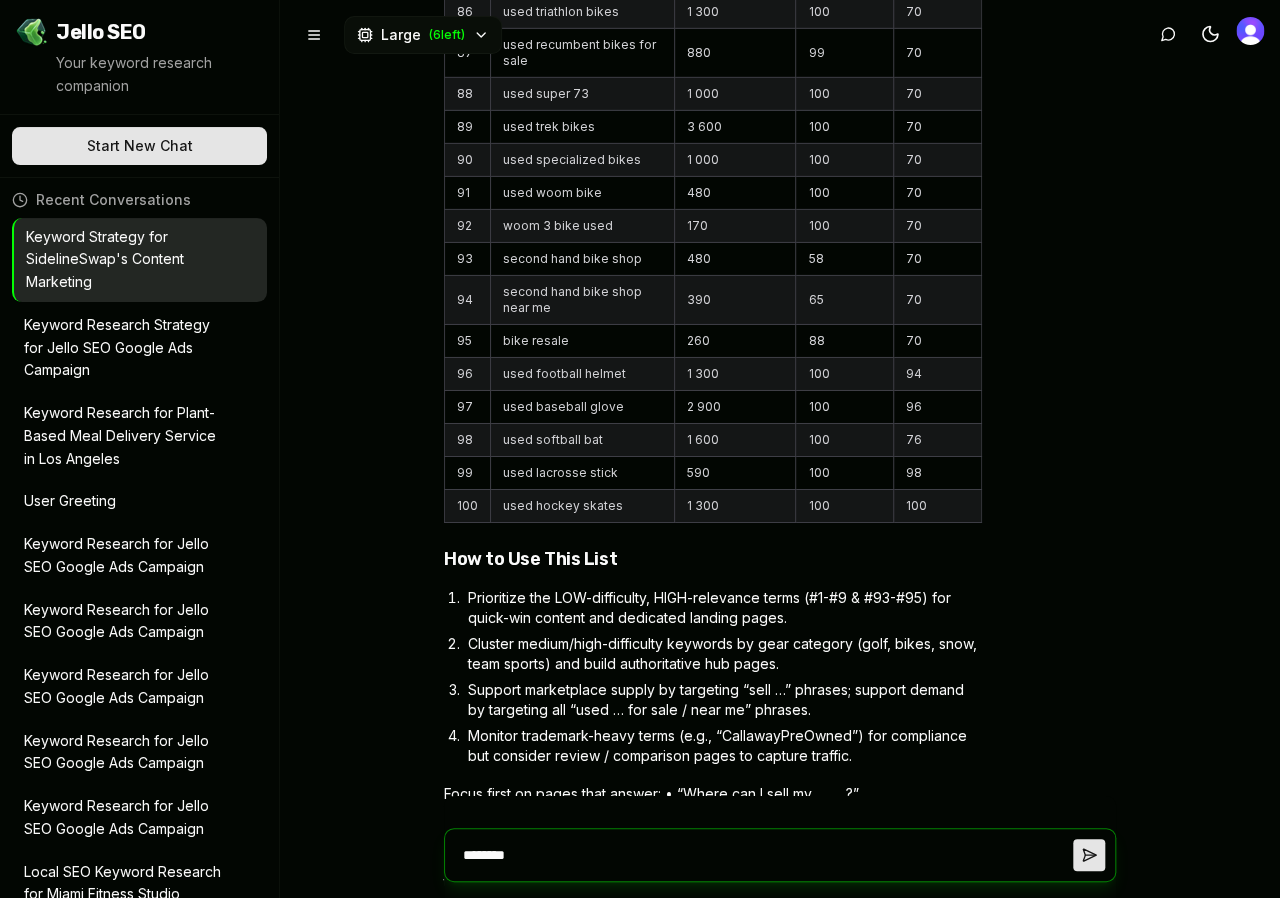 type on "********" 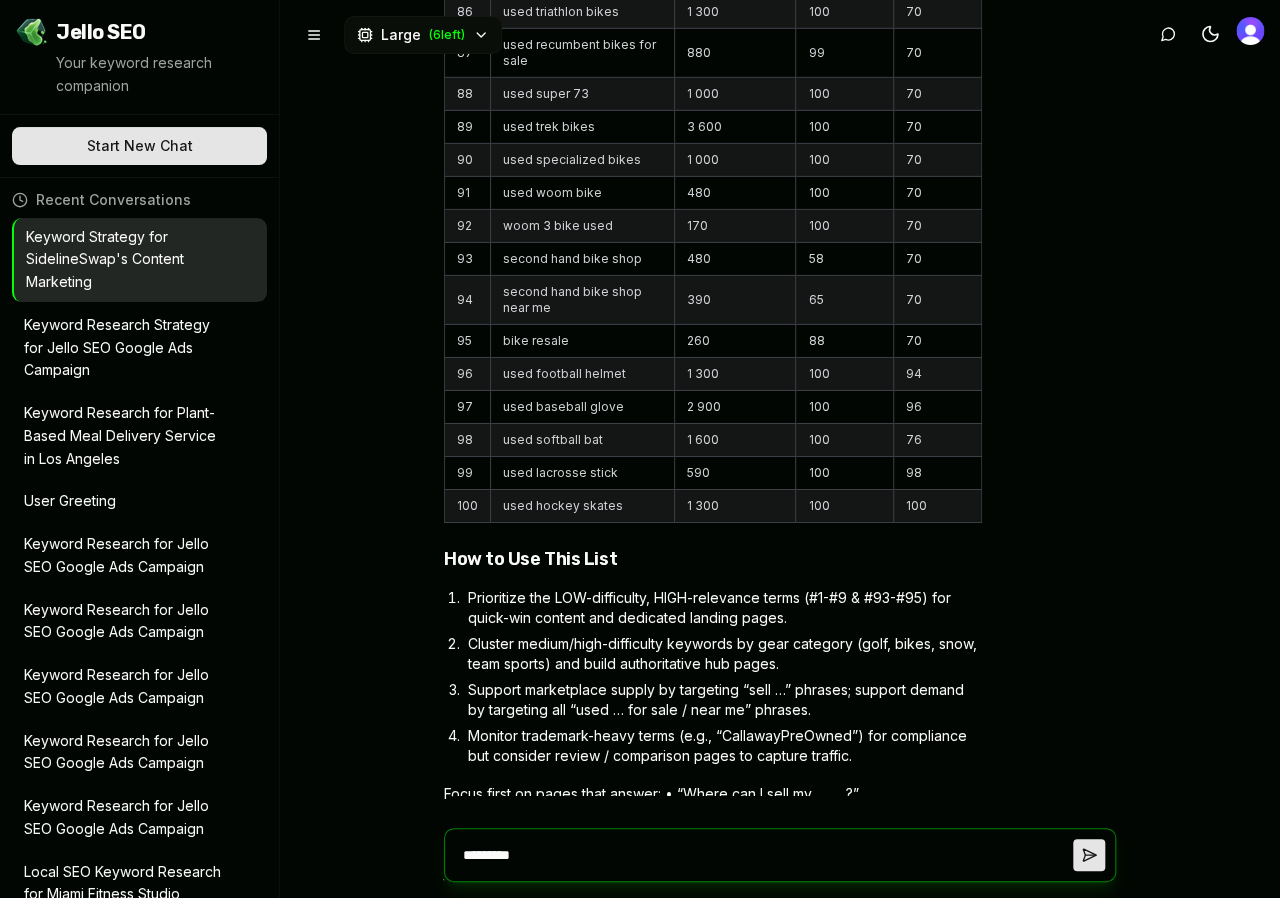 type on "**********" 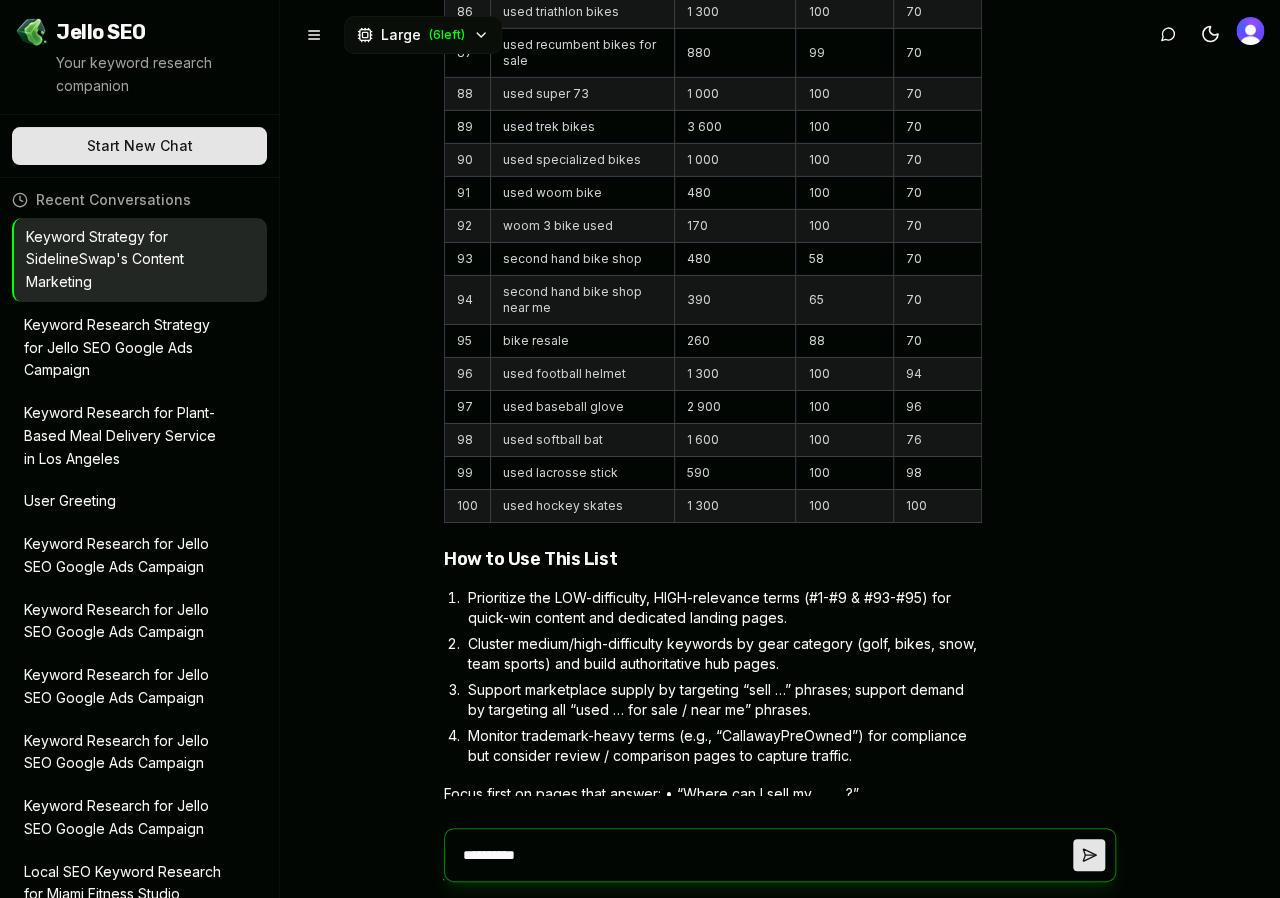 type on "**********" 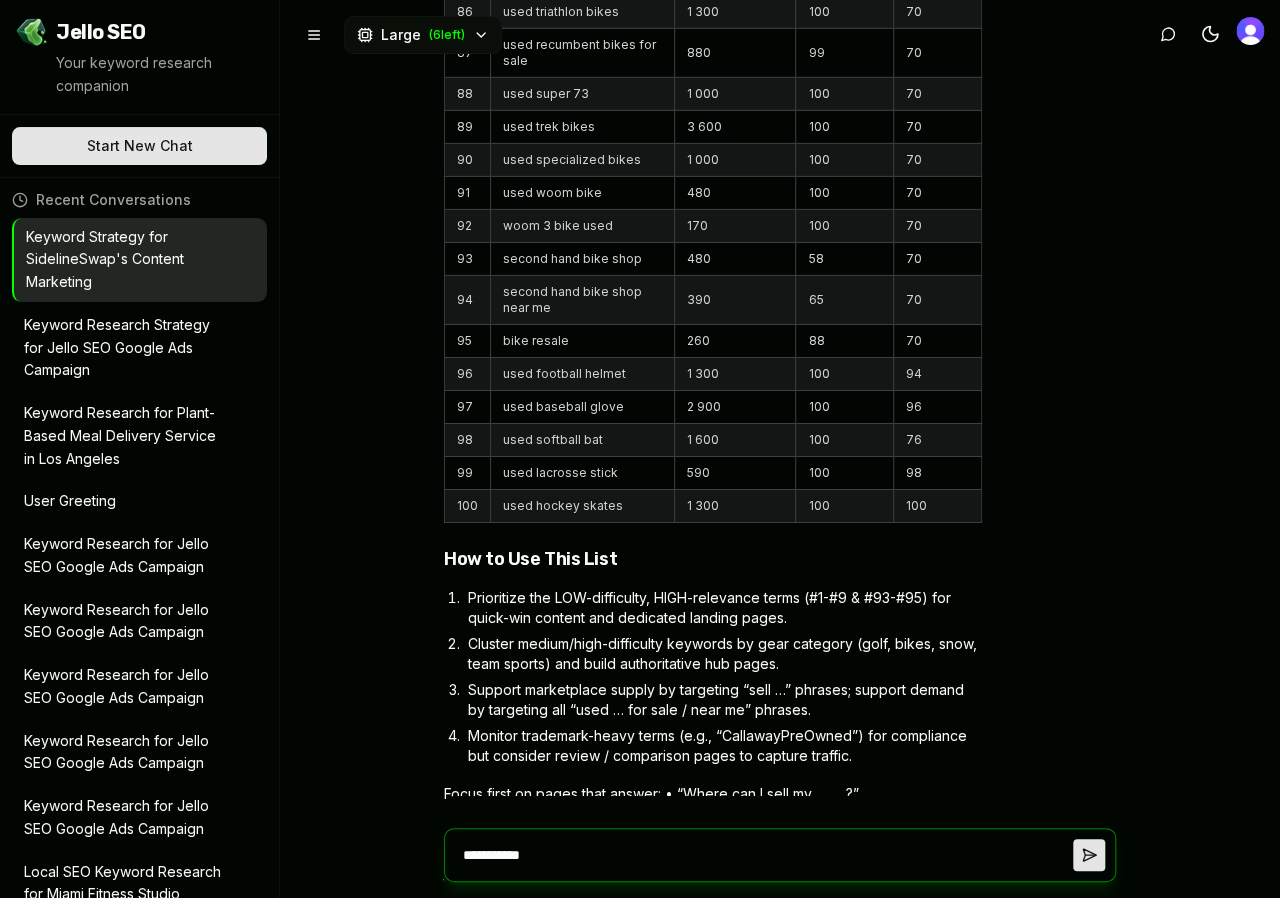type on "**********" 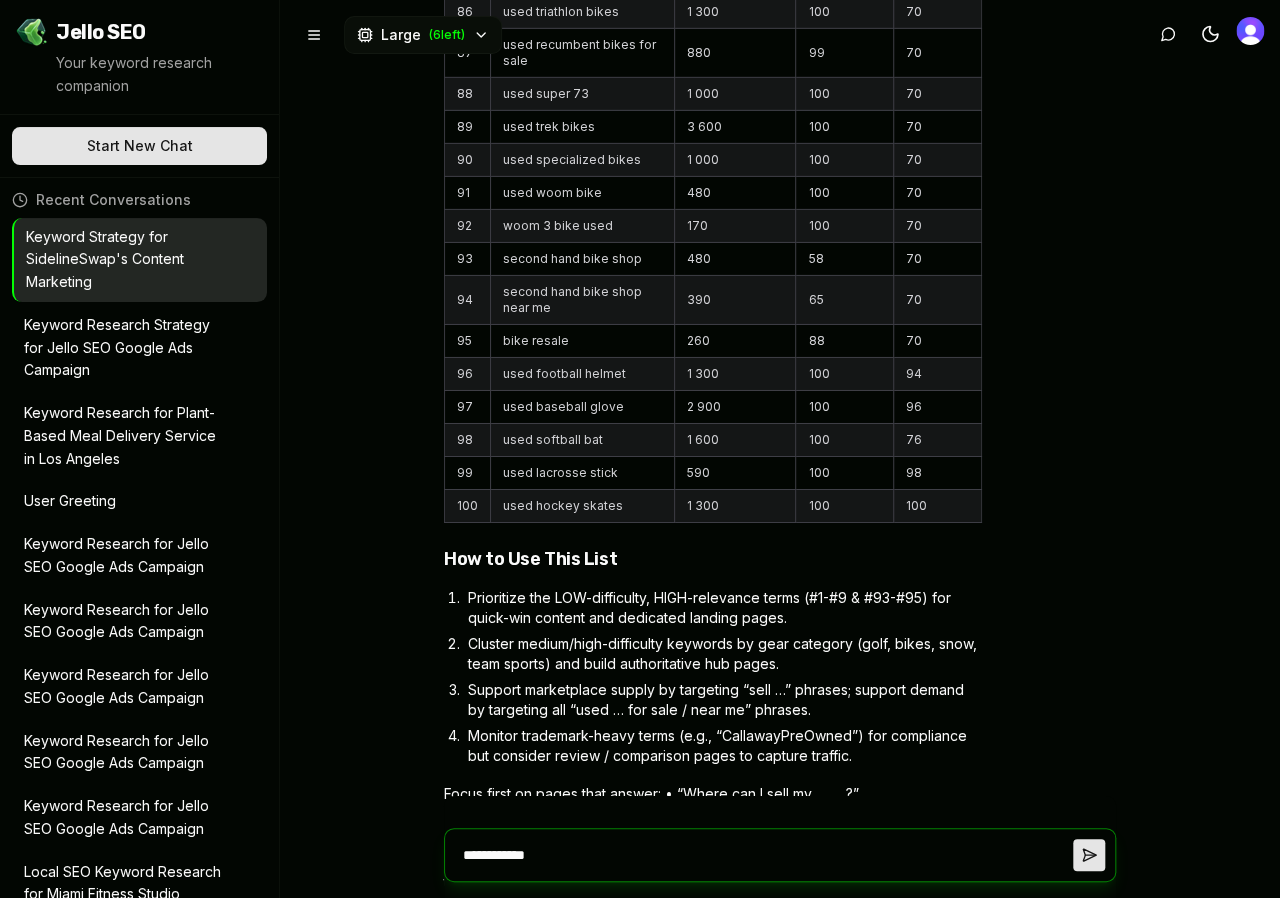 type on "**********" 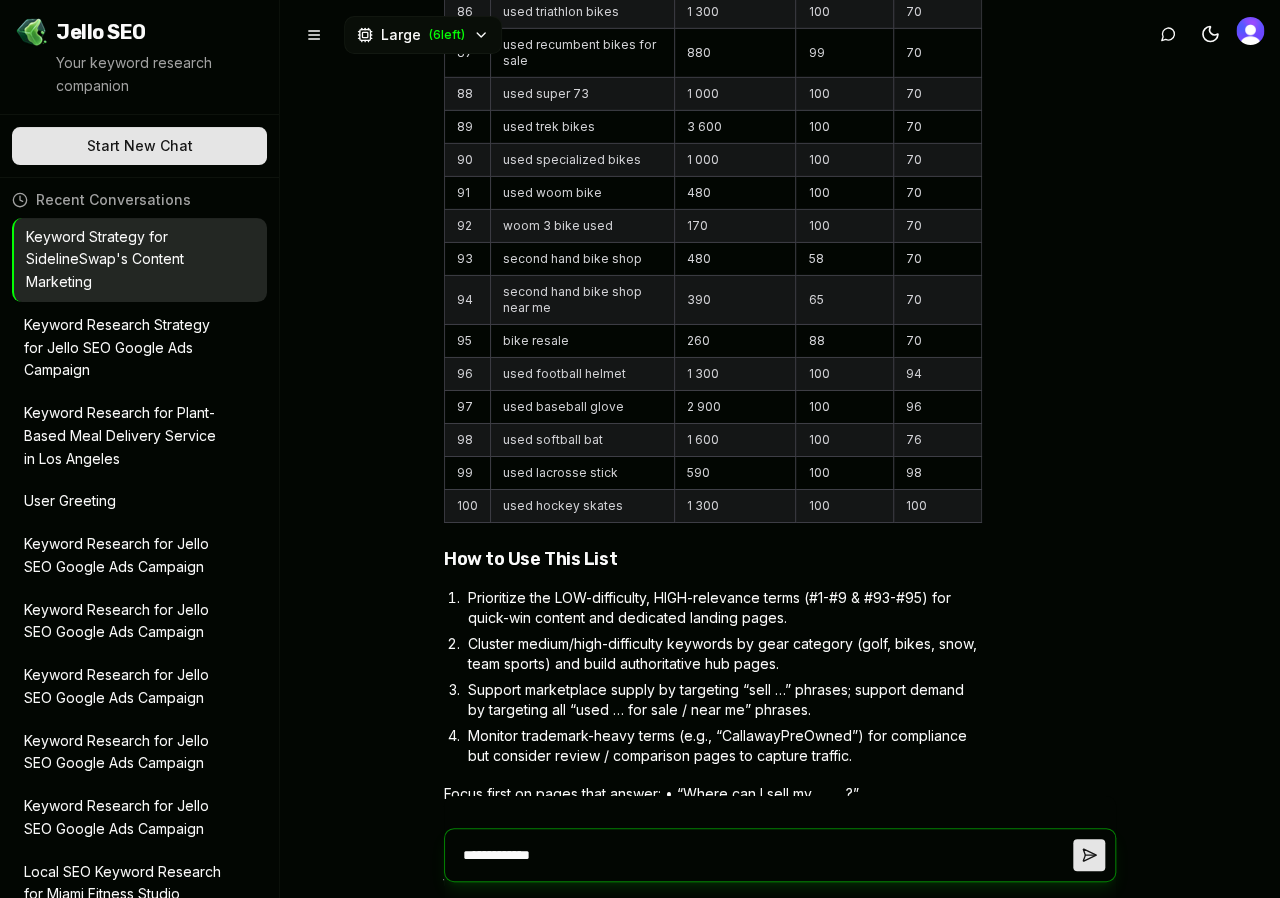 type on "**********" 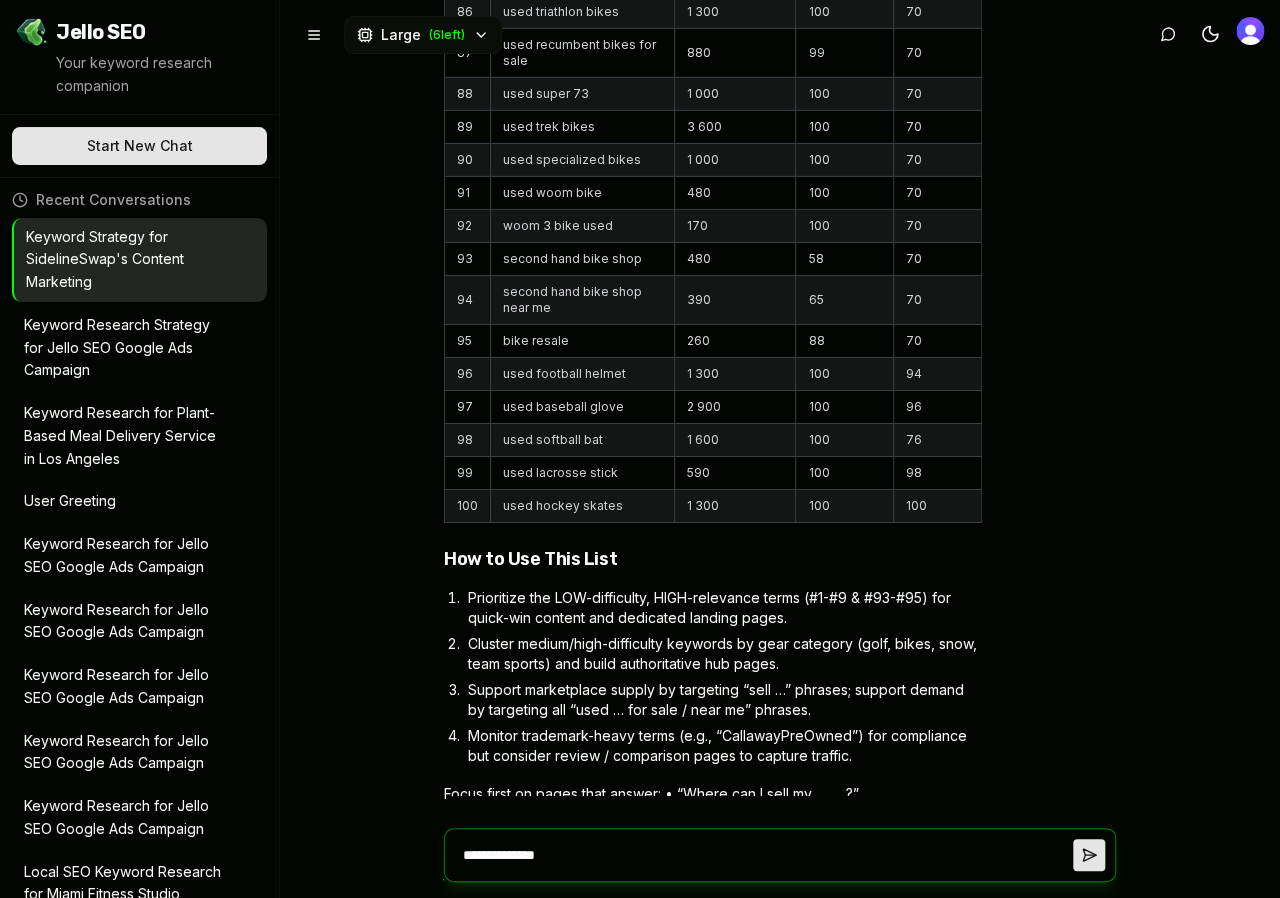 type on "**********" 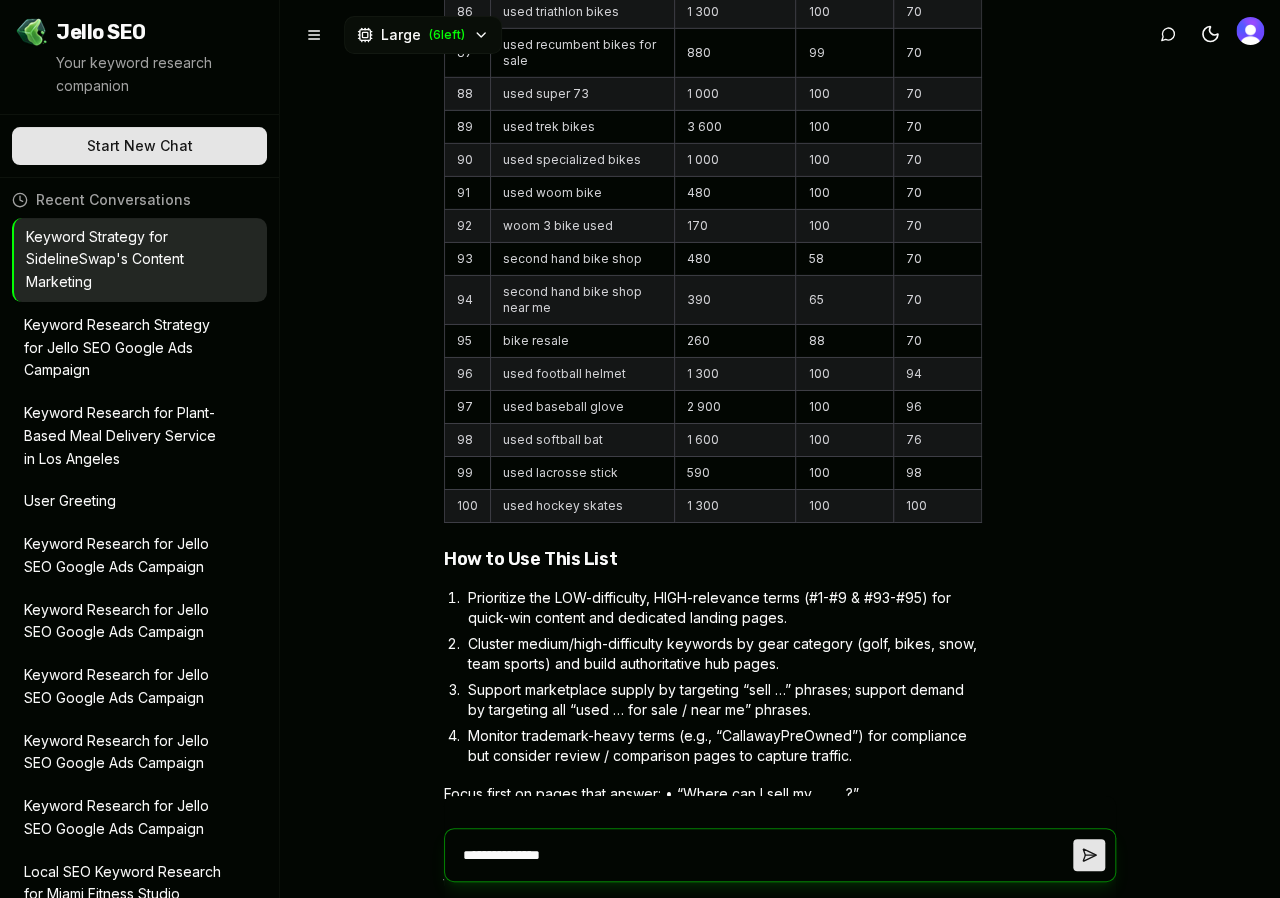 type on "**********" 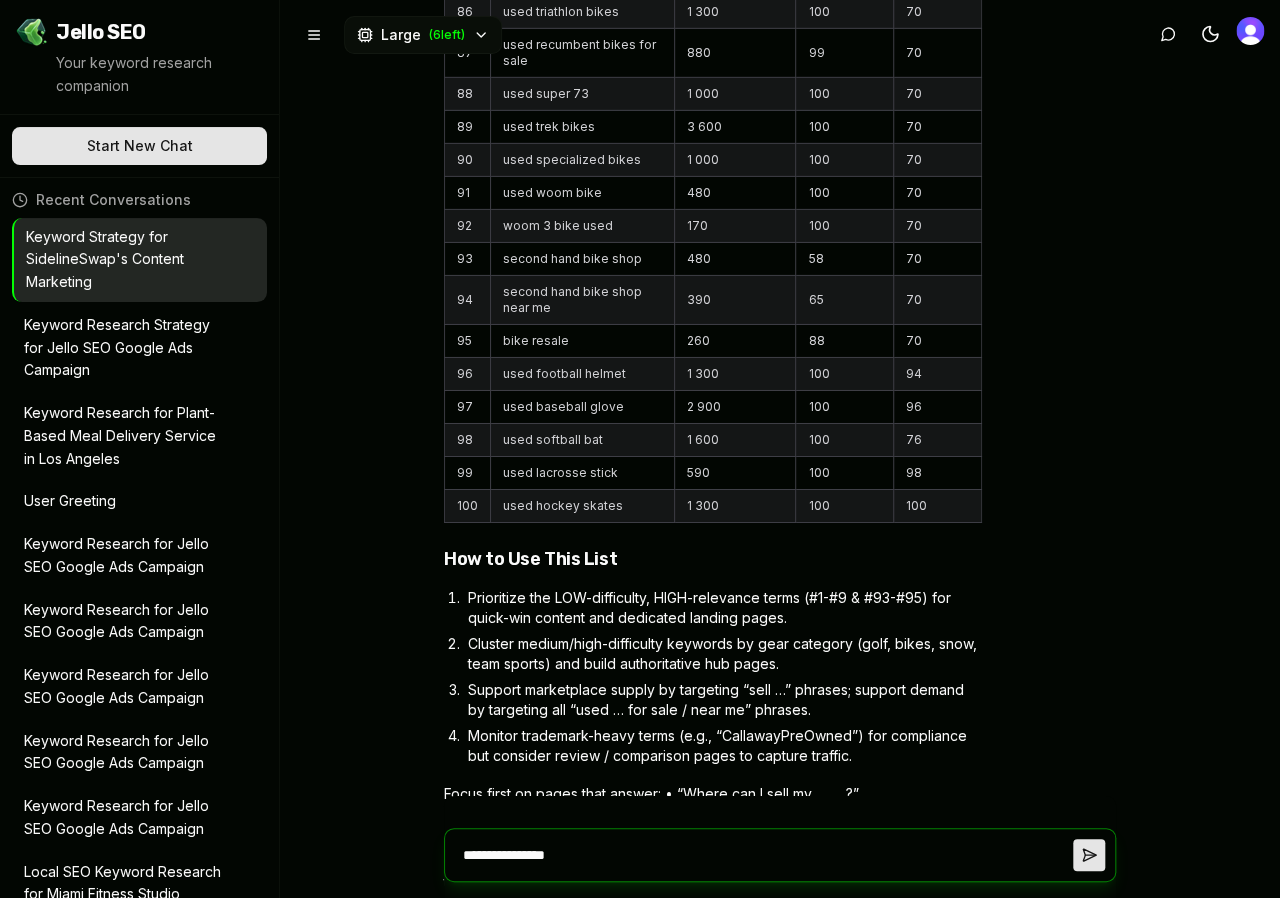 type on "**********" 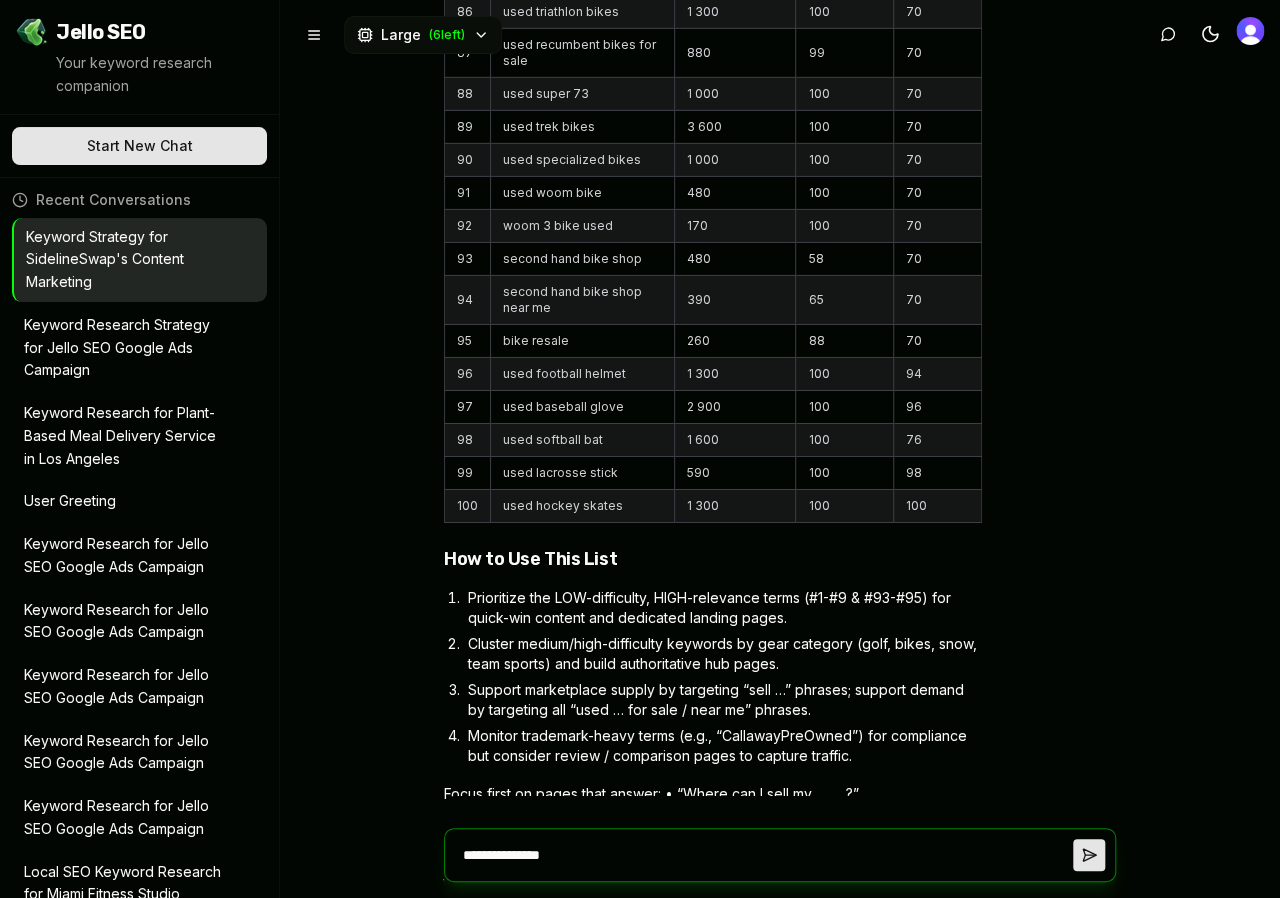 type on "**********" 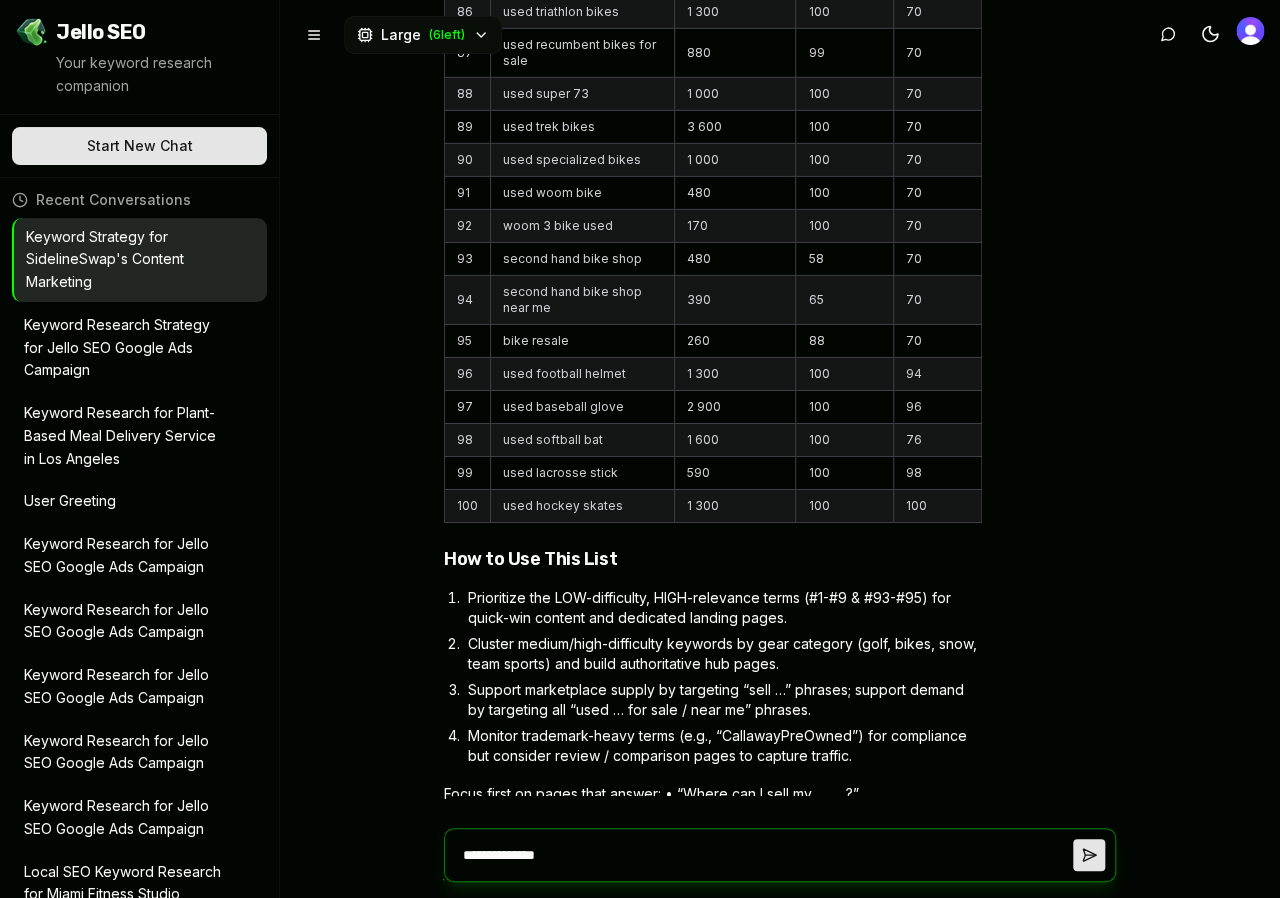 type on "**********" 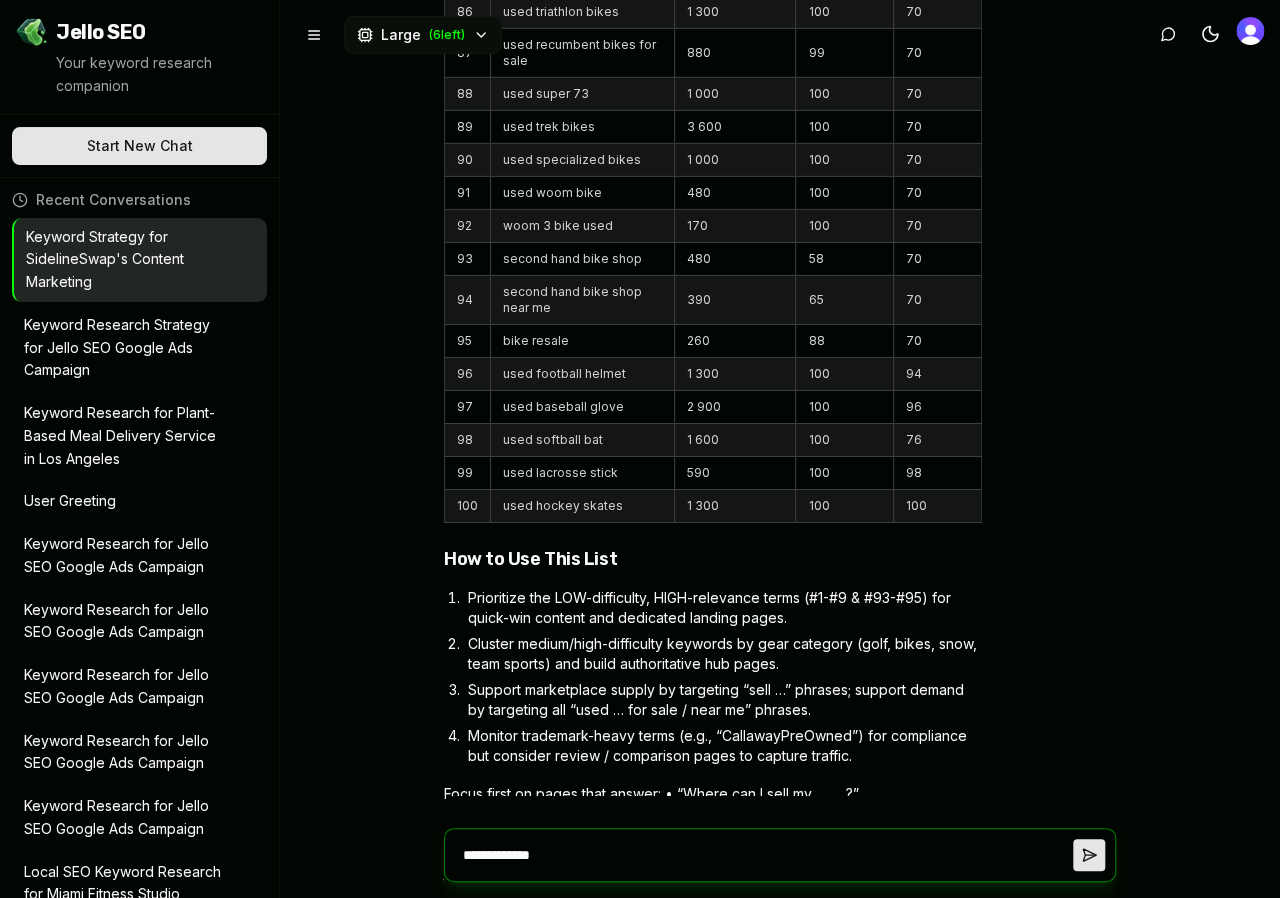 type on "**********" 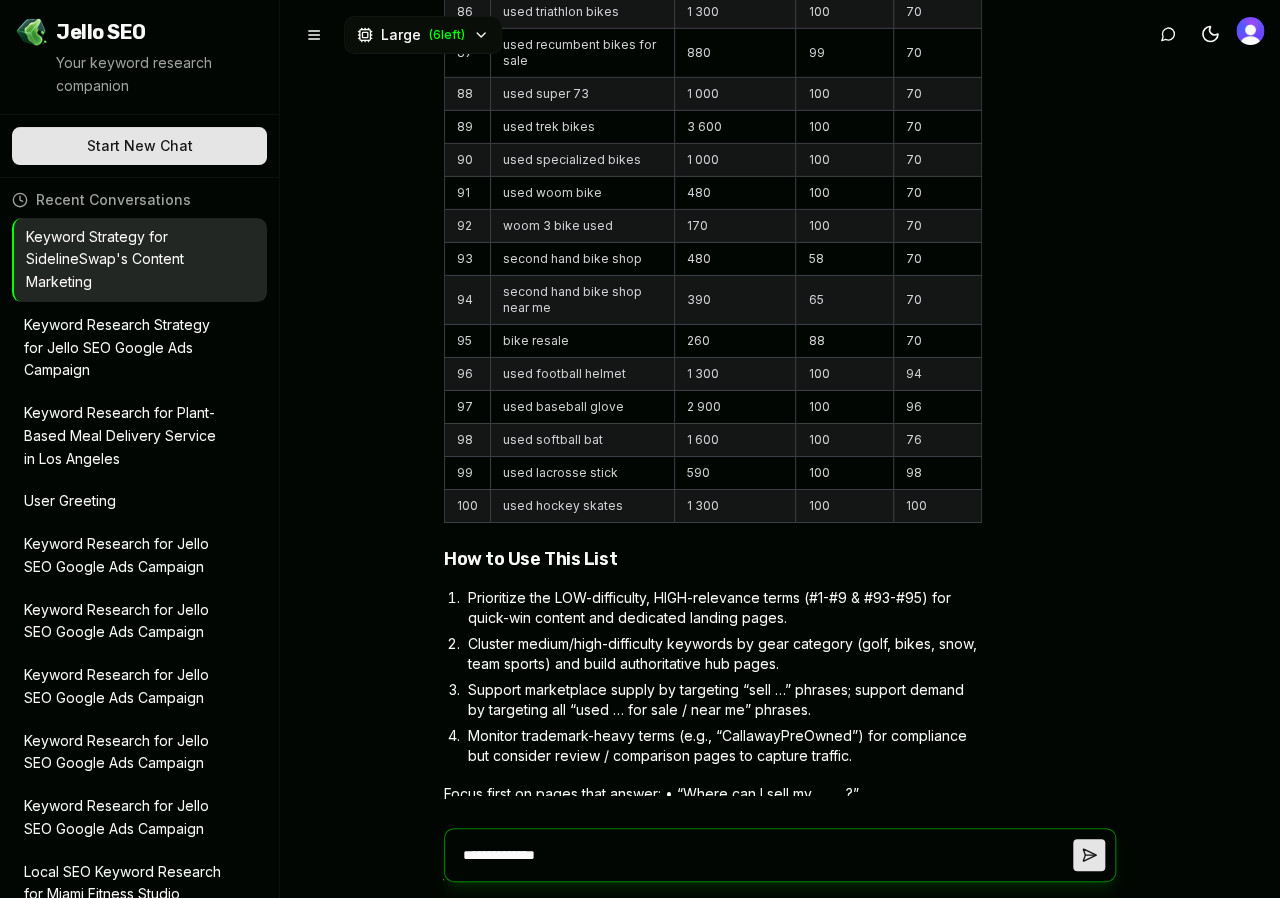 type on "**********" 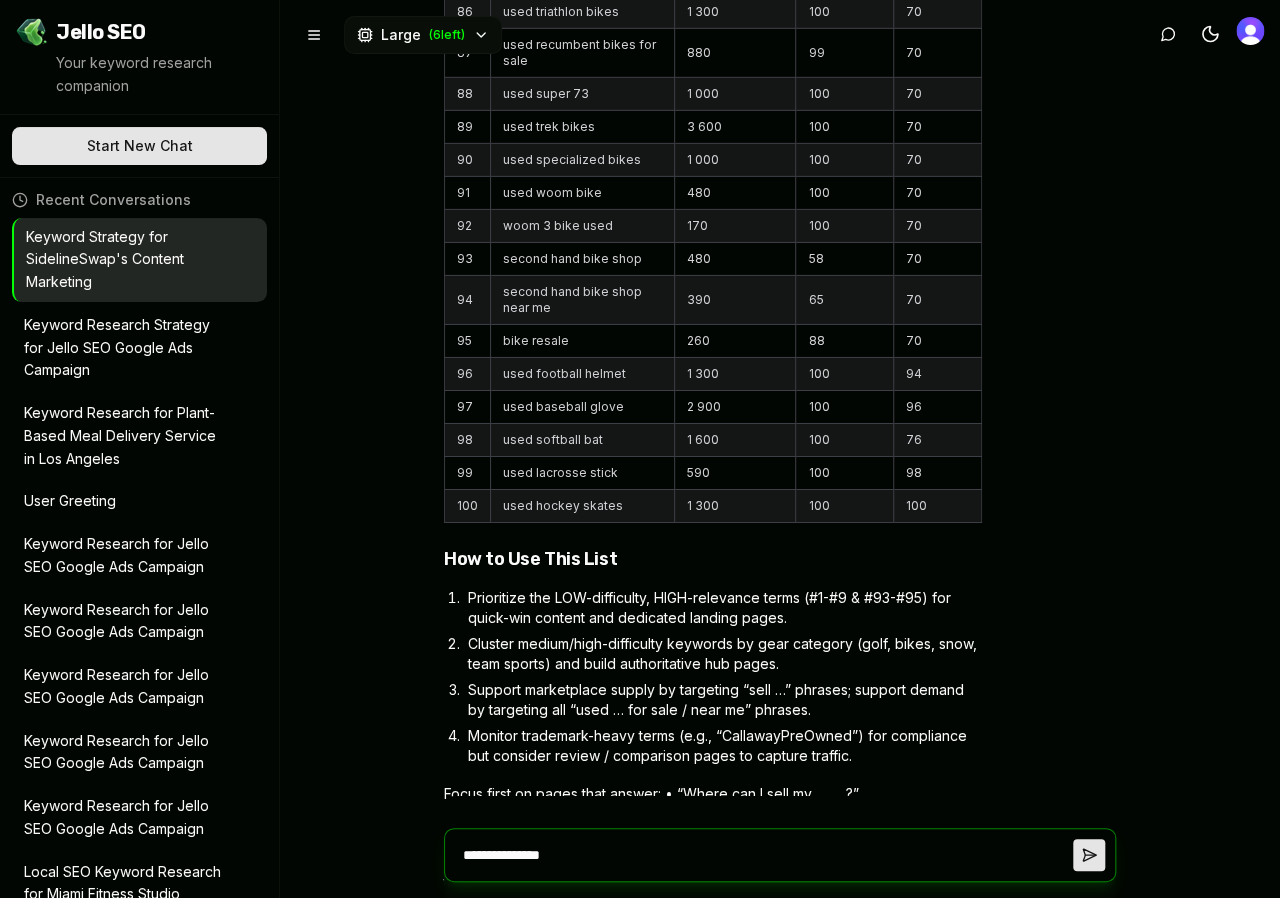 type on "**********" 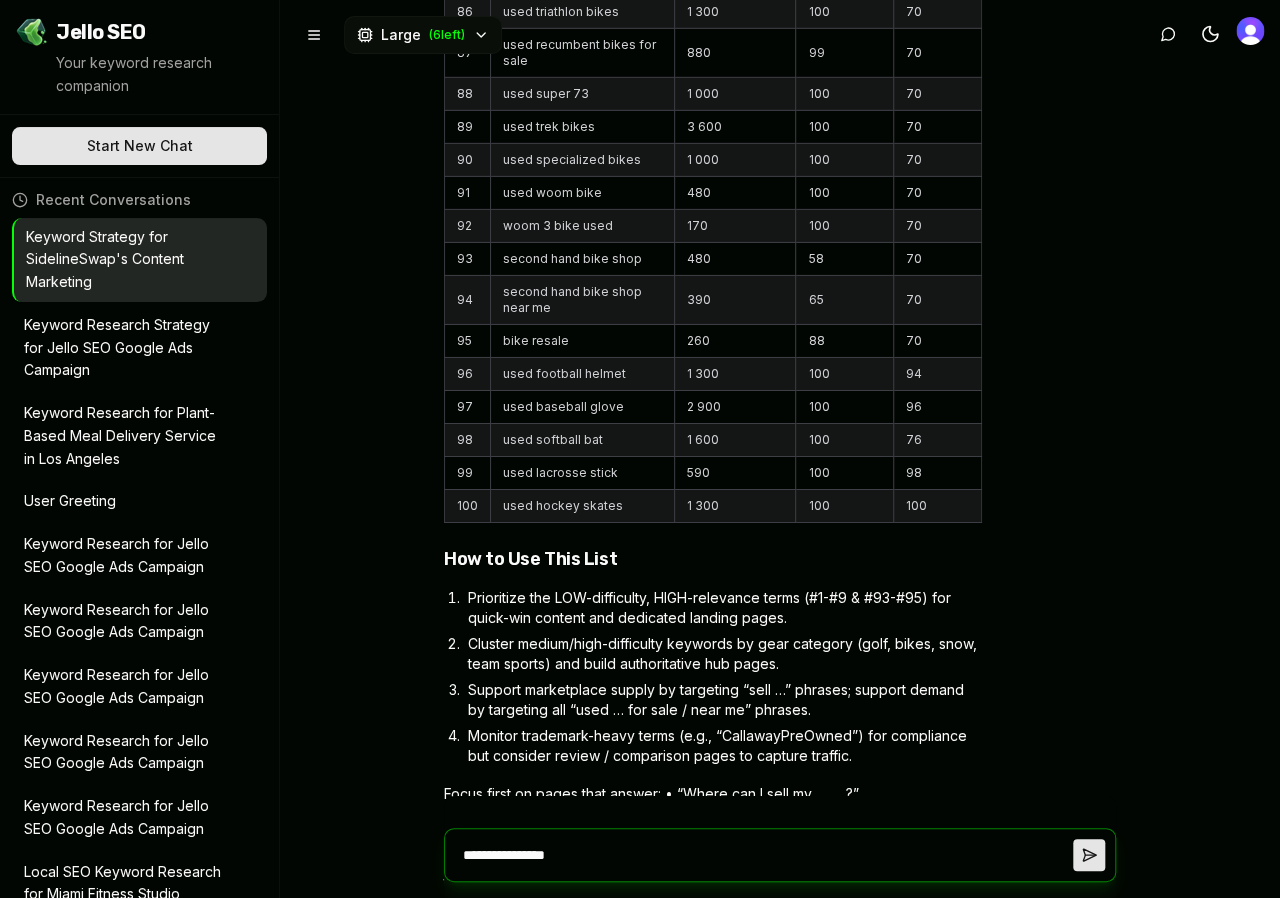 type on "**********" 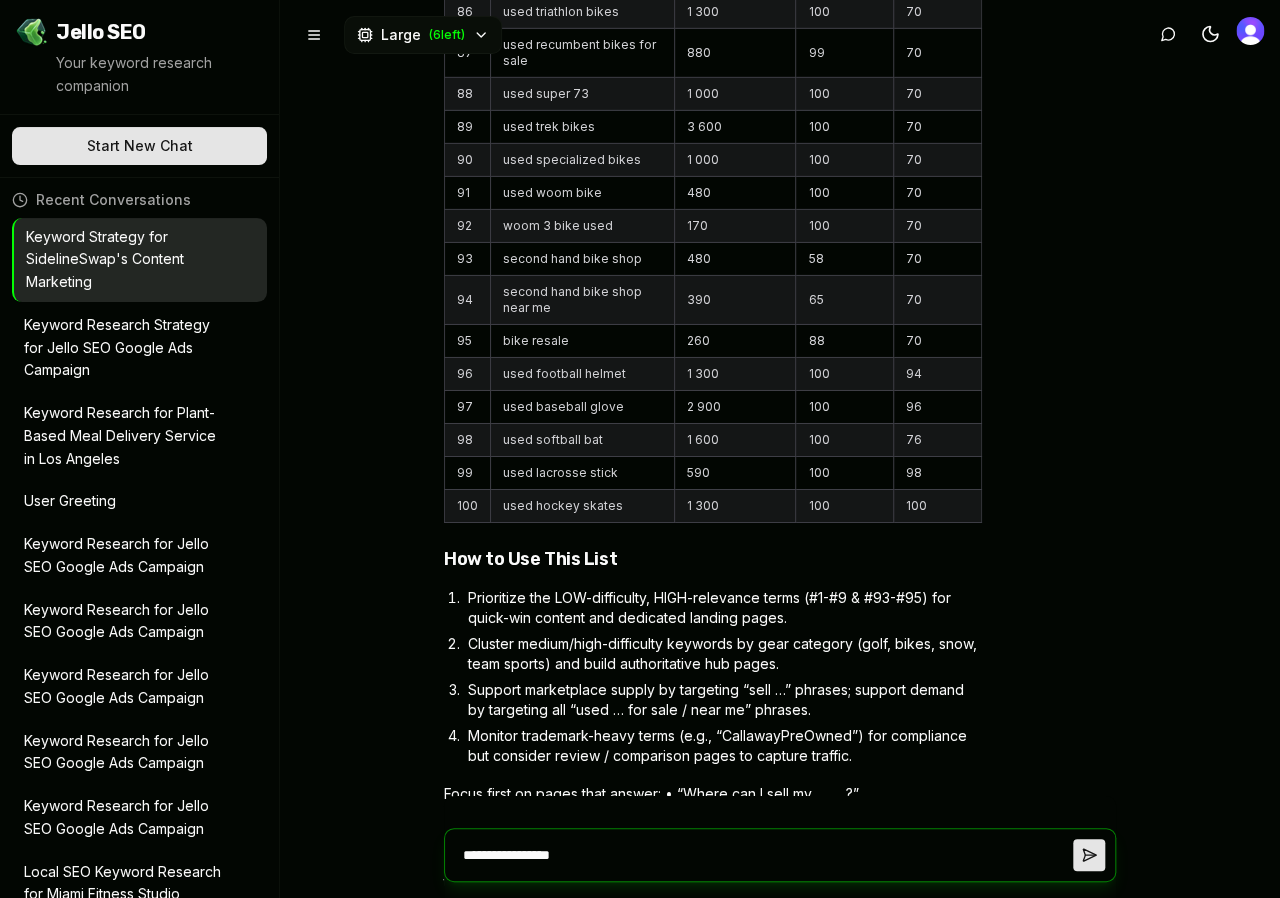 type on "**********" 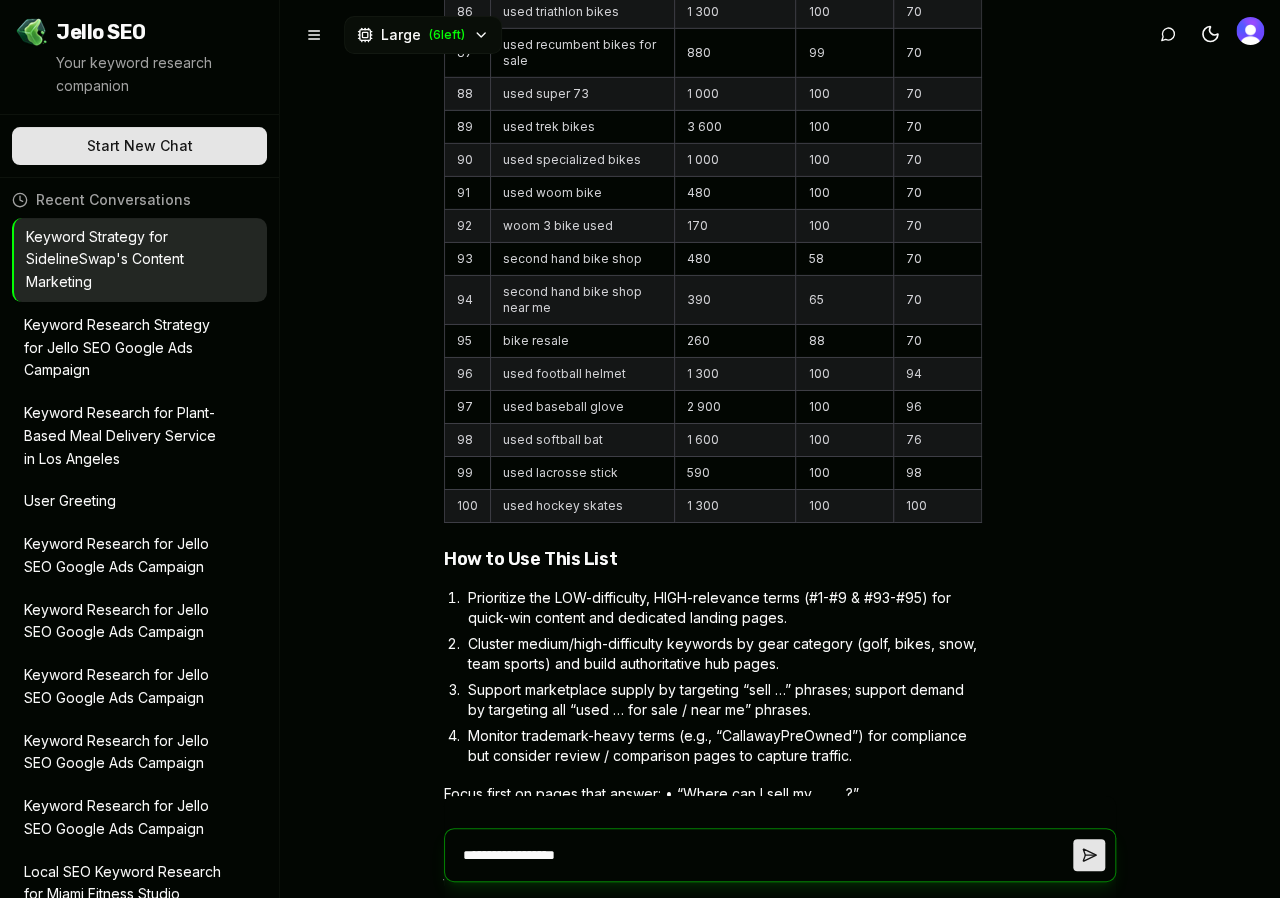type on "**********" 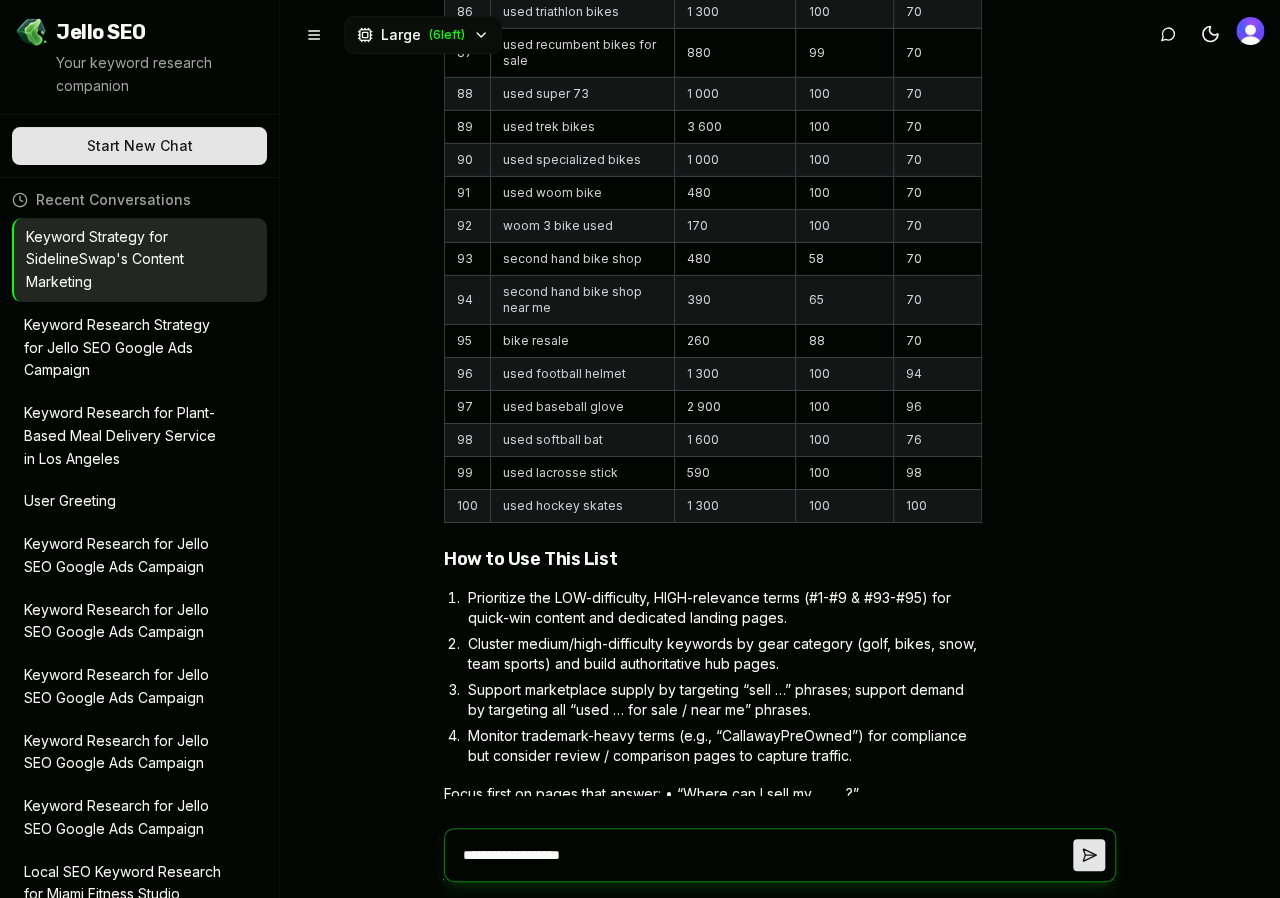 type on "**********" 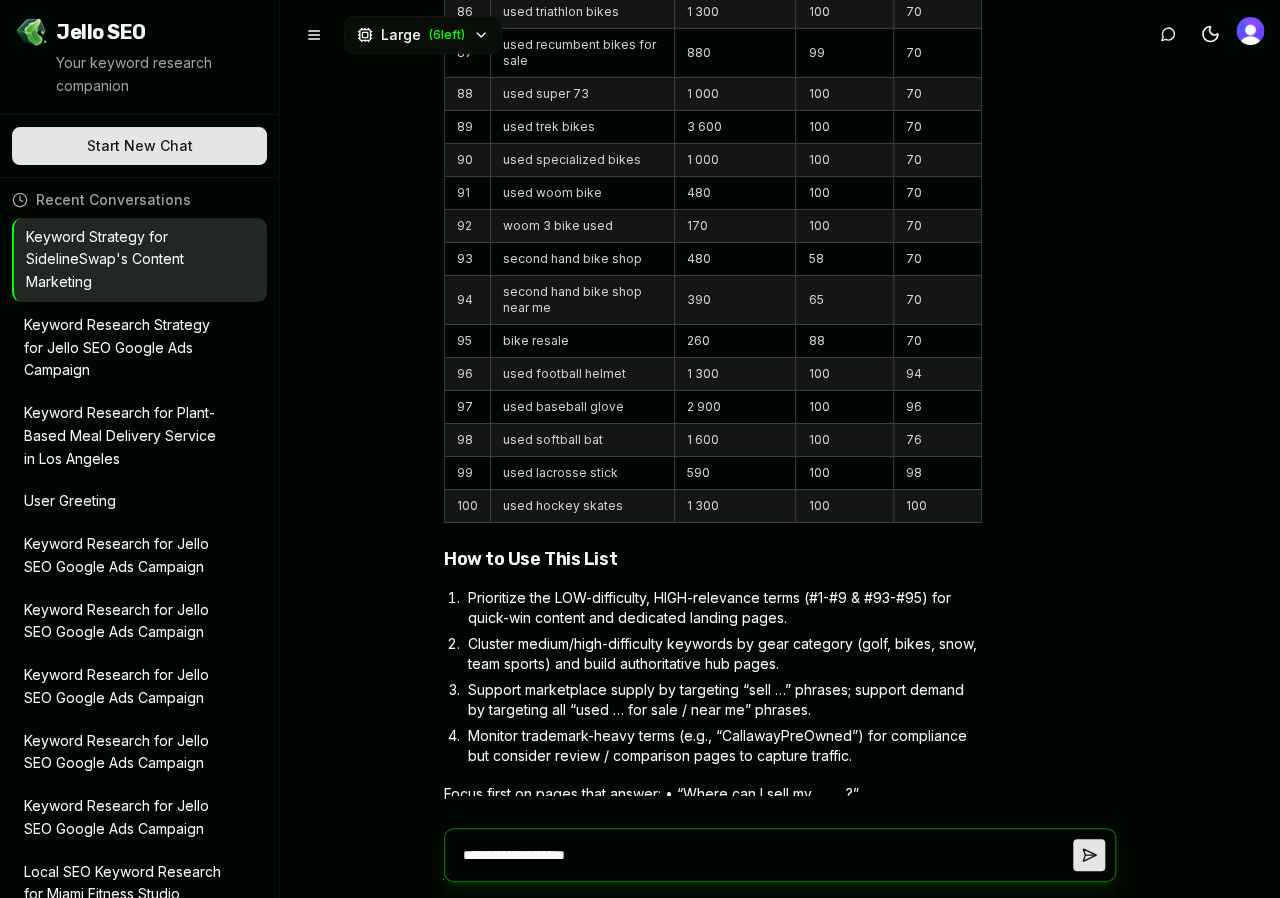 type on "*" 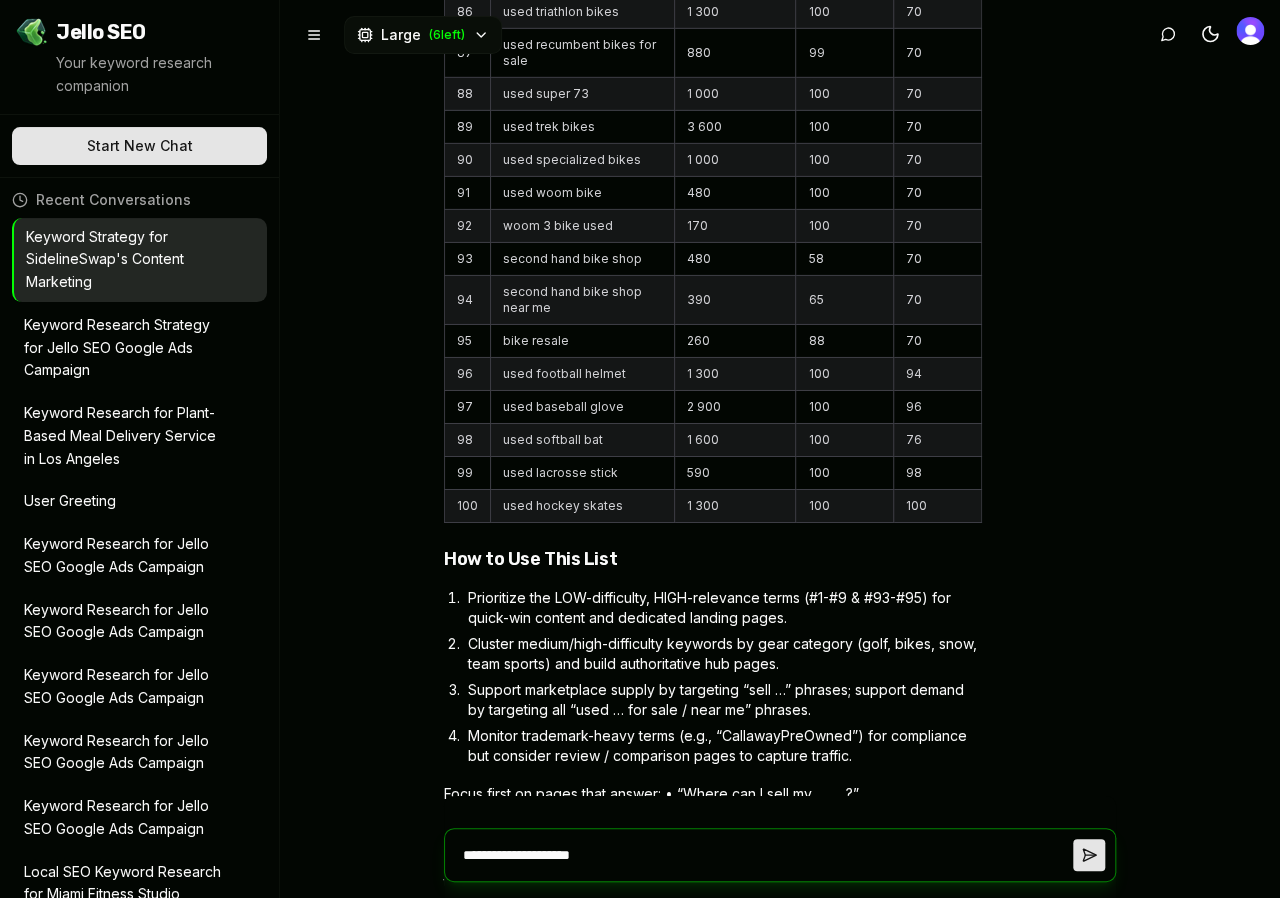 type on "**********" 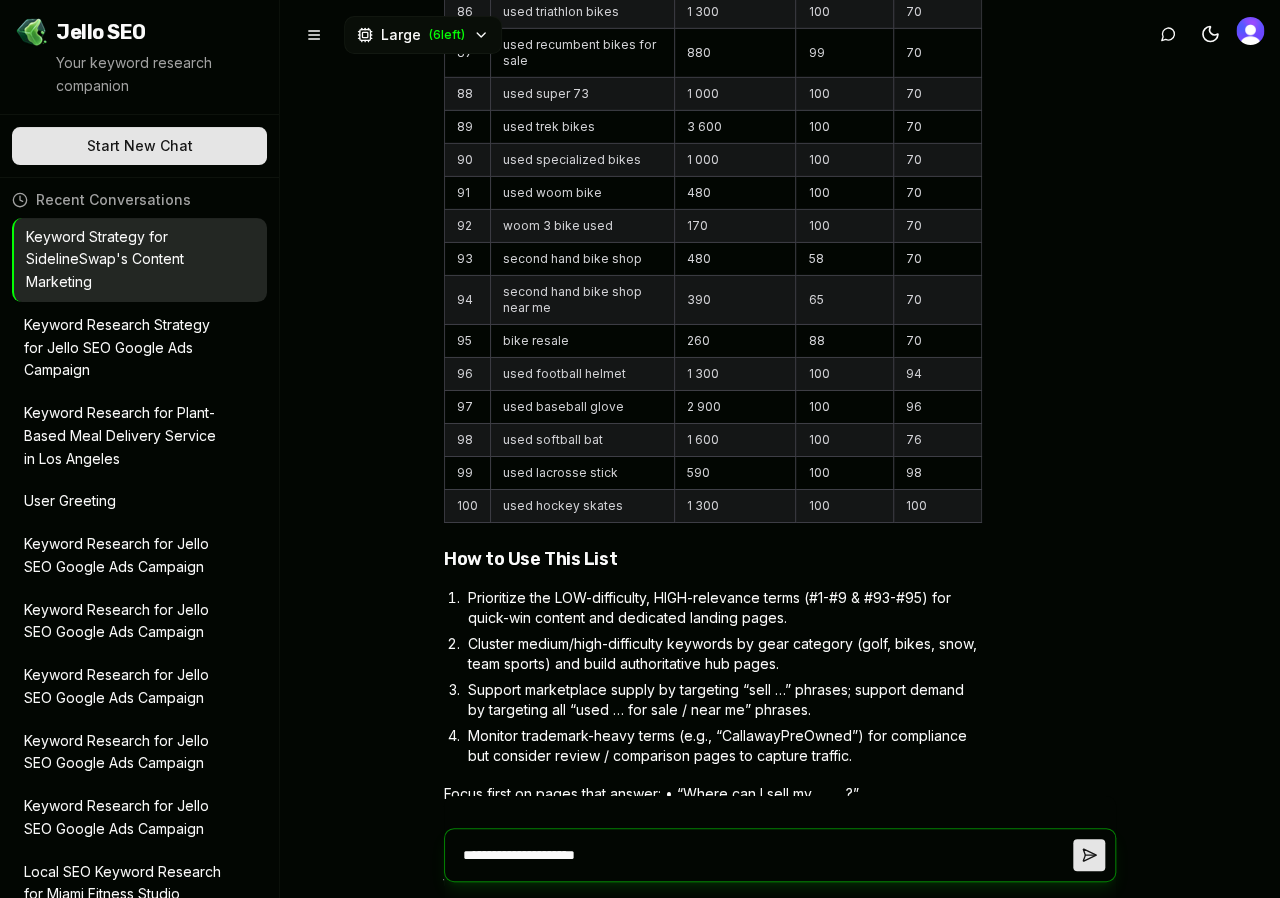 type on "**********" 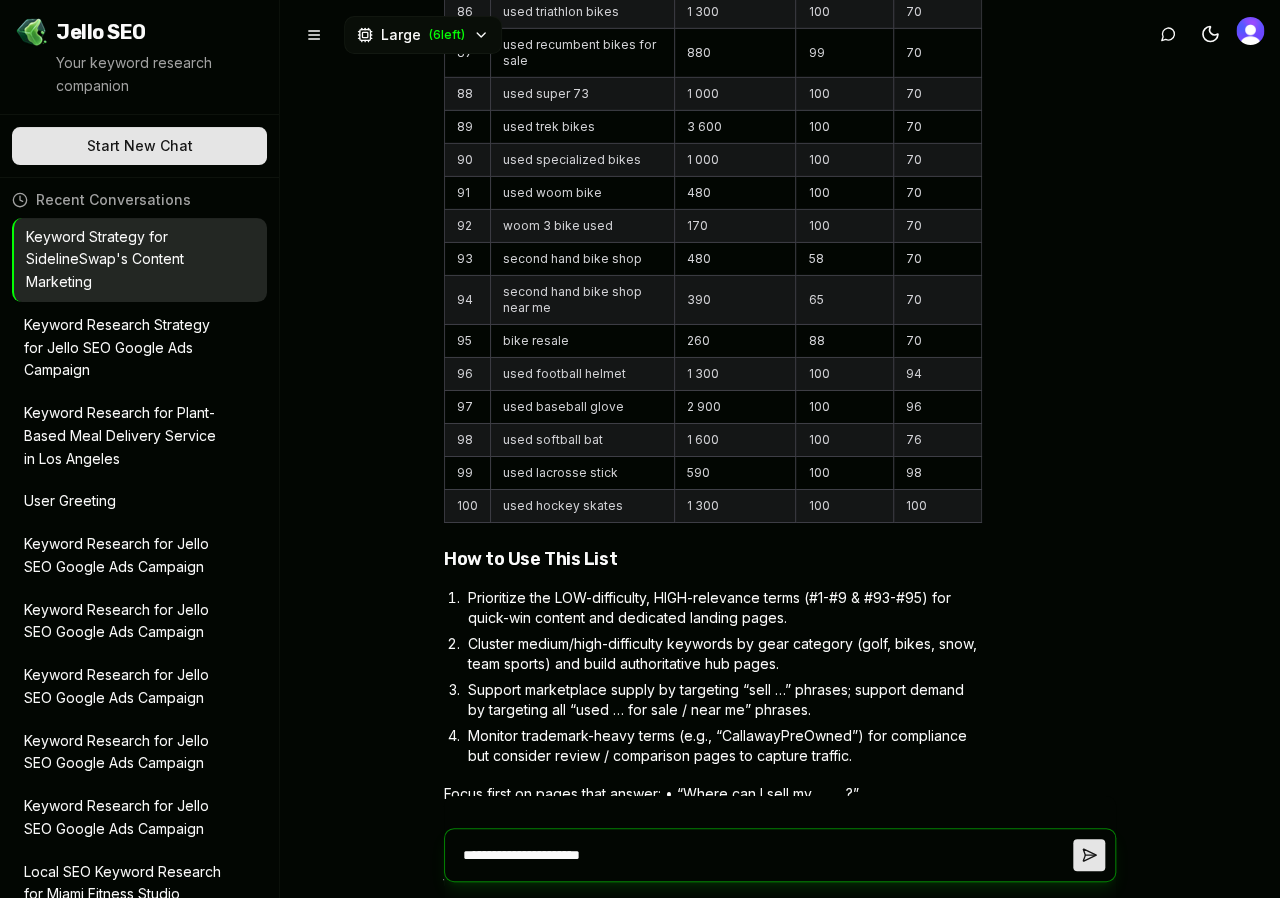 type on "**********" 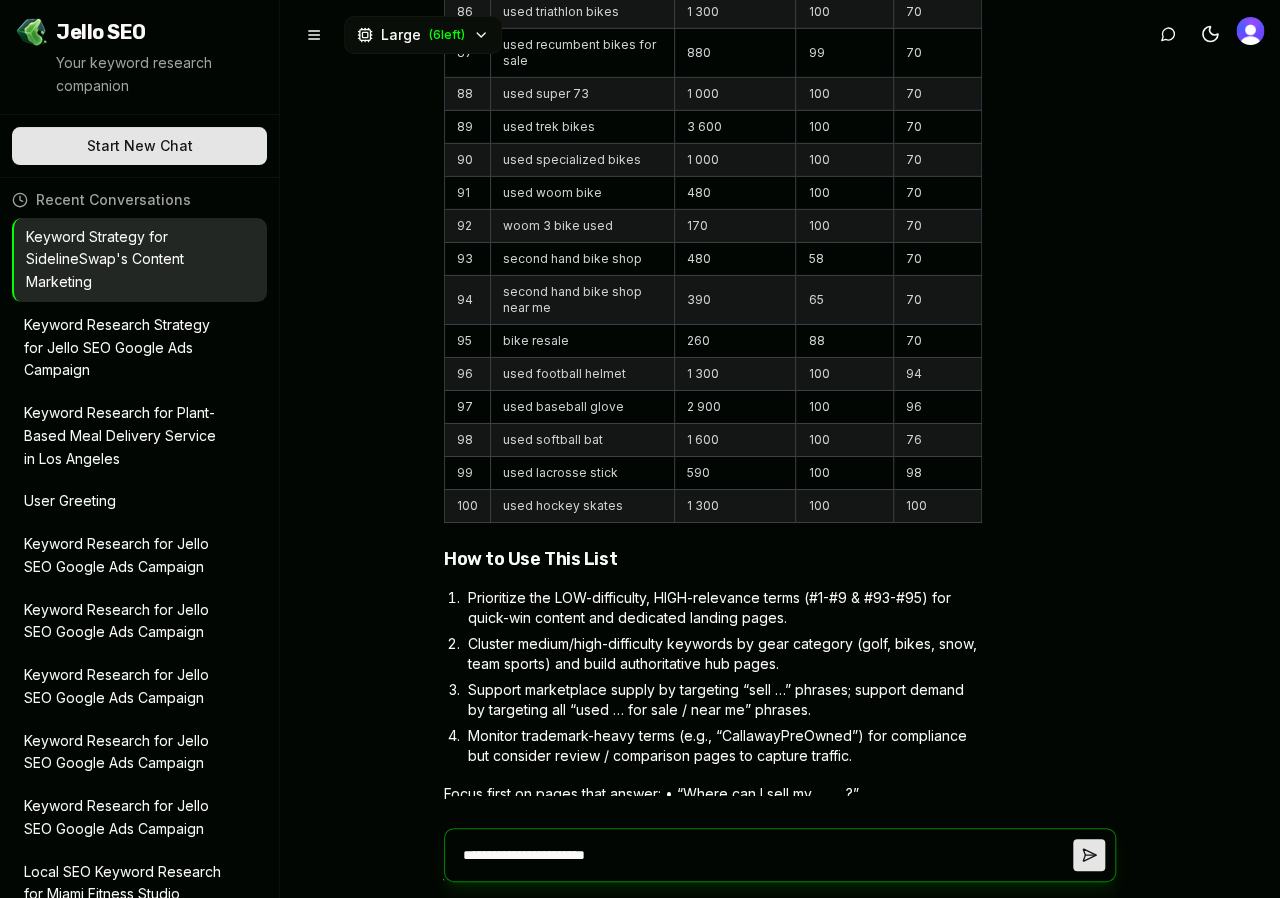 type on "**********" 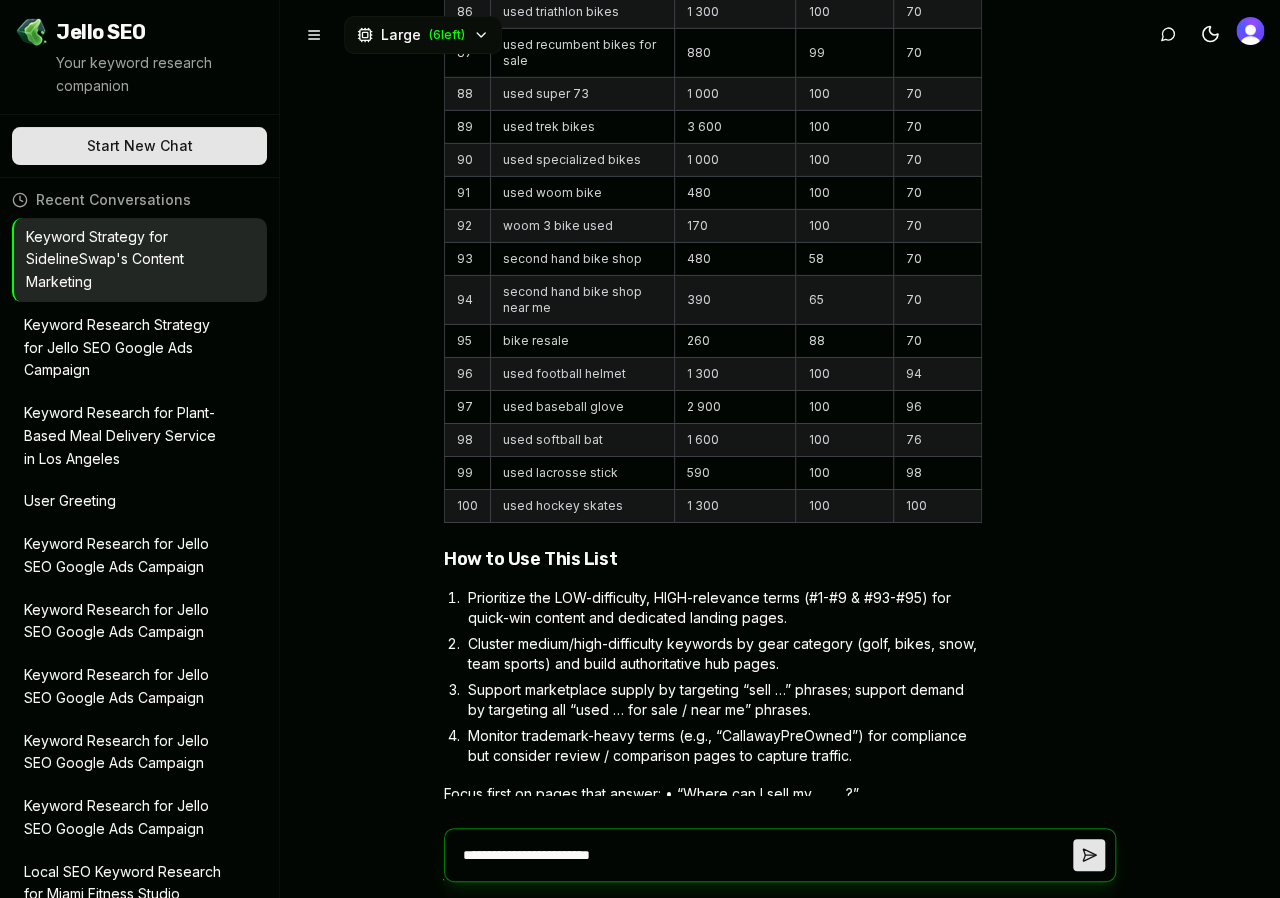 type on "**********" 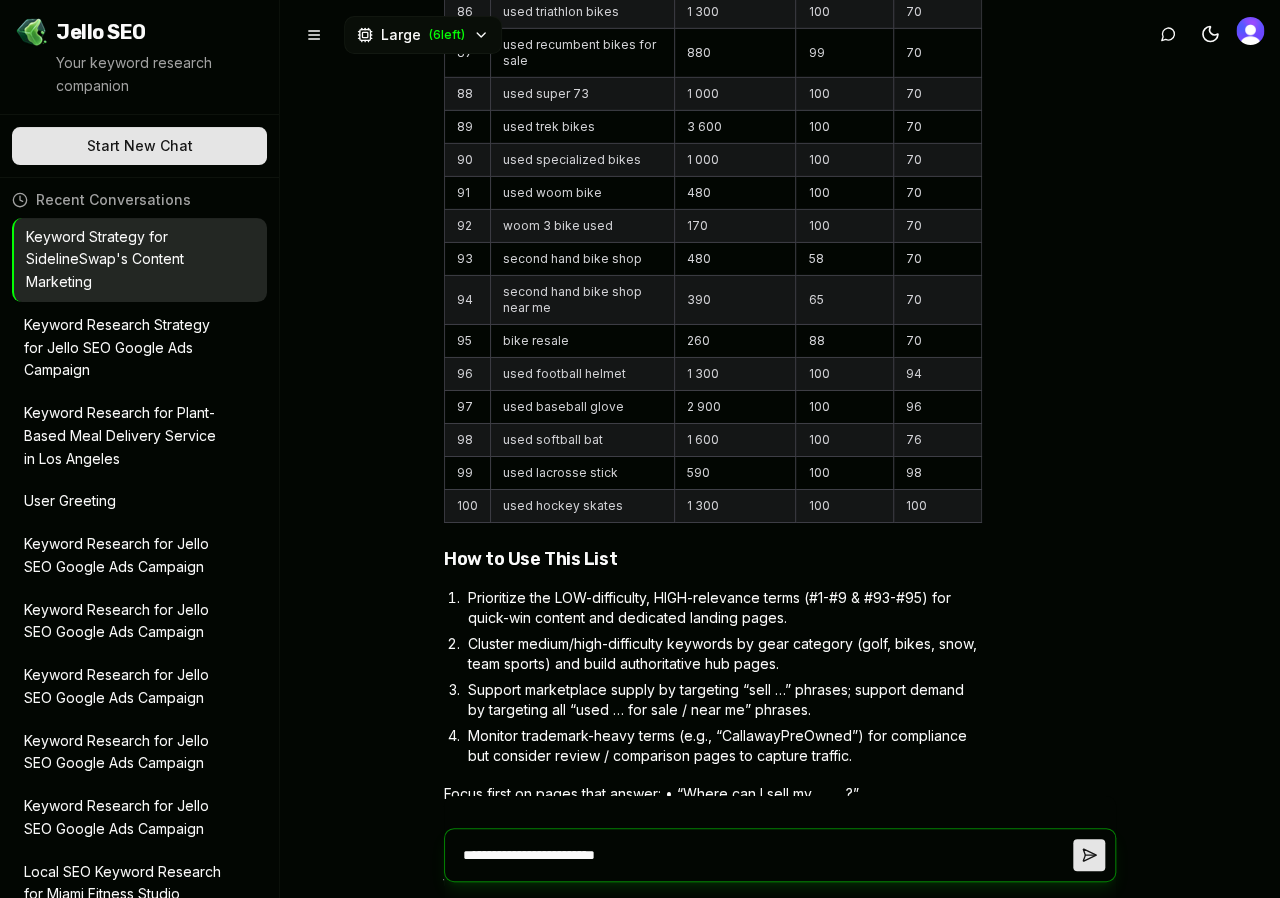 type on "**********" 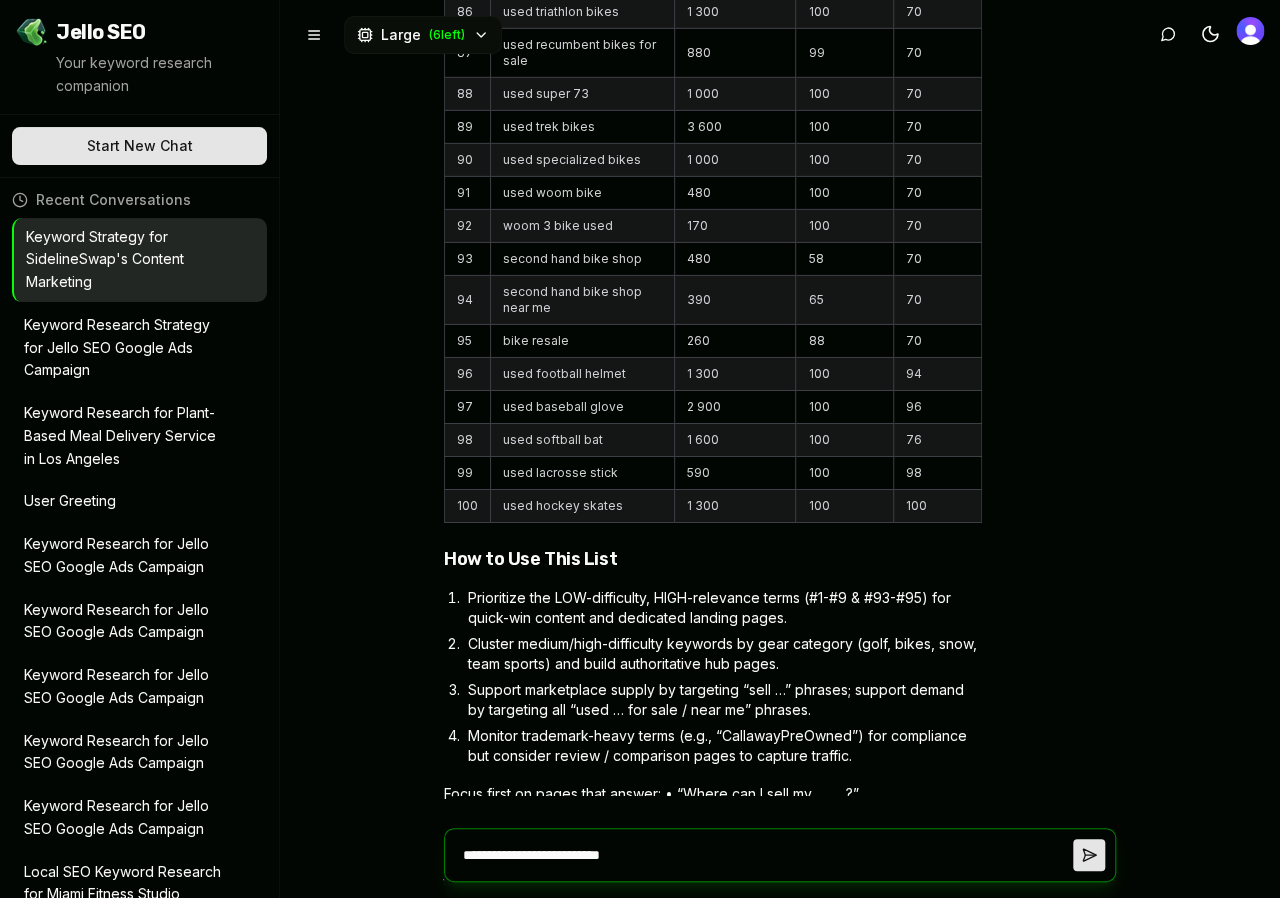 type on "**********" 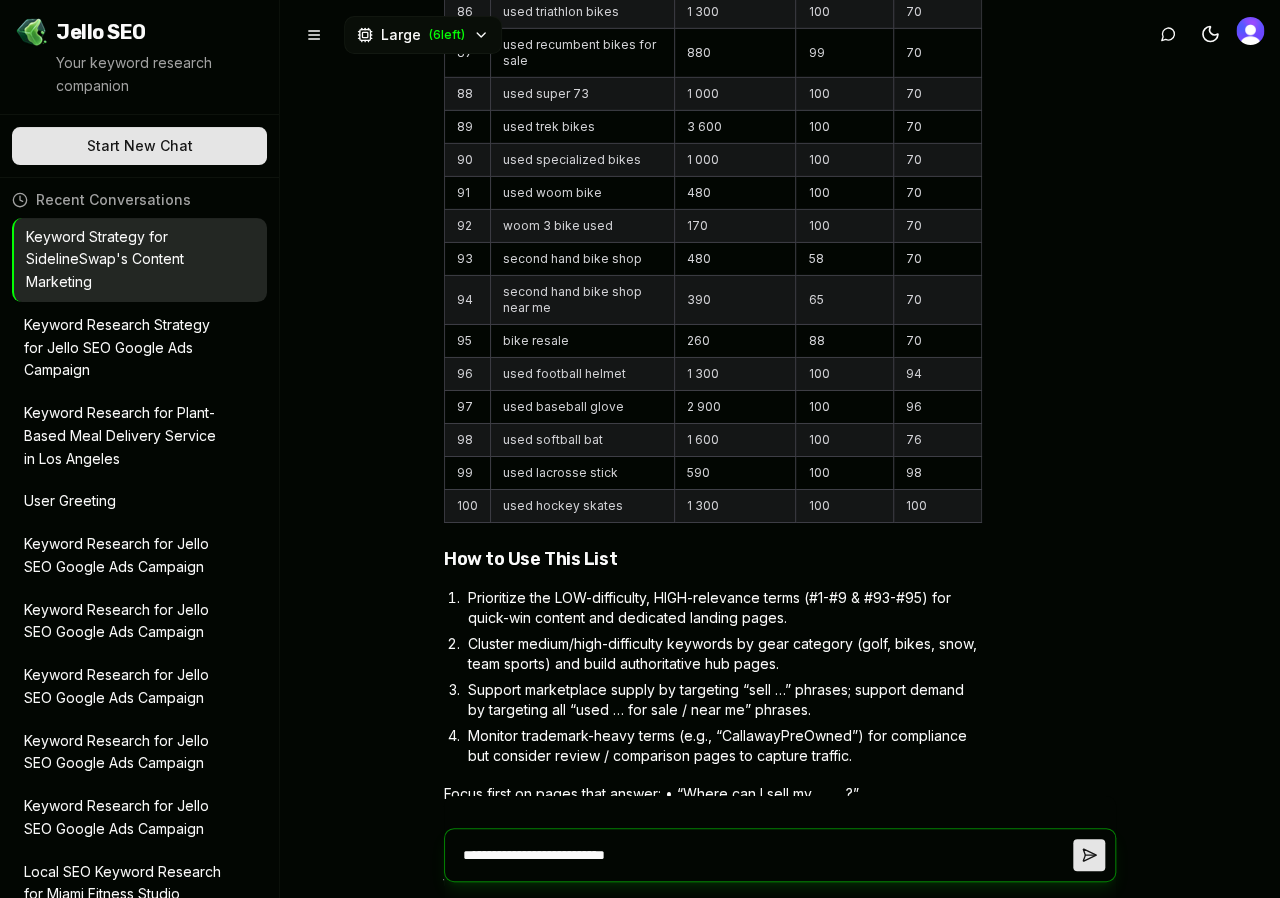 type on "**********" 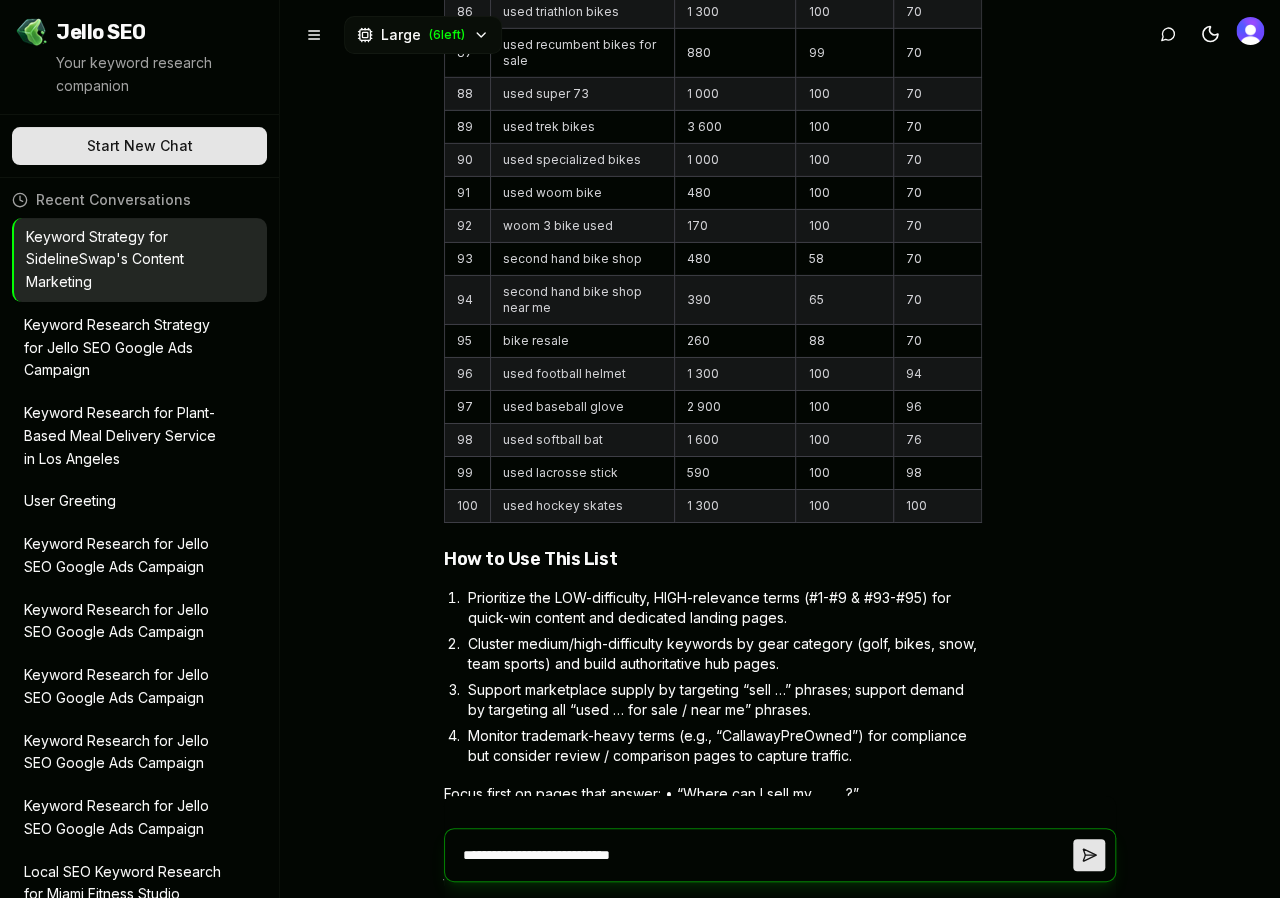 type on "**********" 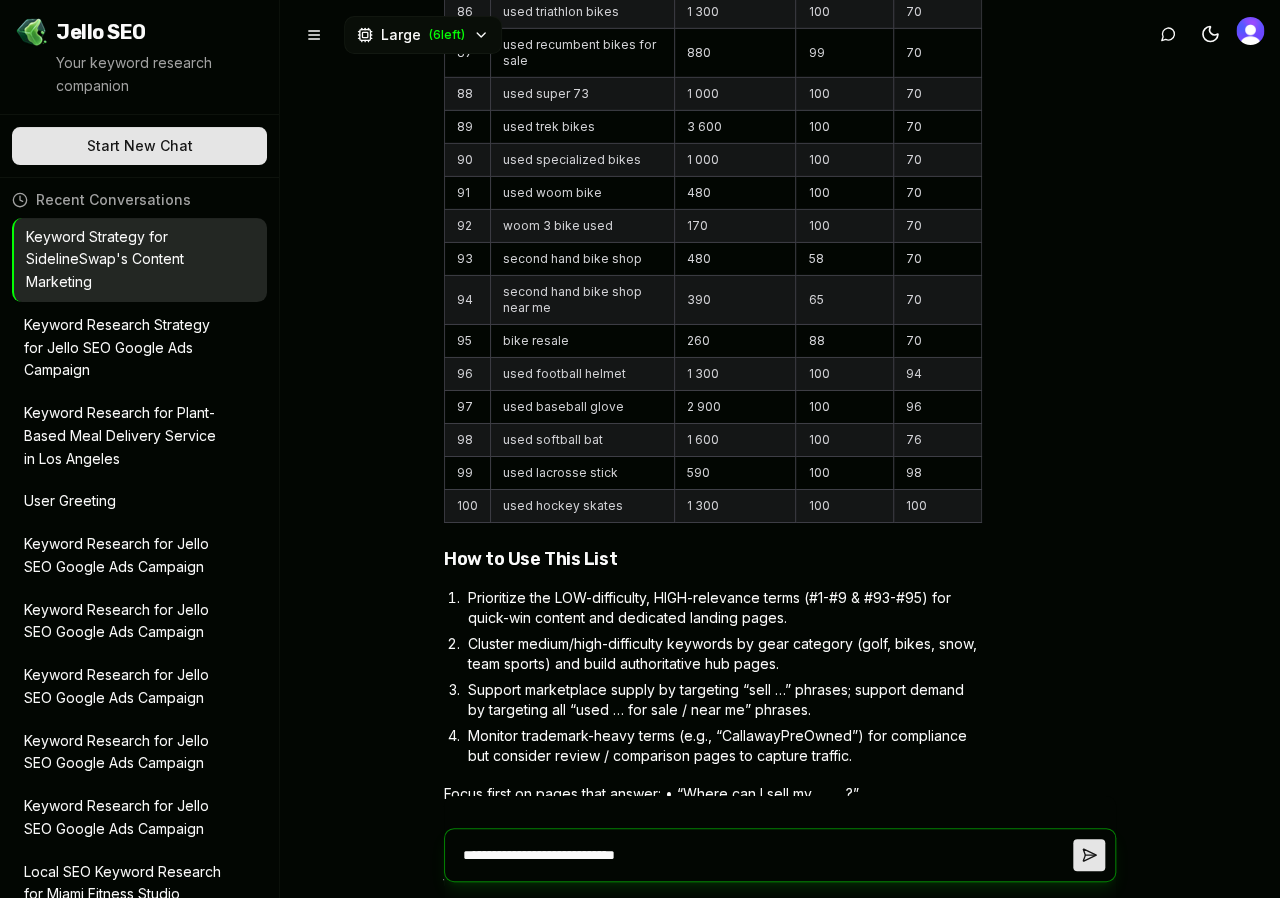 type on "**********" 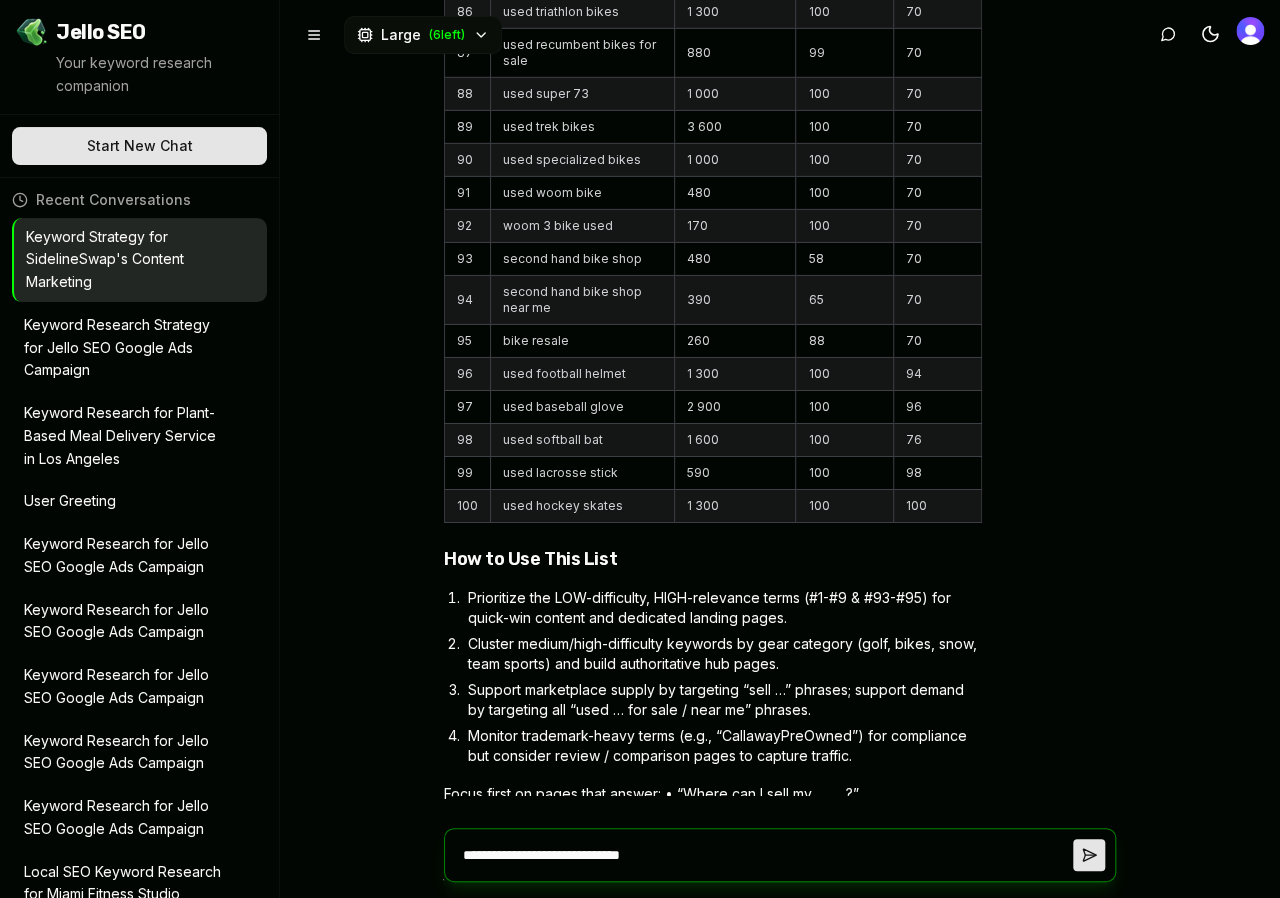 type on "**********" 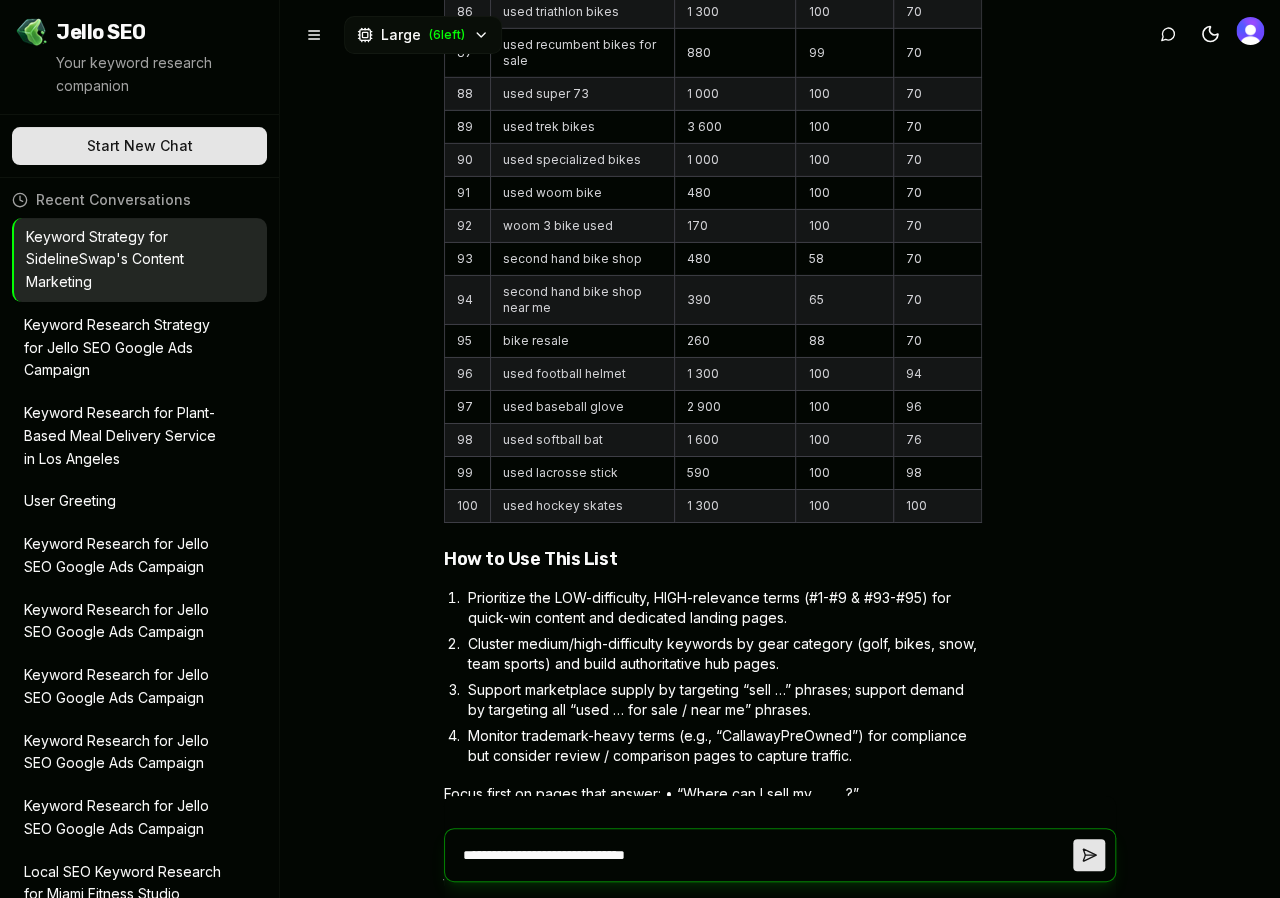 type on "**********" 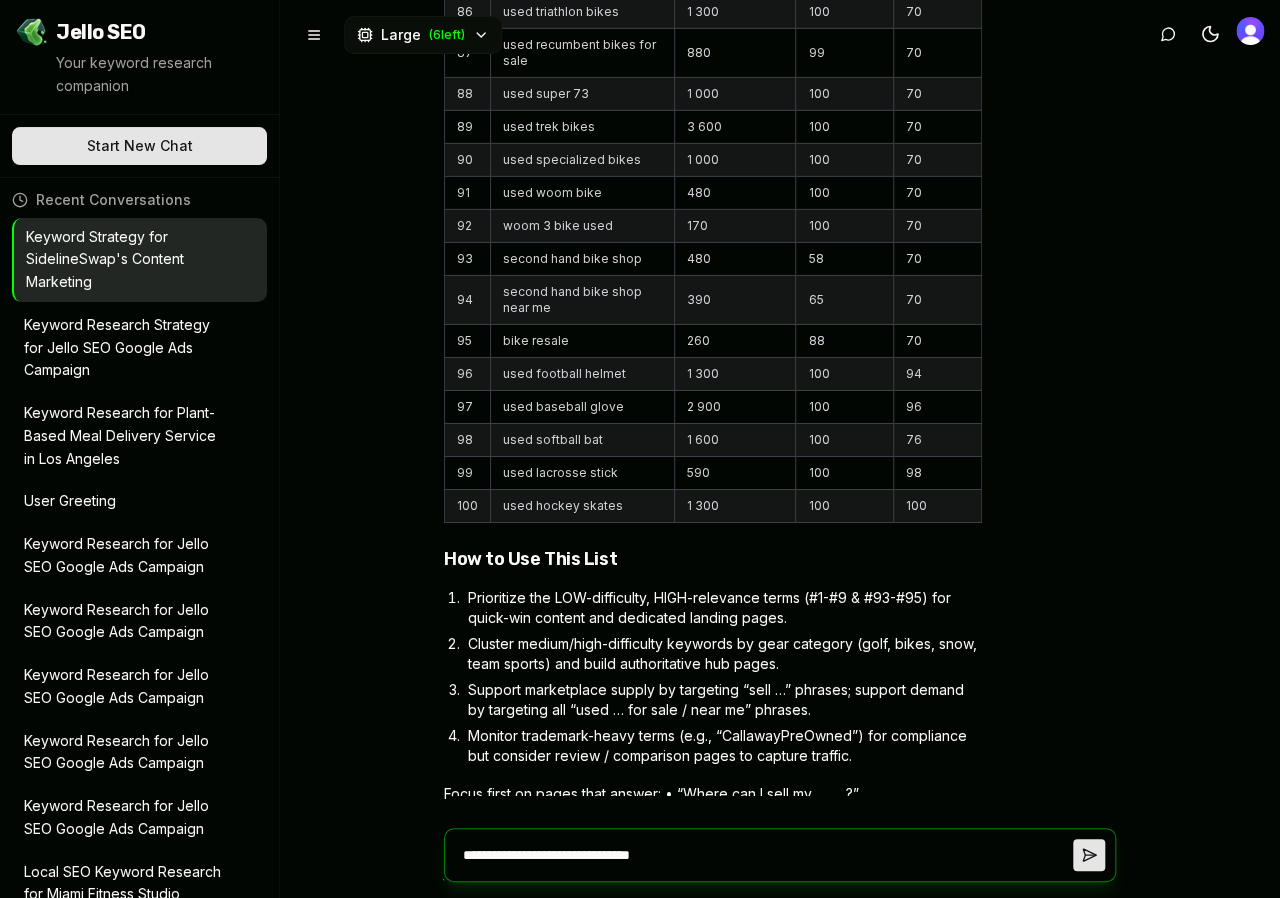 type on "**********" 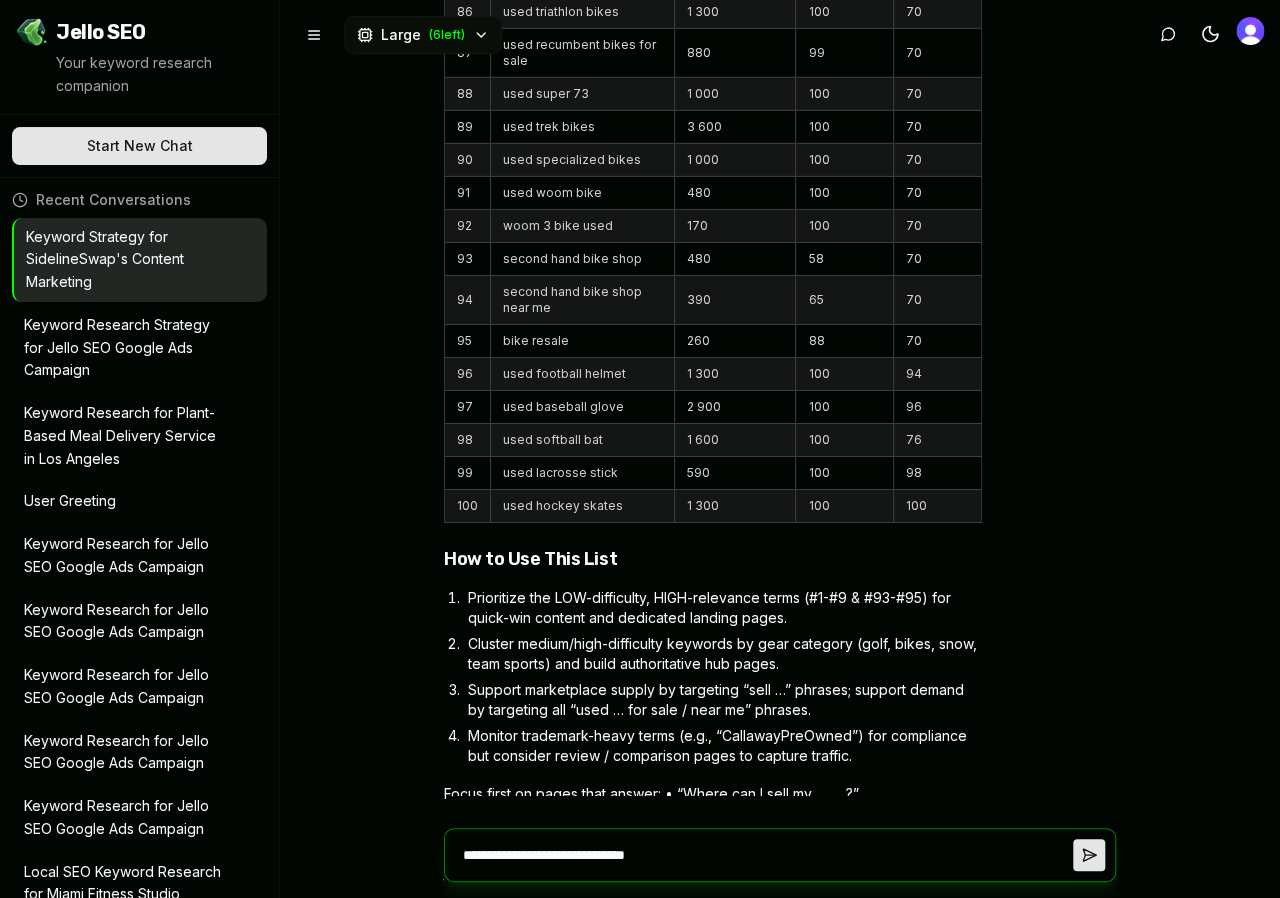 type on "**********" 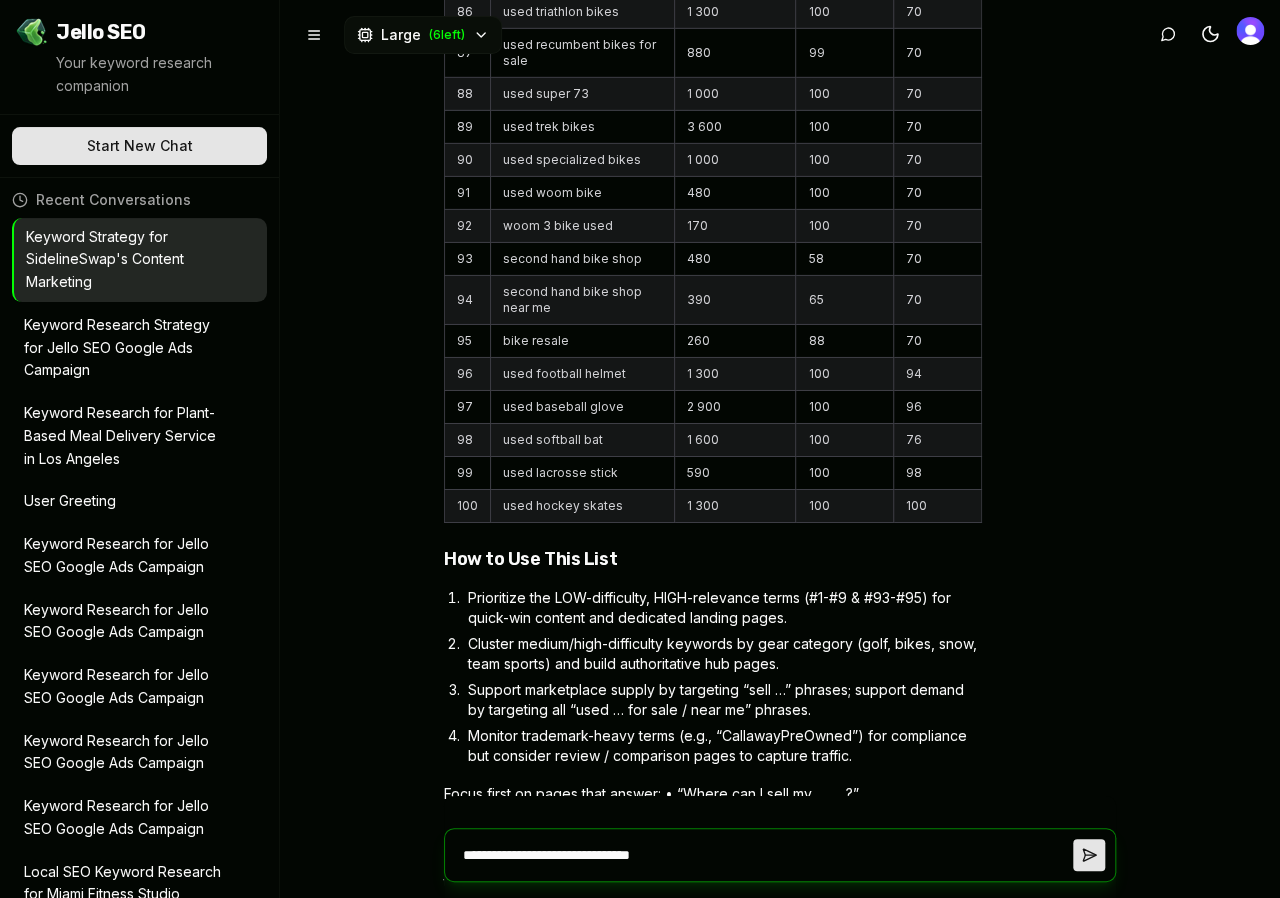 type on "**********" 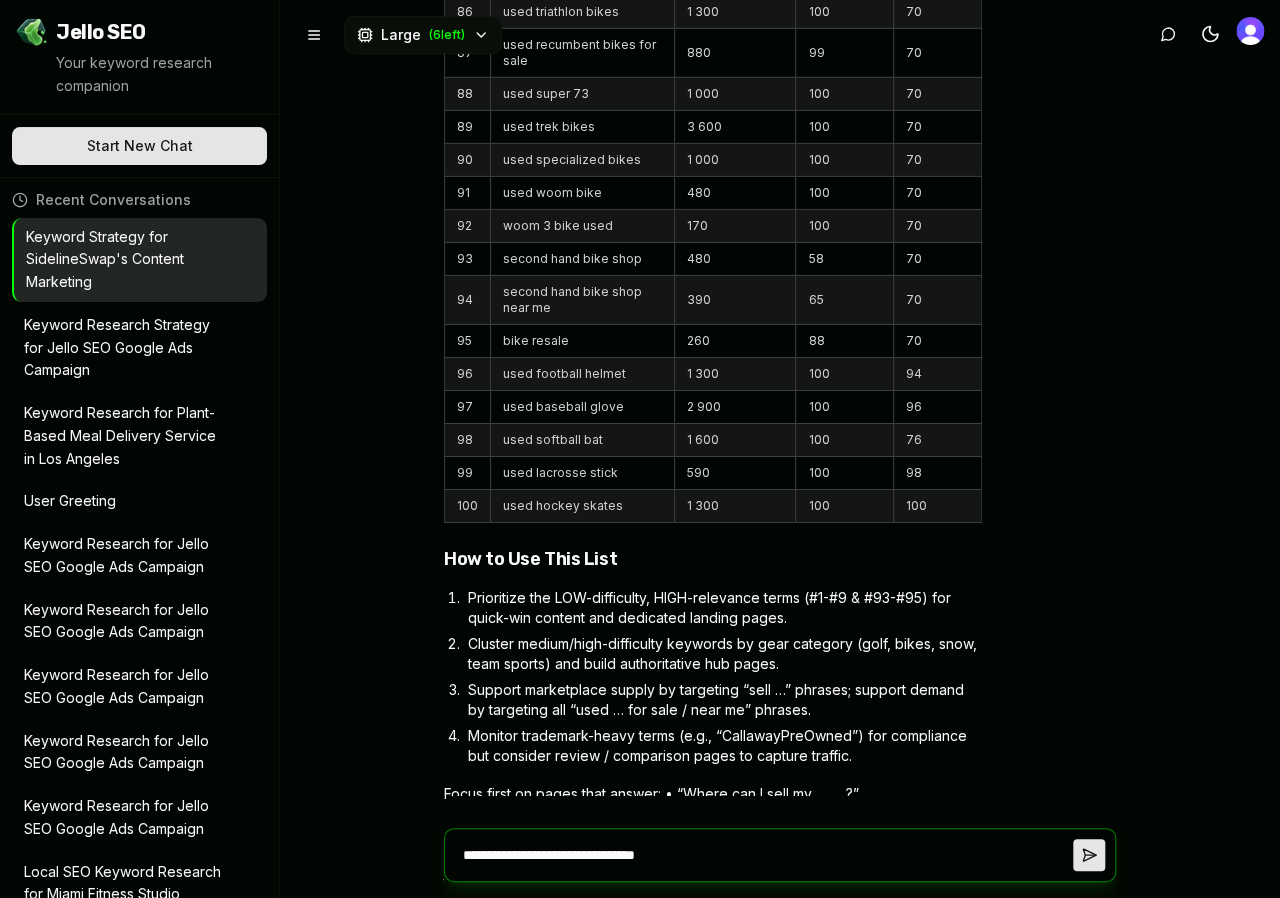 type on "**********" 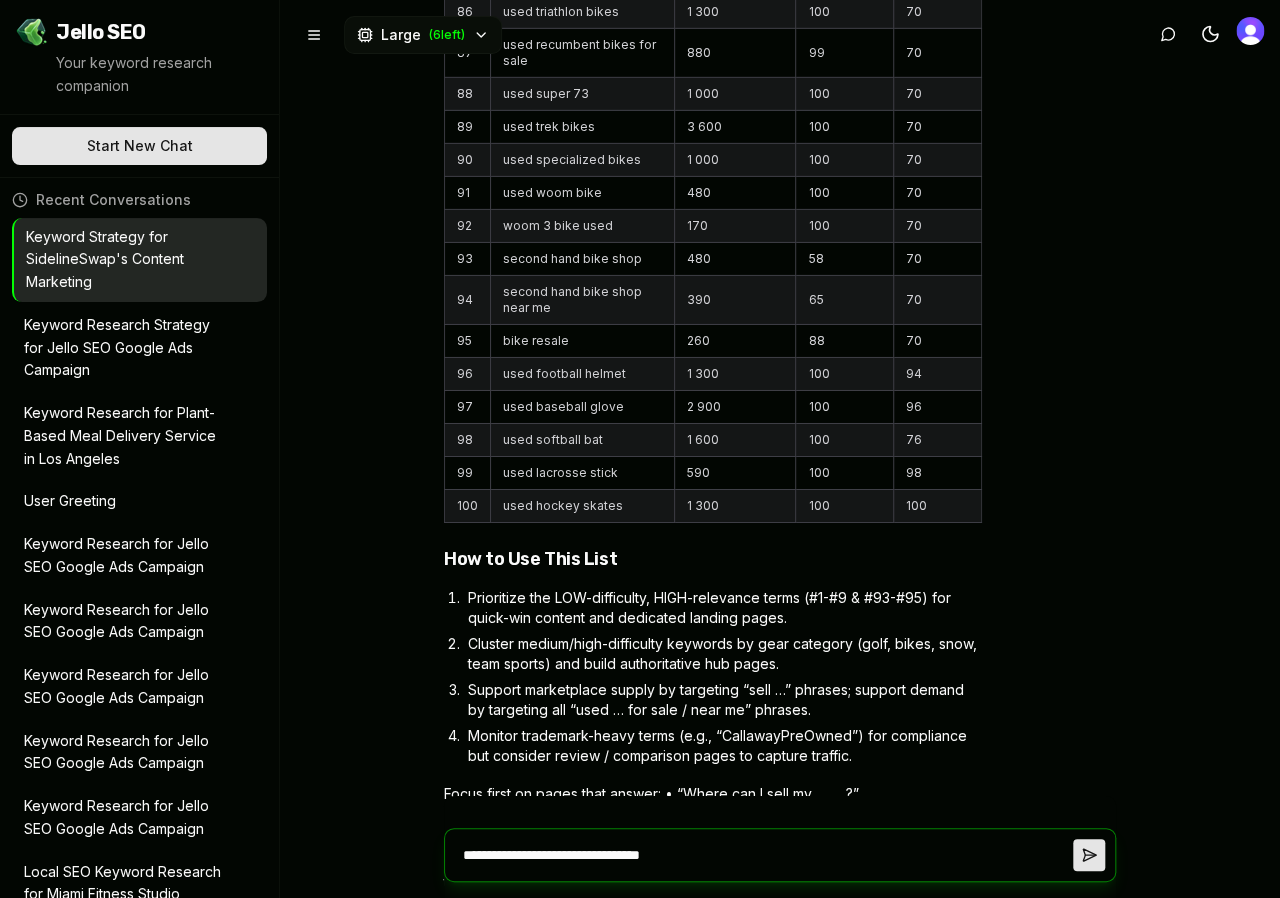 type on "**********" 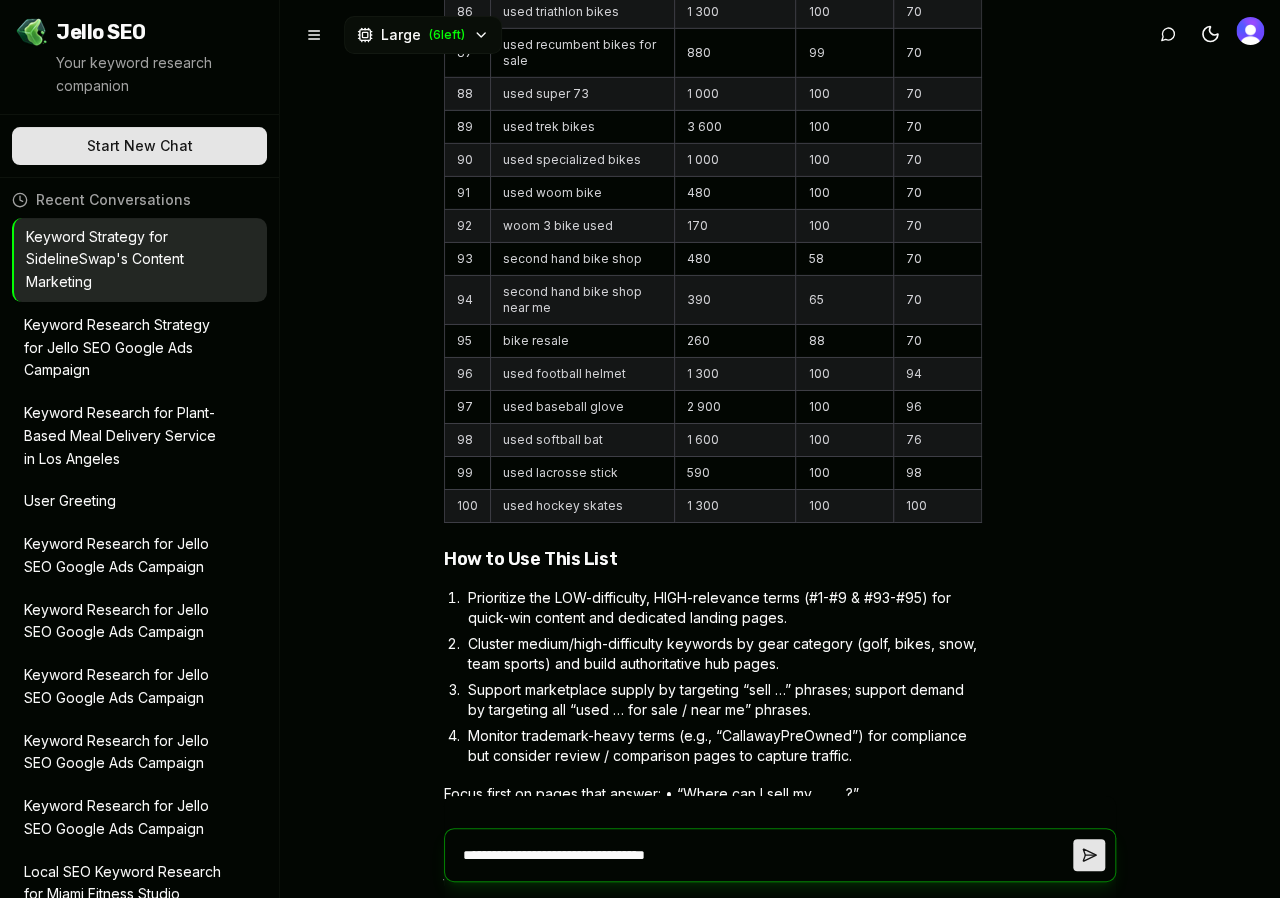 type on "**********" 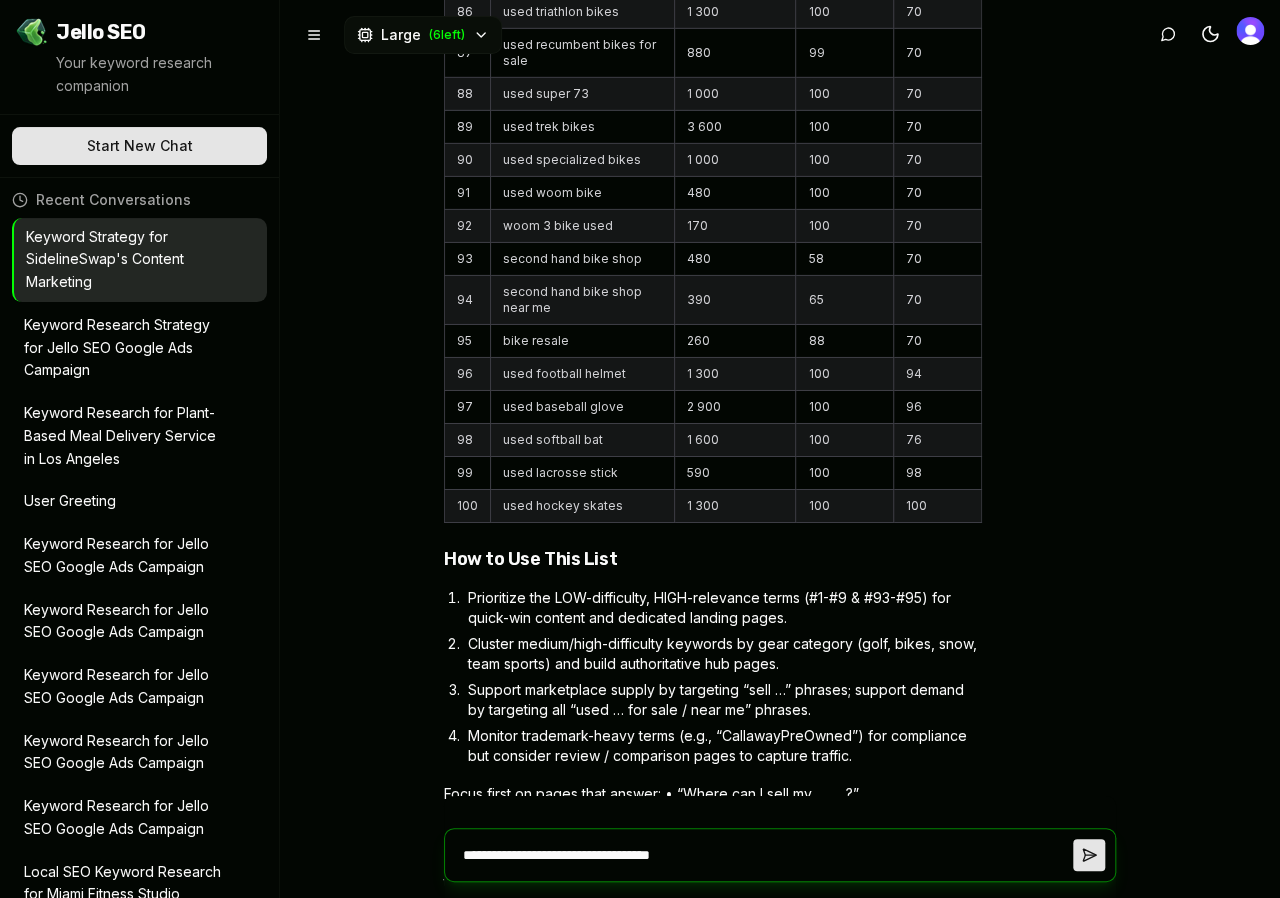 type on "**********" 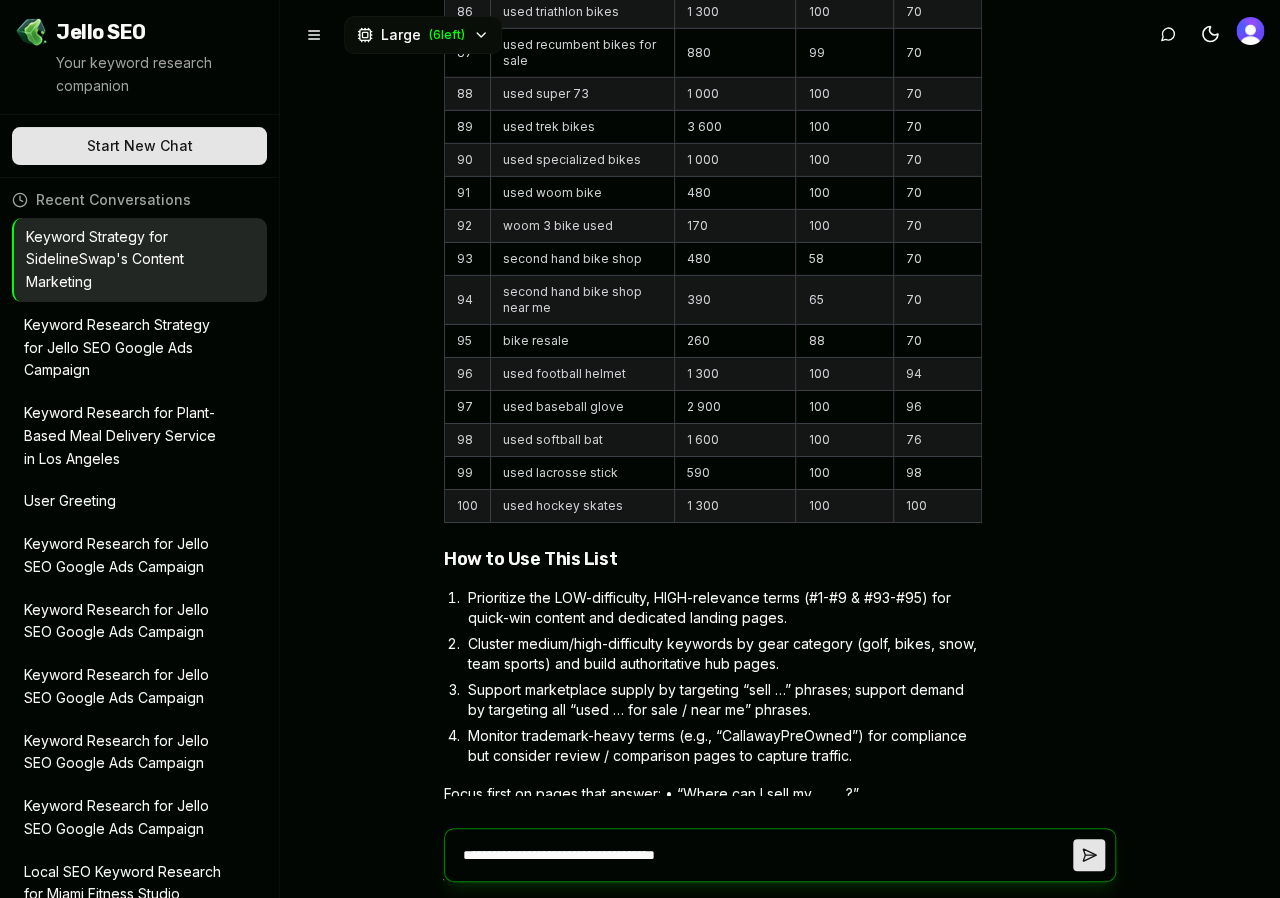 type on "**********" 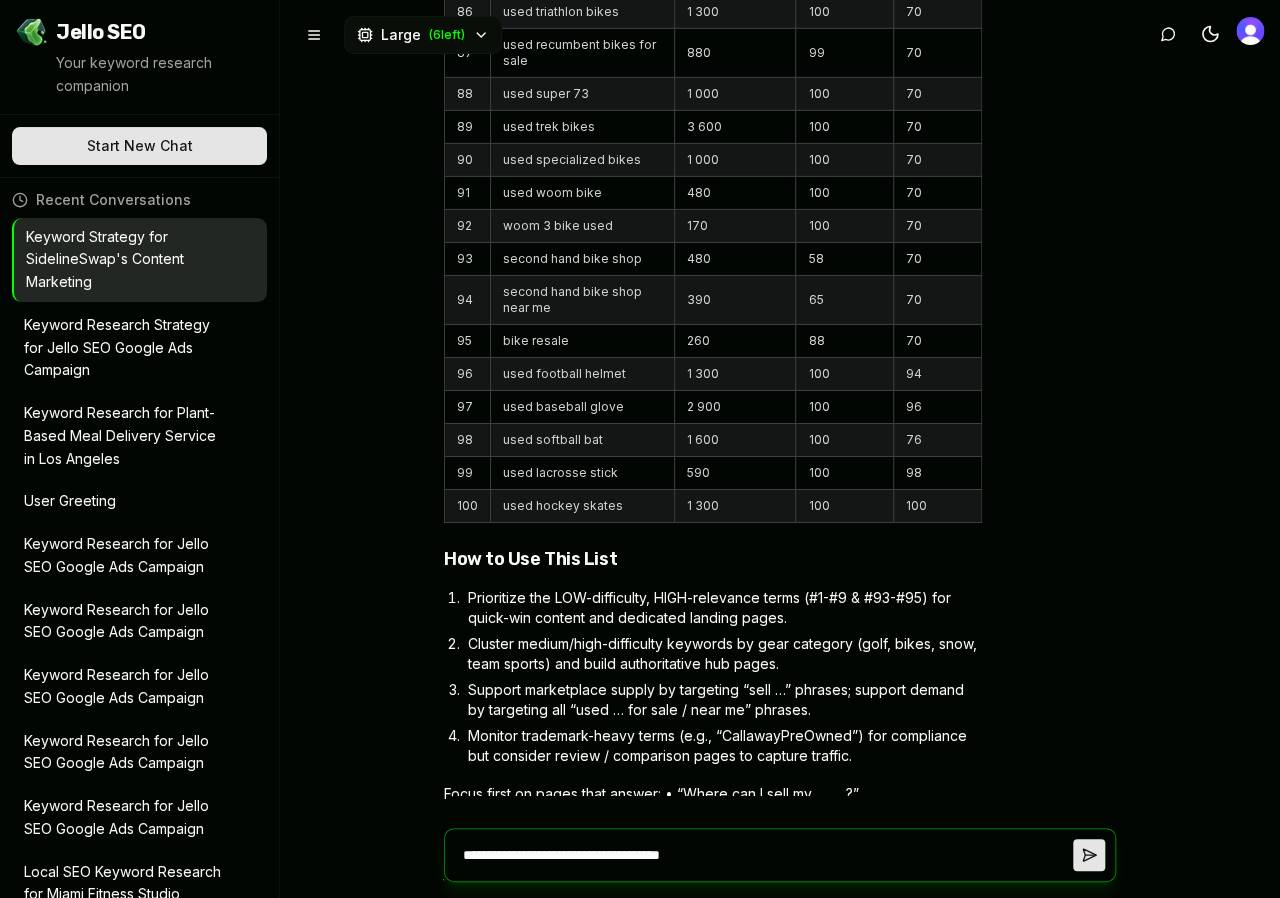 type on "**********" 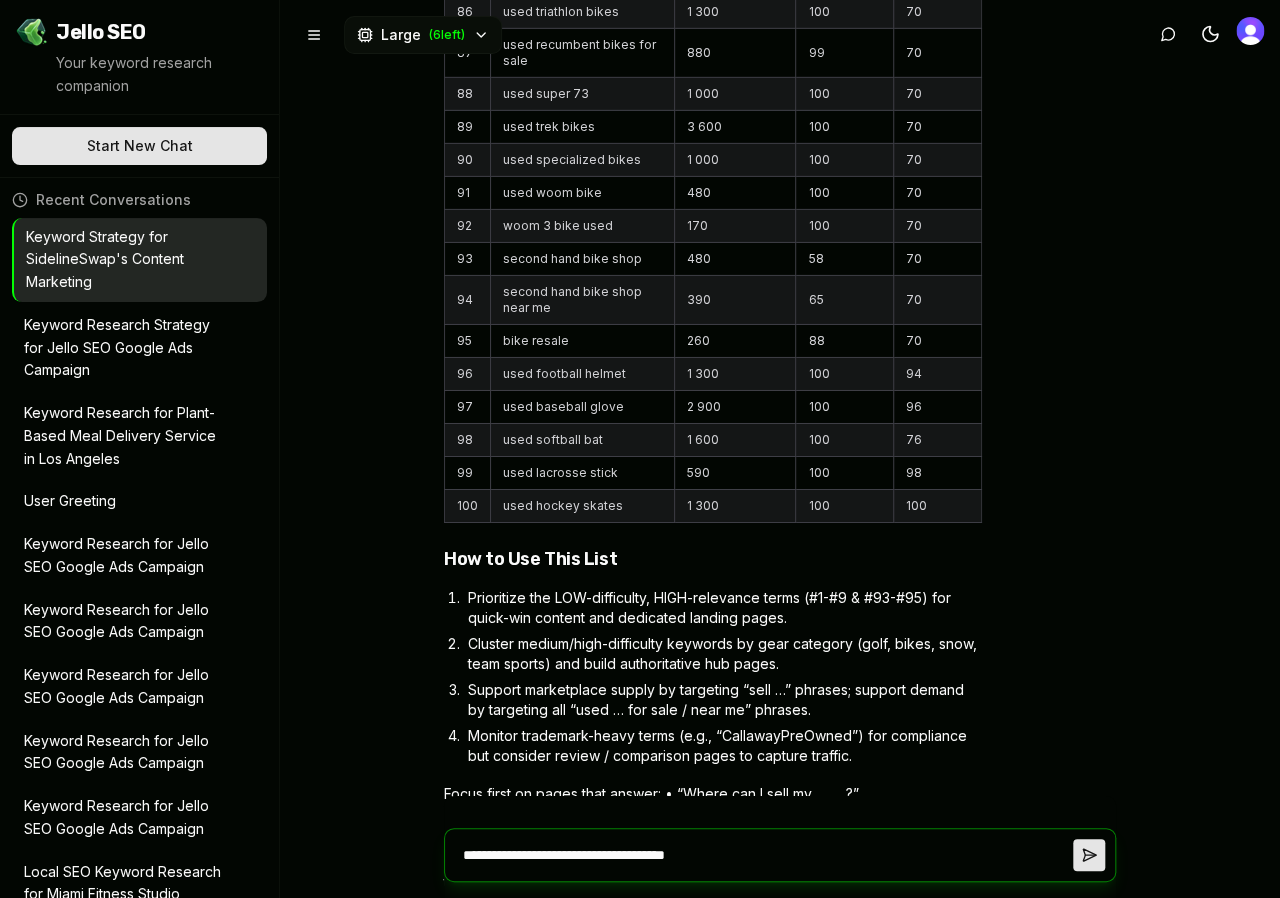 type on "**********" 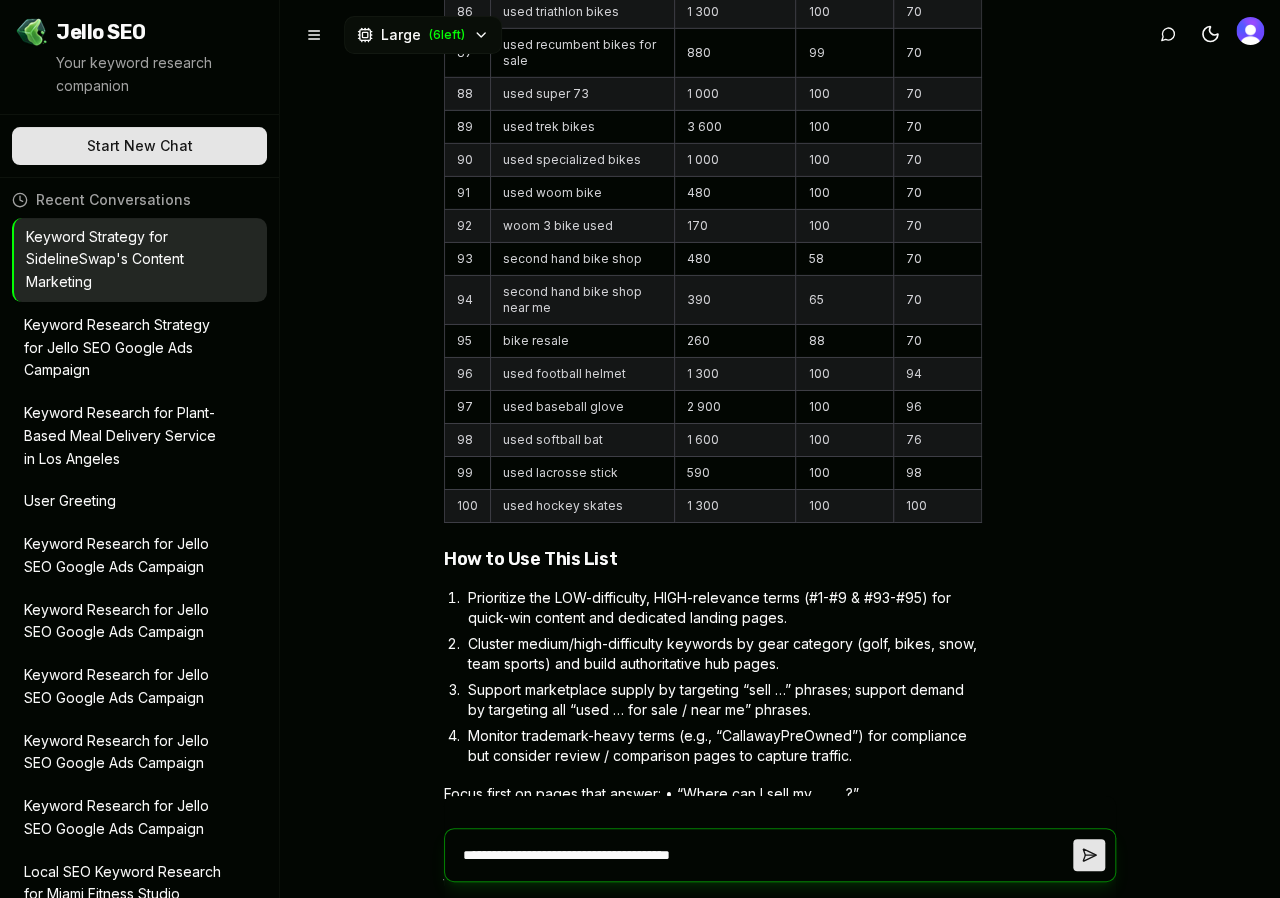 type on "**********" 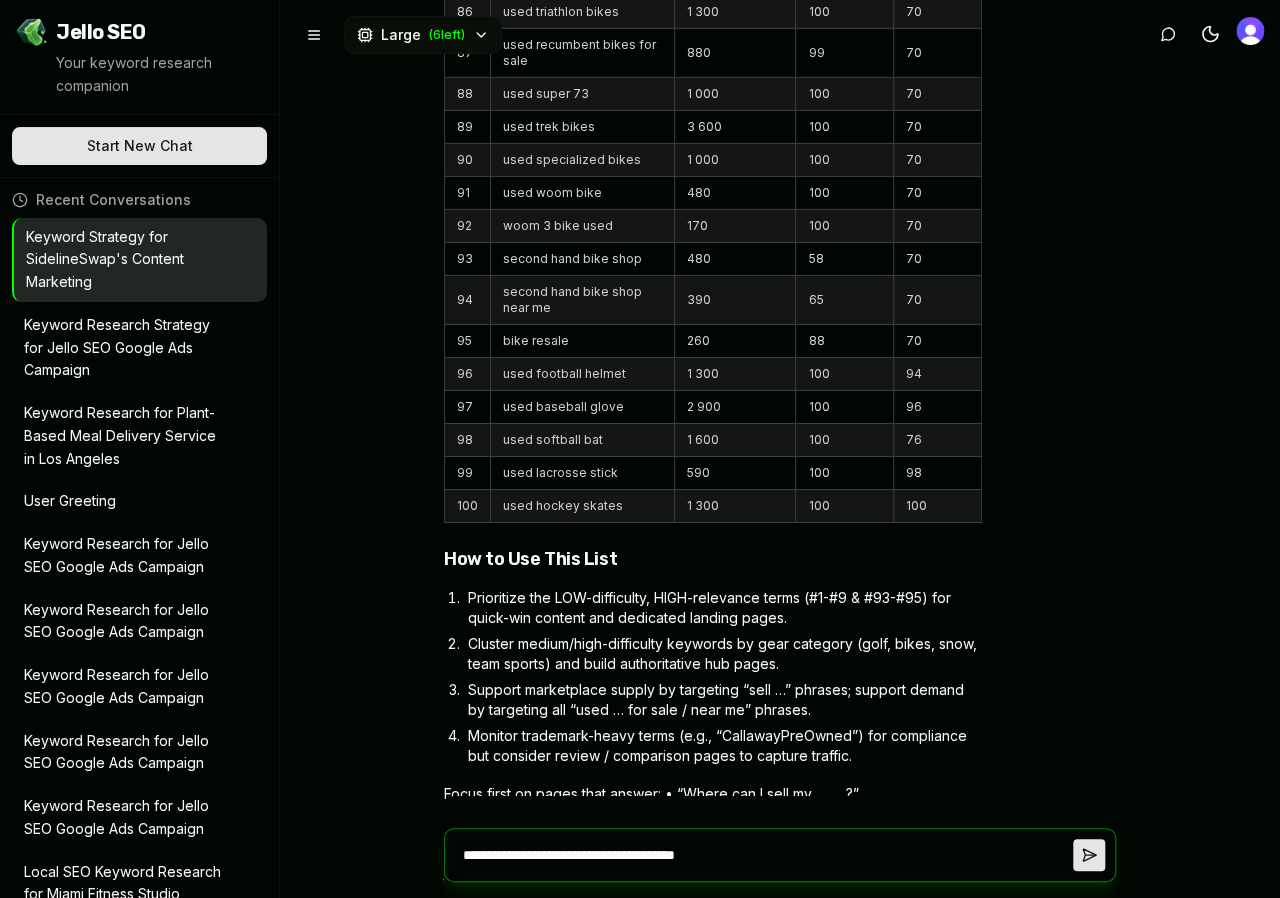 type on "**********" 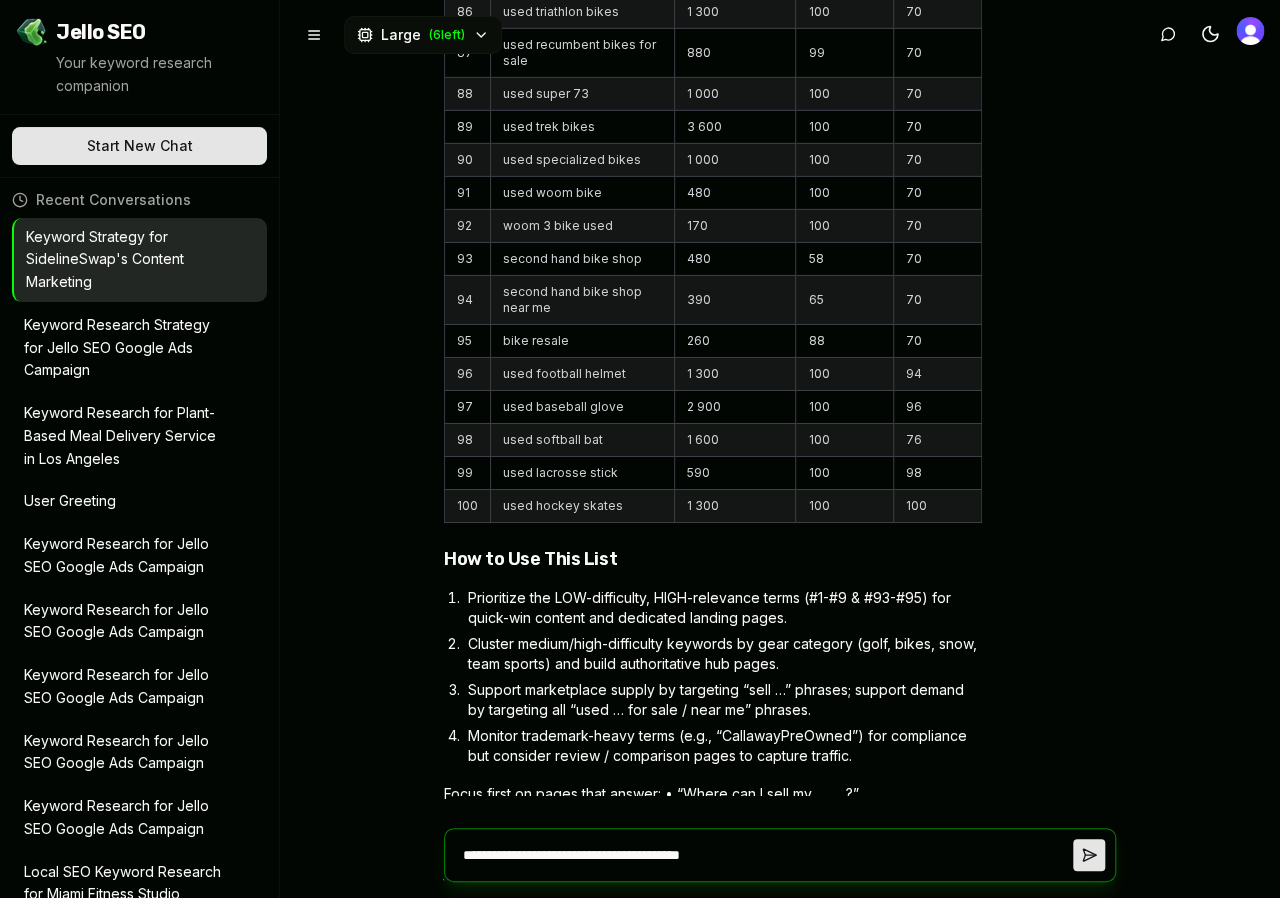 type on "**********" 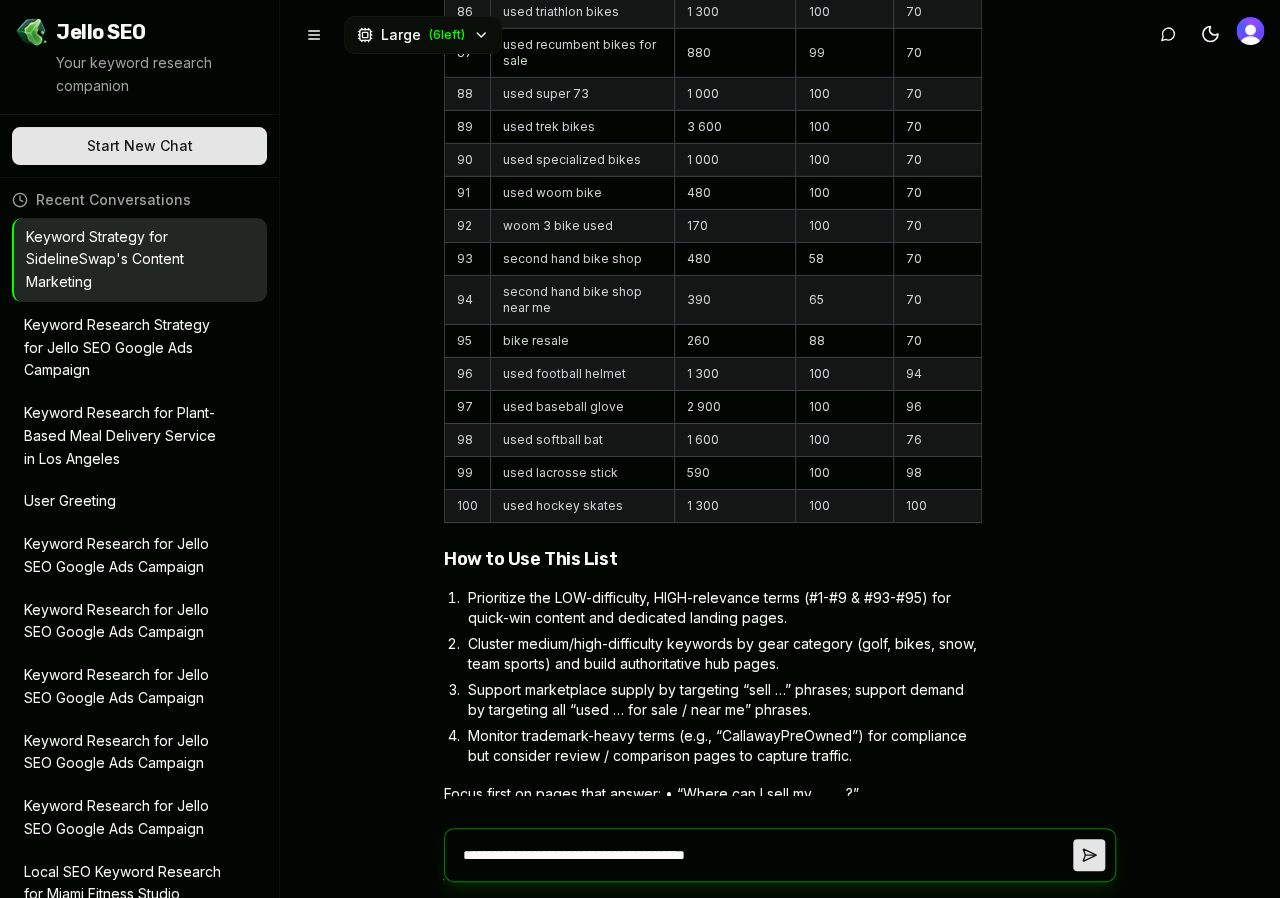 type on "**********" 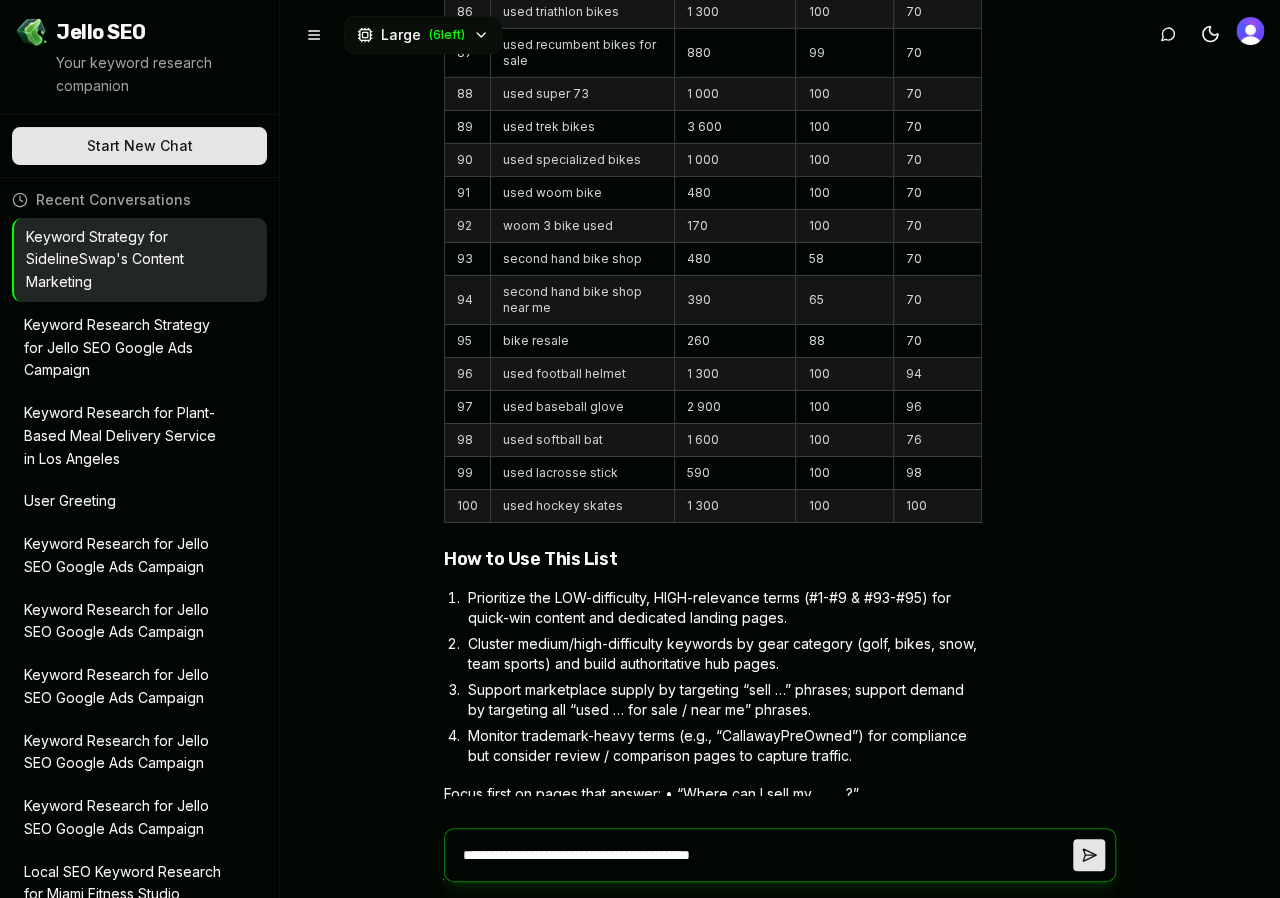 type on "**********" 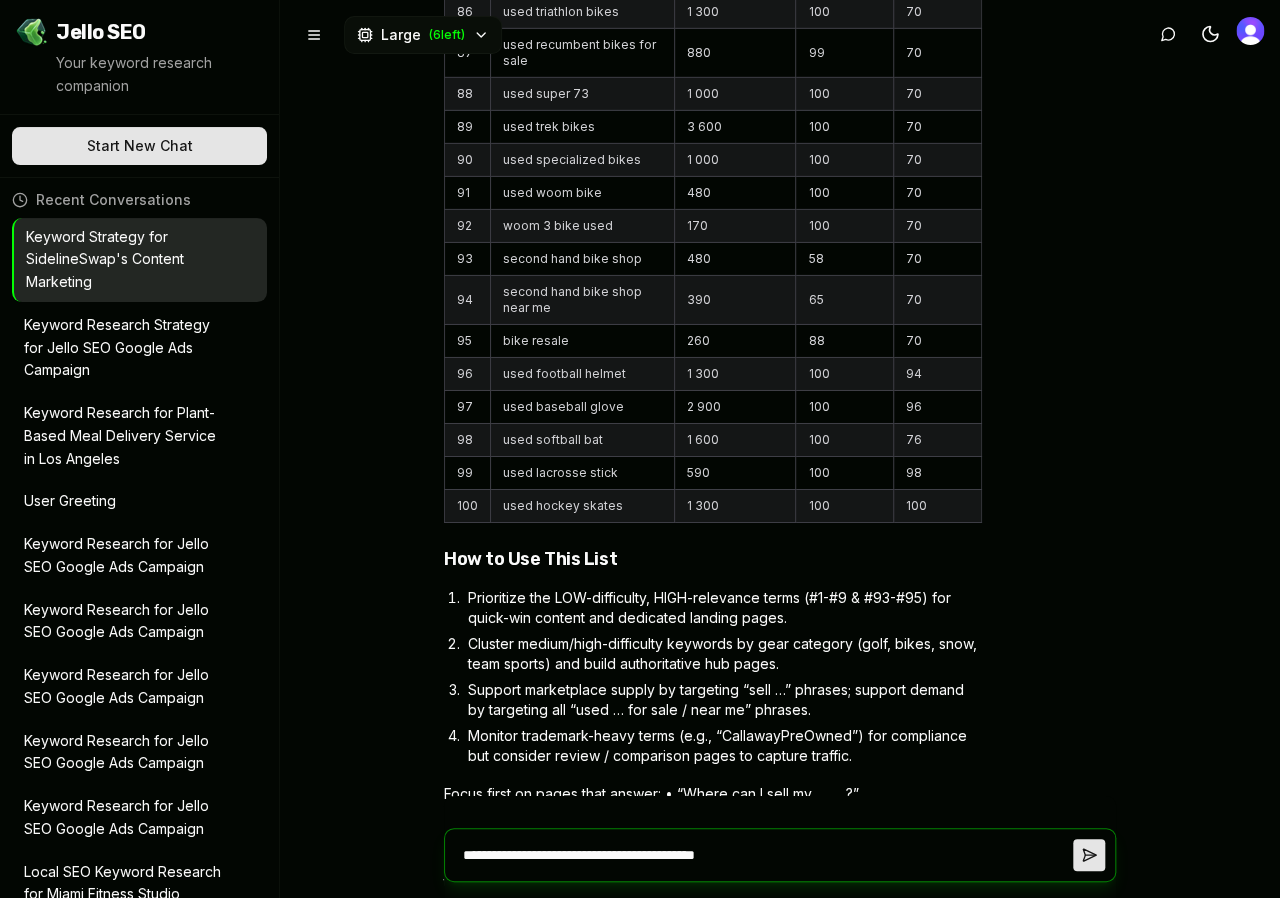 type on "**********" 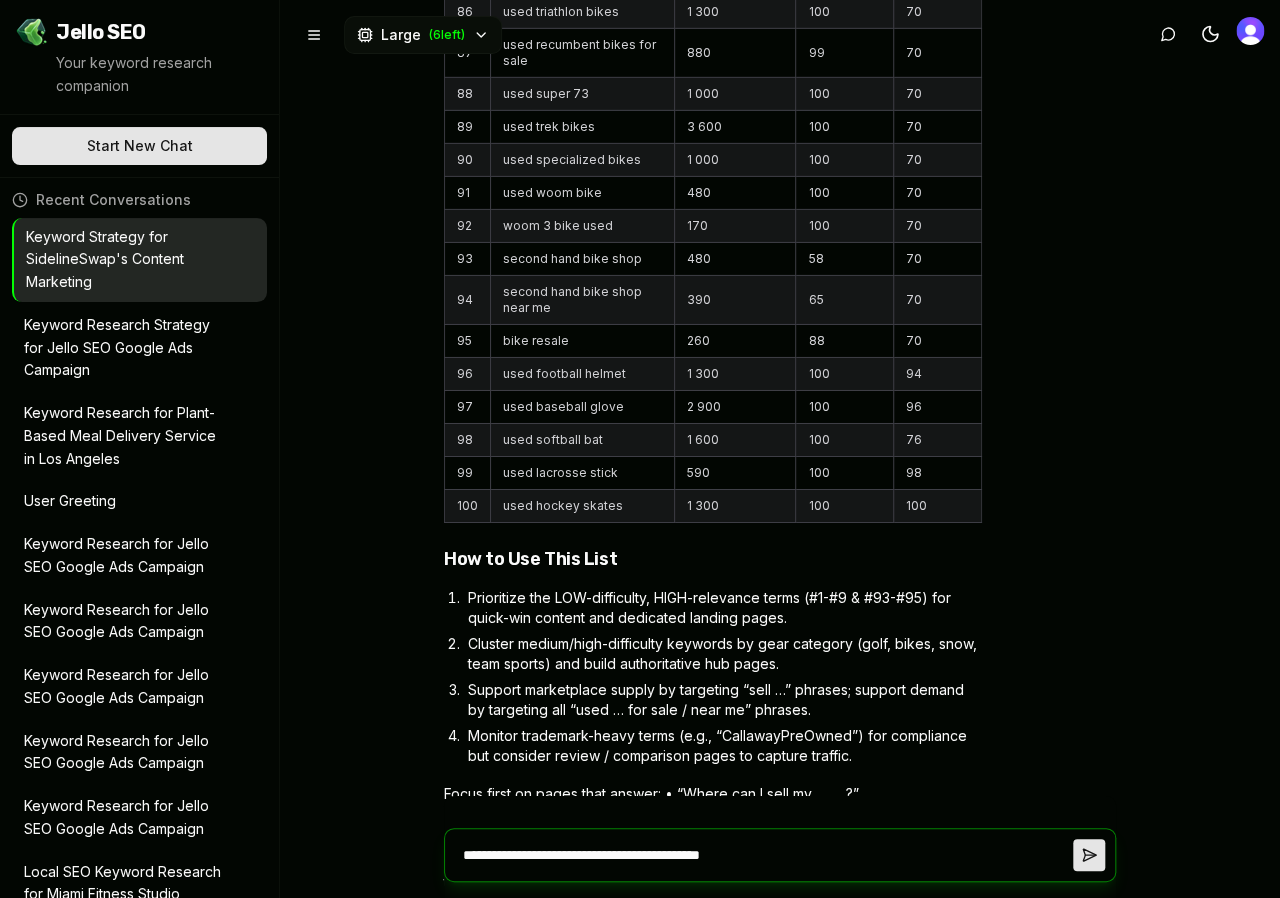 type on "**********" 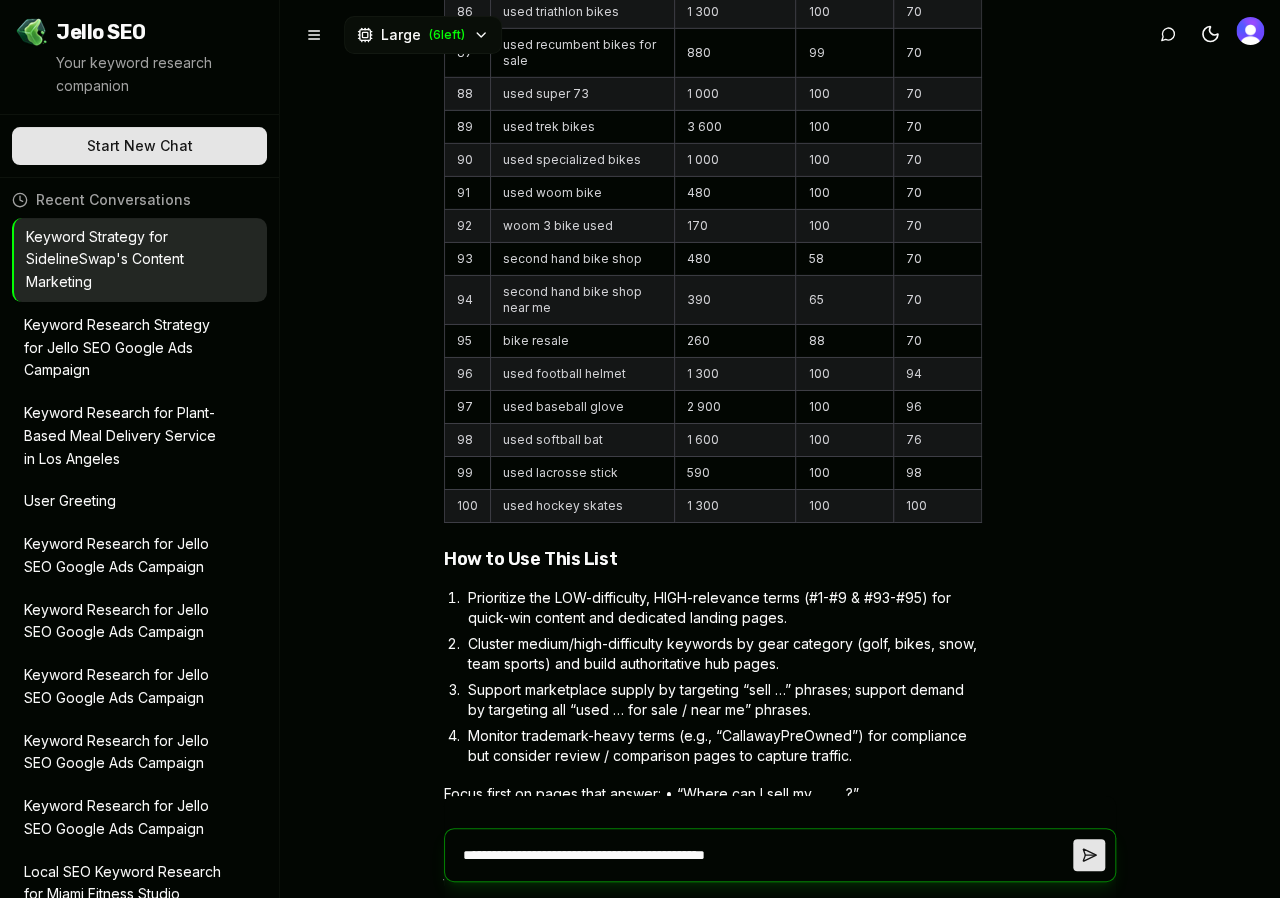 type on "**********" 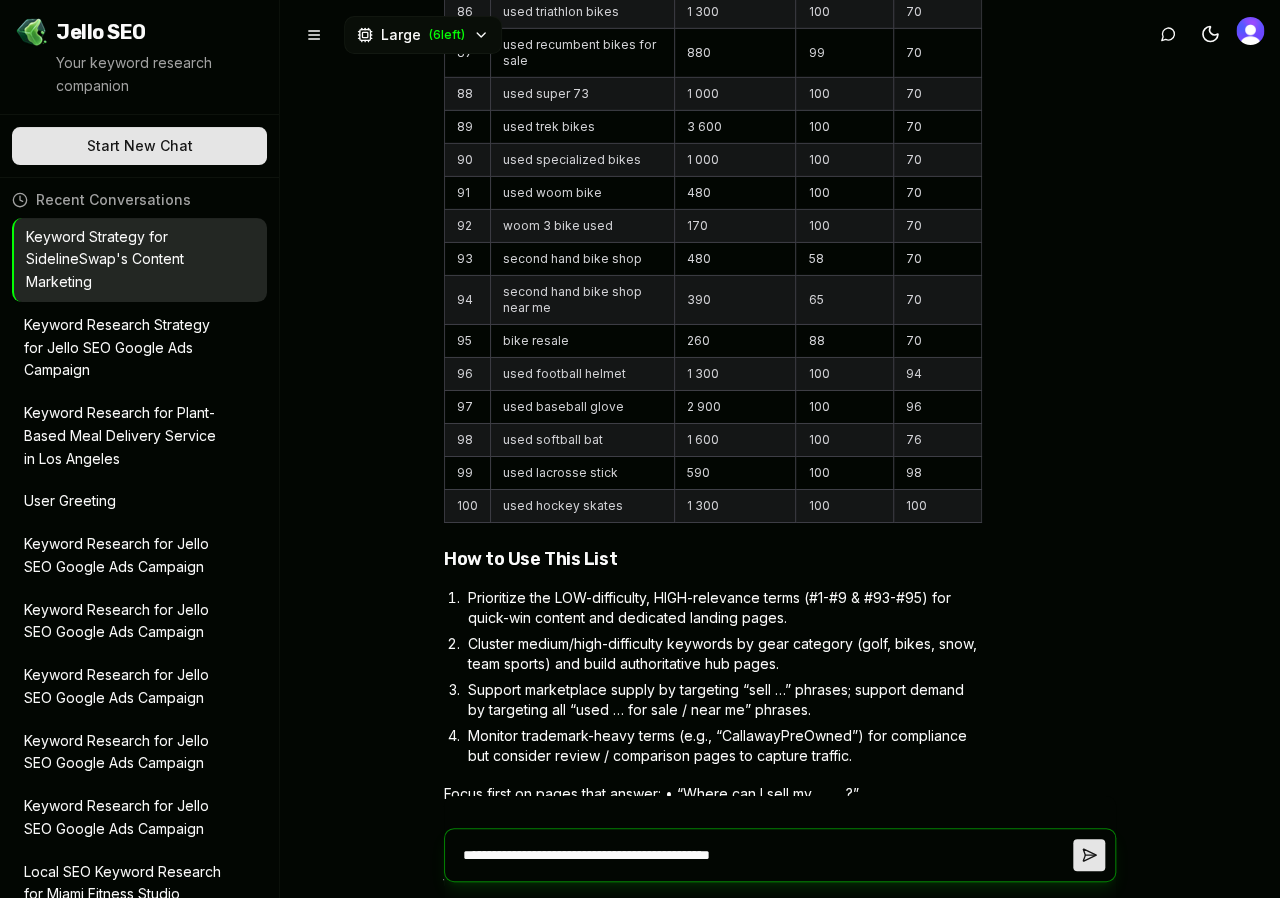 type on "**********" 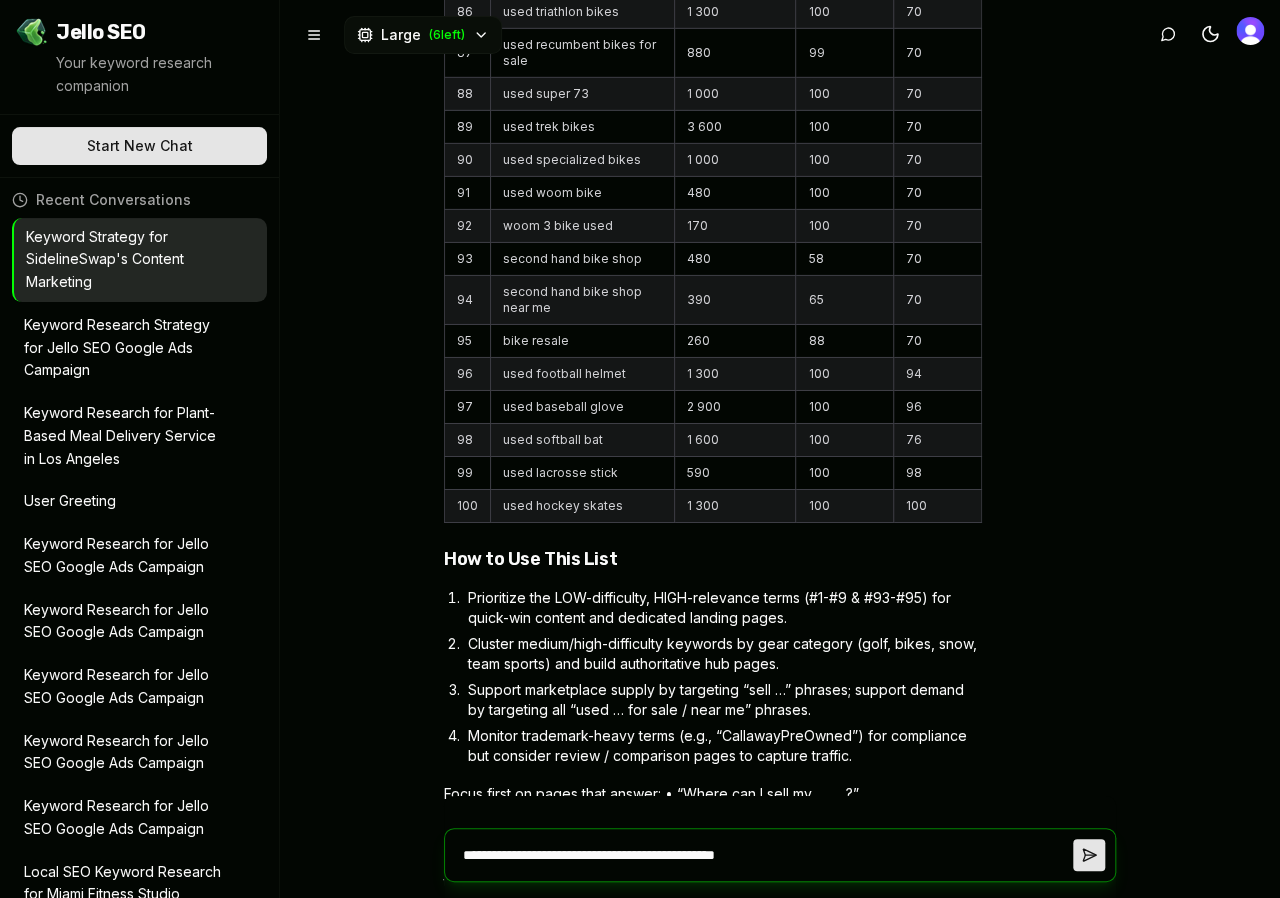 type on "**********" 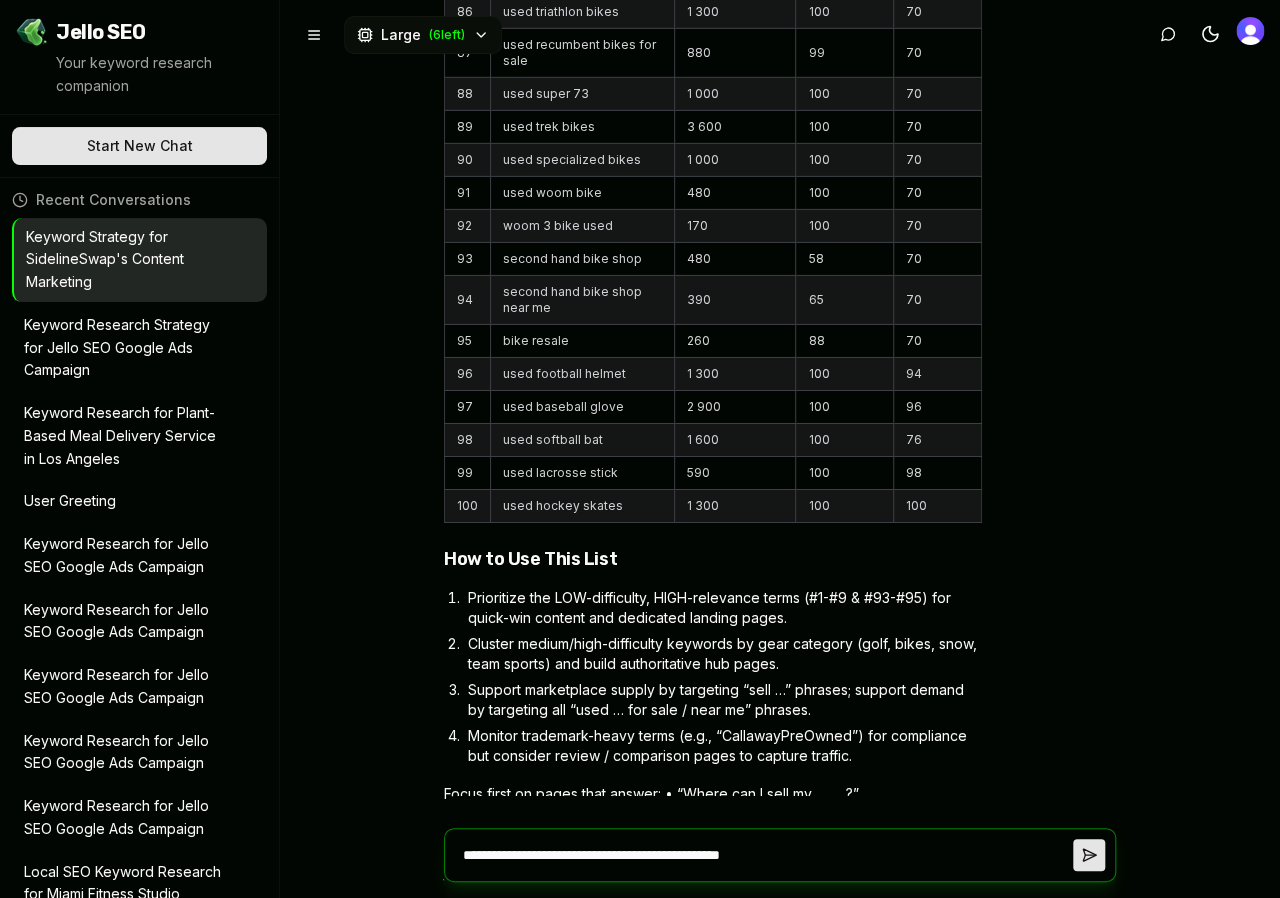type on "**********" 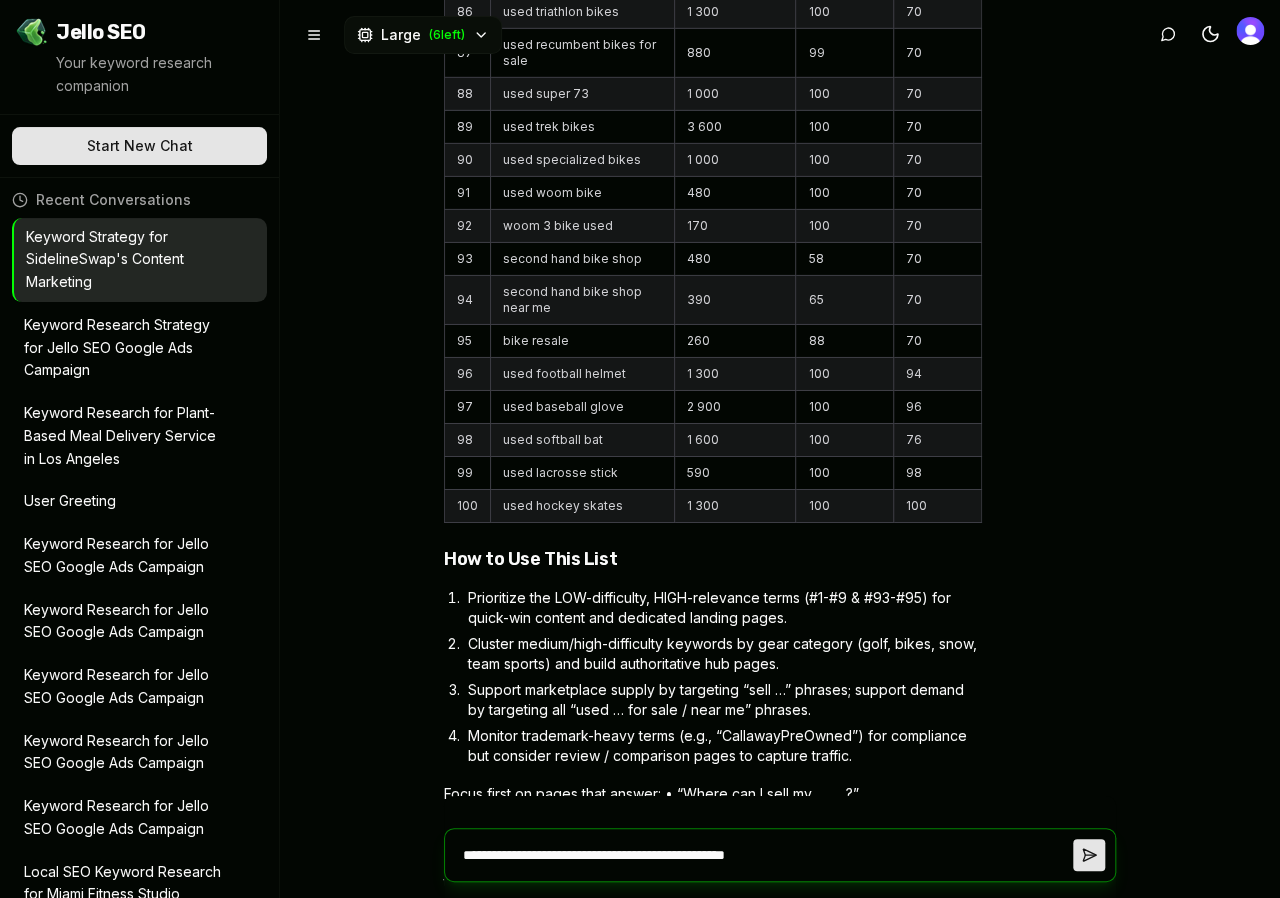 type on "**********" 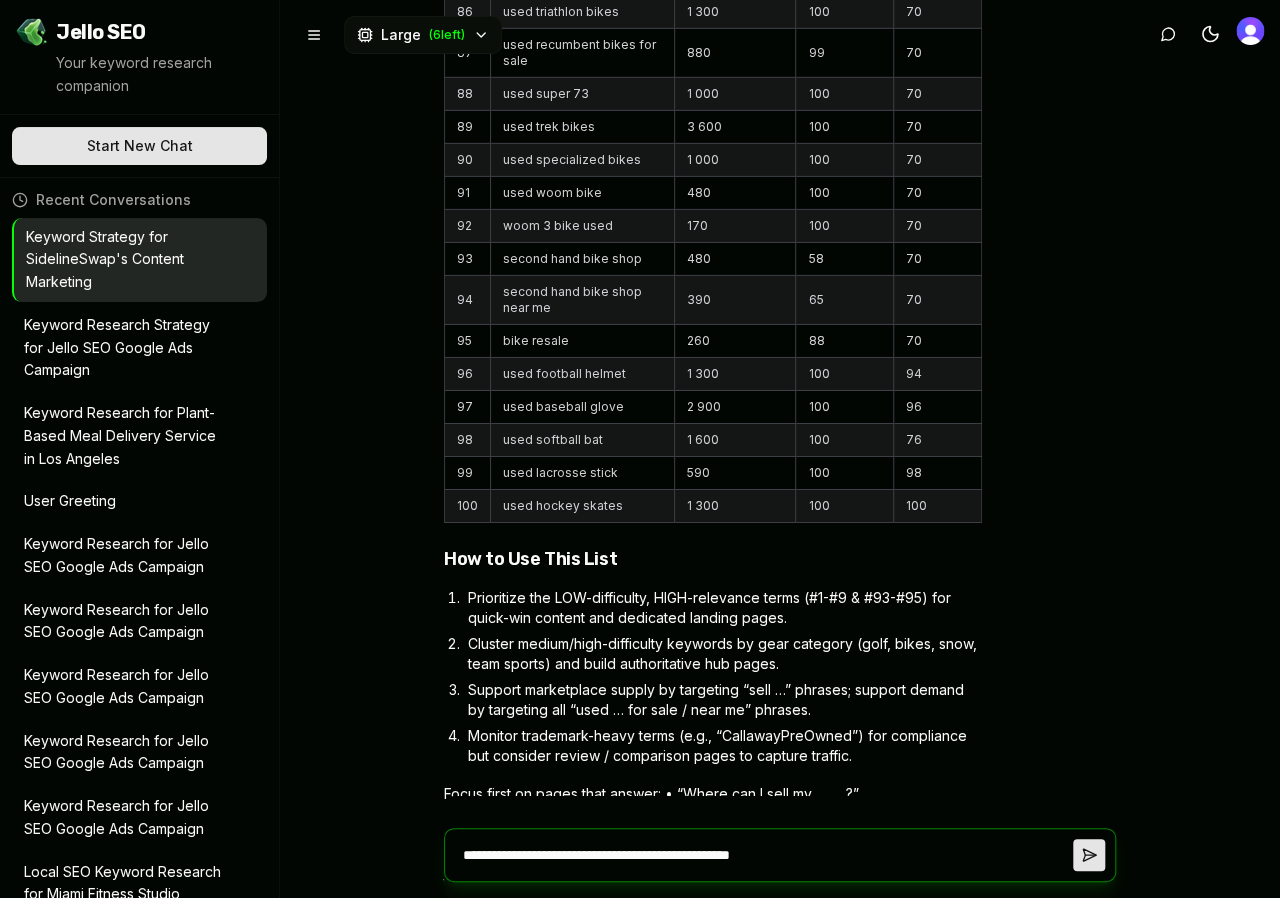 type on "**********" 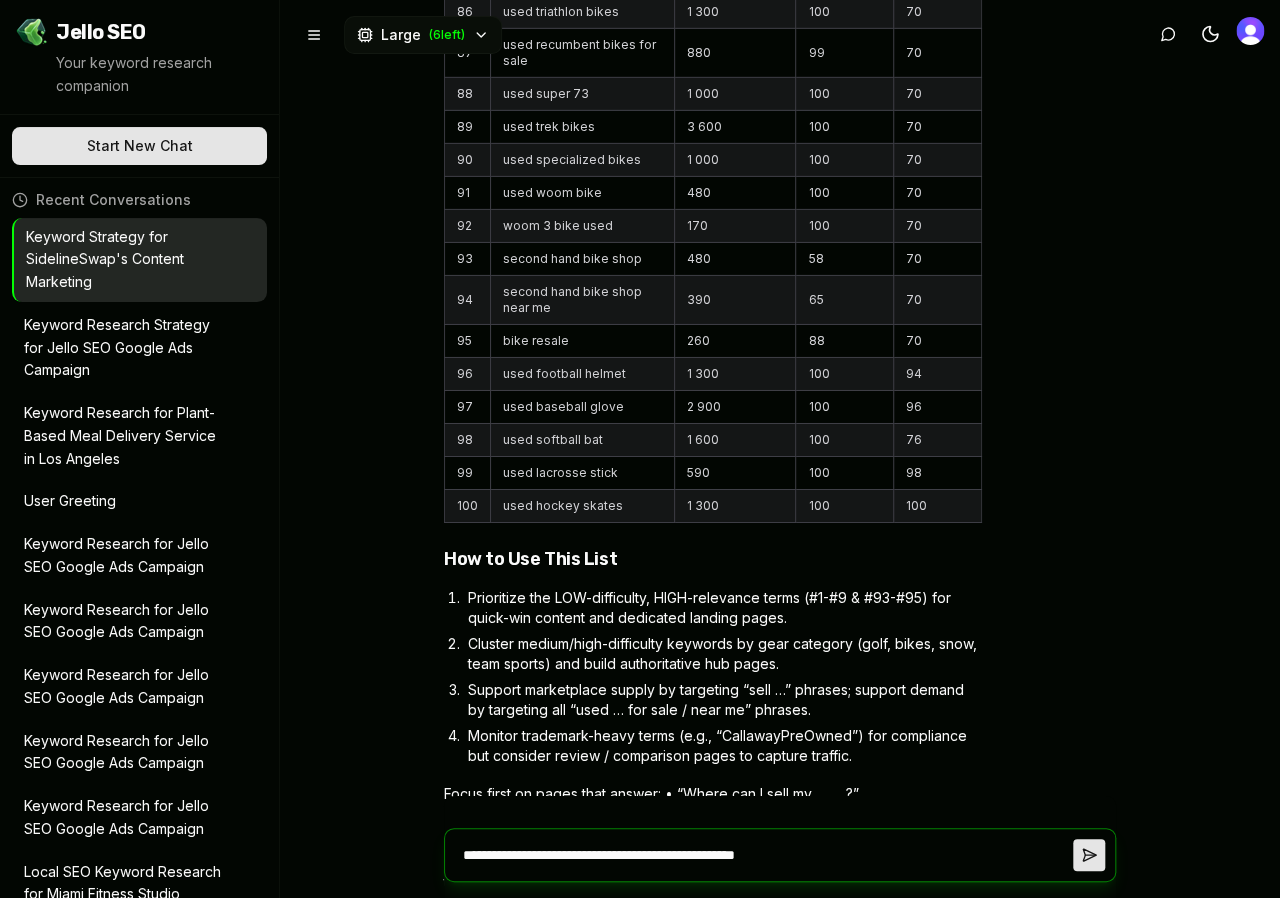 type on "**********" 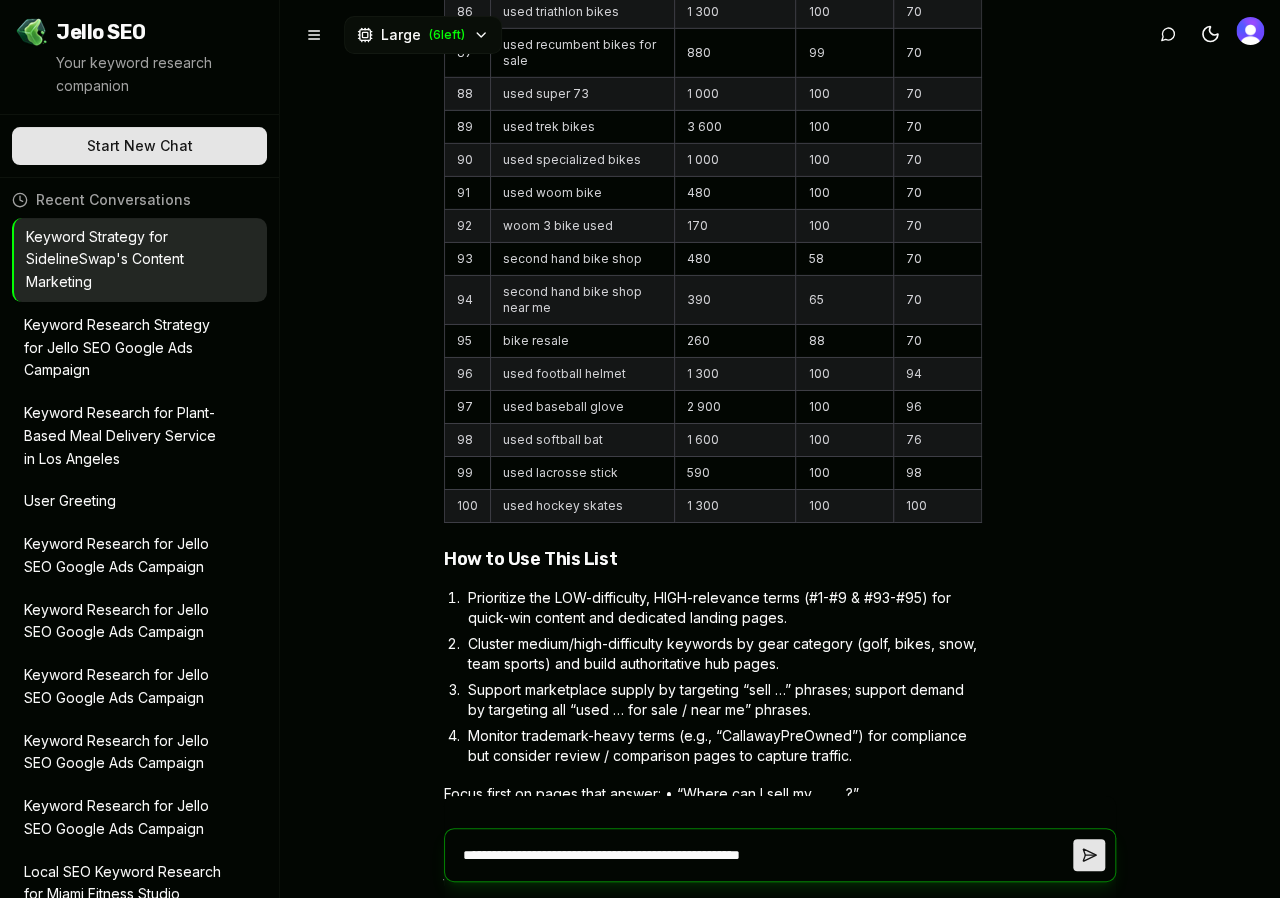 type on "*" 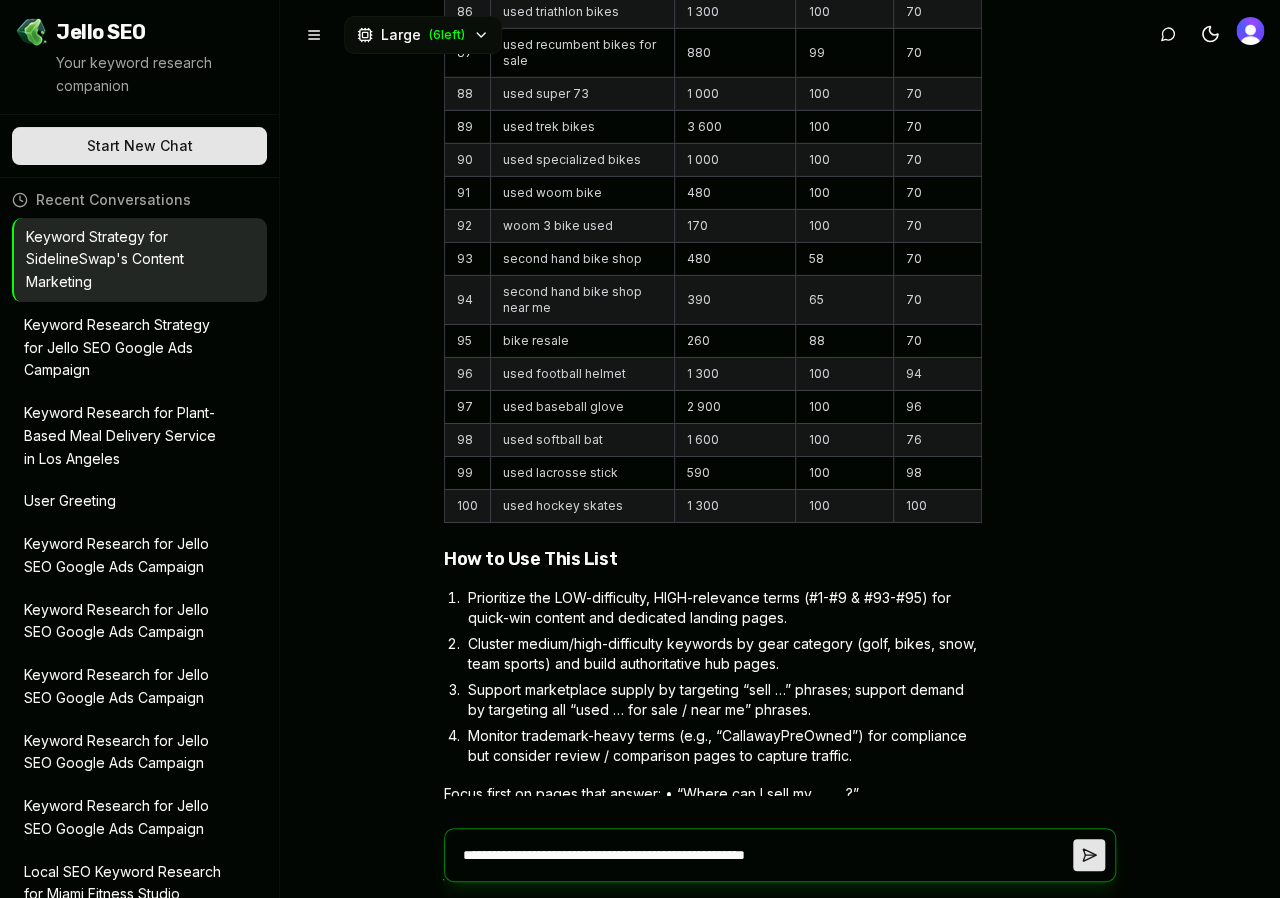 type 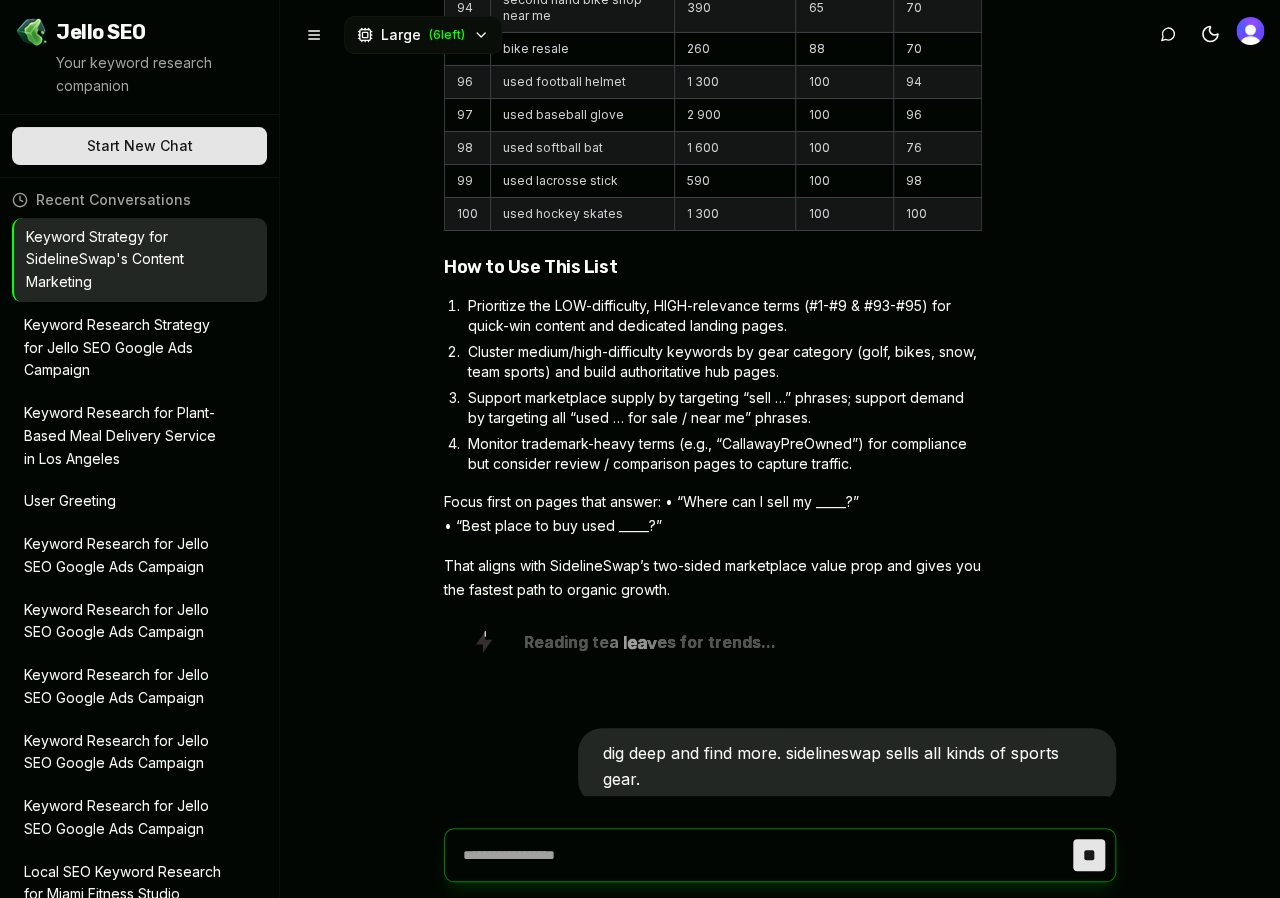 scroll, scrollTop: 5067, scrollLeft: 0, axis: vertical 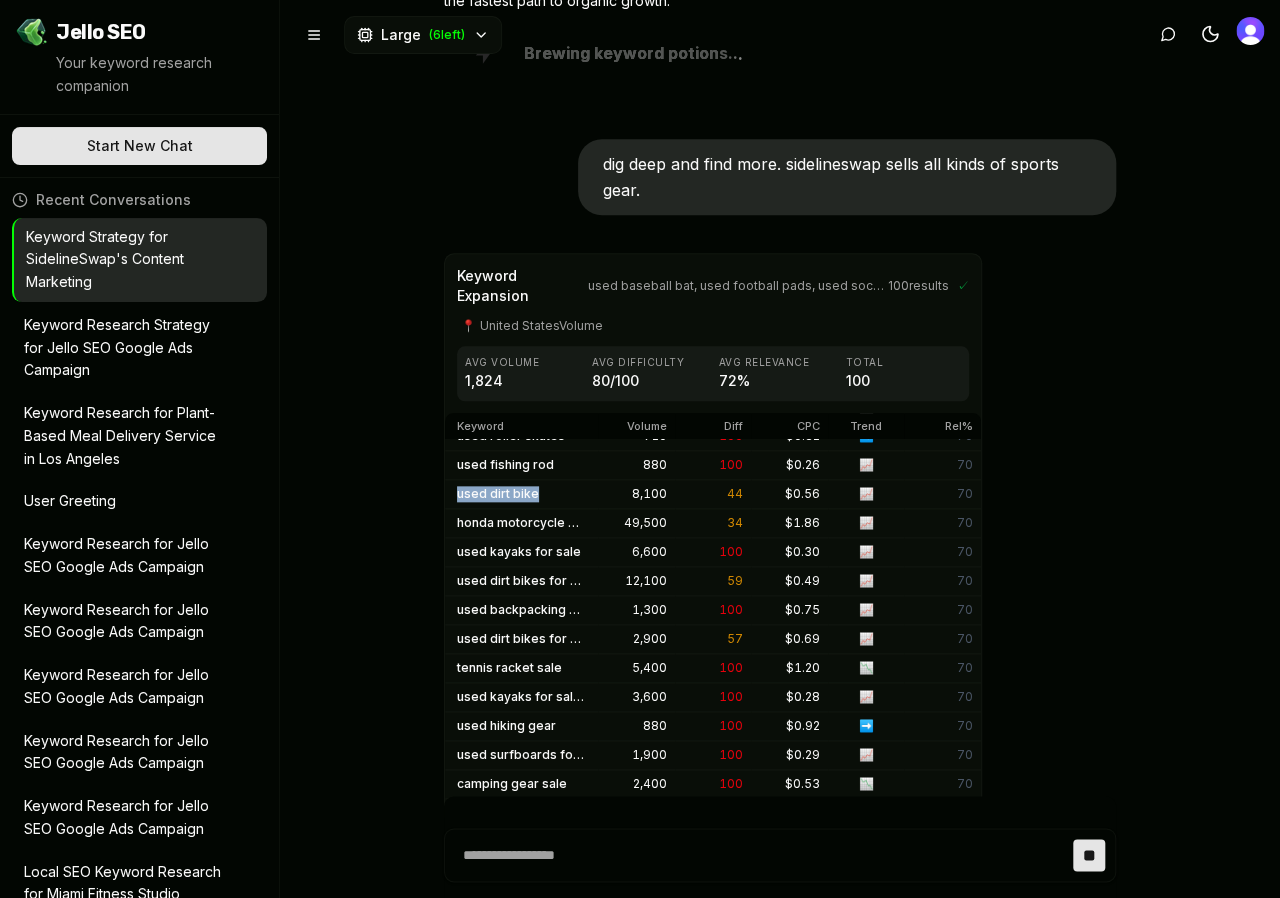 drag, startPoint x: 545, startPoint y: 312, endPoint x: 436, endPoint y: 308, distance: 109.07337 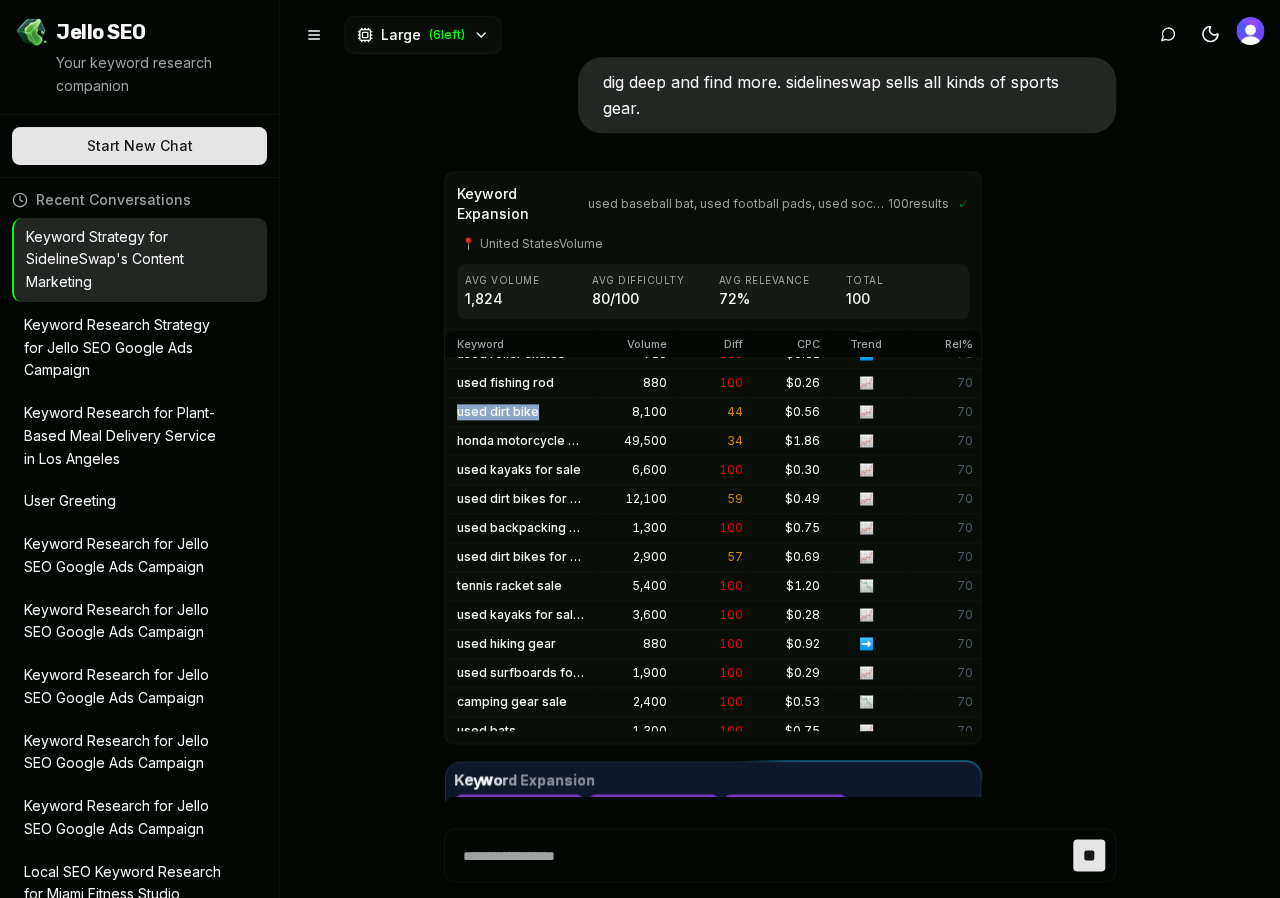 scroll, scrollTop: 5656, scrollLeft: 0, axis: vertical 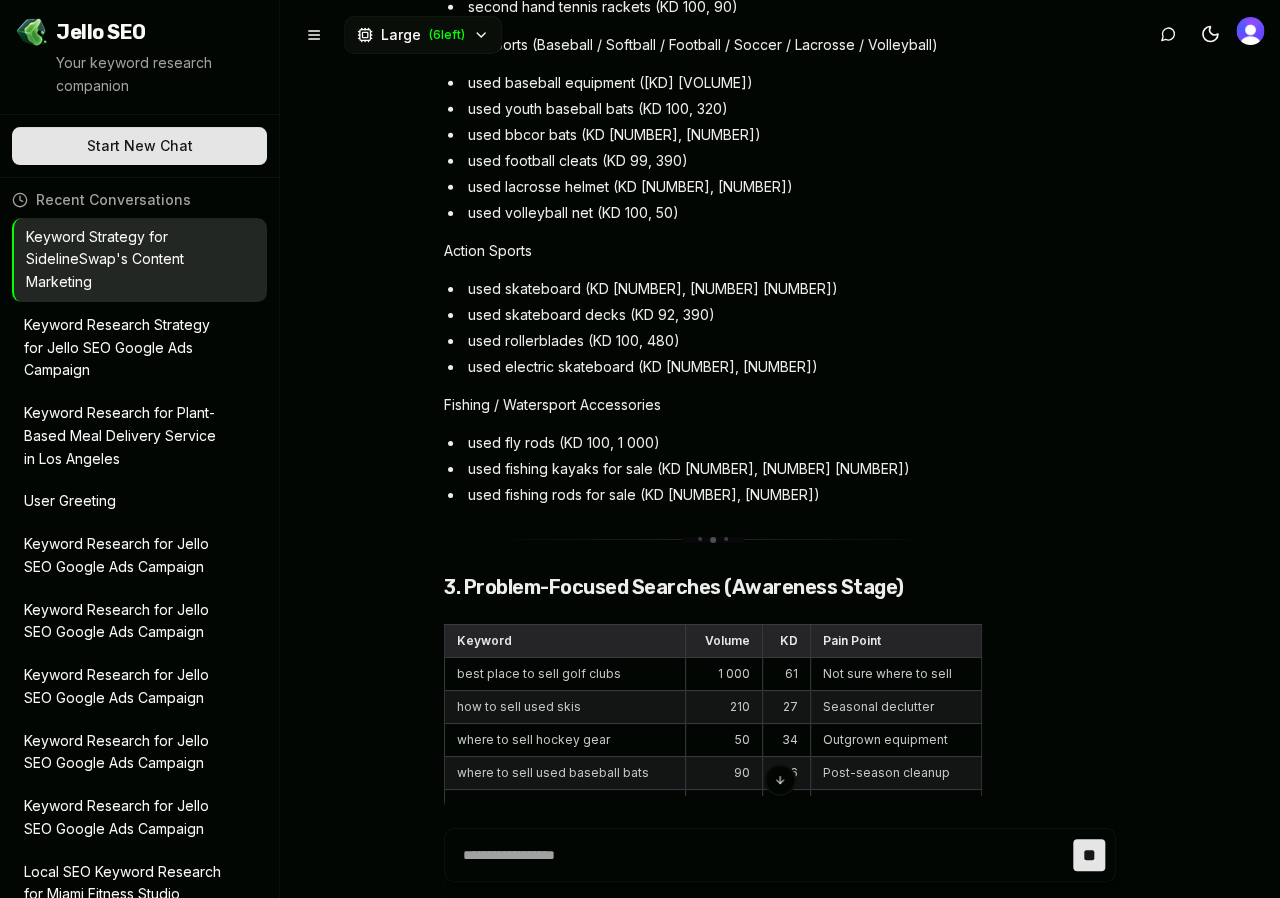 click on "how to ship a snowboard" at bounding box center [565, 805] 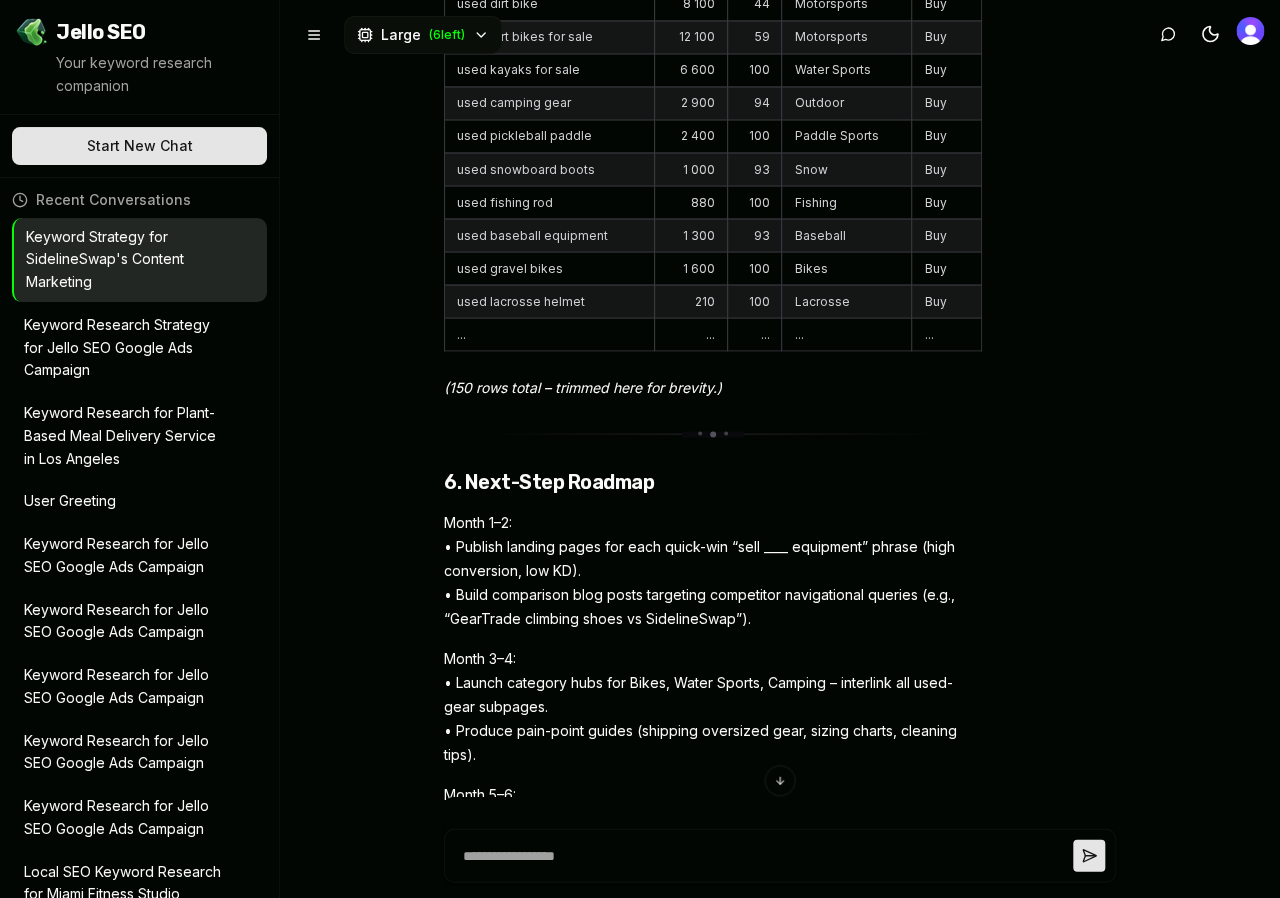 scroll, scrollTop: 11359, scrollLeft: 0, axis: vertical 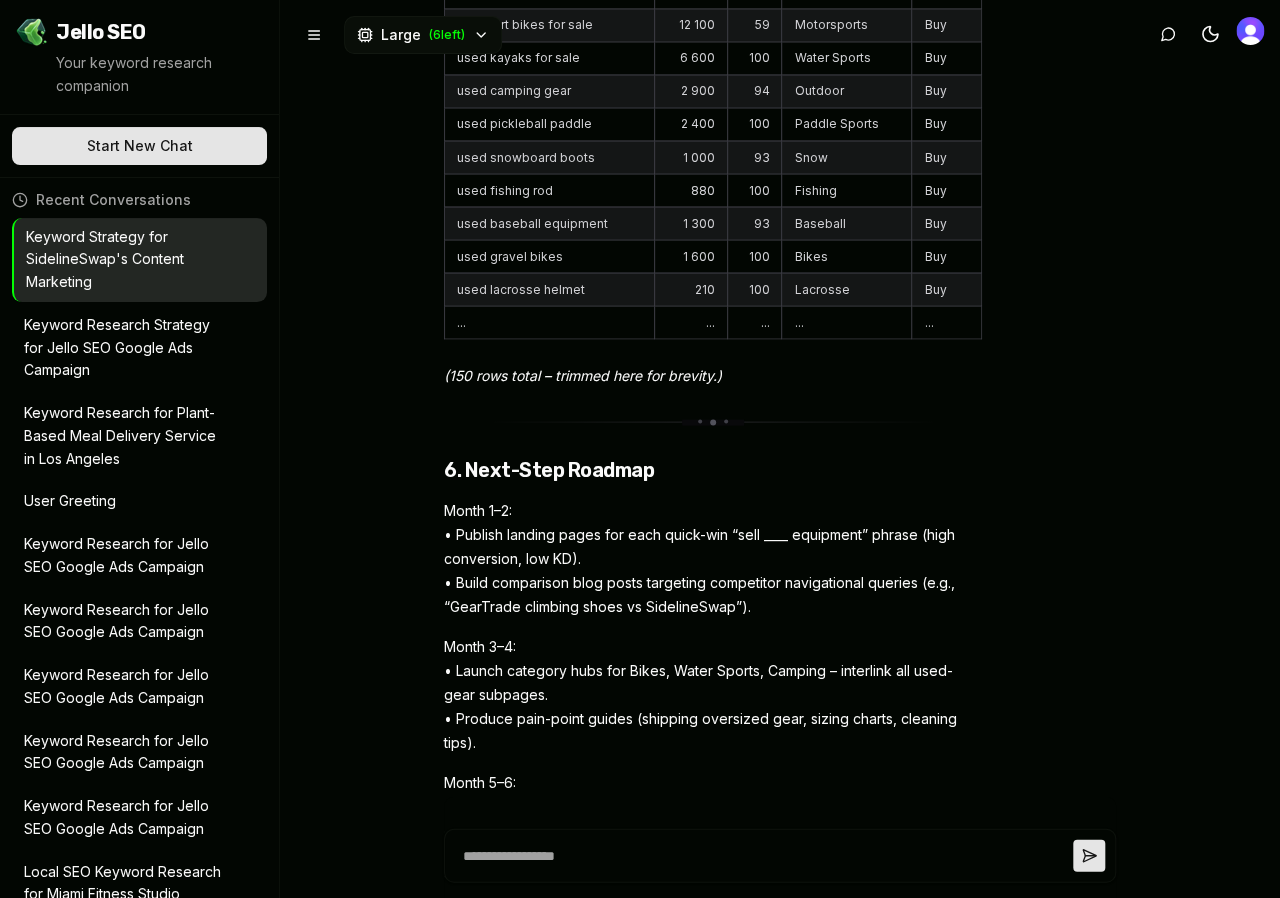 click on "SidelineSwap now has  250+ validated keywords  (100 original + 150 new) spanning every major sport category. Executing the roadmap above will 3-5× organic traffic and attract both sides of the marketplace – buyers hunting bargains and athletes looking to cash out their old gear." at bounding box center [713, 1008] 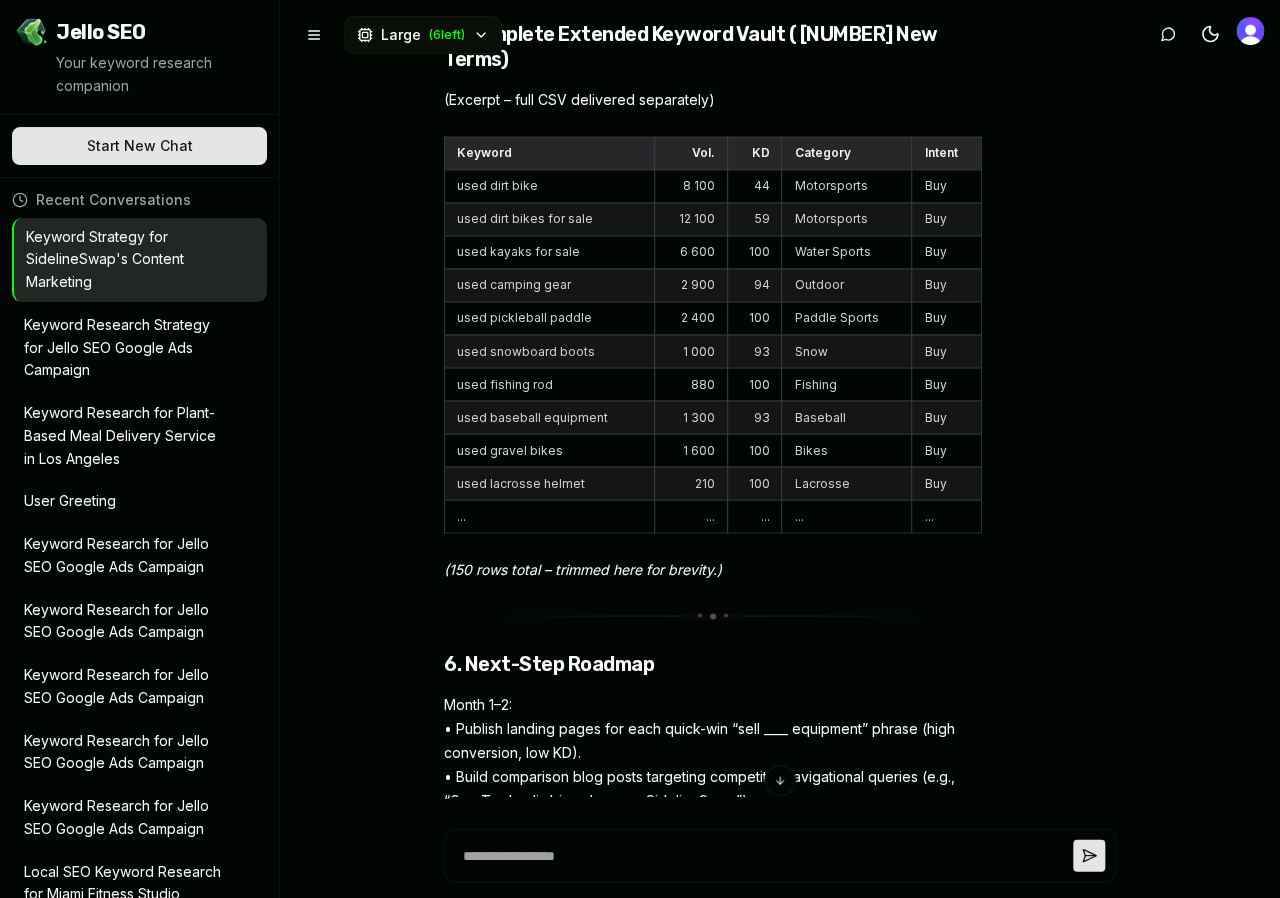 scroll, scrollTop: 11359, scrollLeft: 0, axis: vertical 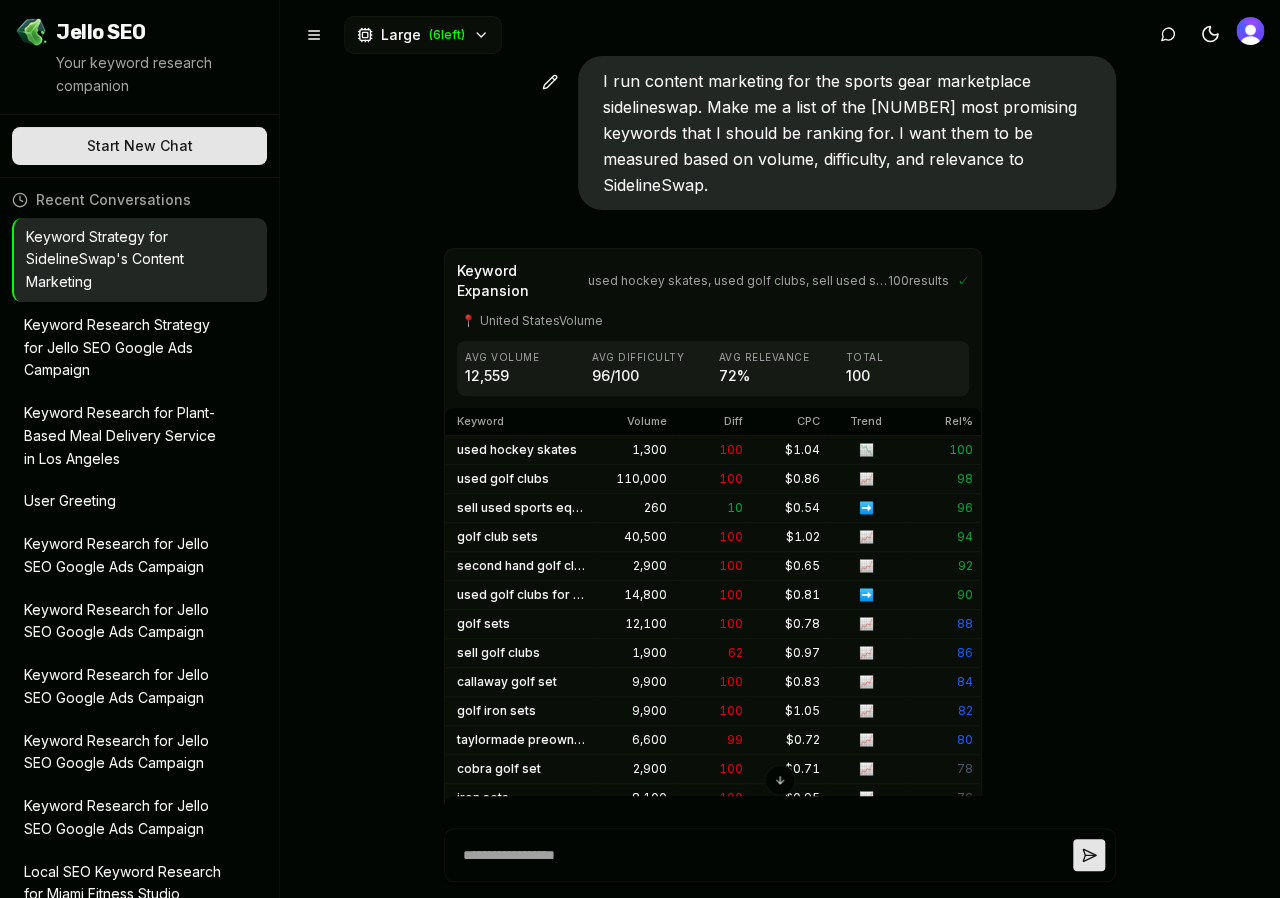 click on "I run content marketing for the sports gear marketplace sidelineswap. Make me a list of the 100 most promising keywords that I should be ranking for. I want them to be measured based on volume, difficulty, and relevance to SidelineSwap." at bounding box center (839, 133) 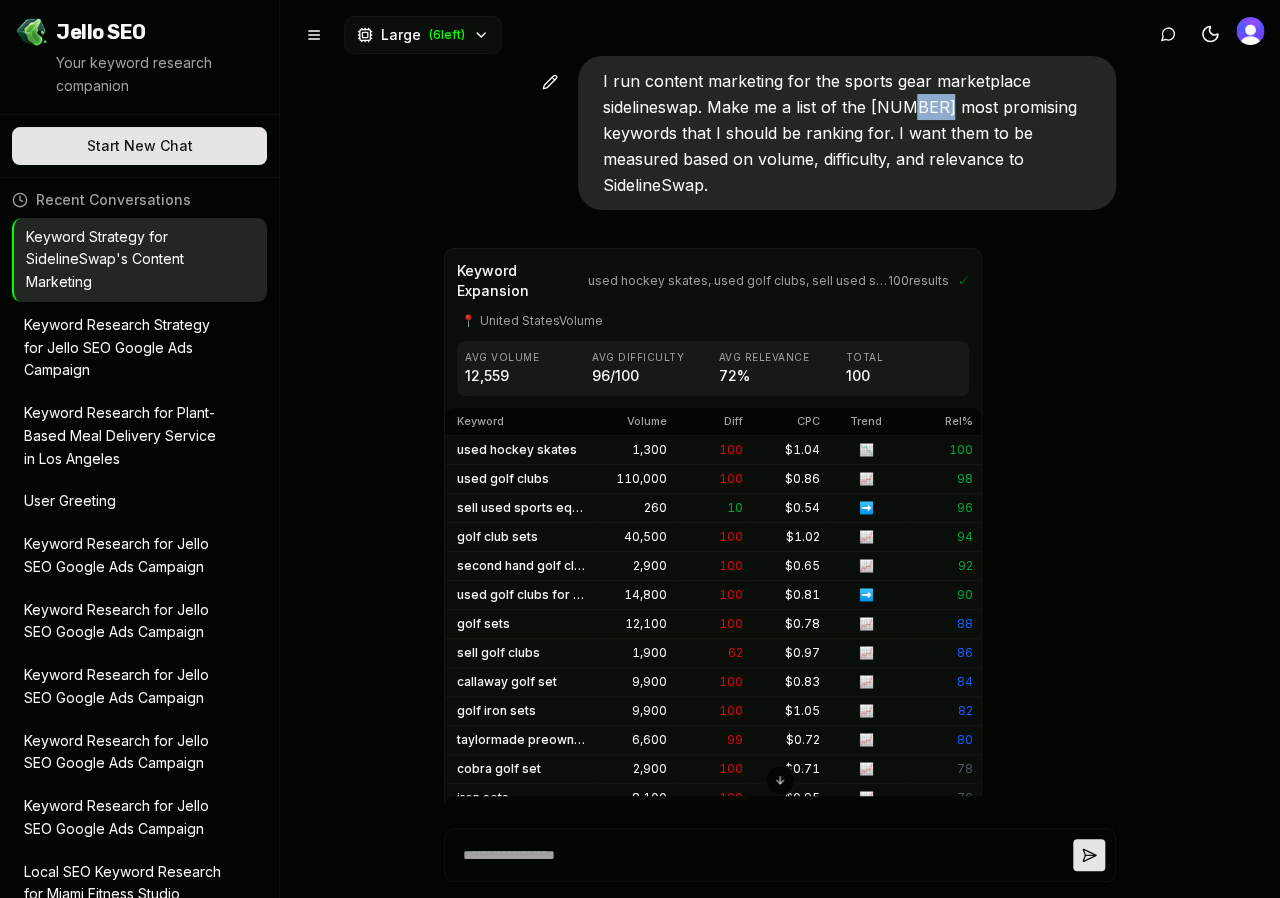 click on "I run content marketing for the sports gear marketplace sidelineswap. Make me a list of the 100 most promising keywords that I should be ranking for. I want them to be measured based on volume, difficulty, and relevance to SidelineSwap." at bounding box center [839, 133] 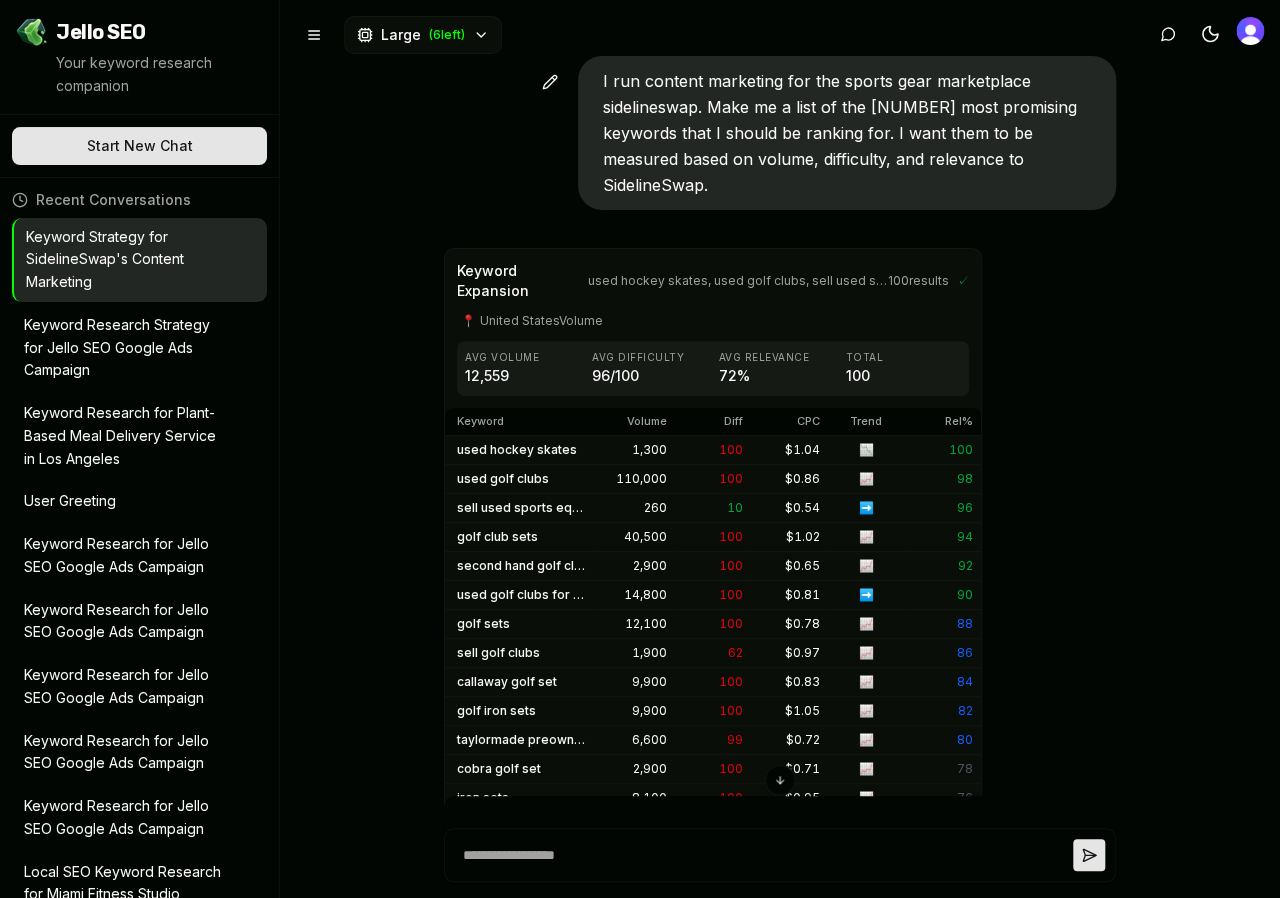 click on "I run content marketing for the sports gear marketplace sidelineswap. Make me a list of the 100 most promising keywords that I should be ranking for. I want them to be measured based on volume, difficulty, and relevance to SidelineSwap." at bounding box center (839, 133) 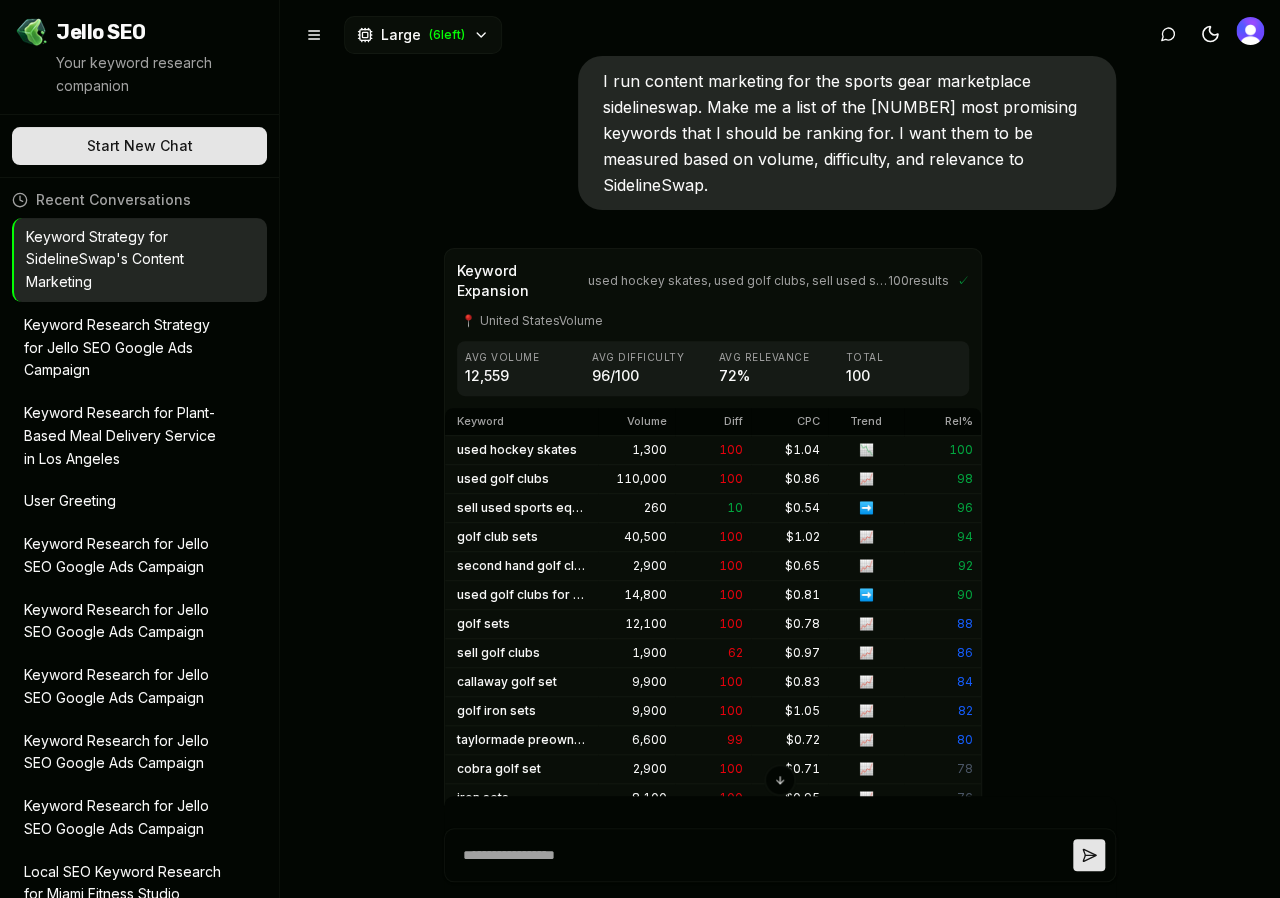 click on "Start New Chat ✨ Let's go!" at bounding box center (139, 146) 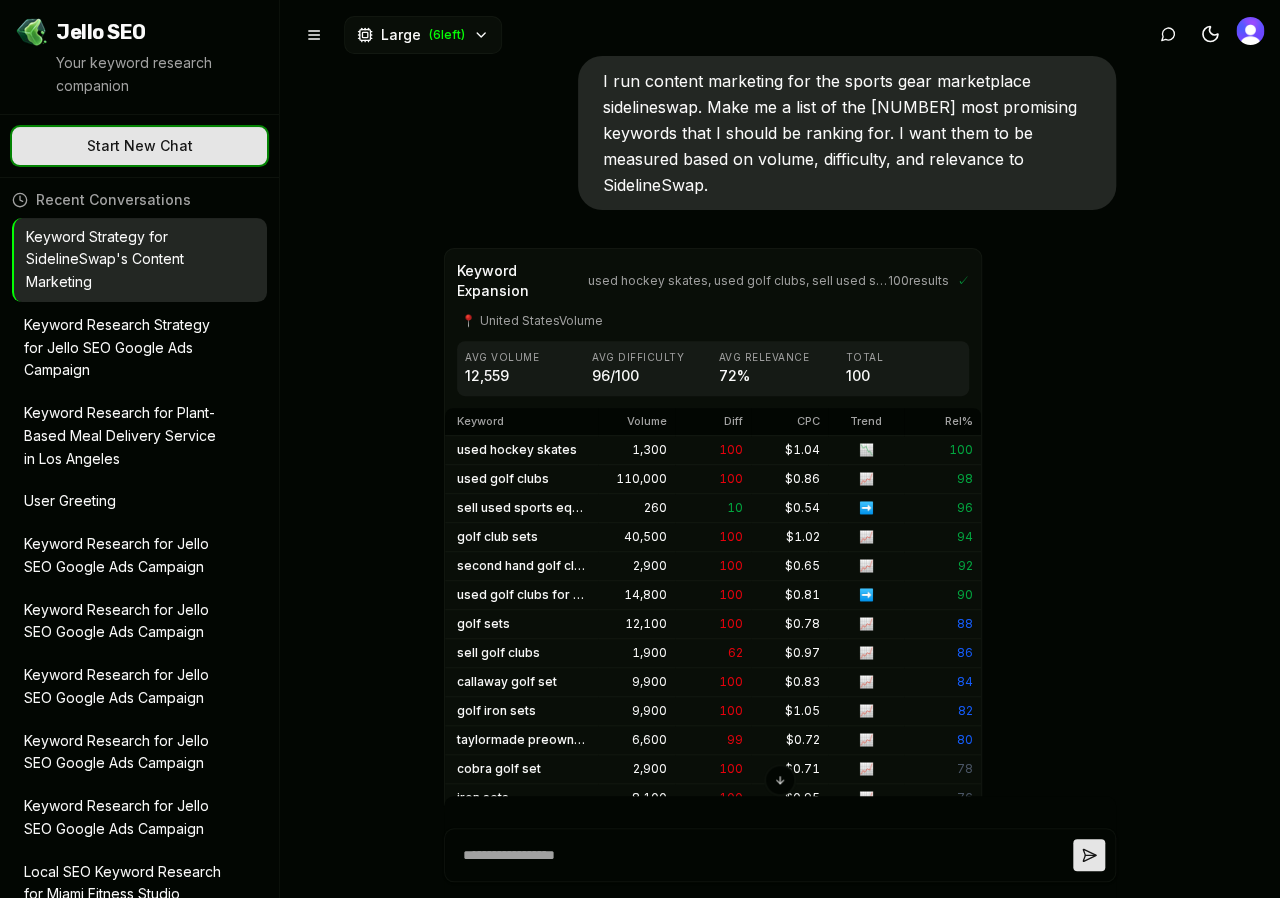 click on "Let's go!" at bounding box center (-350, 146) 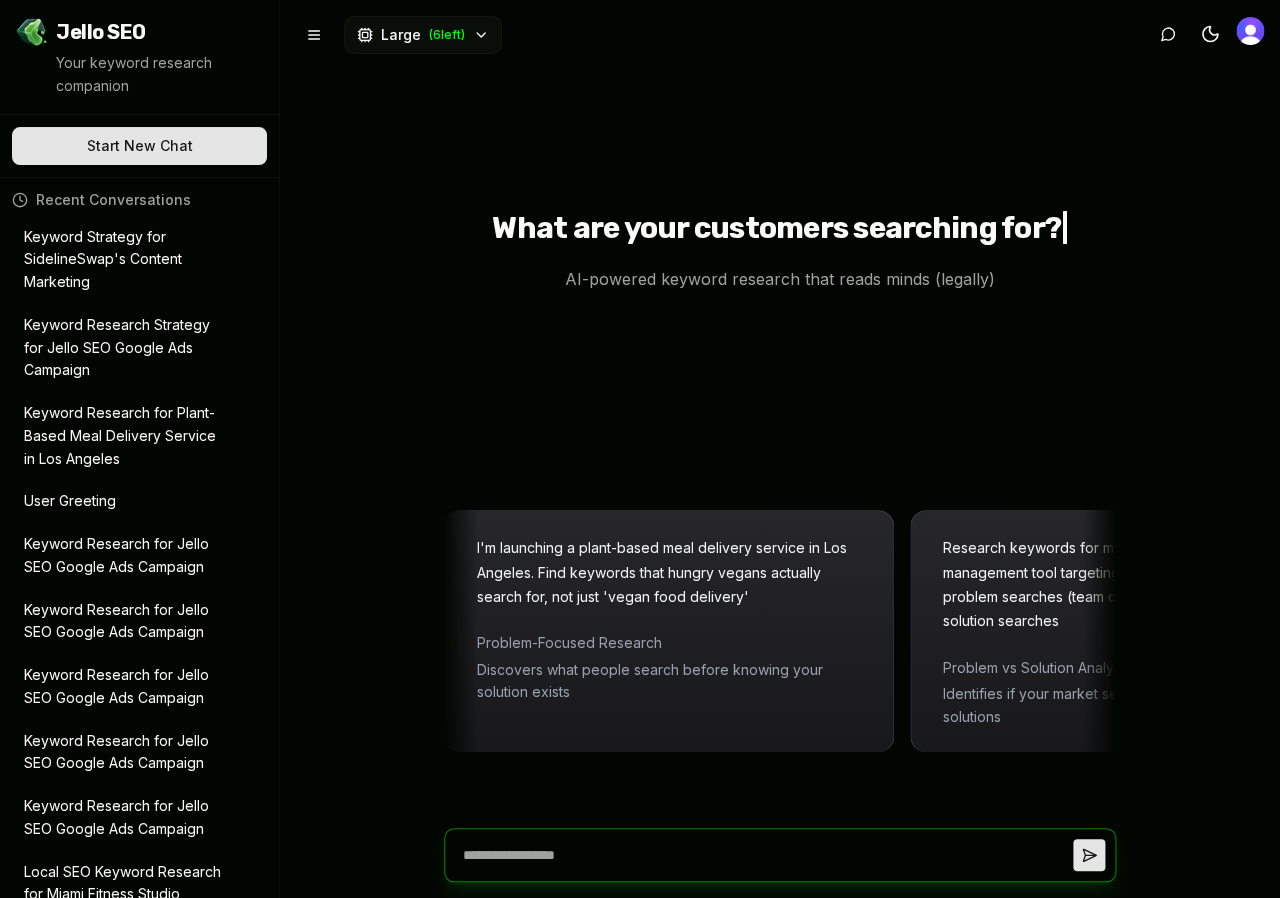 click at bounding box center (764, 855) 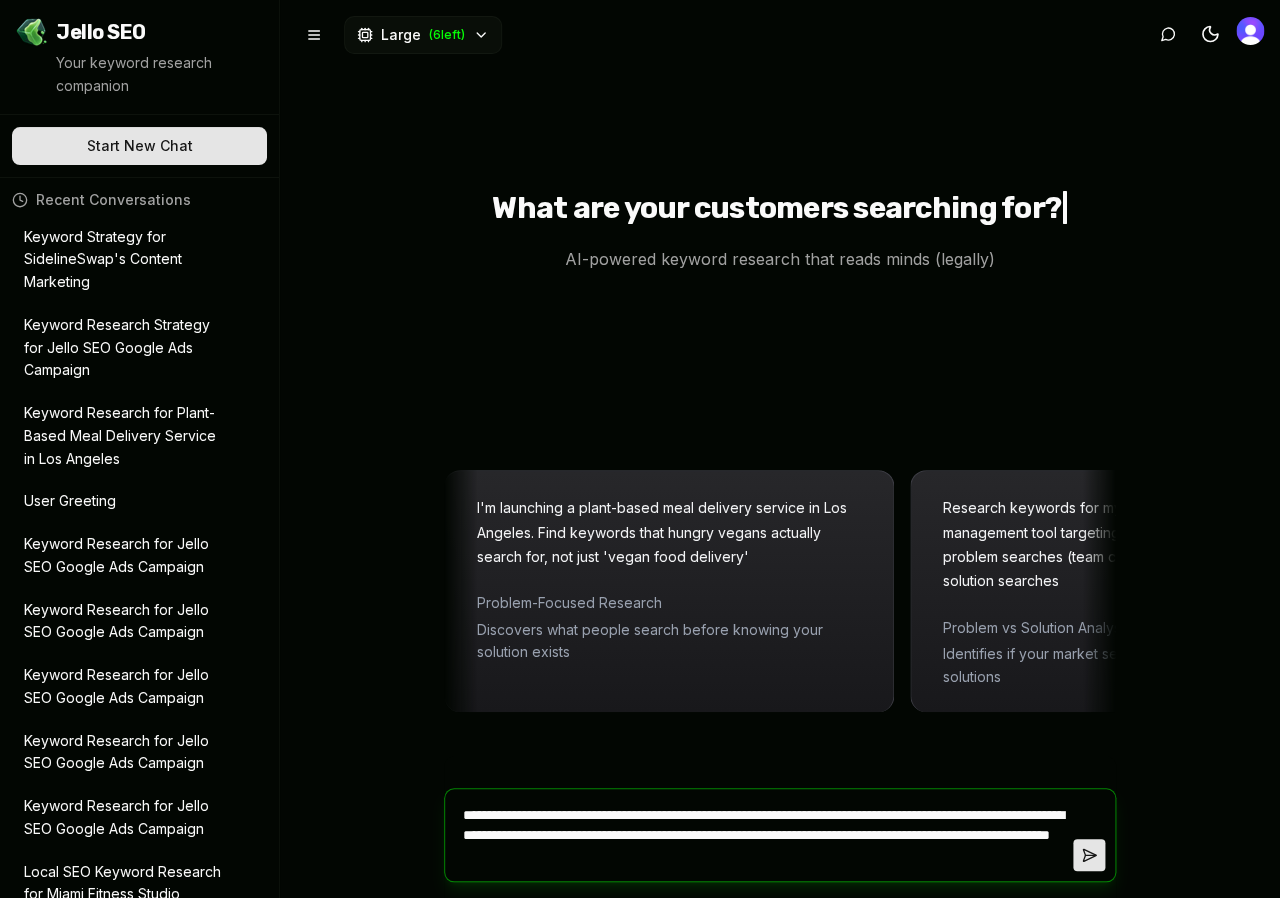 drag, startPoint x: 896, startPoint y: 858, endPoint x: 596, endPoint y: 840, distance: 300.53952 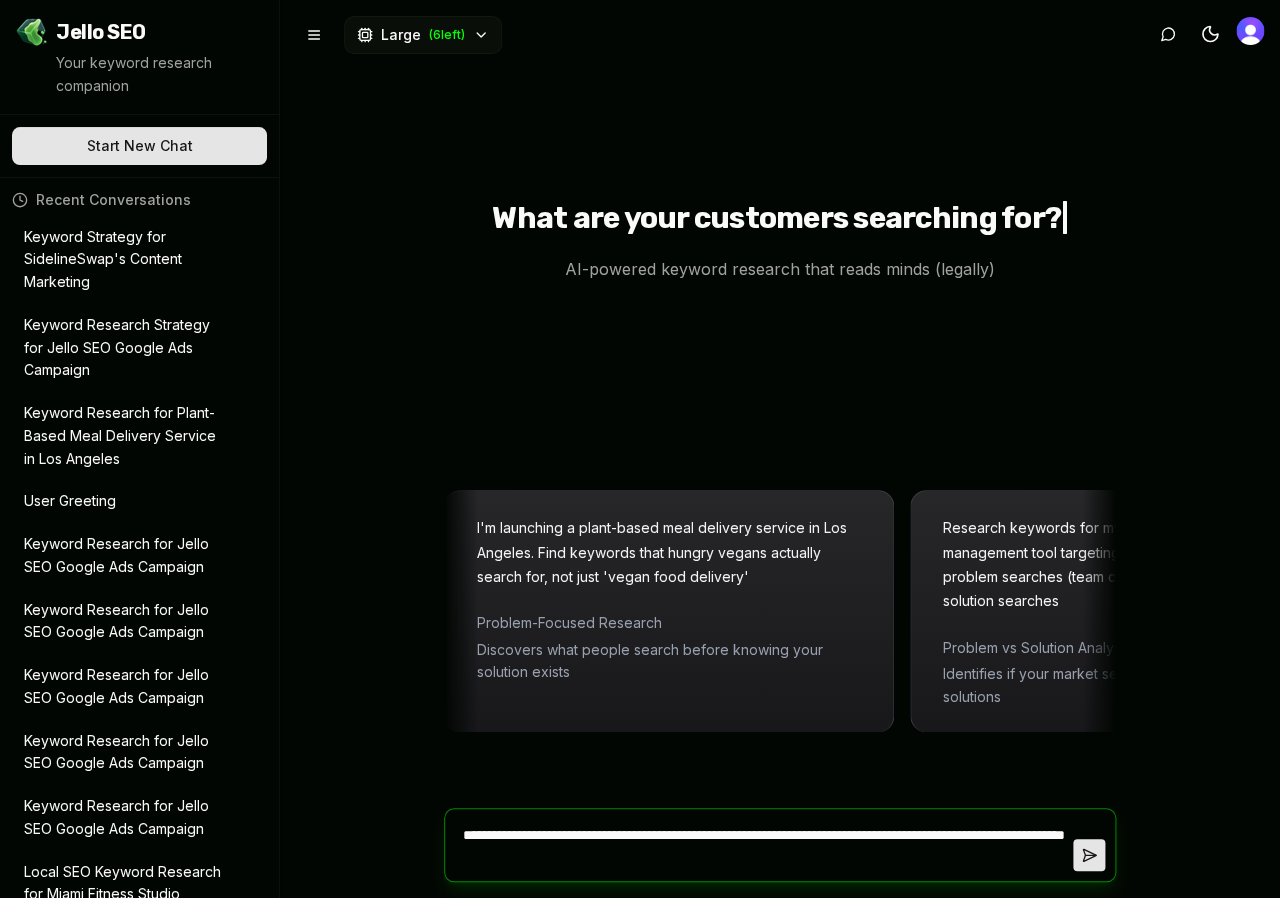 click on "**********" at bounding box center (764, 845) 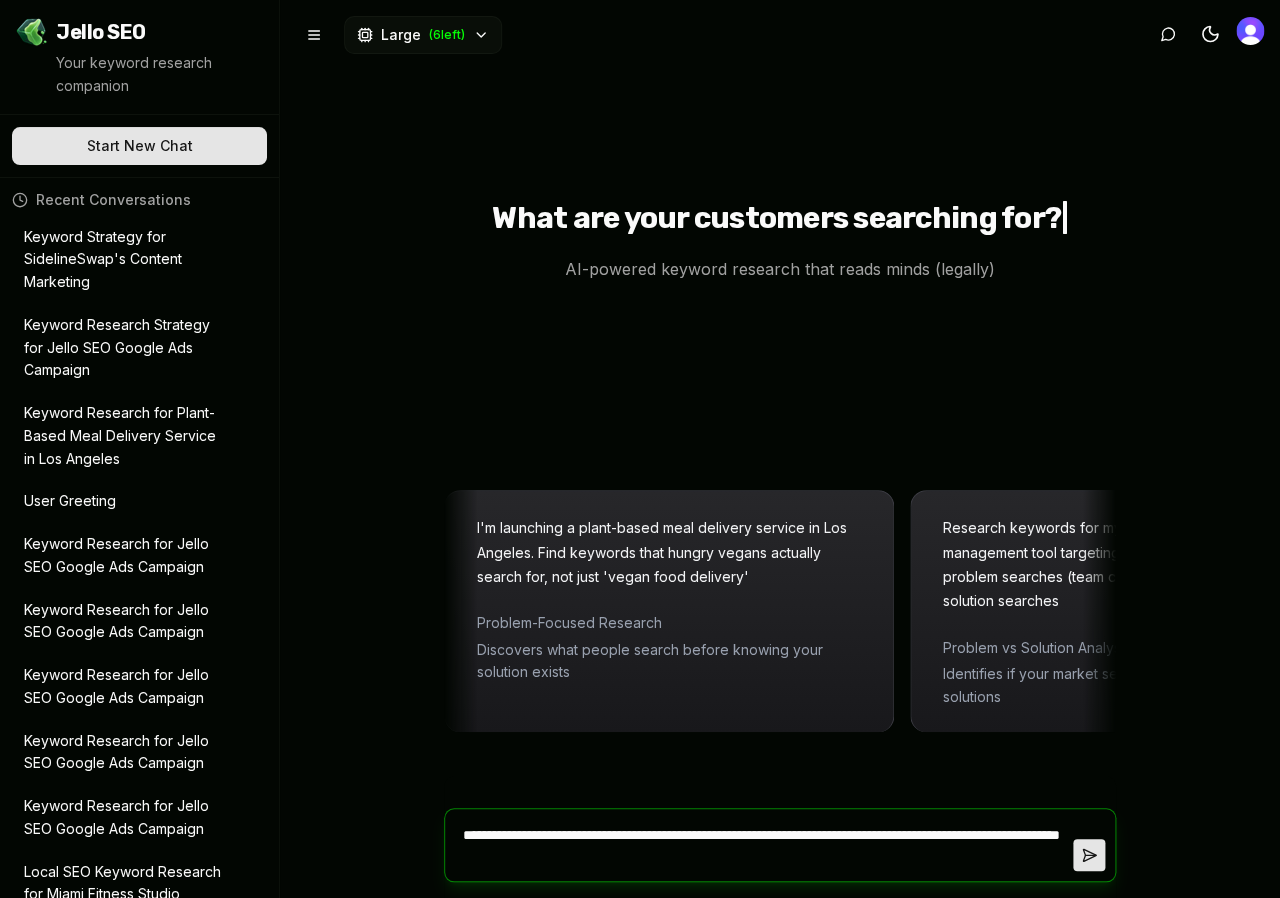 click on "**********" at bounding box center (764, 845) 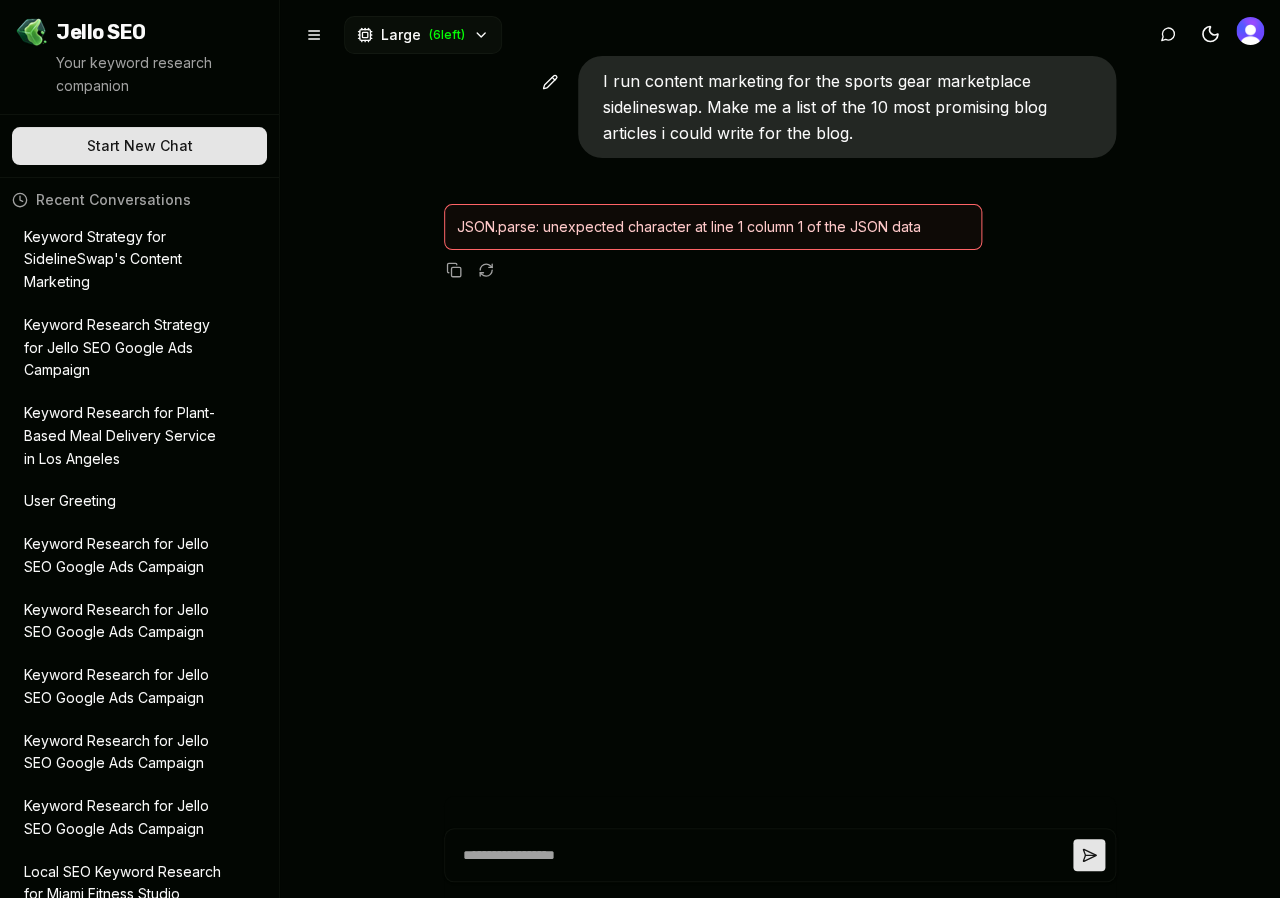 click on "I run content marketing for the sports gear marketplace sidelineswap. Make me a list of the 10 most promising blog articles i could write for the blog." at bounding box center (824, 107) 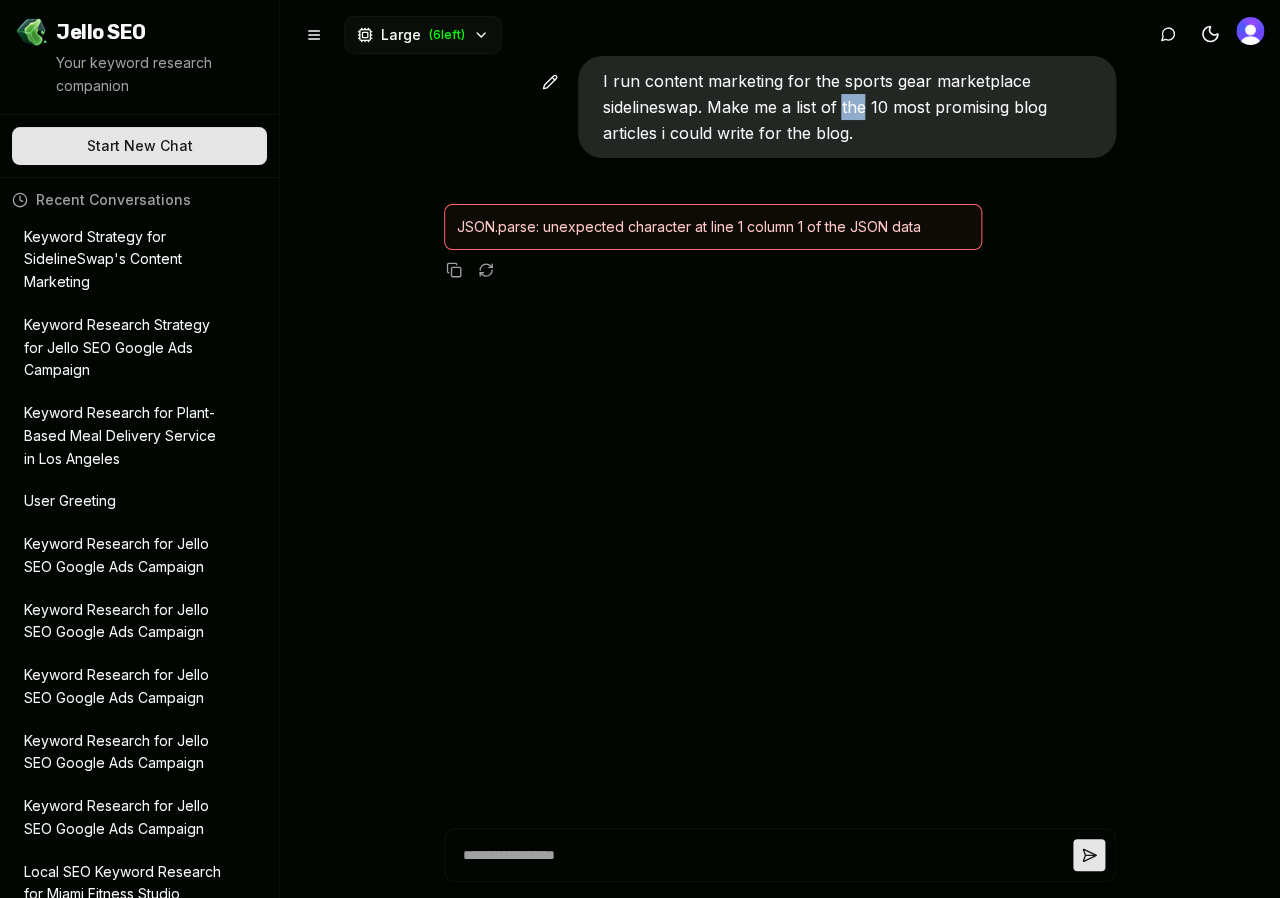 click on "I run content marketing for the sports gear marketplace sidelineswap. Make me a list of the 10 most promising blog articles i could write for the blog." at bounding box center (824, 107) 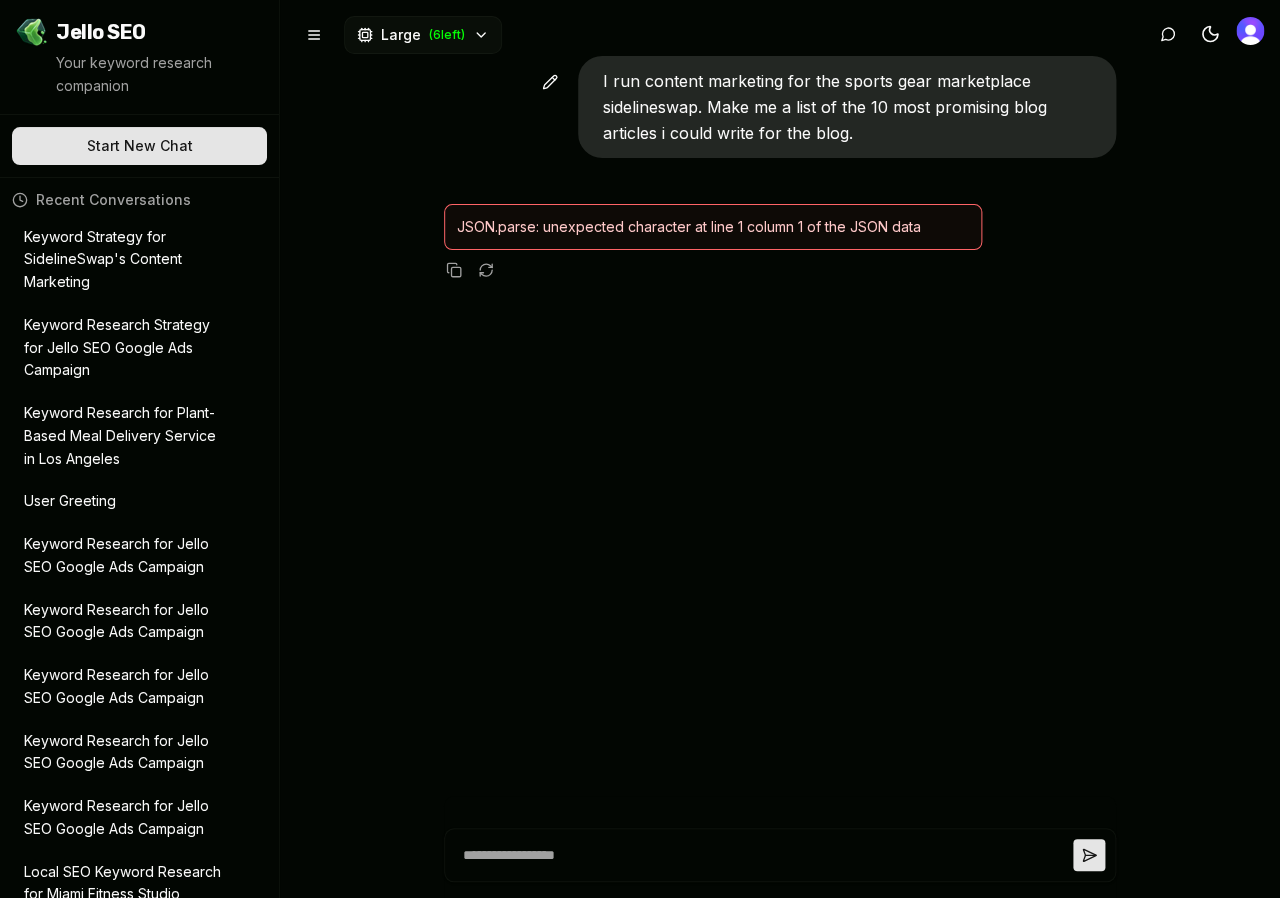 click on "I run content marketing for the sports gear marketplace sidelineswap. Make me a list of the 10 most promising blog articles i could write for the blog." at bounding box center [824, 107] 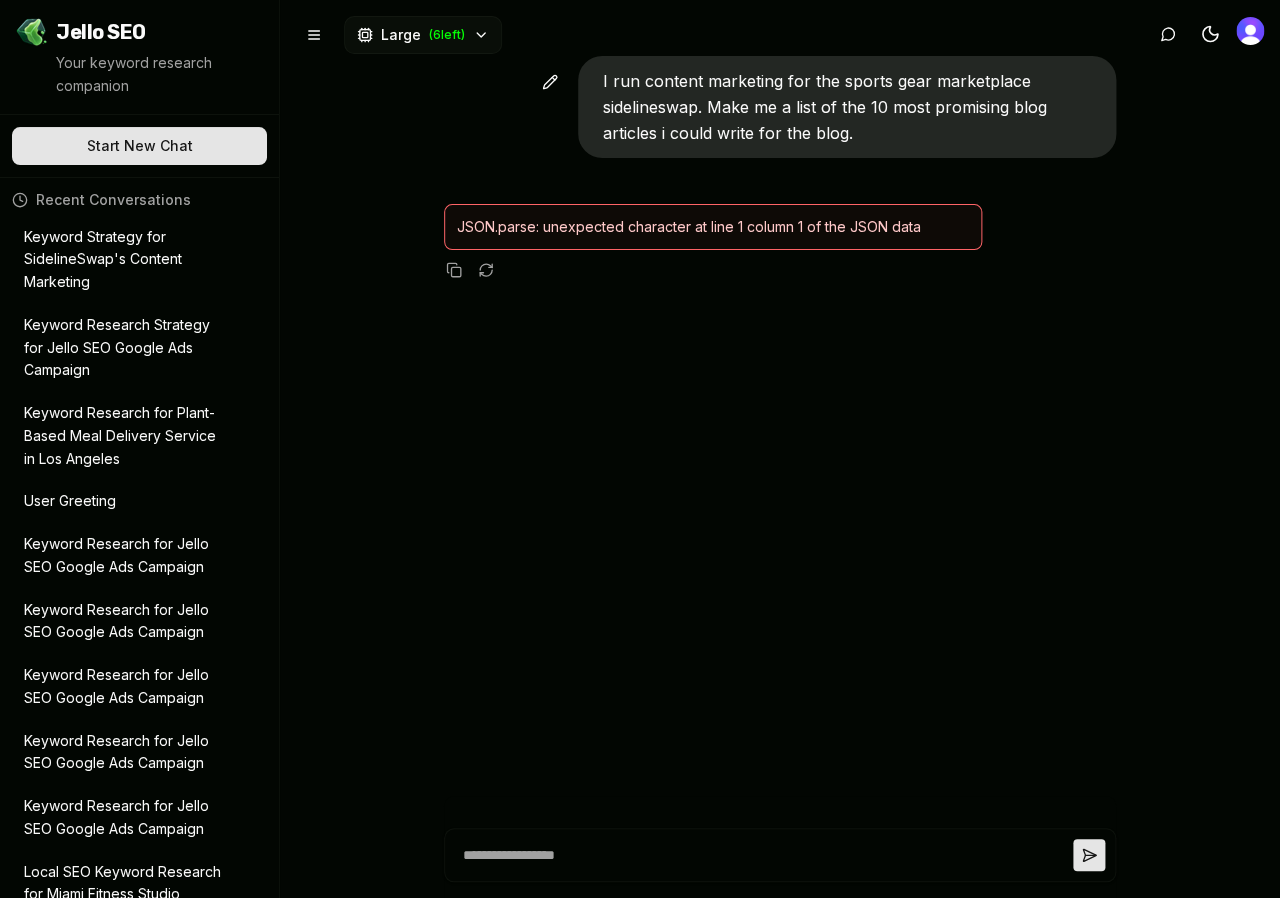 click at bounding box center [550, 82] 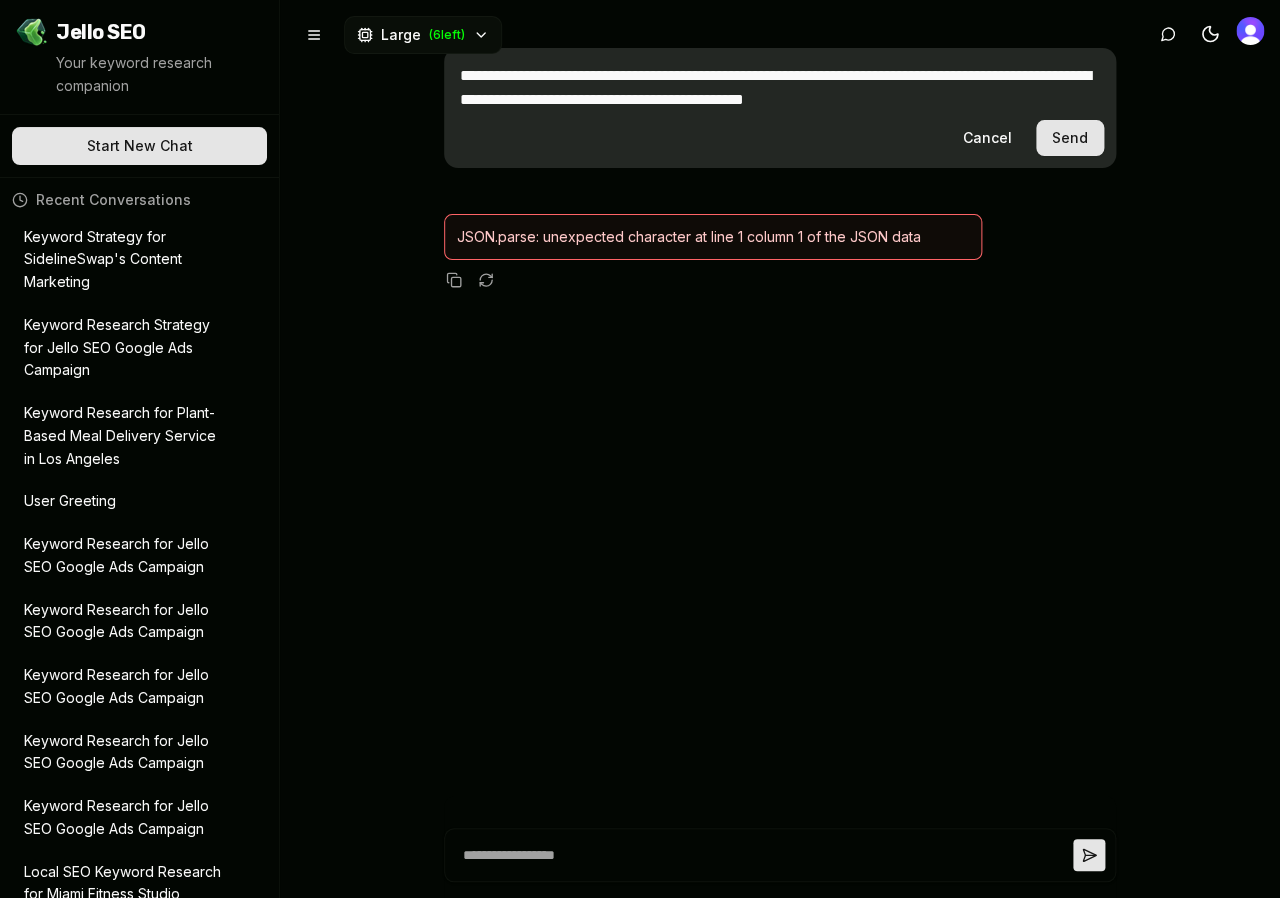 click on "Send" at bounding box center (1070, 138) 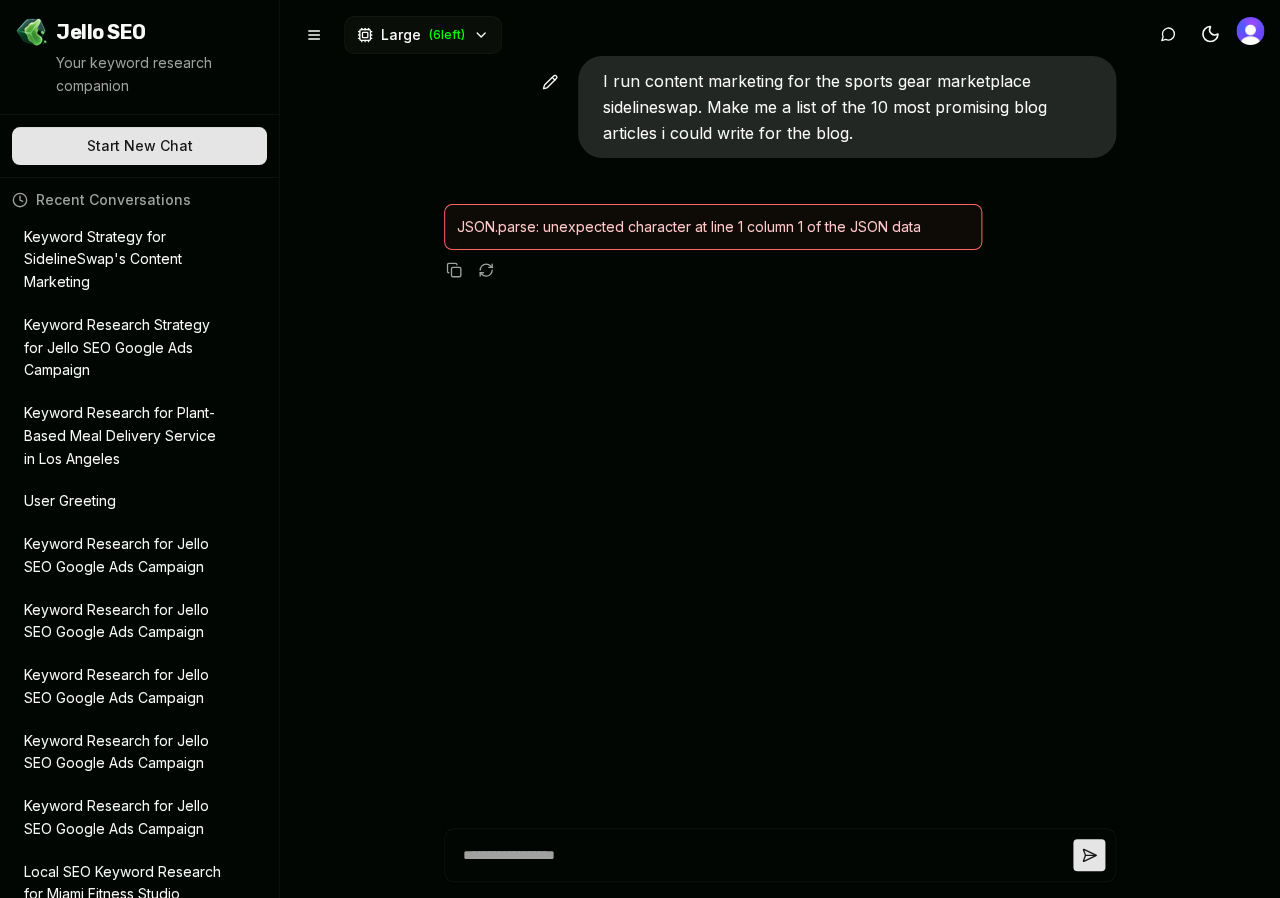 click on "I run content marketing for the sports gear marketplace sidelineswap. Make me a list of the 10 most promising blog articles i could write for the blog." at bounding box center (847, 107) 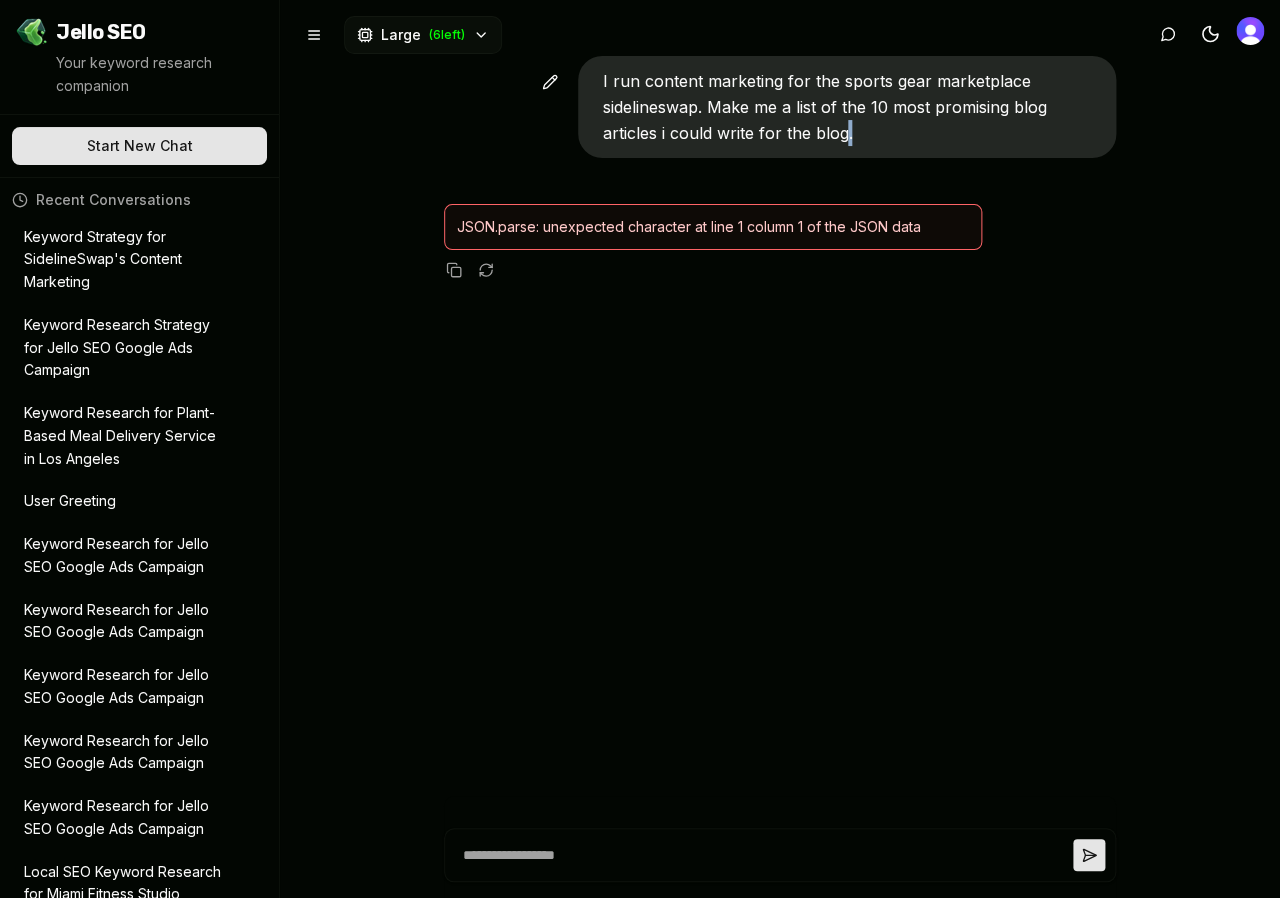 click on "I run content marketing for the sports gear marketplace sidelineswap. Make me a list of the 10 most promising blog articles i could write for the blog." at bounding box center [847, 107] 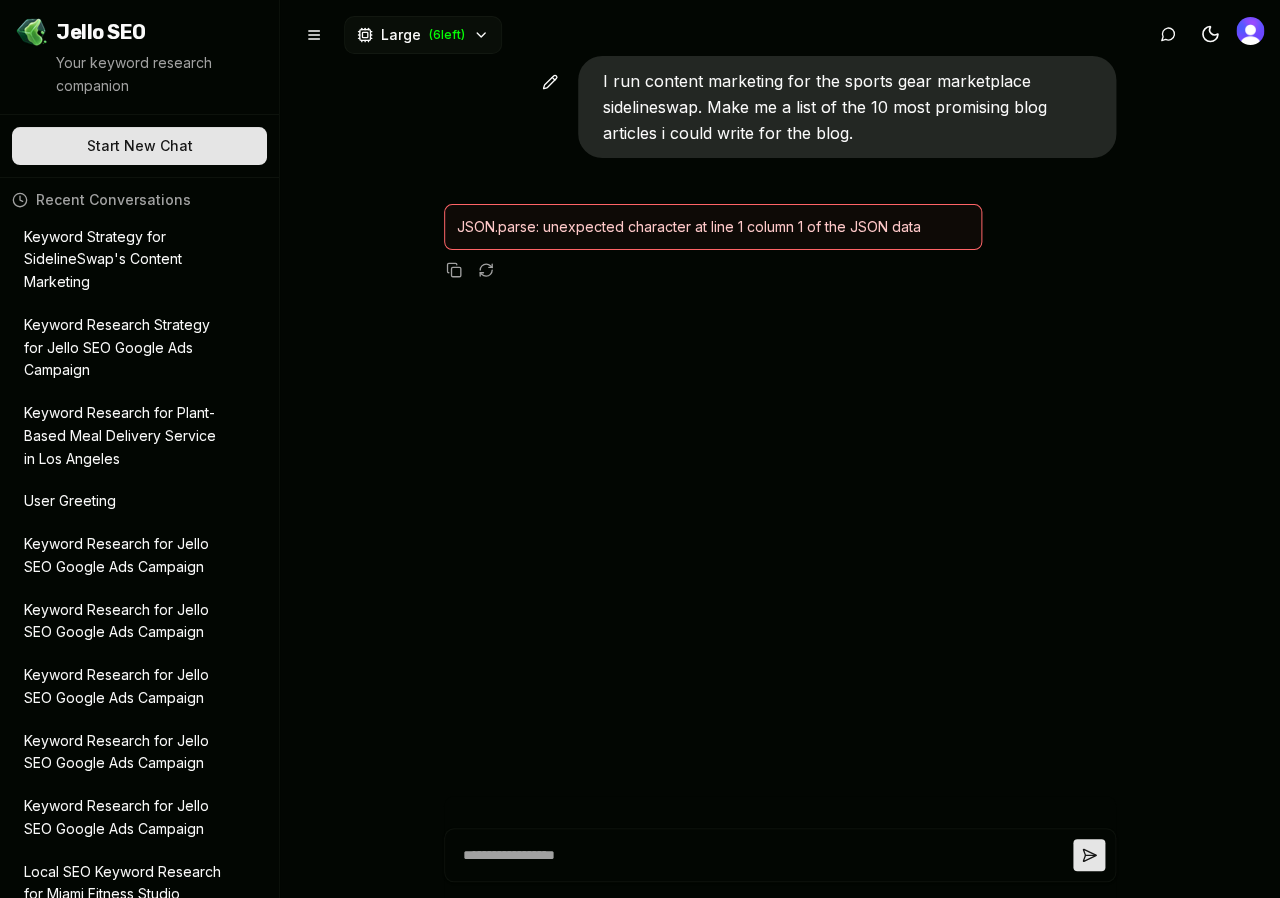 click on "I run content marketing for the sports gear marketplace sidelineswap. Make me a list of the 10 most promising blog articles i could write for the blog." at bounding box center (847, 107) 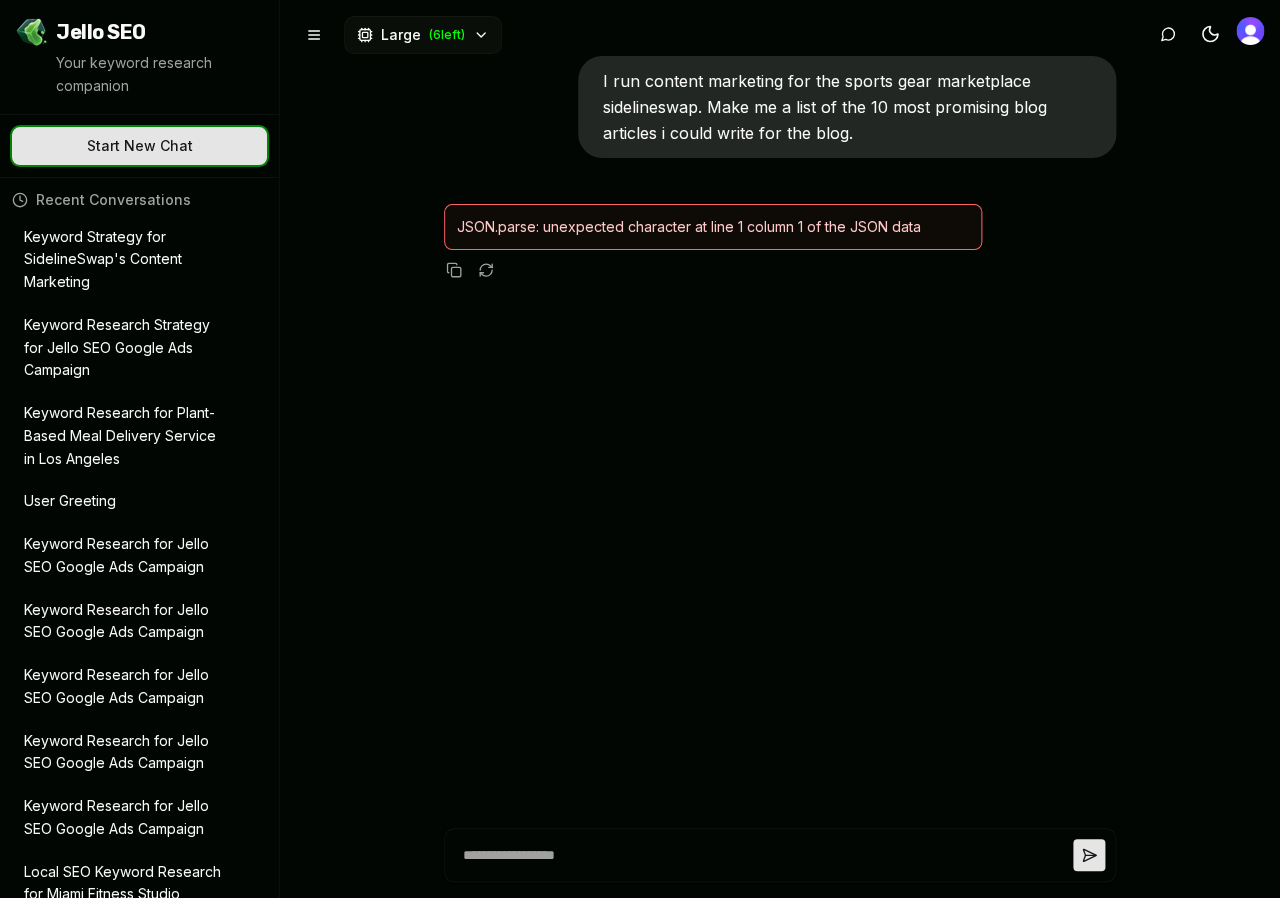 click on "Start New Chat ✨ Let's go!" at bounding box center (139, 146) 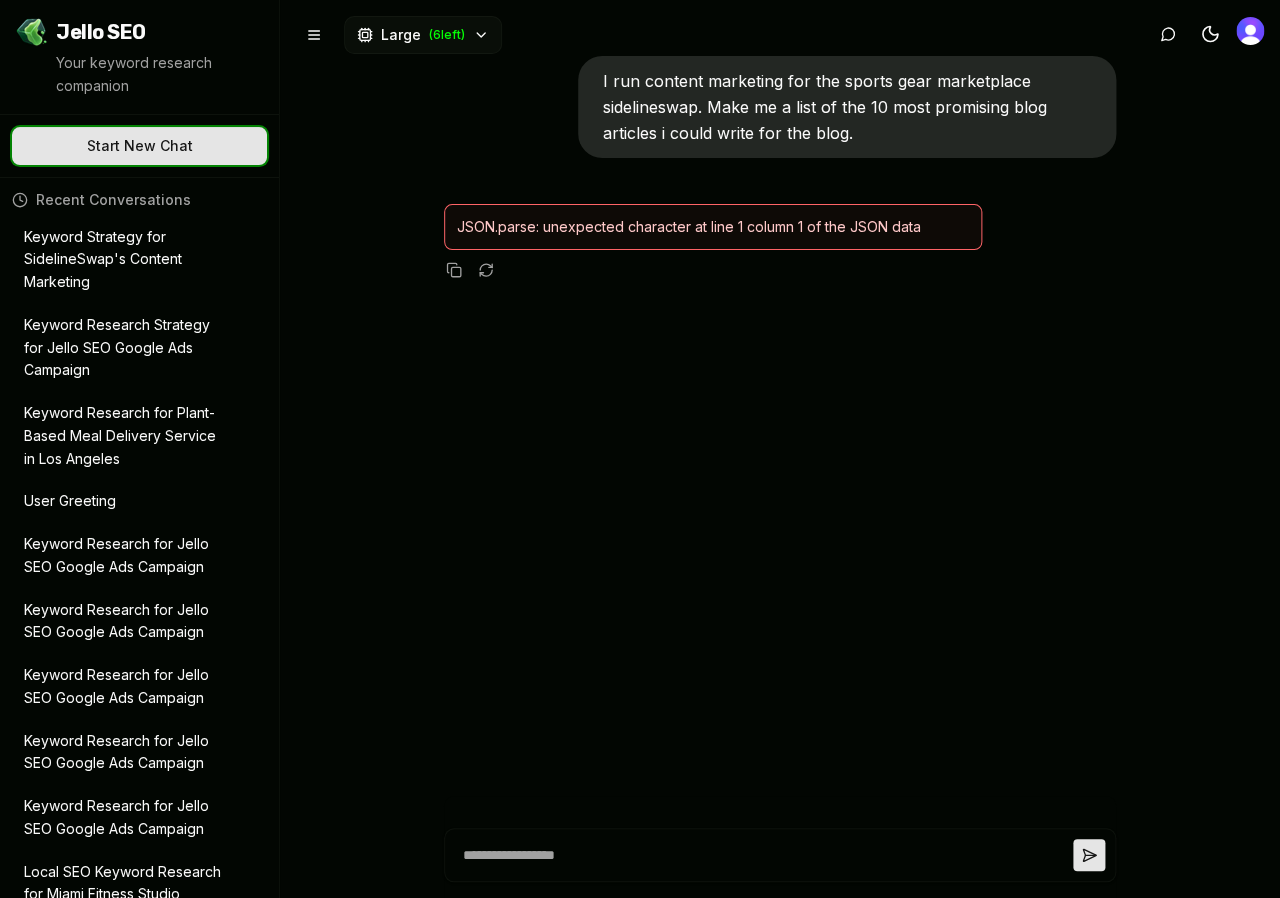 click on "Let's go!" at bounding box center [-350, 146] 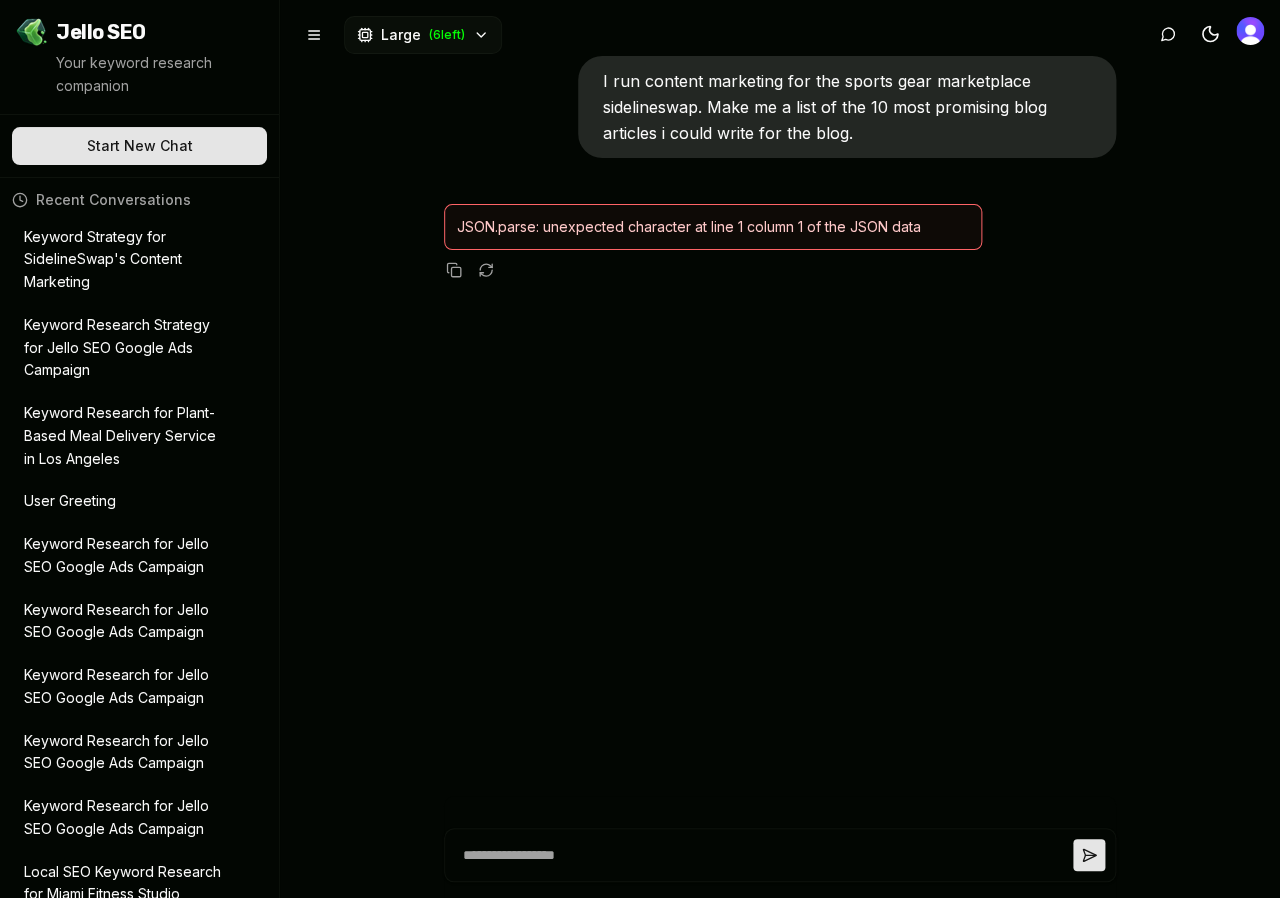 click on "I run content marketing for the sports gear marketplace sidelineswap. Make me a list of the 10 most promising blog articles i could write for the blog.  JSON.parse: unexpected character at line 1 column 1 of the JSON data" at bounding box center (780, 449) 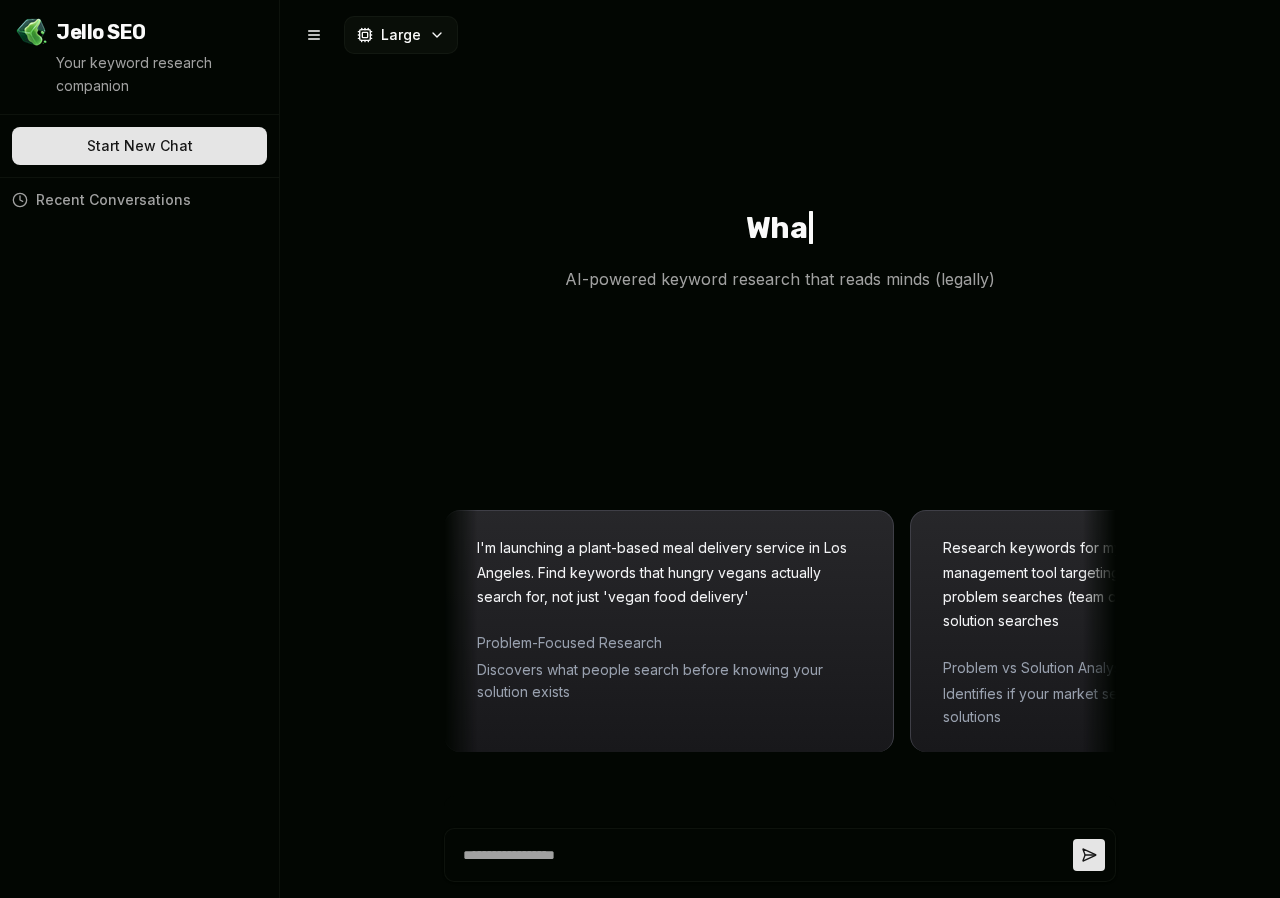 scroll, scrollTop: 0, scrollLeft: 0, axis: both 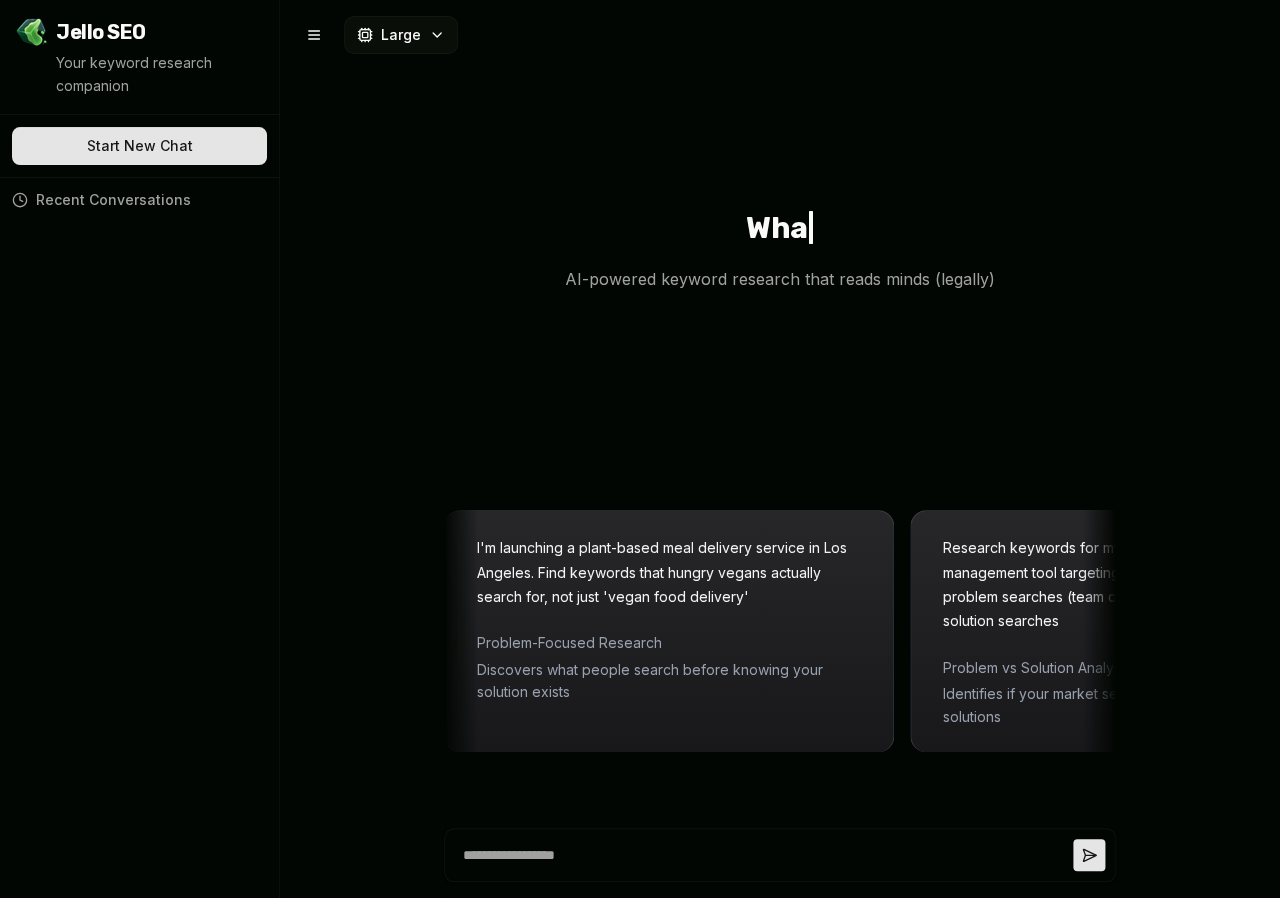 type on "*" 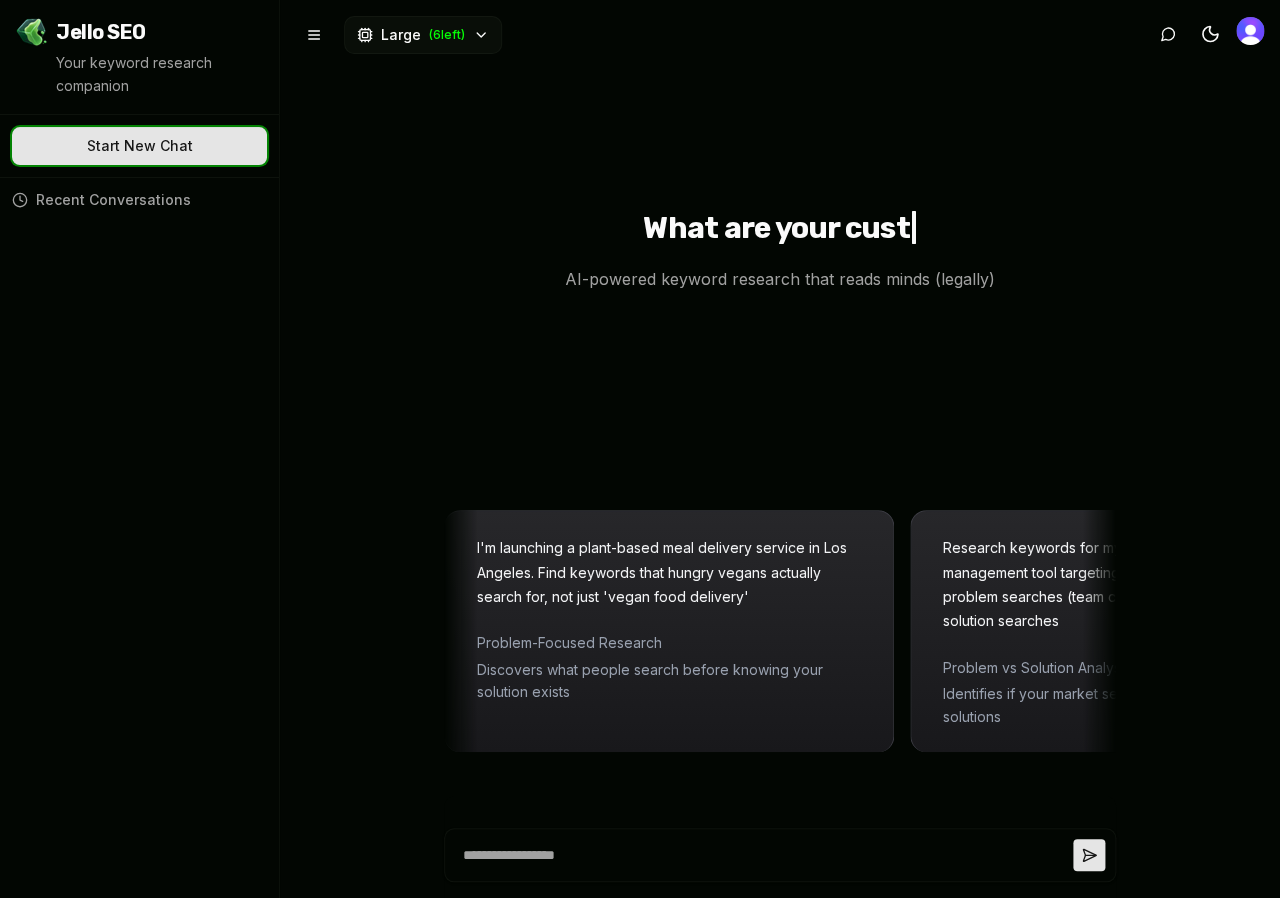 click on "Start New Chat ✨ Let's go!" at bounding box center (139, 146) 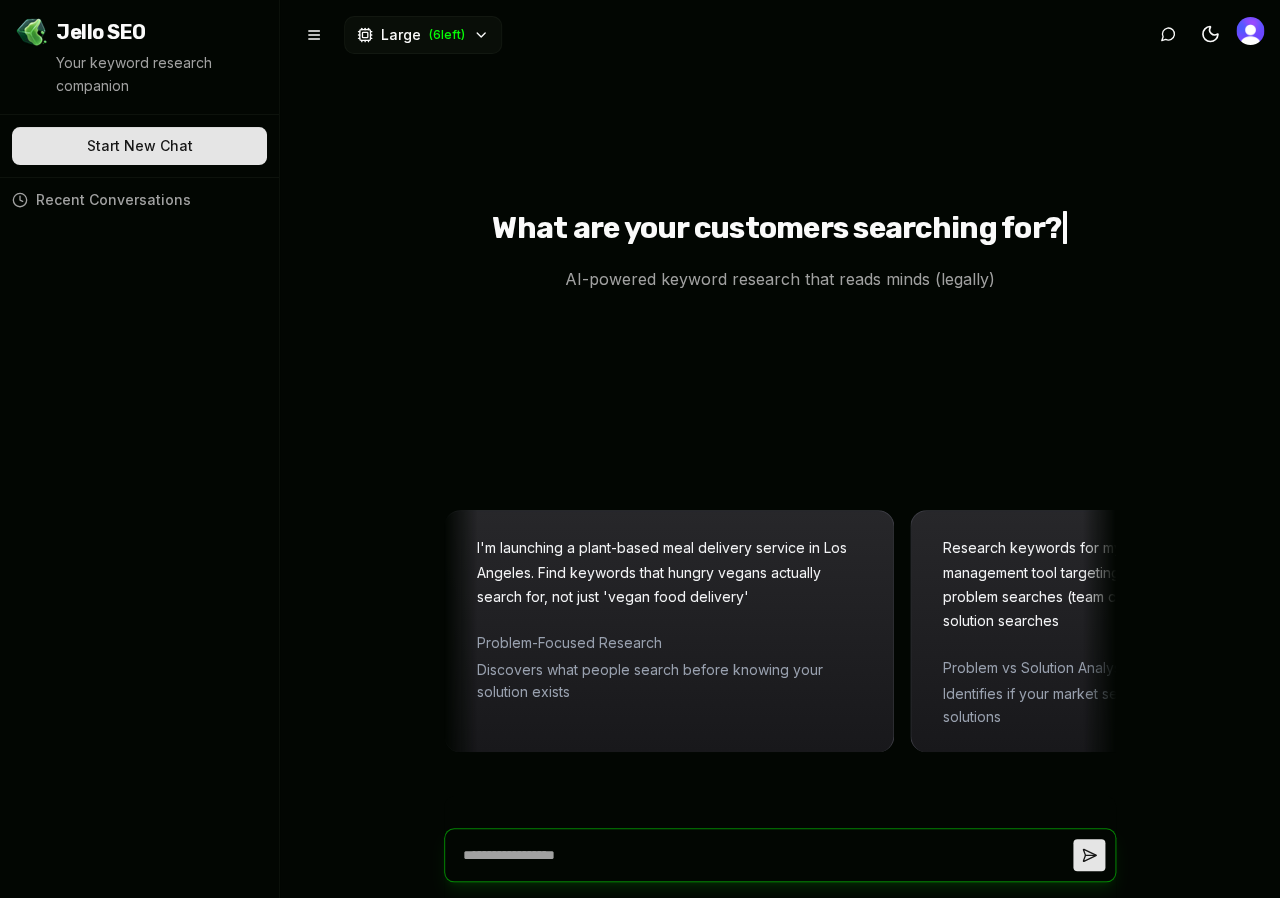 click at bounding box center (764, 855) 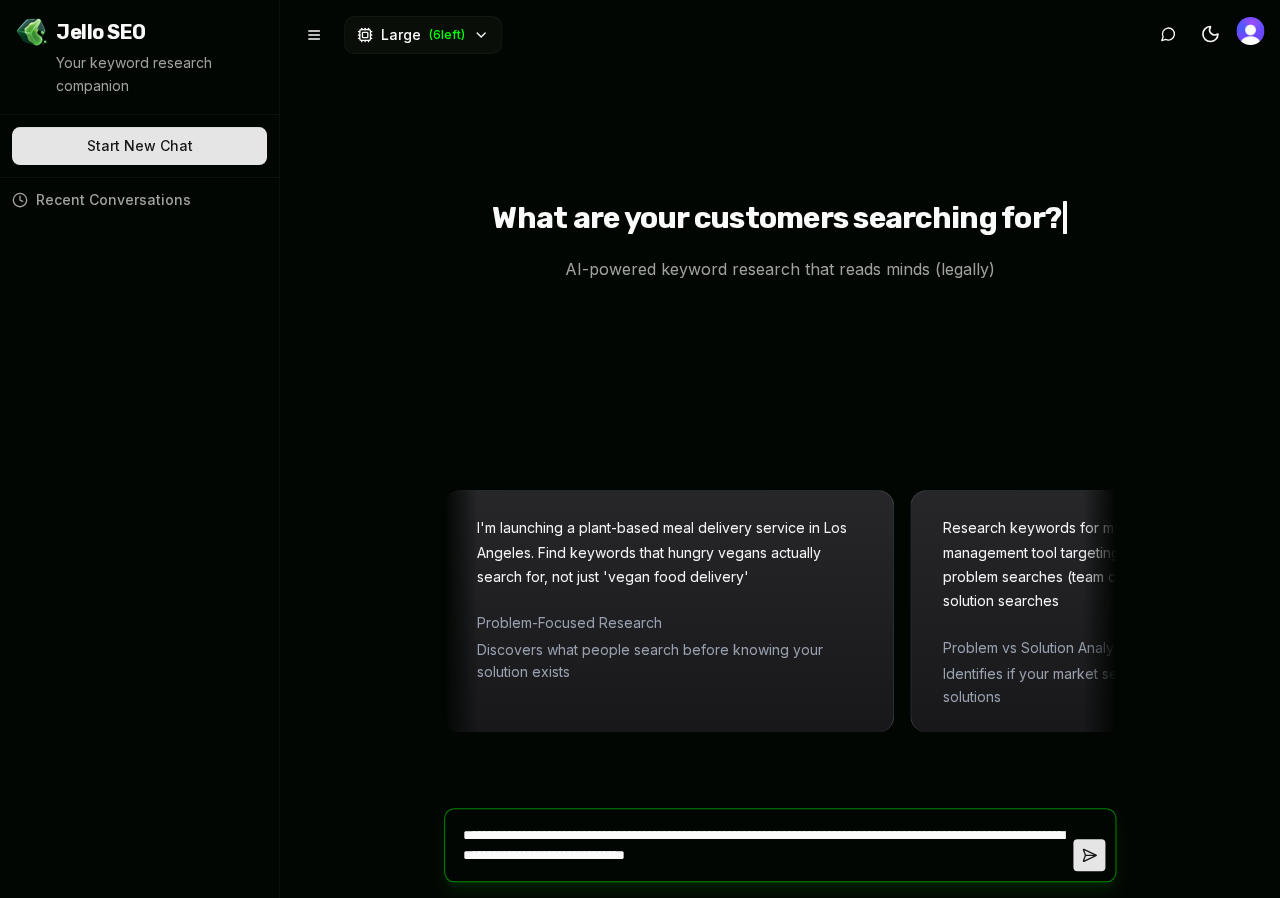type on "*" 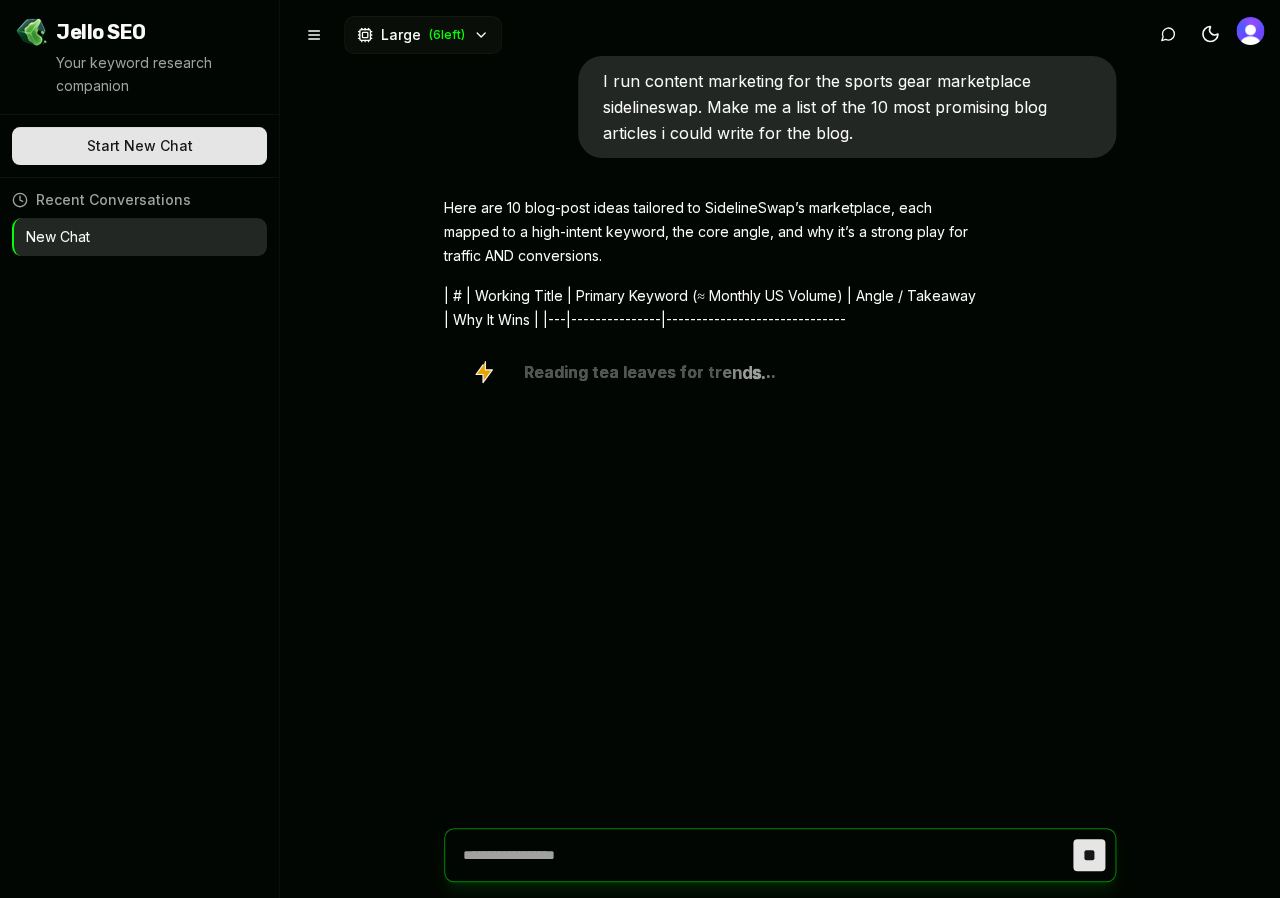 type on "*" 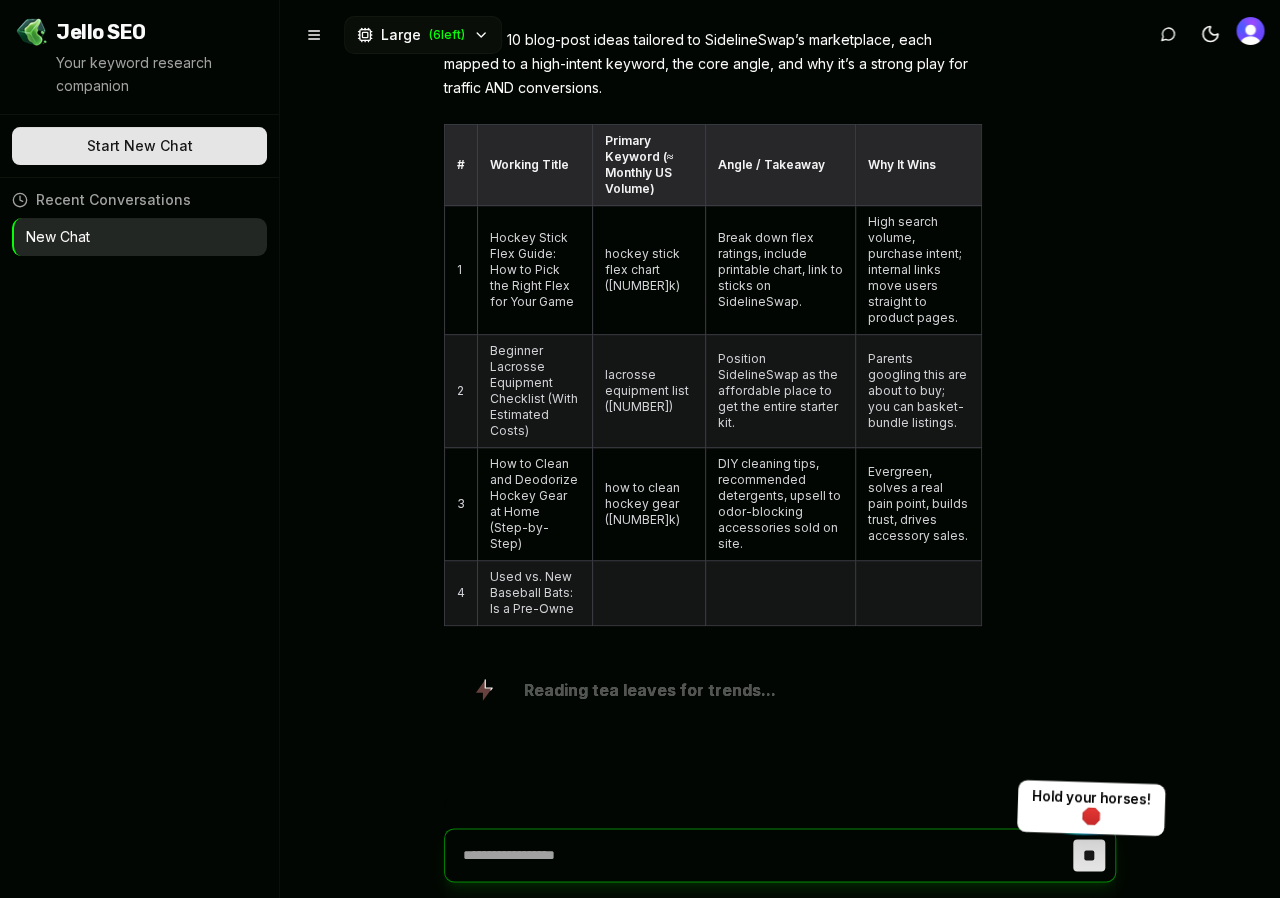 click 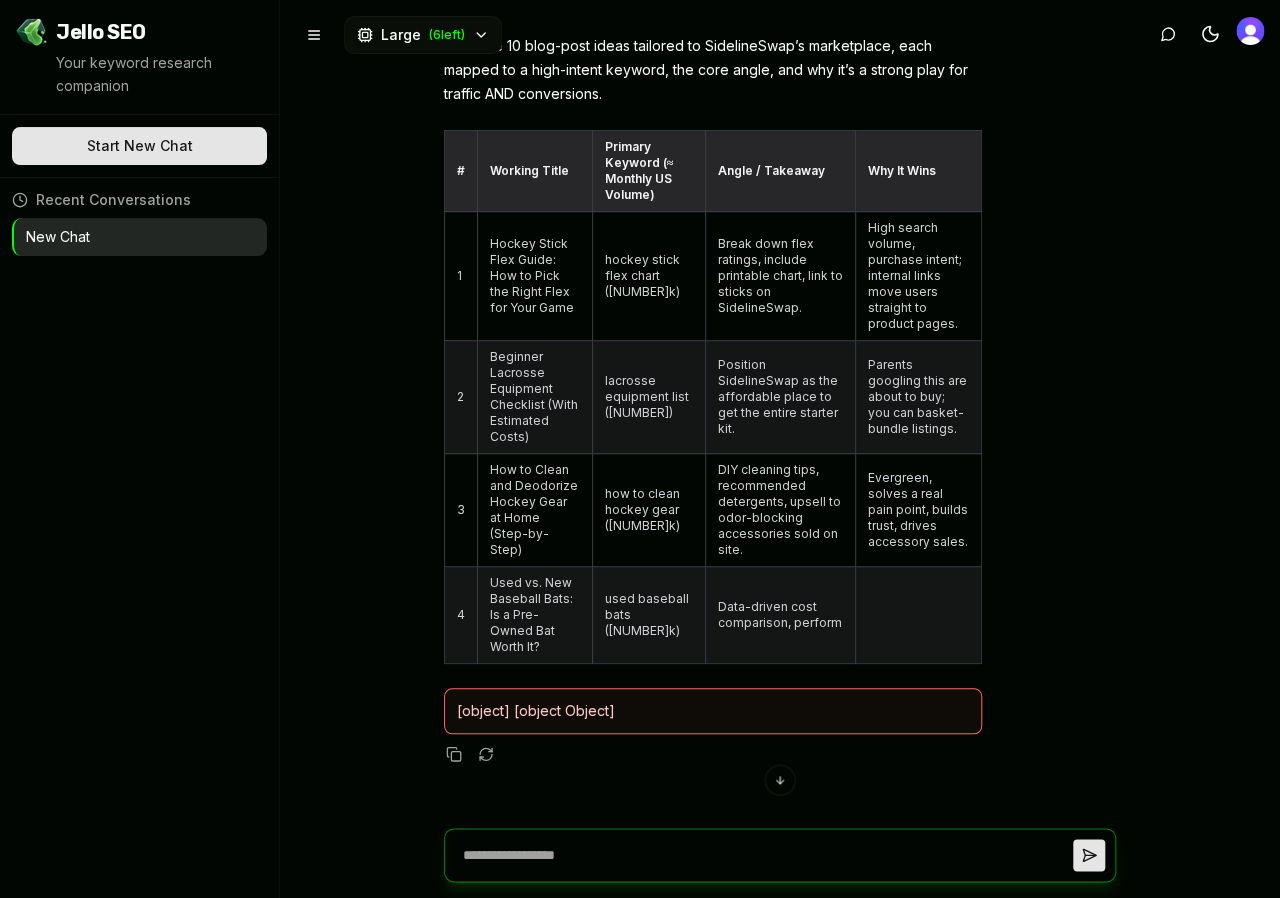 scroll, scrollTop: 0, scrollLeft: 0, axis: both 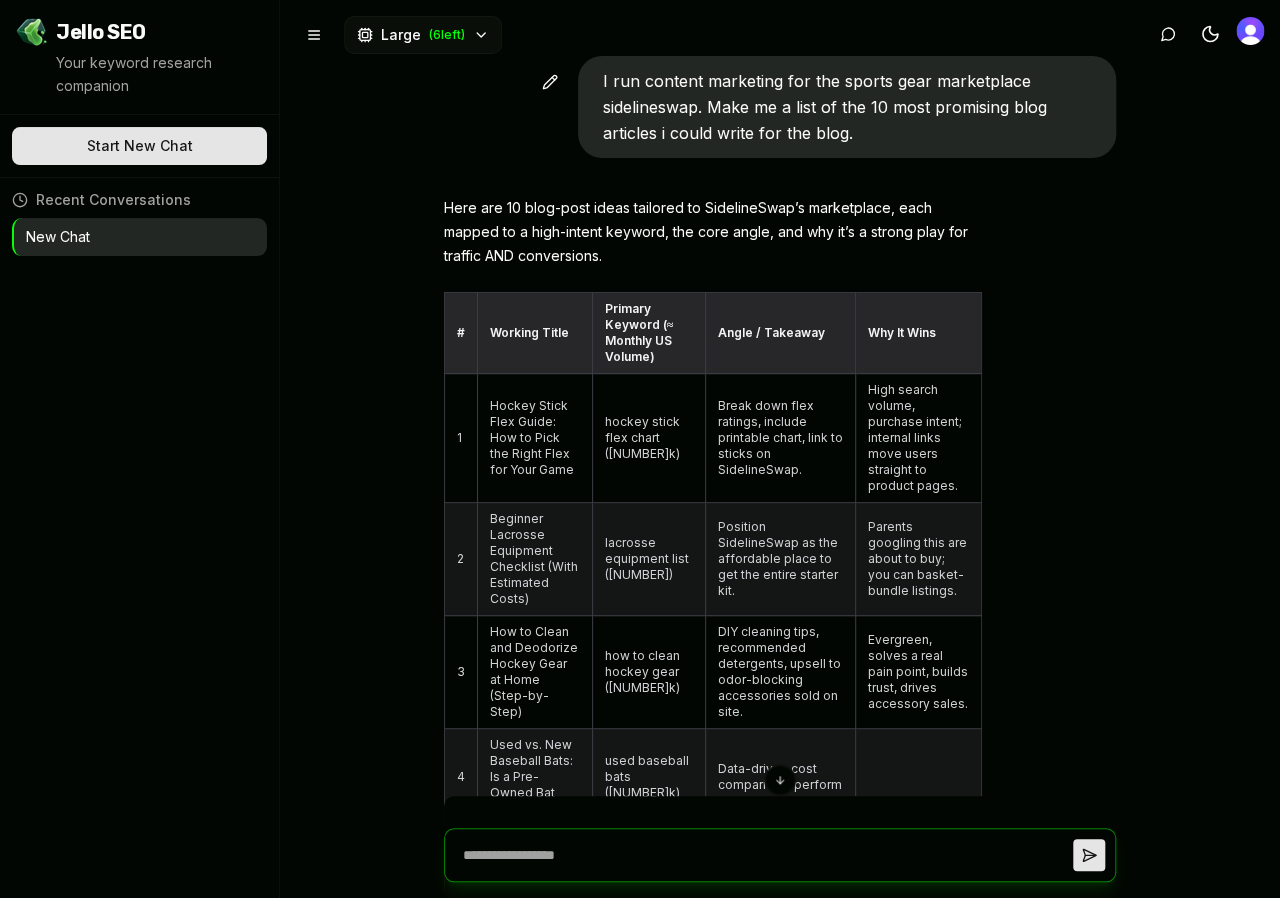 click on "I run content marketing for the sports gear marketplace sidelineswap. Make me a list of the 10 most promising blog articles i could write for the blog." at bounding box center (824, 107) 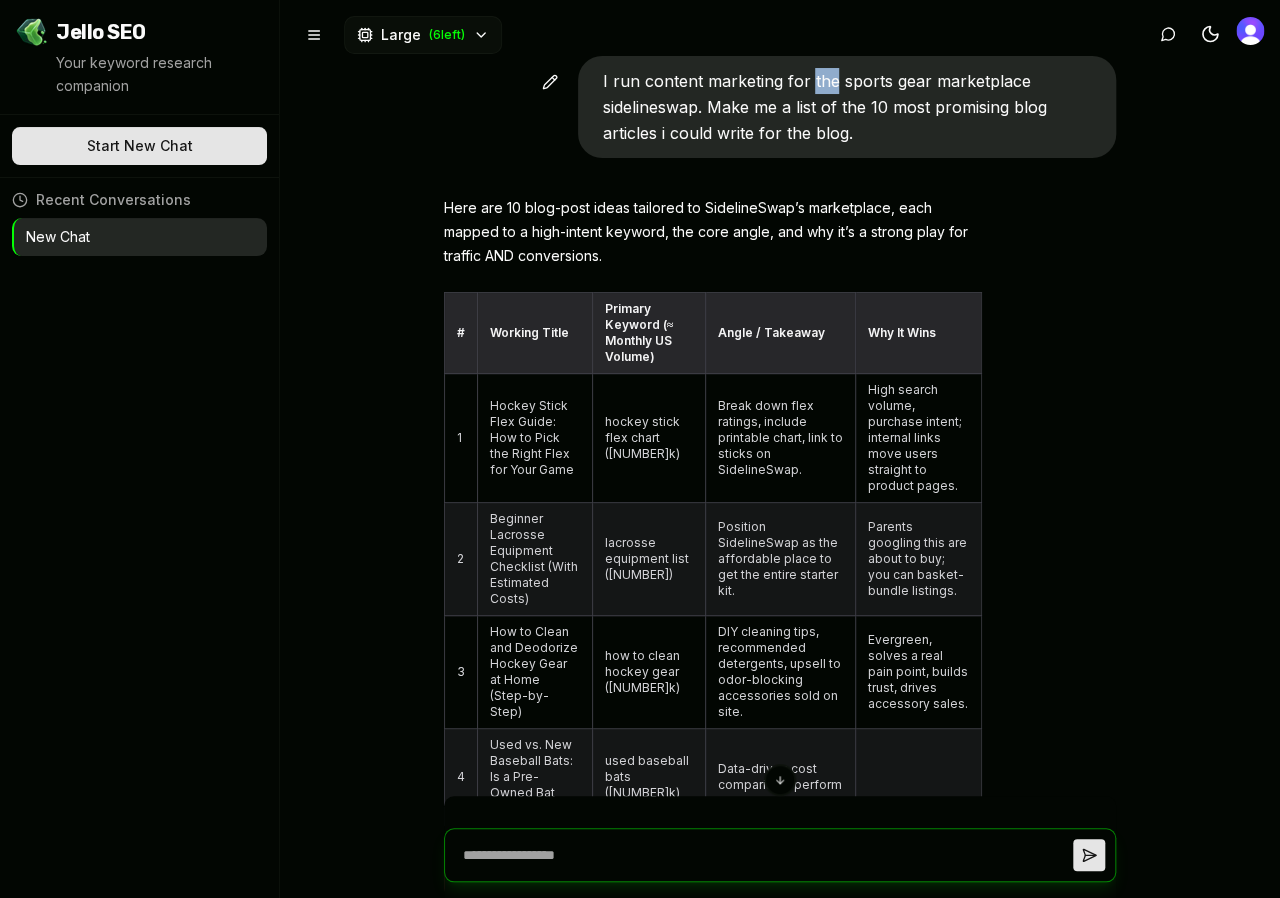 click on "I run content marketing for the sports gear marketplace sidelineswap. Make me a list of the 10 most promising blog articles i could write for the blog." at bounding box center [824, 107] 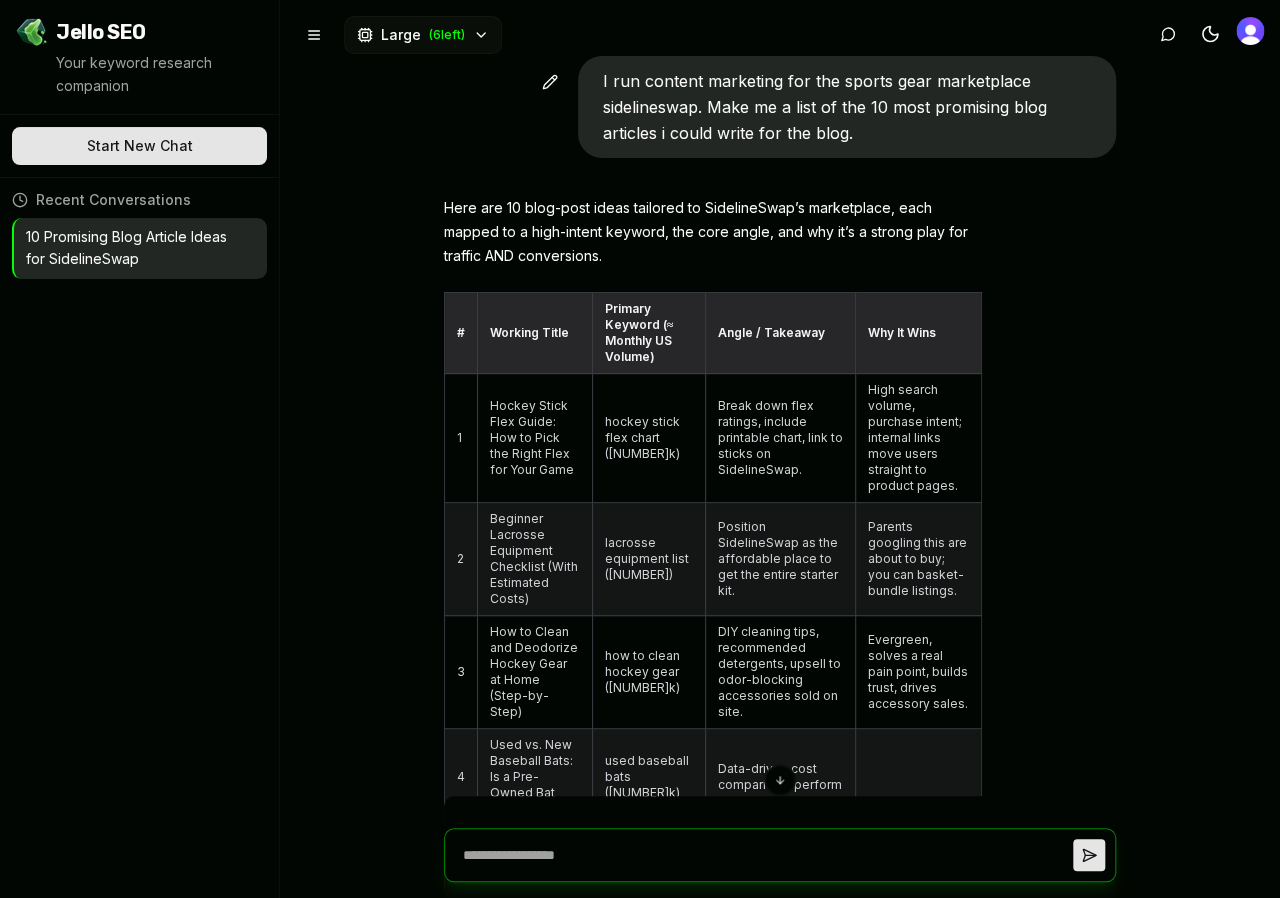 click on "I run content marketing for the sports gear marketplace sidelineswap. Make me a list of the 10 most promising blog articles i could write for the blog." at bounding box center [824, 107] 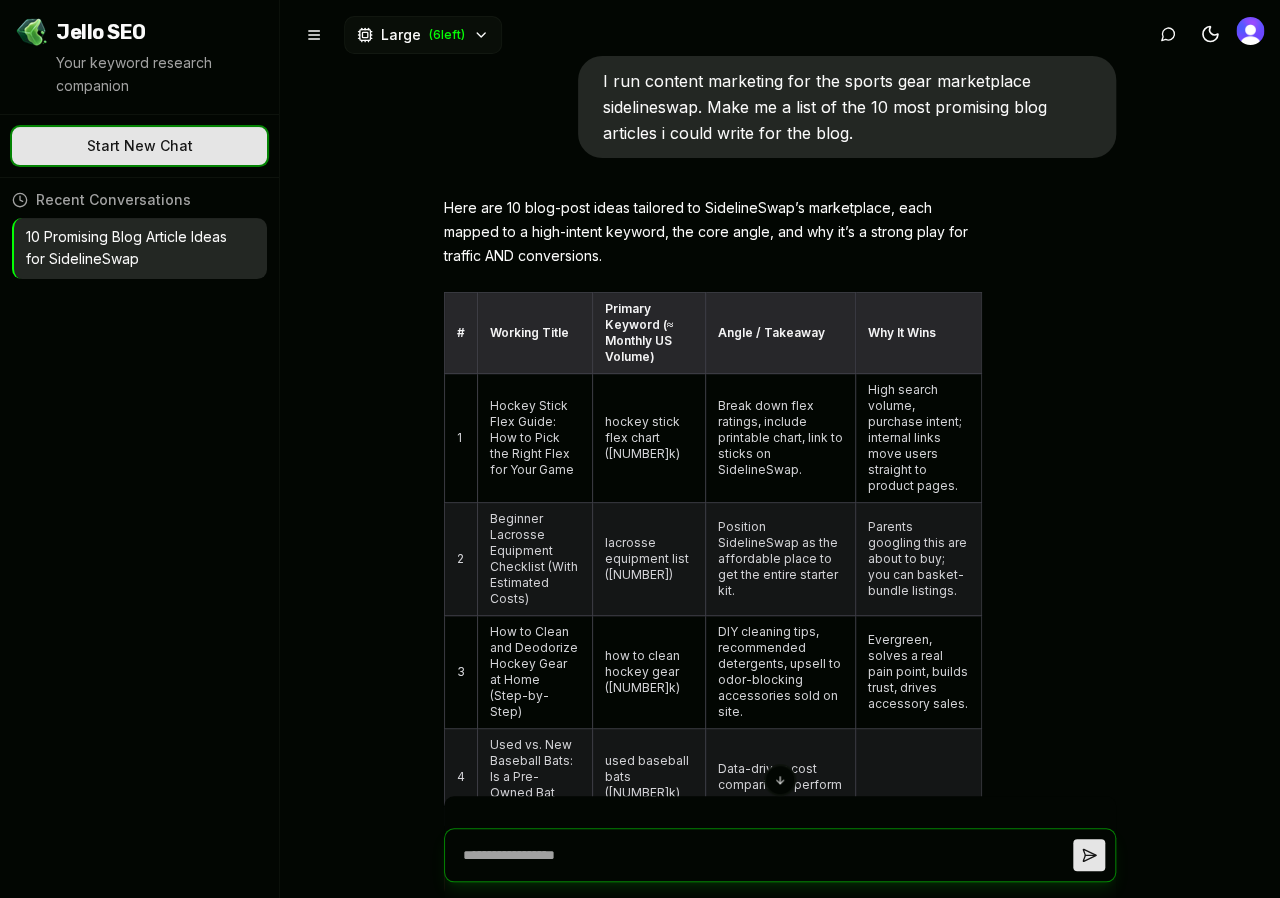 click on "Start New Chat ✨ Let's go!" at bounding box center [139, 146] 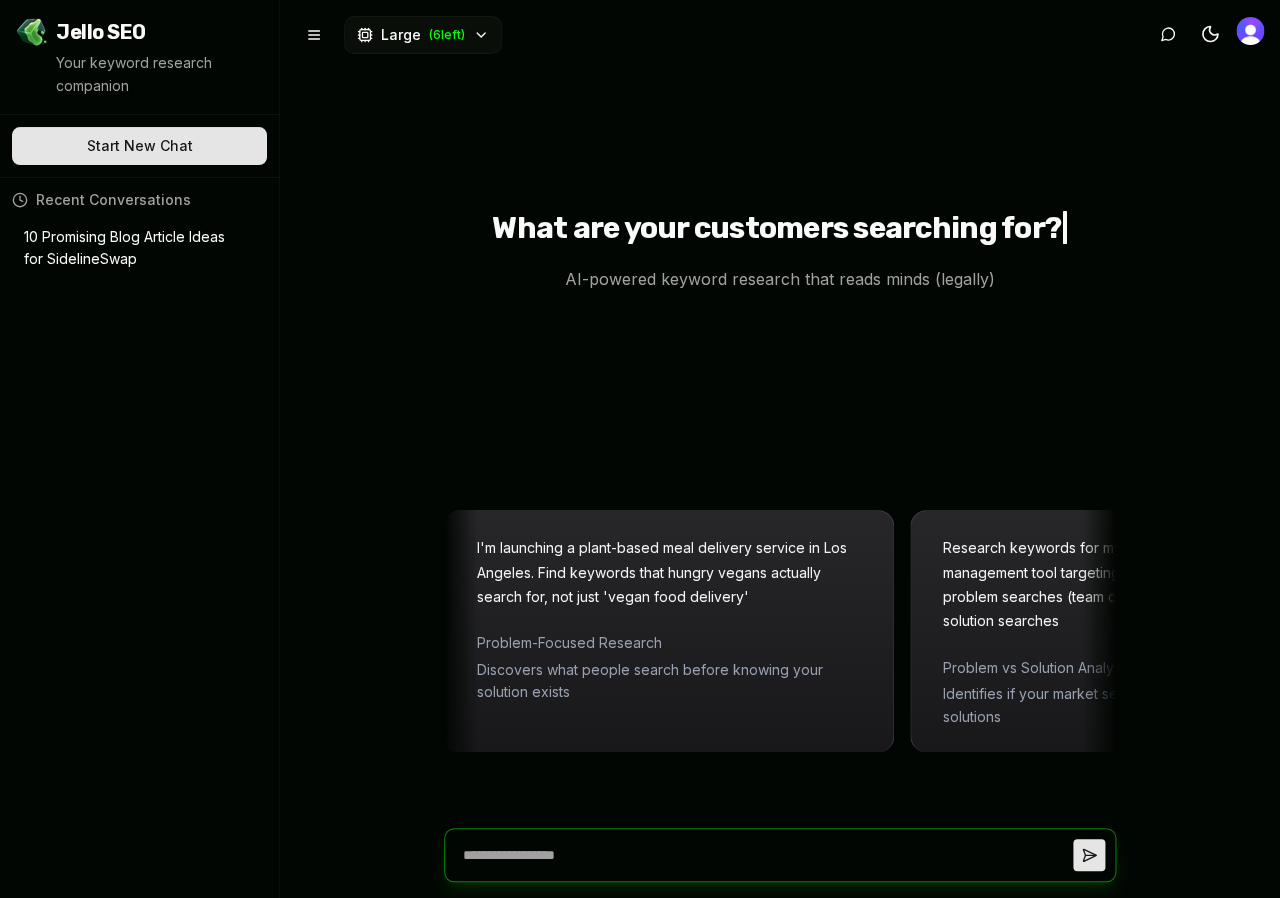 click at bounding box center (764, 855) 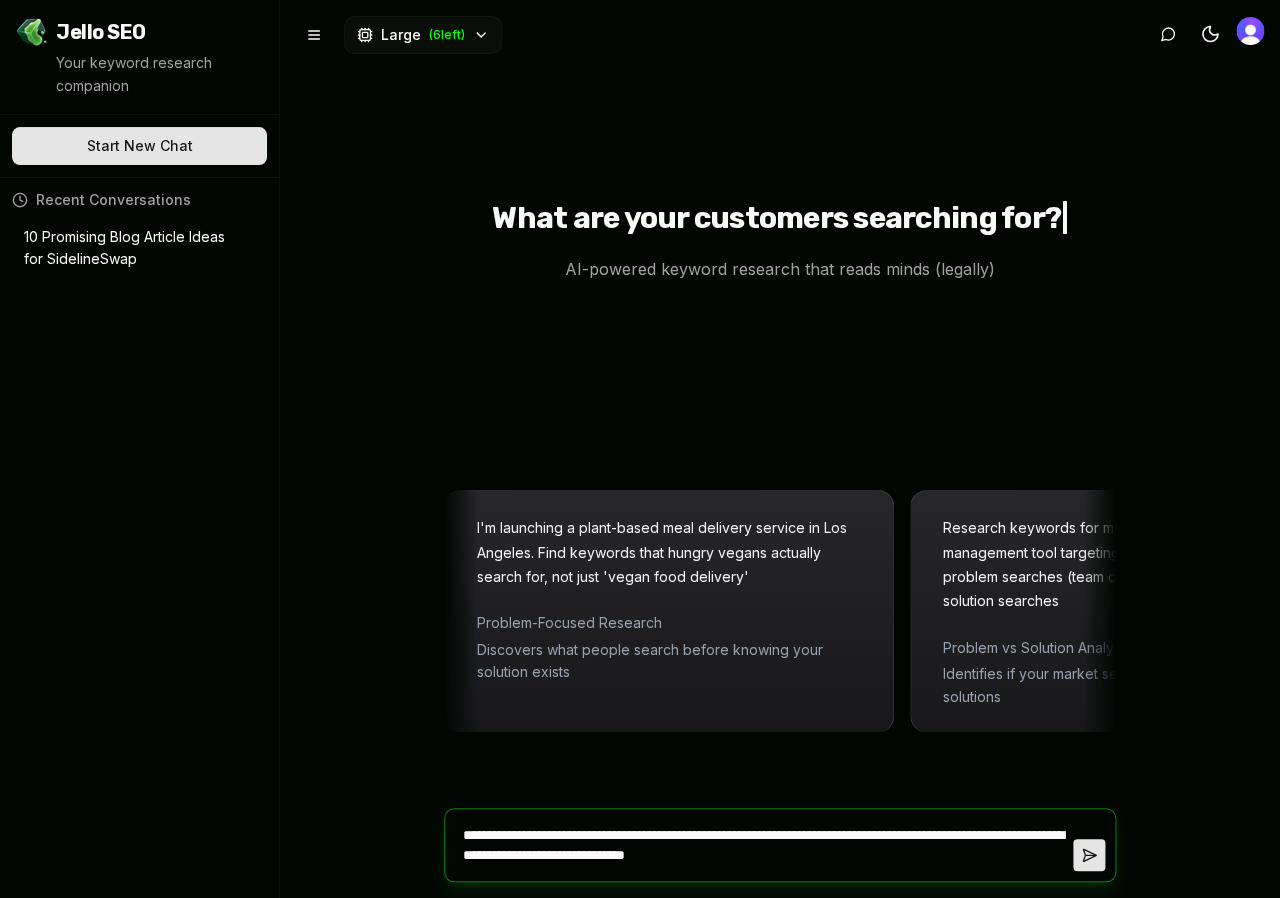 type on "**********" 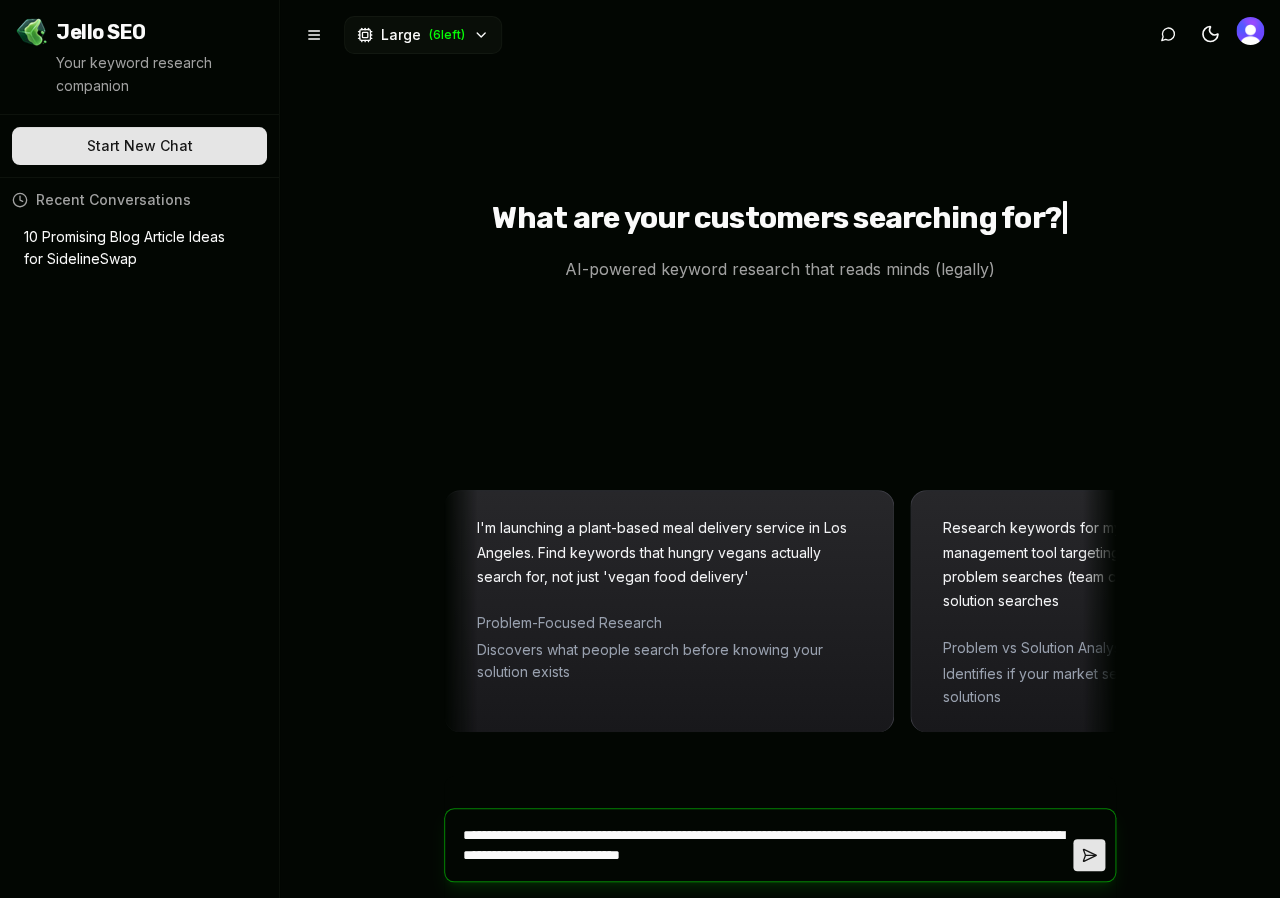 type on "**********" 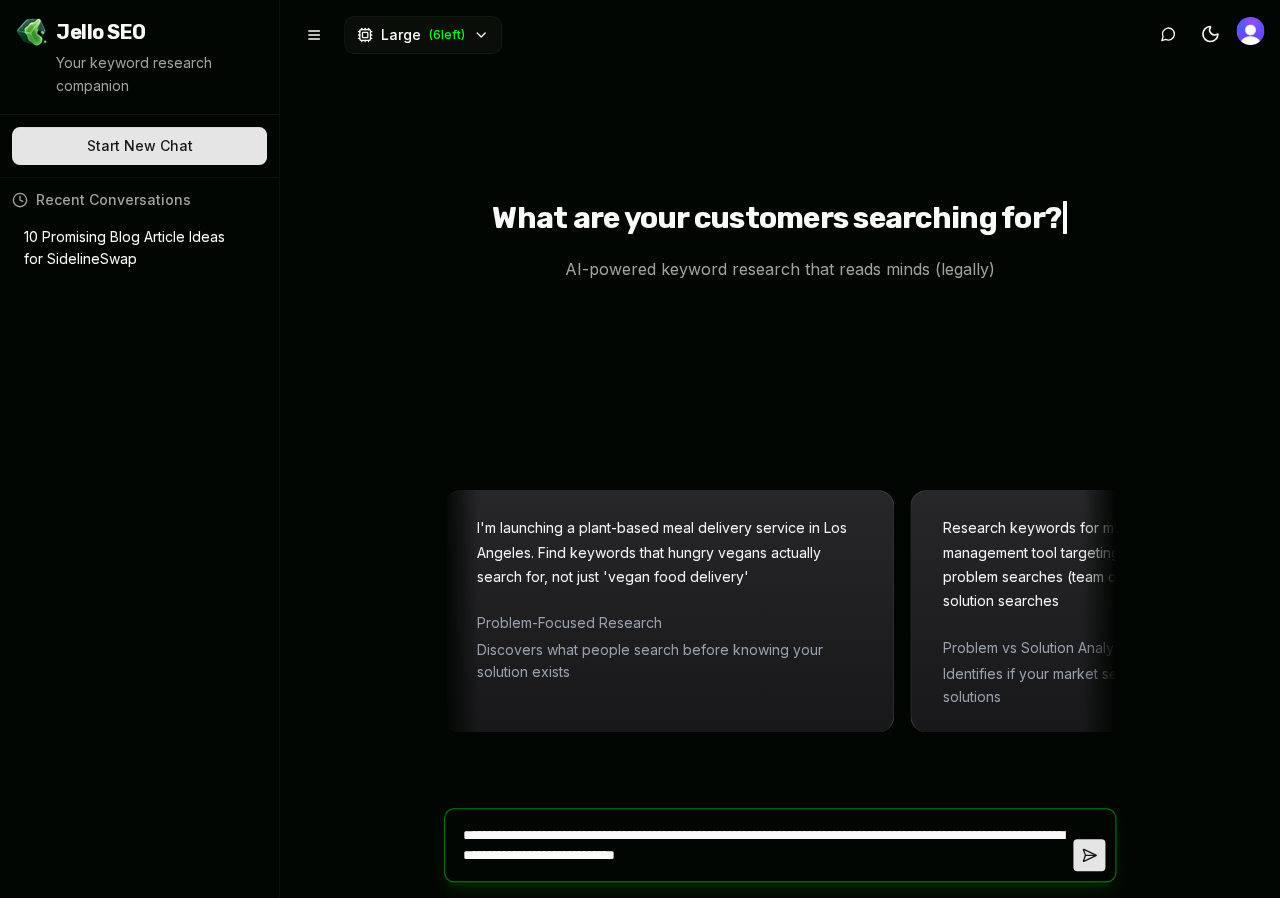 type on "**********" 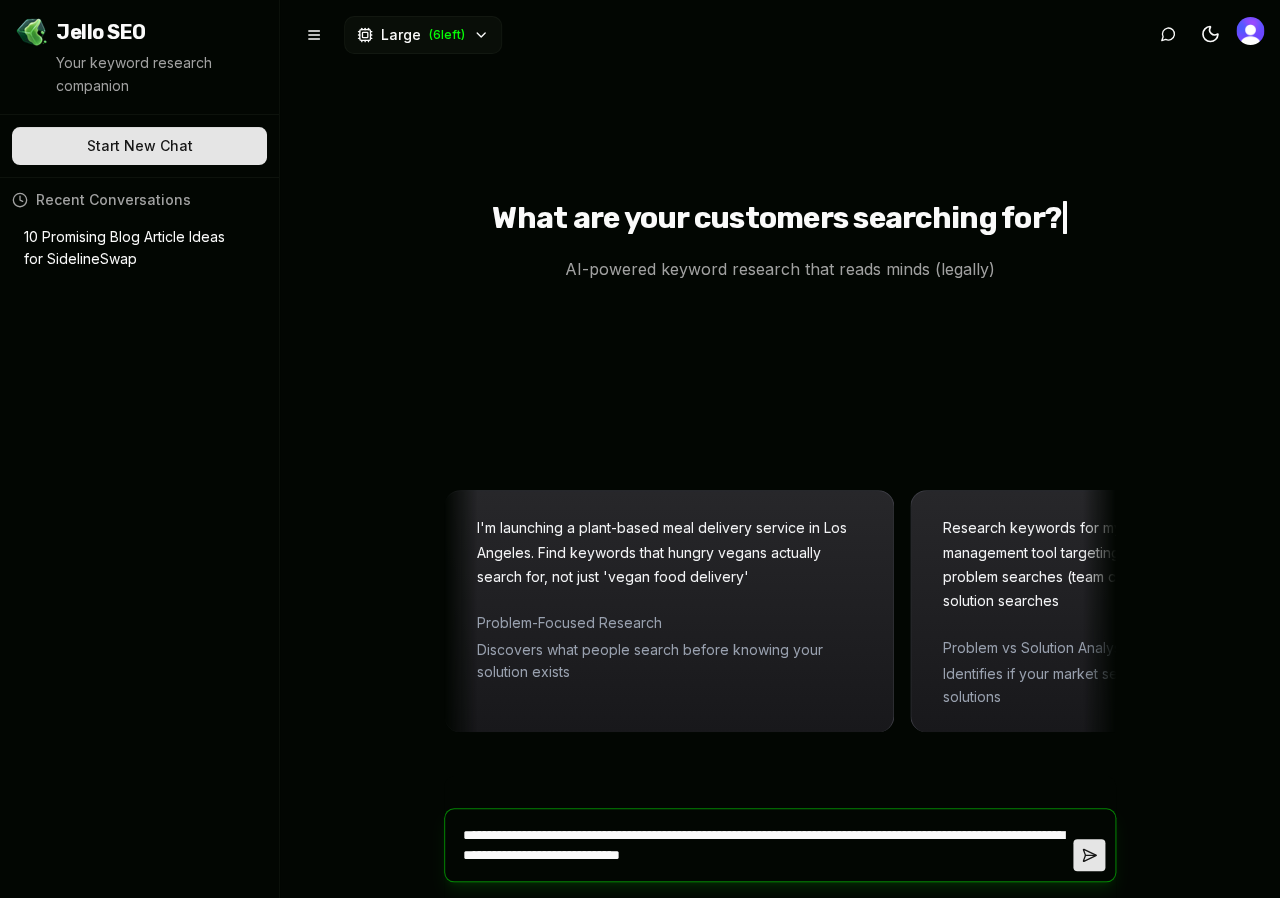 type on "**********" 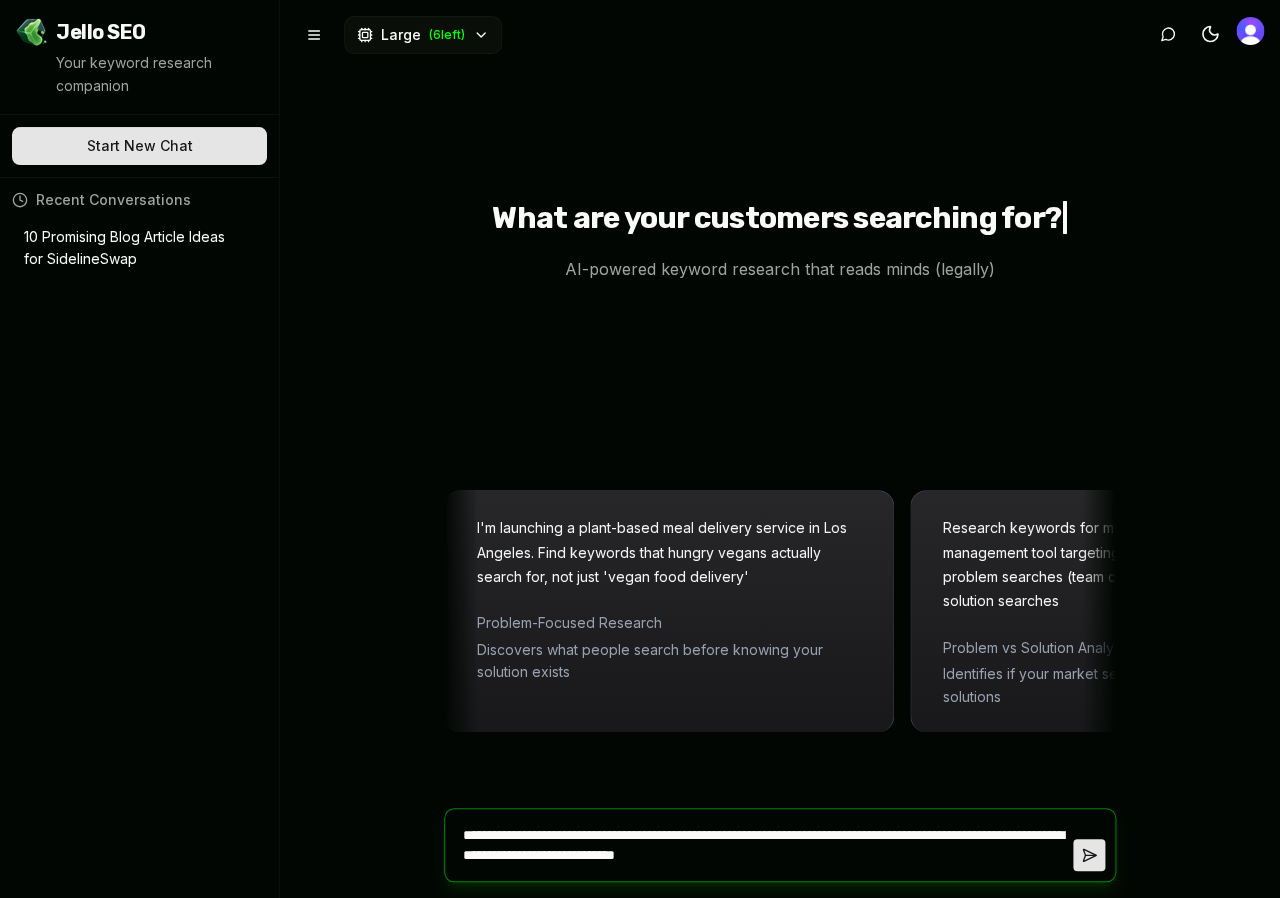 type on "**********" 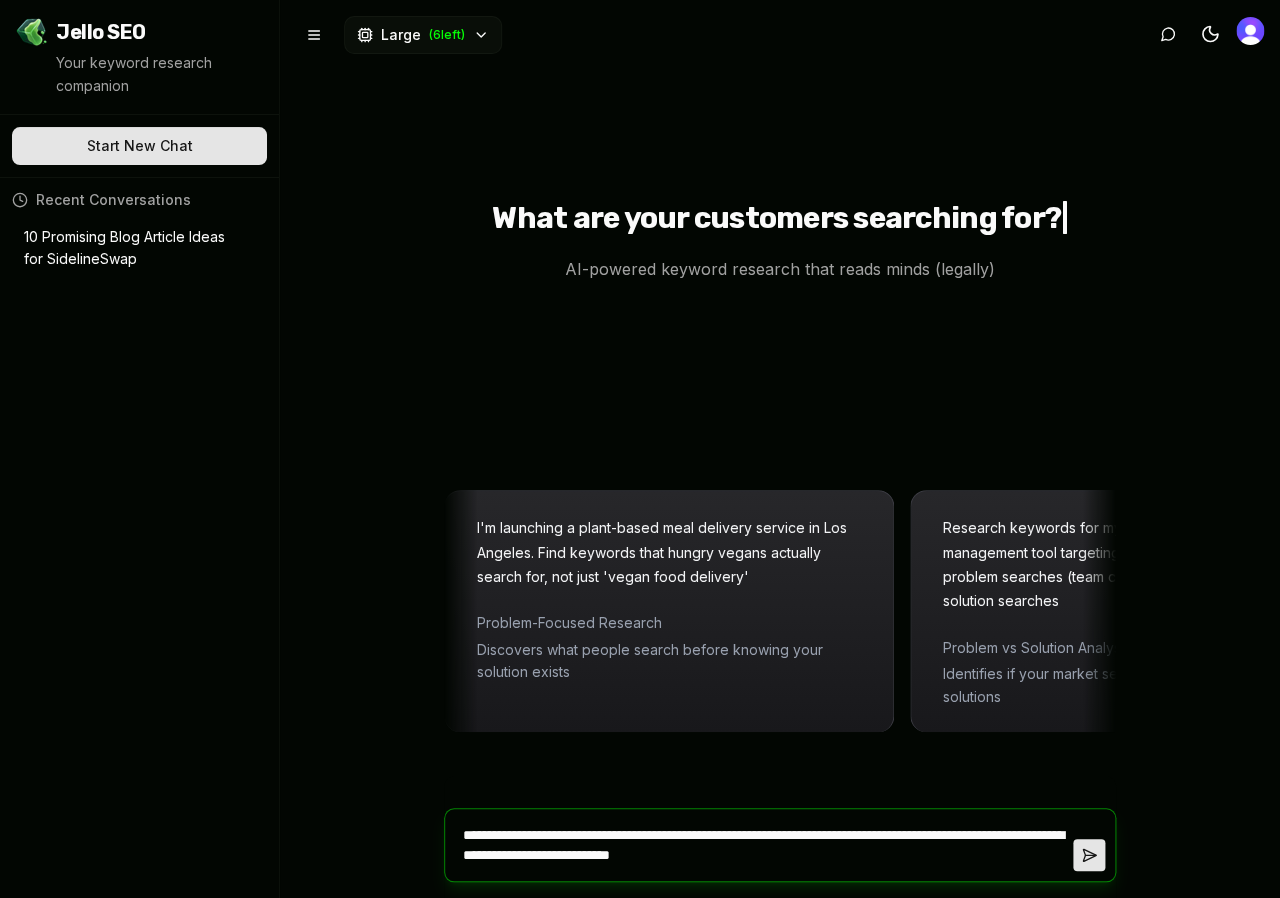 type on "**********" 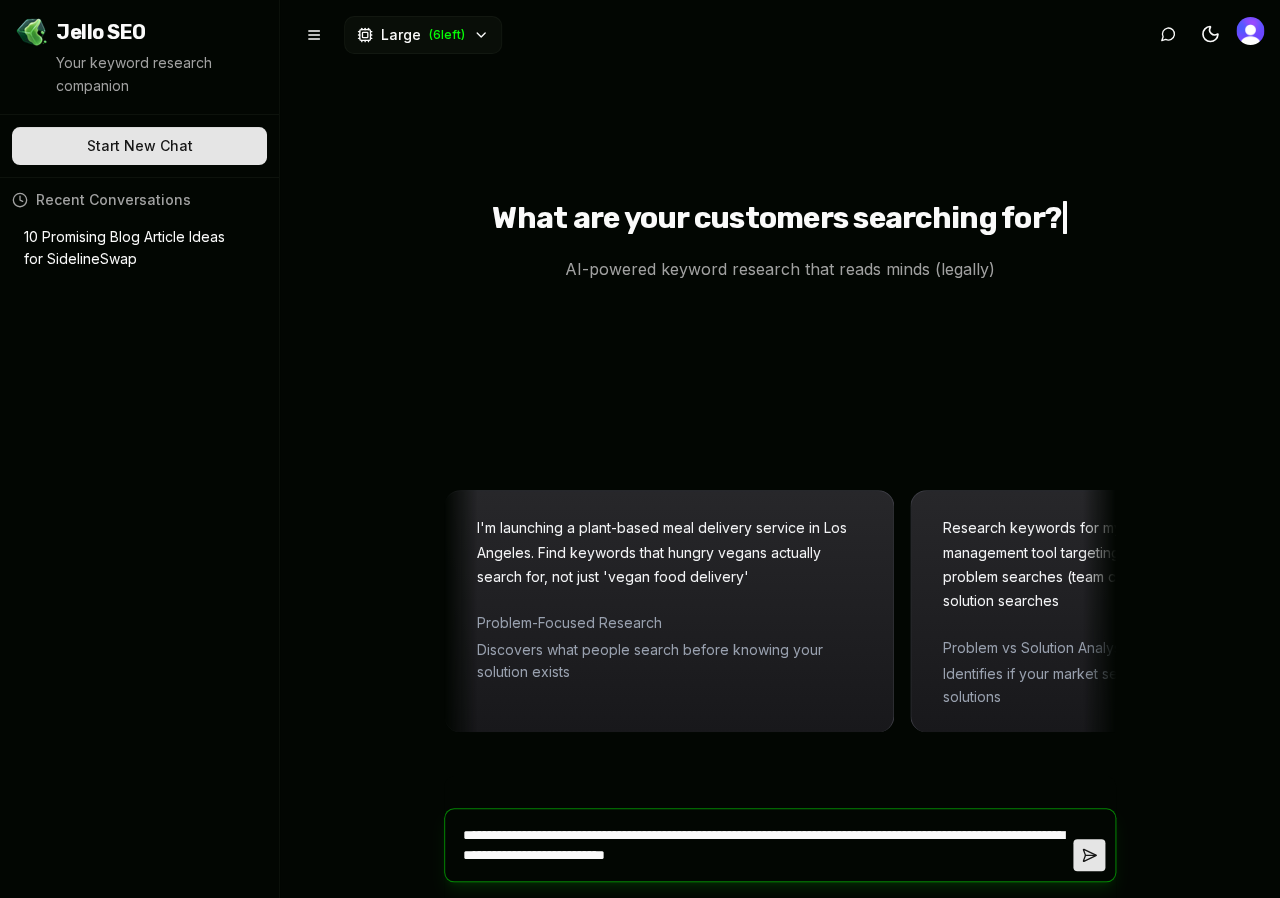 type on "**********" 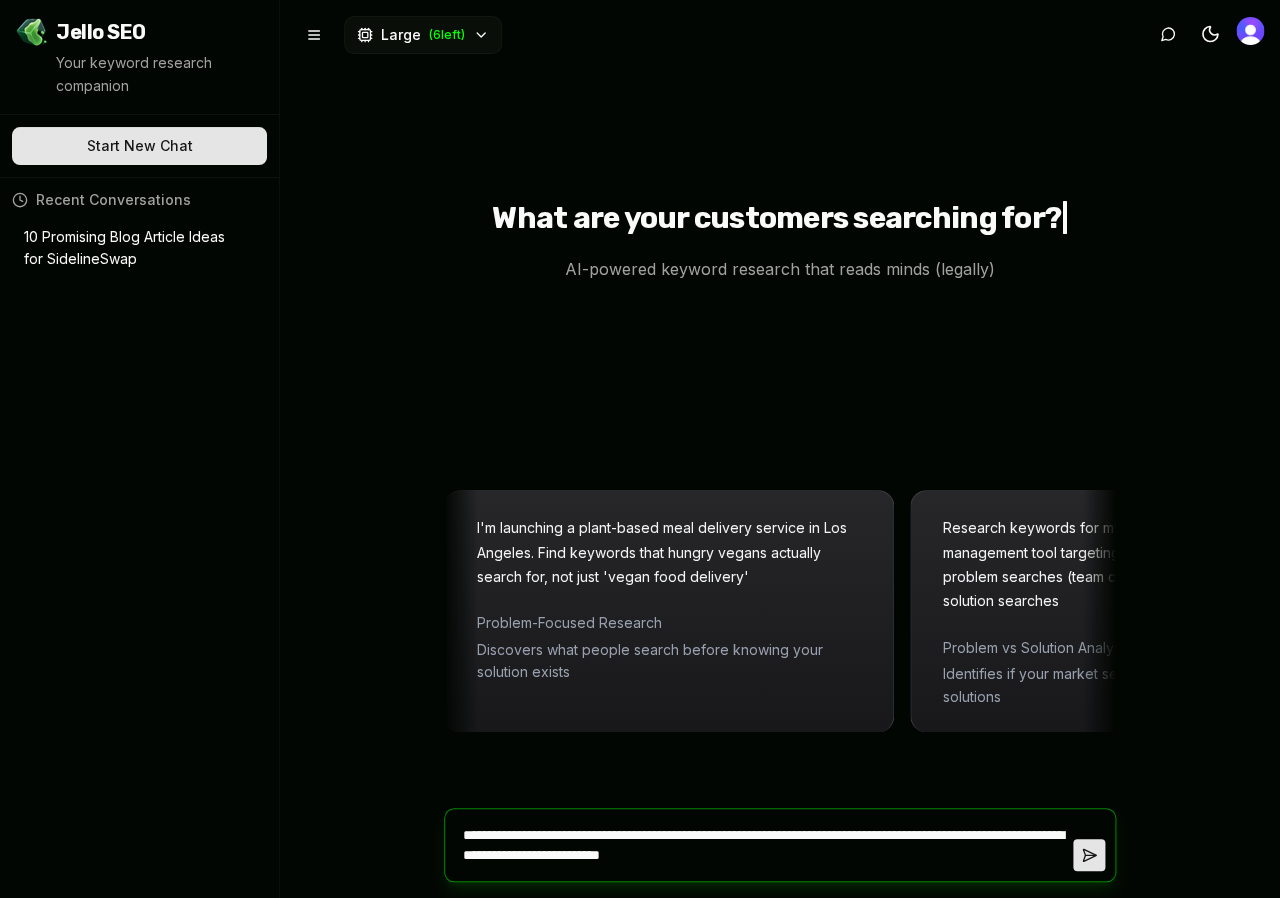 type on "**********" 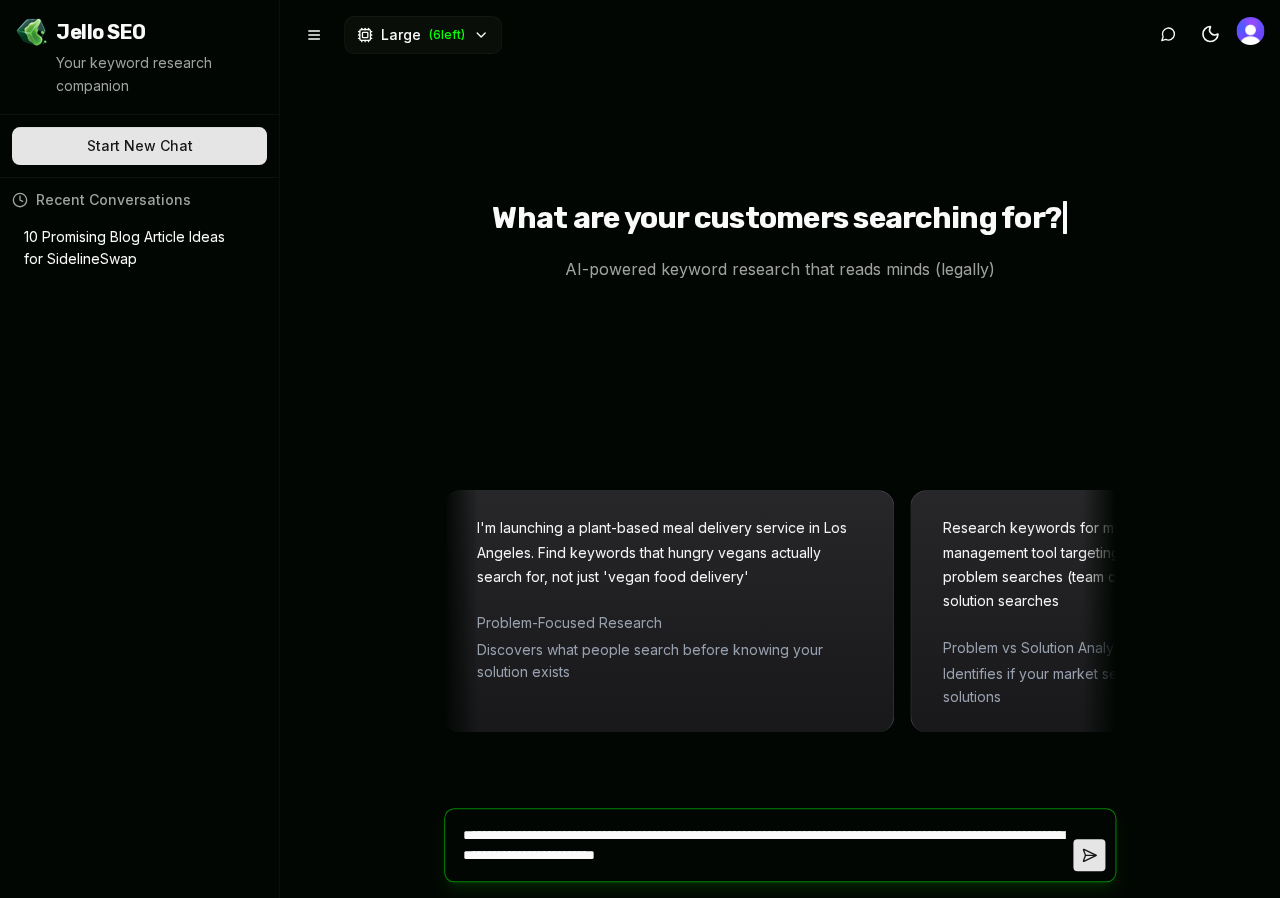 type on "**********" 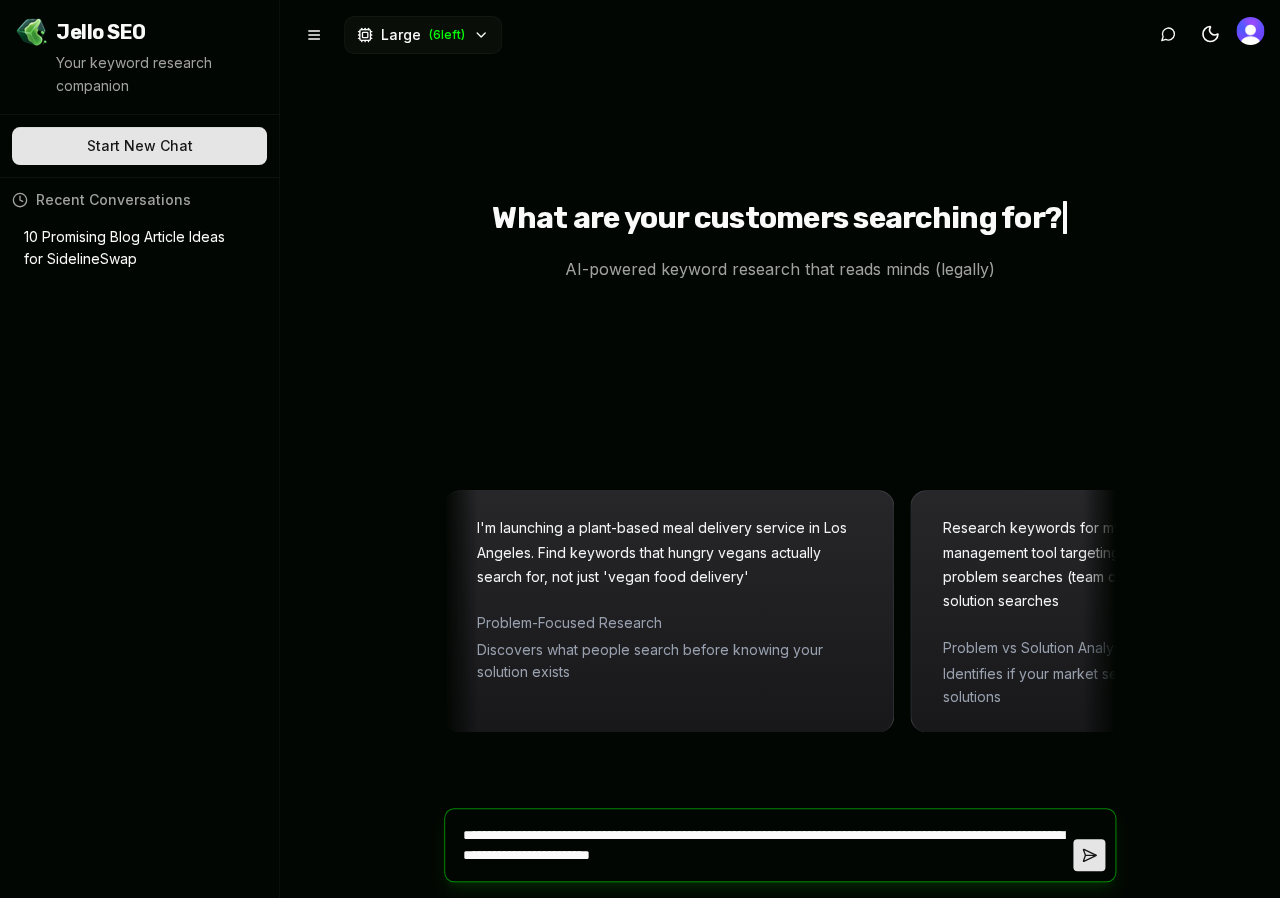 type on "**********" 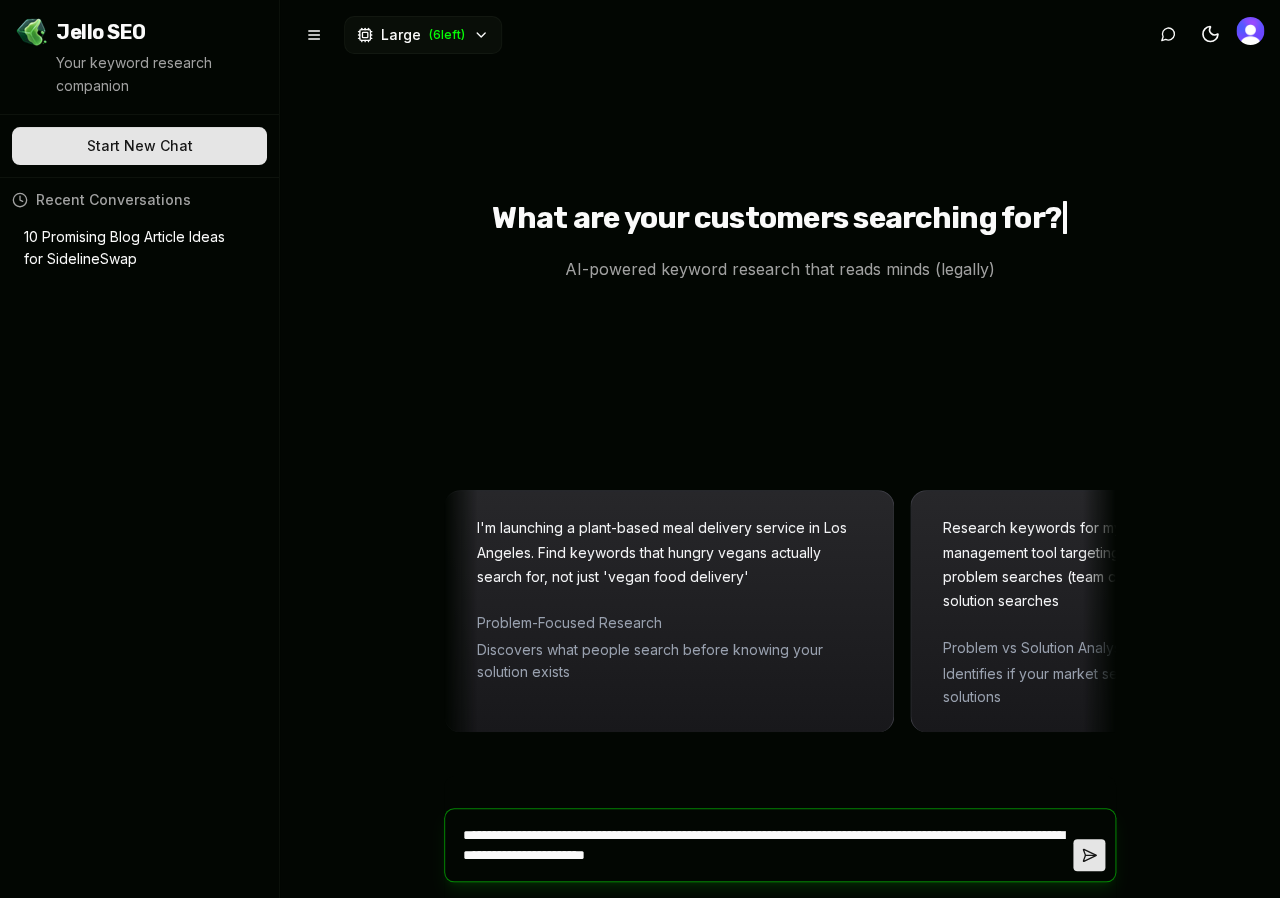 type on "**********" 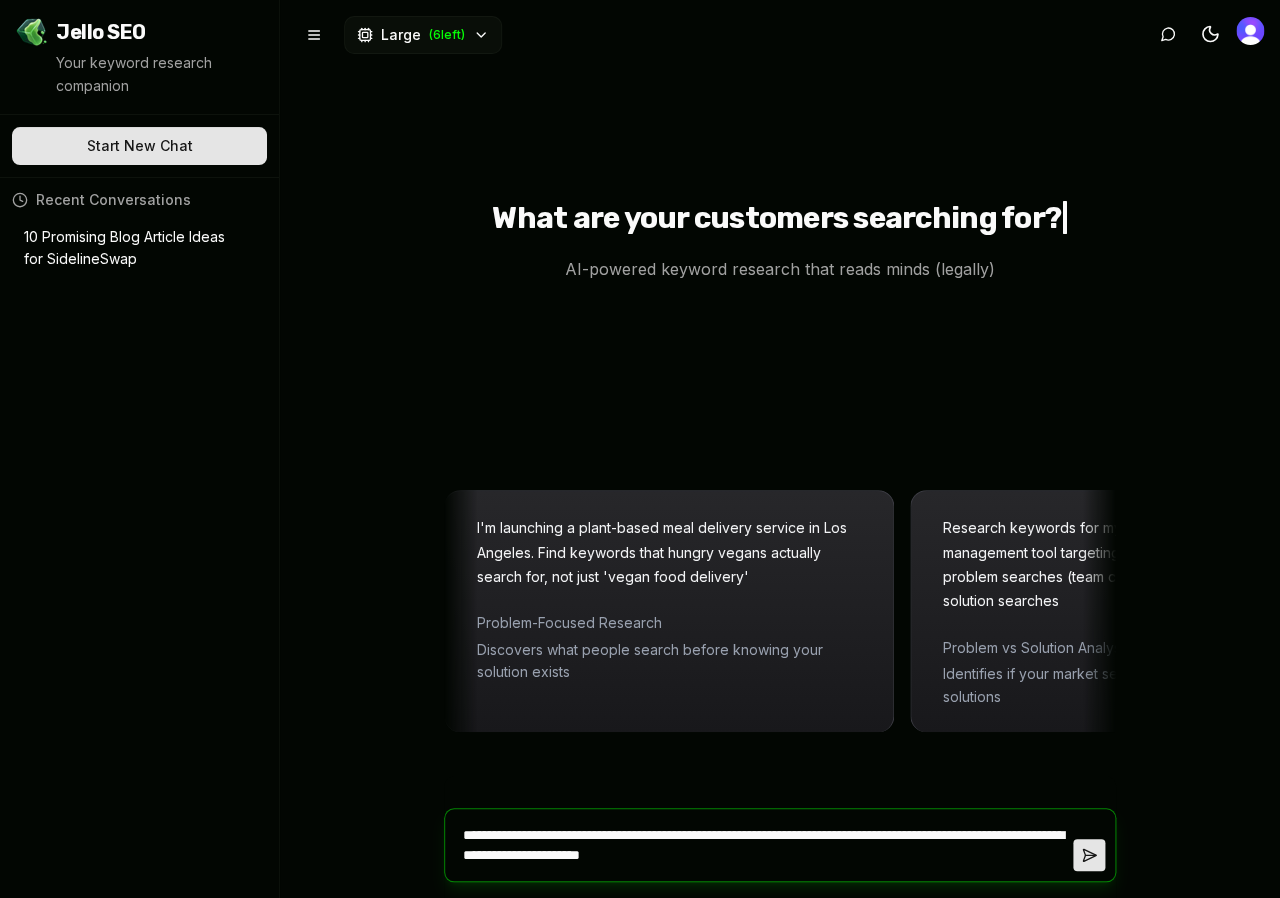 type on "**********" 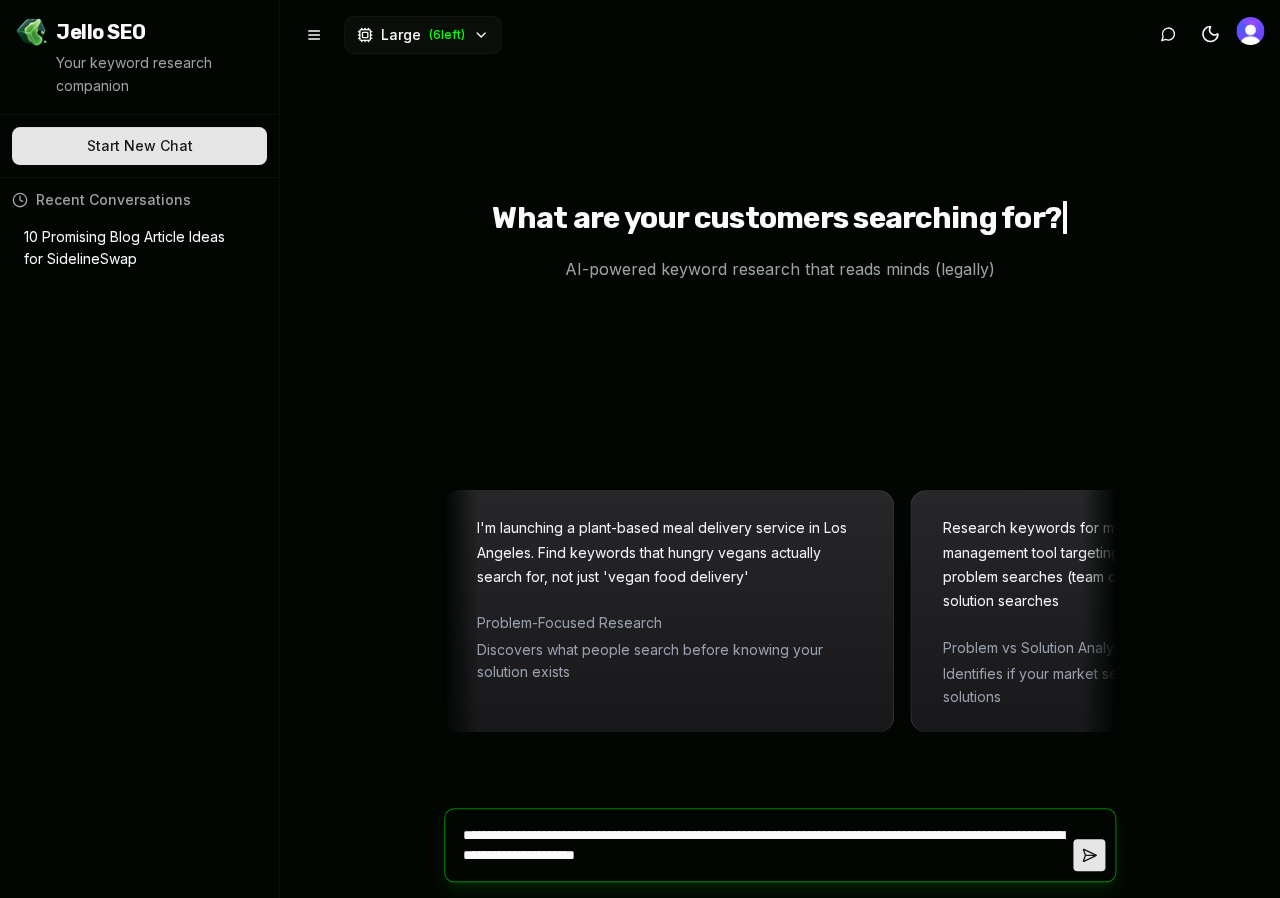 type on "**********" 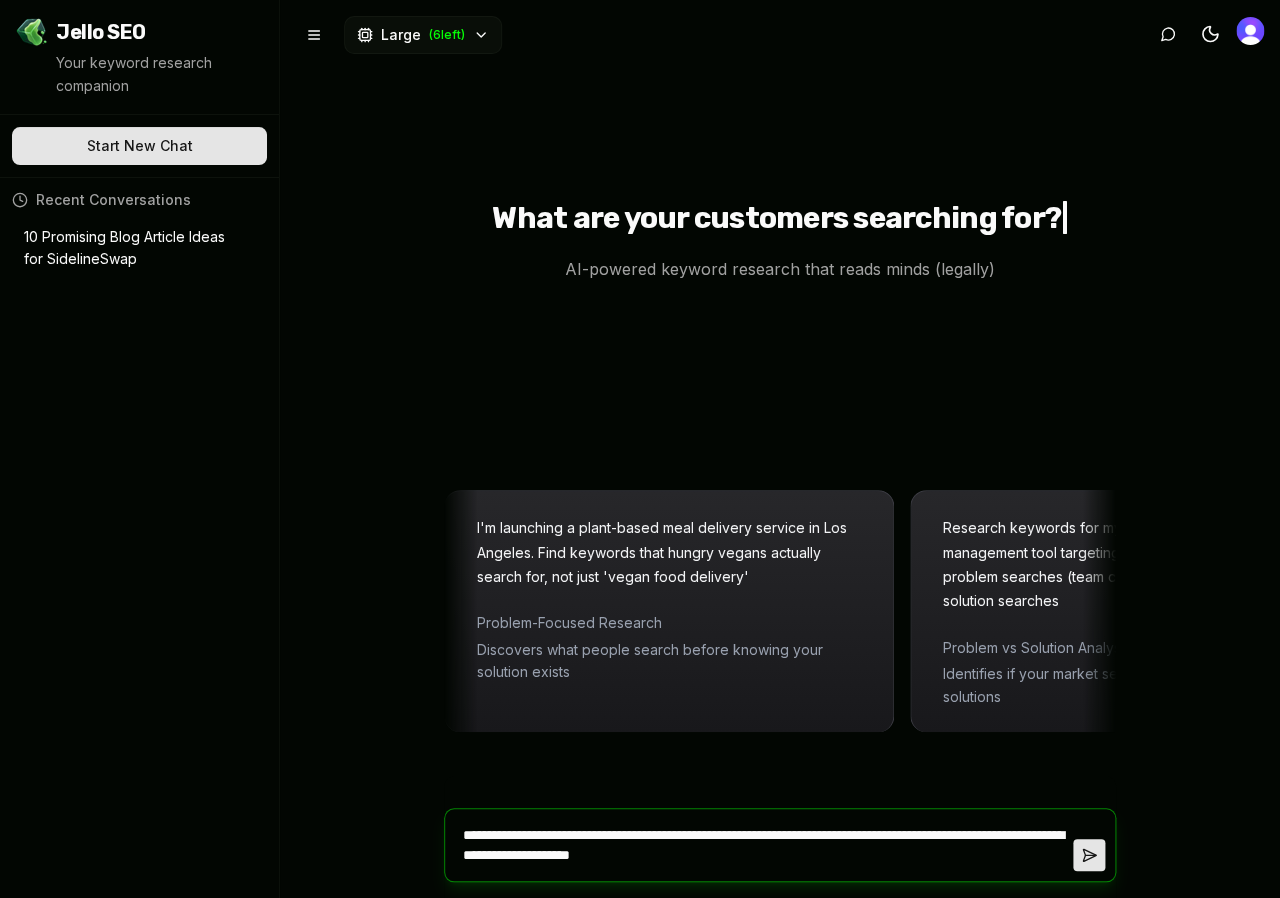 type on "*" 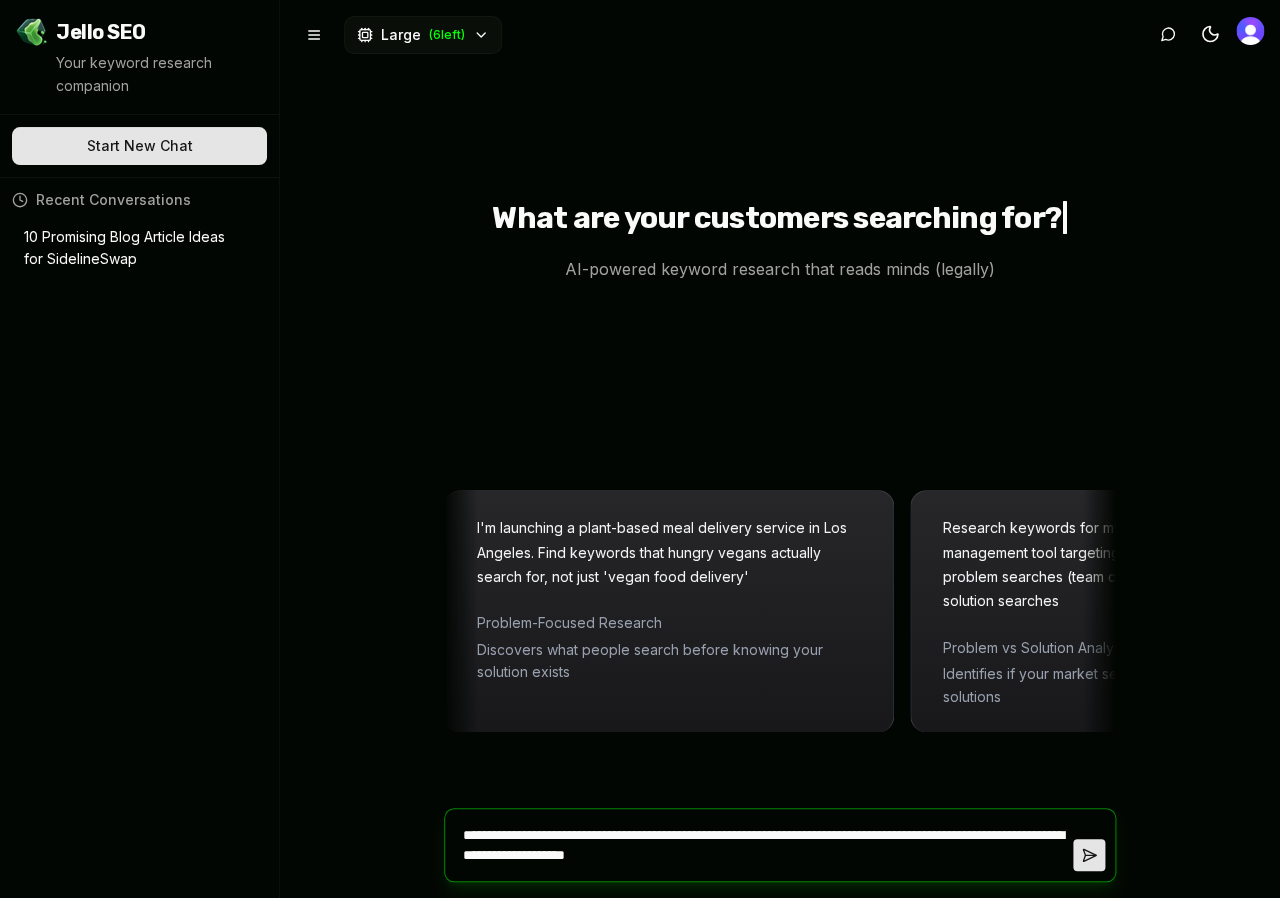 type on "**********" 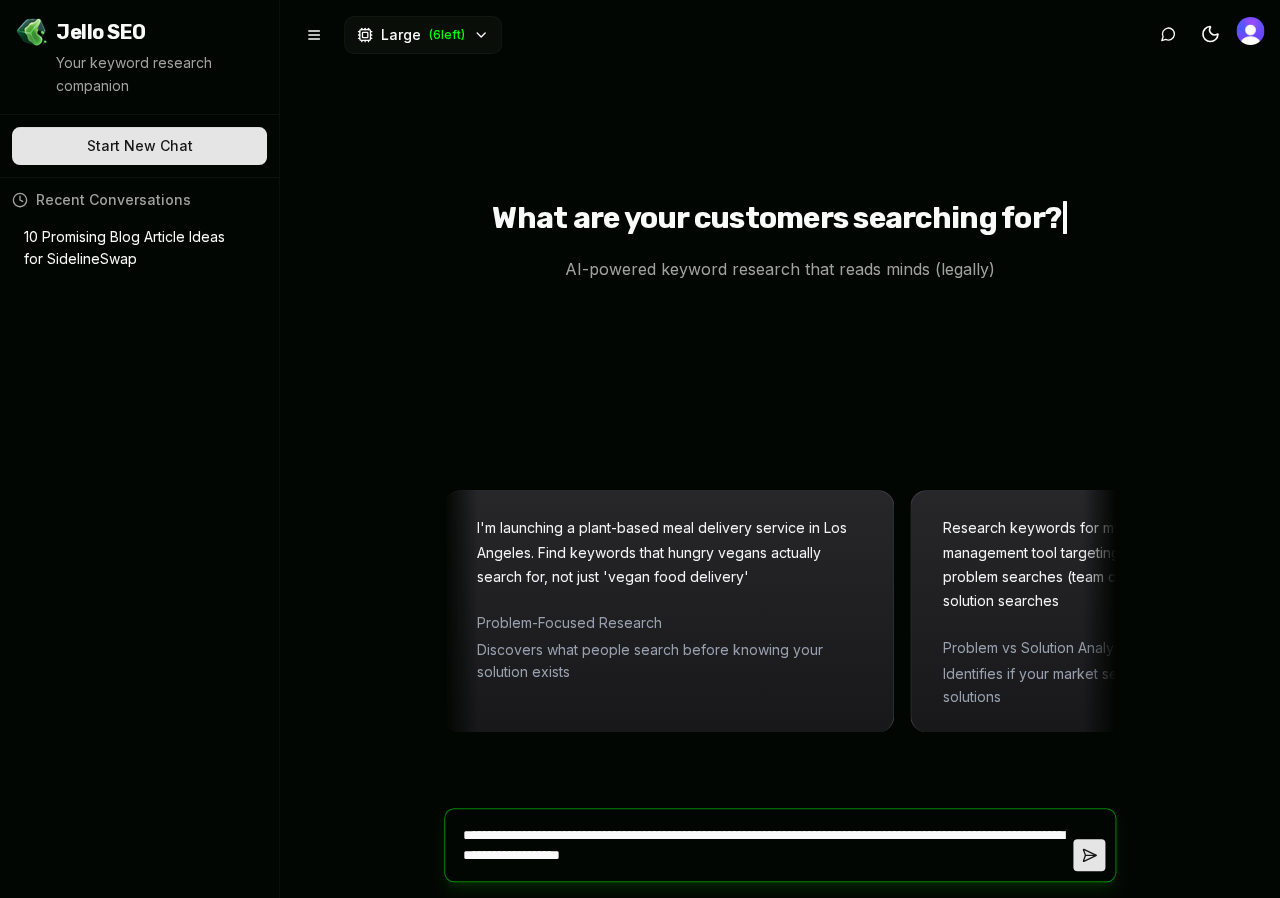 type on "**********" 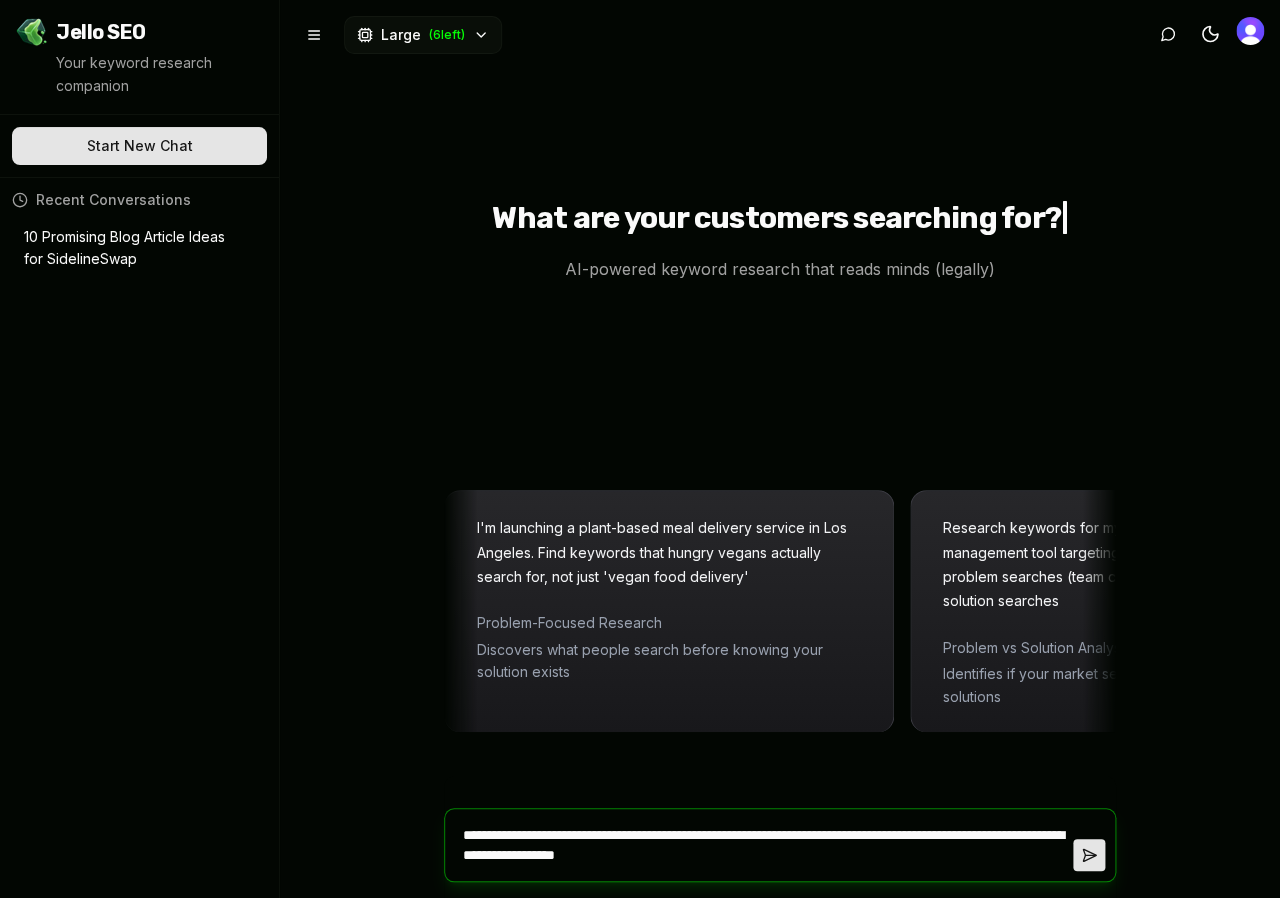 type on "**********" 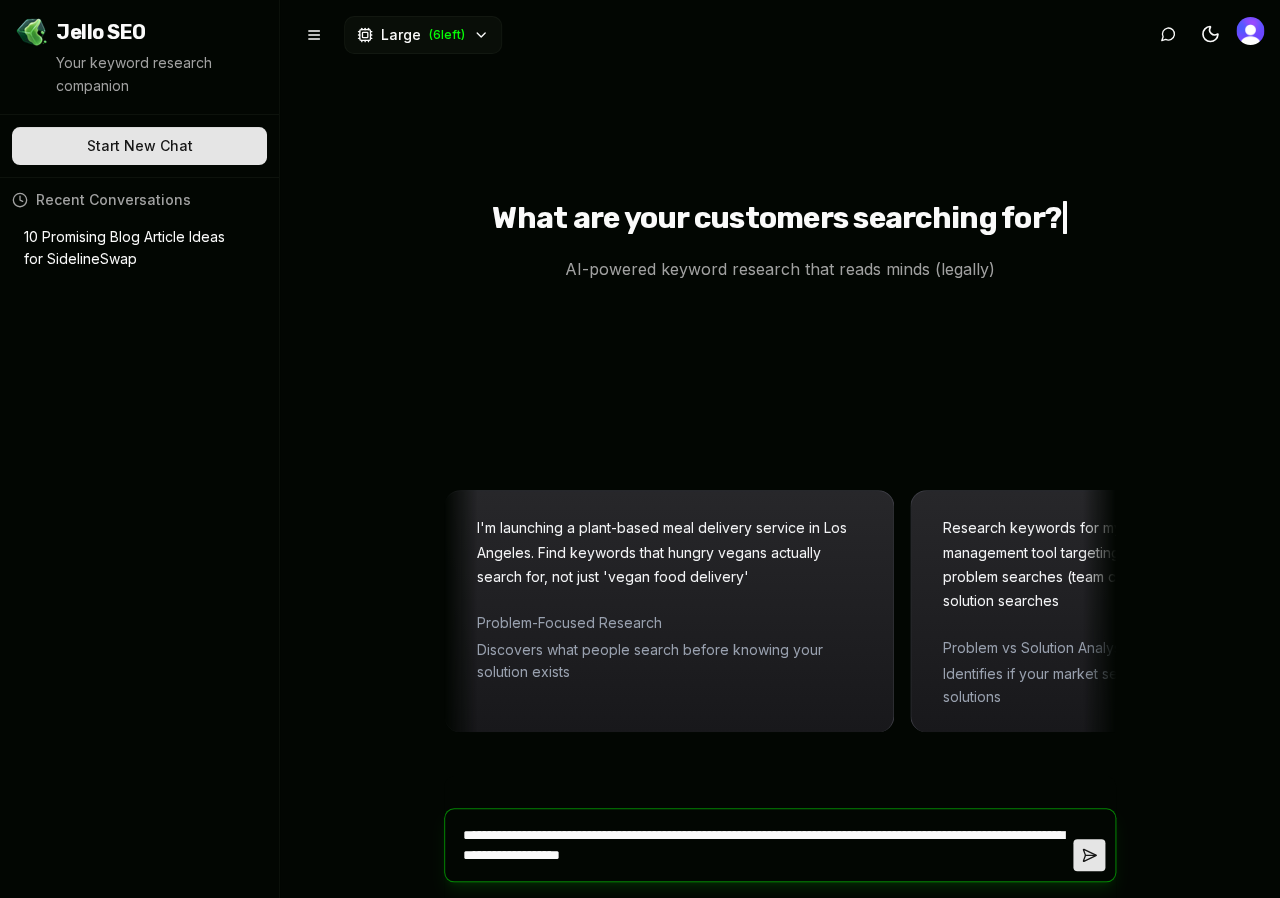type on "**********" 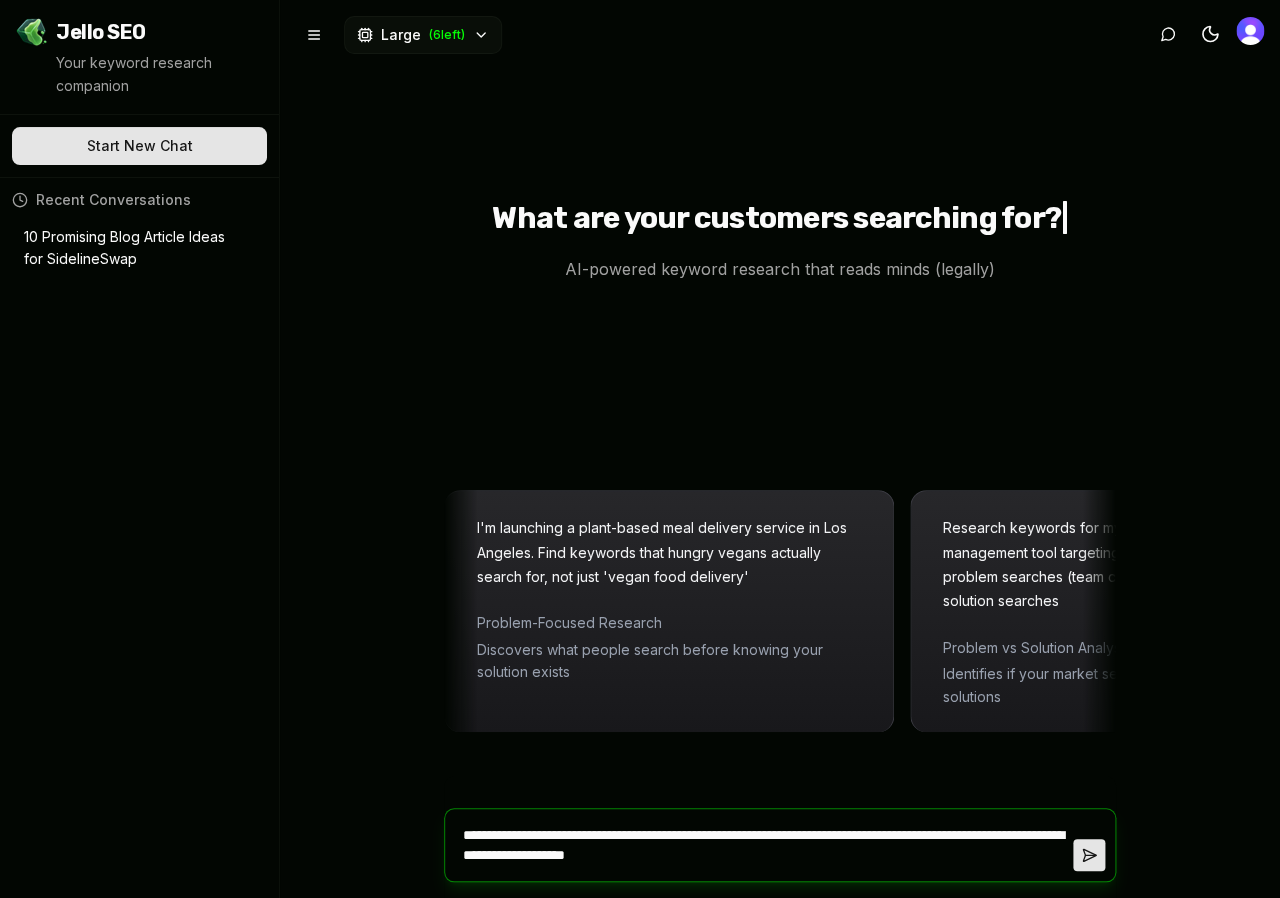 type on "**********" 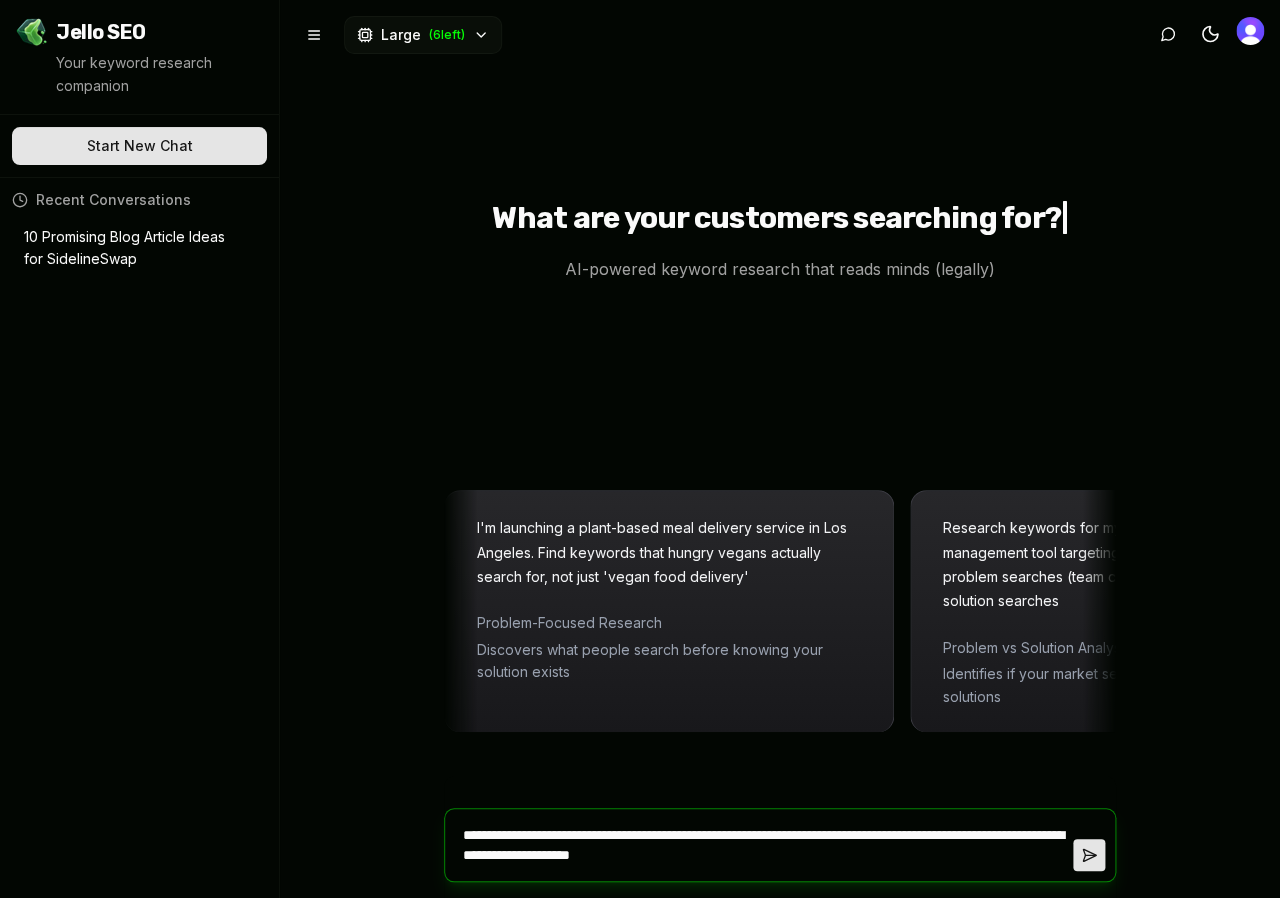 type on "**********" 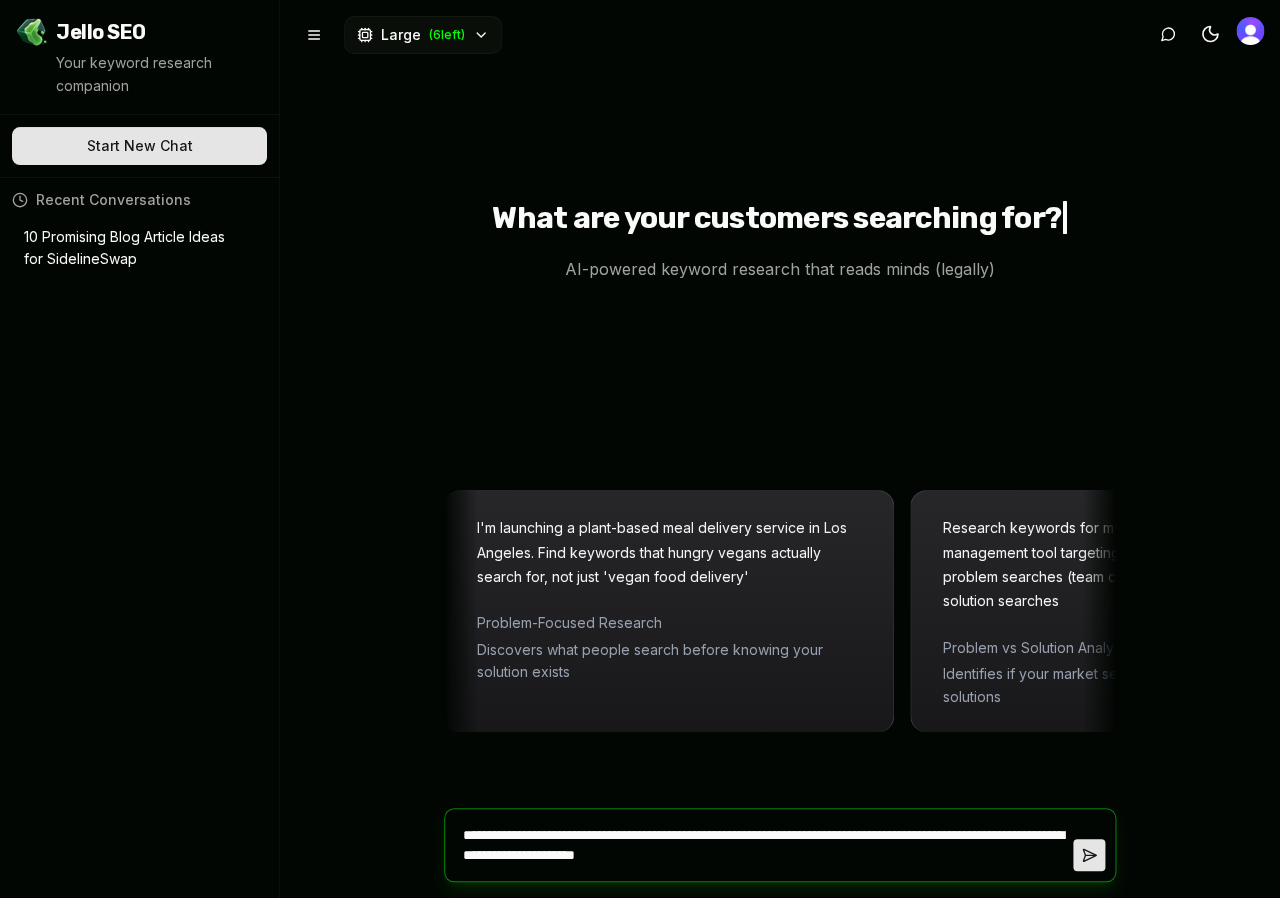 type on "**********" 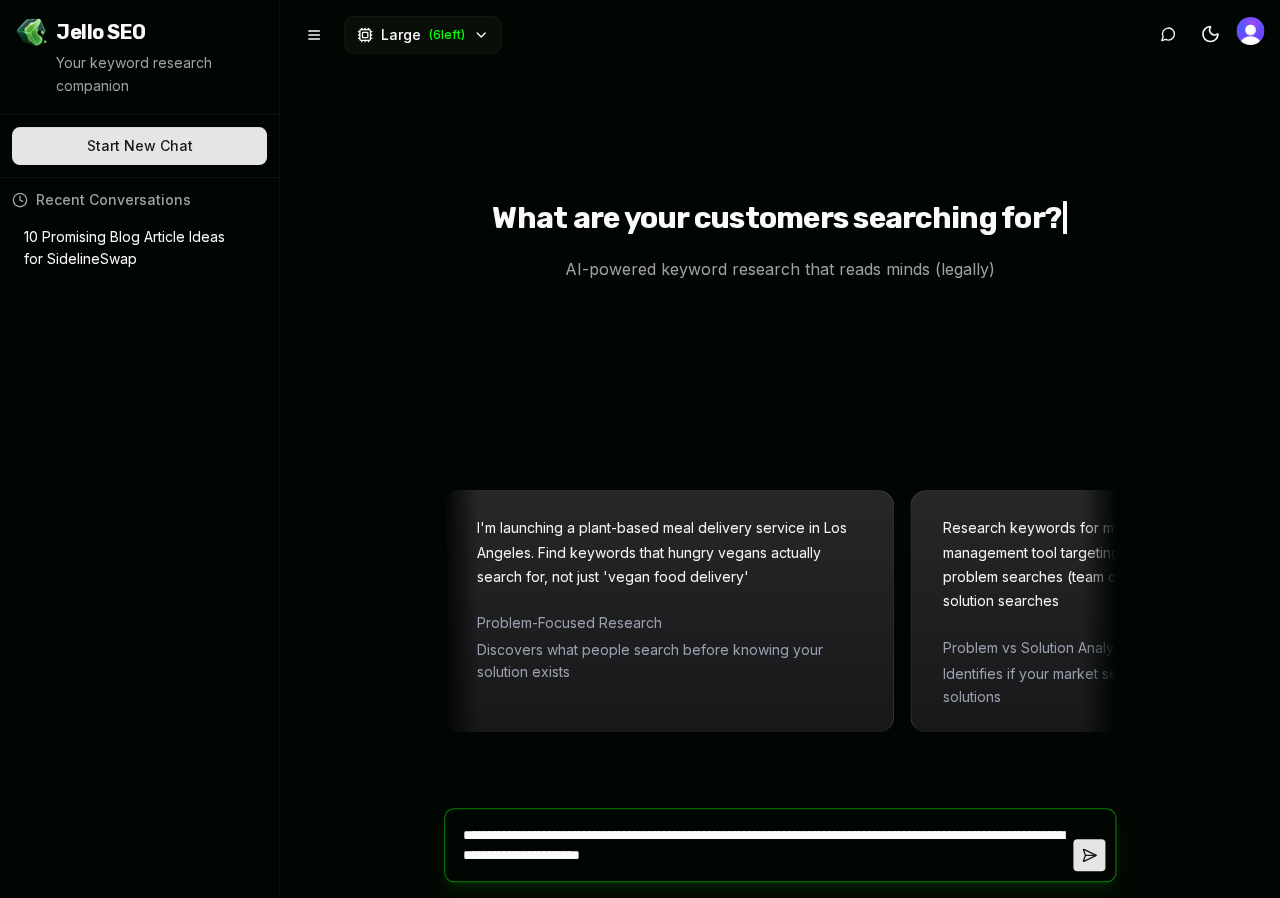type on "**********" 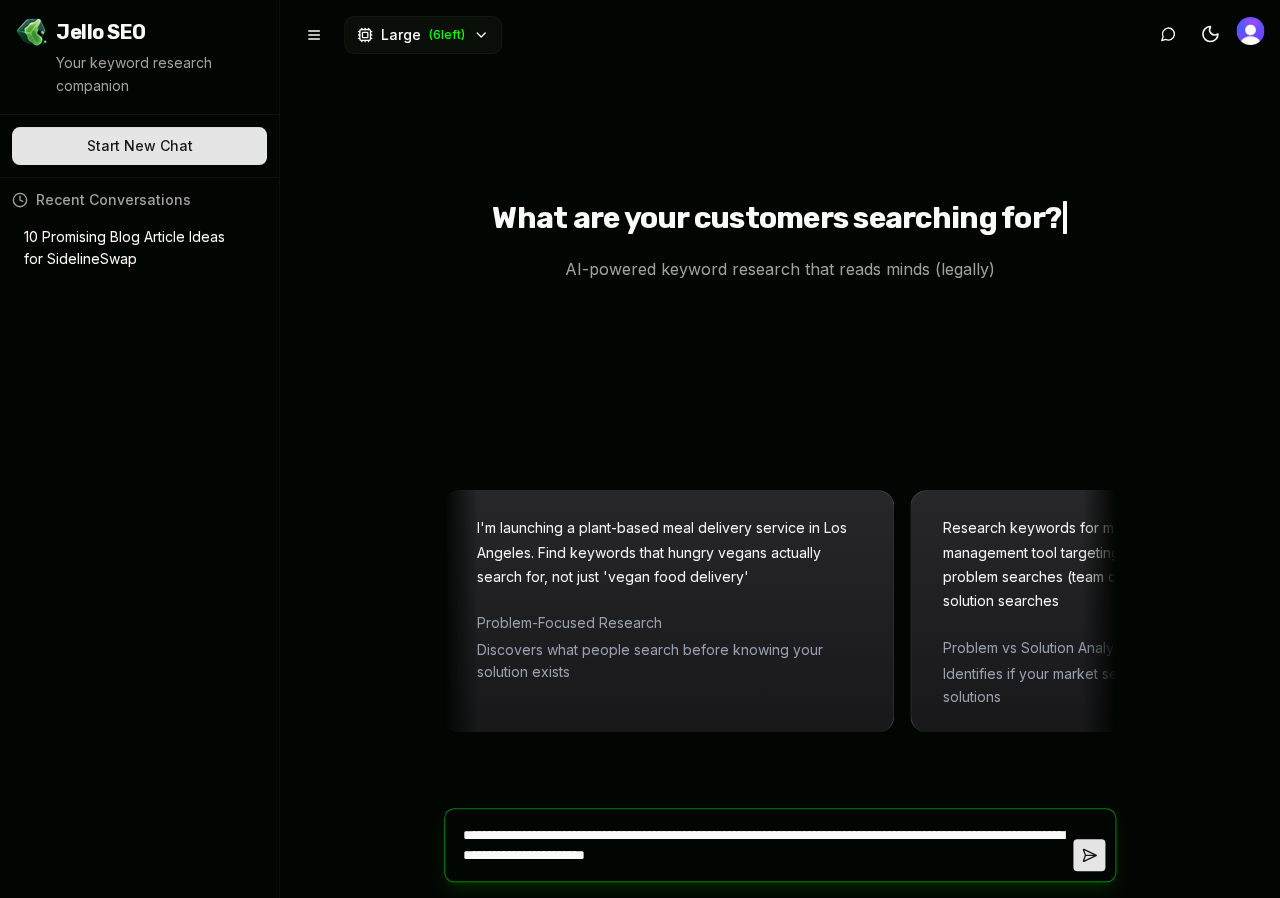 type on "**********" 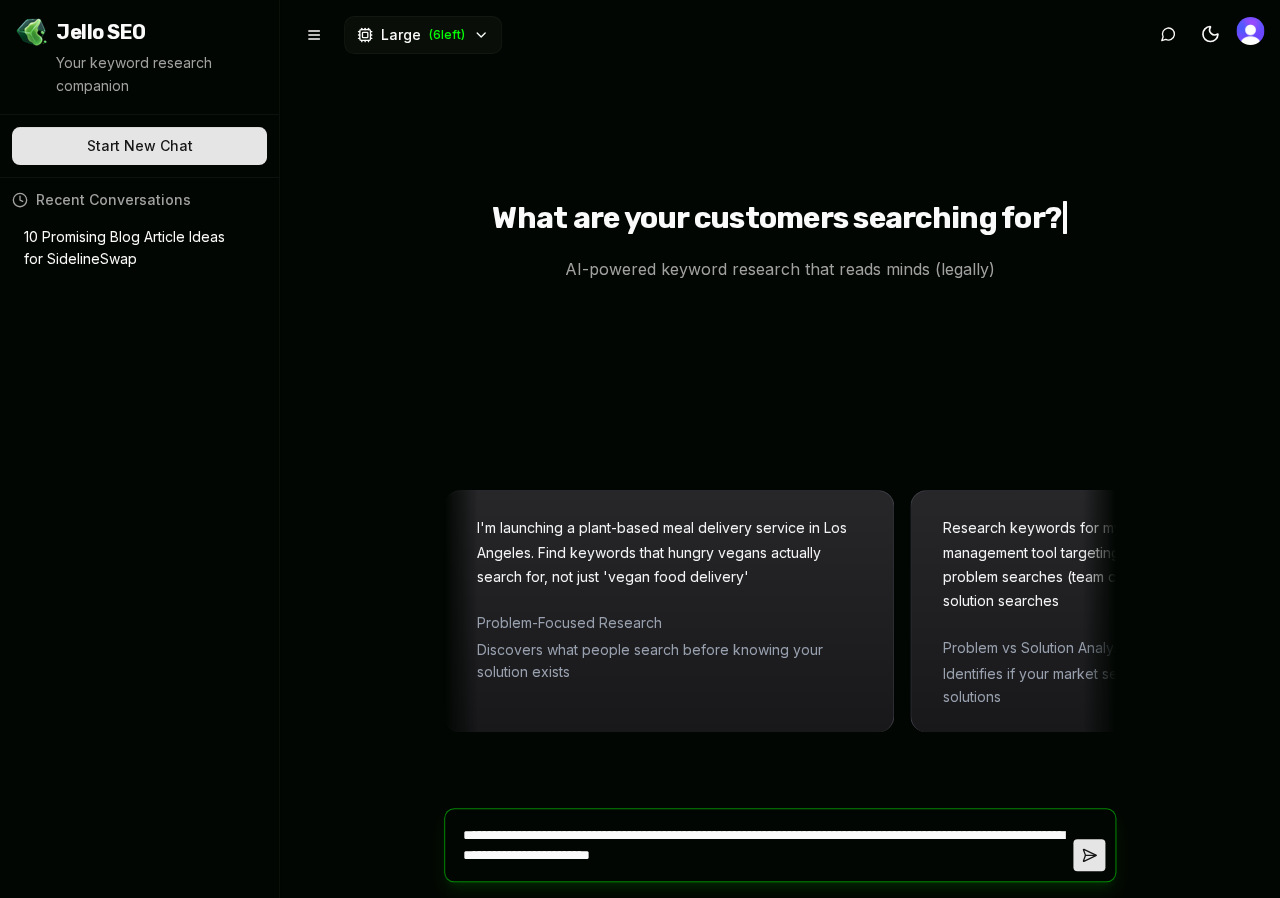 type on "**********" 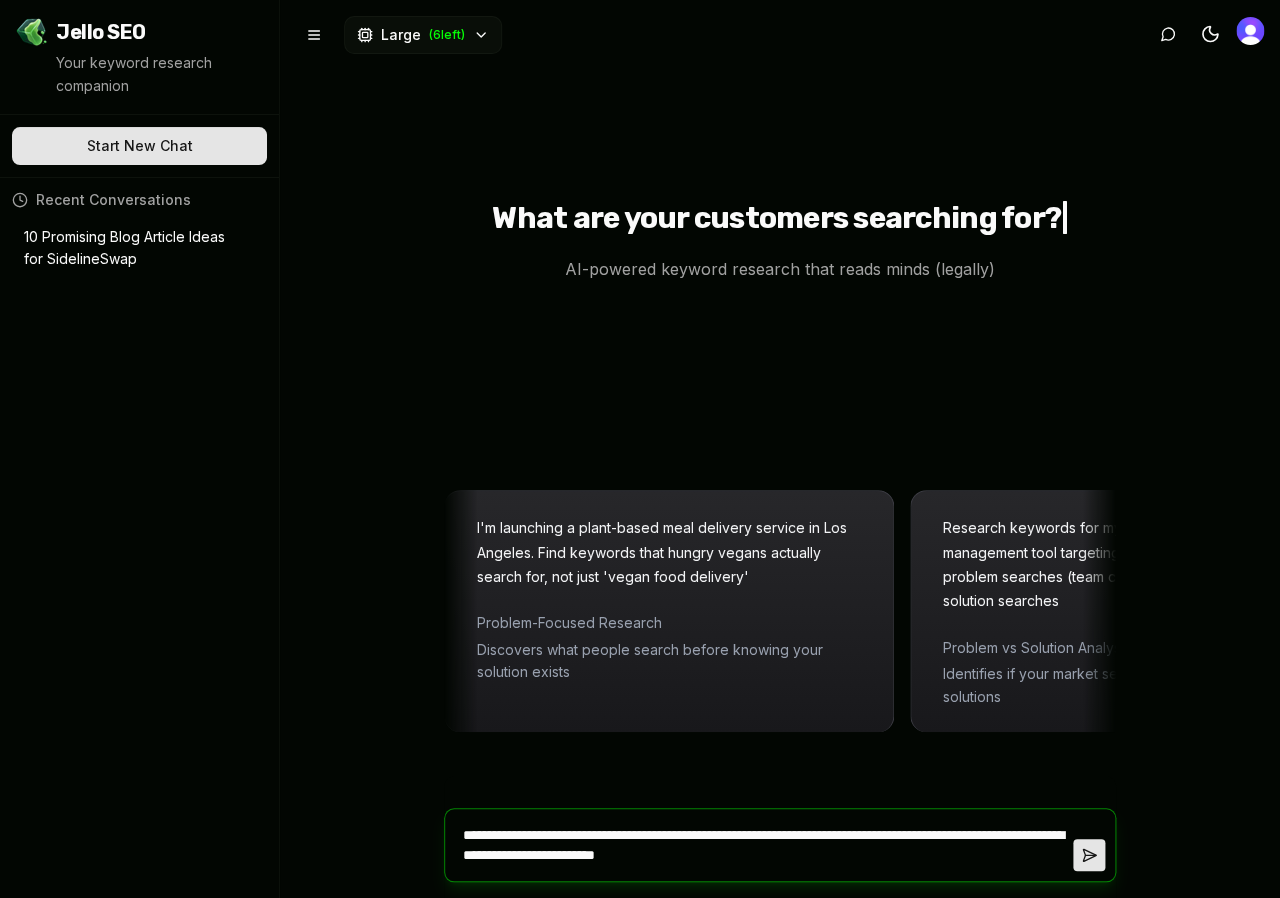 type on "**********" 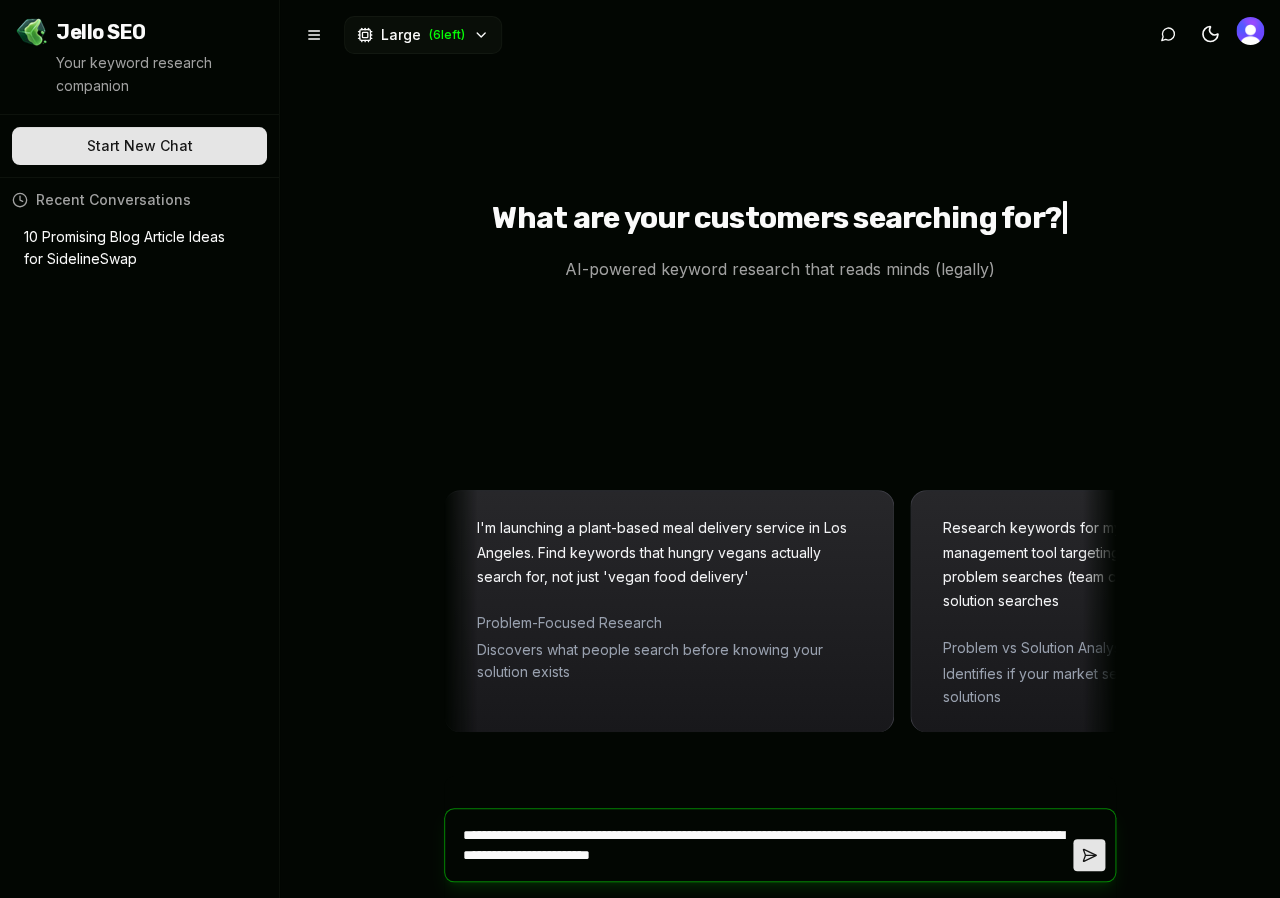 type on "**********" 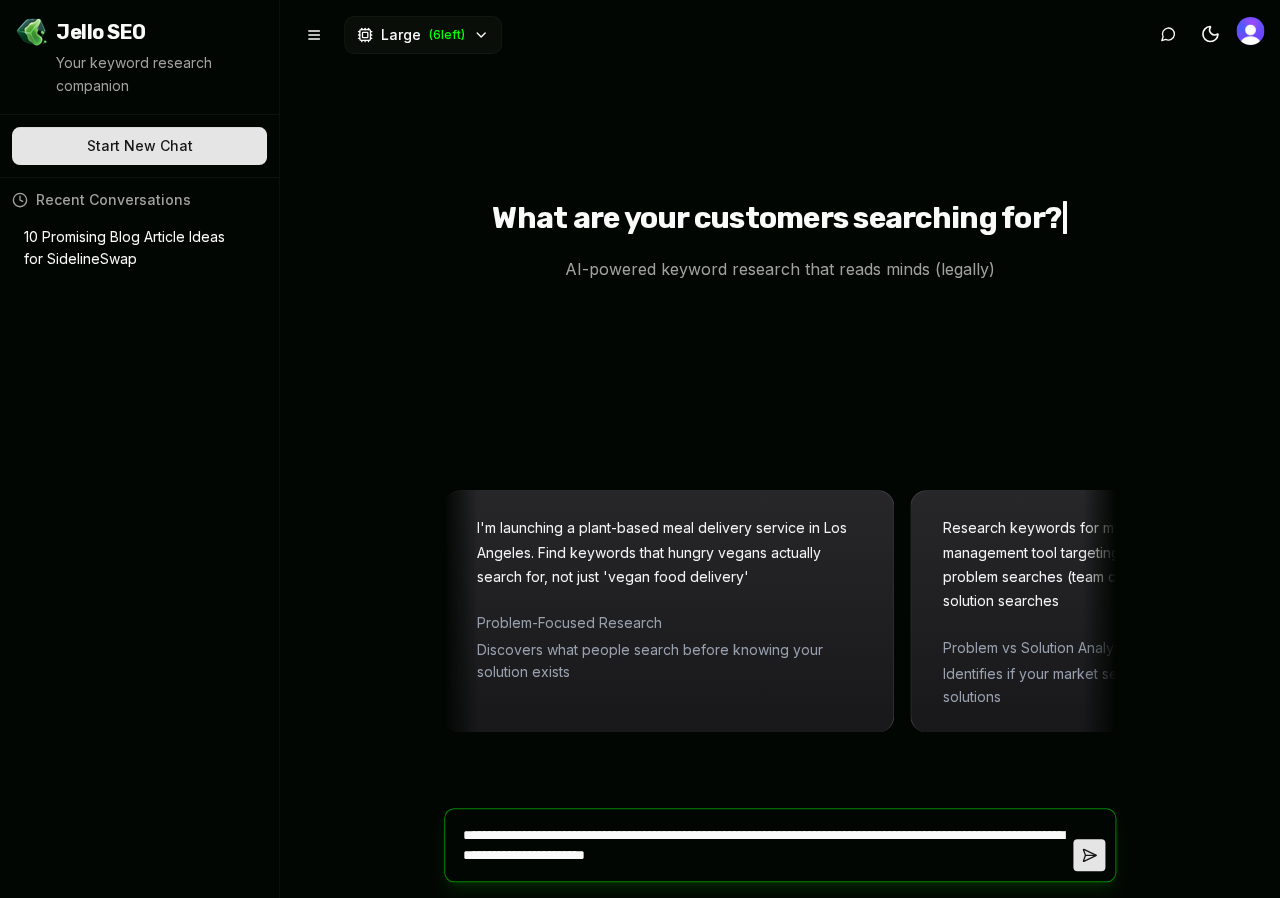 type on "**********" 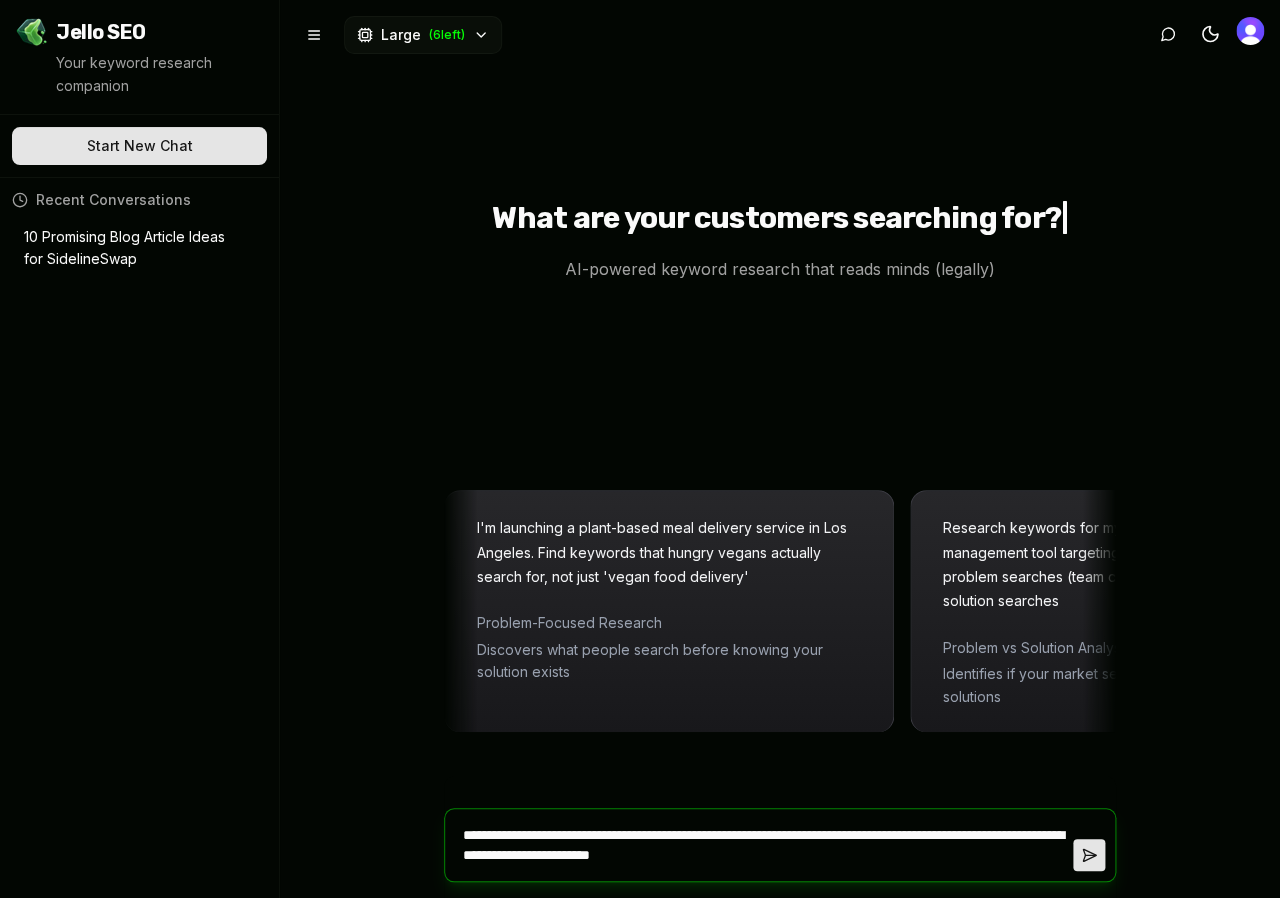 type on "**********" 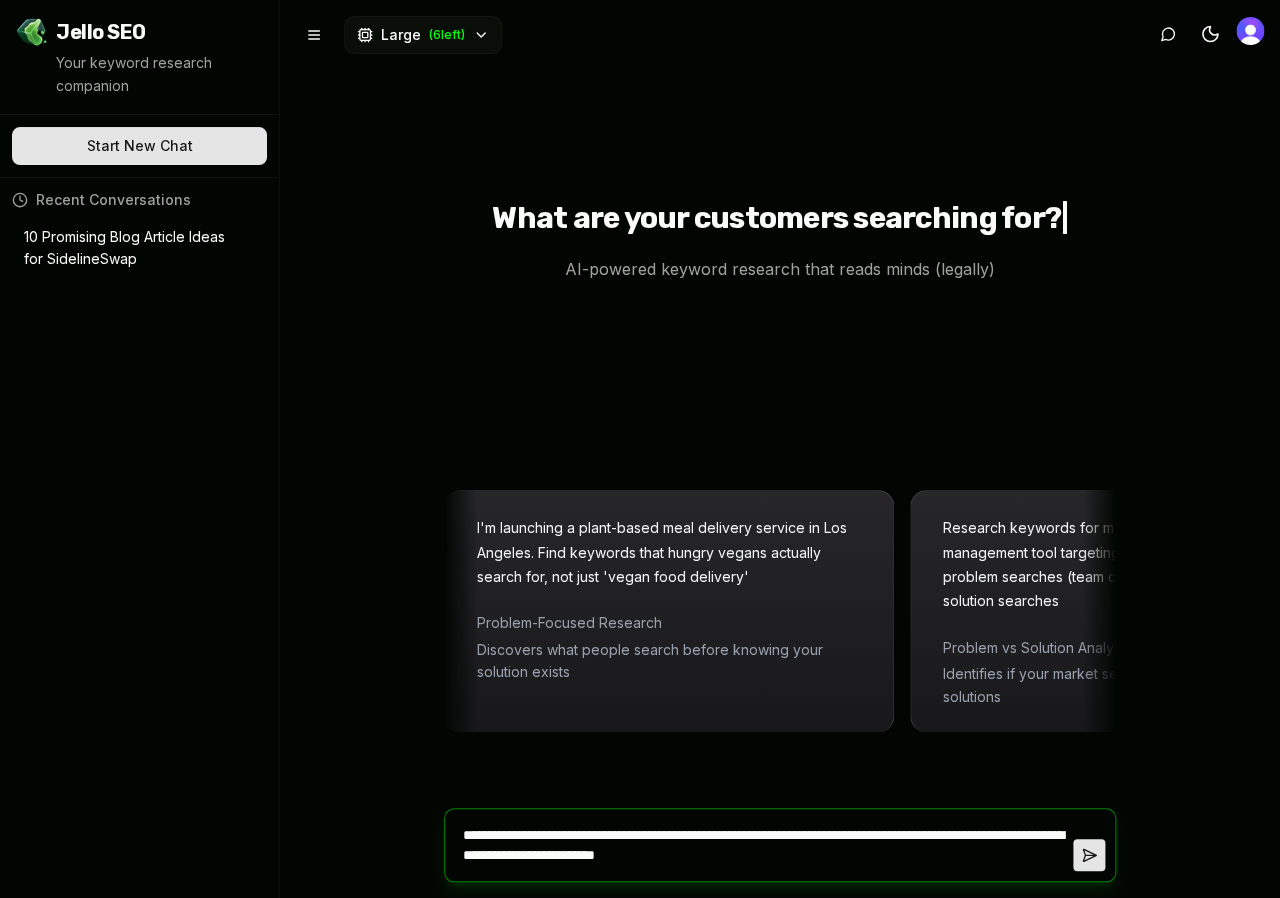 type on "**********" 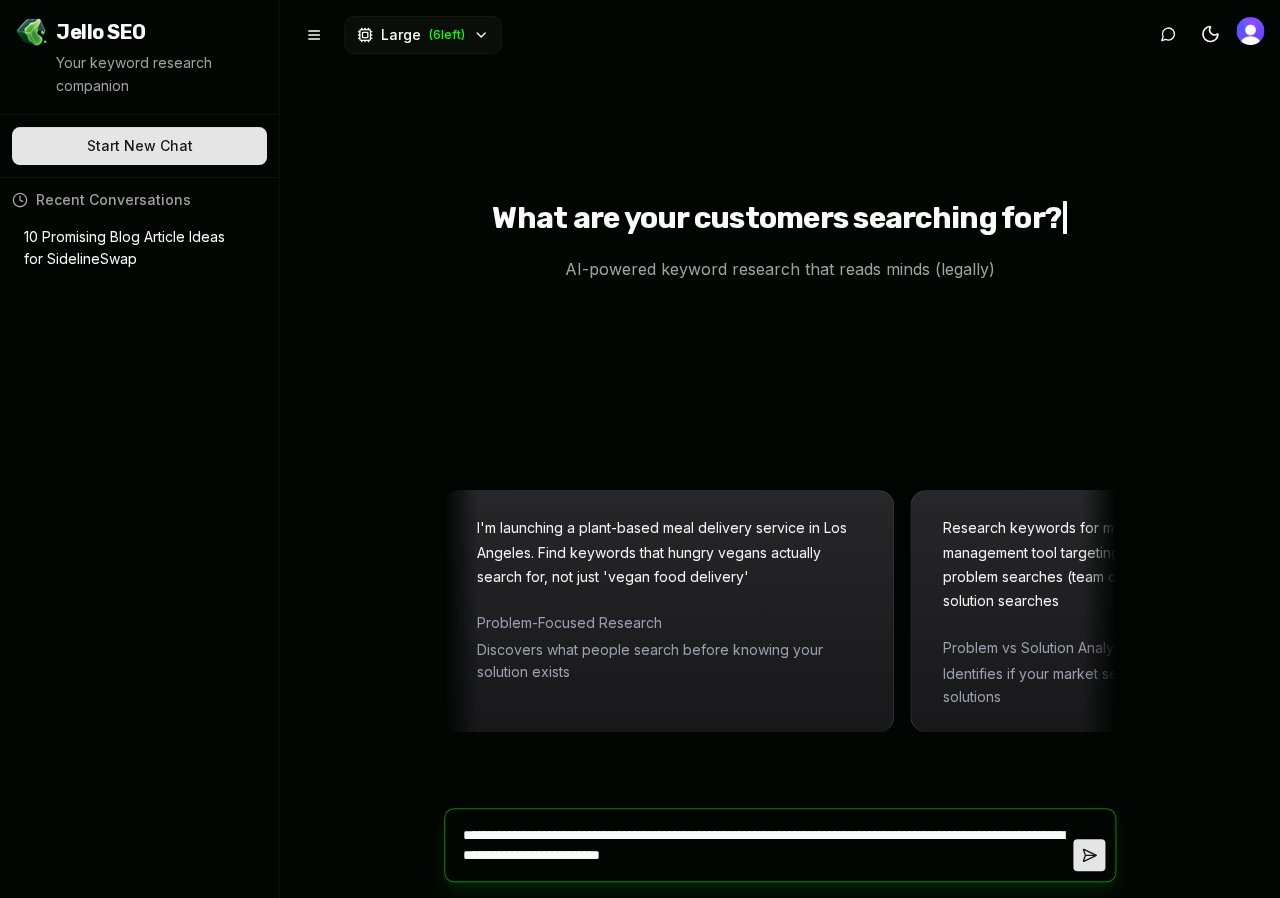 type on "**********" 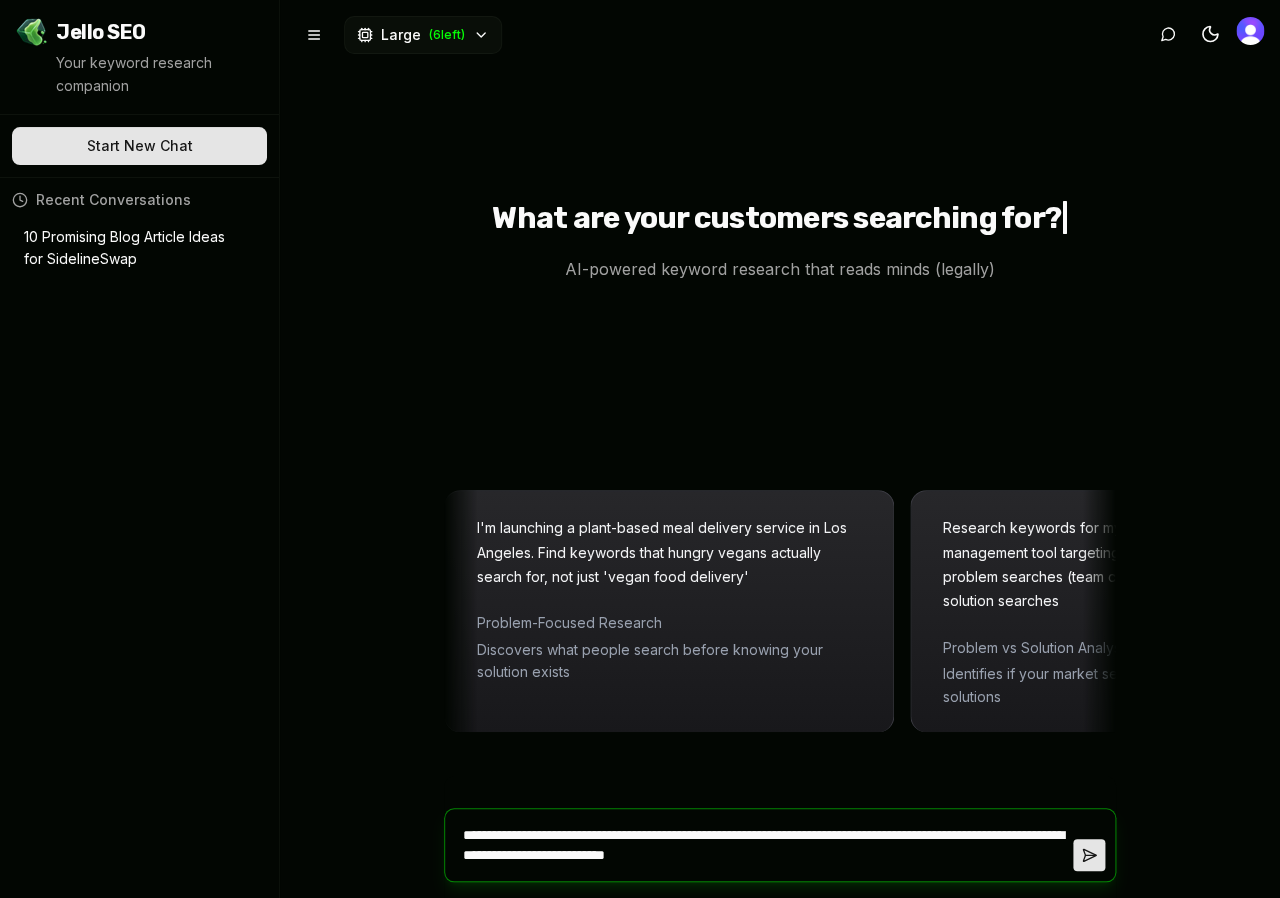 type on "**********" 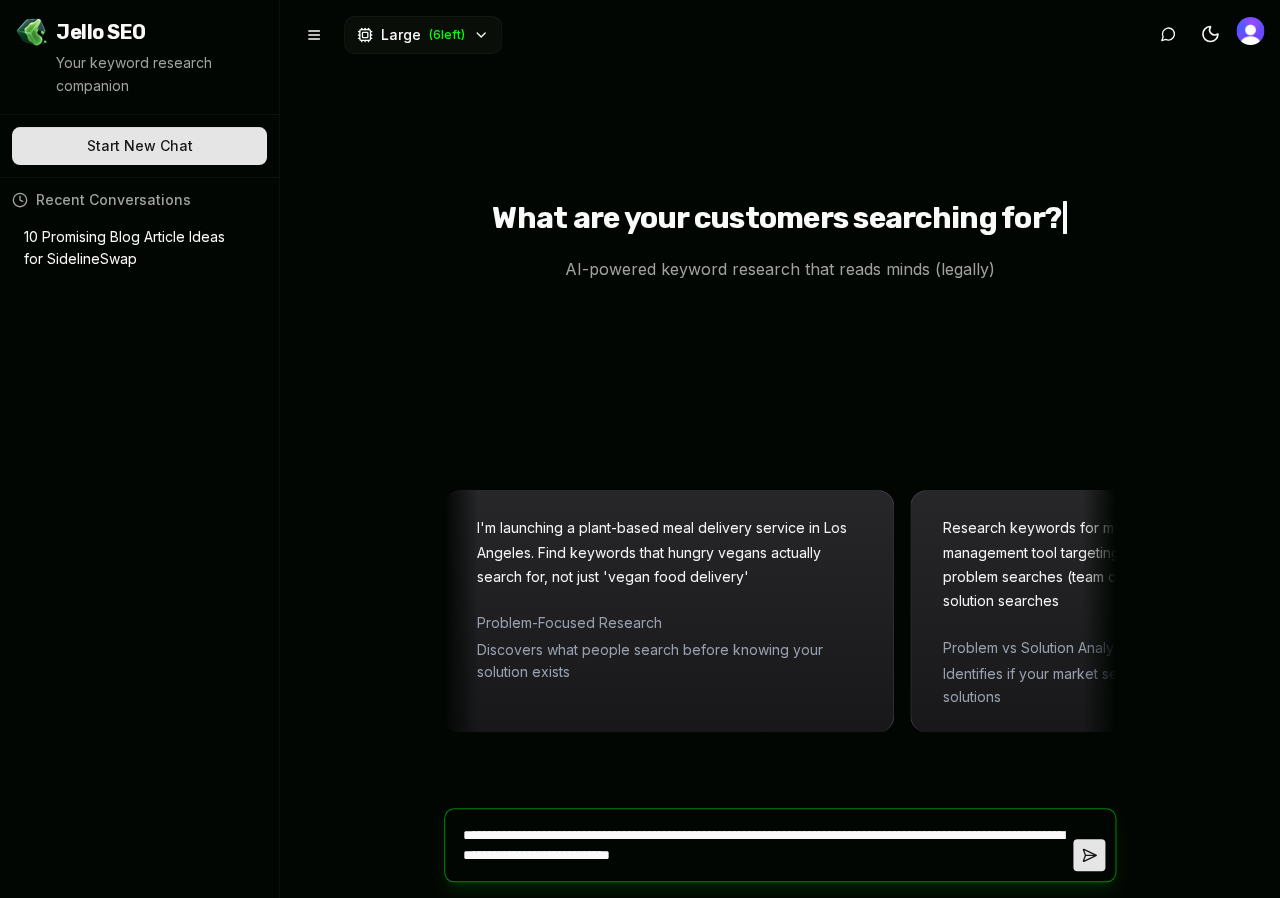 type on "**********" 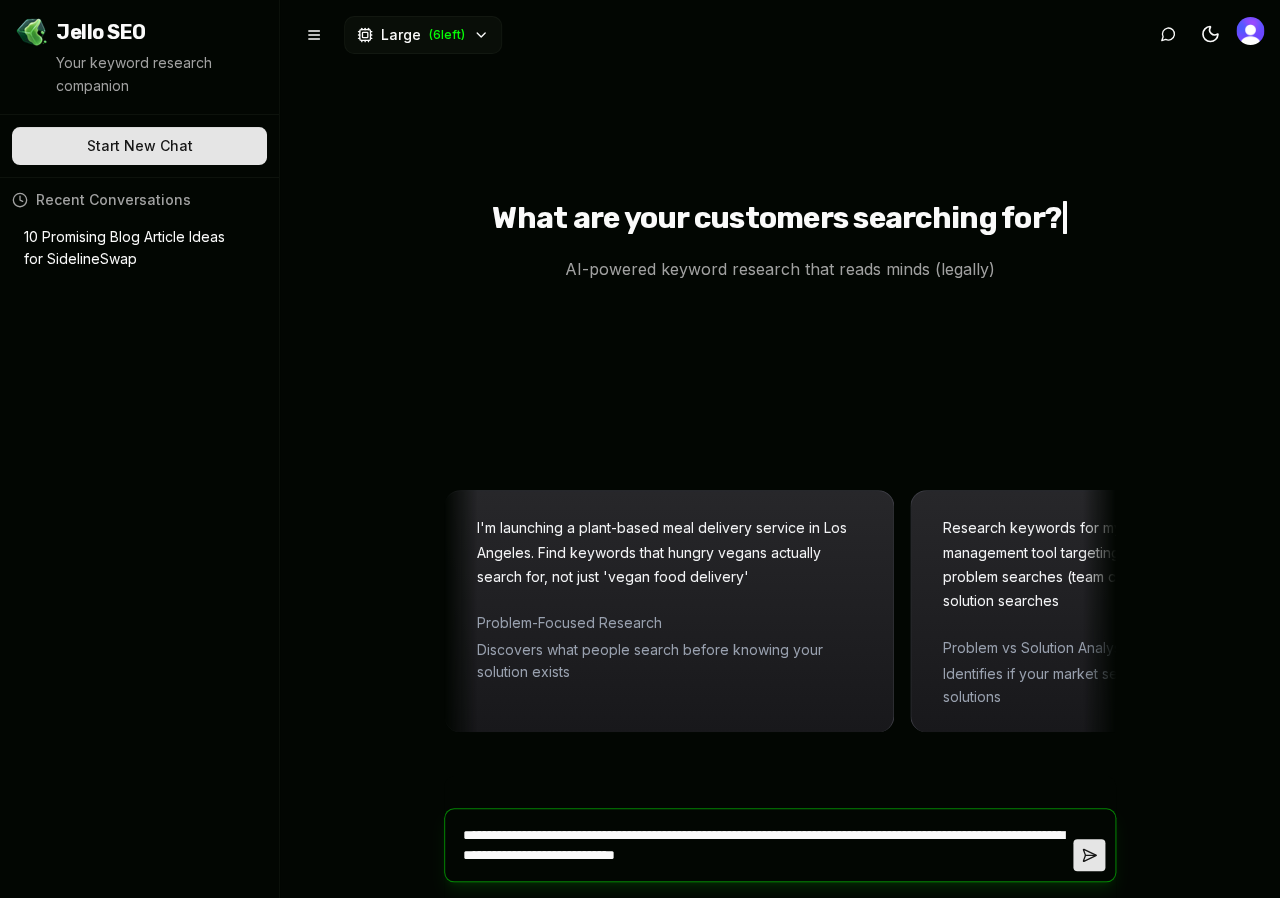 type on "**********" 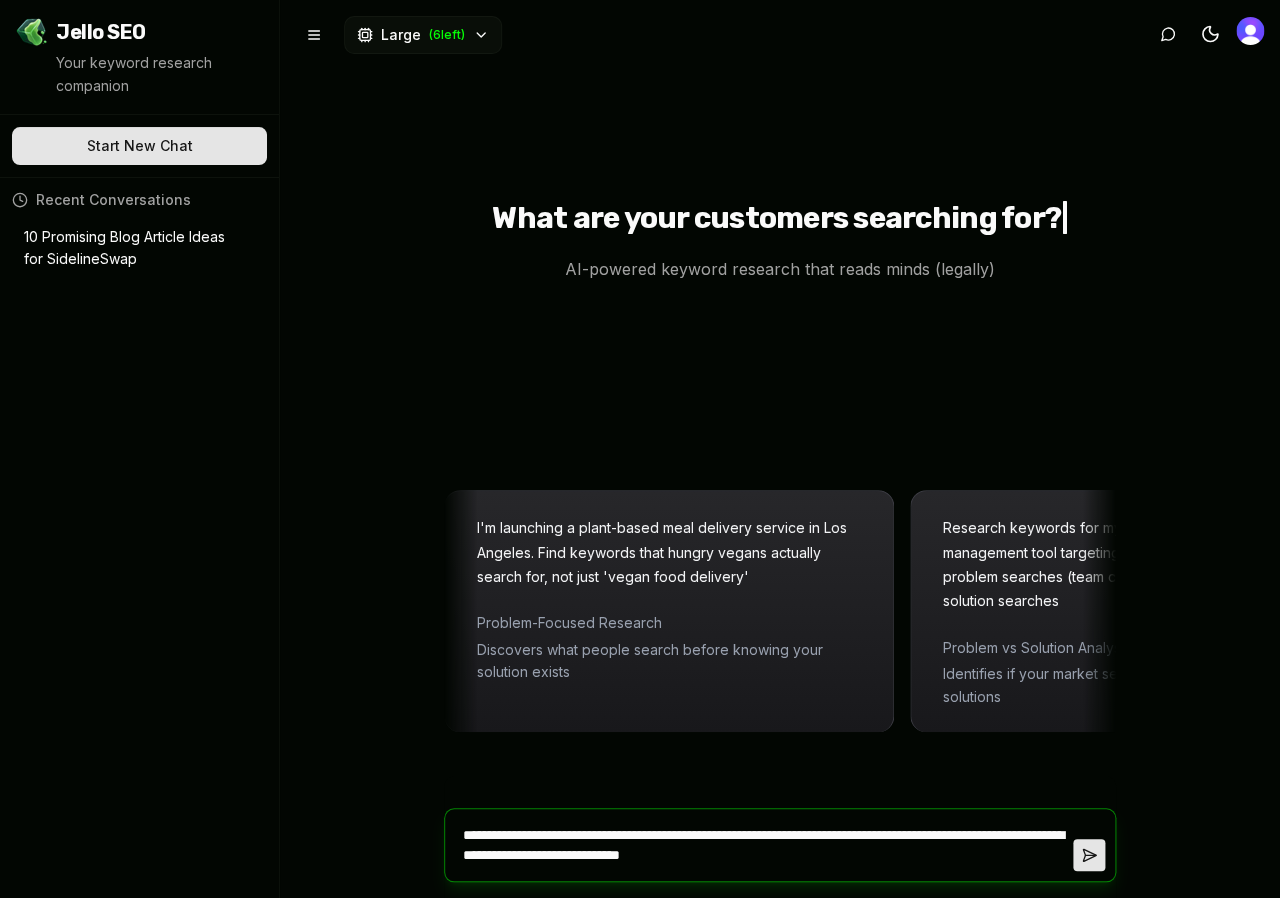 type on "*" 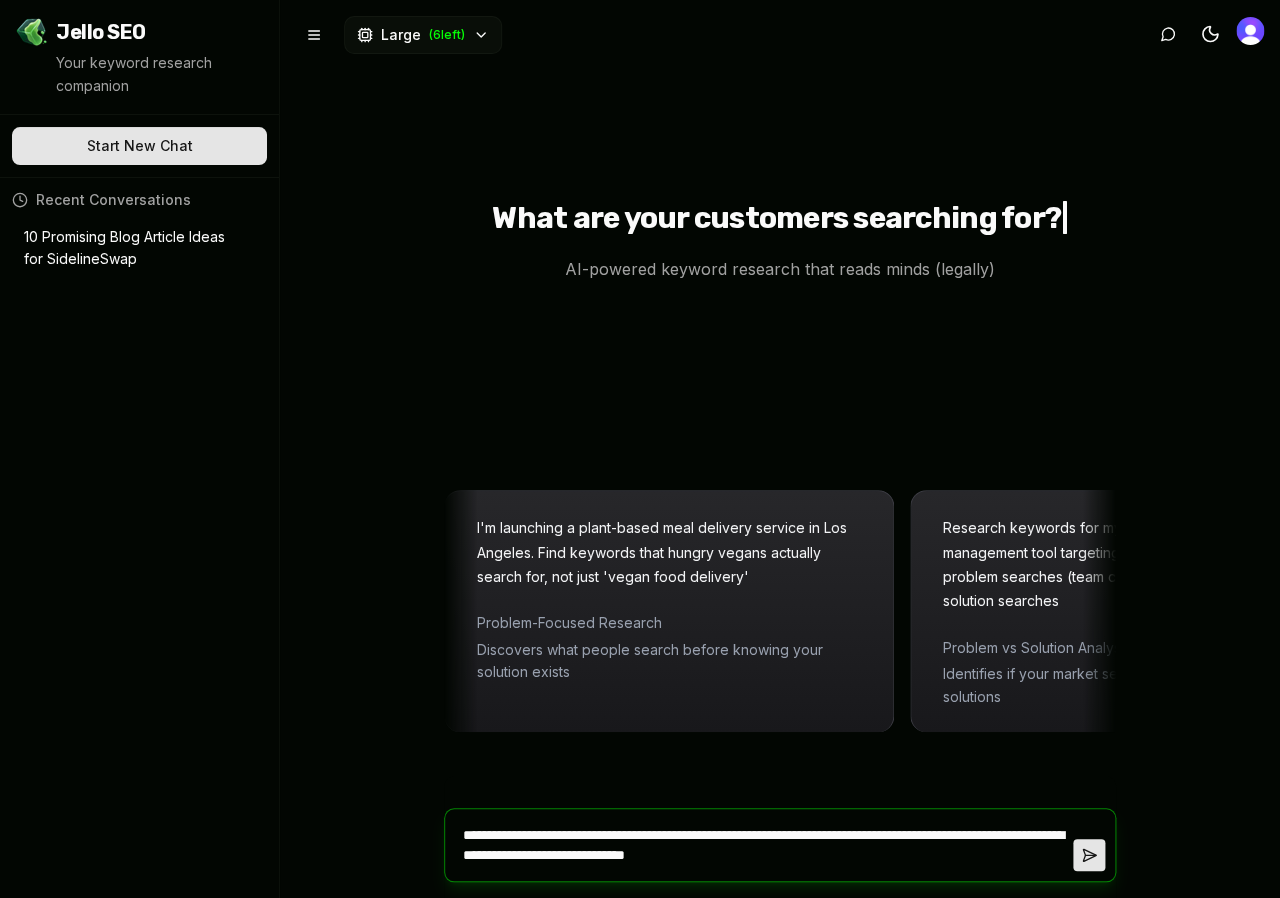 type on "**********" 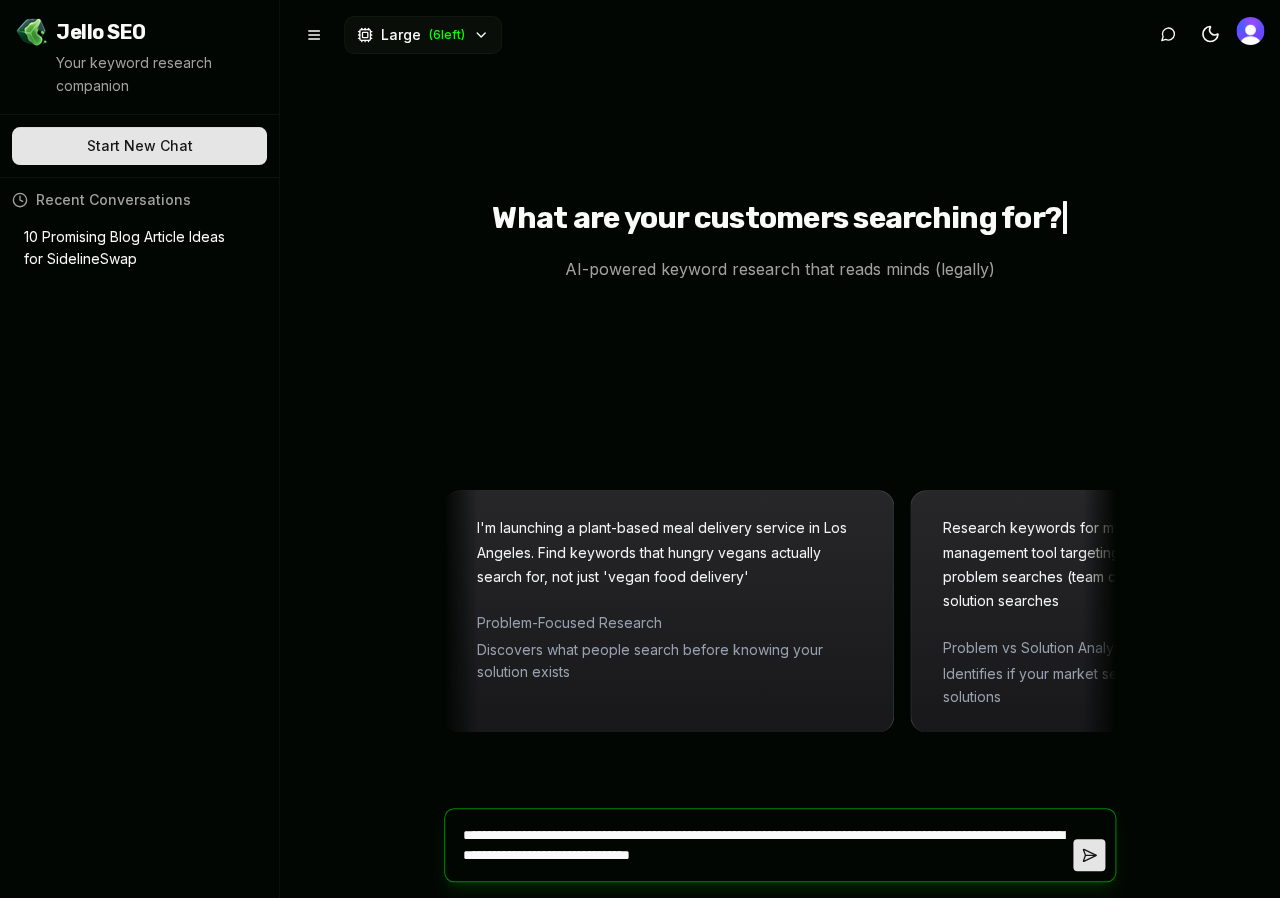 type on "**********" 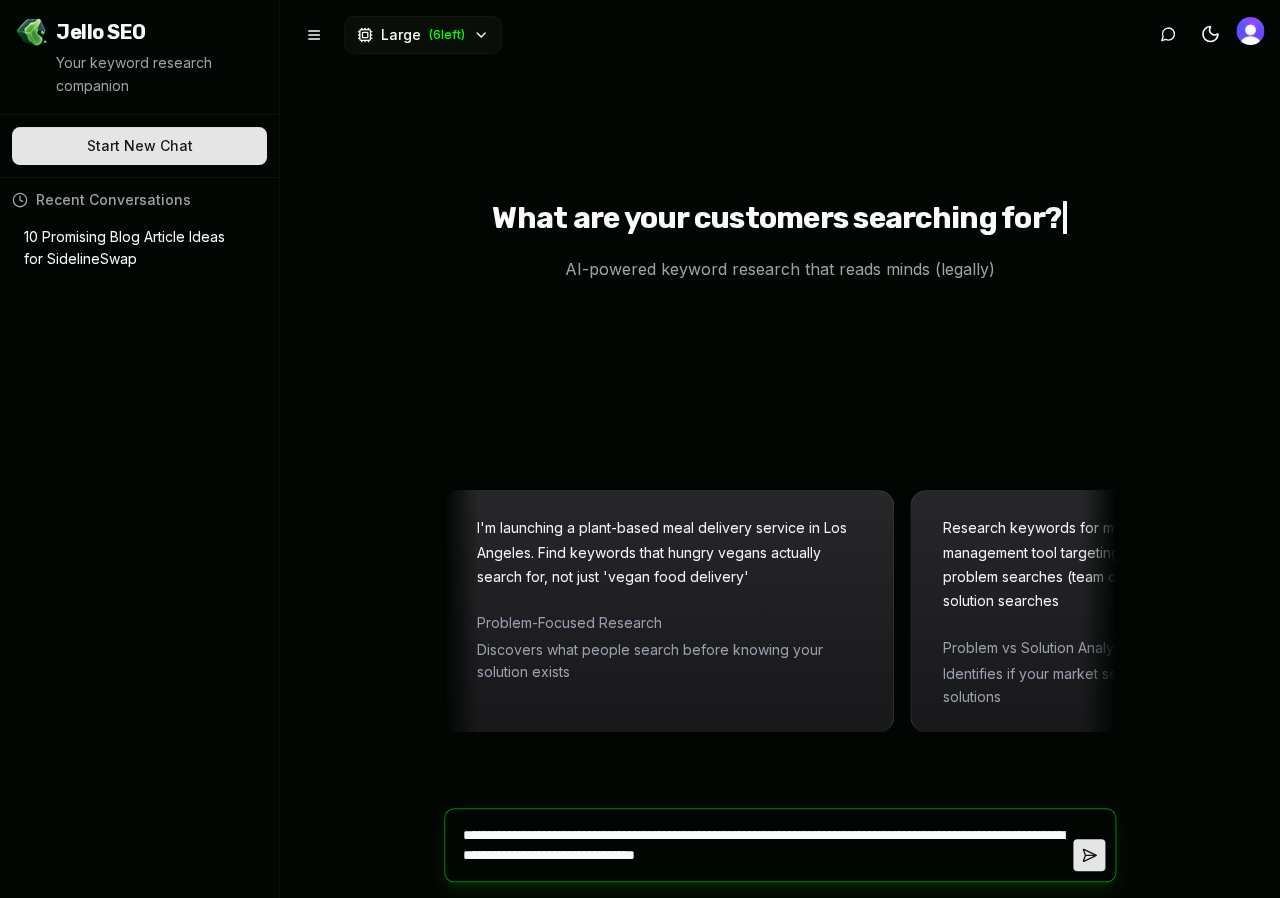 type on "**********" 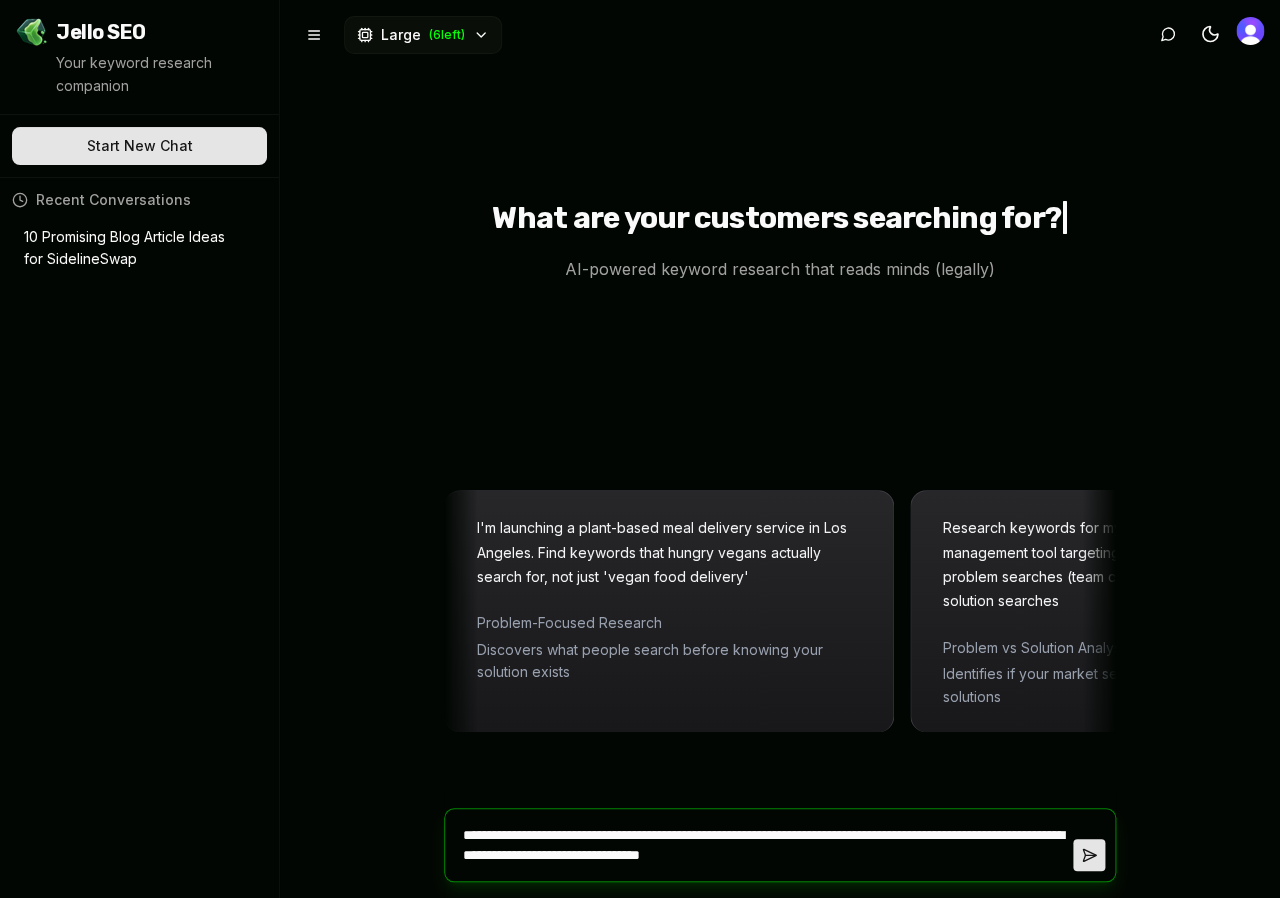 type on "**********" 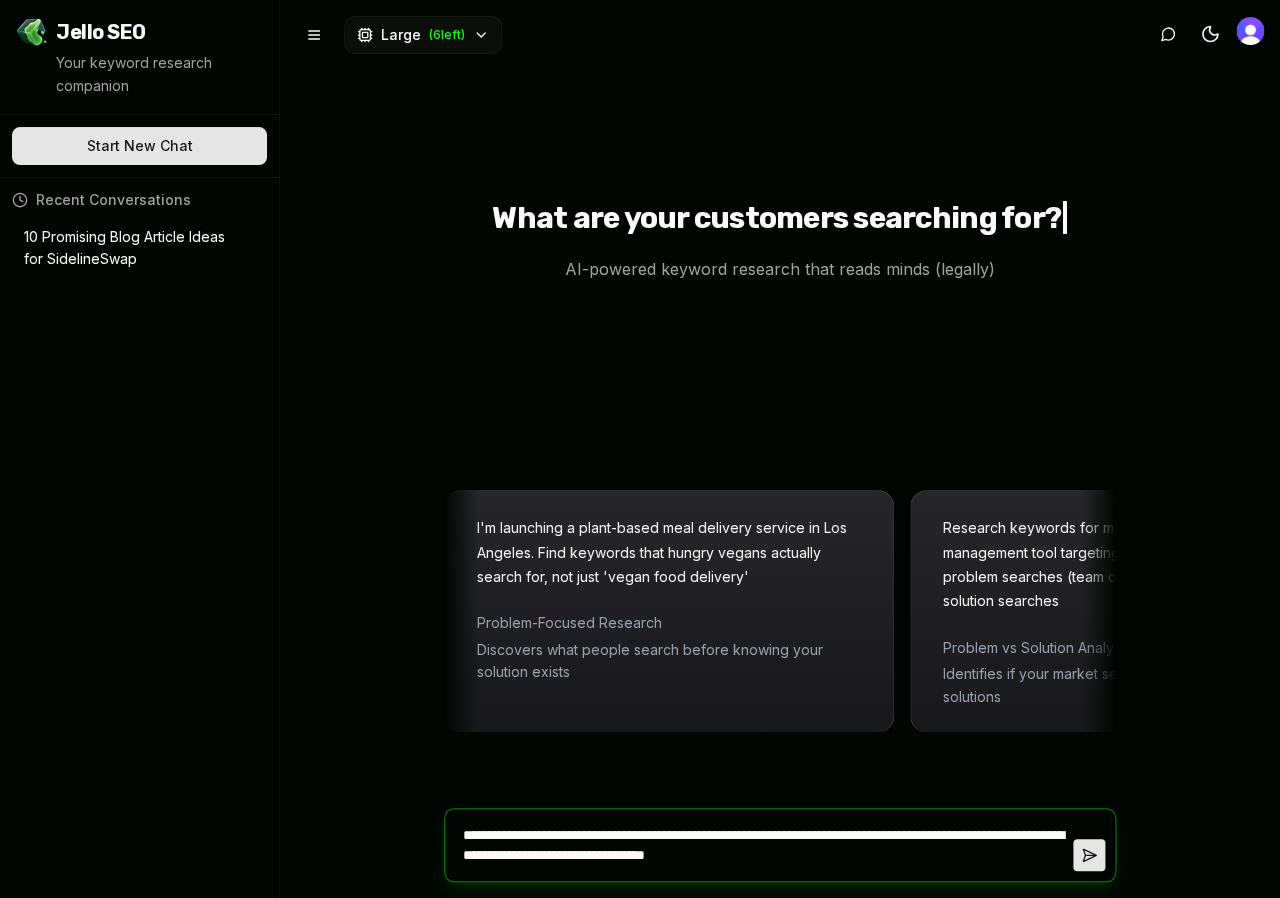 type on "**********" 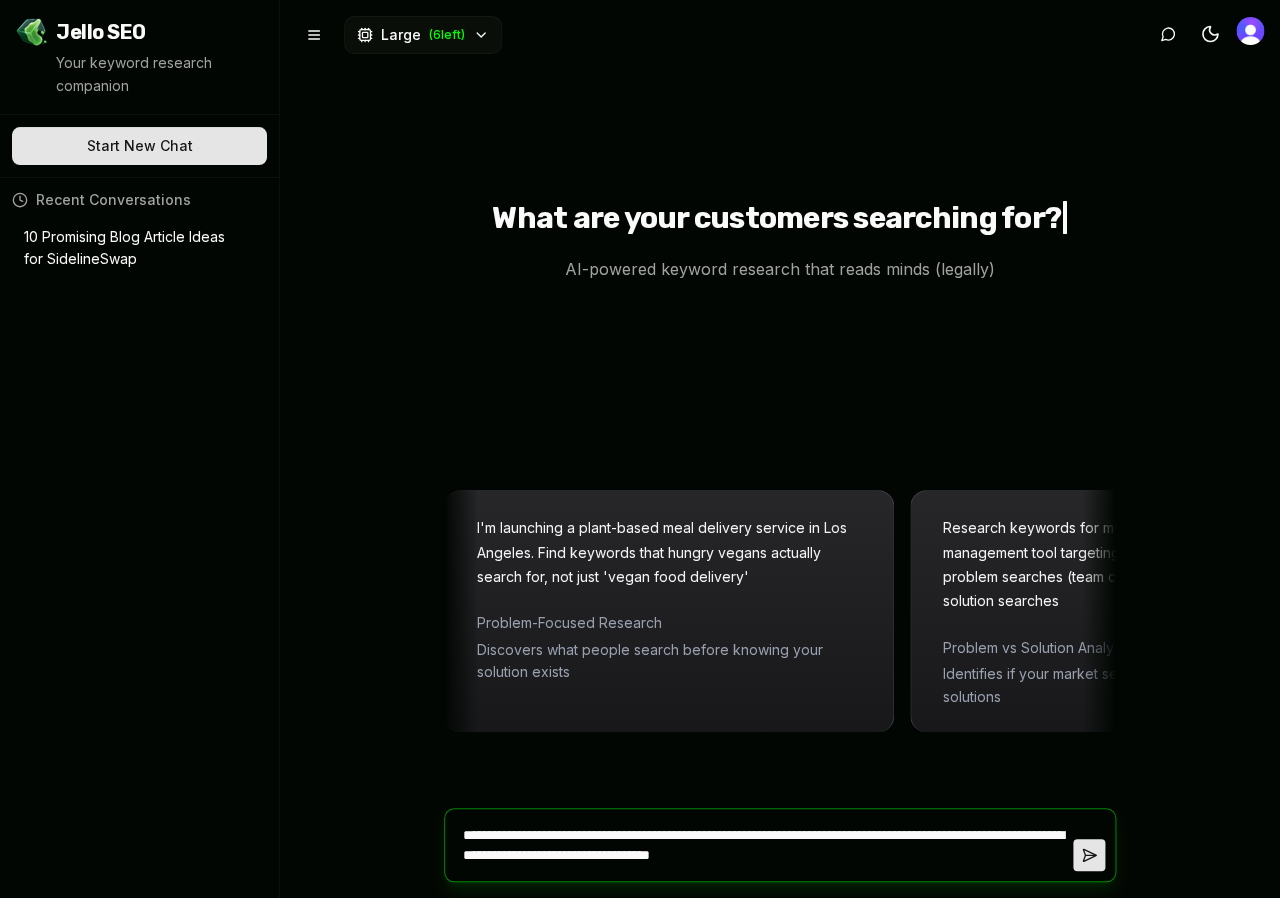 type on "**********" 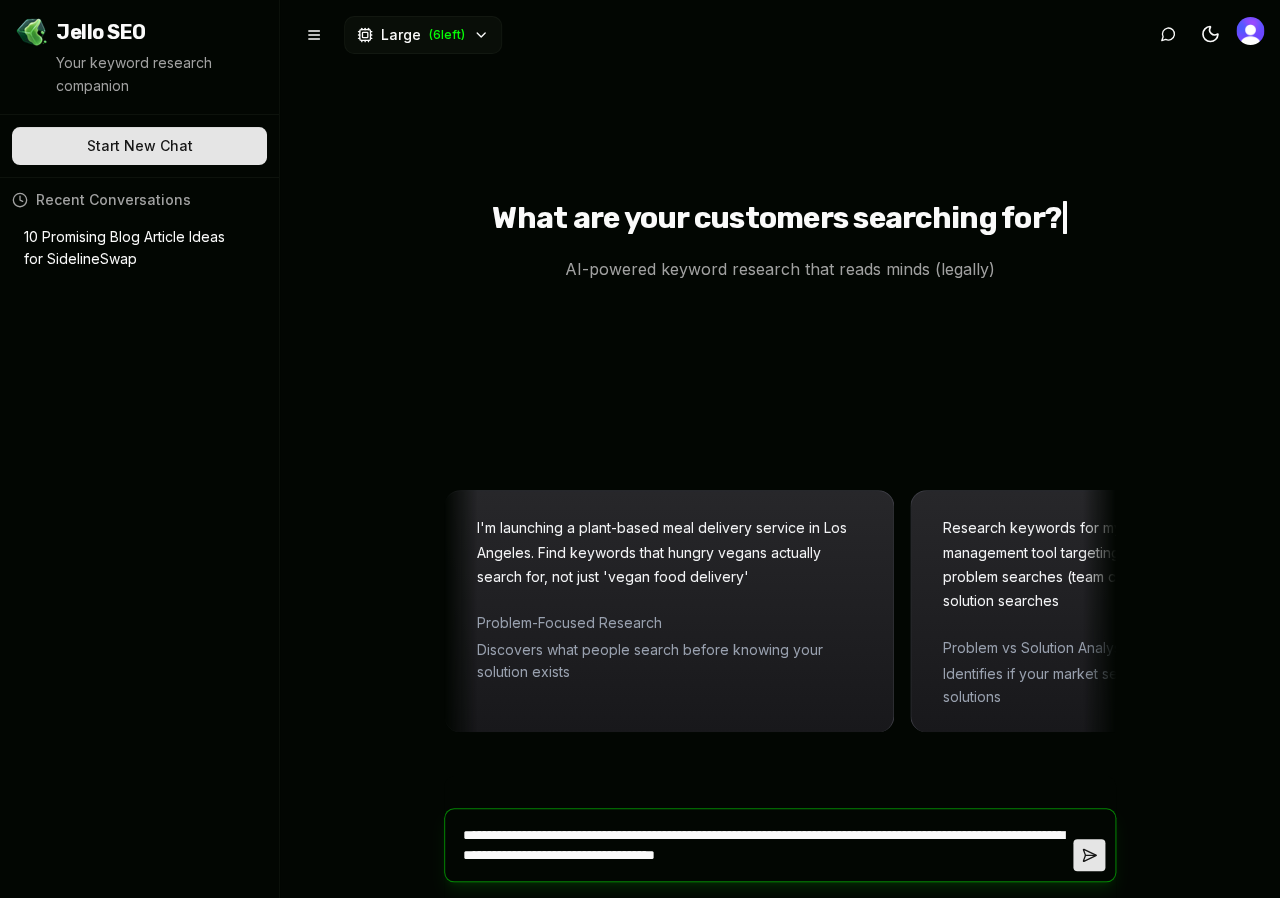 type on "**********" 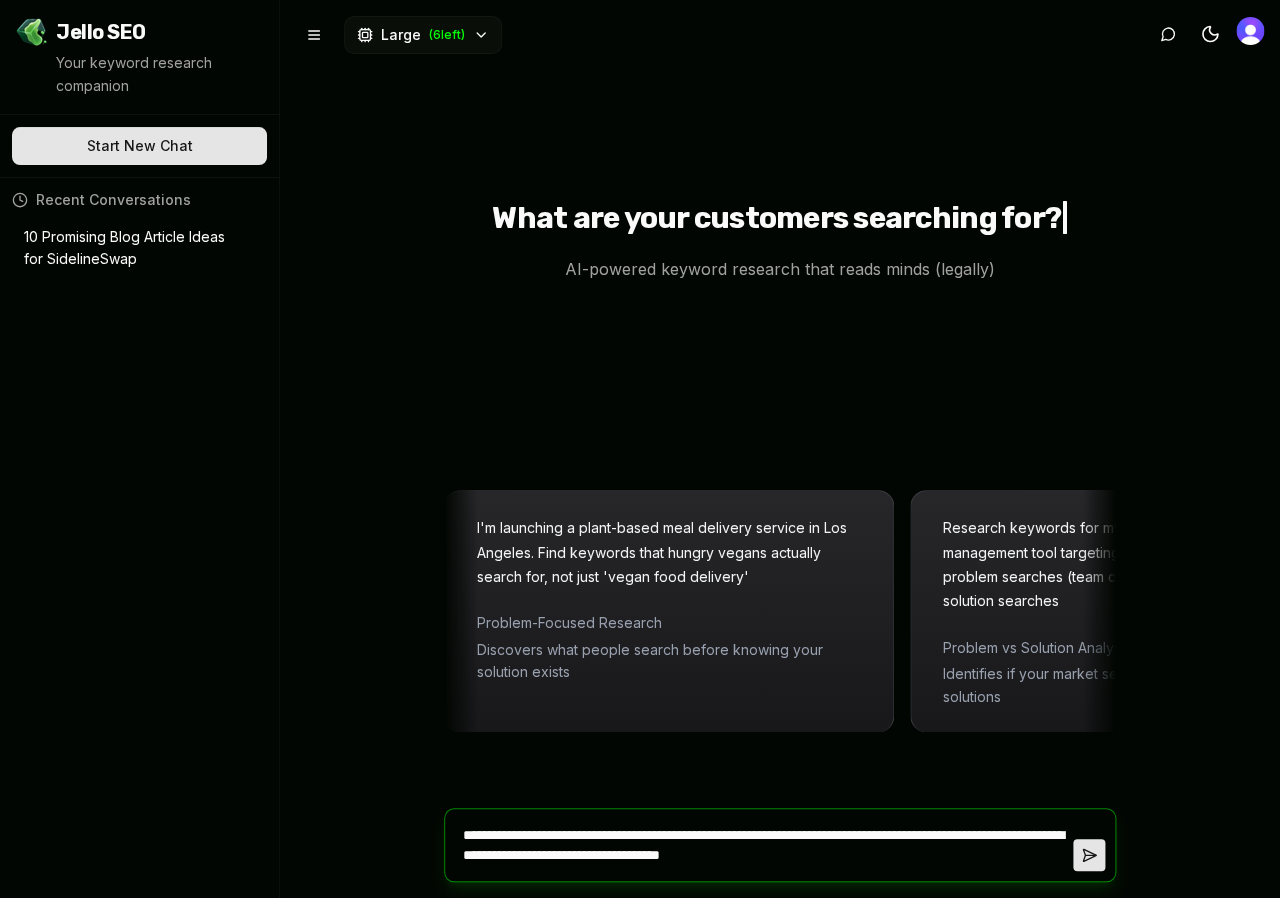 type on "**********" 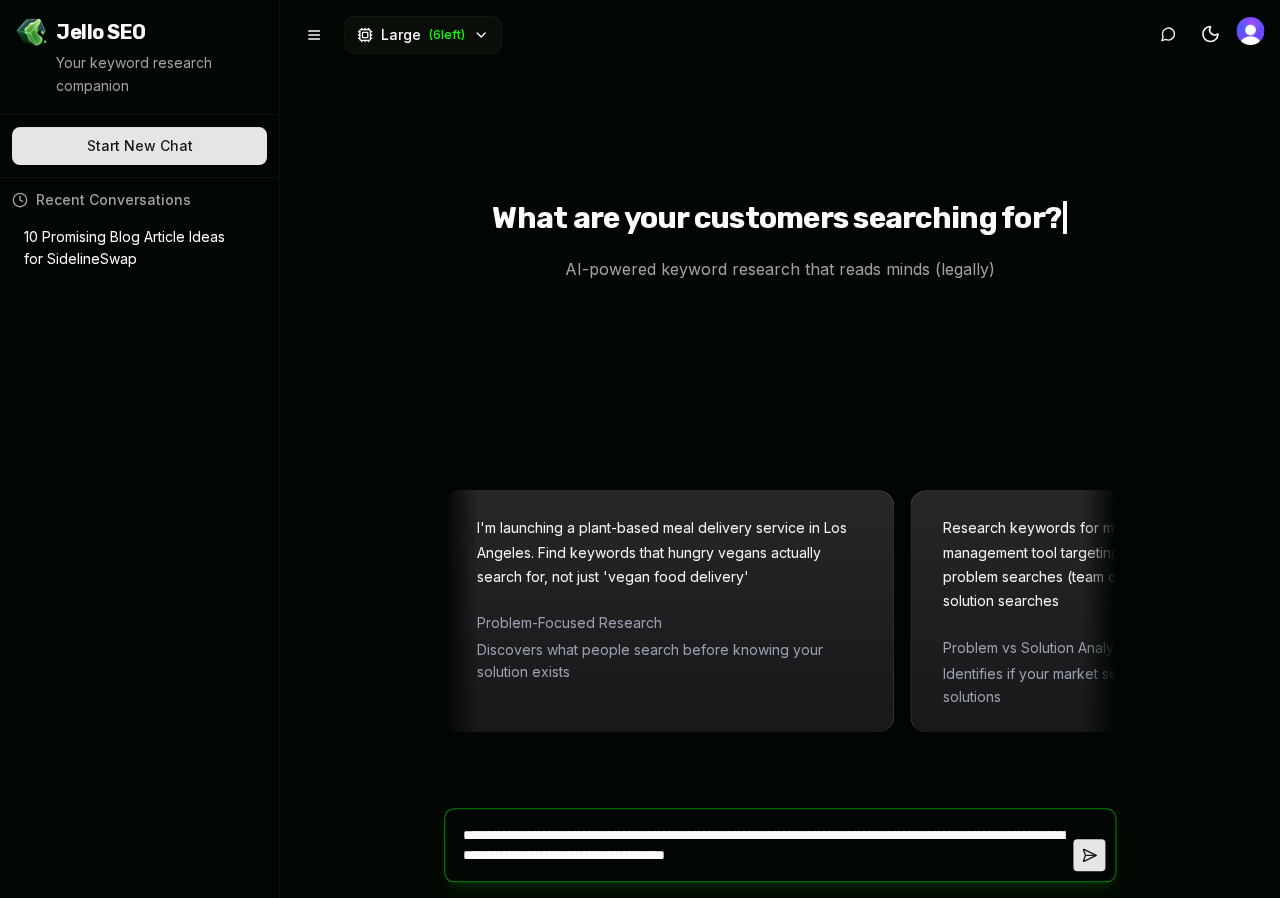 type on "**********" 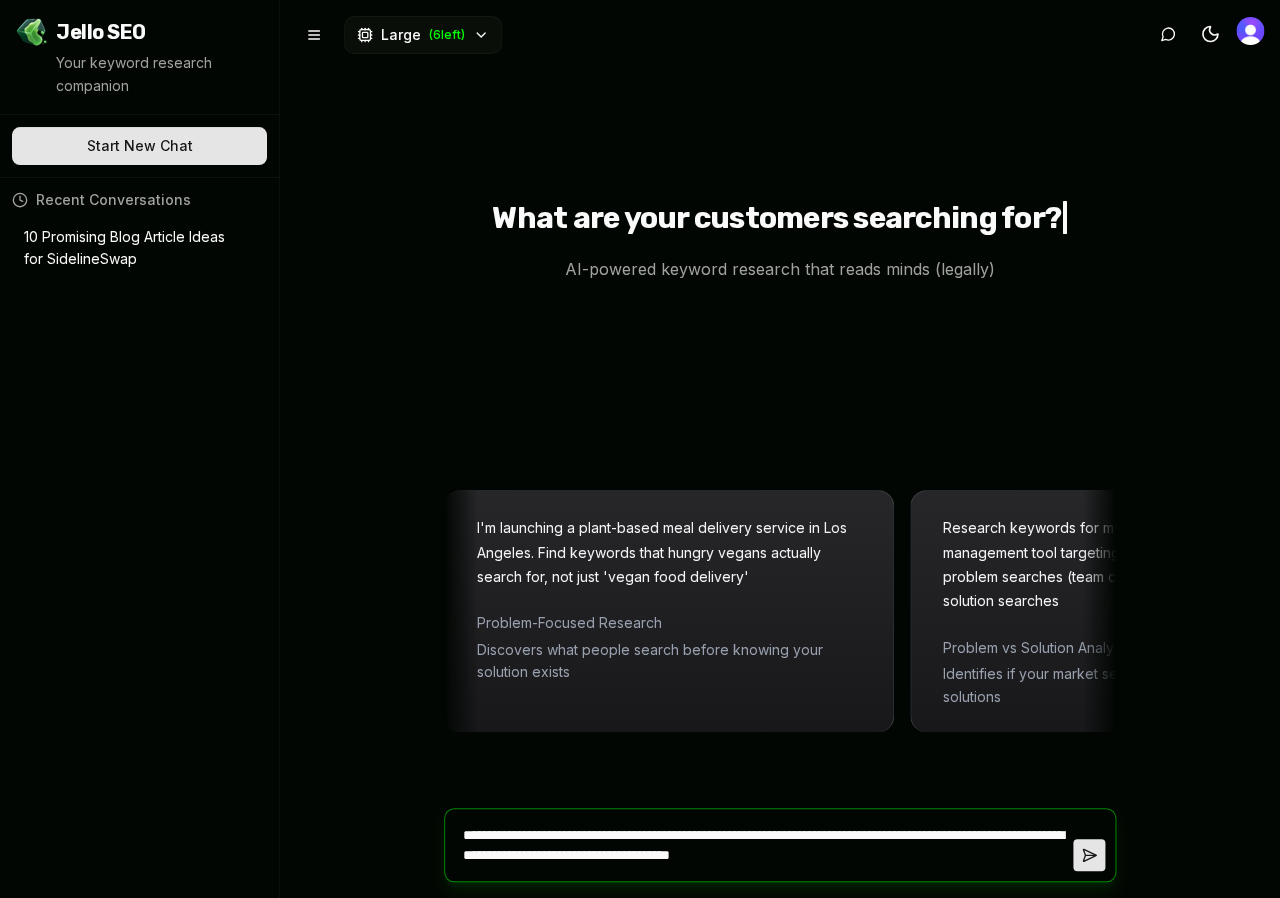 type on "**********" 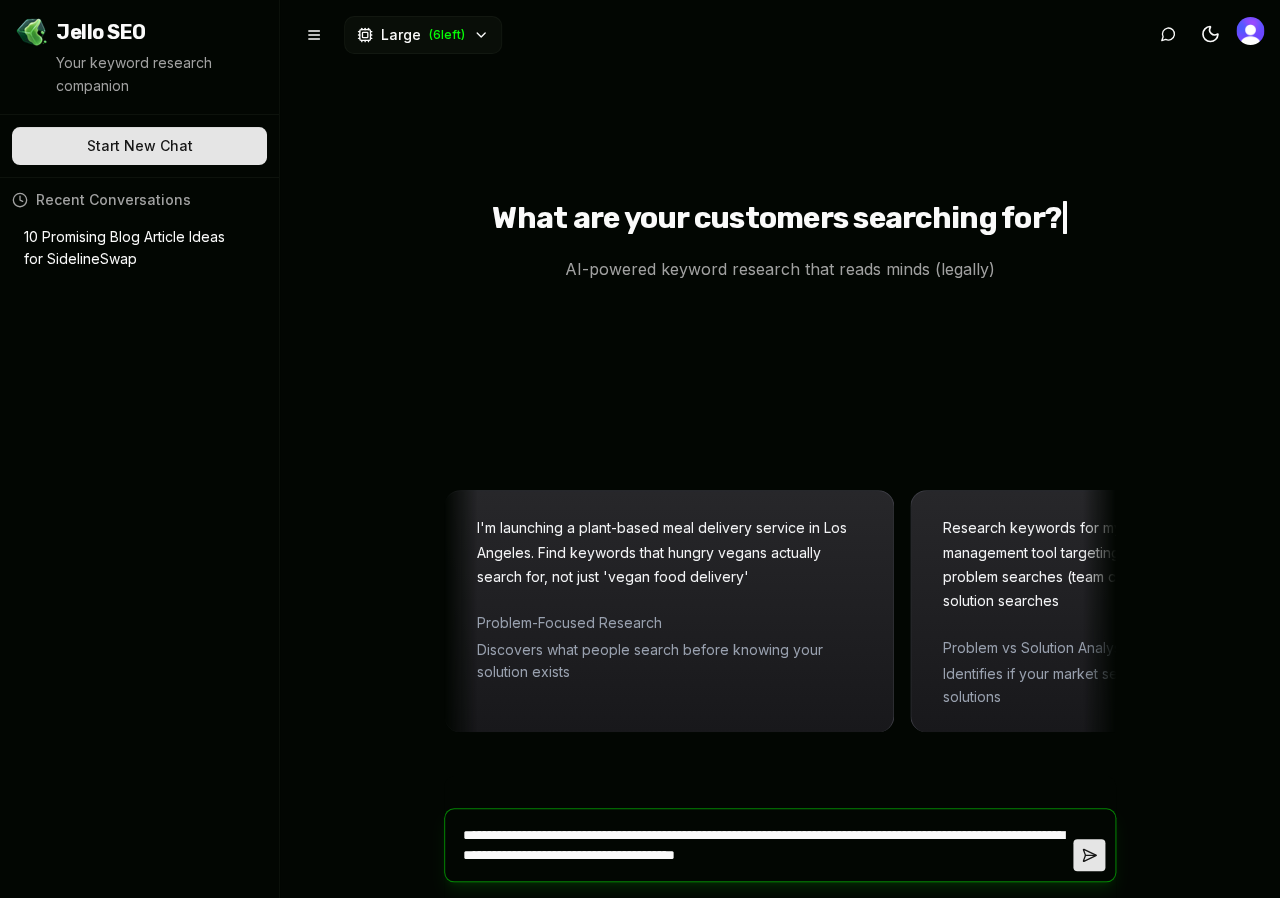 type on "**********" 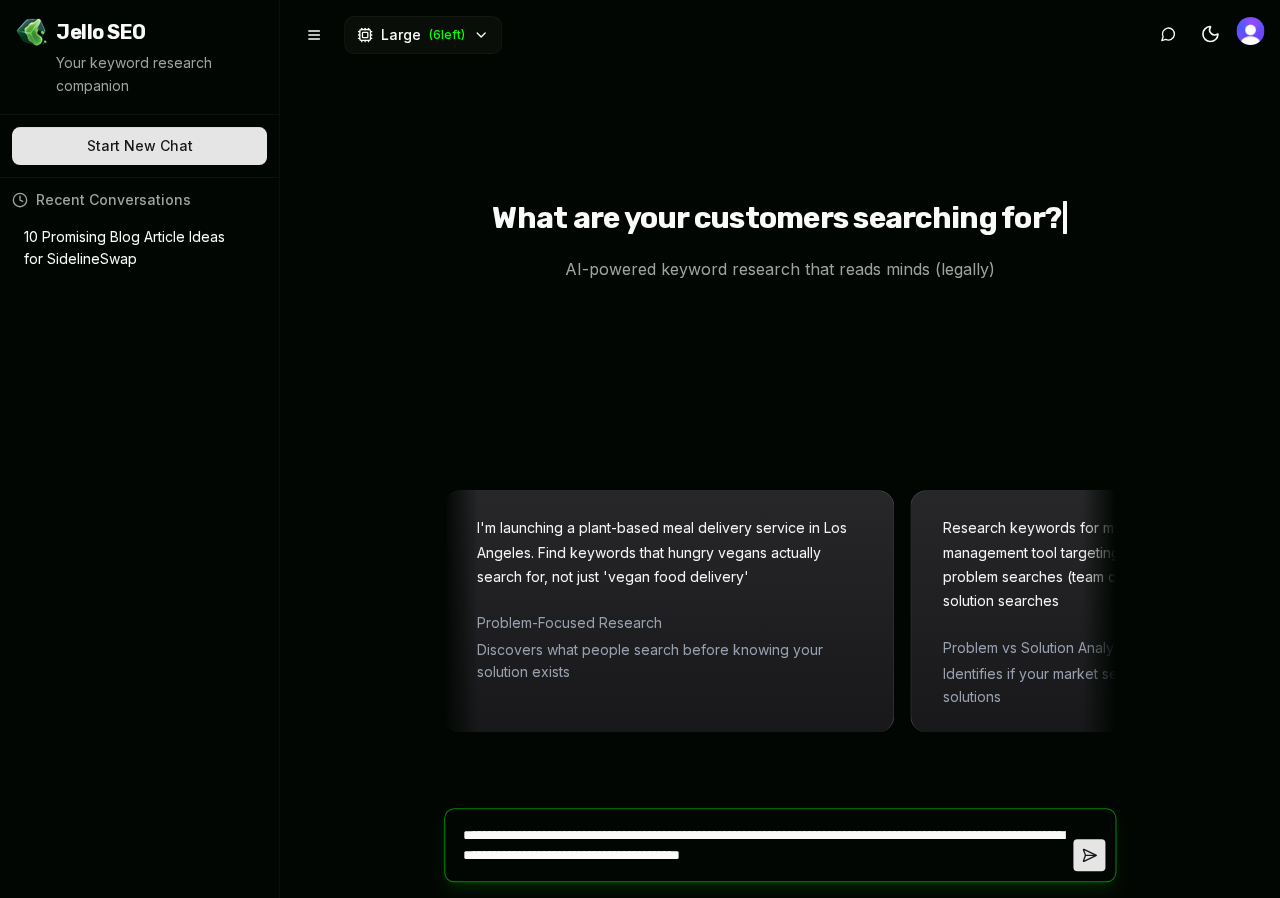 type on "**********" 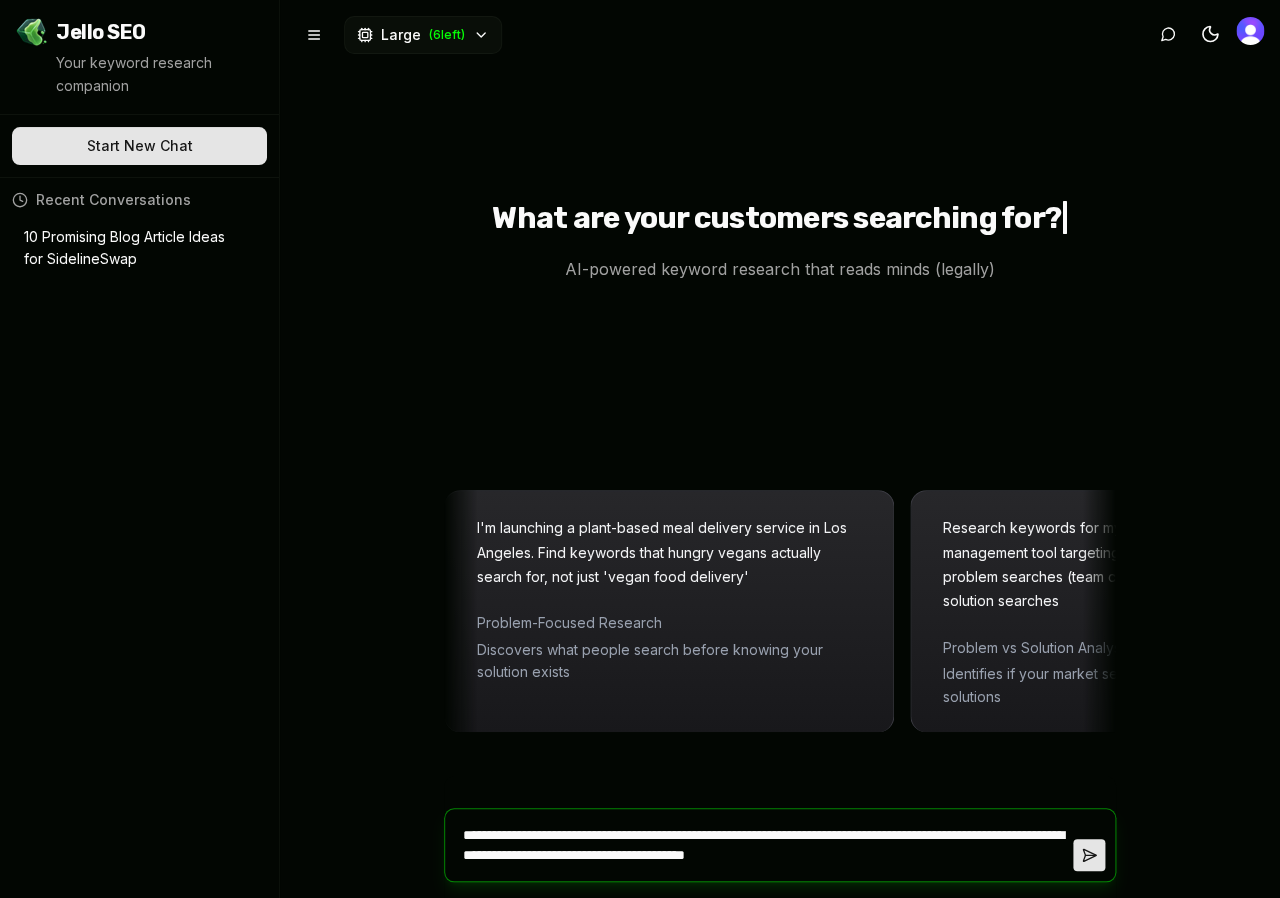 type on "**********" 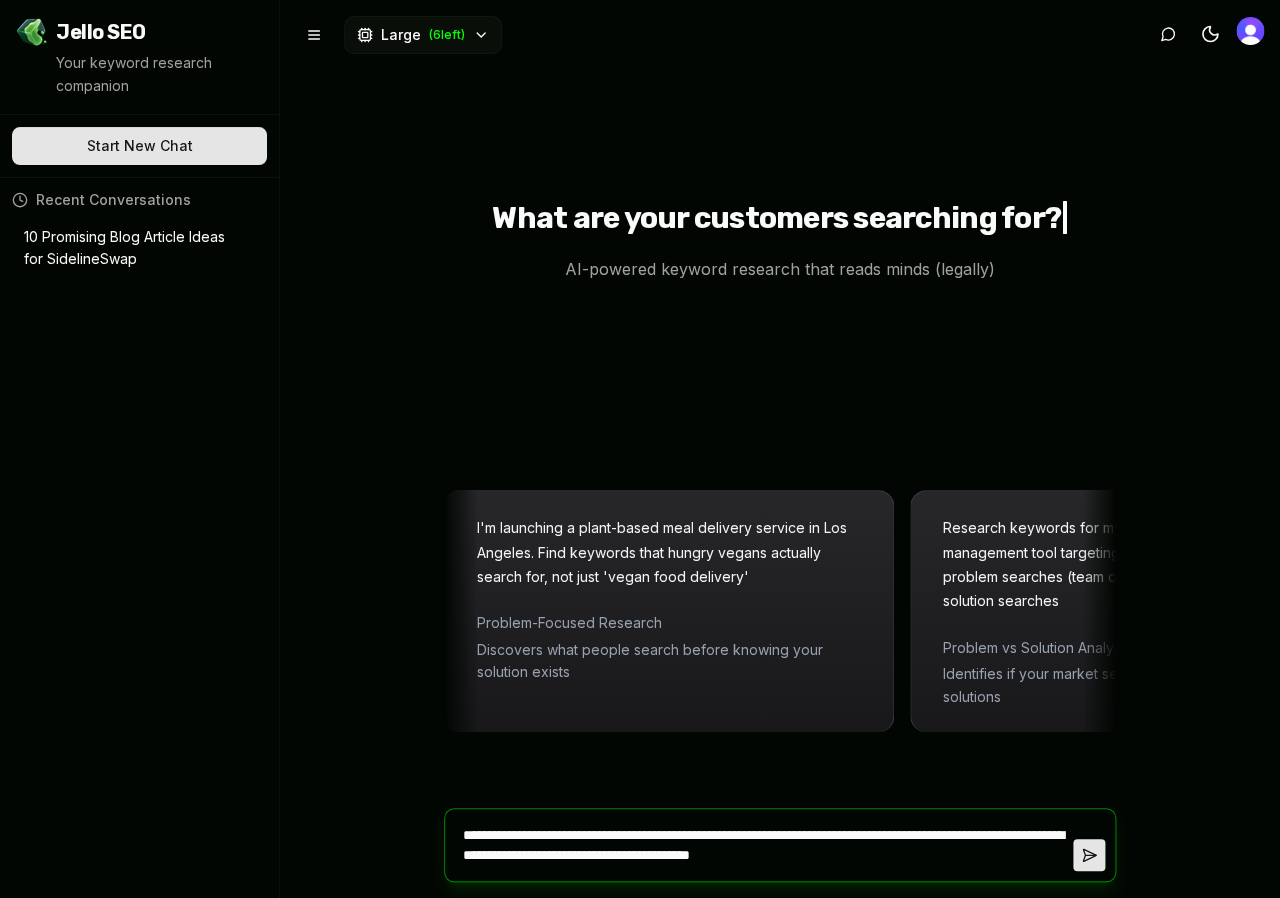 type on "**********" 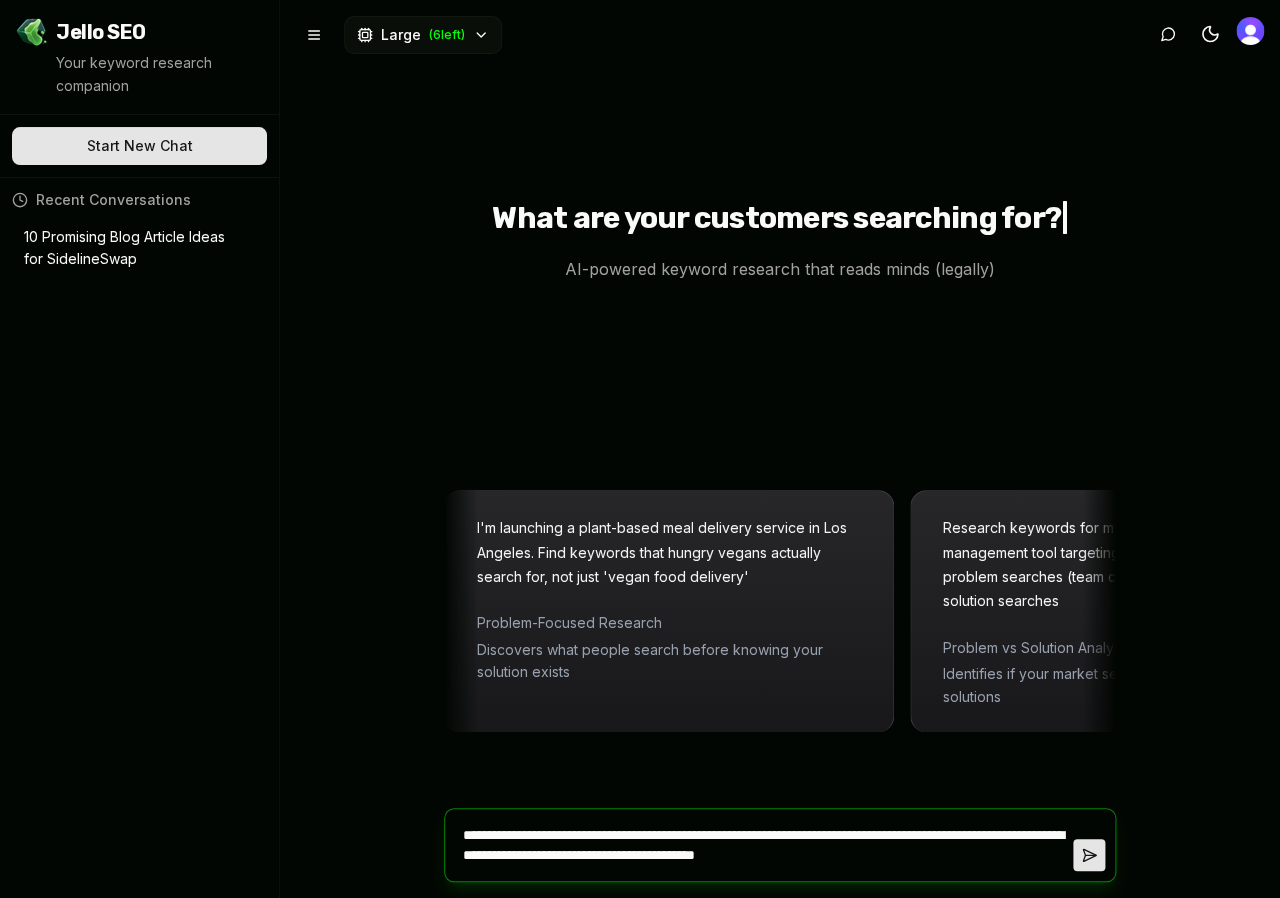 type on "**********" 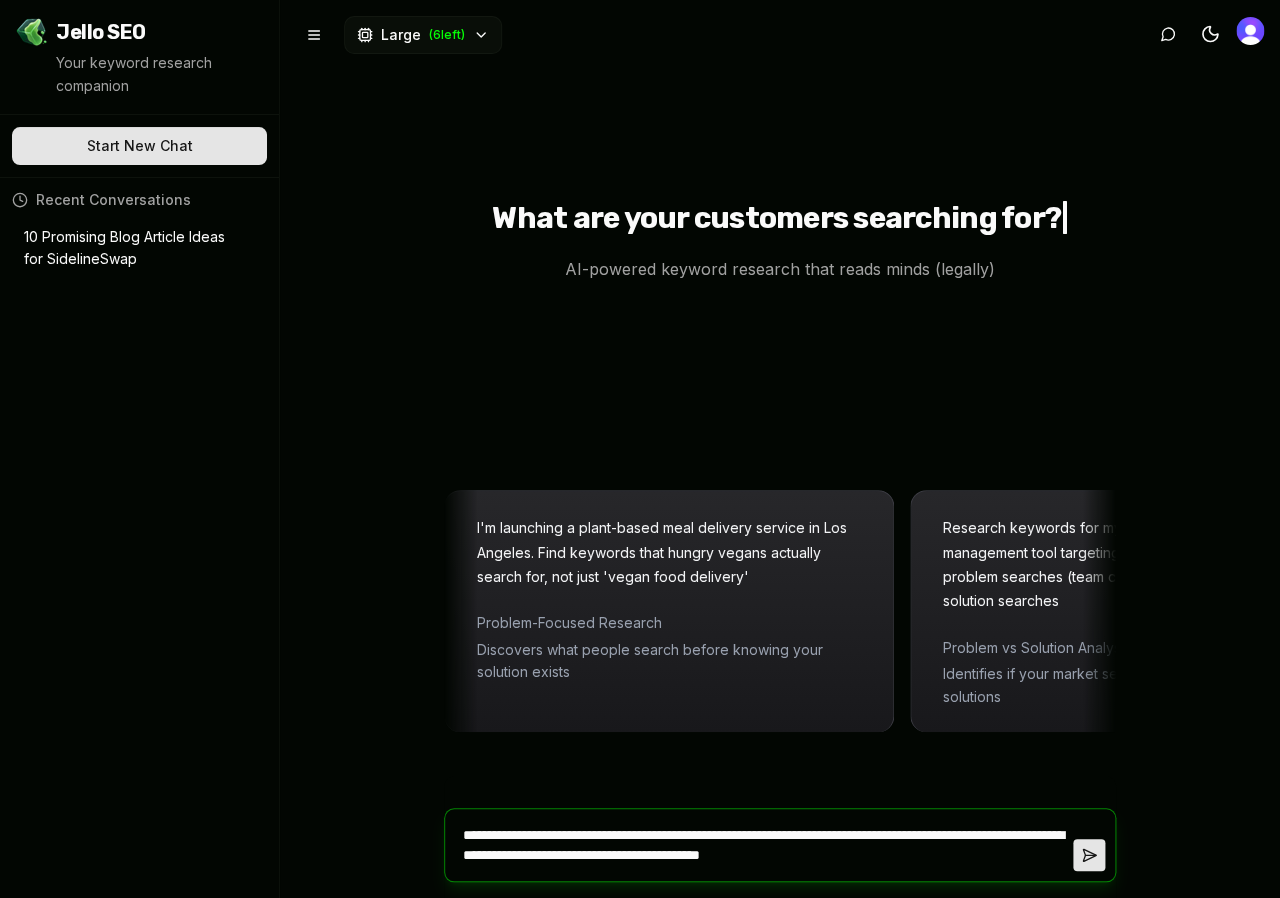 type on "**********" 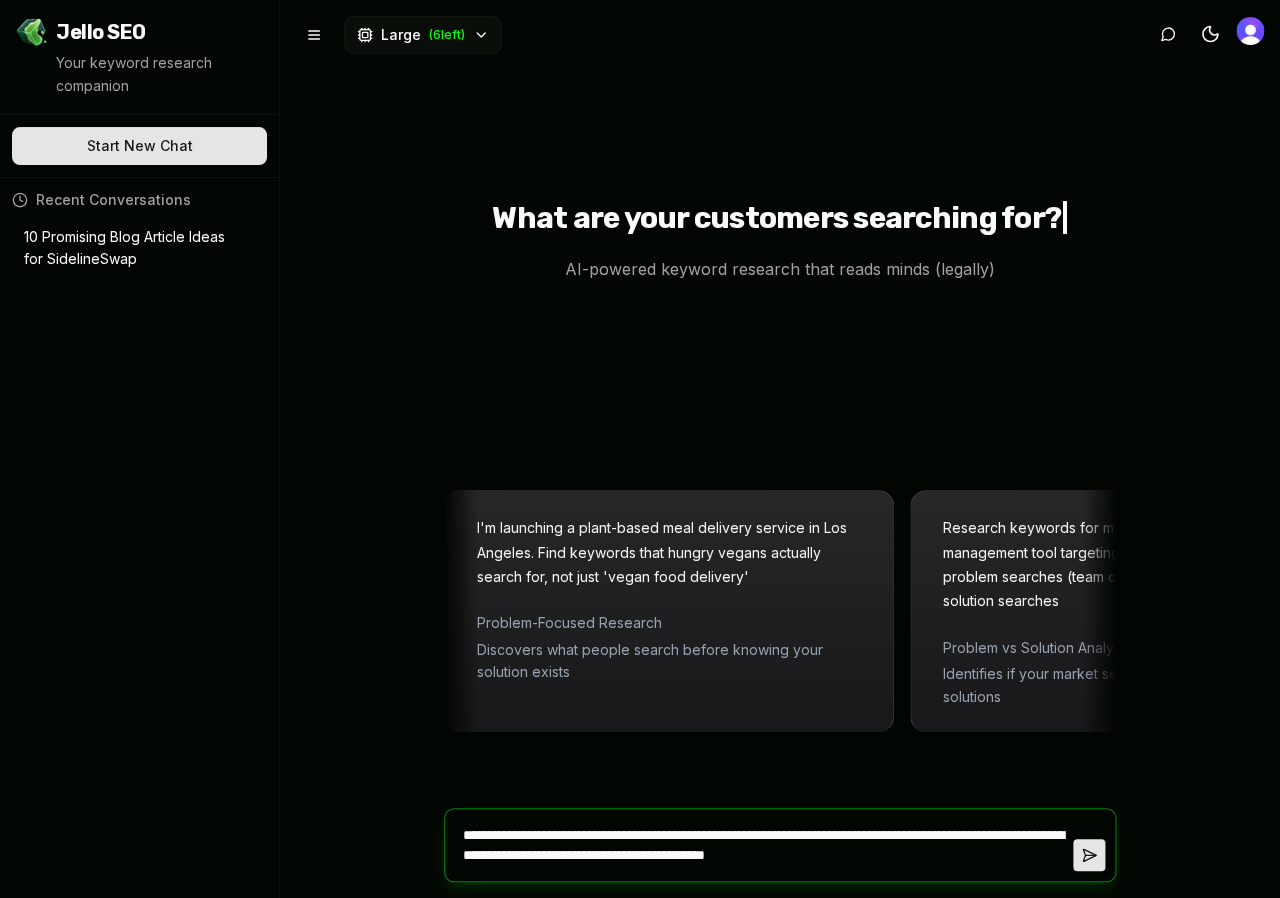 type on "**********" 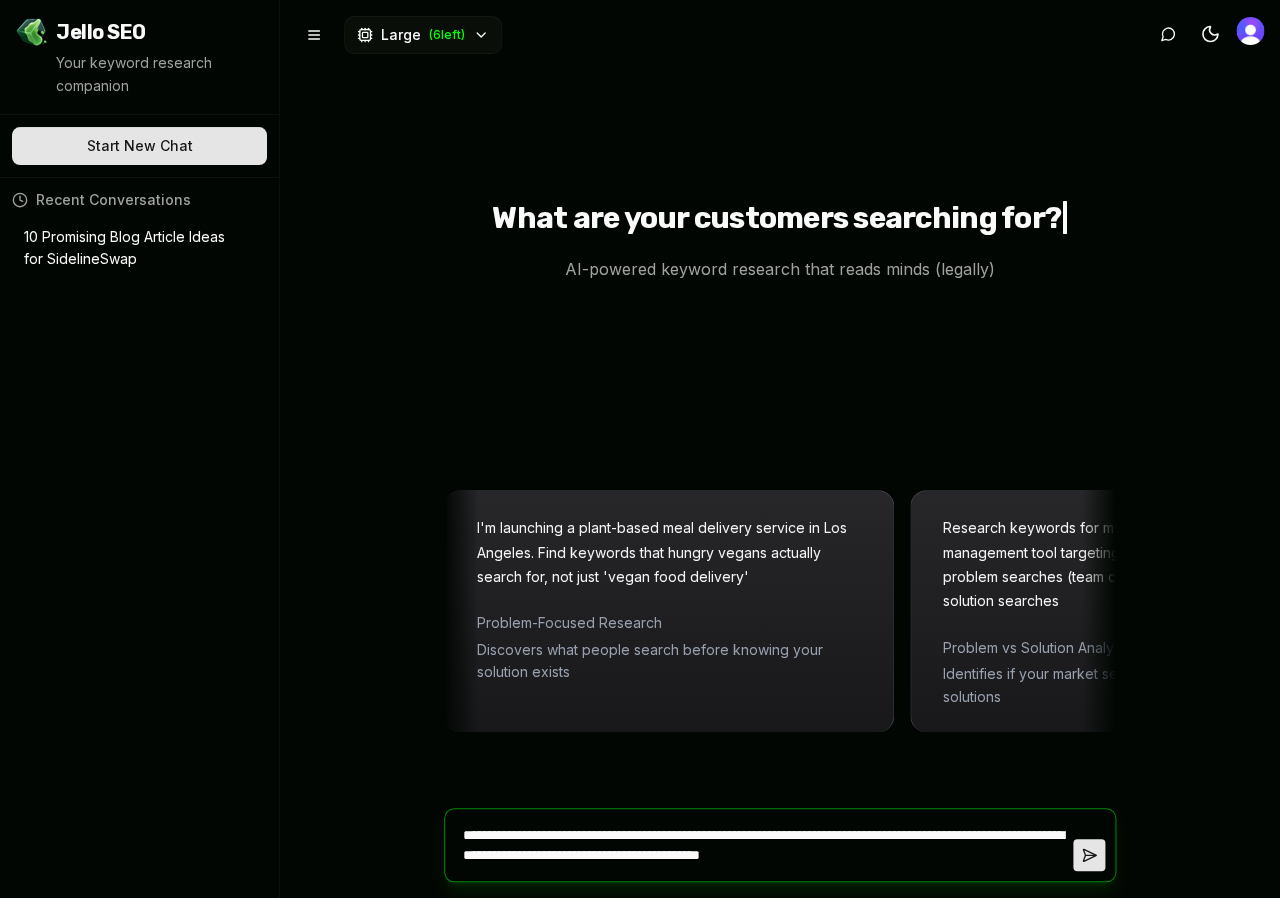 type on "**********" 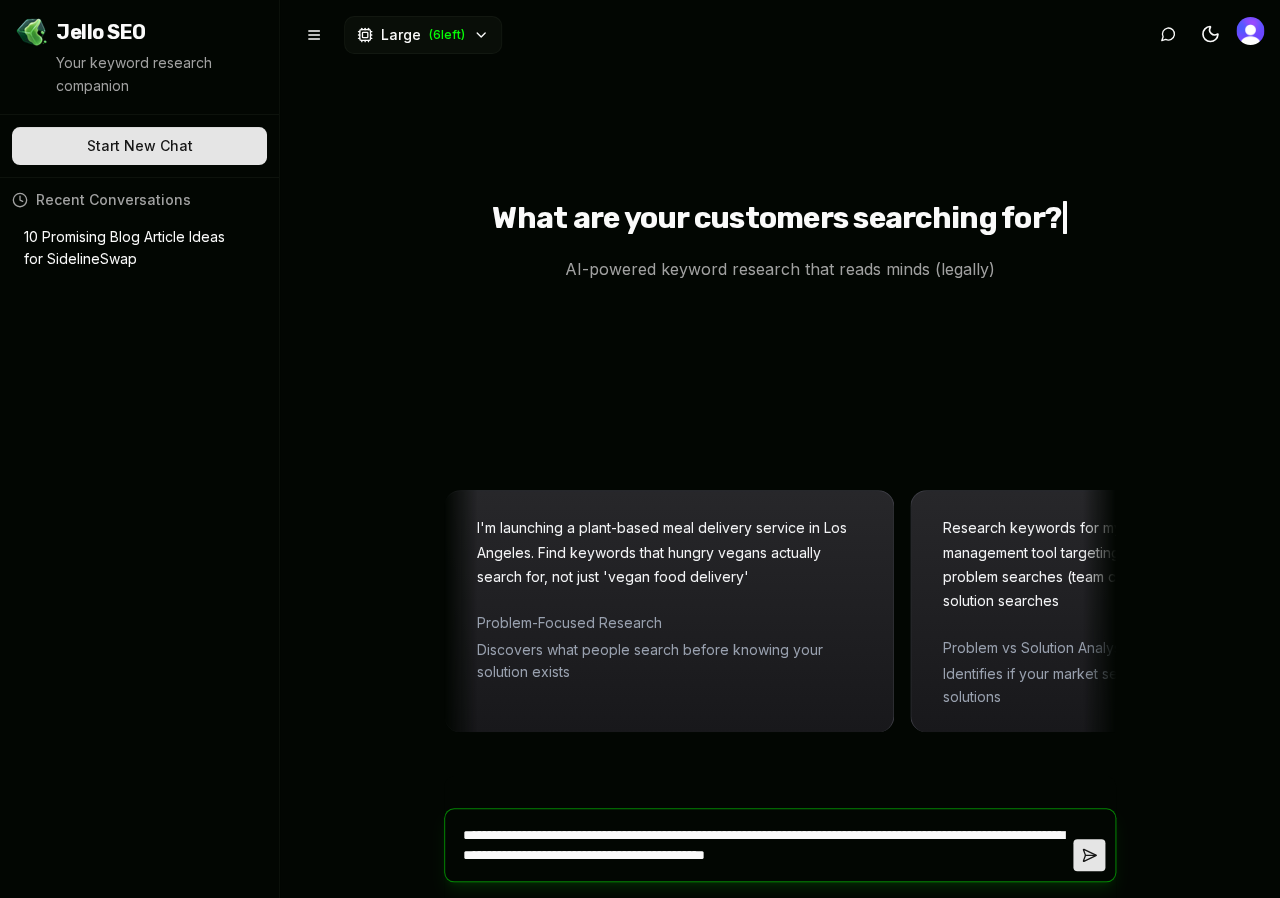 type on "**********" 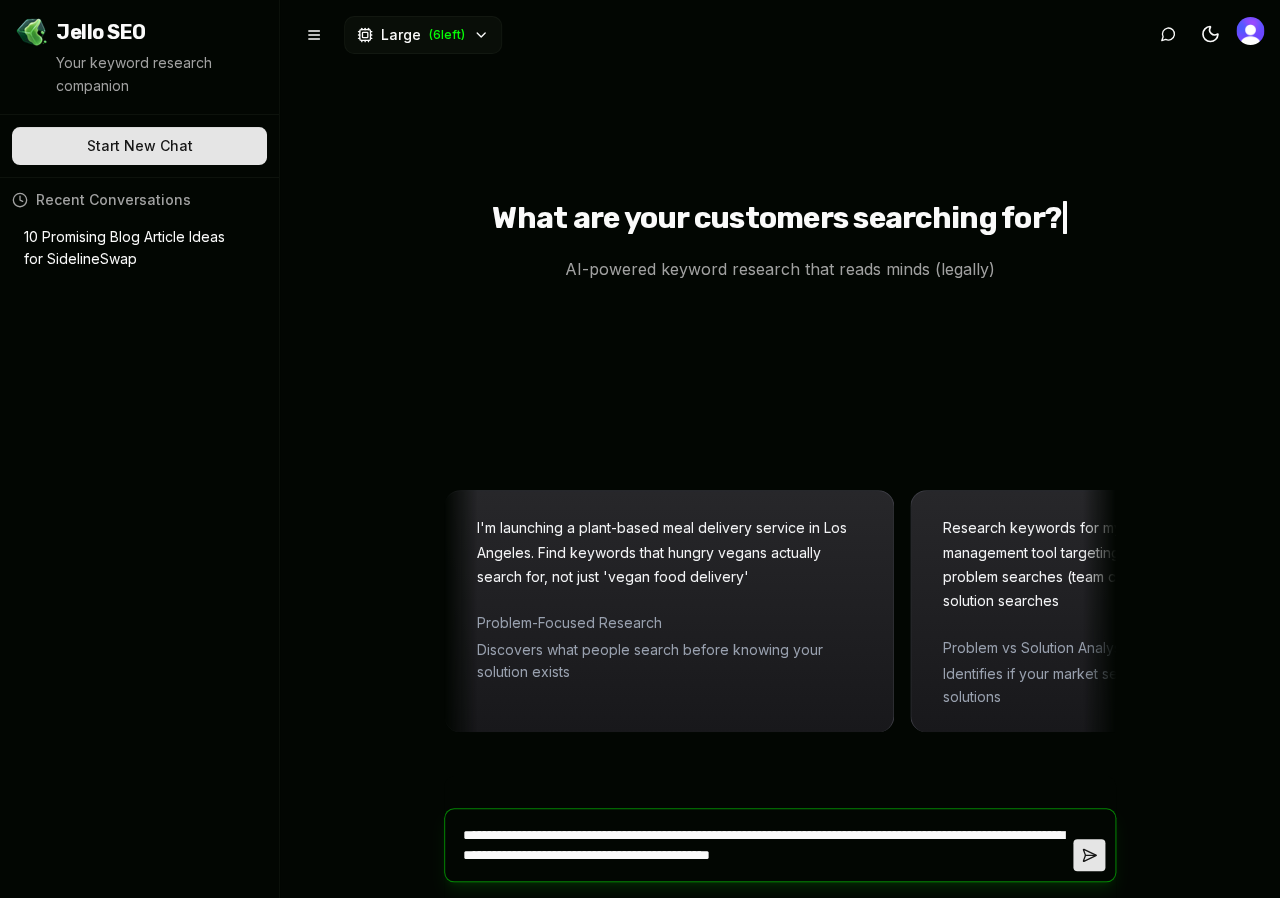 type on "**********" 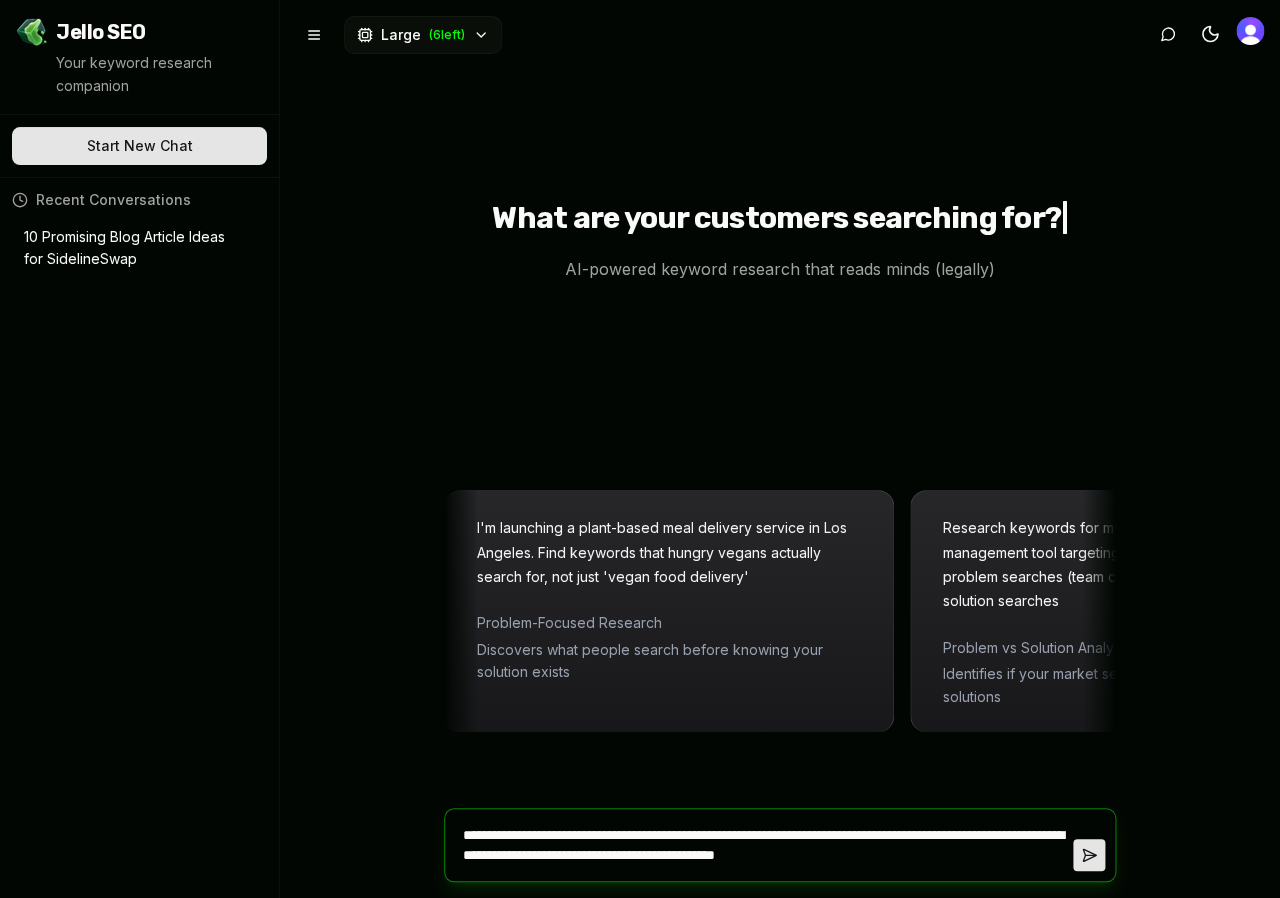 type on "**********" 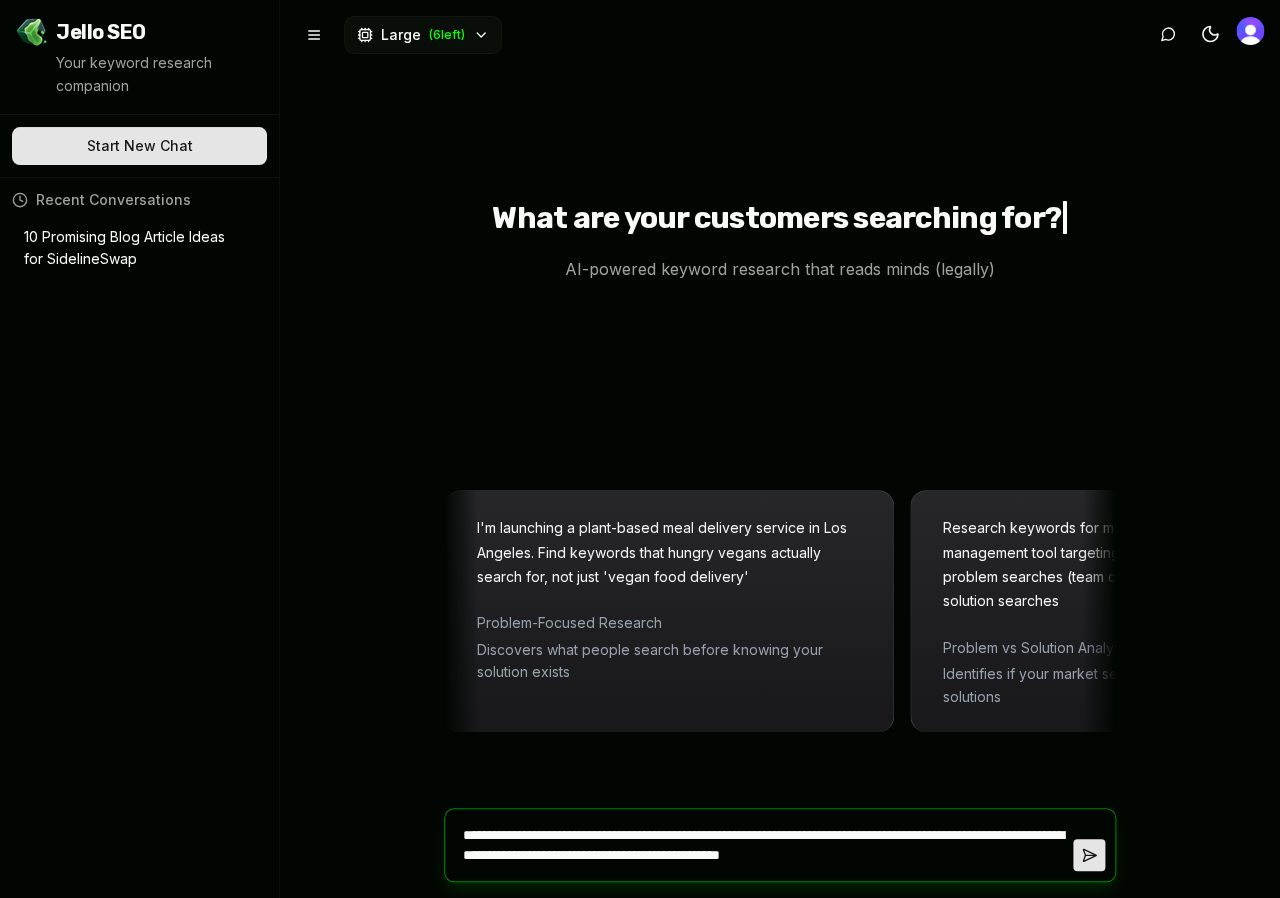 type on "**********" 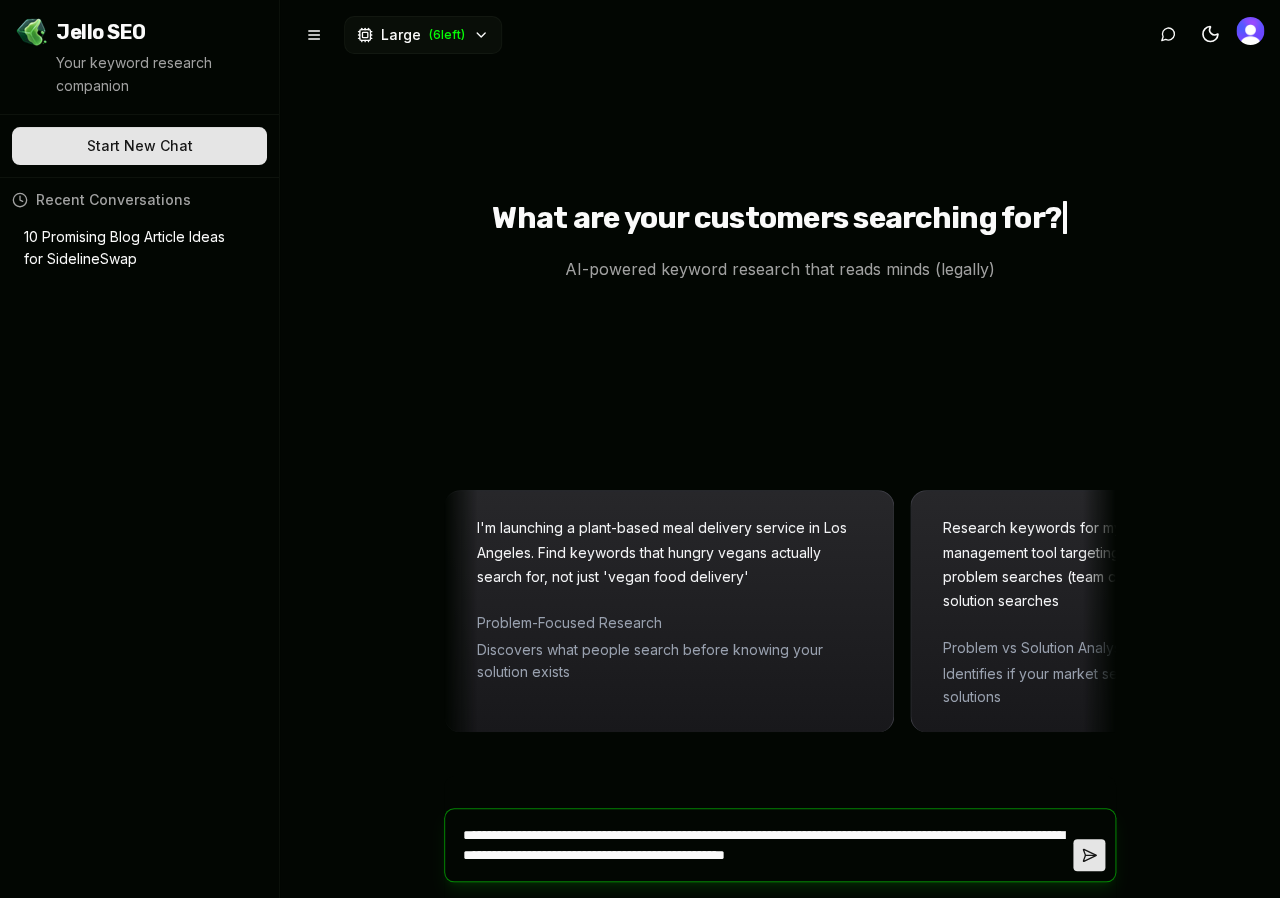 type on "**********" 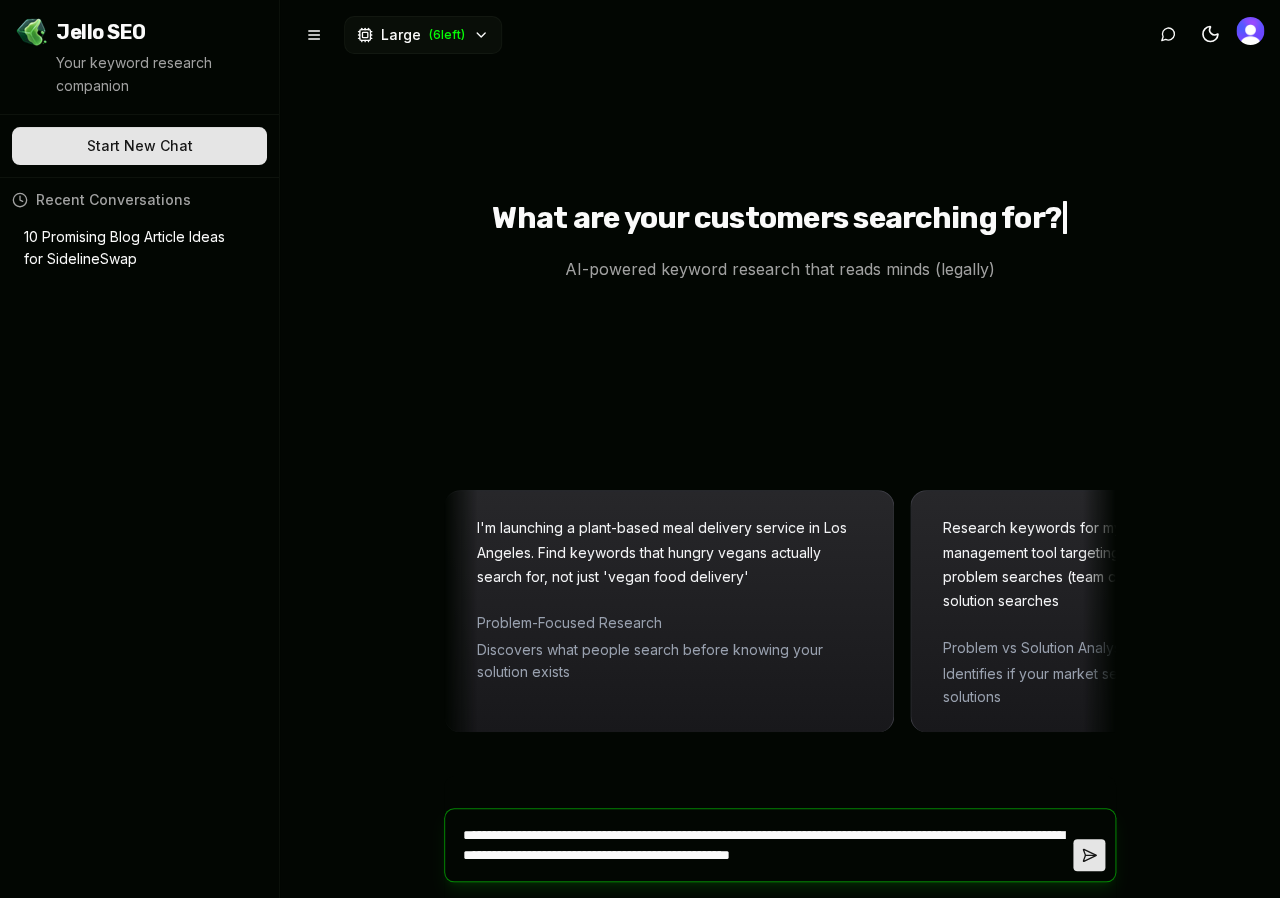 type on "**********" 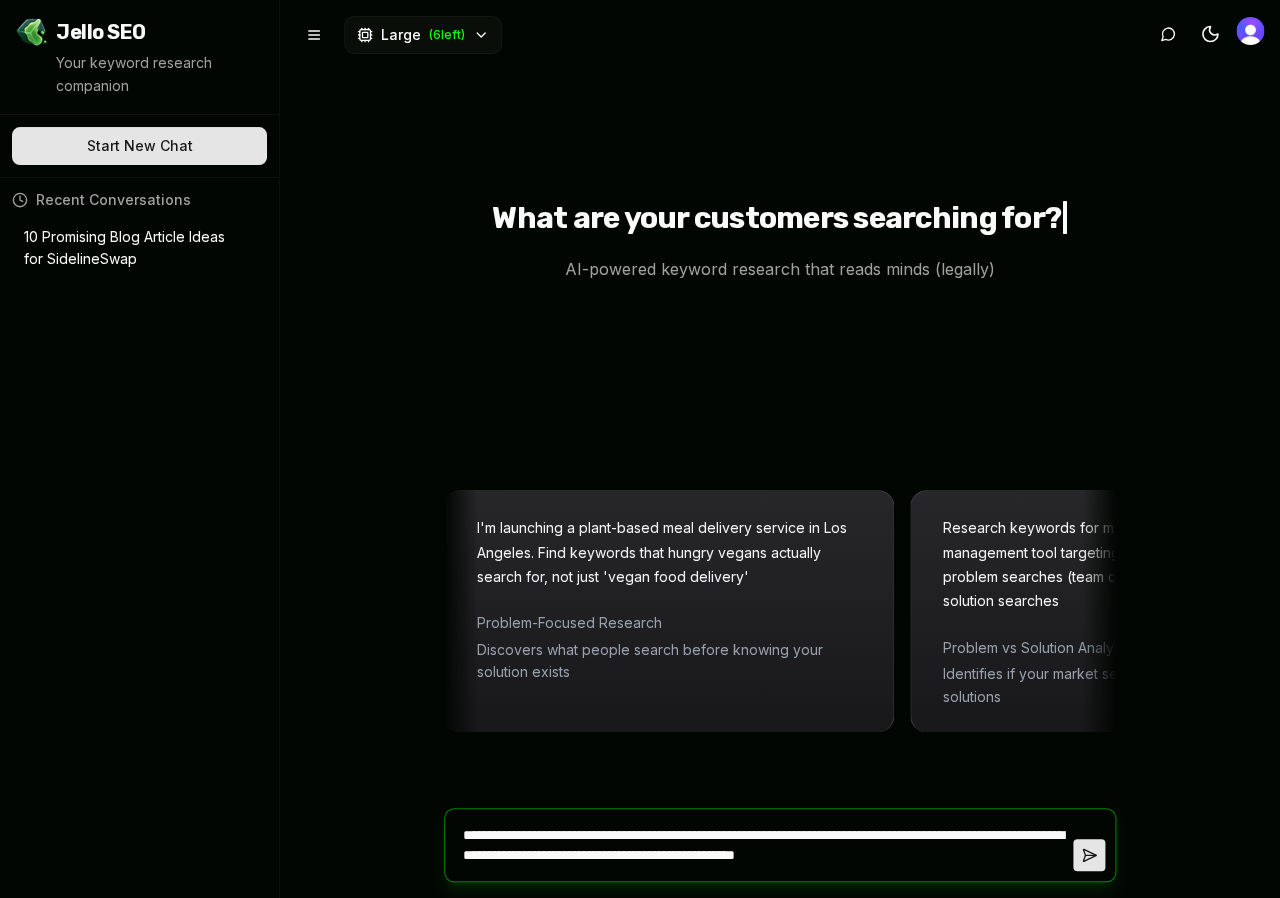 type on "**********" 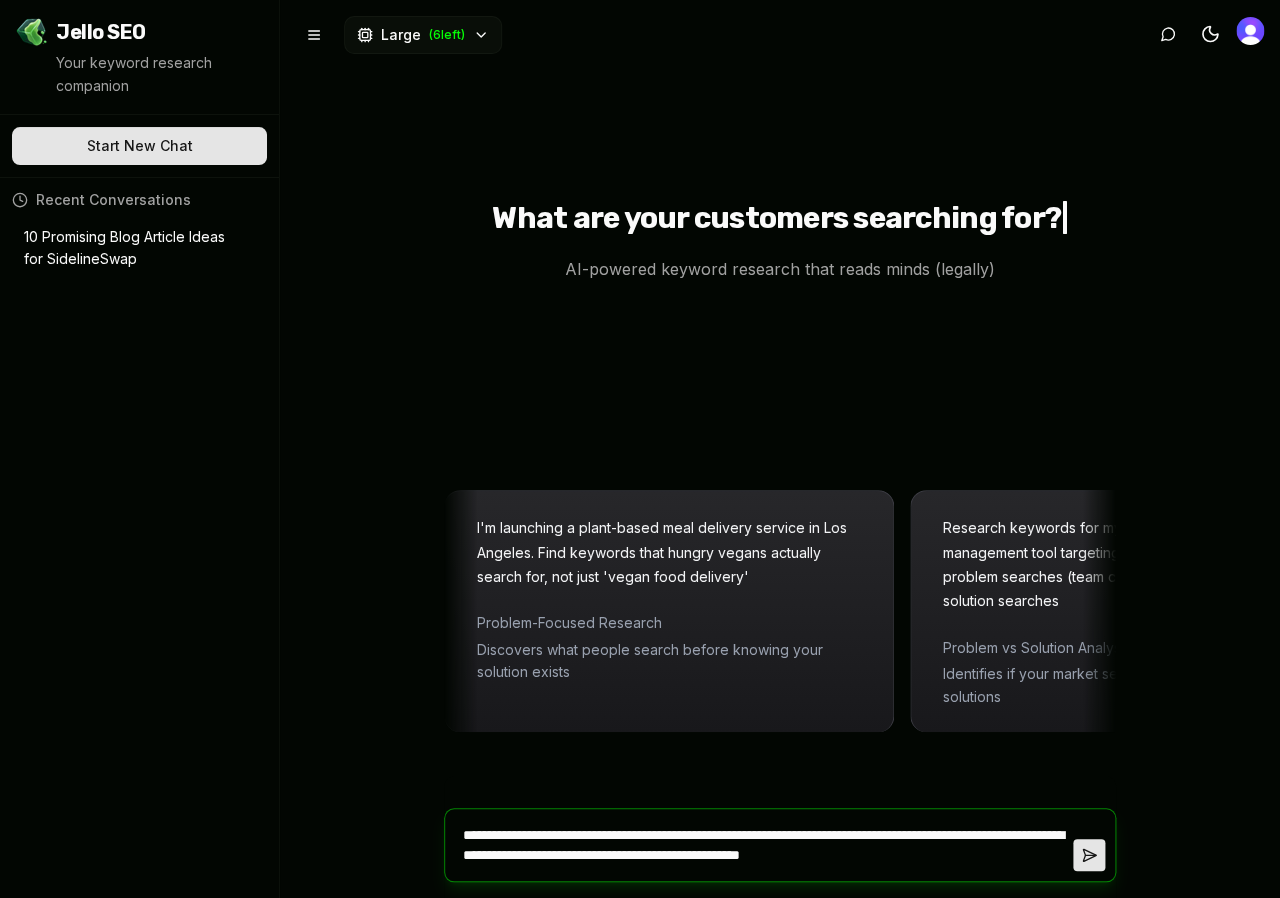 type on "**********" 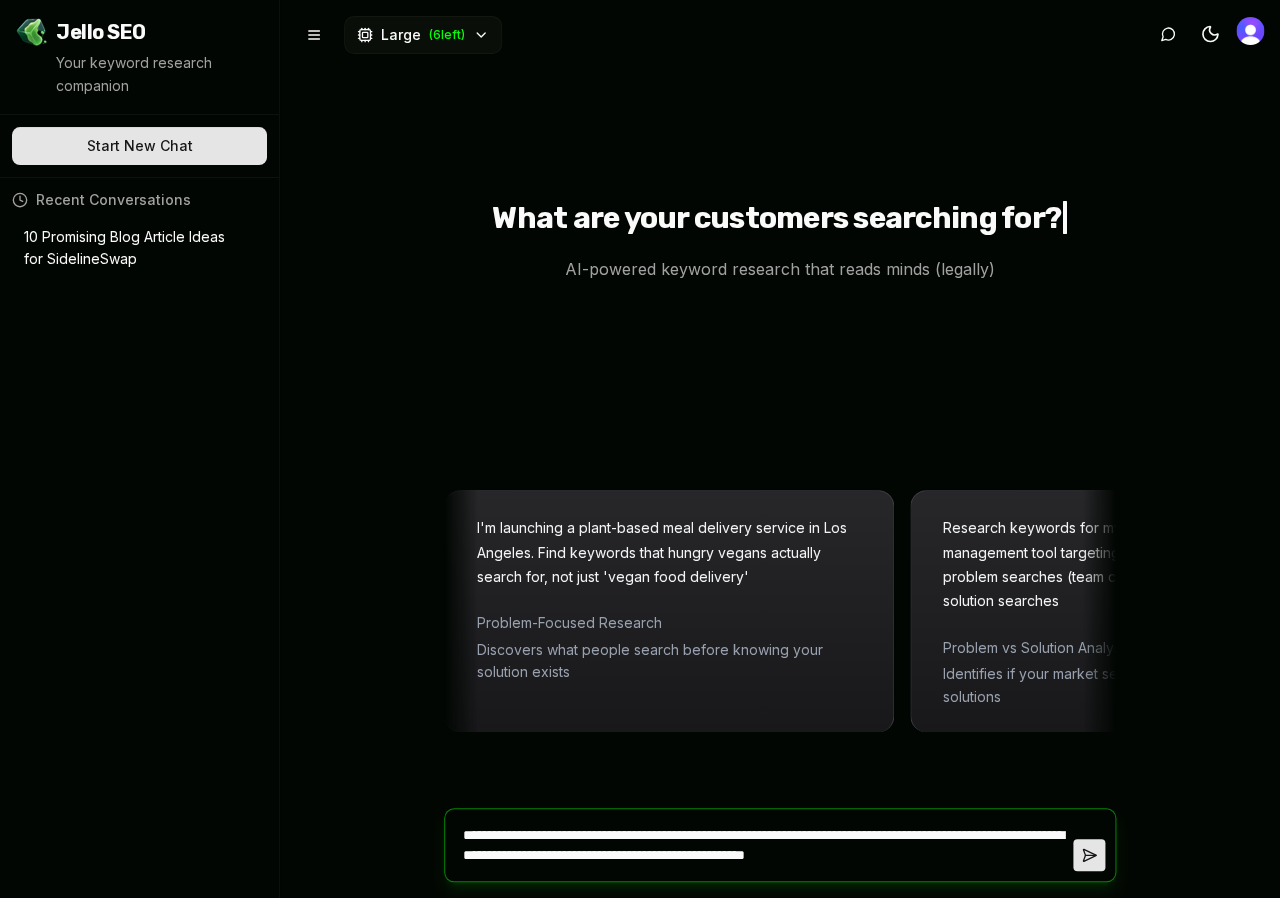 type 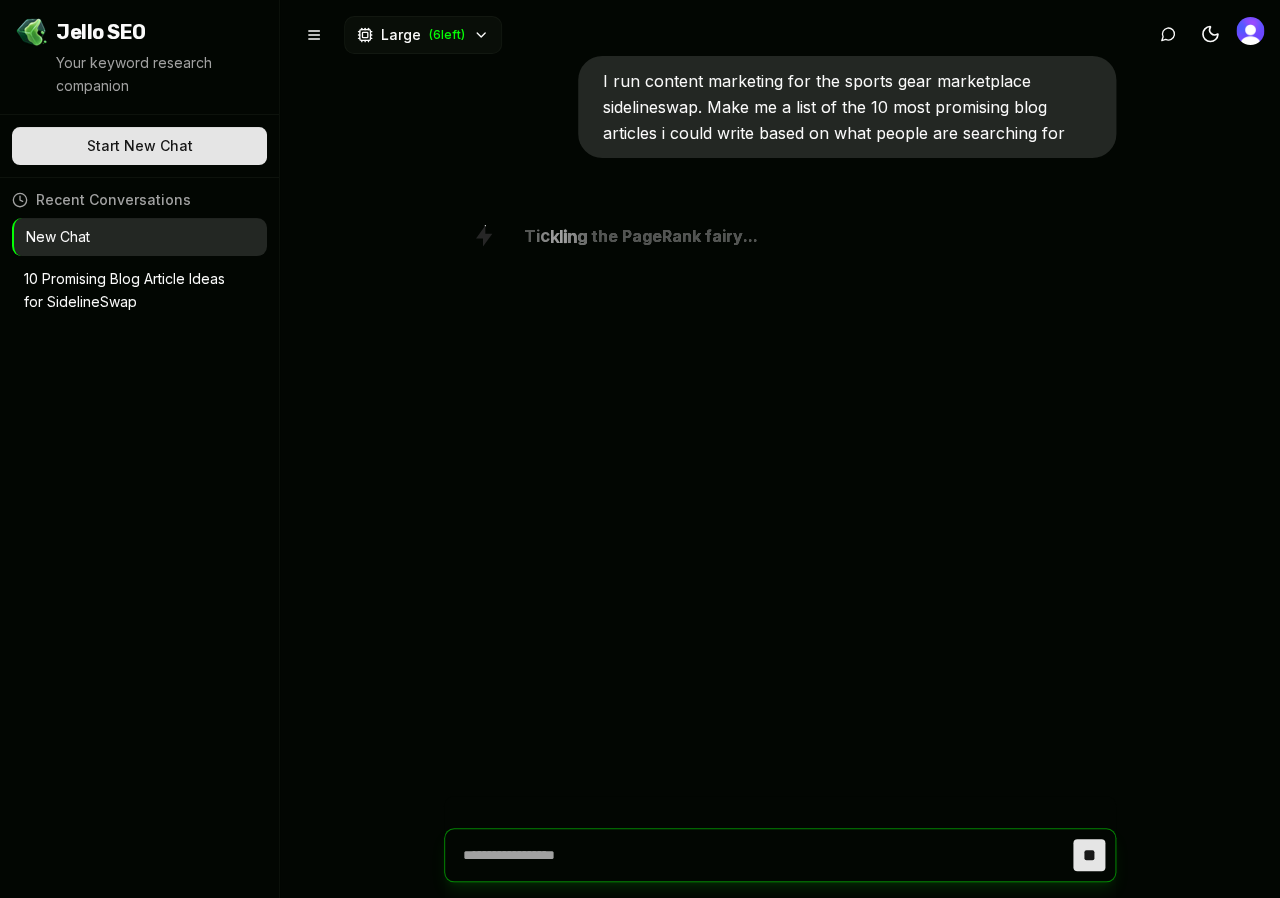 type on "*" 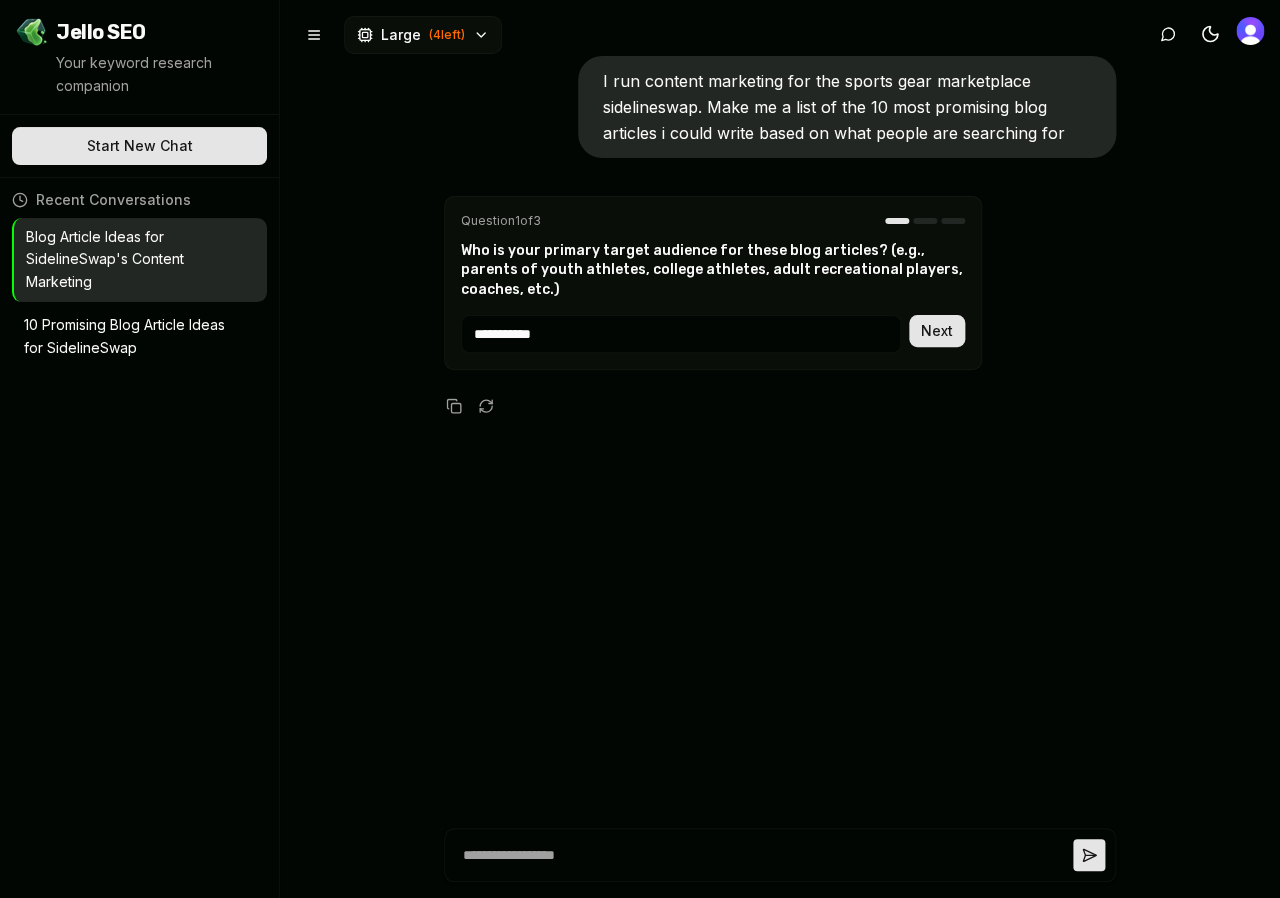 type on "***" 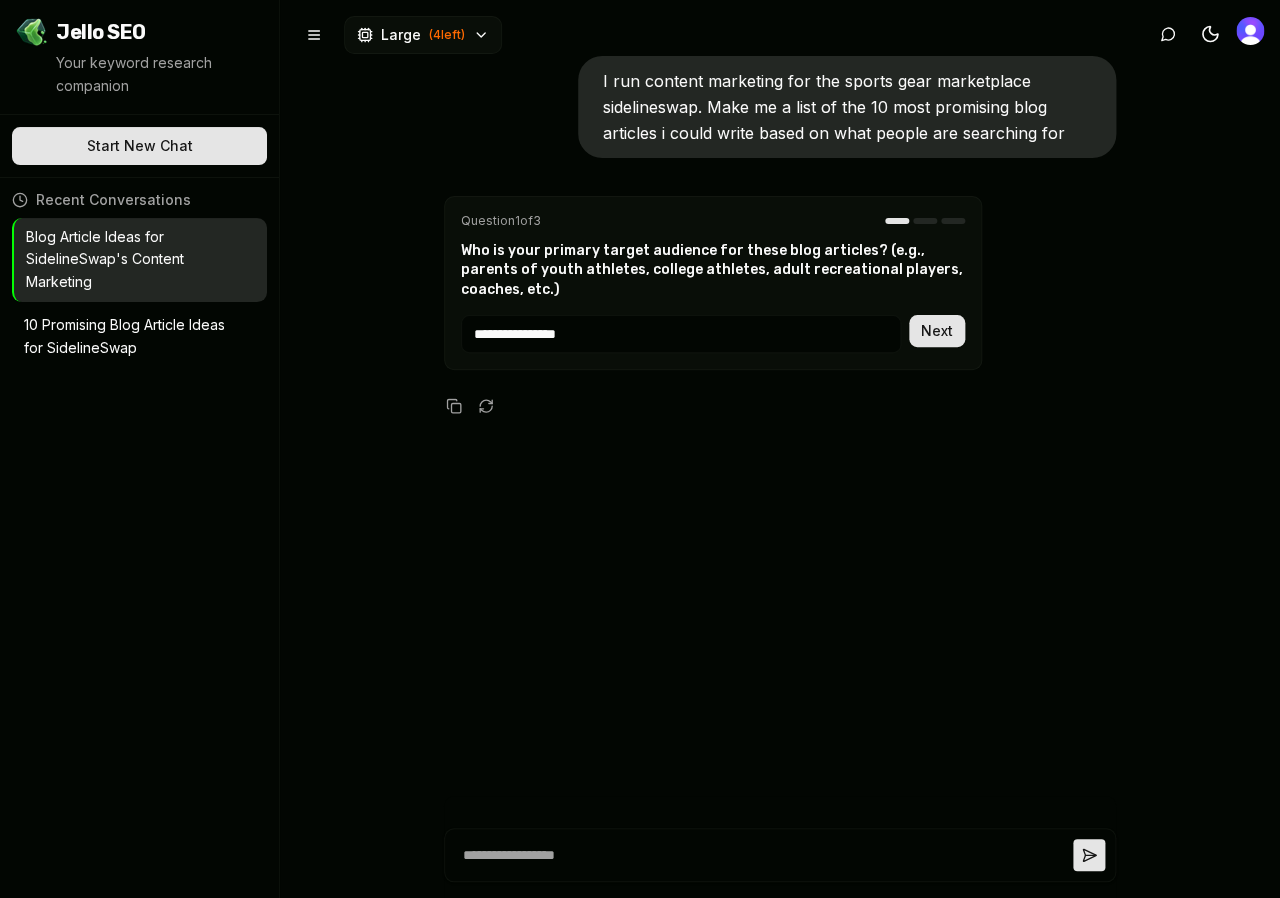 type on "********" 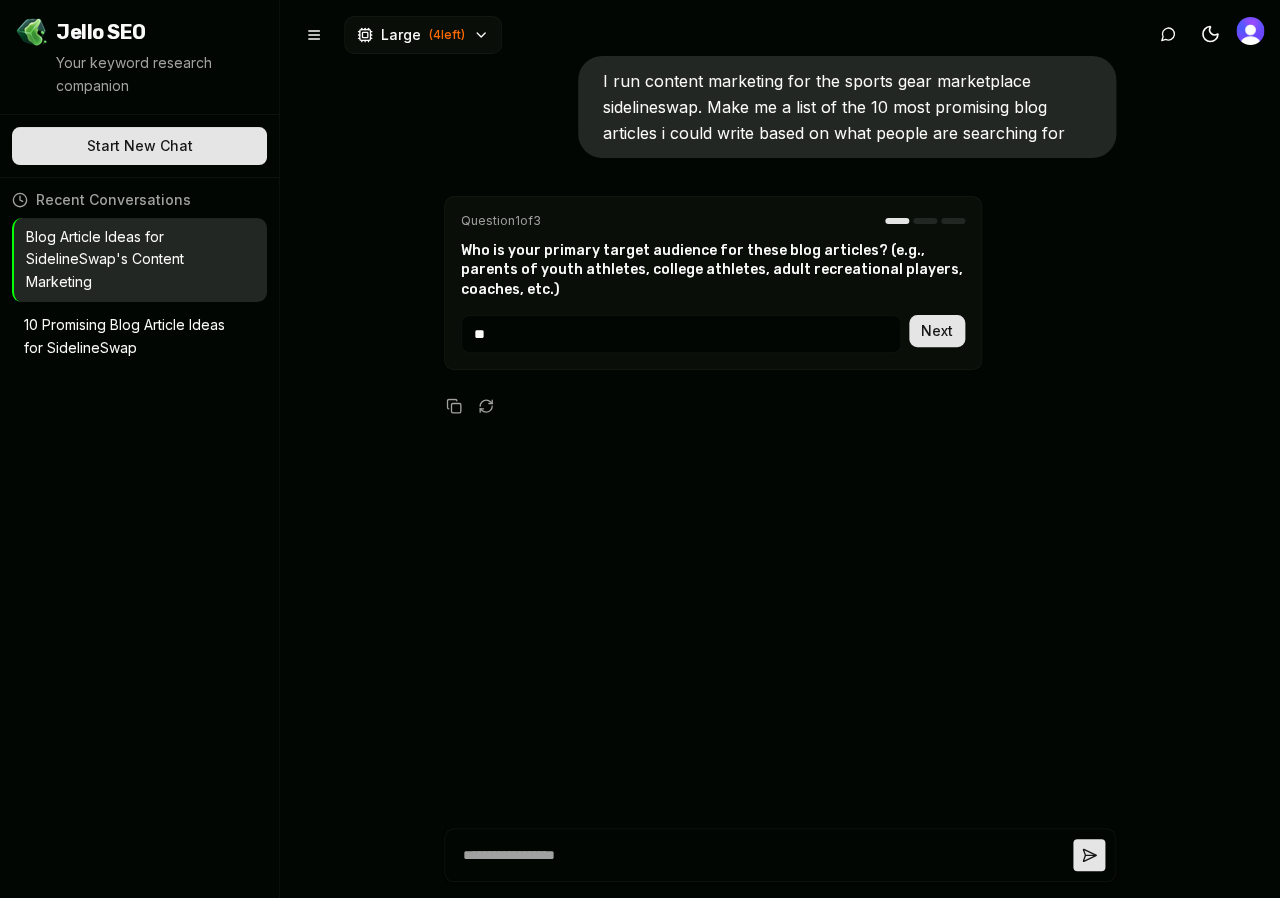 type on "**" 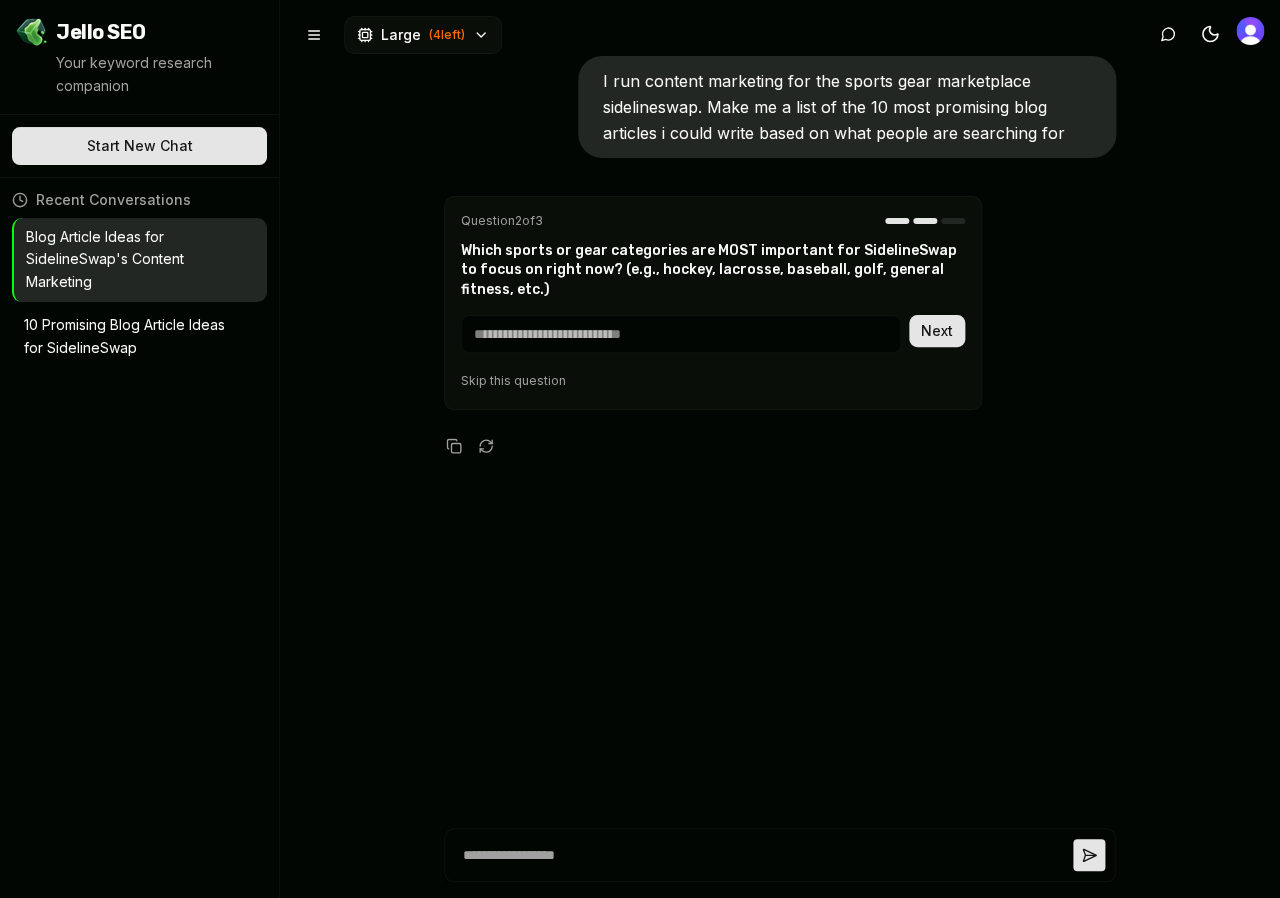 type on "*" 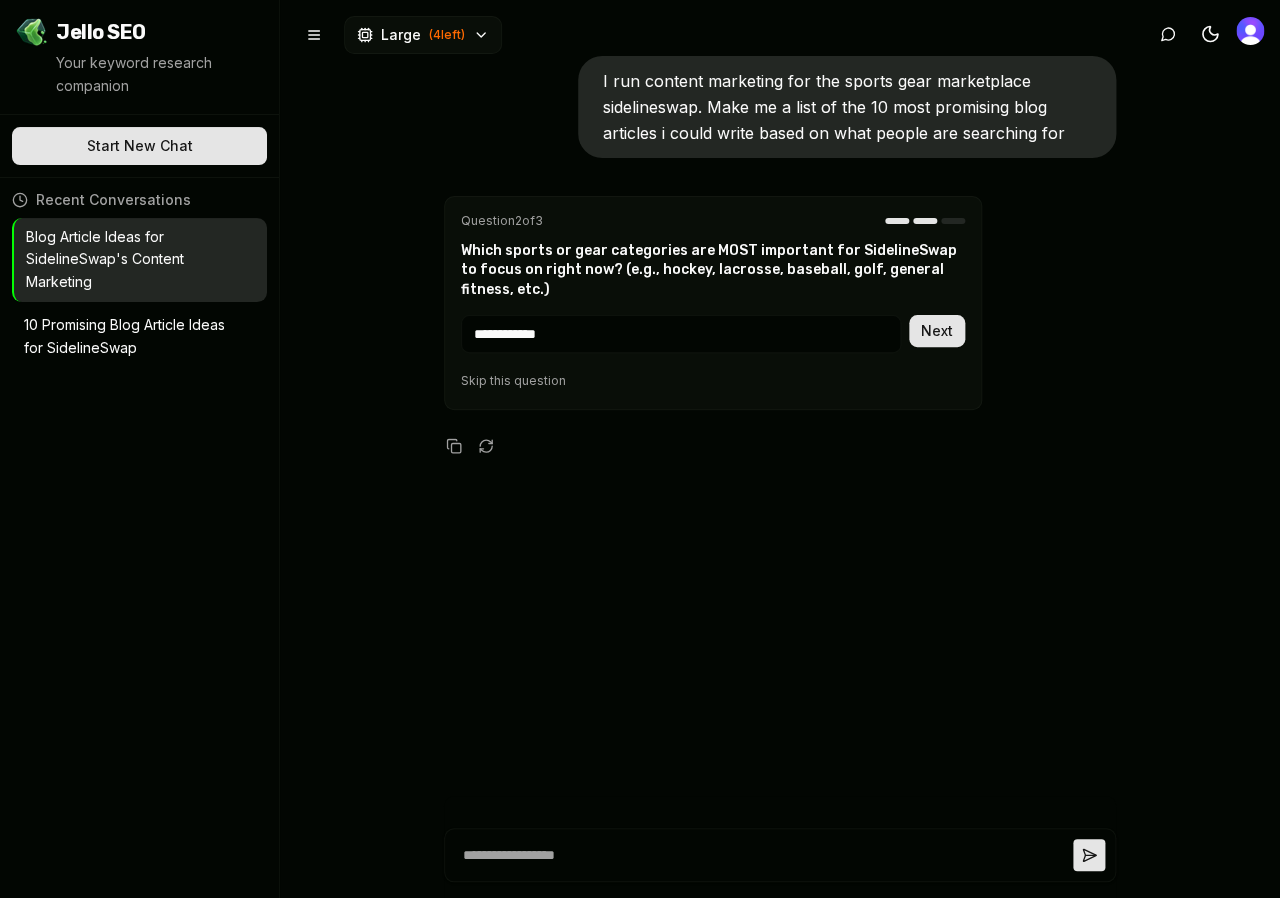 type on "**********" 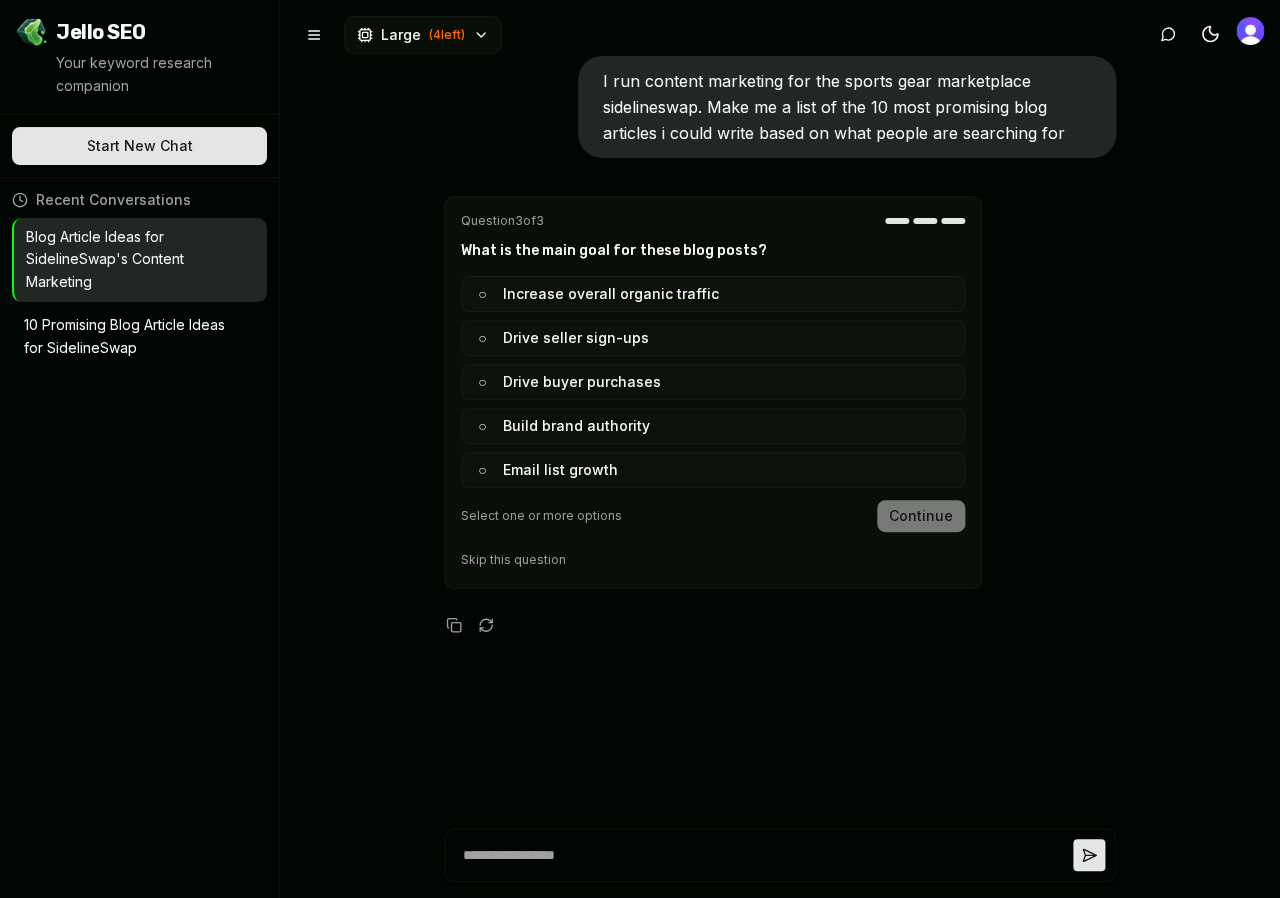 click on "○ Increase overall organic traffic" at bounding box center [713, 294] 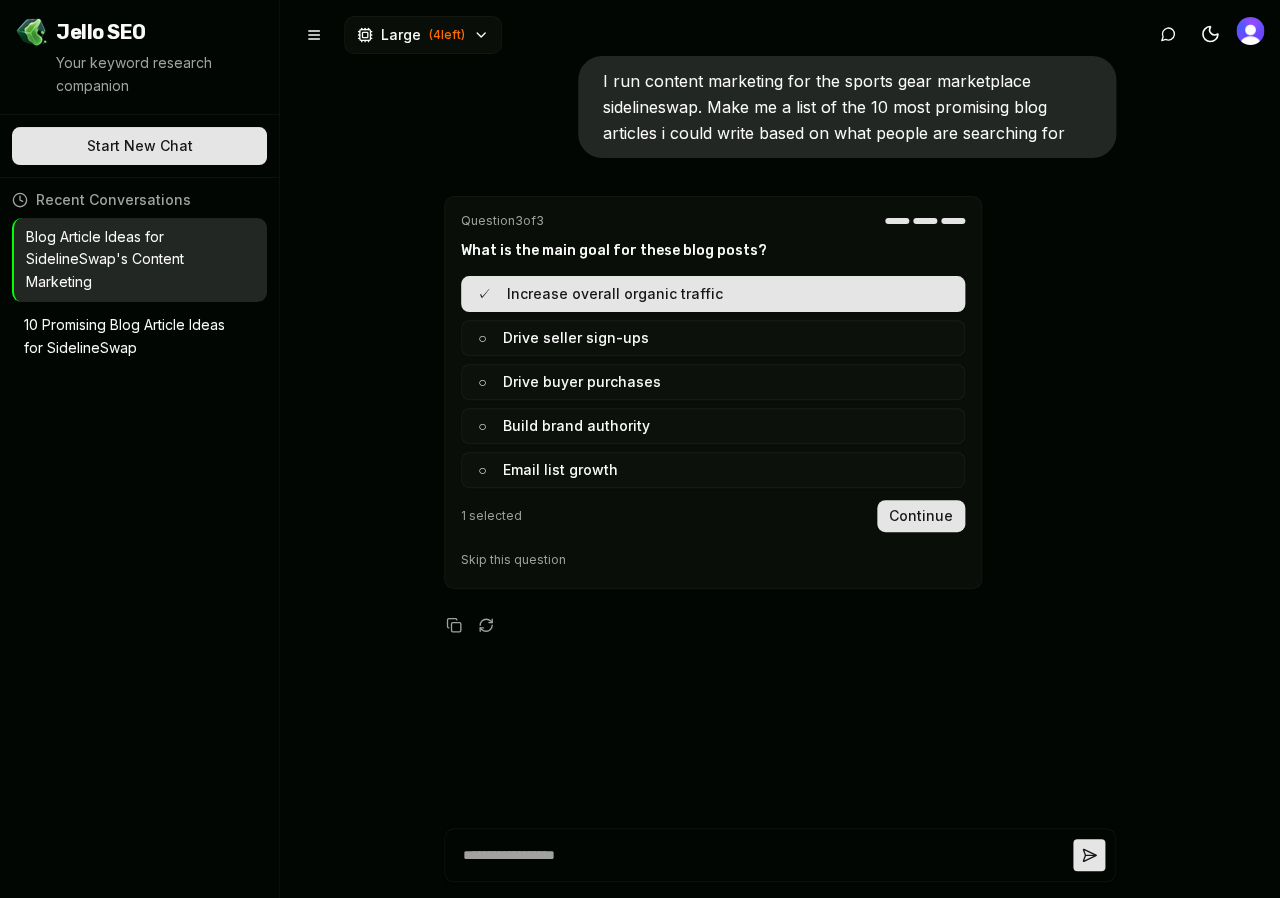 click on "○ Build brand authority" at bounding box center [713, 426] 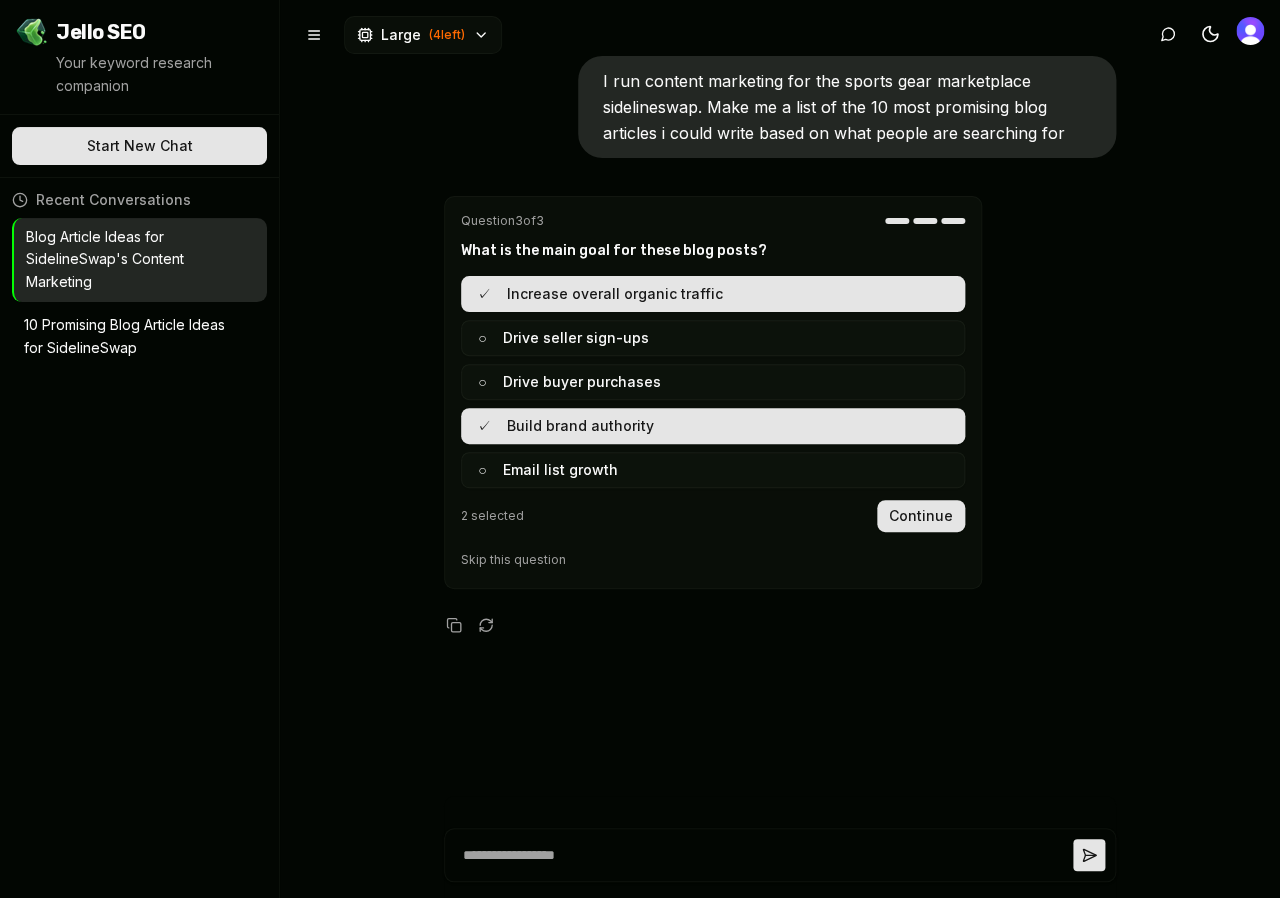 click on "○ Drive buyer purchases" at bounding box center (713, 382) 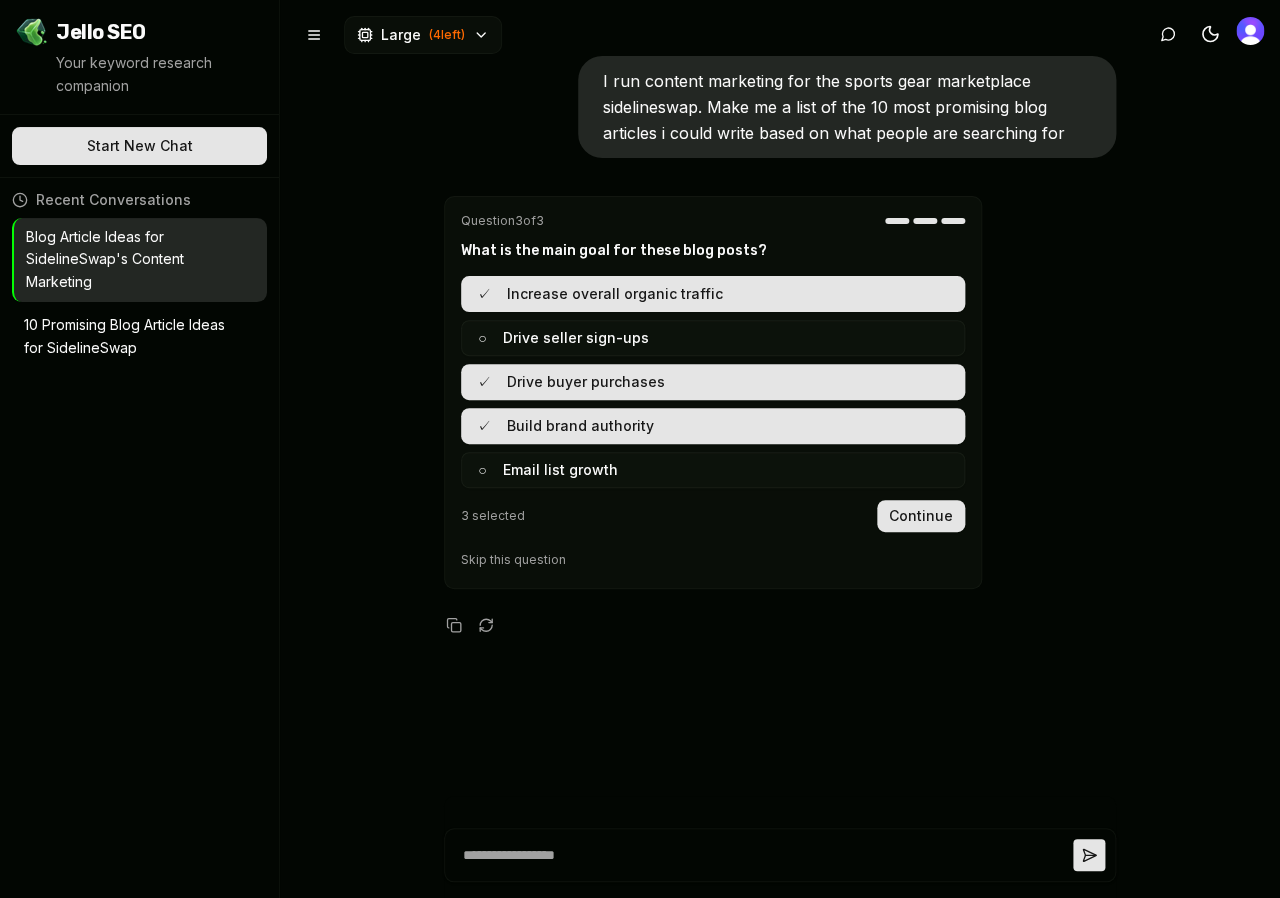 click on "Continue" at bounding box center (921, 516) 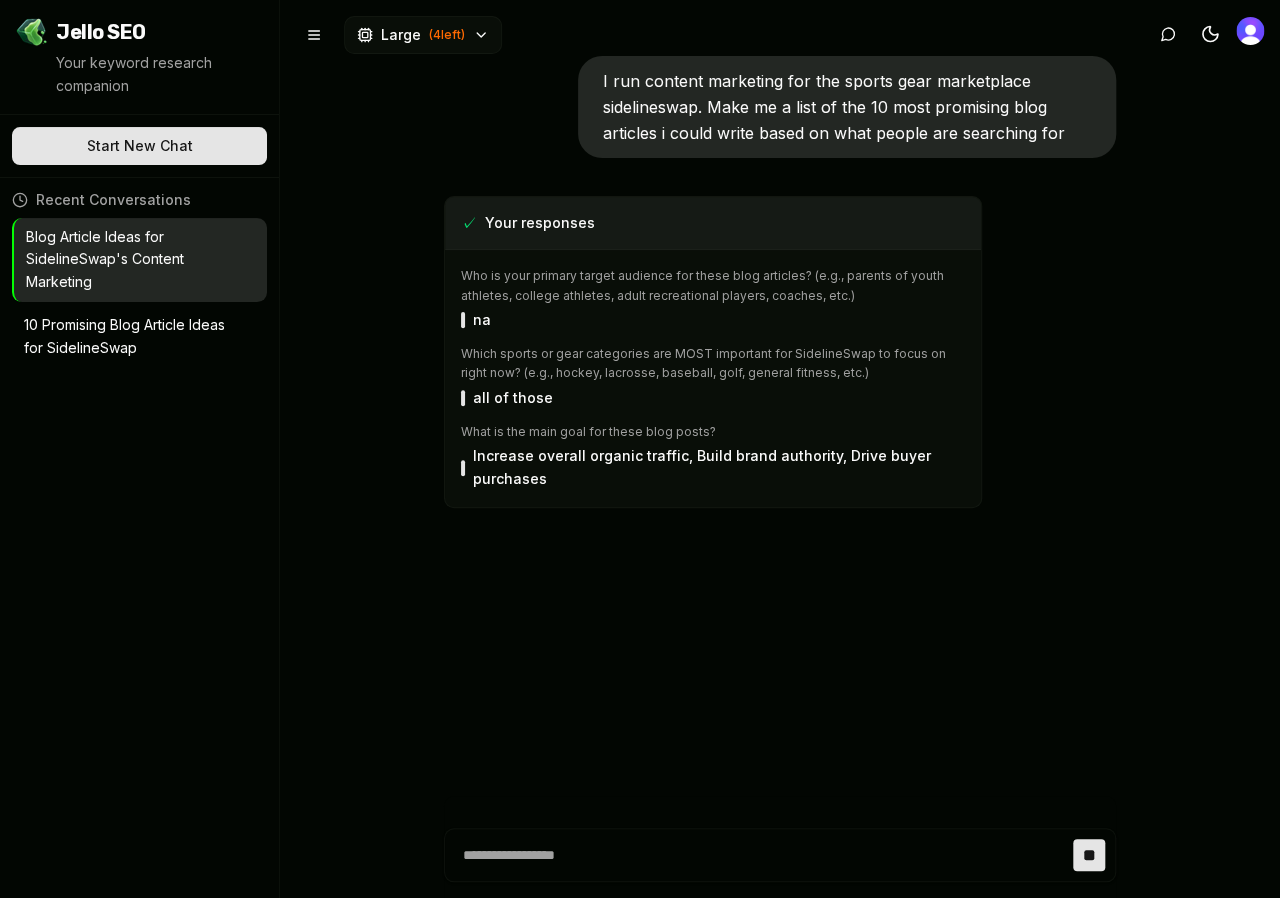 scroll, scrollTop: 443, scrollLeft: 0, axis: vertical 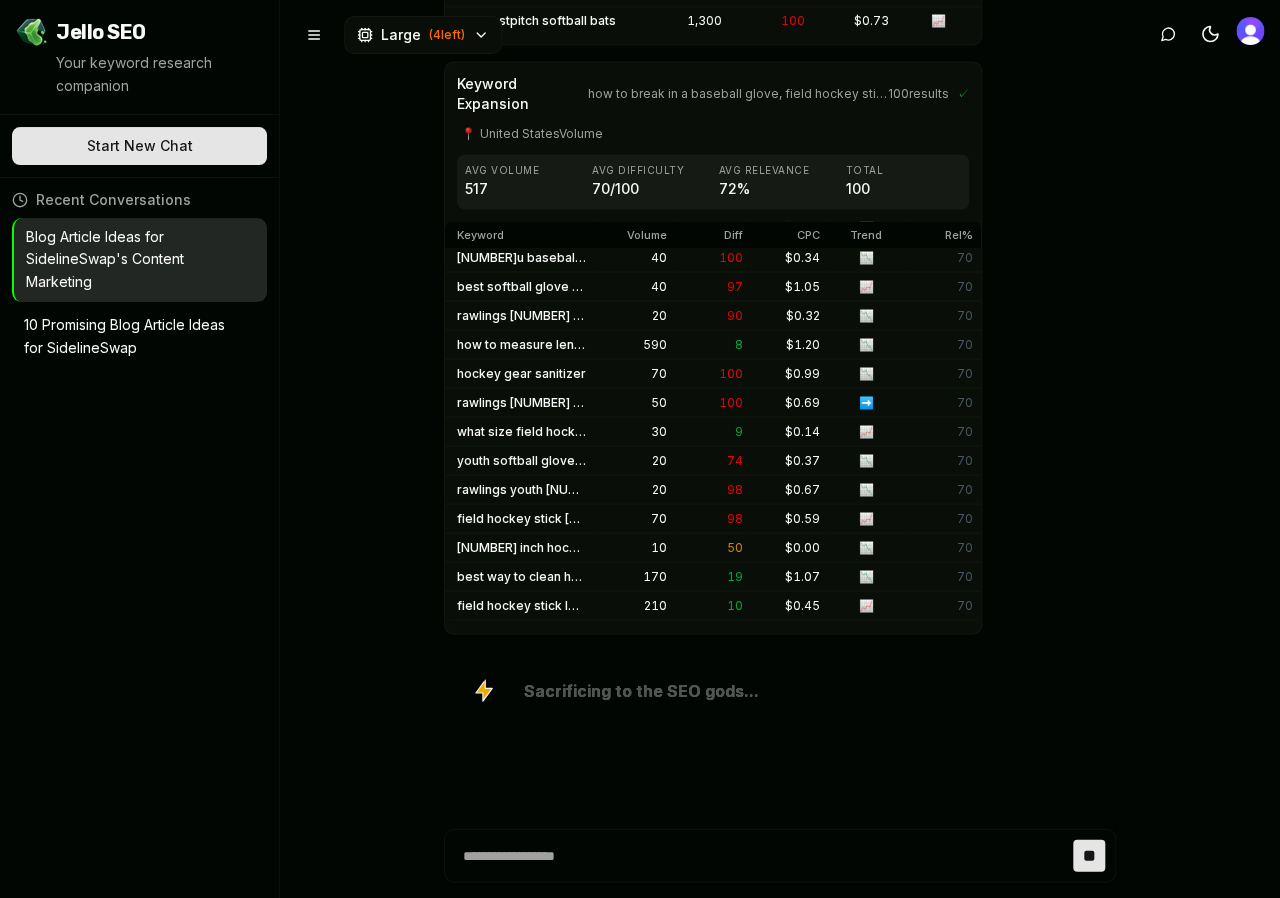 click on "Recent Conversations Blog Article Ideas for SidelineSwap's Content Marketing Open Modal 10 Promising Blog Article Ideas for SidelineSwap Open Modal" at bounding box center [139, 538] 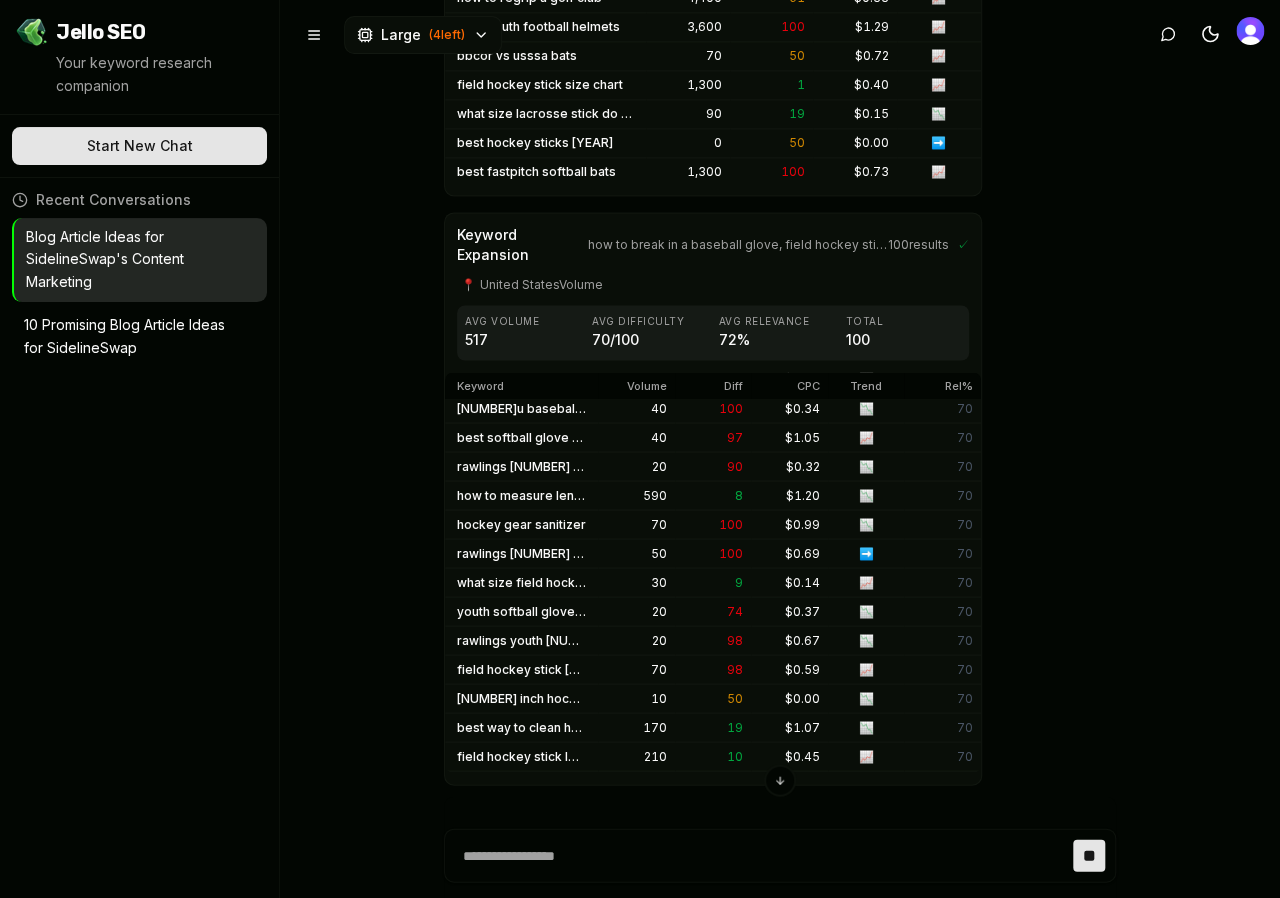 scroll, scrollTop: 1032, scrollLeft: 0, axis: vertical 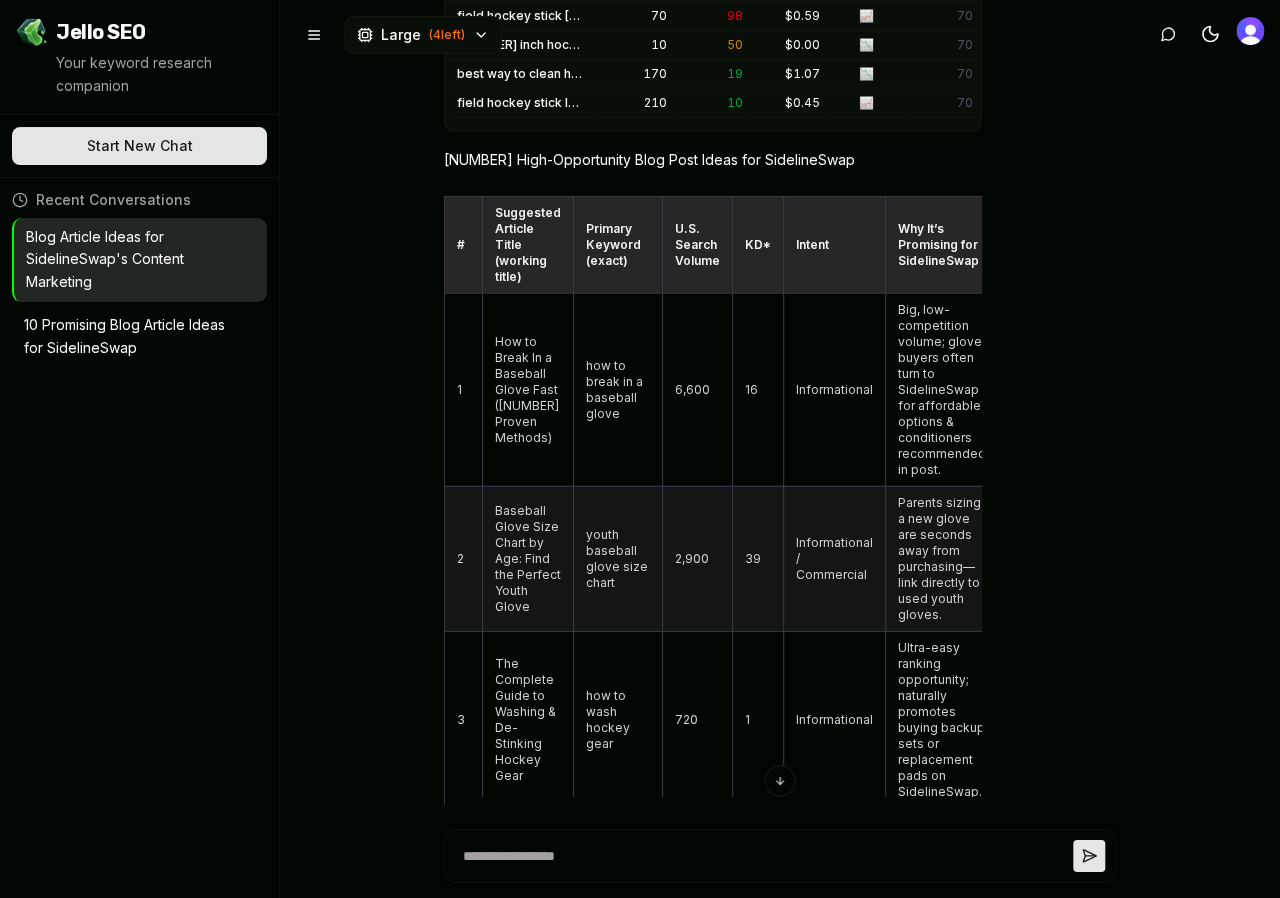 drag, startPoint x: 559, startPoint y: 396, endPoint x: 492, endPoint y: 349, distance: 81.84131 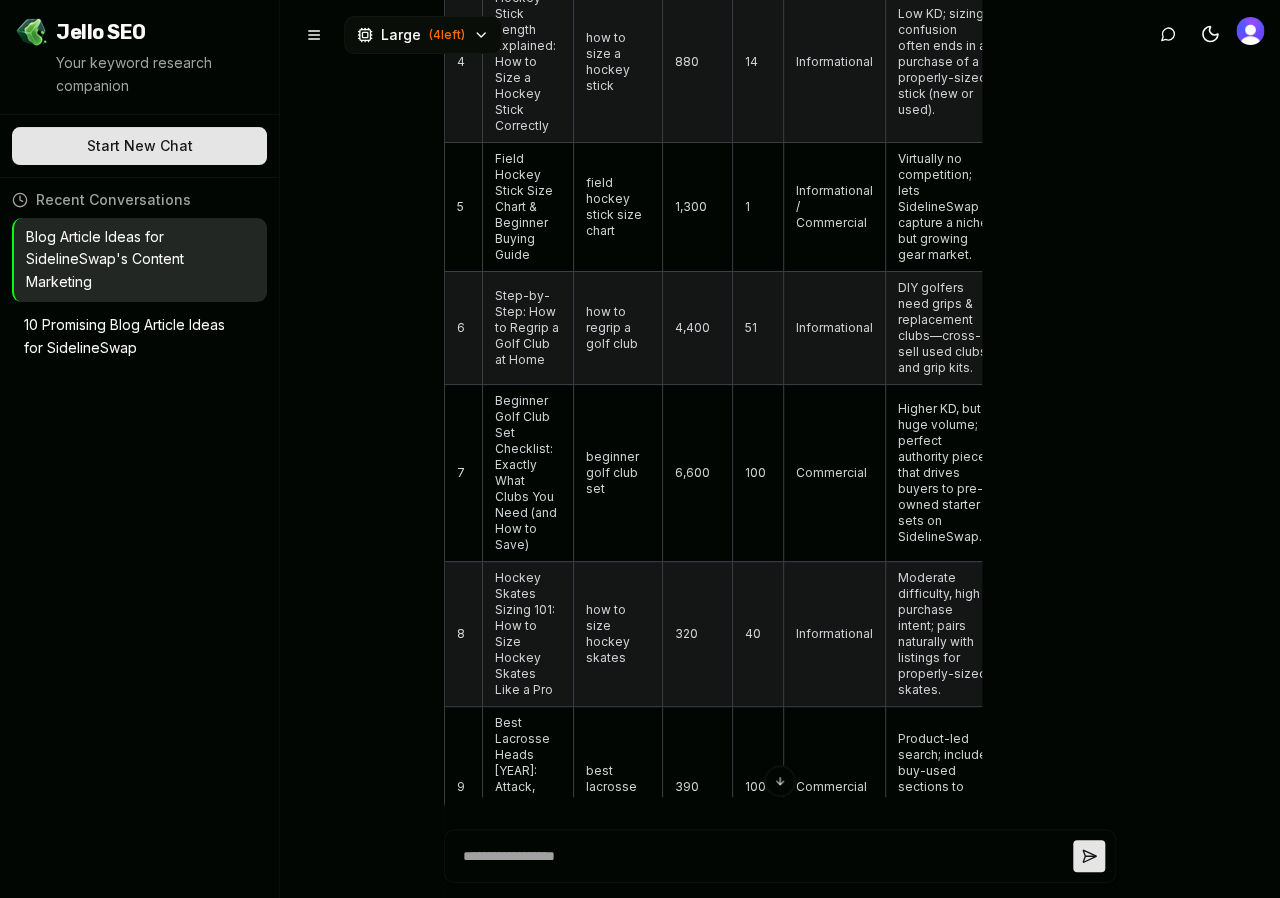 scroll, scrollTop: 2405, scrollLeft: 0, axis: vertical 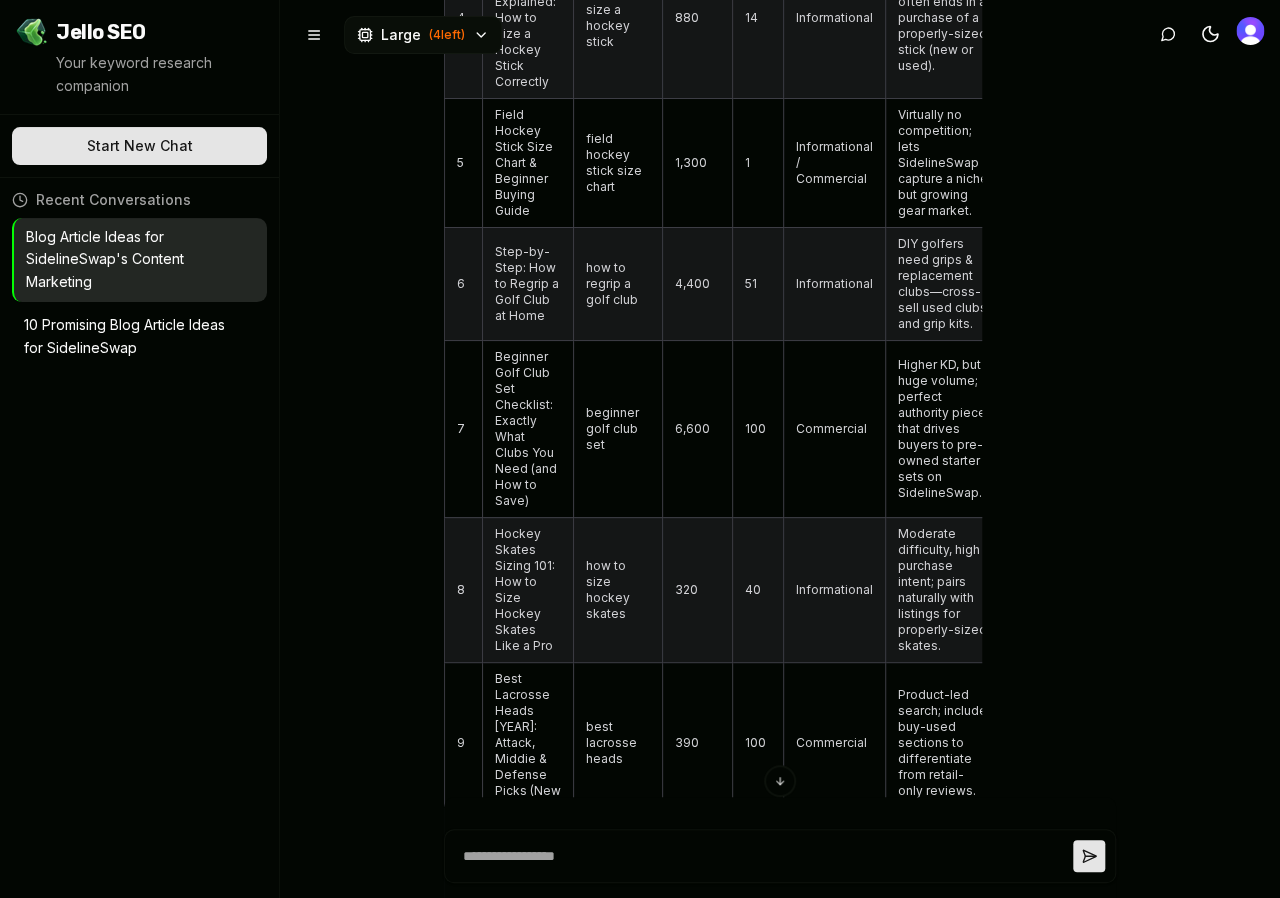 click on "how to regrip a golf club" at bounding box center [618, 283] 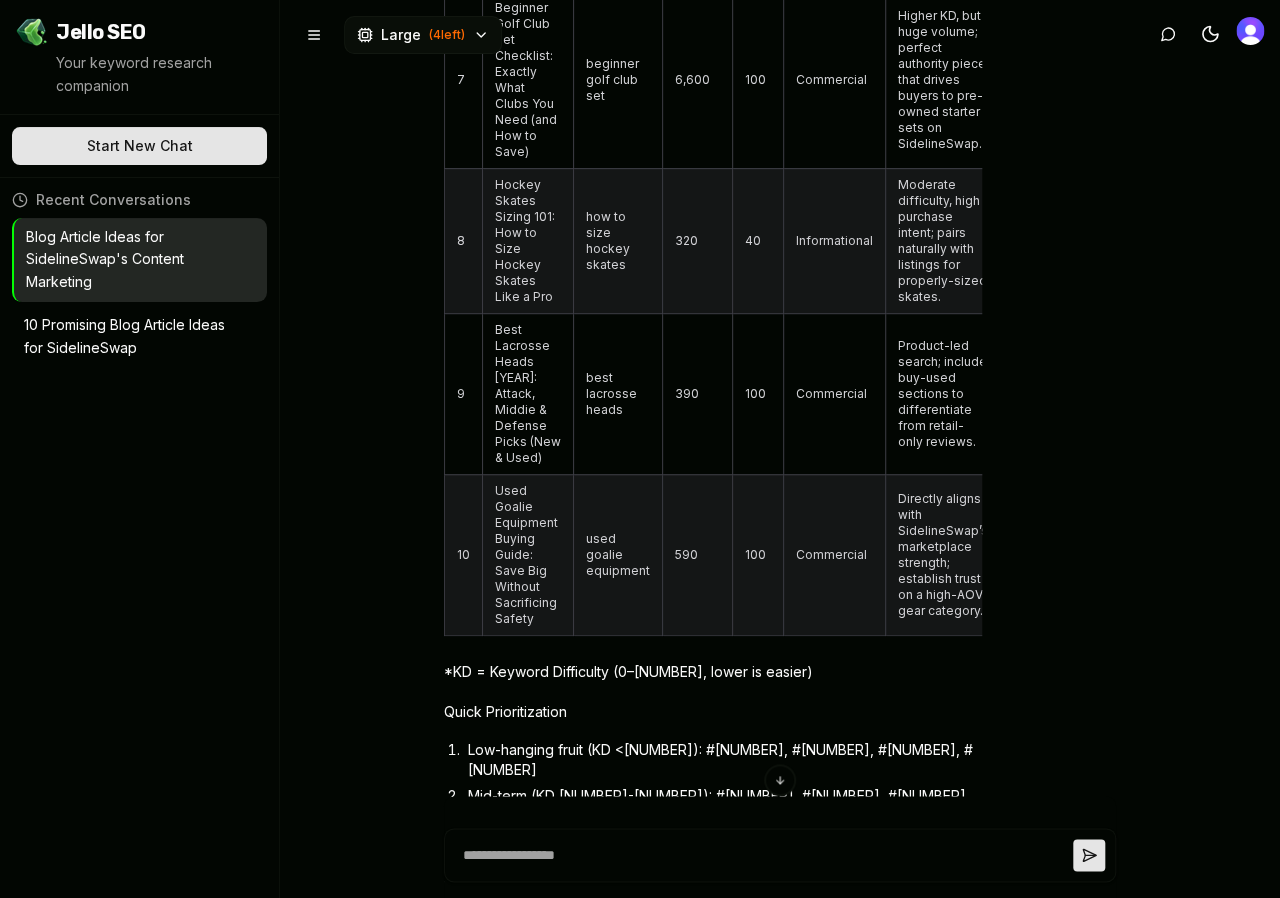 scroll, scrollTop: 2801, scrollLeft: 0, axis: vertical 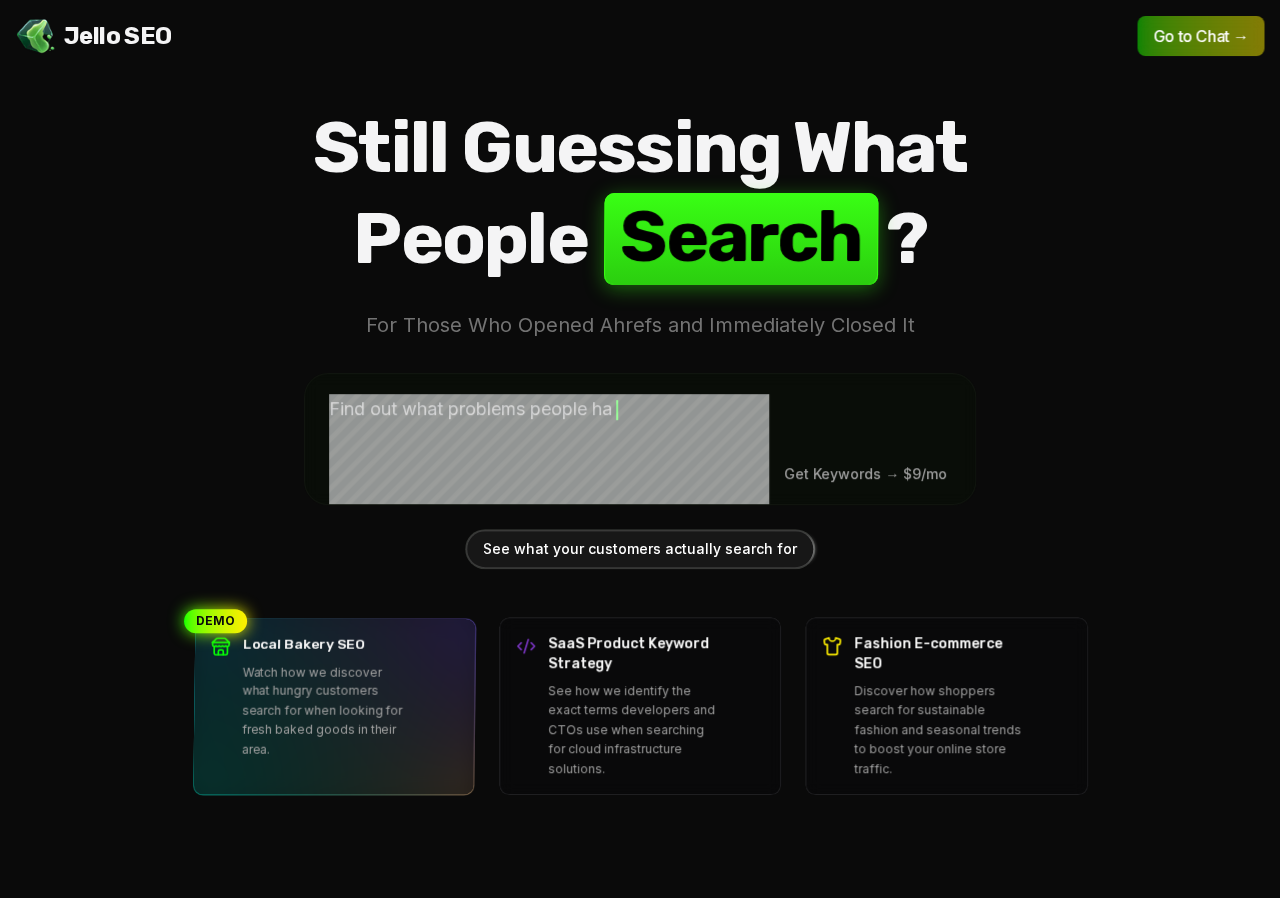 click on "Local Bakery SEO" at bounding box center (327, 644) 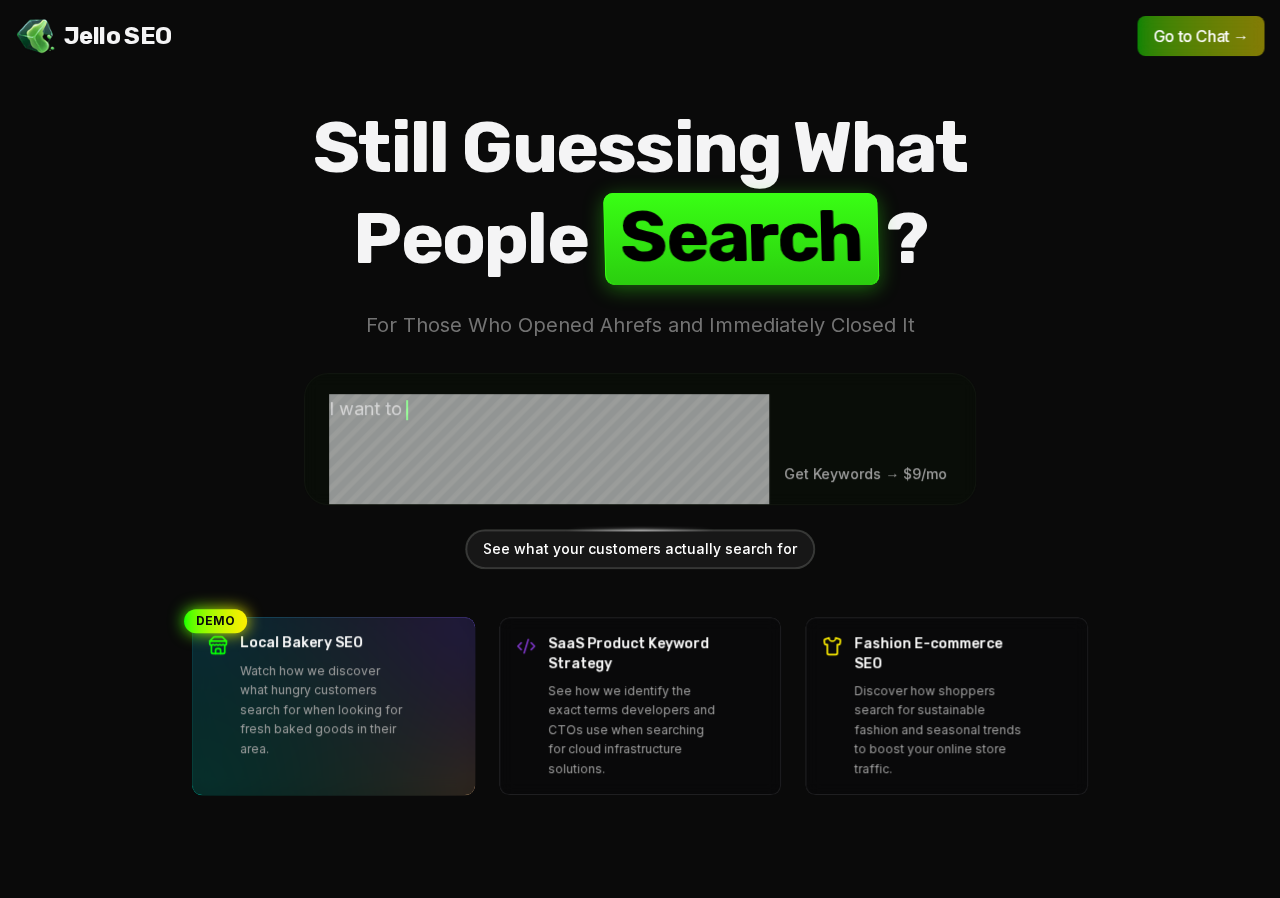 click on "SaaS Product Keyword Strategy" at bounding box center (632, 653) 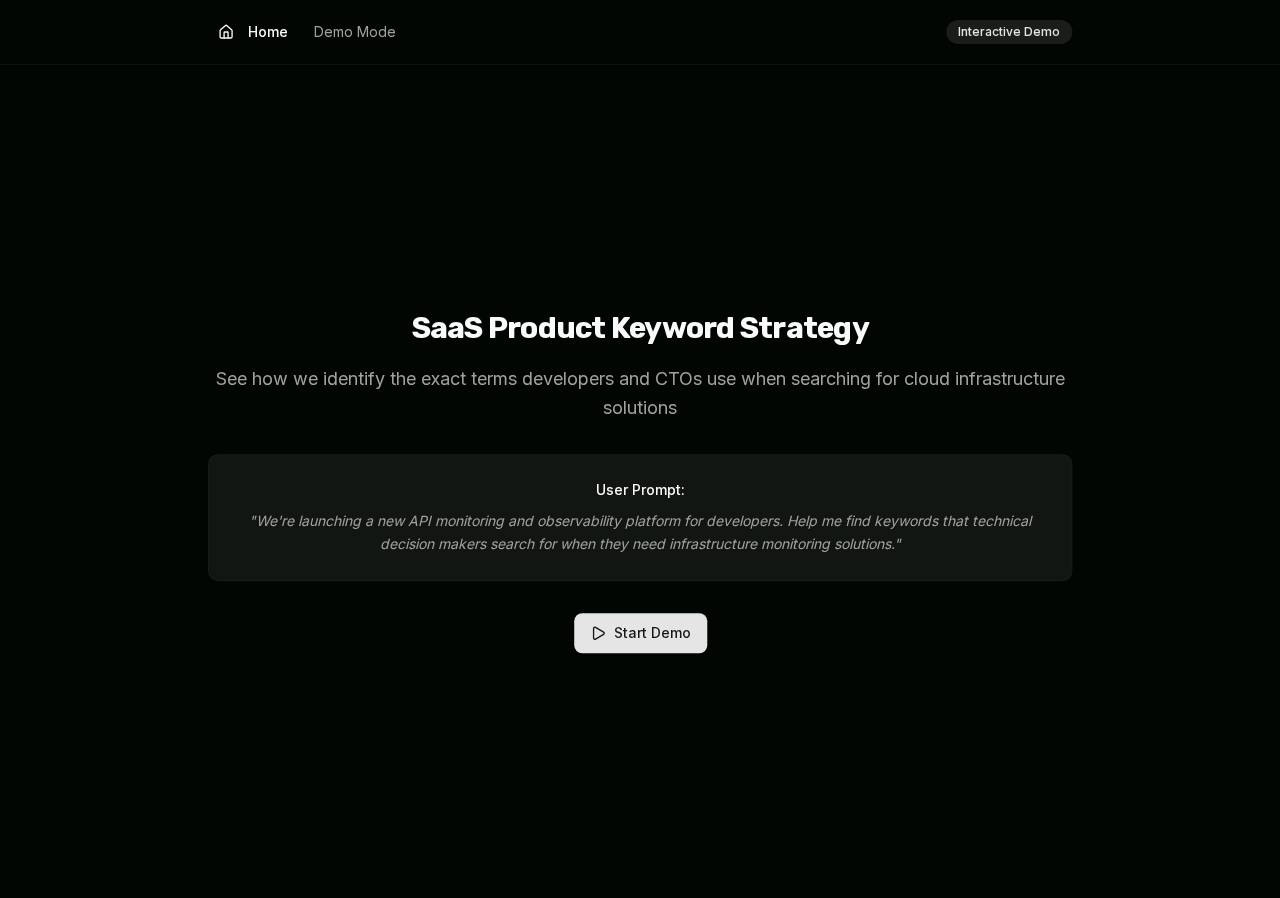 click on "SaaS Product Keyword Strategy" at bounding box center [640, 329] 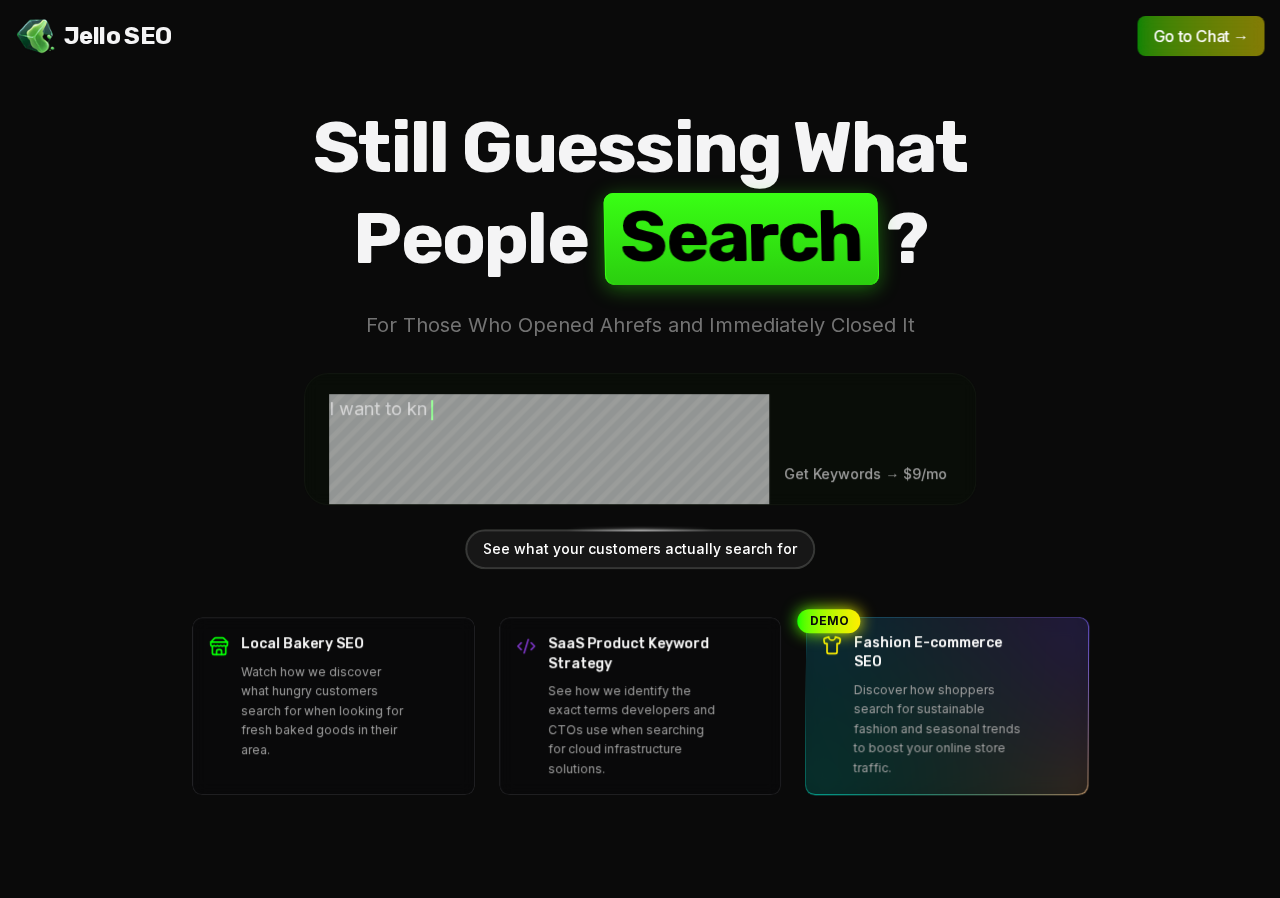 click on "Discover how shoppers search for sustainable fashion and seasonal trends to boost your online store traffic." at bounding box center (938, 729) 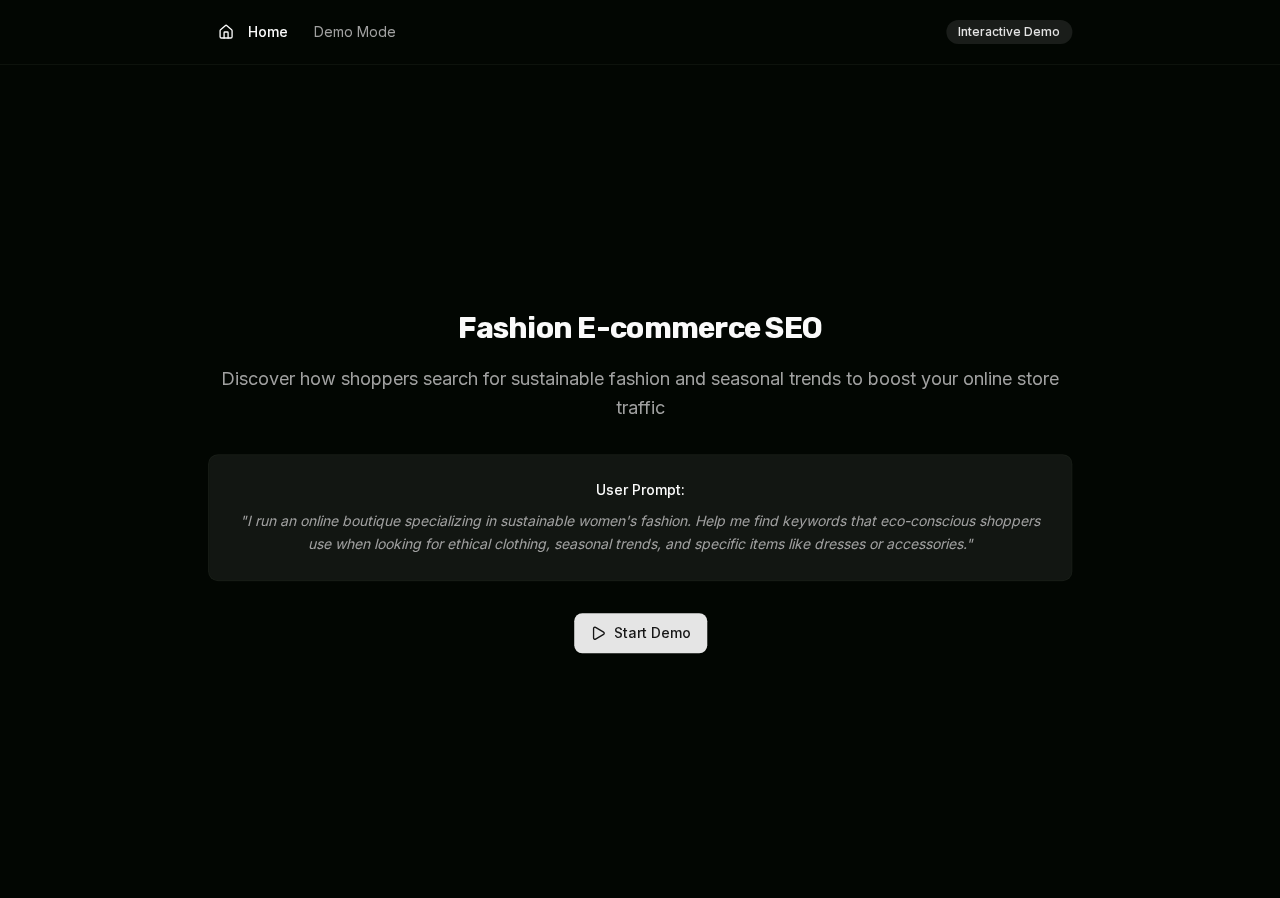 click on "Start Demo" at bounding box center (640, 633) 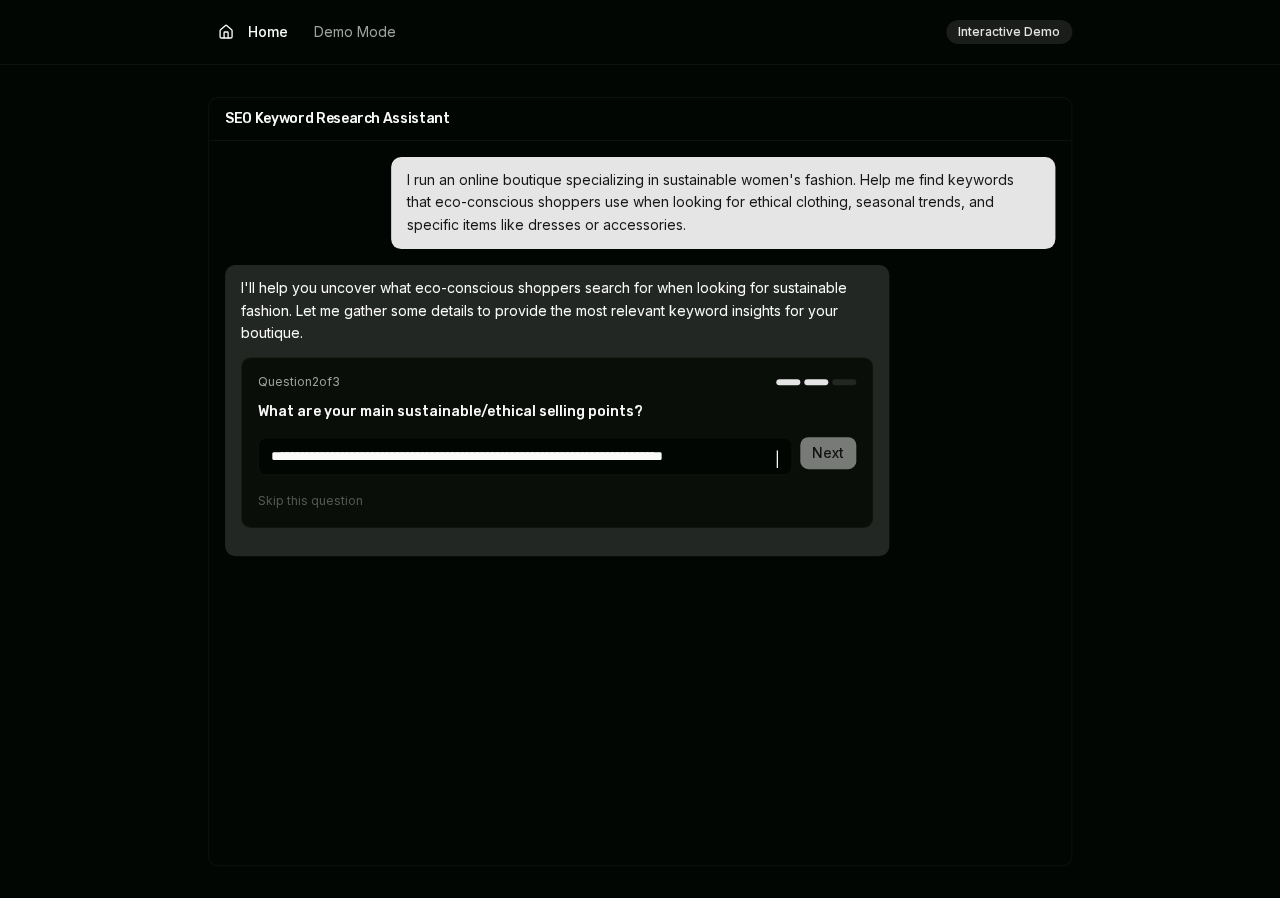 type on "**********" 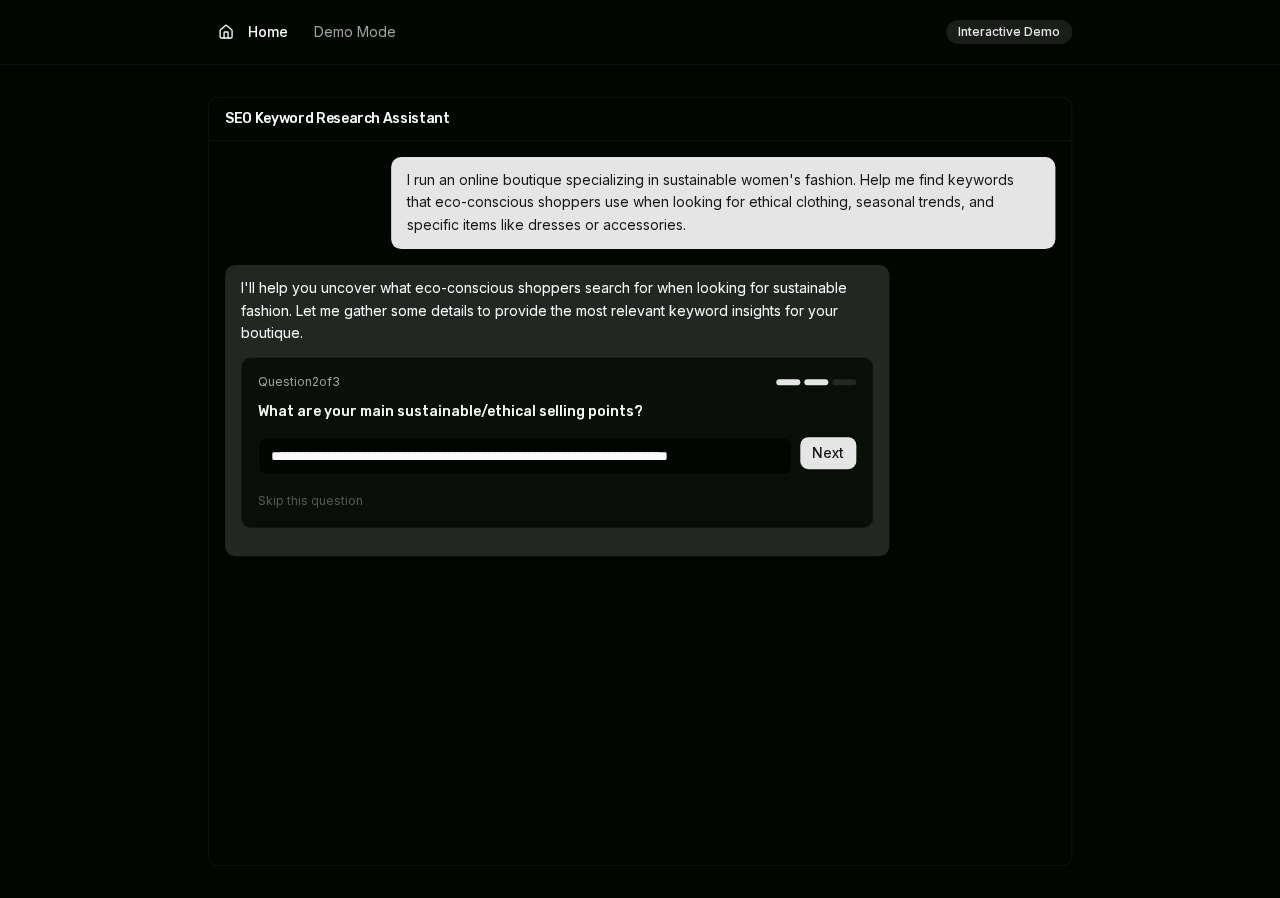type 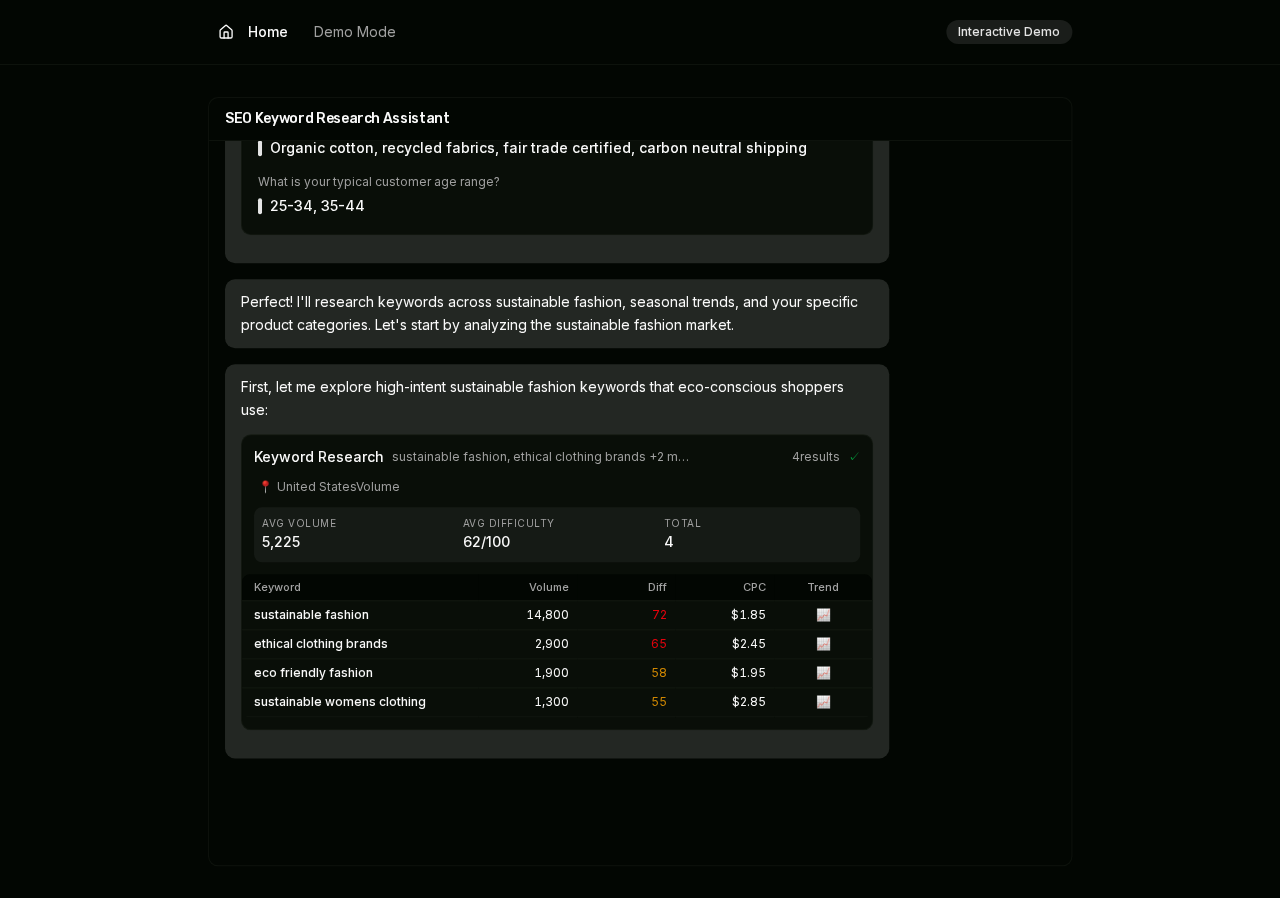 scroll, scrollTop: 476, scrollLeft: 0, axis: vertical 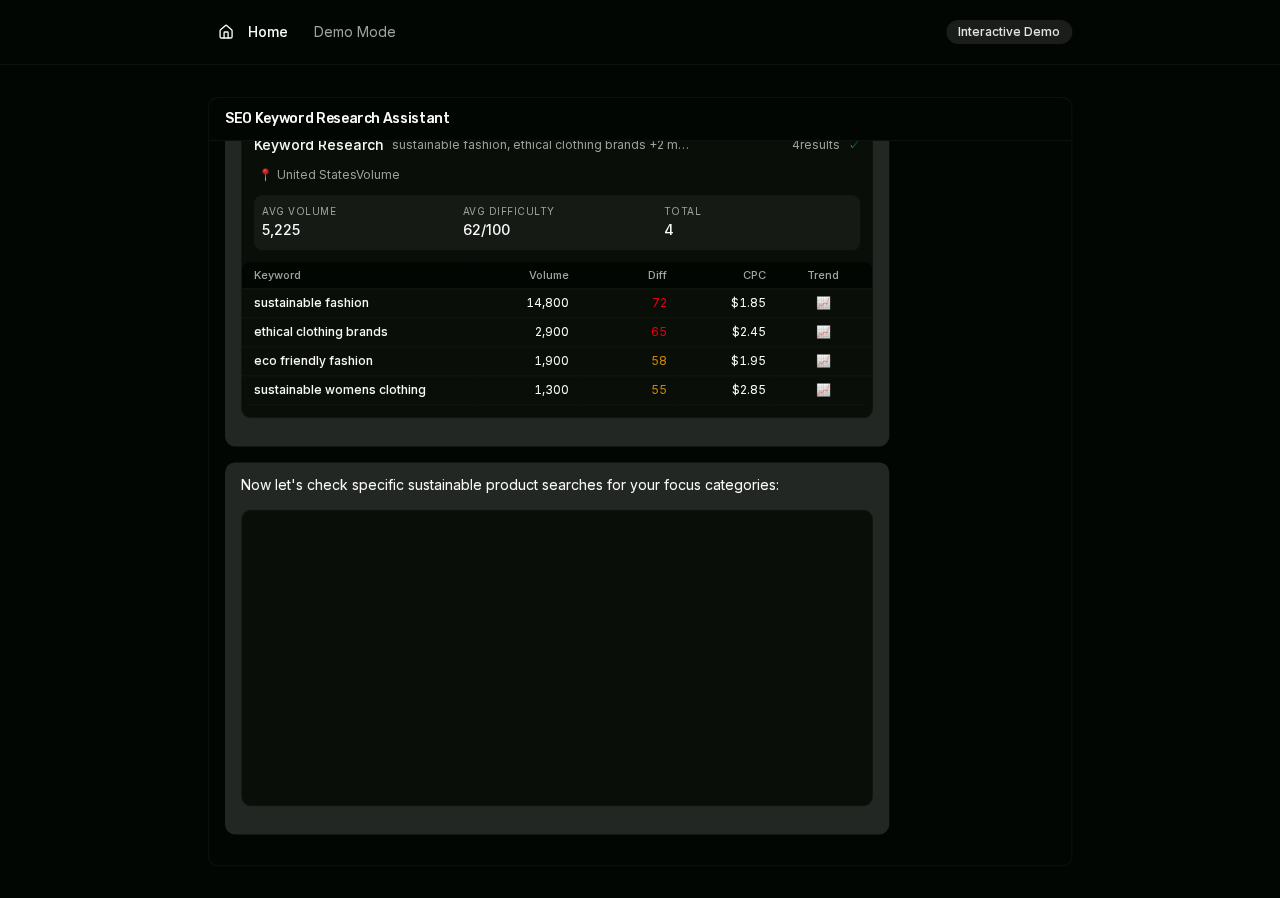 drag, startPoint x: 176, startPoint y: 605, endPoint x: 670, endPoint y: 791, distance: 527.856 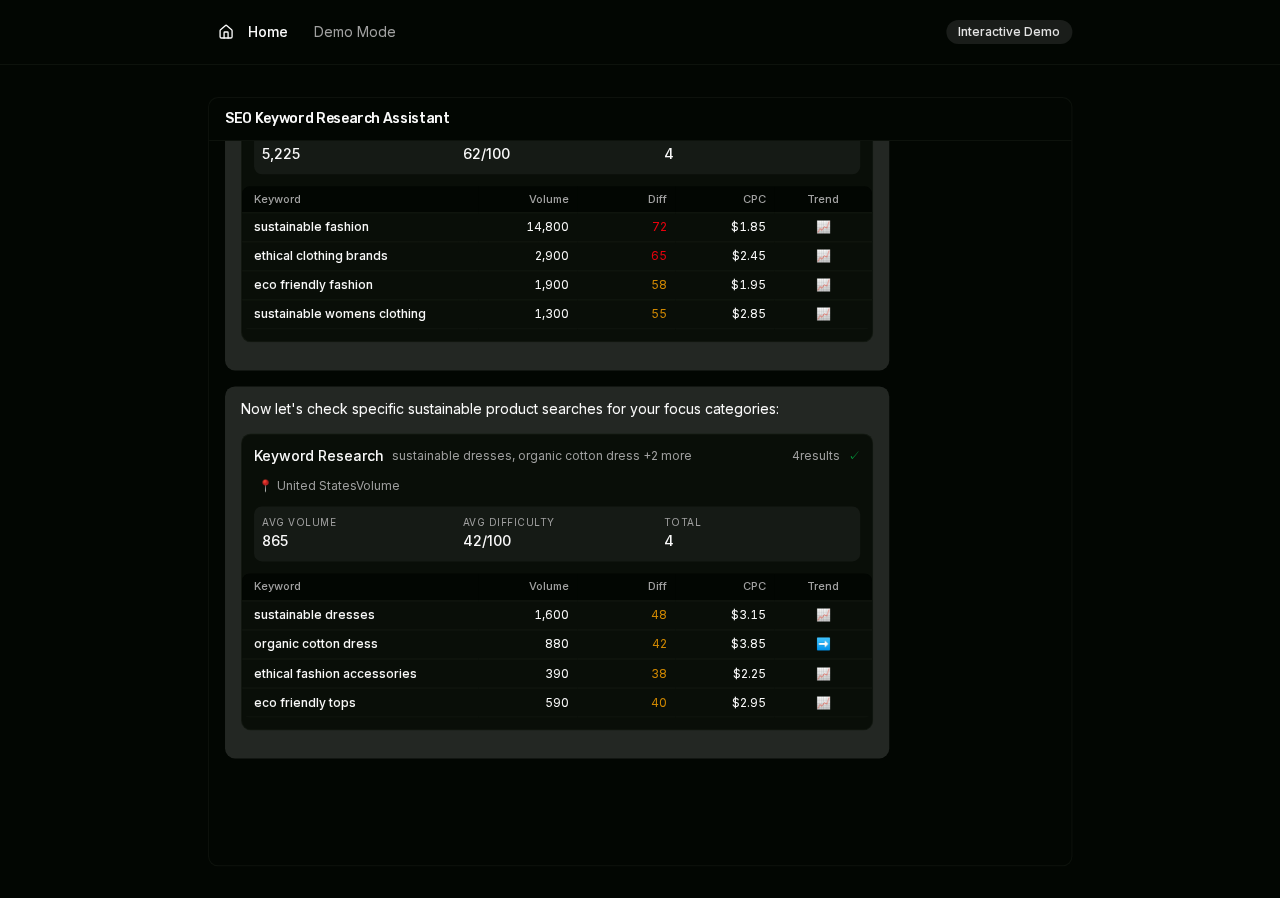 scroll, scrollTop: 864, scrollLeft: 0, axis: vertical 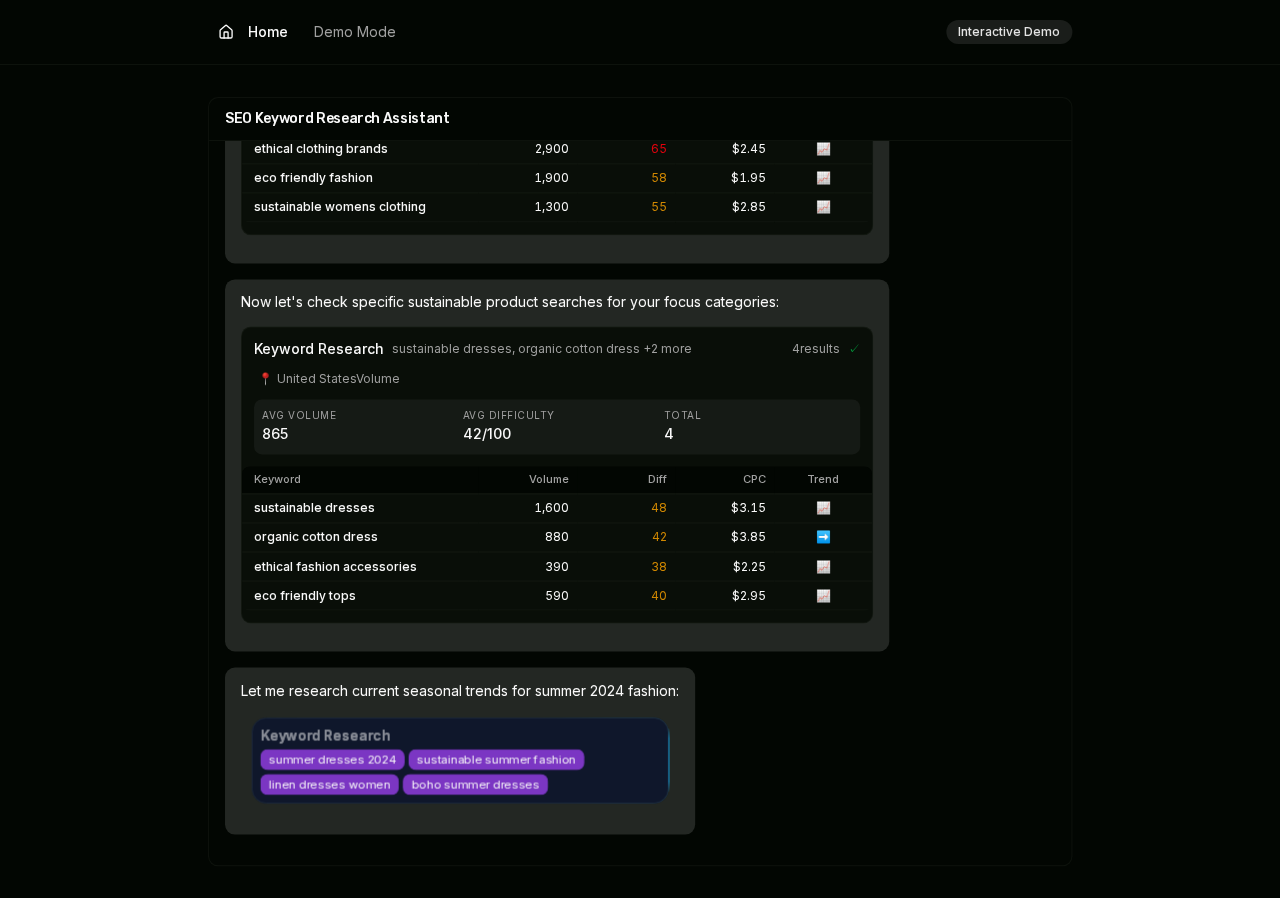 drag, startPoint x: 197, startPoint y: 649, endPoint x: 863, endPoint y: 853, distance: 696.5429 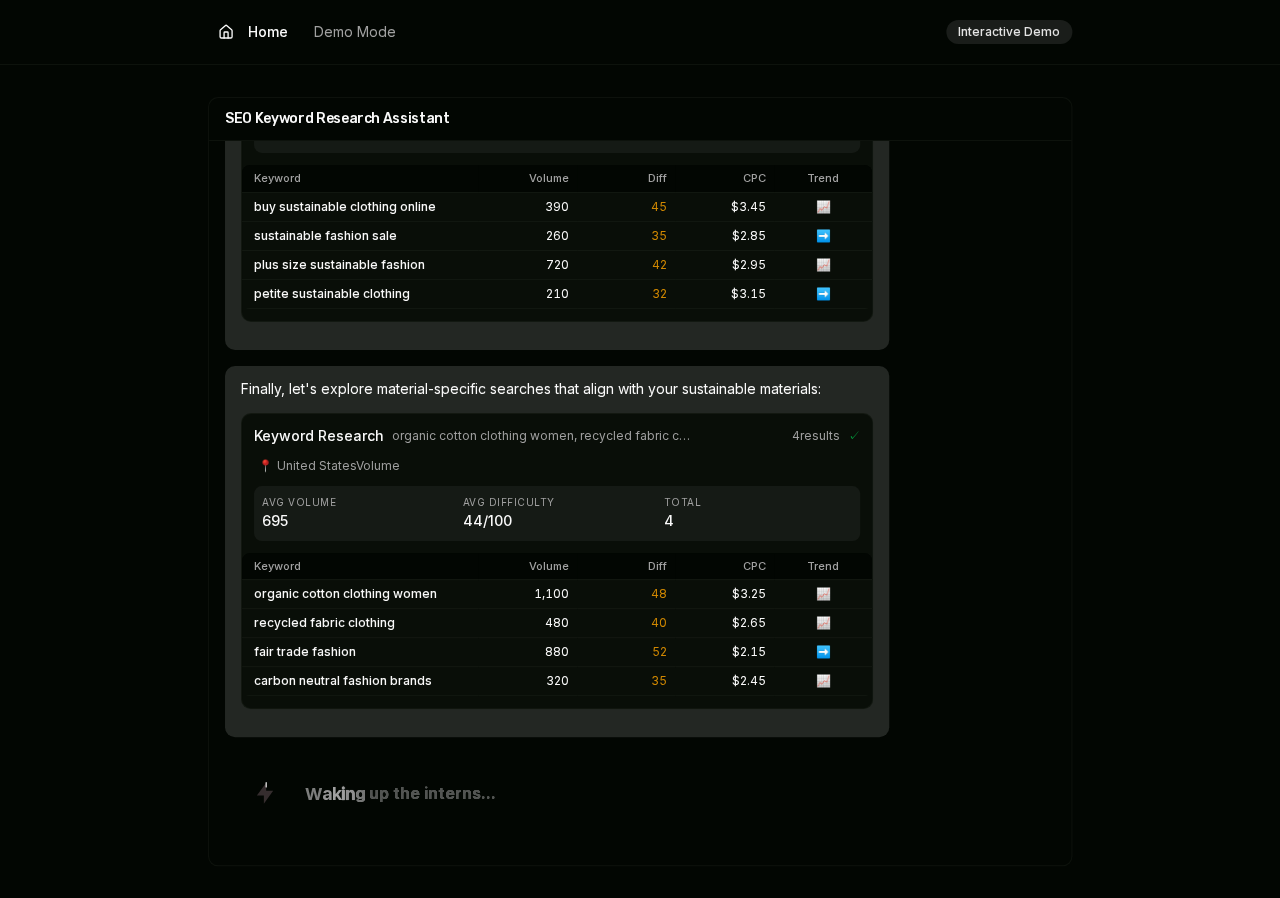 scroll, scrollTop: 2432, scrollLeft: 0, axis: vertical 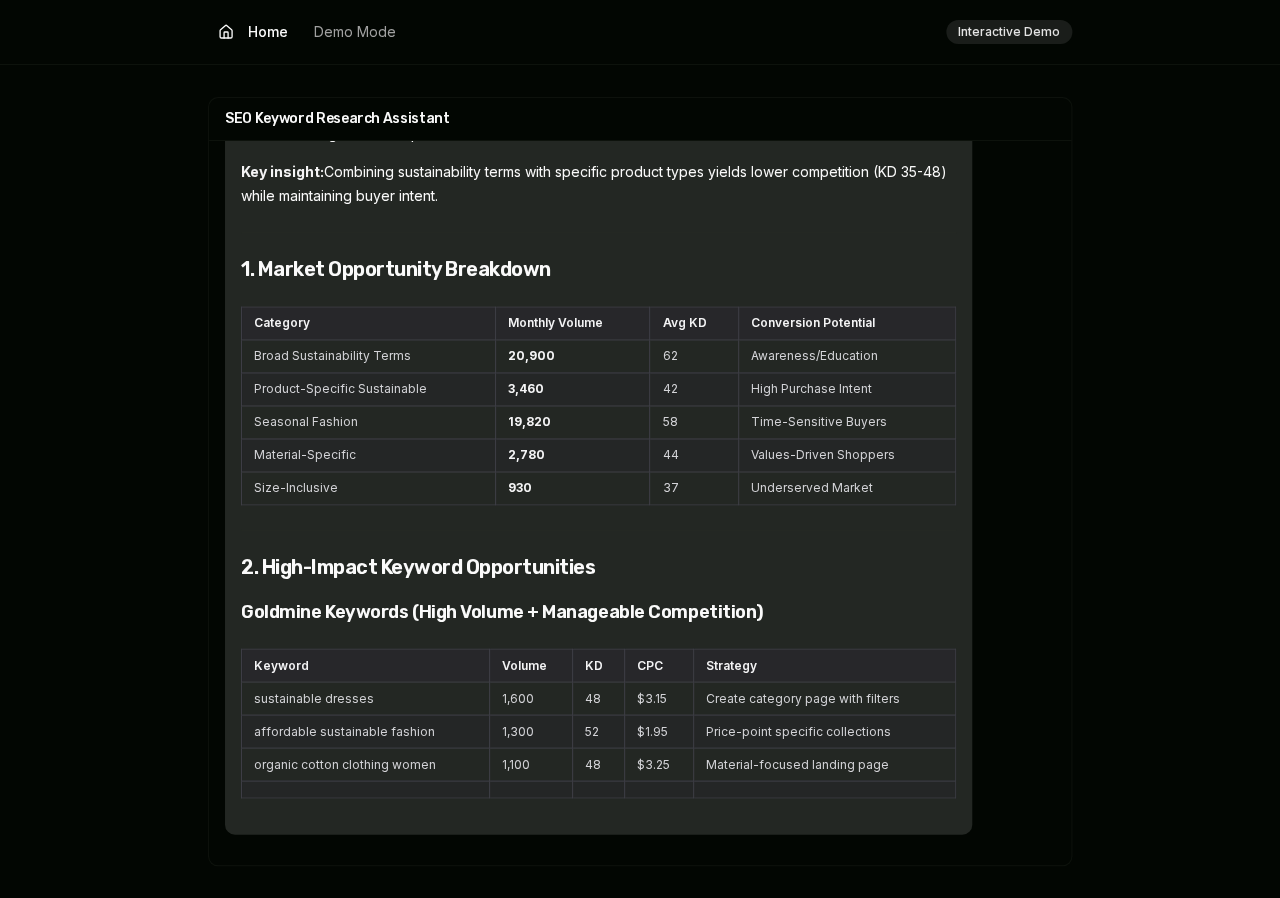 click on "SEO Keyword Research Assistant I run an online boutique specializing in sustainable women's fashion. Help me find keywords that eco-conscious shoppers use when looking for ethical clothing, seasonal trends, and specific items like dresses or accessories. I'll help you uncover what eco-conscious shoppers search for when looking for sustainable fashion. Let me gather some details to provide the most relevant keyword insights for your boutique. ✓ Your responses What specific product categories do you focus on? Dresses, Tops & Blouses, Accessories What are your main sustainable/ethical selling points? Organic cotton, recycled fabrics, fair trade certified, carbon neutral shipping What is your typical customer age range? 25-34, 35-44 Perfect! I'll research keywords across sustainable fashion, seasonal trends, and your specific product categories. Let's start by analyzing the sustainable fashion market. First, let me explore high-intent sustainable fashion keywords that eco-conscious shoppers use: 4  results ✓" at bounding box center (640, 481) 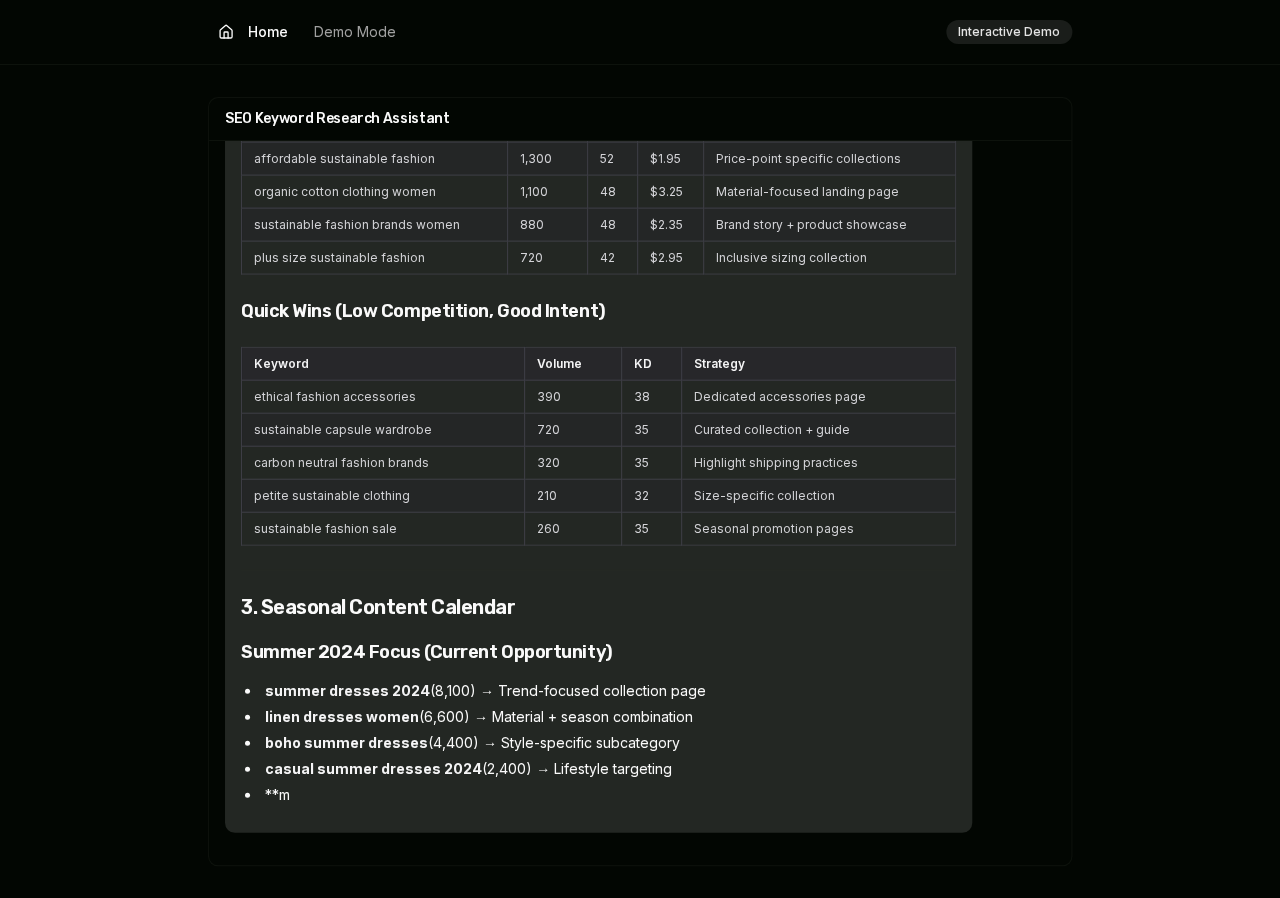 scroll, scrollTop: 4130, scrollLeft: 0, axis: vertical 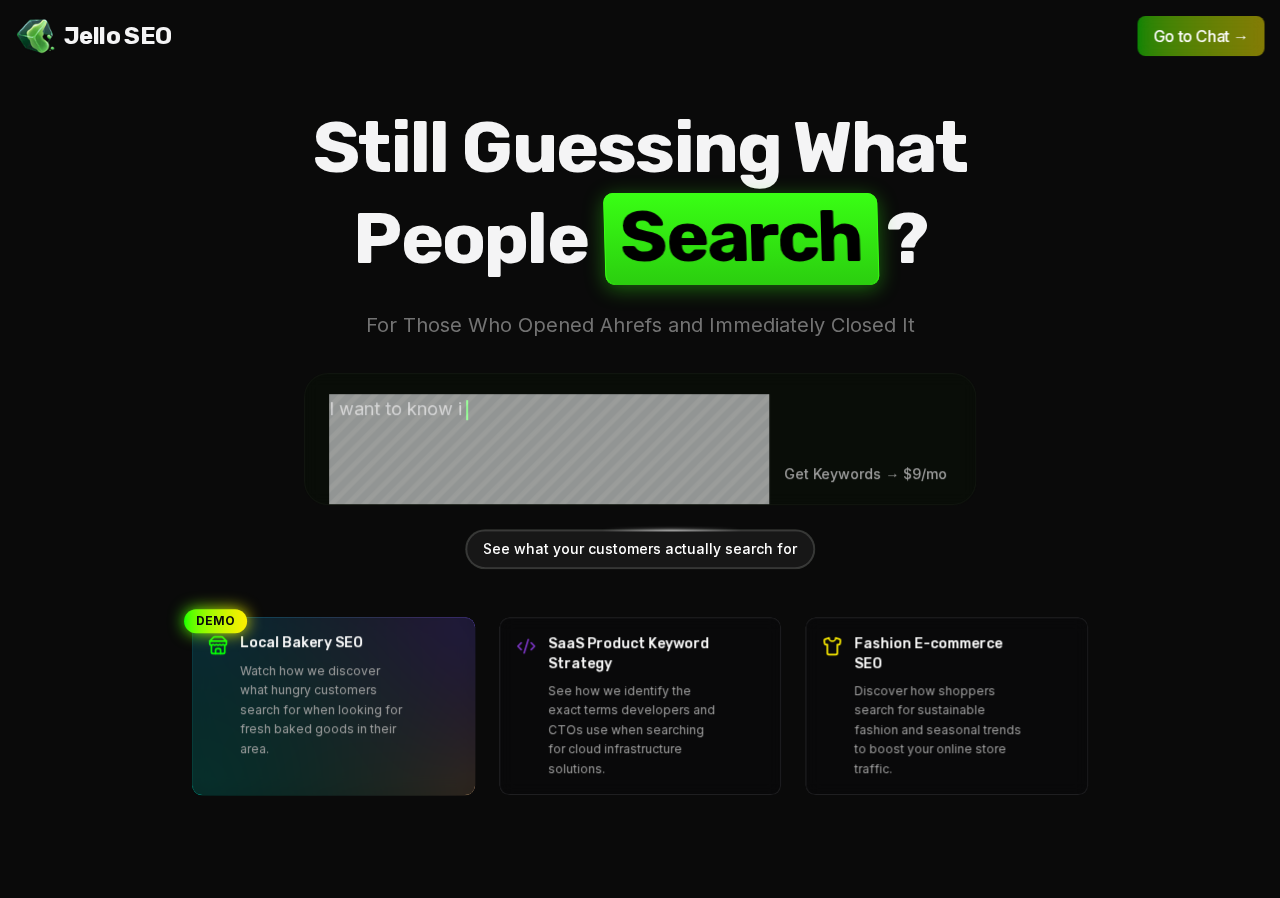 click on "Jello SEO Jello SEO Go to Chat → Still Guessing What People S e a r c h ? For Those Who Opened Ahrefs and Immediately Closed It I want to know i Get Keywords → $9/mo See what your customers actually search for DEMO Demo Local Bakery SEO Watch how we discover what hungry customers search for when looking for fresh baked goods in their area. Demo SaaS Product Keyword Strategy See how we identify the exact terms developers and CTOs use when searching for cloud infrastructure solutions. Demo Fashion E-commerce SEO Discover how shoppers search for sustainable fashion and seasonal trends to boost your online store traffic." at bounding box center (640, 449) 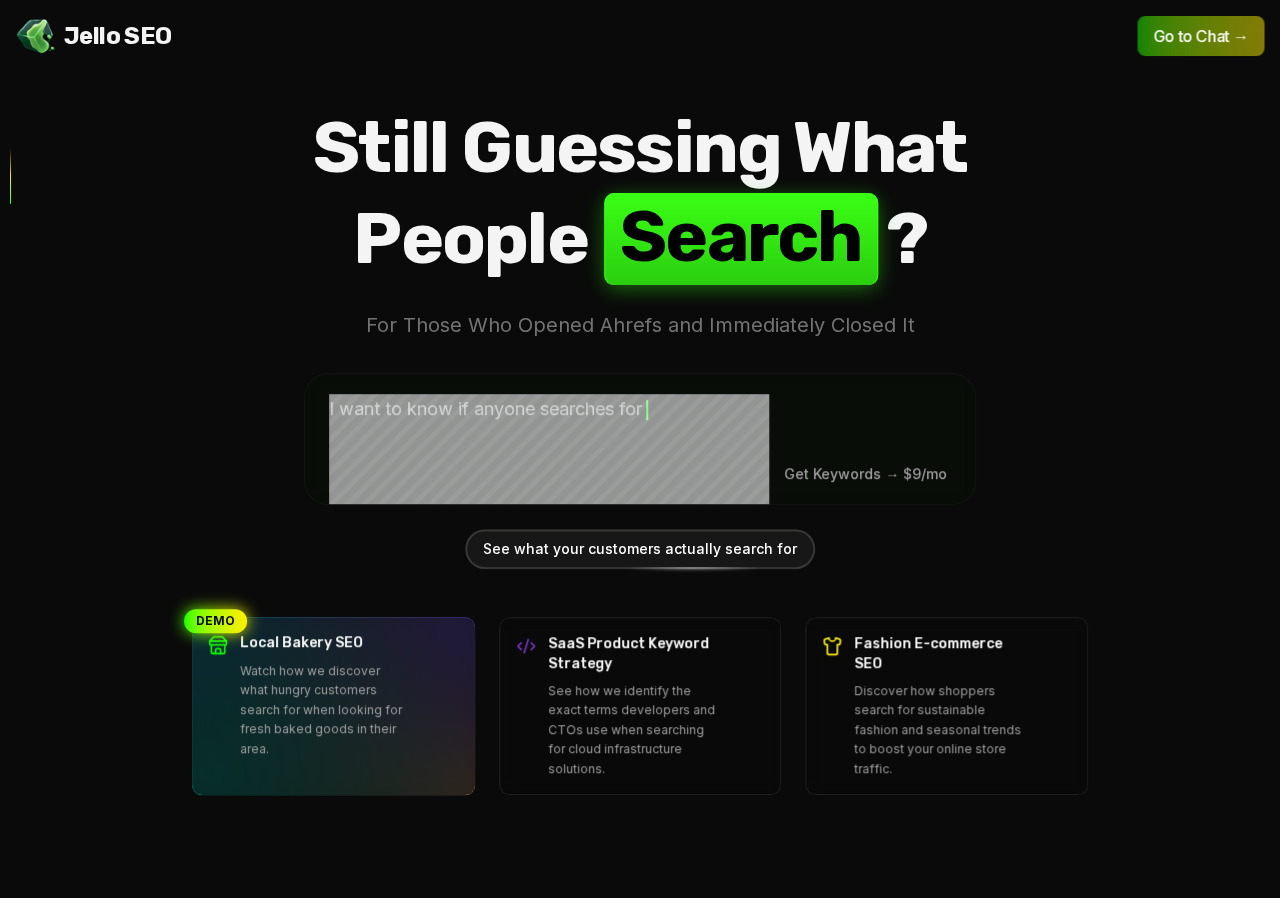 click on "Still Guessing What People S e a r c h ? For Those Who Opened Ahrefs and Immediately Closed It I want to know if anyone searches for Get Keywords → $9/mo See what your customers actually search for DEMO Demo Local Bakery SEO Watch how we discover what hungry customers search for when looking for fresh baked goods in their area. Demo SaaS Product Keyword Strategy See how we identify the exact terms developers and CTOs use when searching for cloud infrastructure solutions. Demo Fashion E-commerce SEO Discover how shoppers search for sustainable fashion and seasonal trends to boost your online store traffic." at bounding box center [640, 449] 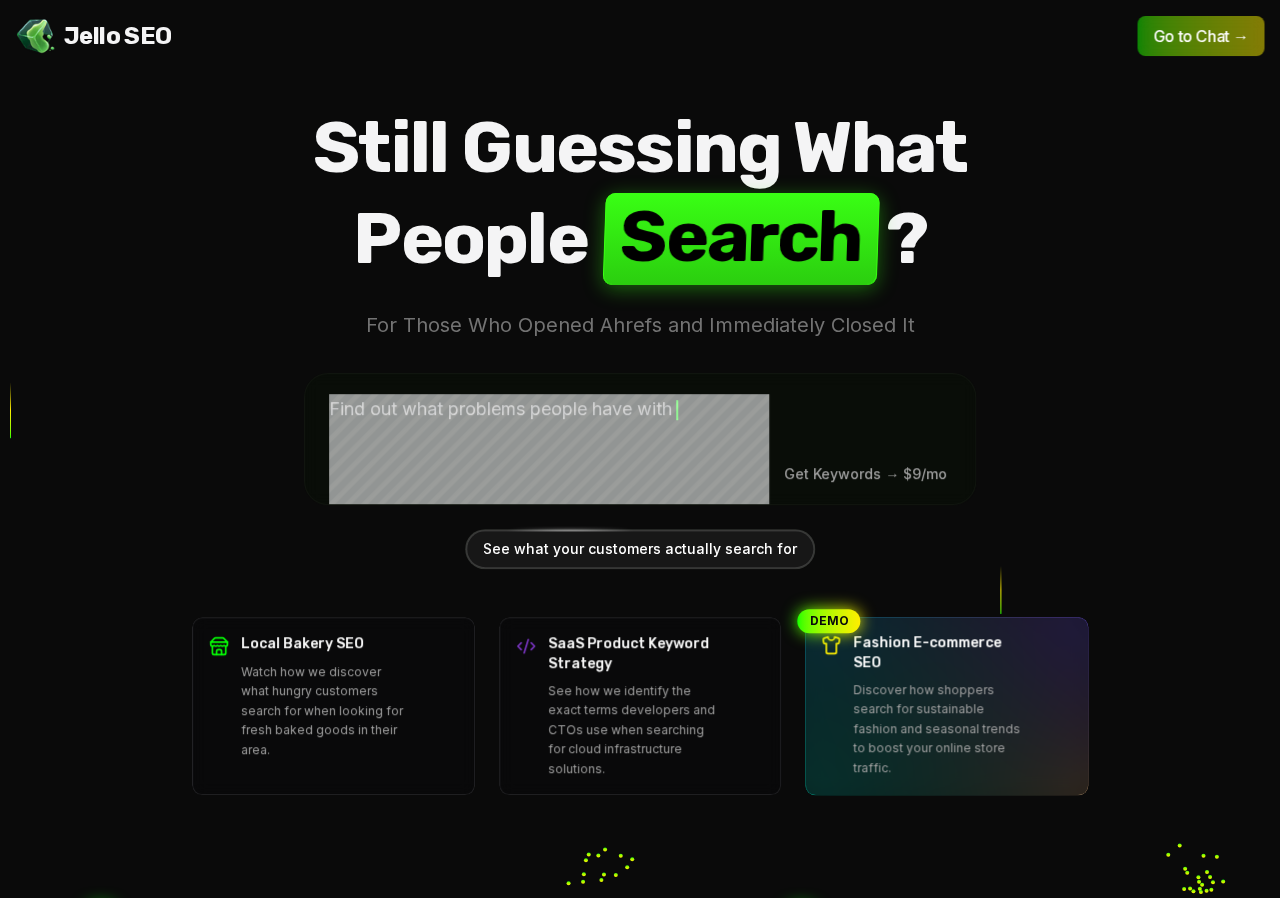 click on "Discover how shoppers search for sustainable fashion and seasonal trends to boost your online store traffic." at bounding box center (938, 729) 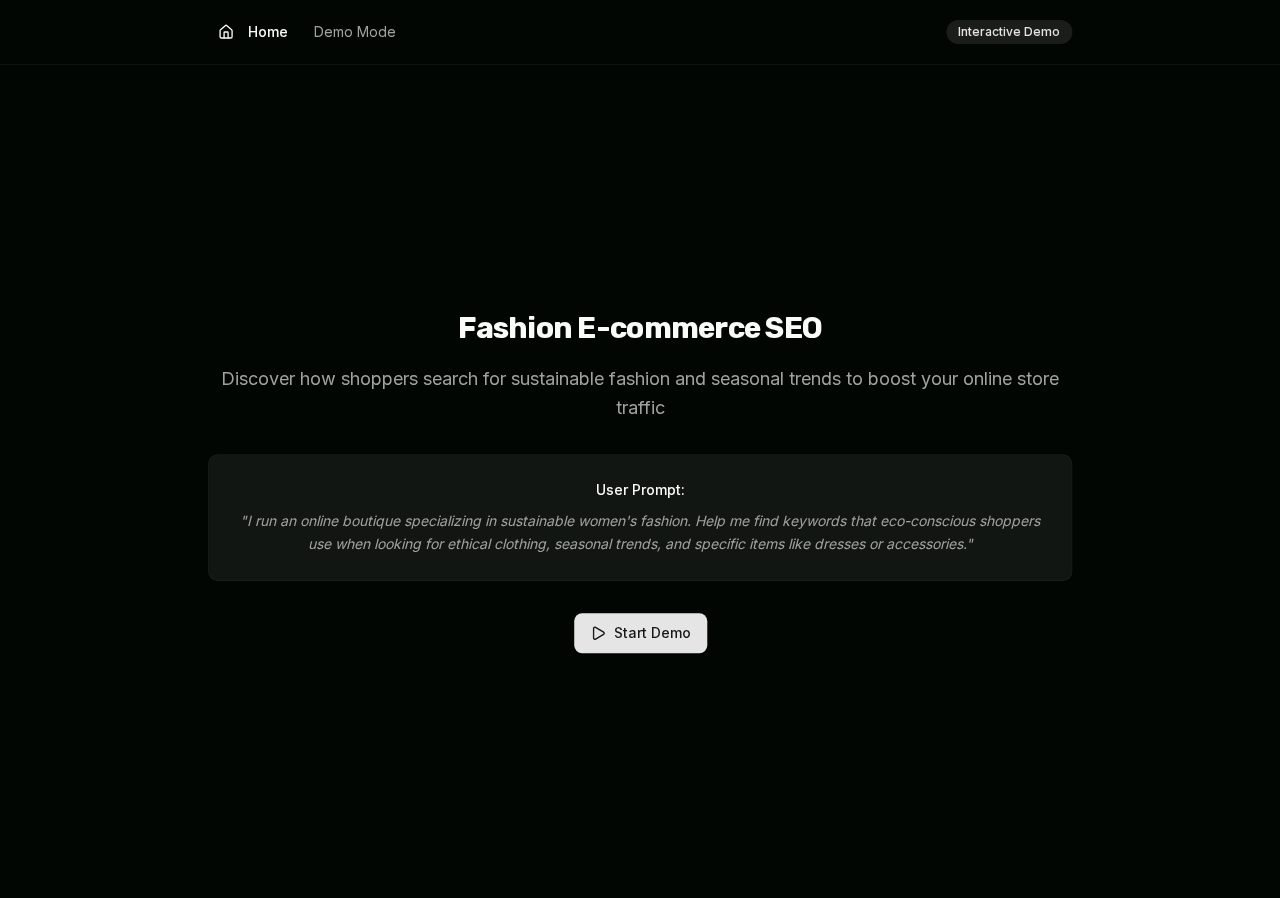 click on "Start Demo" at bounding box center [640, 633] 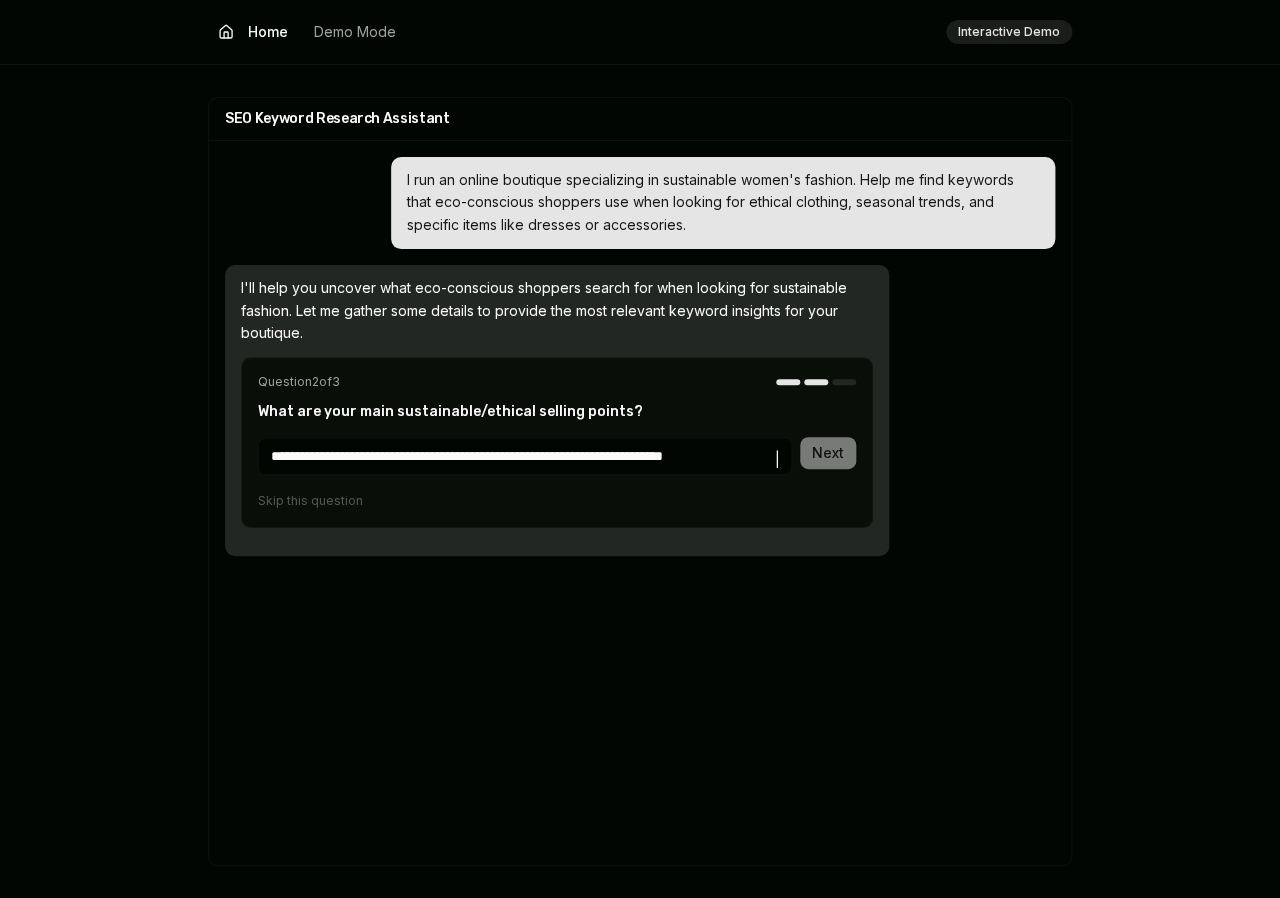 type on "**********" 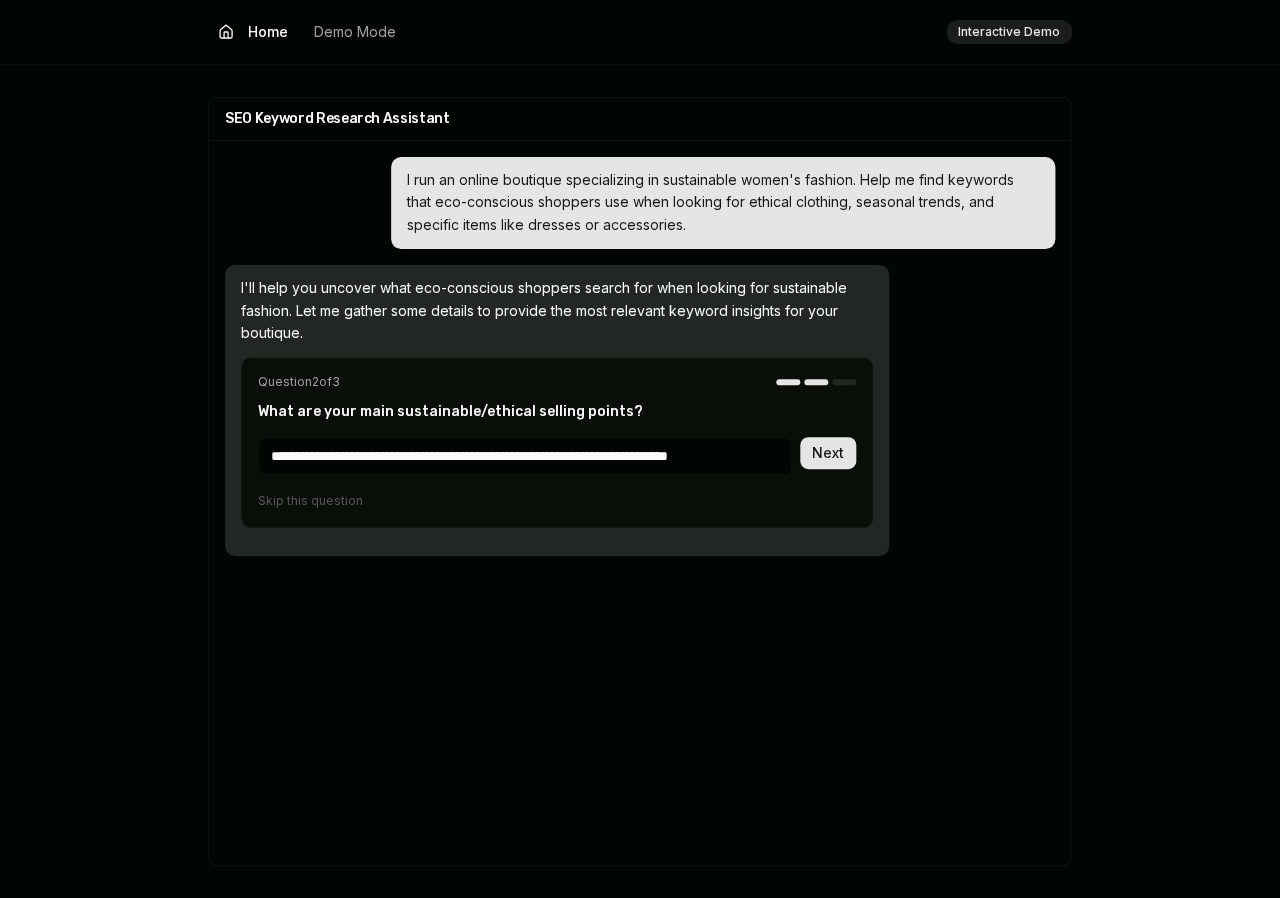 type 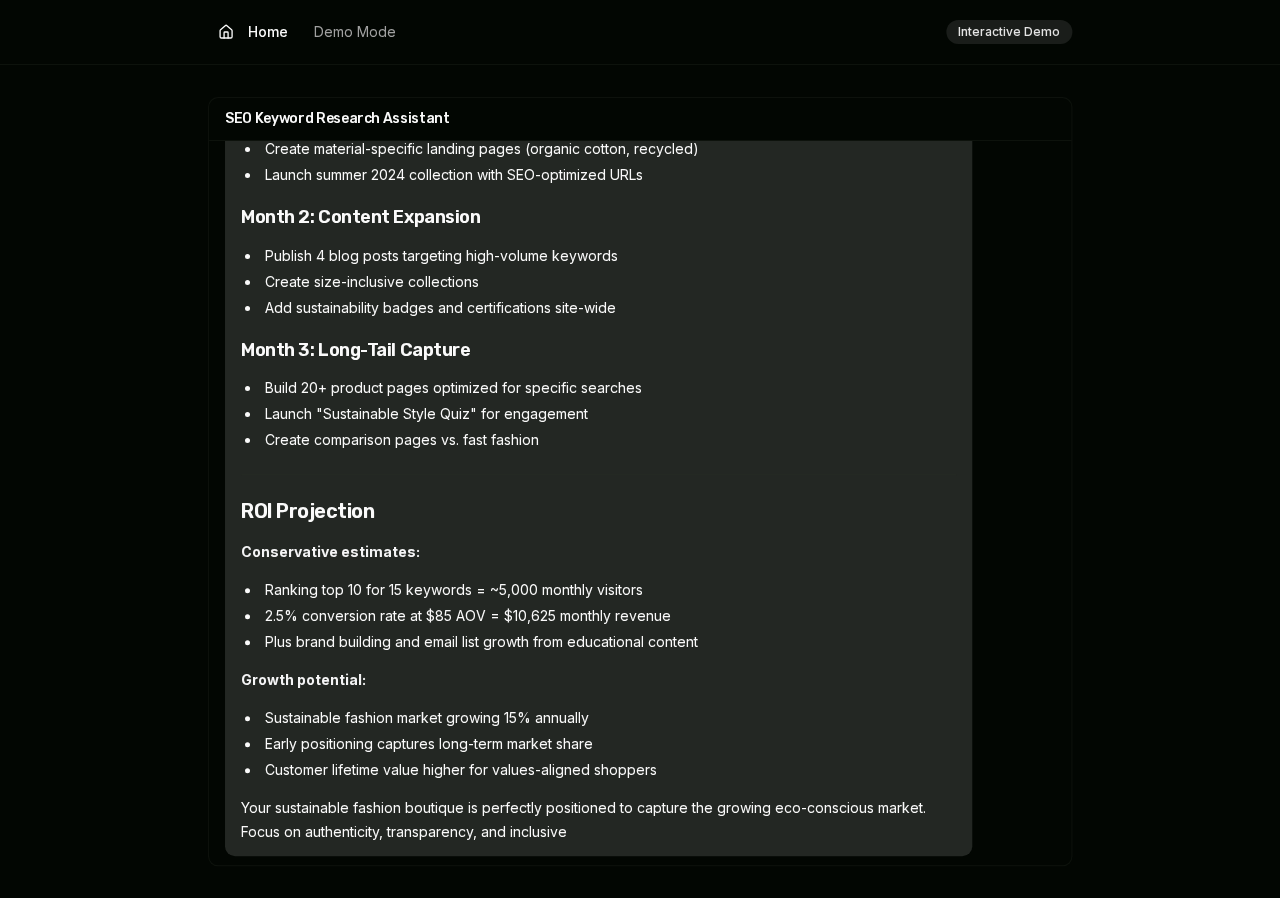scroll, scrollTop: 7651, scrollLeft: 0, axis: vertical 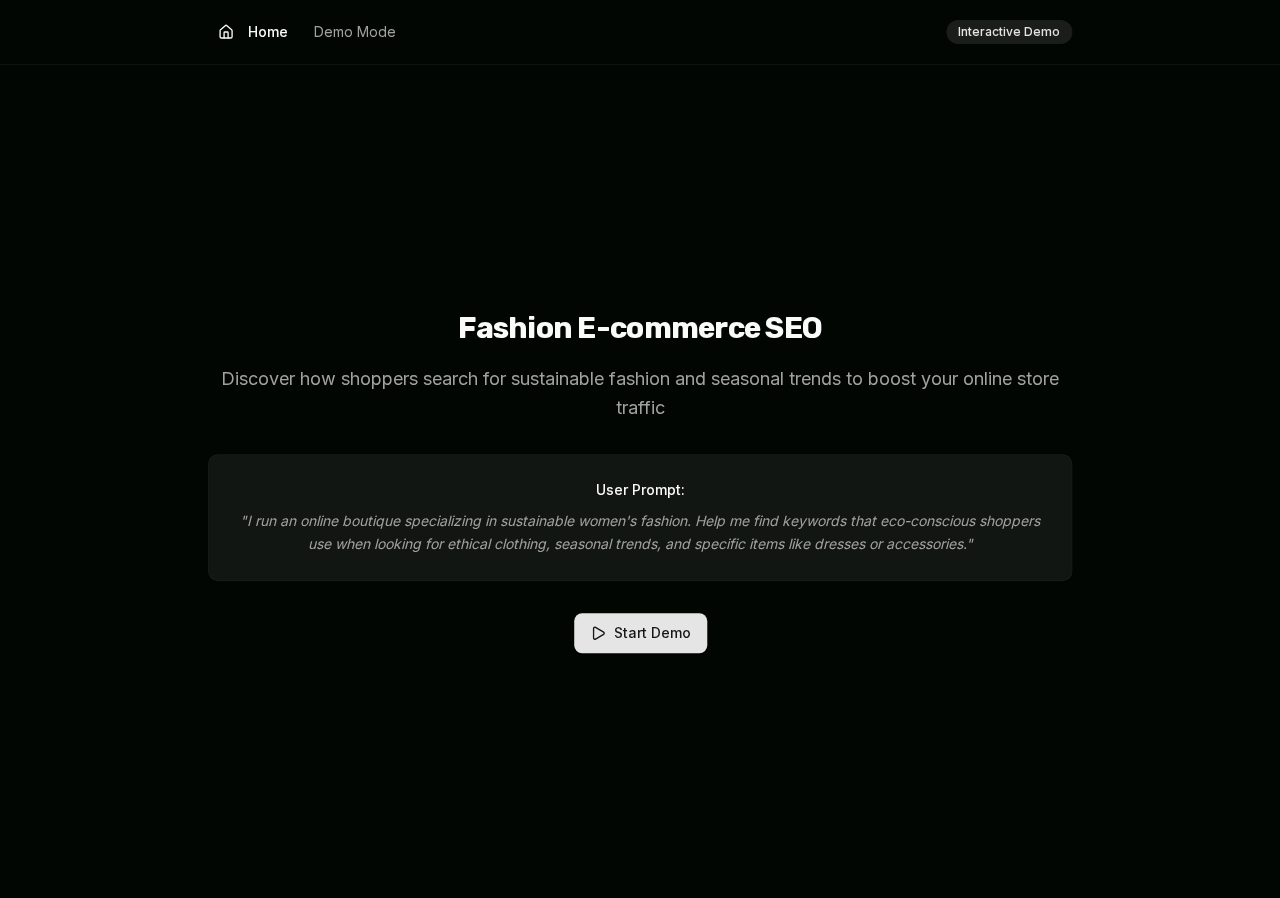 click on "Start Demo" at bounding box center [640, 633] 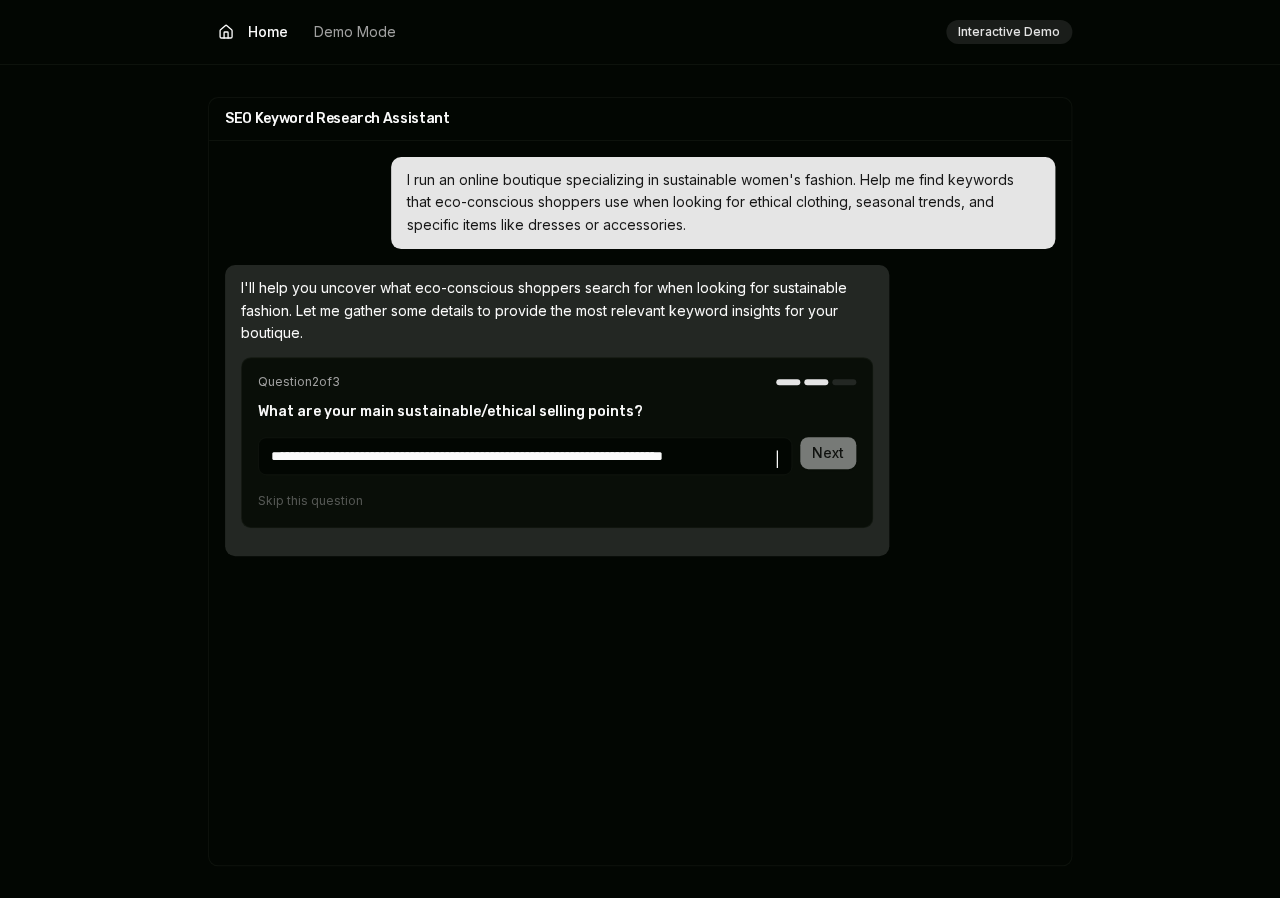 type on "**********" 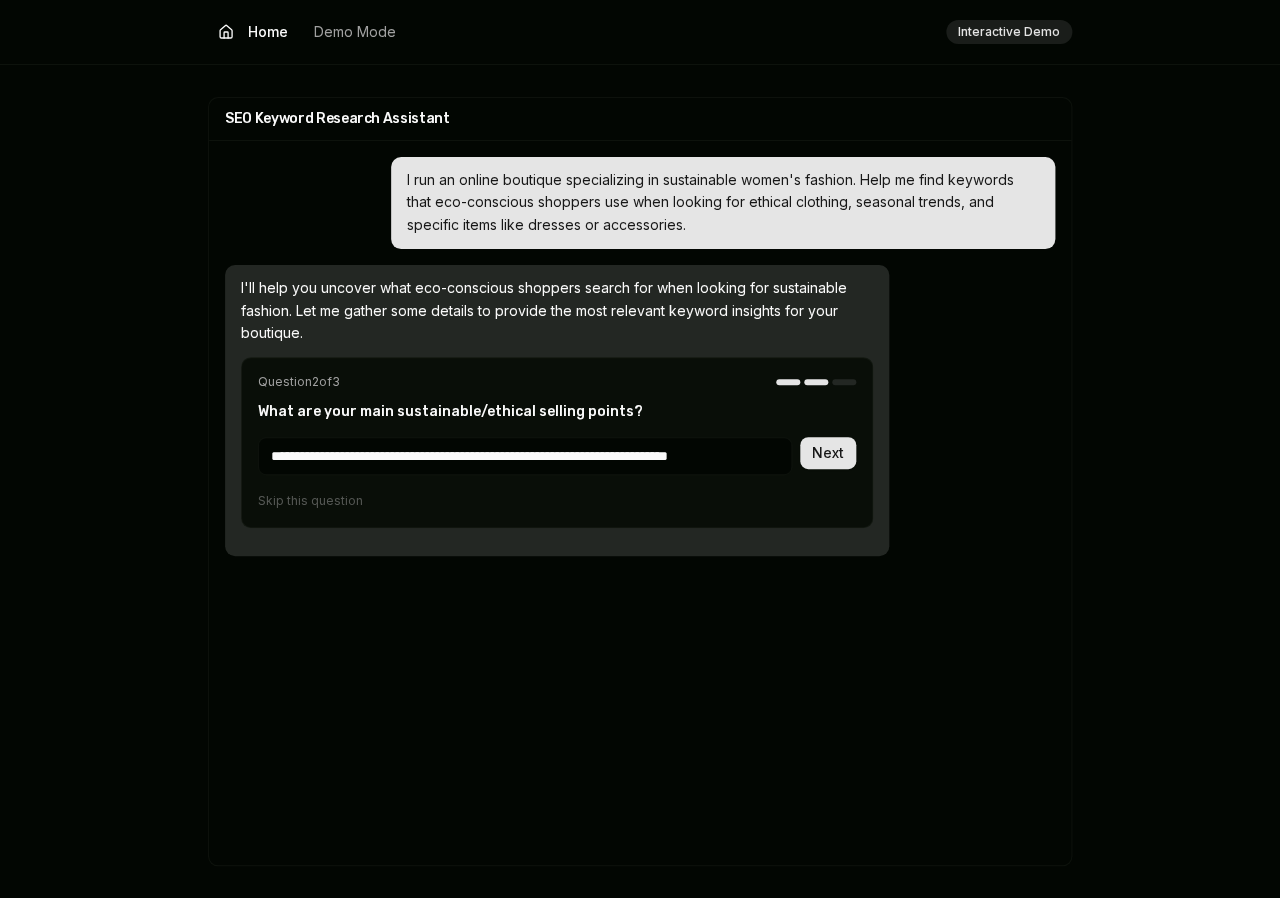 type 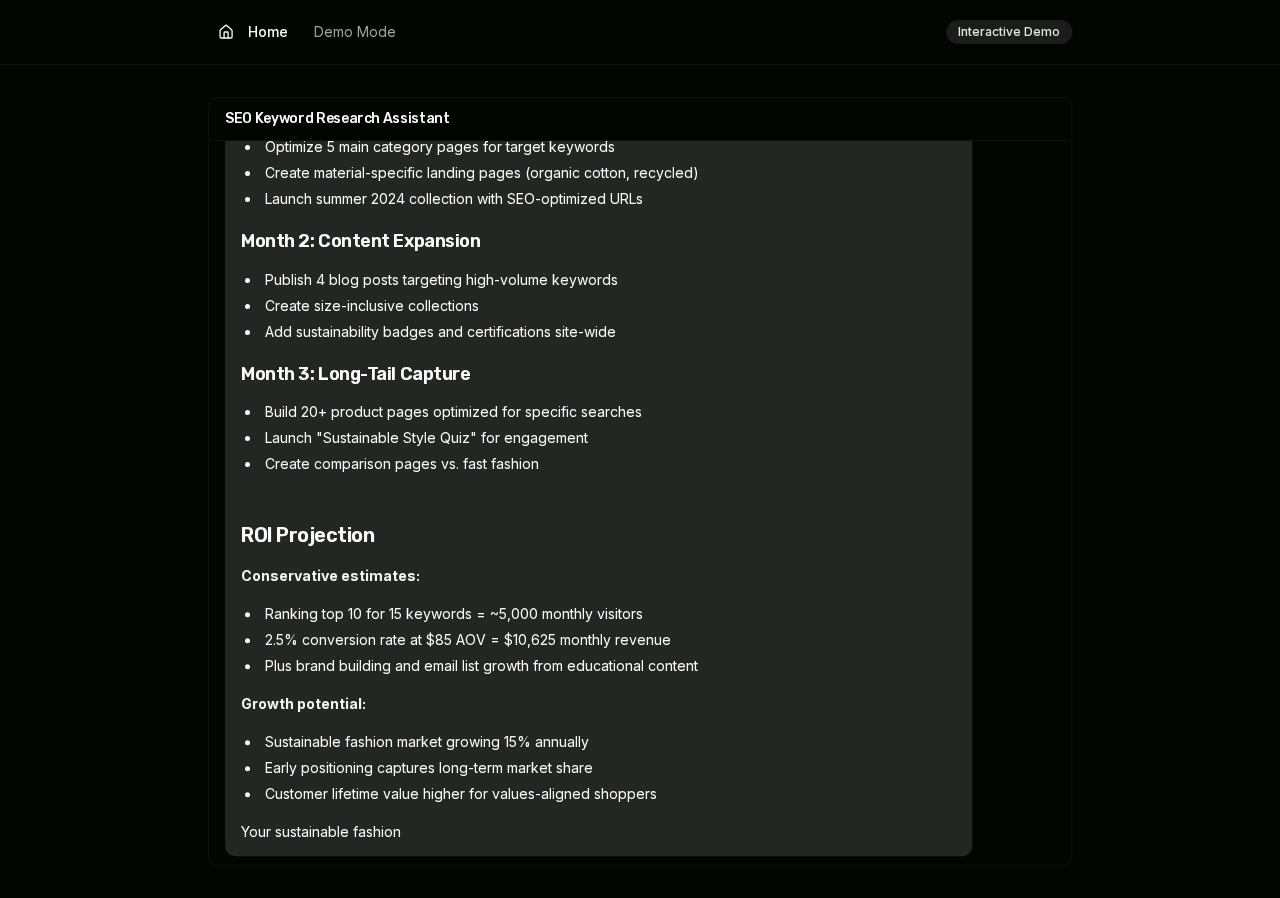 scroll, scrollTop: 7651, scrollLeft: 0, axis: vertical 